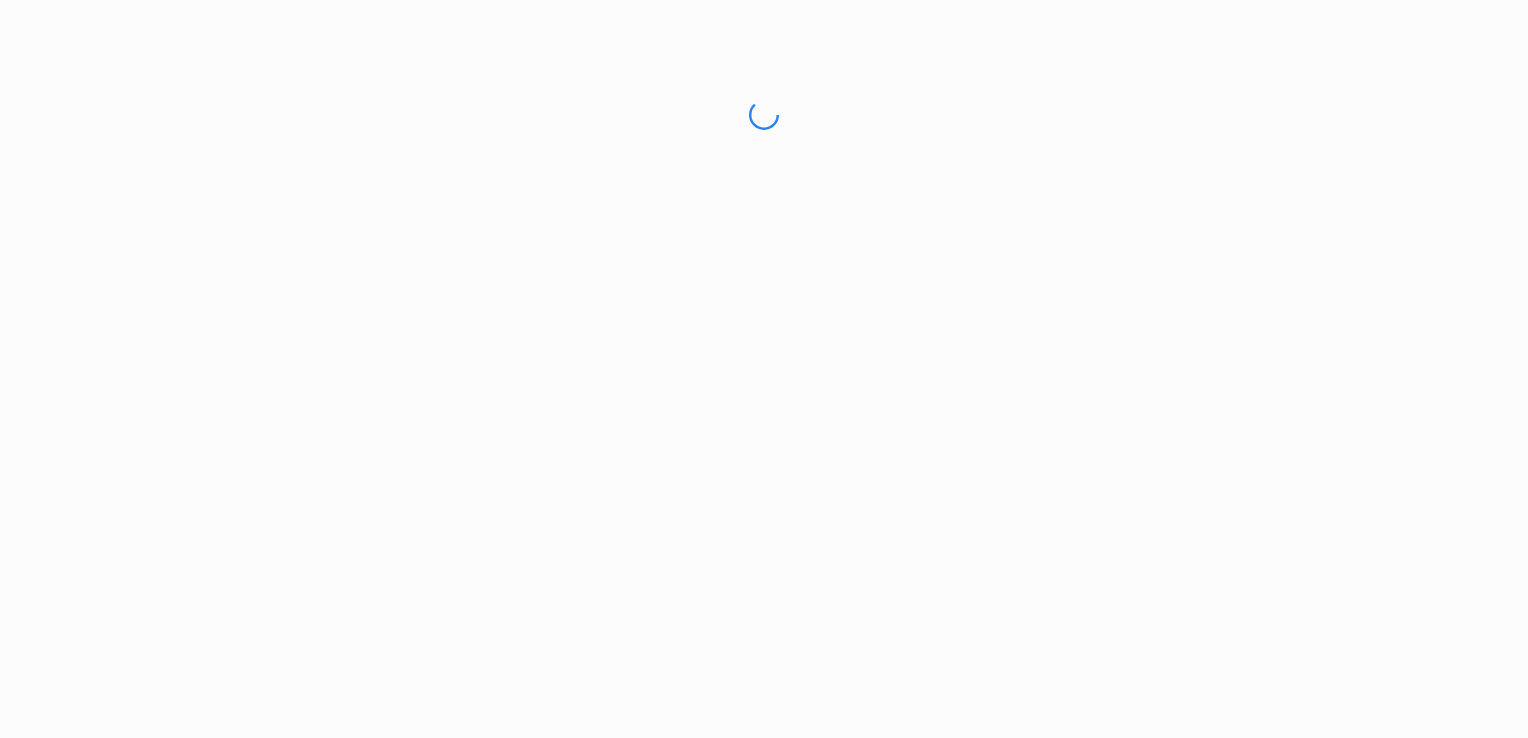scroll, scrollTop: 0, scrollLeft: 0, axis: both 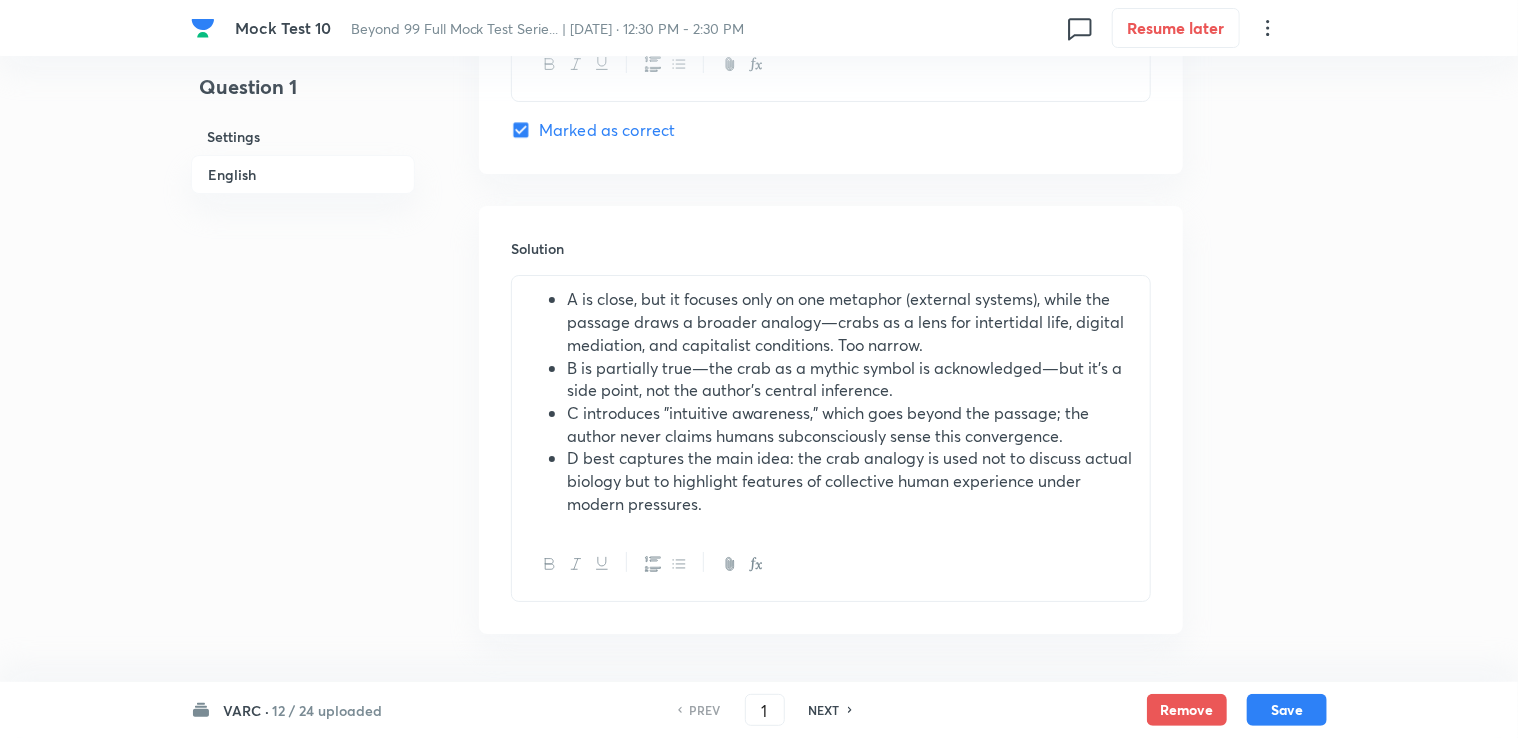 click on "NEXT" at bounding box center (827, 710) 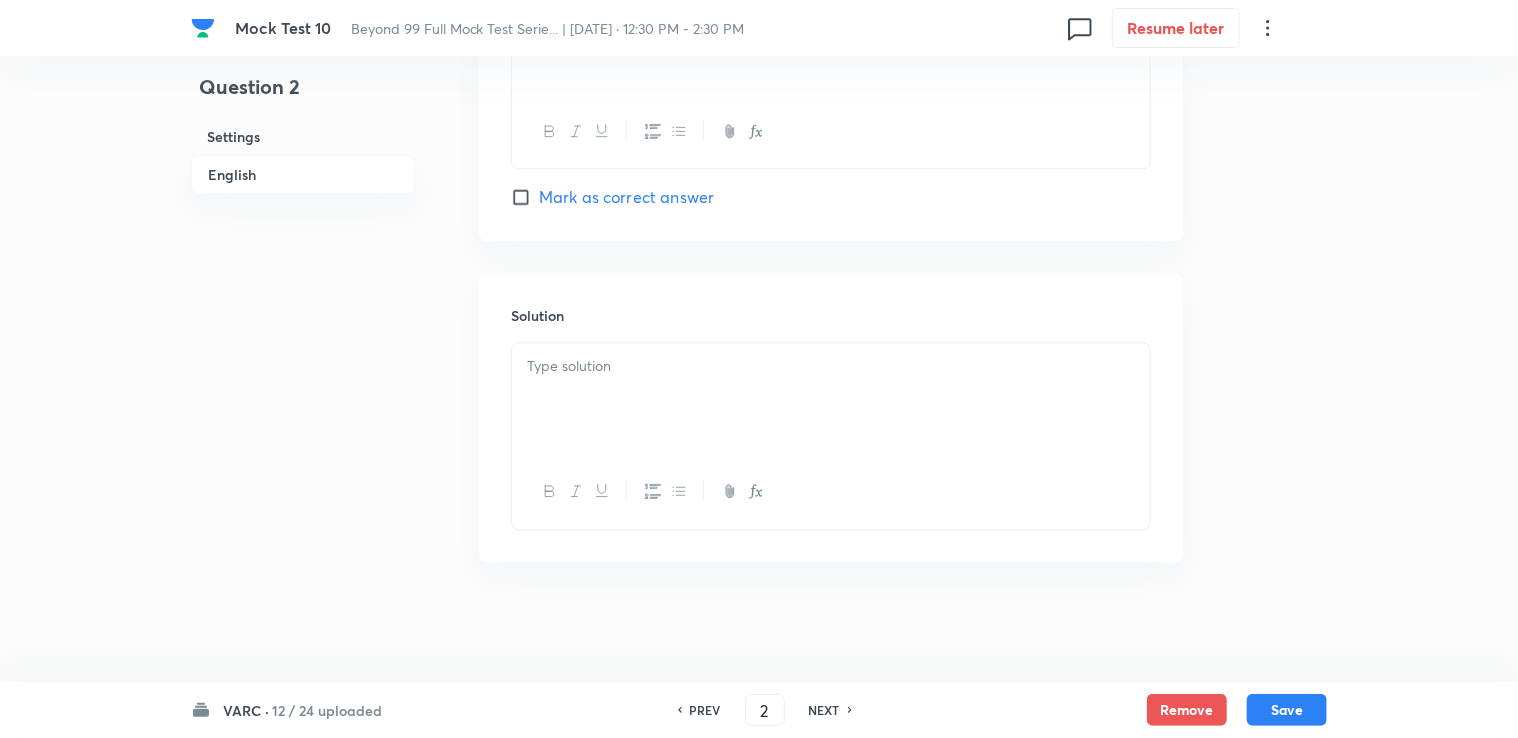 checkbox on "false" 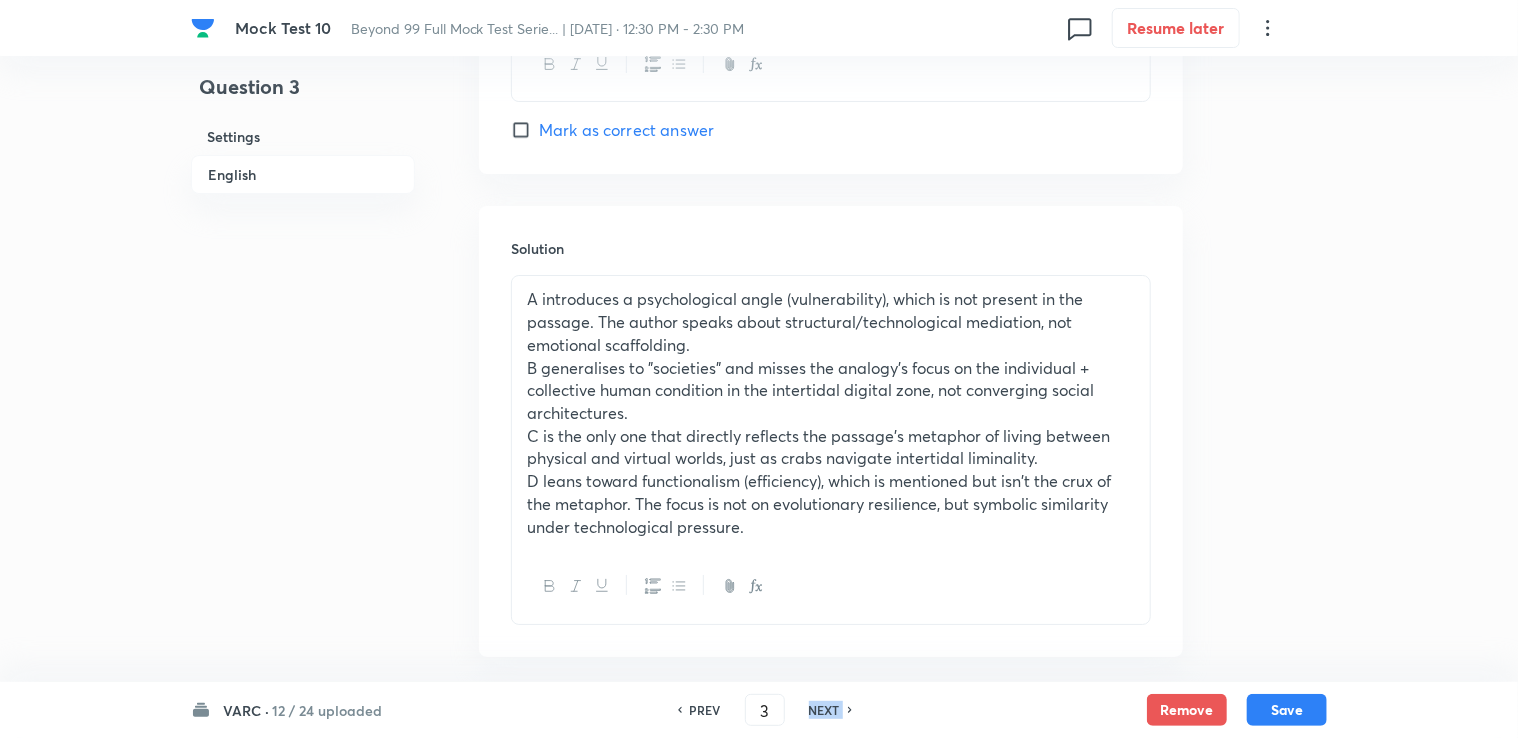 click on "NEXT" at bounding box center [827, 710] 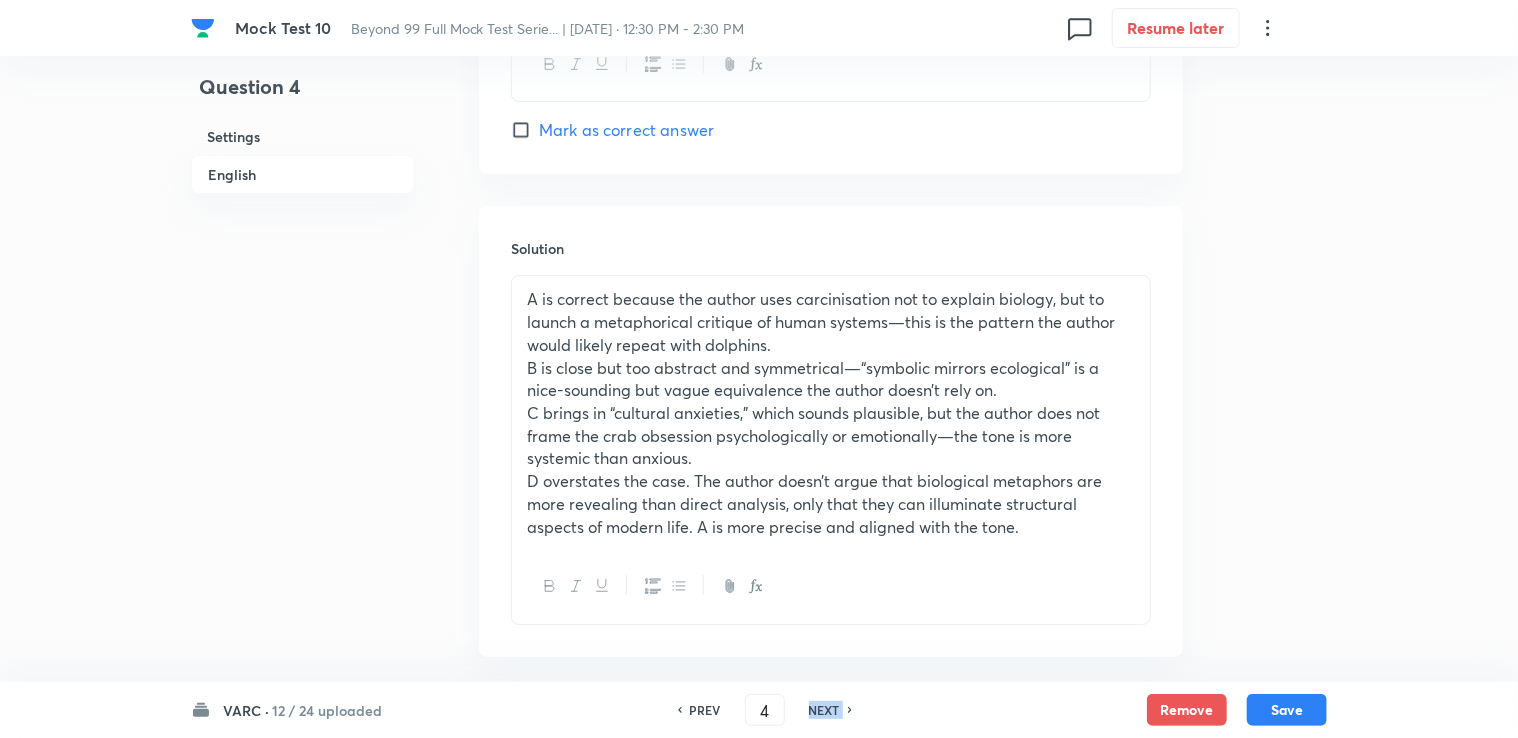 click on "NEXT" at bounding box center [827, 710] 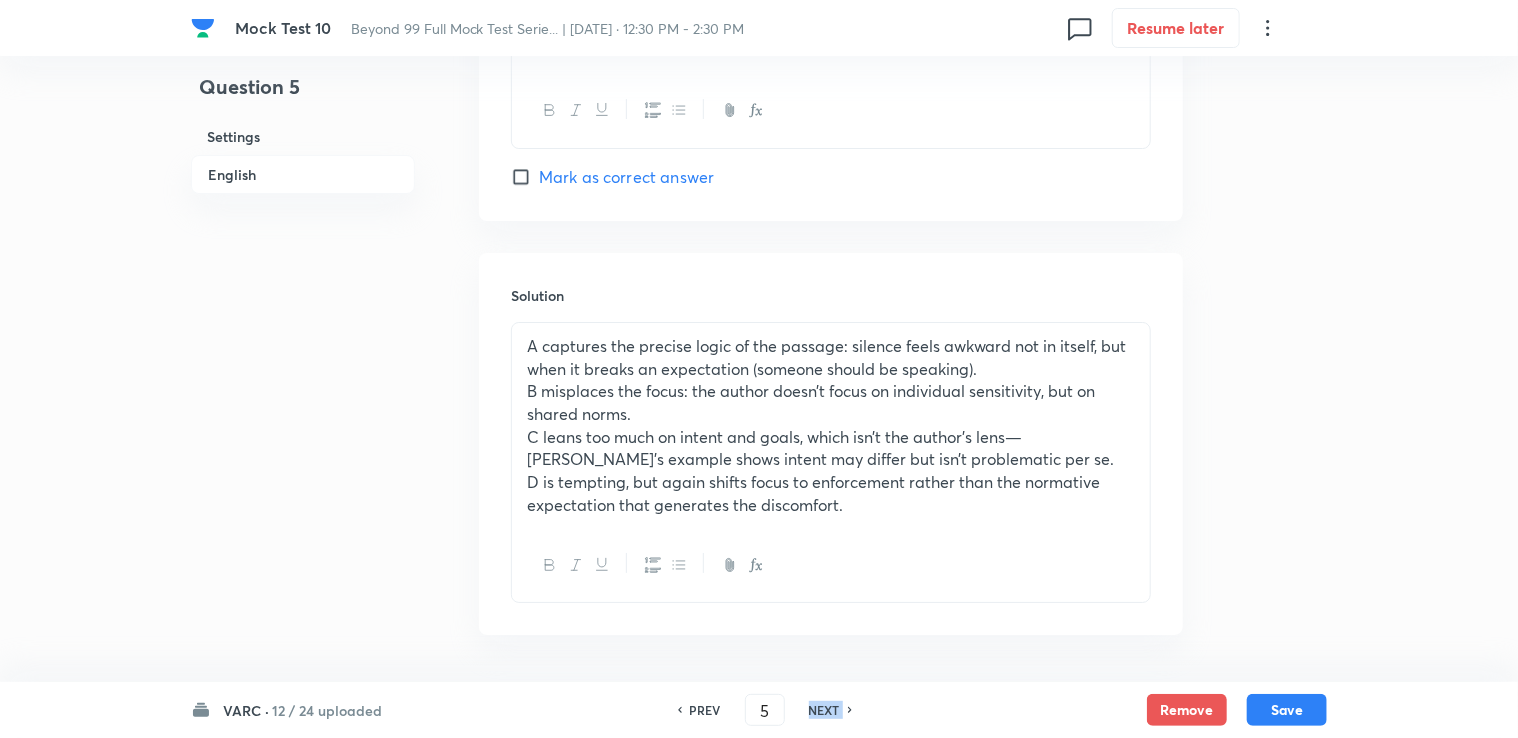 click on "NEXT" at bounding box center (827, 710) 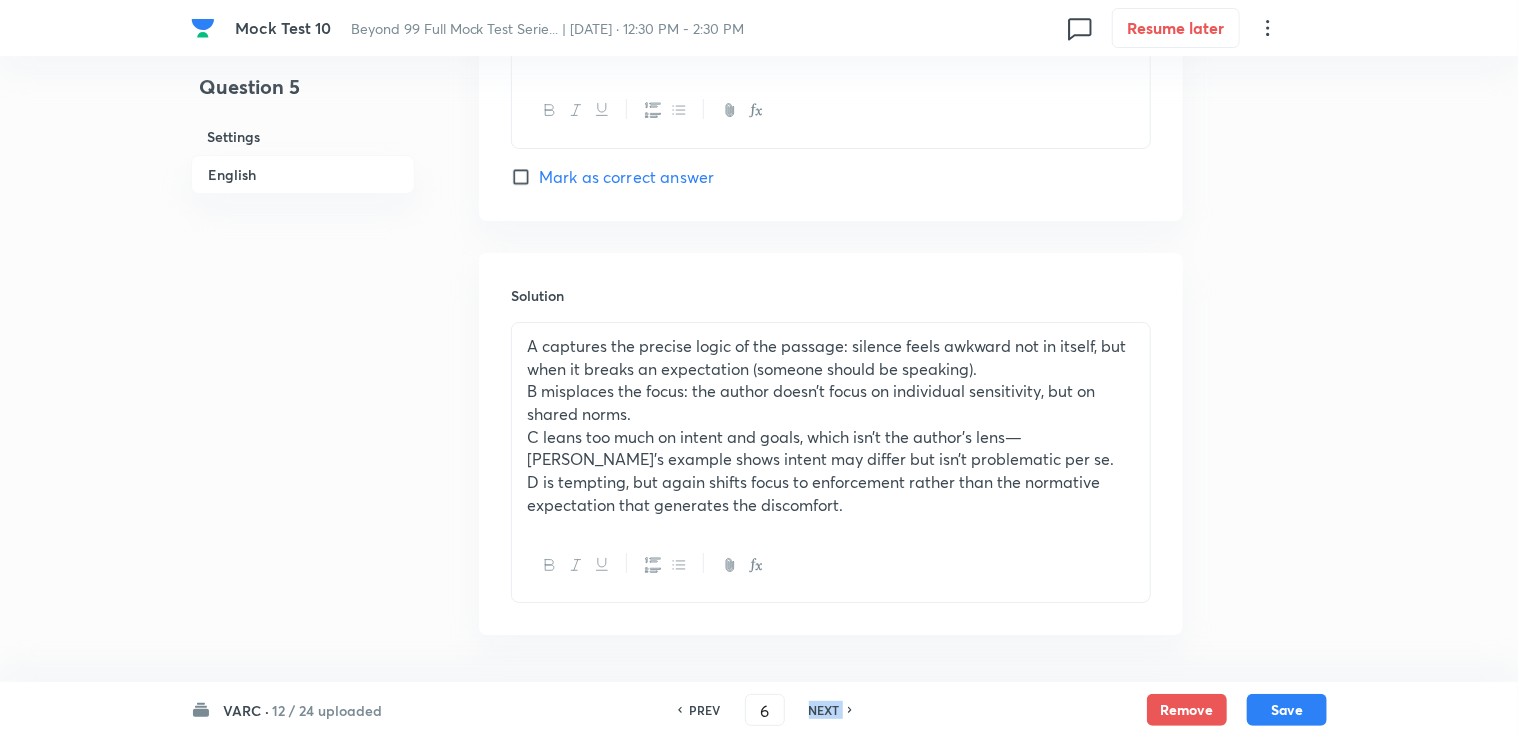 checkbox on "true" 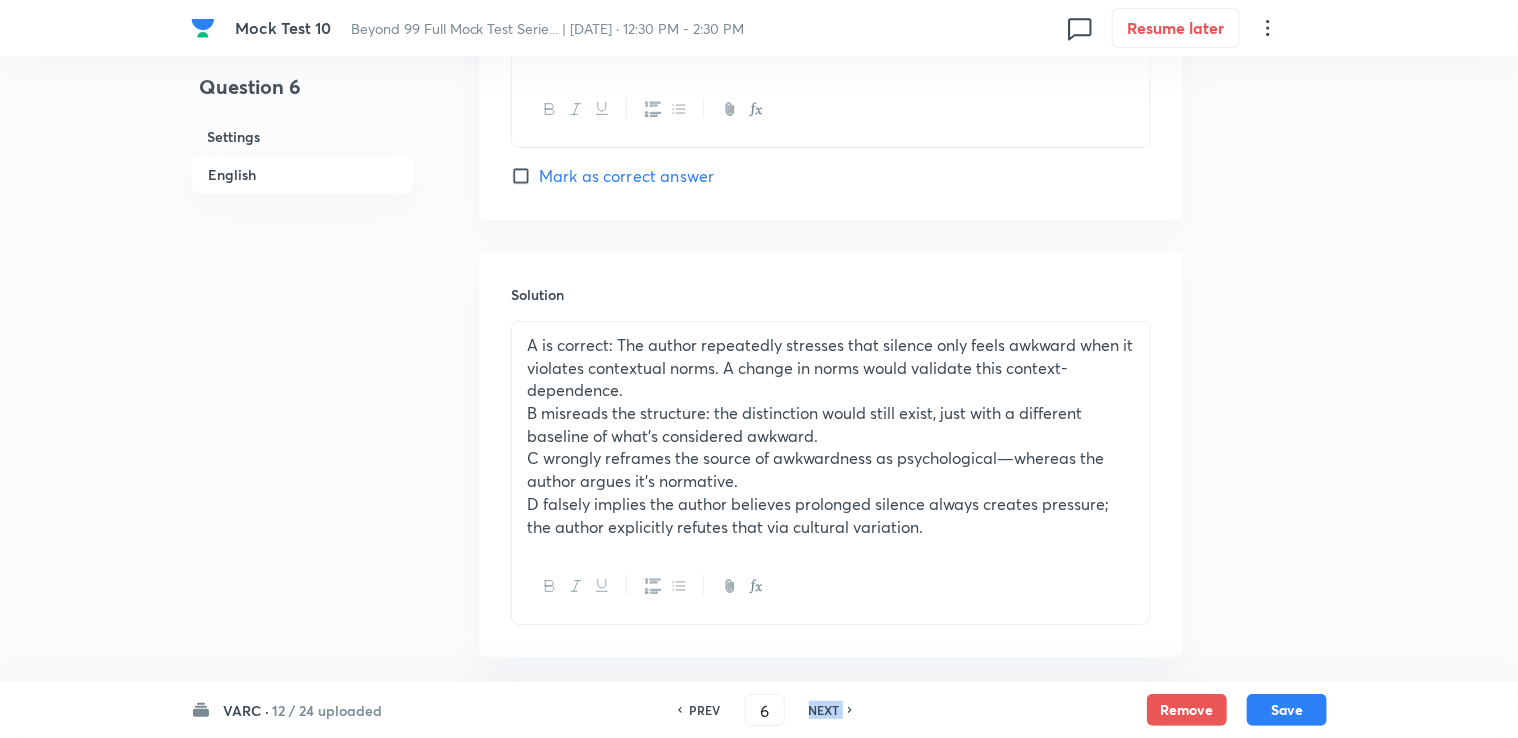 click on "NEXT" at bounding box center [827, 710] 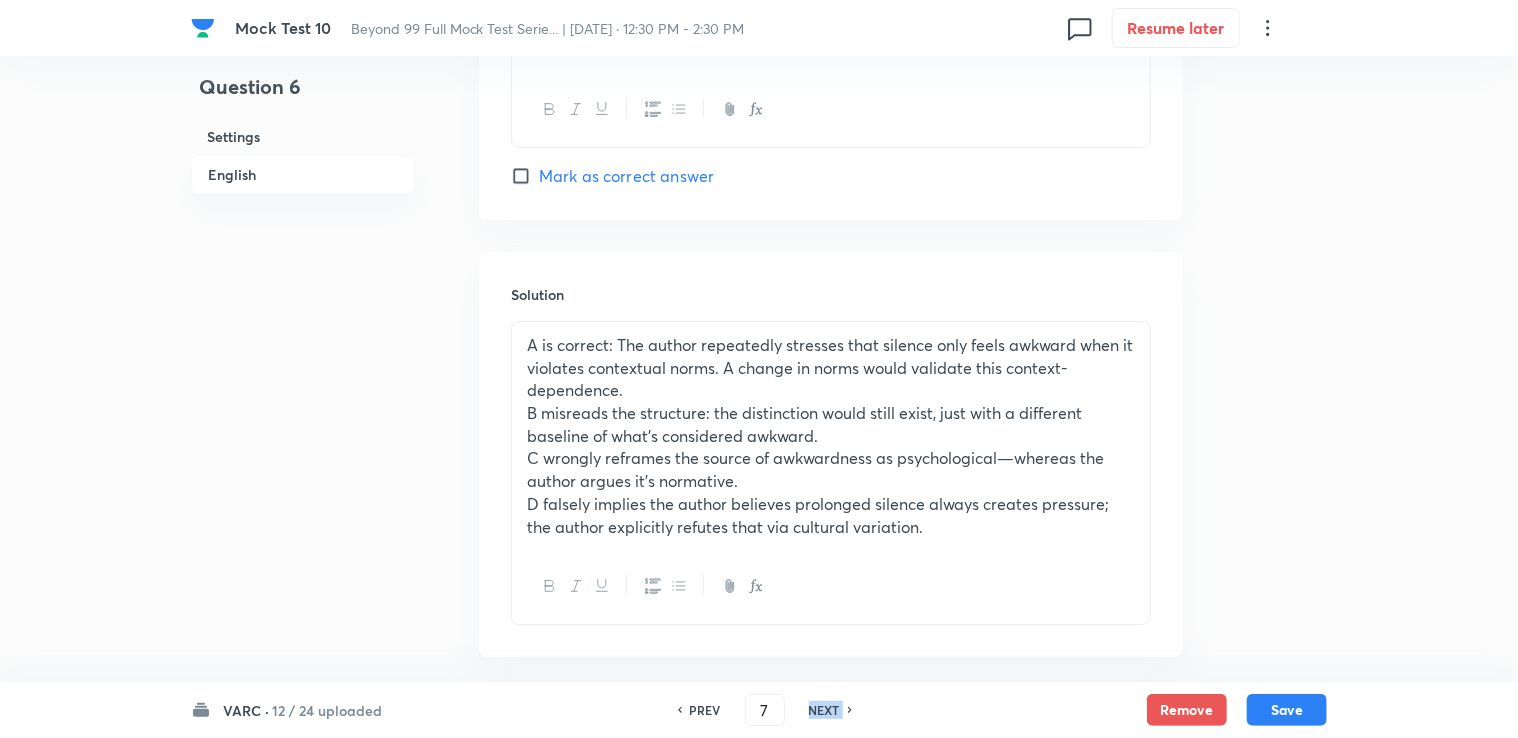checkbox on "false" 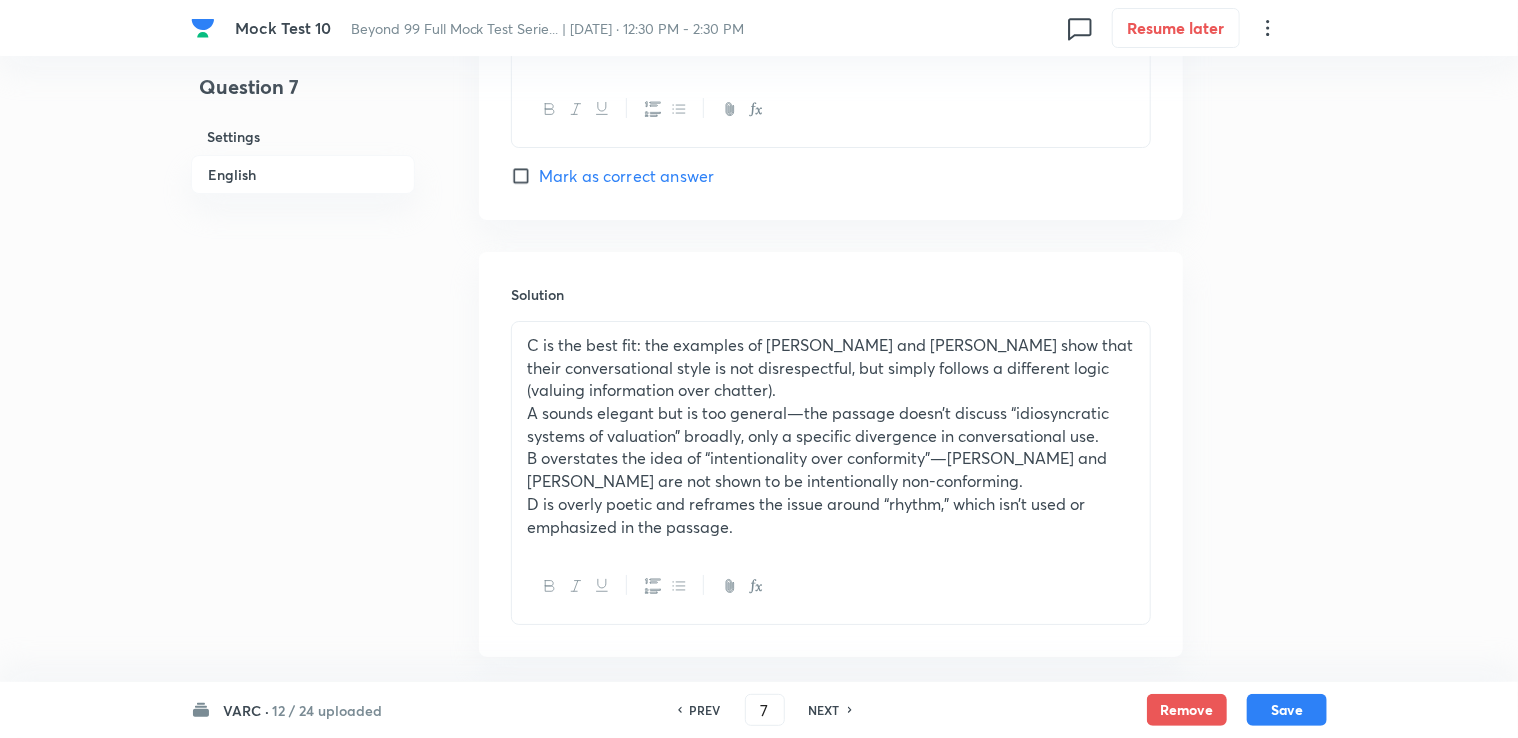 click on "NEXT" at bounding box center (827, 710) 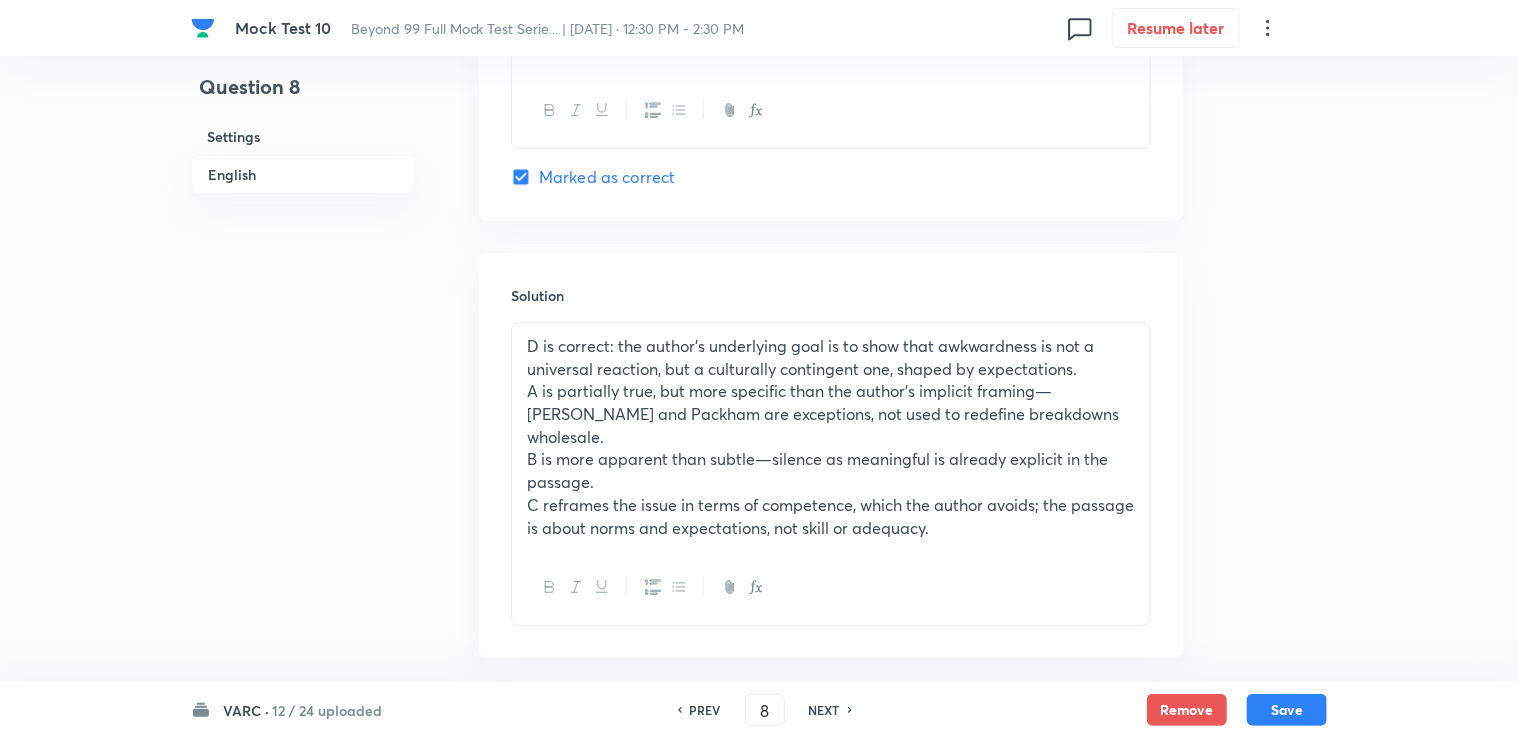 click on "NEXT" at bounding box center [827, 710] 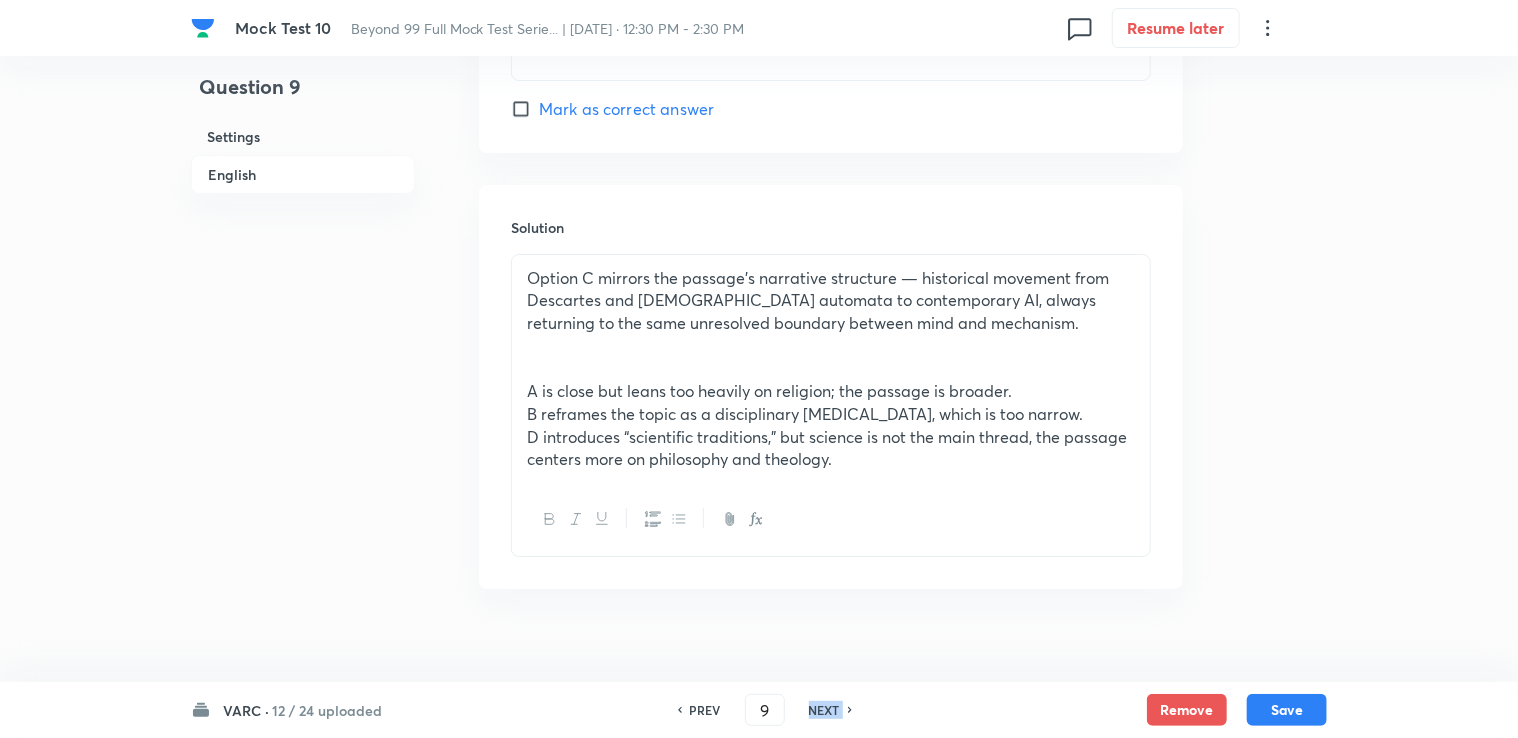 click on "NEXT" at bounding box center (827, 710) 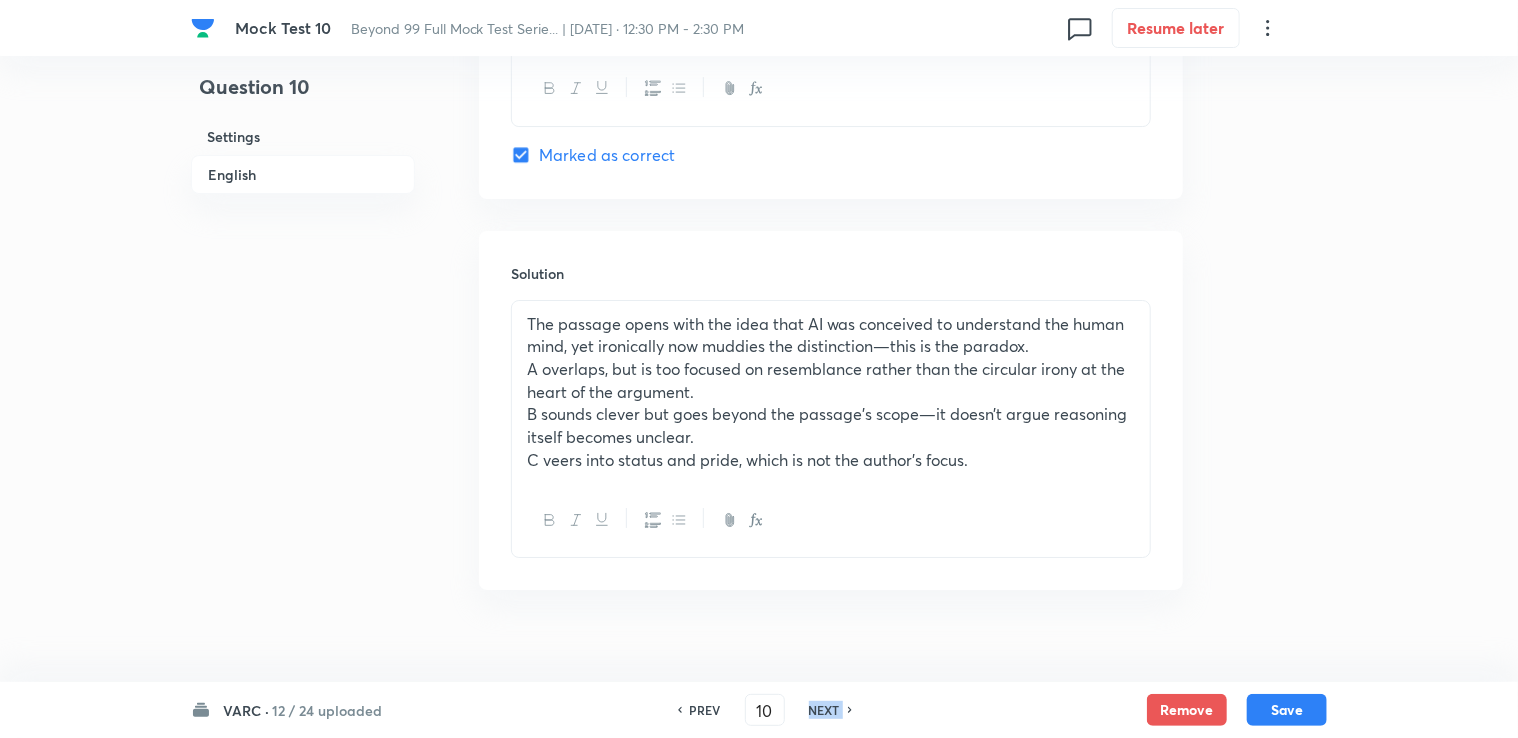 click on "NEXT" at bounding box center [827, 710] 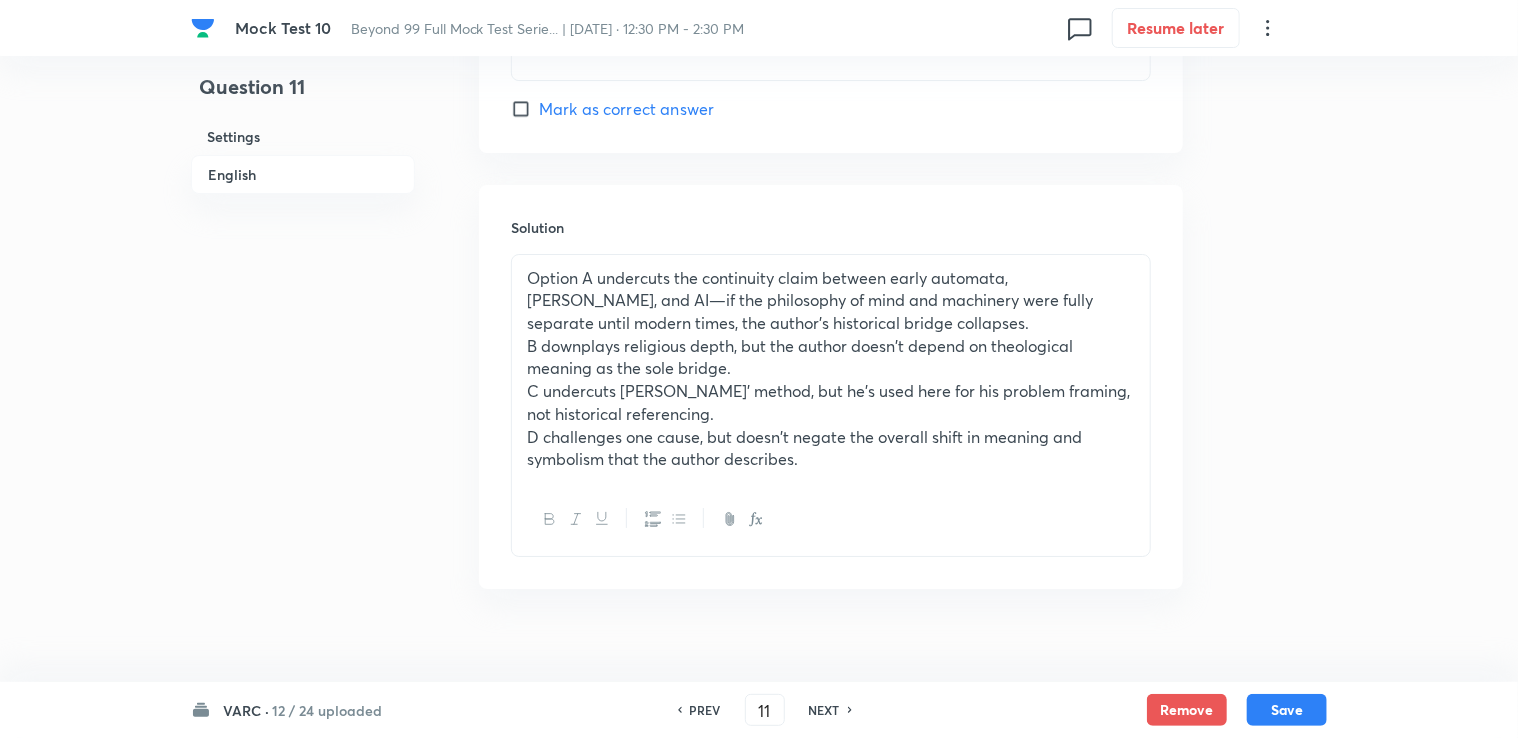 click on "NEXT" at bounding box center (827, 710) 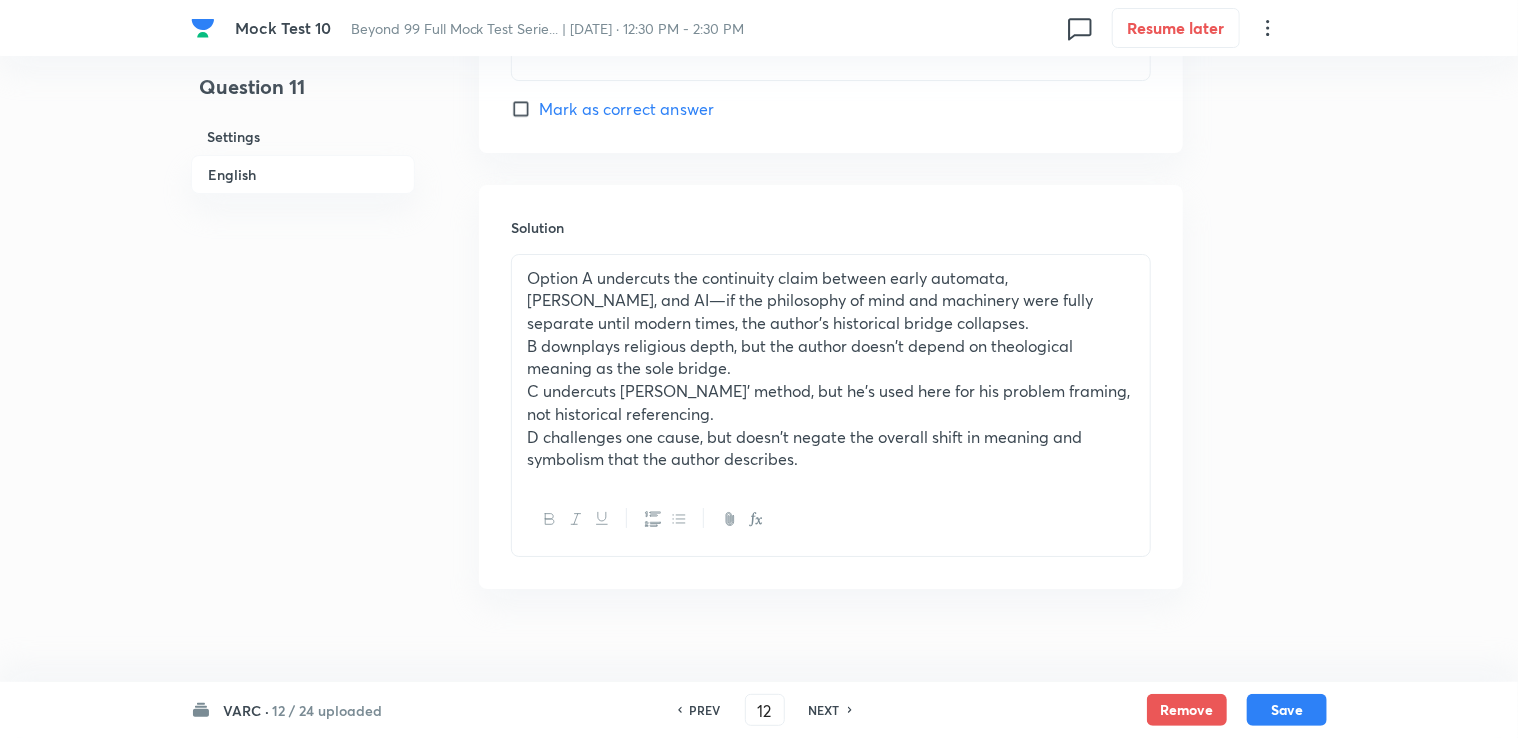 checkbox on "true" 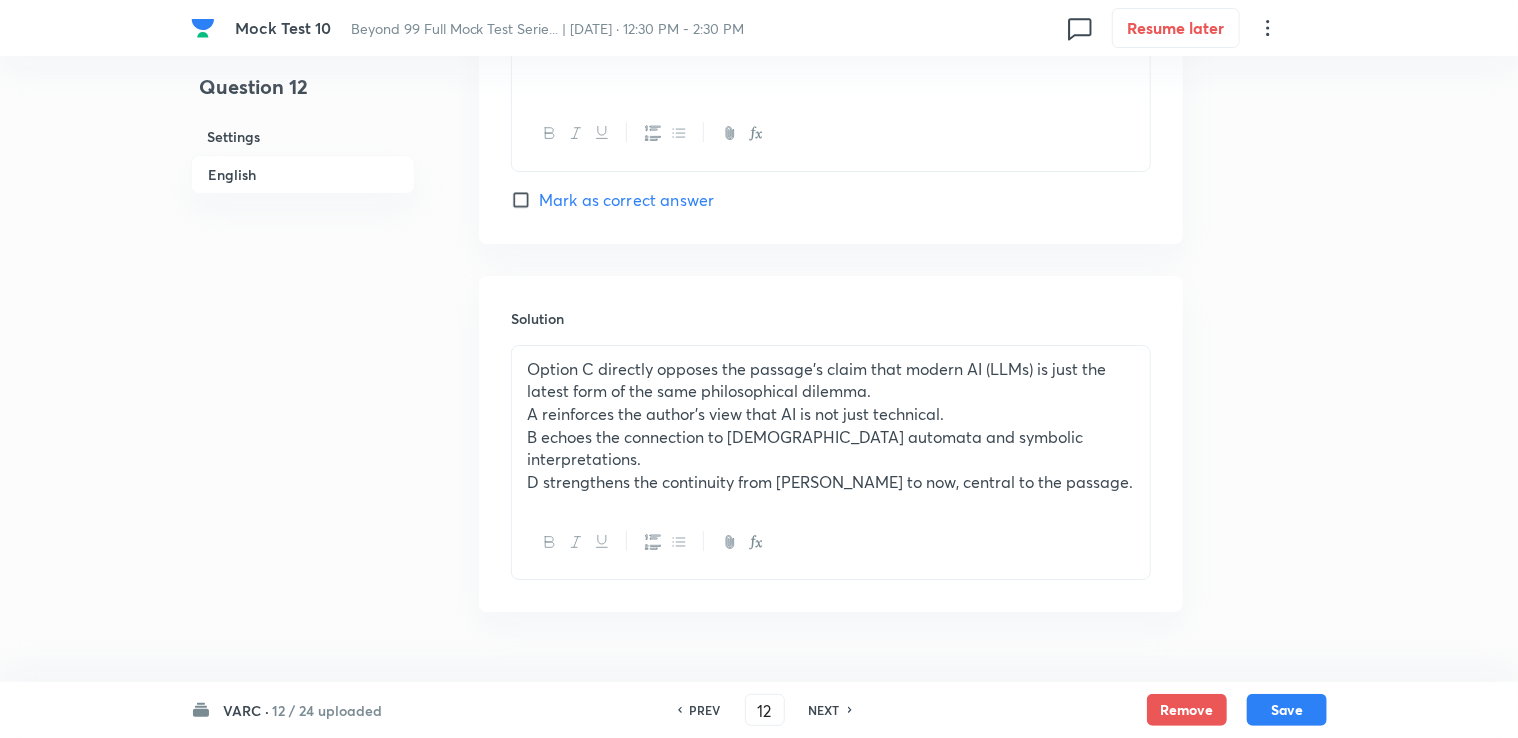 click on "NEXT" at bounding box center [827, 710] 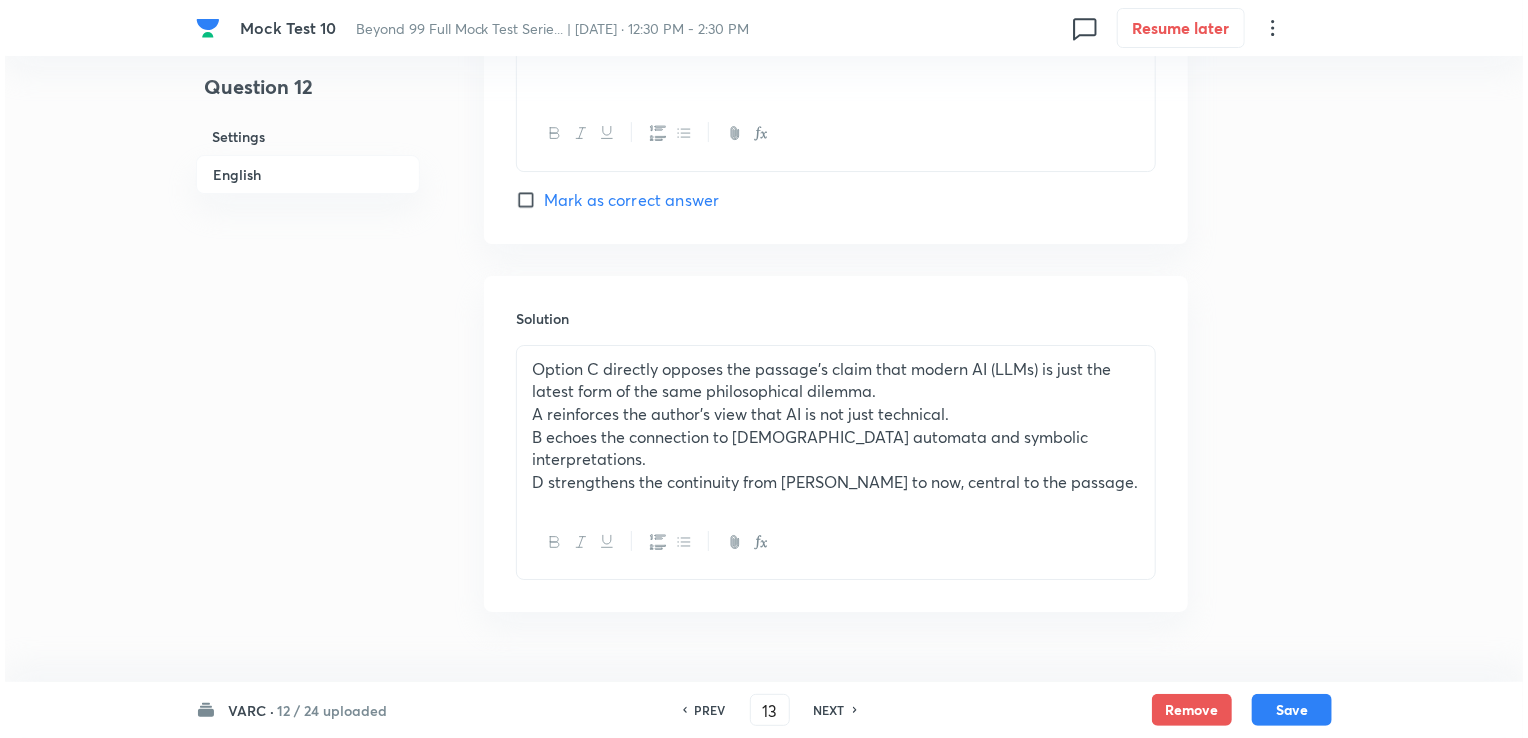scroll, scrollTop: 0, scrollLeft: 0, axis: both 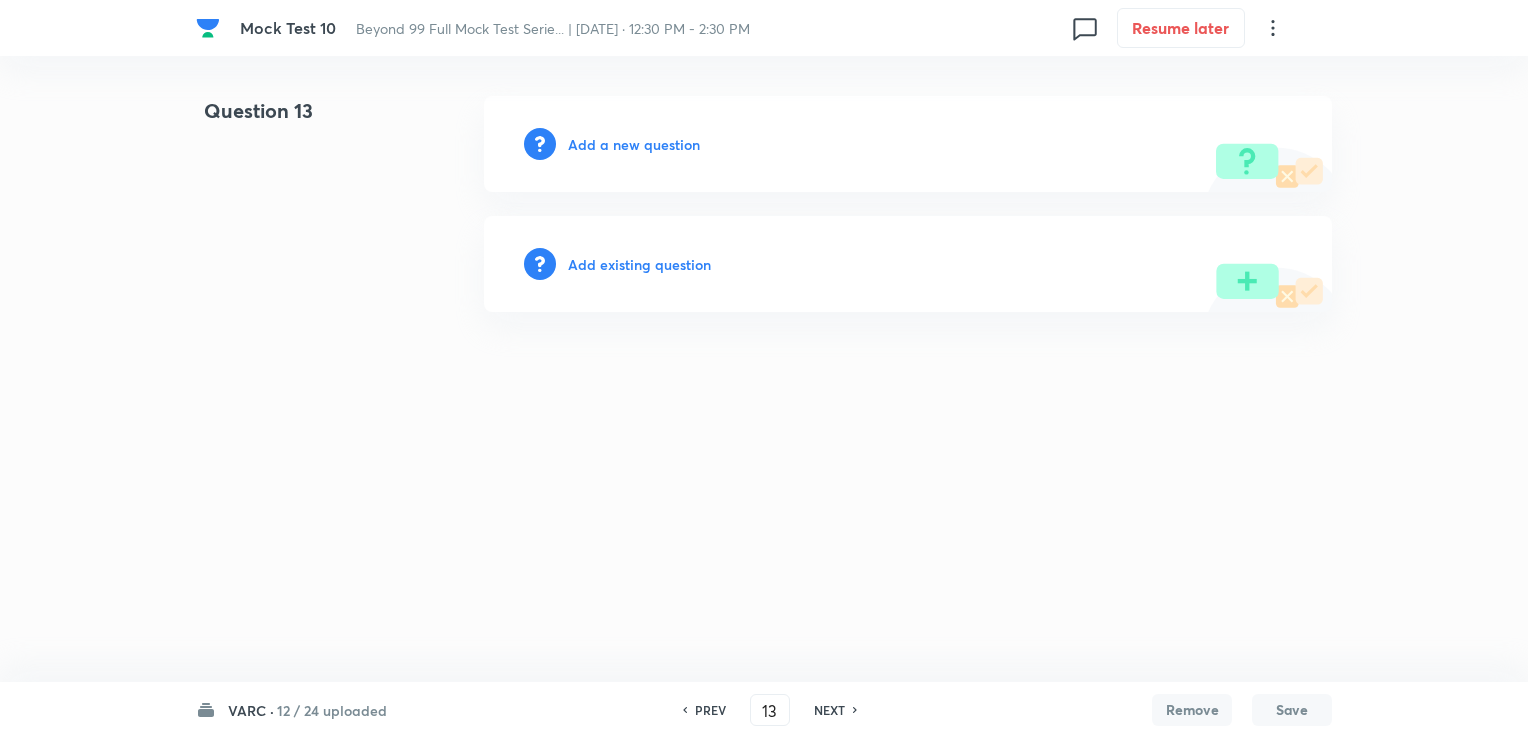 click on "Add a new question" at bounding box center [634, 144] 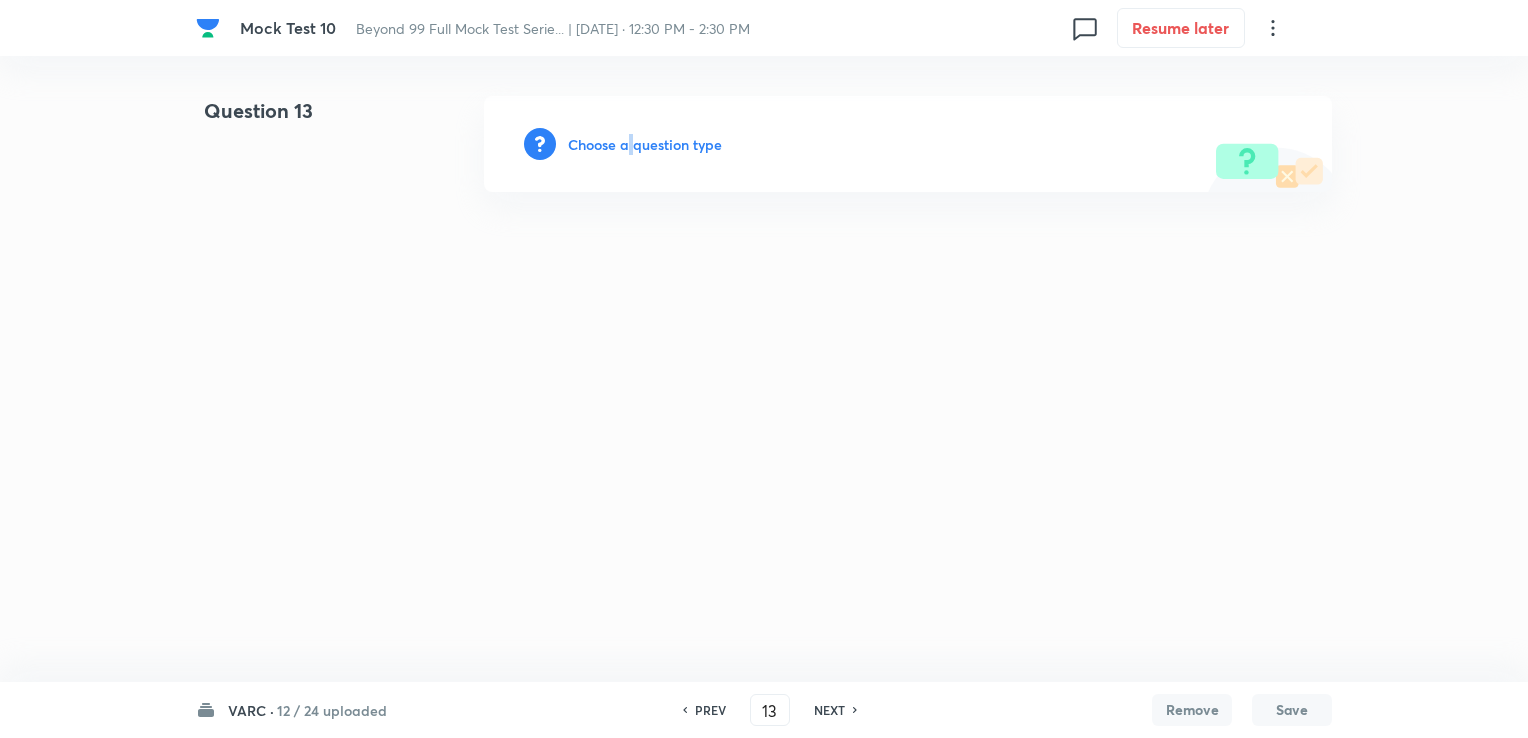click on "Choose a question type" at bounding box center (645, 144) 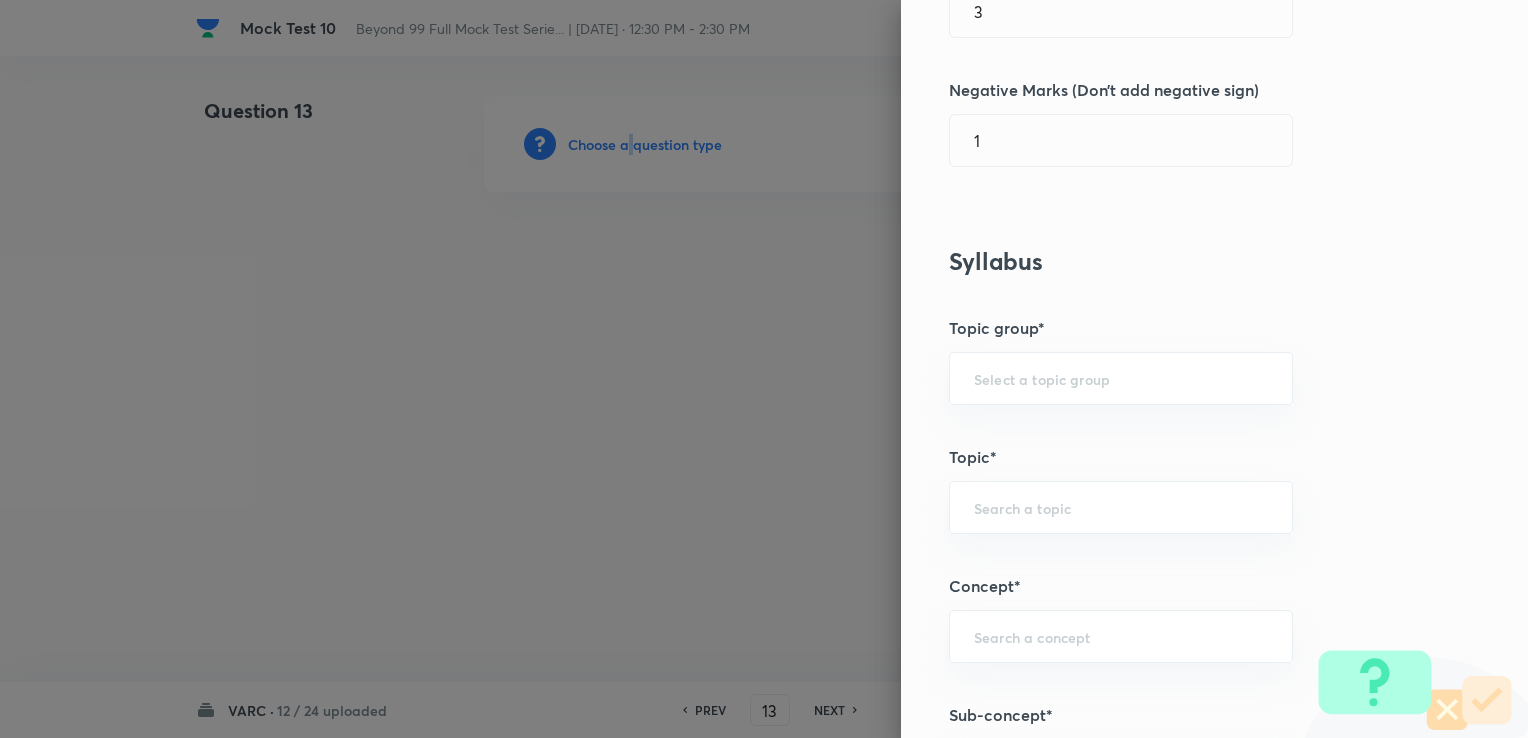 scroll, scrollTop: 600, scrollLeft: 0, axis: vertical 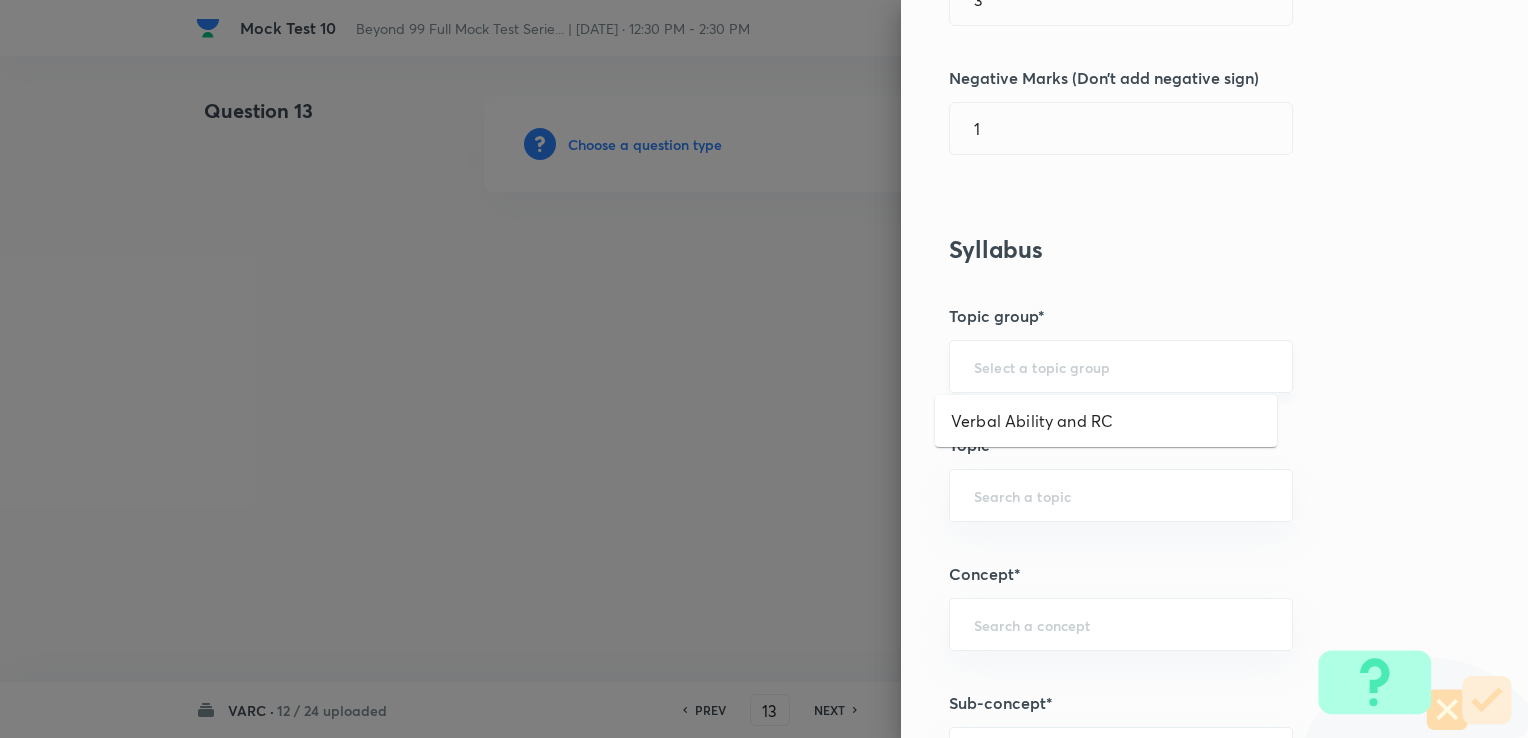 click at bounding box center (1121, 366) 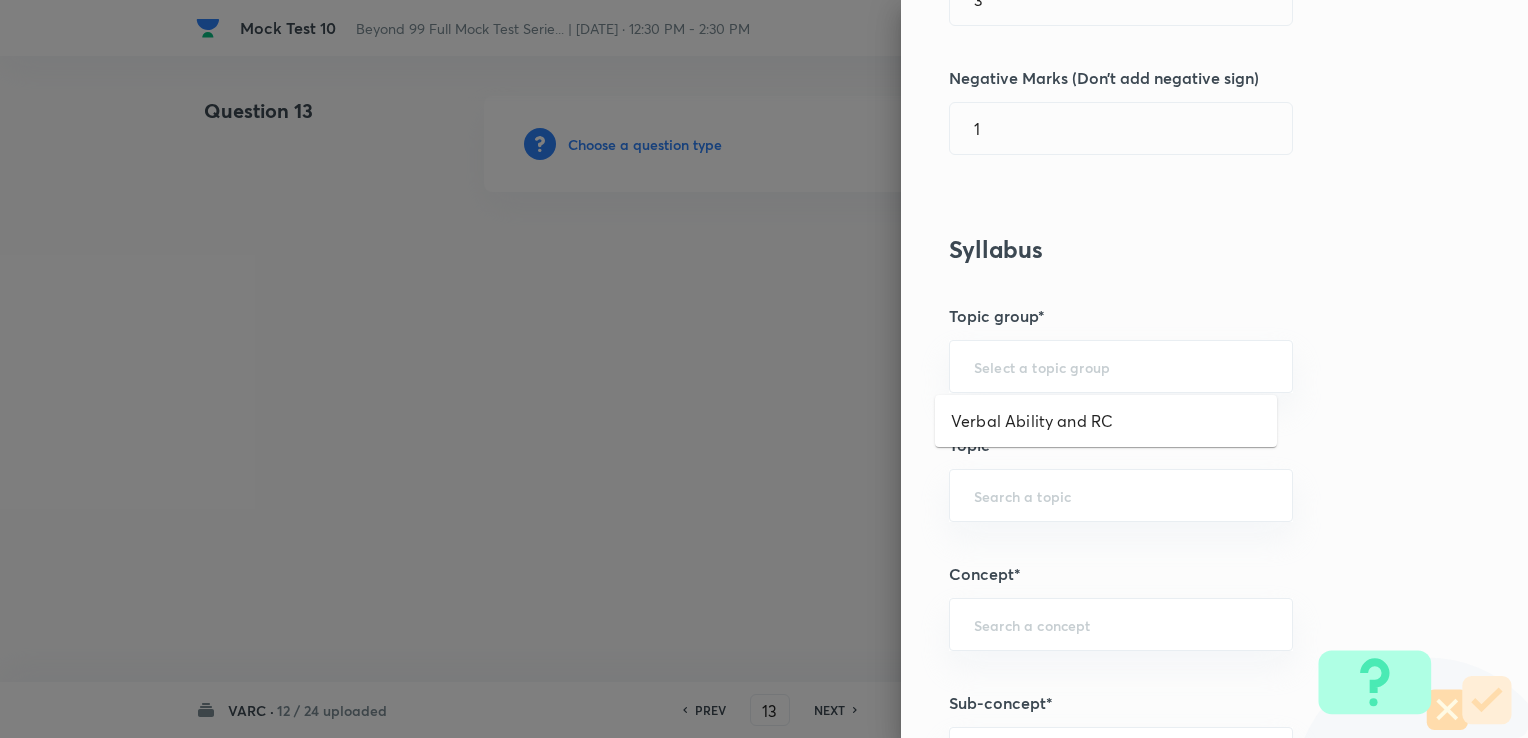 click on "Verbal Ability and RC" at bounding box center (1106, 421) 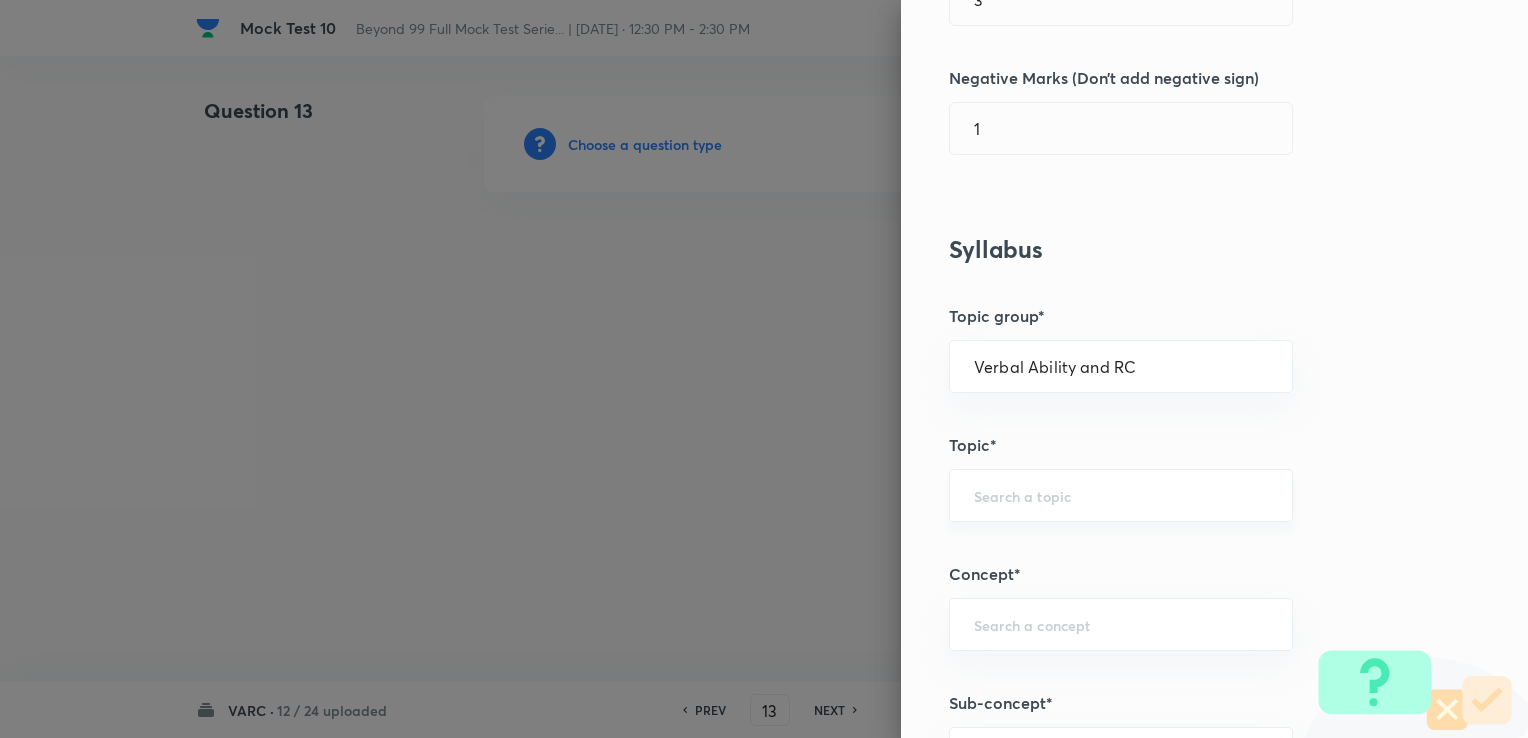 click on "​" at bounding box center [1121, 495] 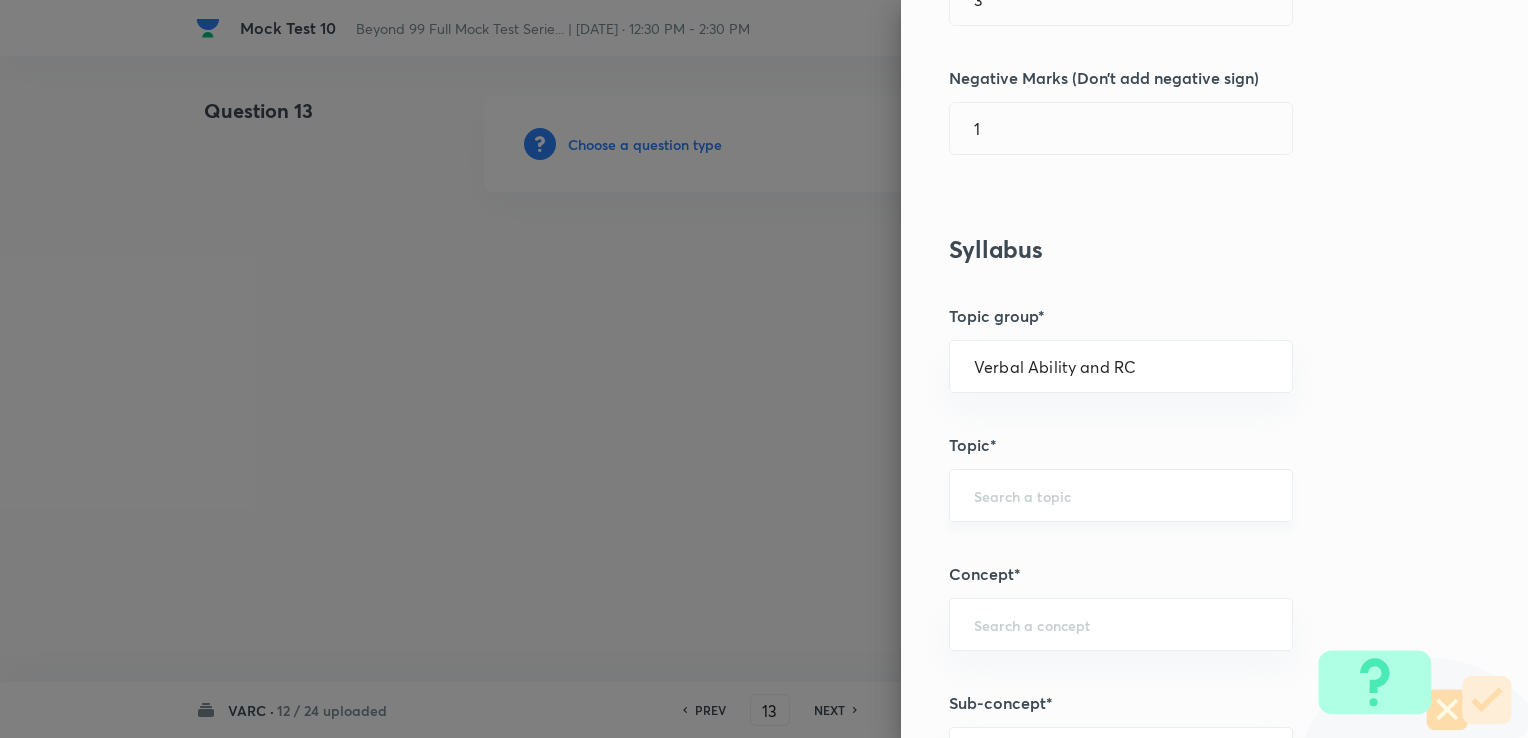 type on "a" 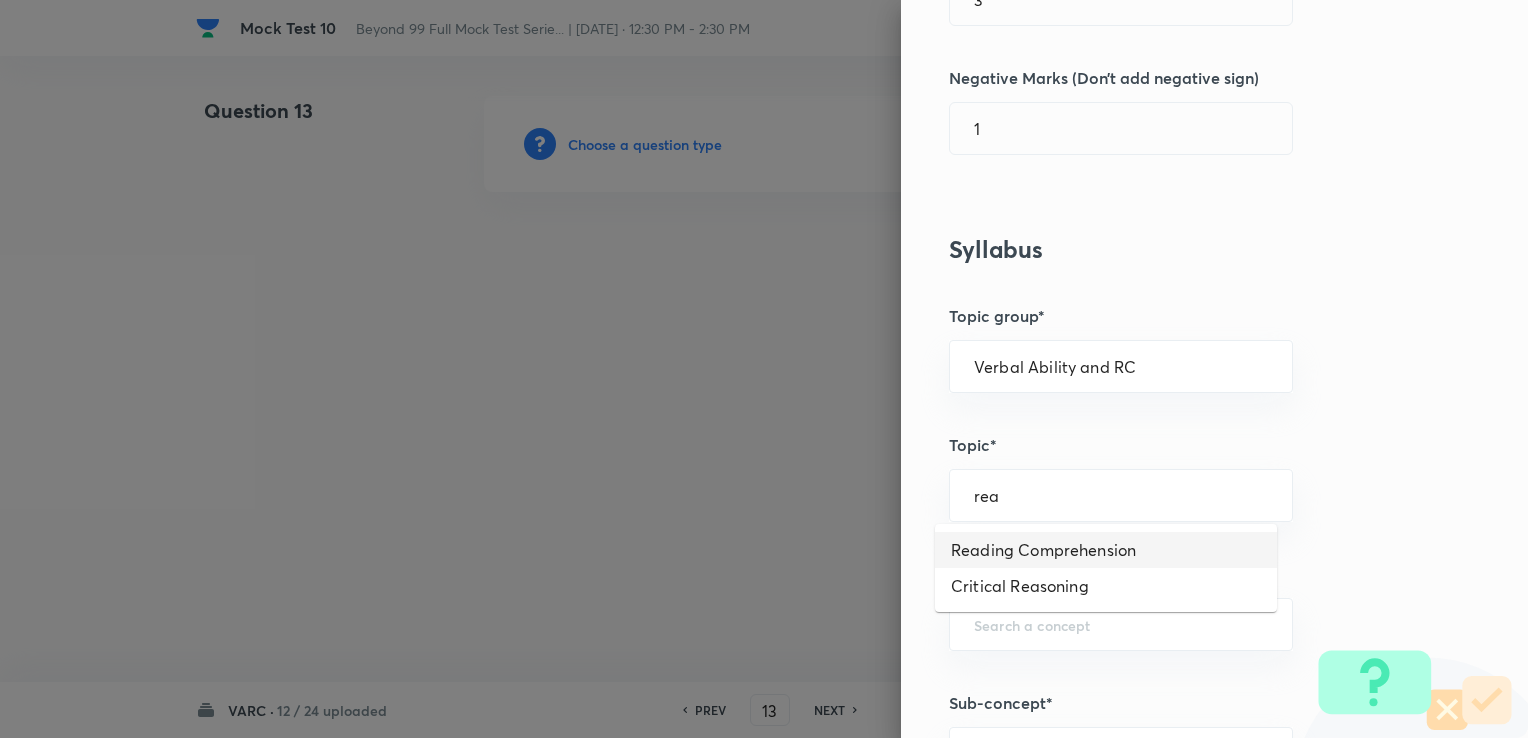 click on "Reading Comprehension" at bounding box center (1106, 550) 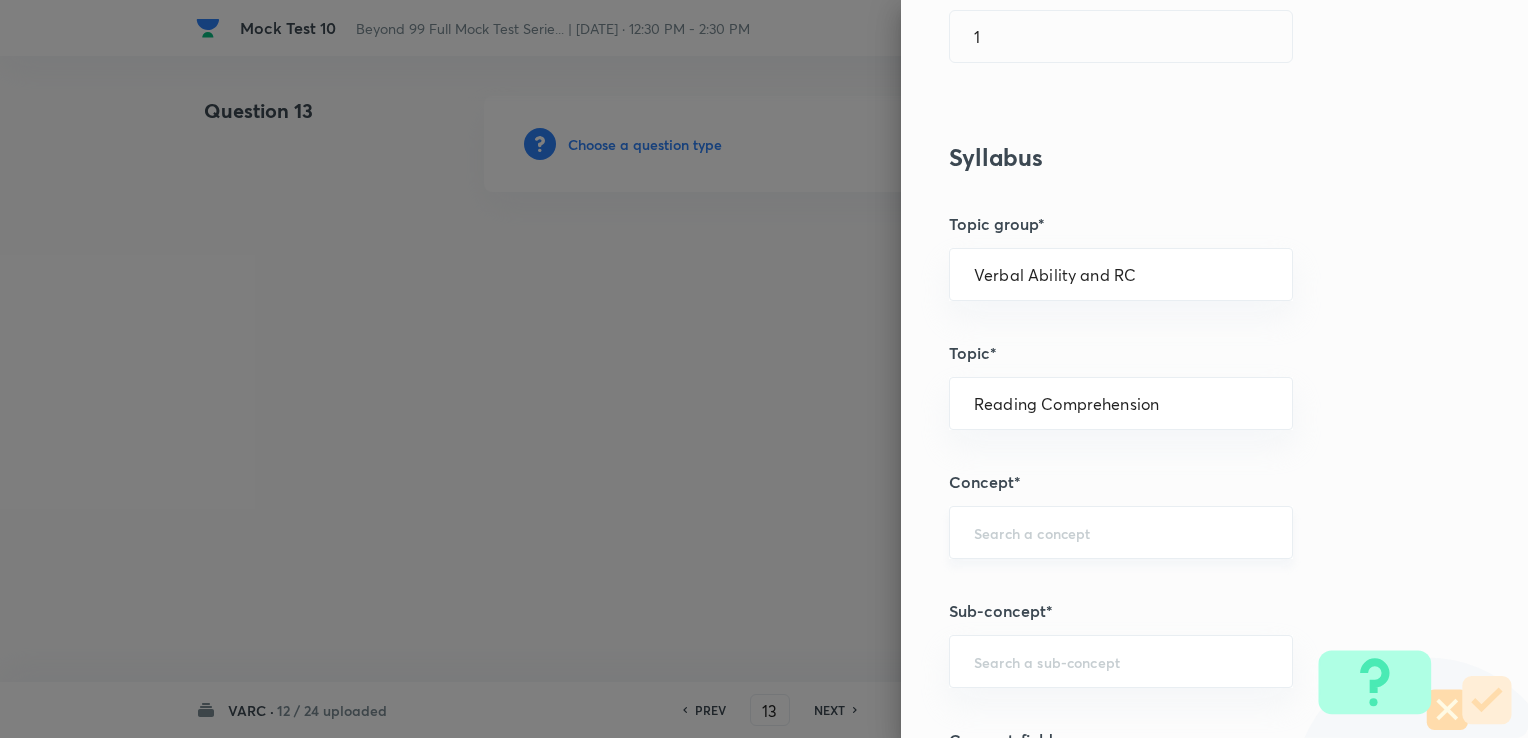 scroll, scrollTop: 700, scrollLeft: 0, axis: vertical 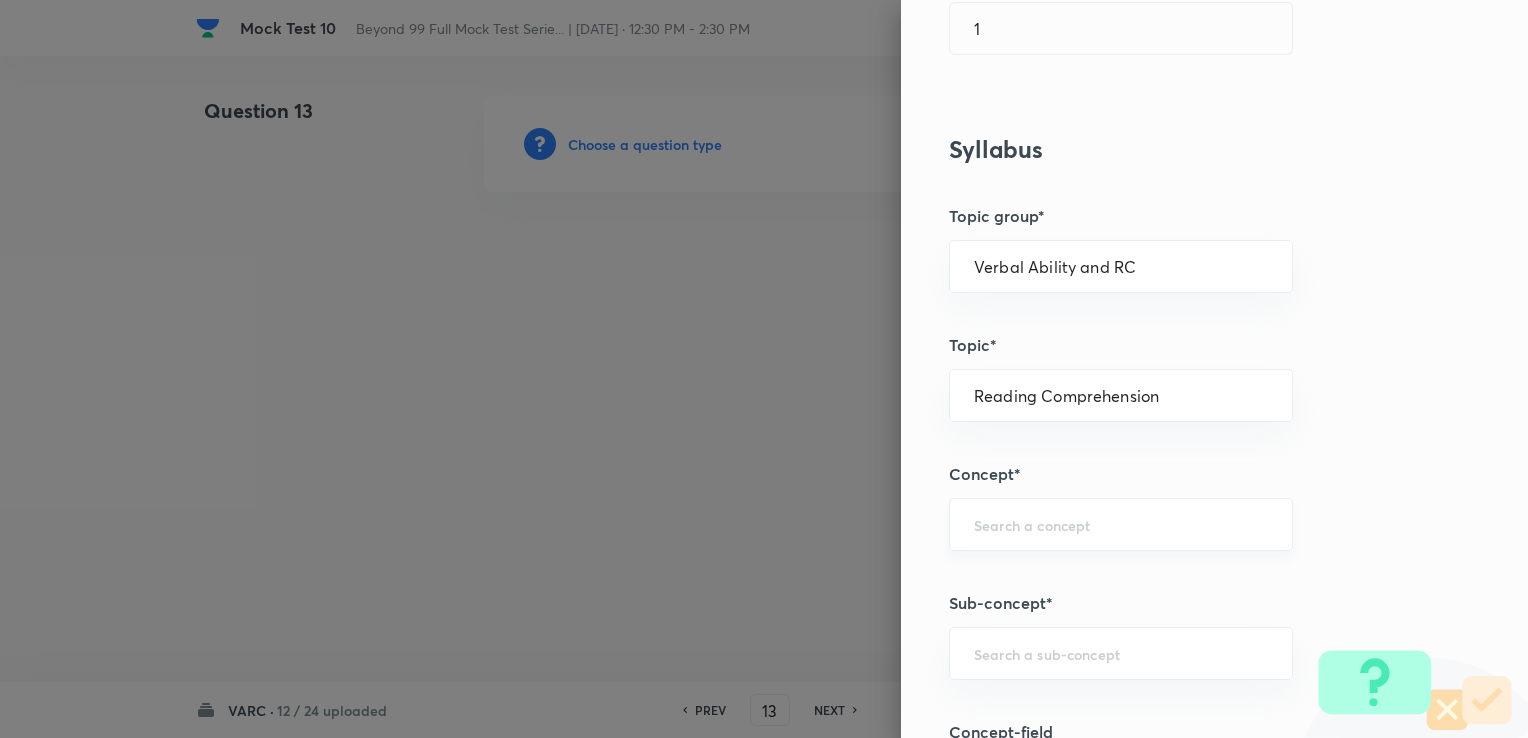 click on "​" at bounding box center [1121, 524] 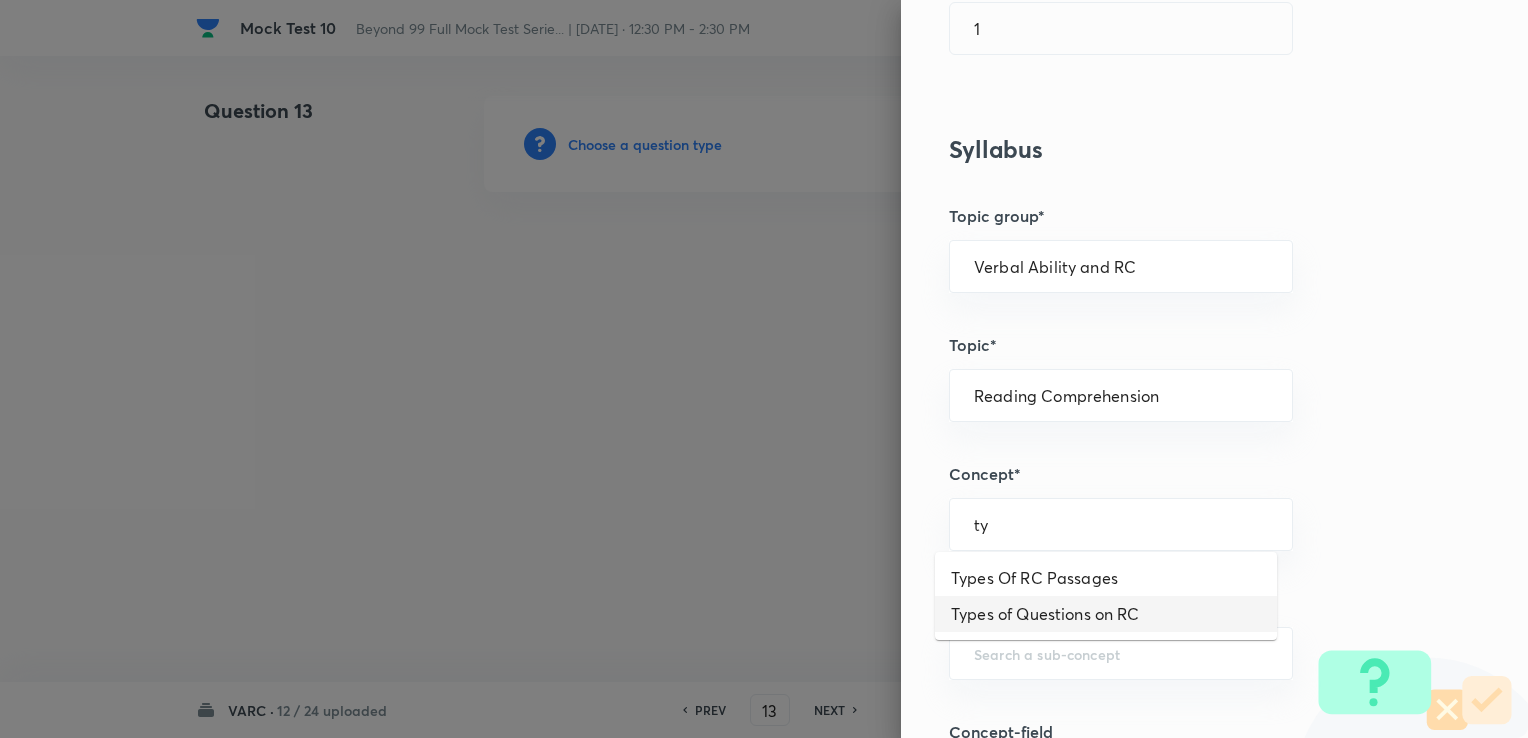 click on "Types of Questions on RC" at bounding box center [1106, 614] 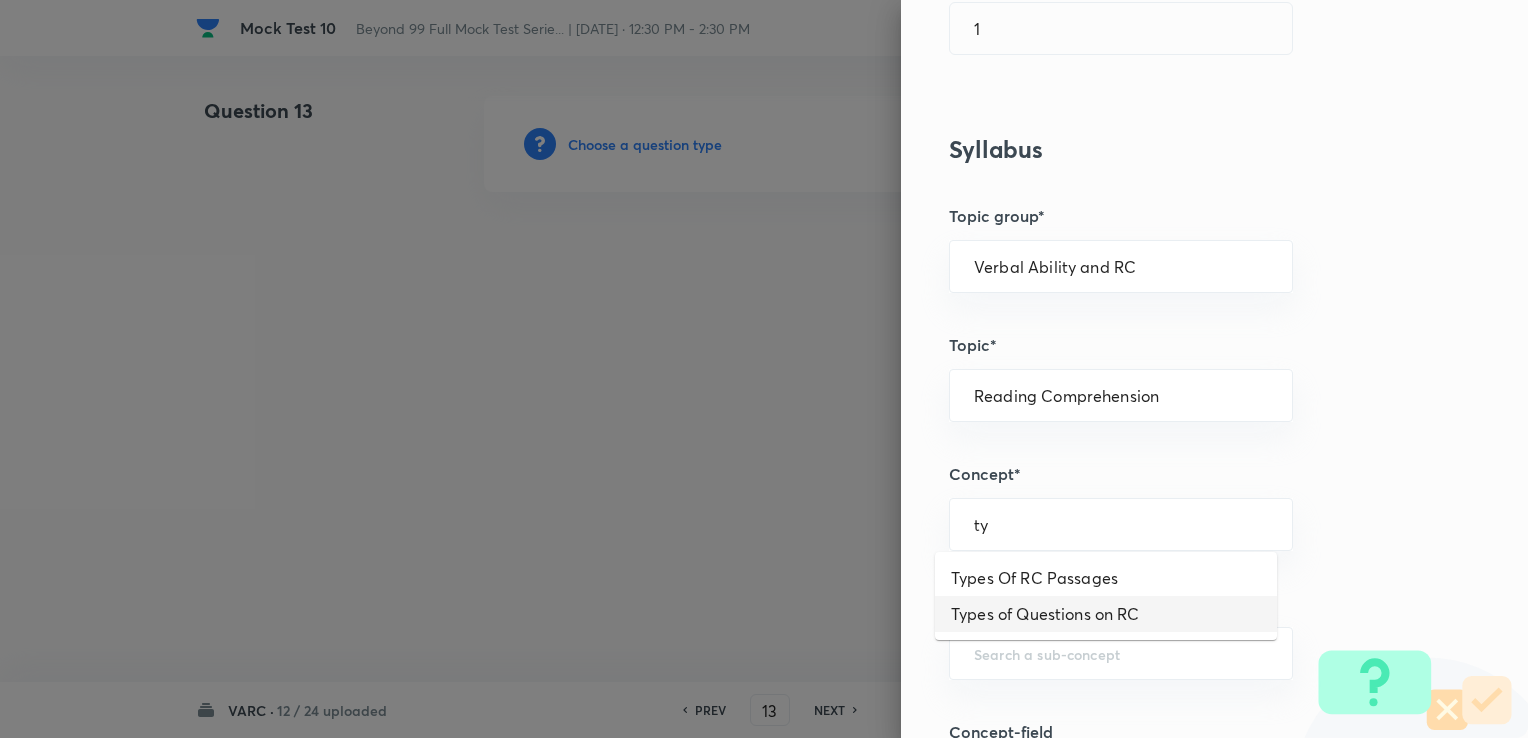 type on "Types of Questions on RC" 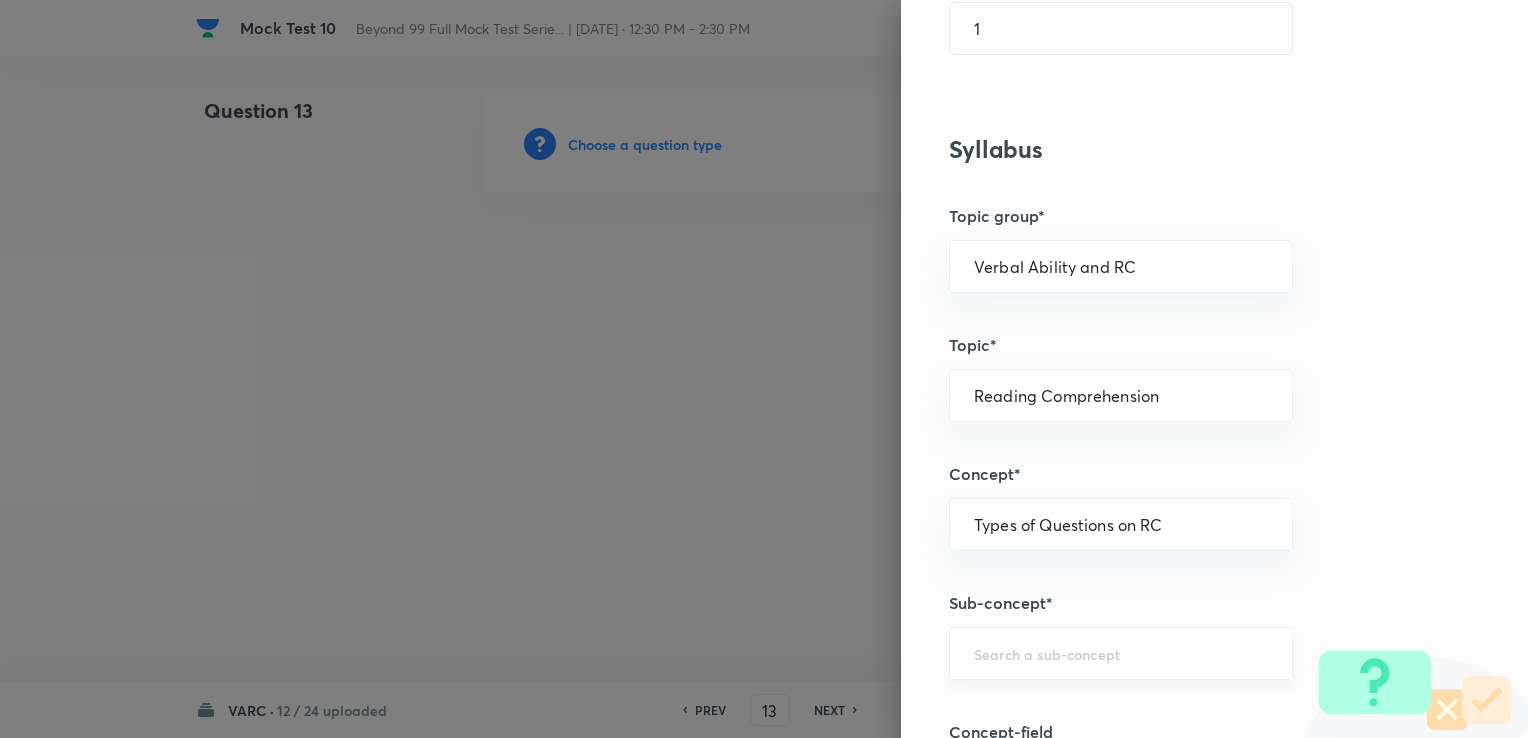 click at bounding box center [1121, 653] 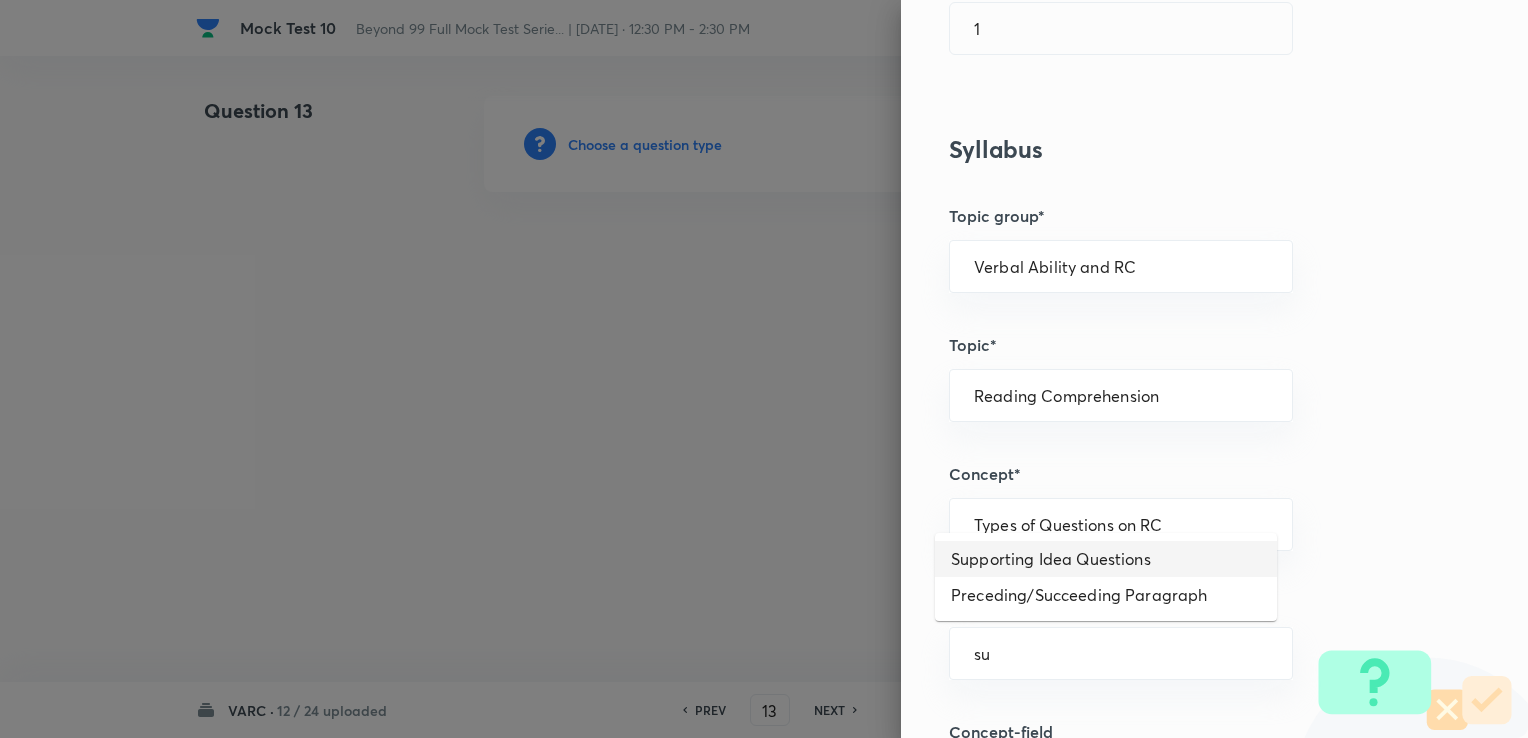 click on "Supporting Idea Questions" at bounding box center (1106, 559) 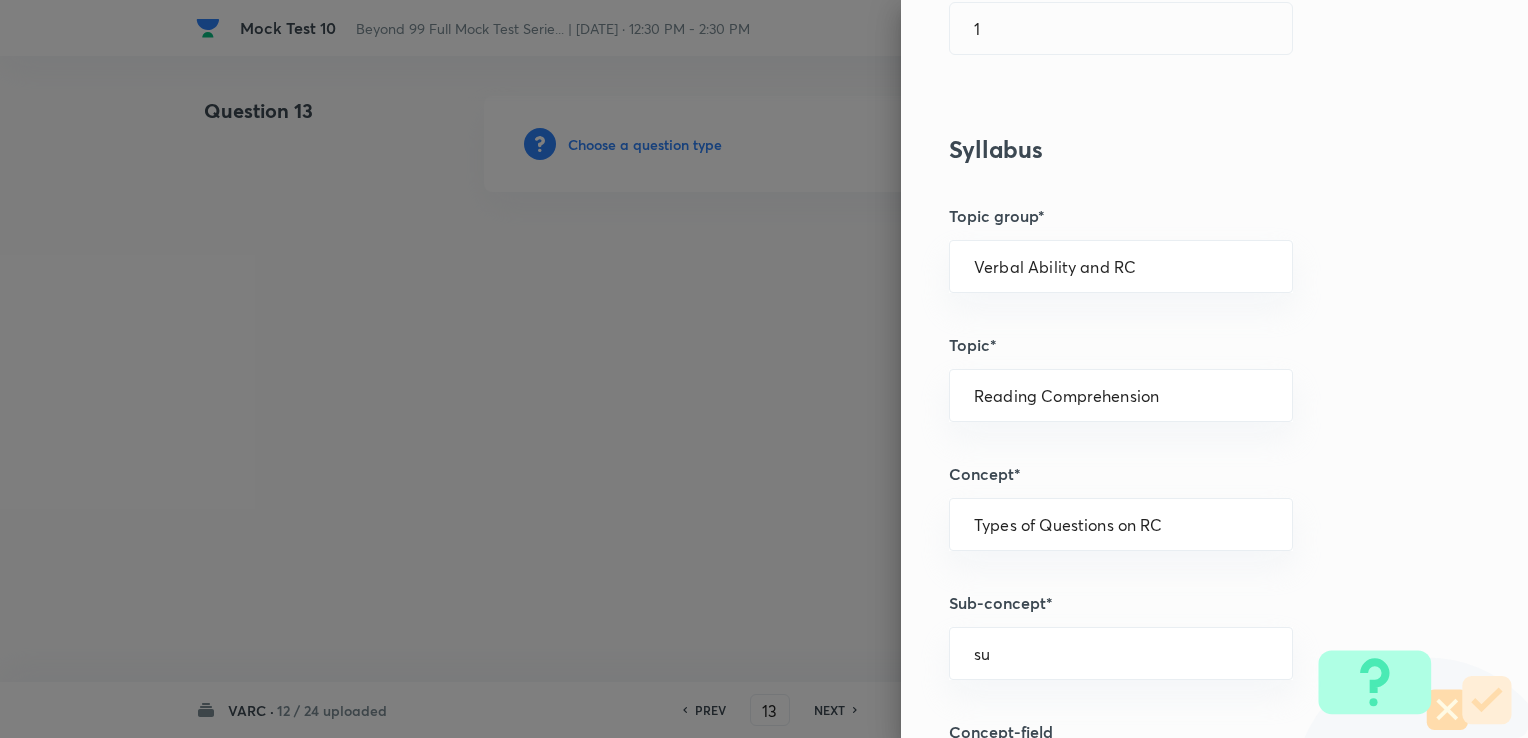 type on "Supporting Idea Questions" 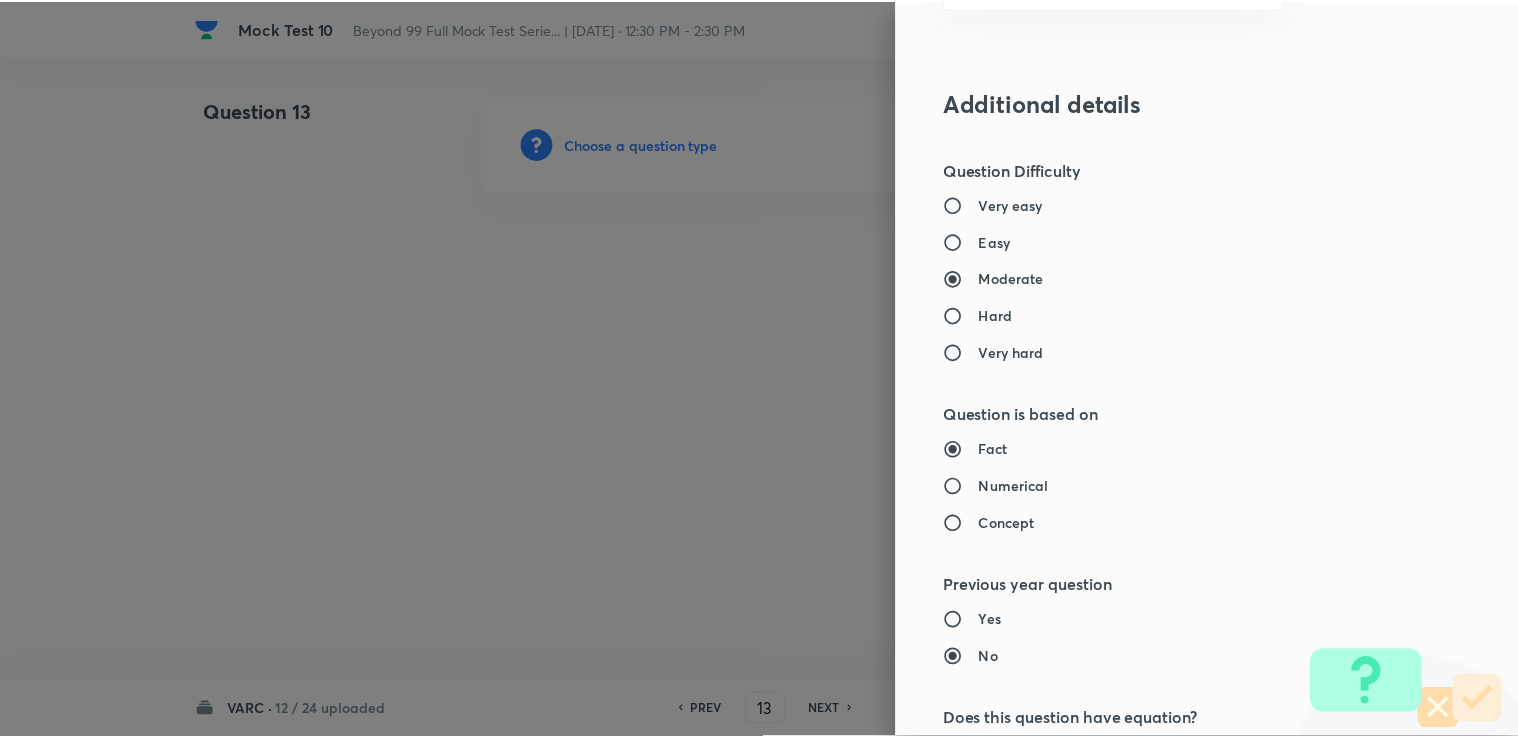 scroll, scrollTop: 1984, scrollLeft: 0, axis: vertical 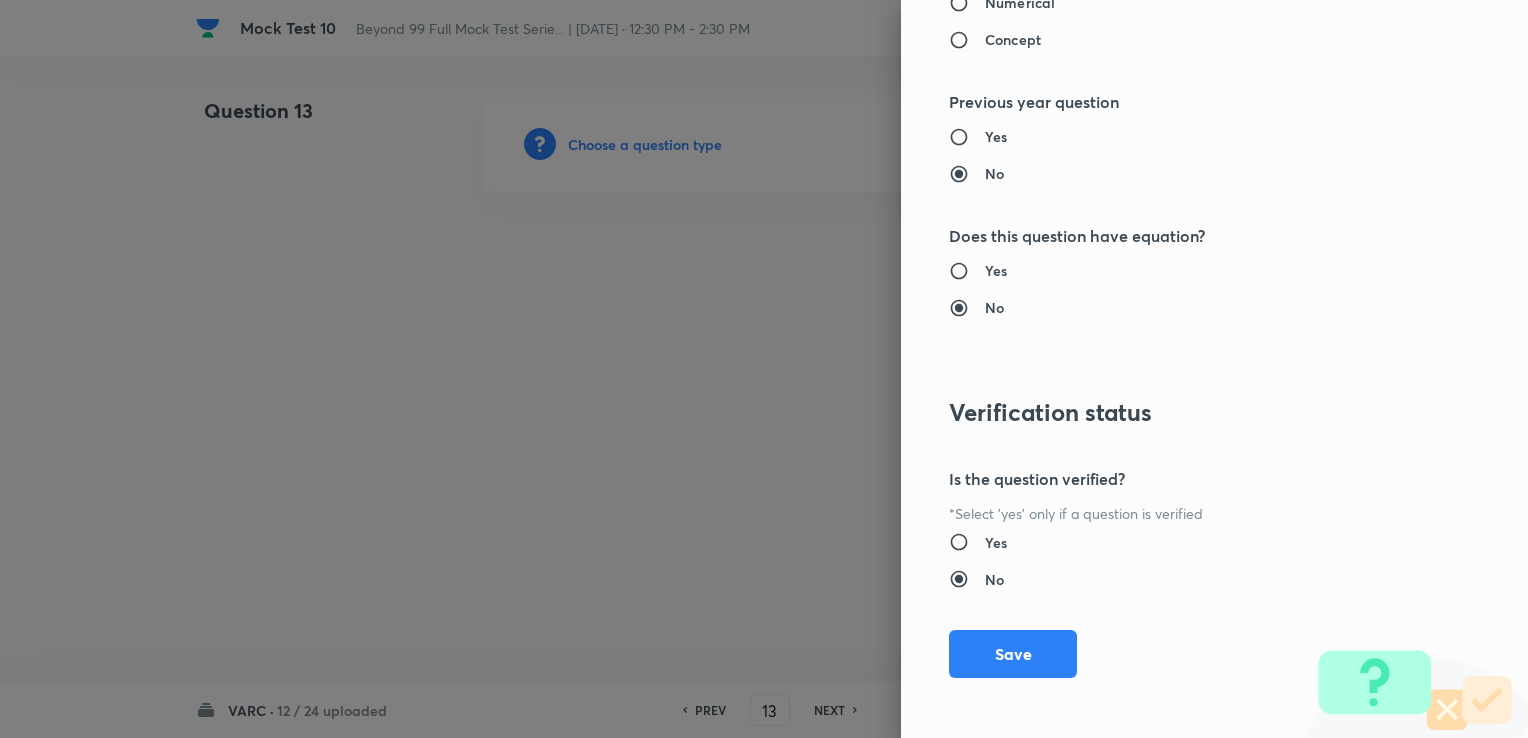 click on "Question settings Question type* Single choice correct Number of options* 2 3 4 5 Does this question have a passage?* Yes No Positive mark 3 ​ Negative Marks (Don’t add negative sign) 1 ​ Syllabus Topic group* Verbal Ability and RC ​ Topic* Reading Comprehension ​ Concept* Types of Questions on RC ​ Sub-concept* Supporting Idea Questions ​ Concept-field ​ Additional details Question Difficulty Very easy Easy Moderate Hard Very hard Question is based on Fact Numerical Concept Previous year question Yes No Does this question have equation? Yes No Verification status Is the question verified? *Select 'yes' only if a question is verified Yes No Save" at bounding box center [1214, 369] 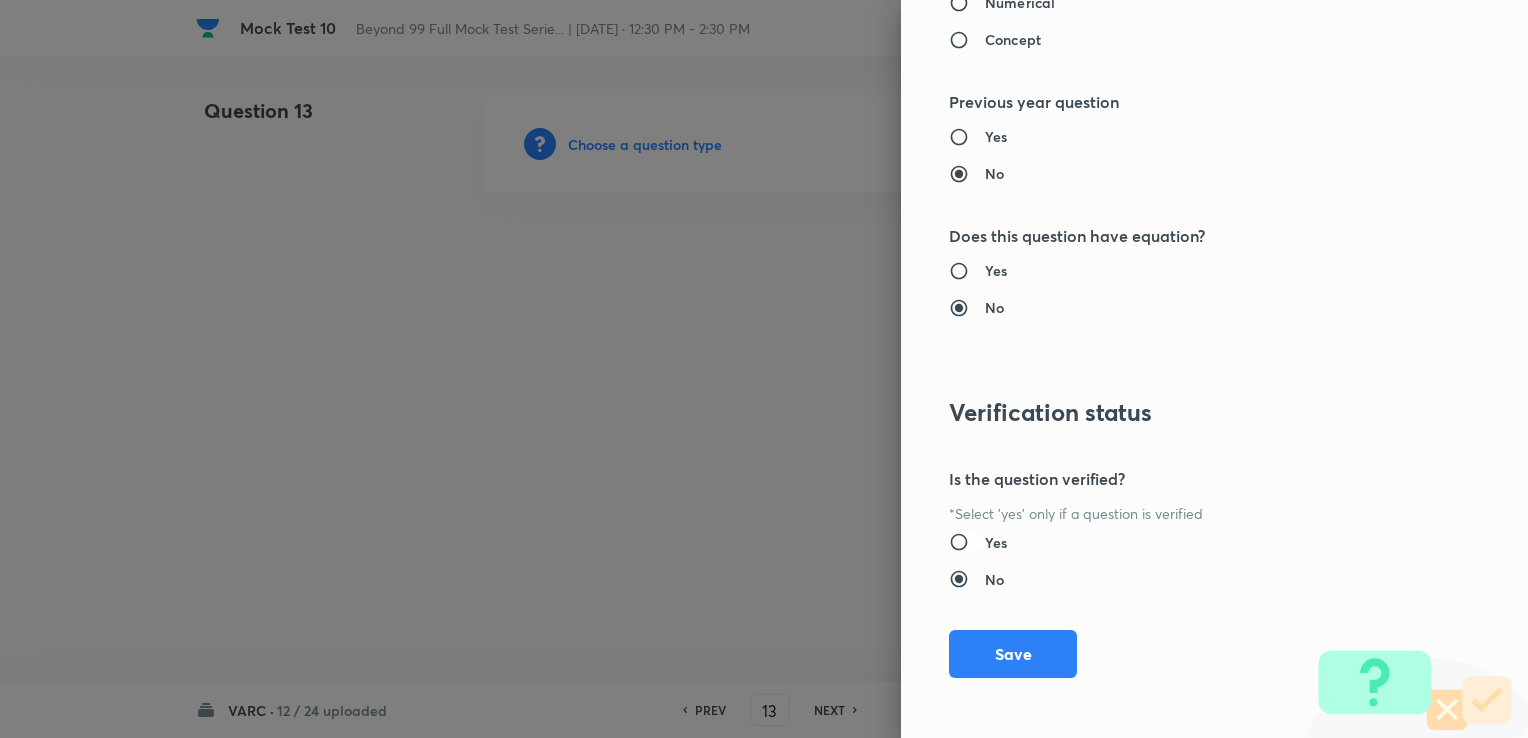 click on "Yes" at bounding box center (967, 542) 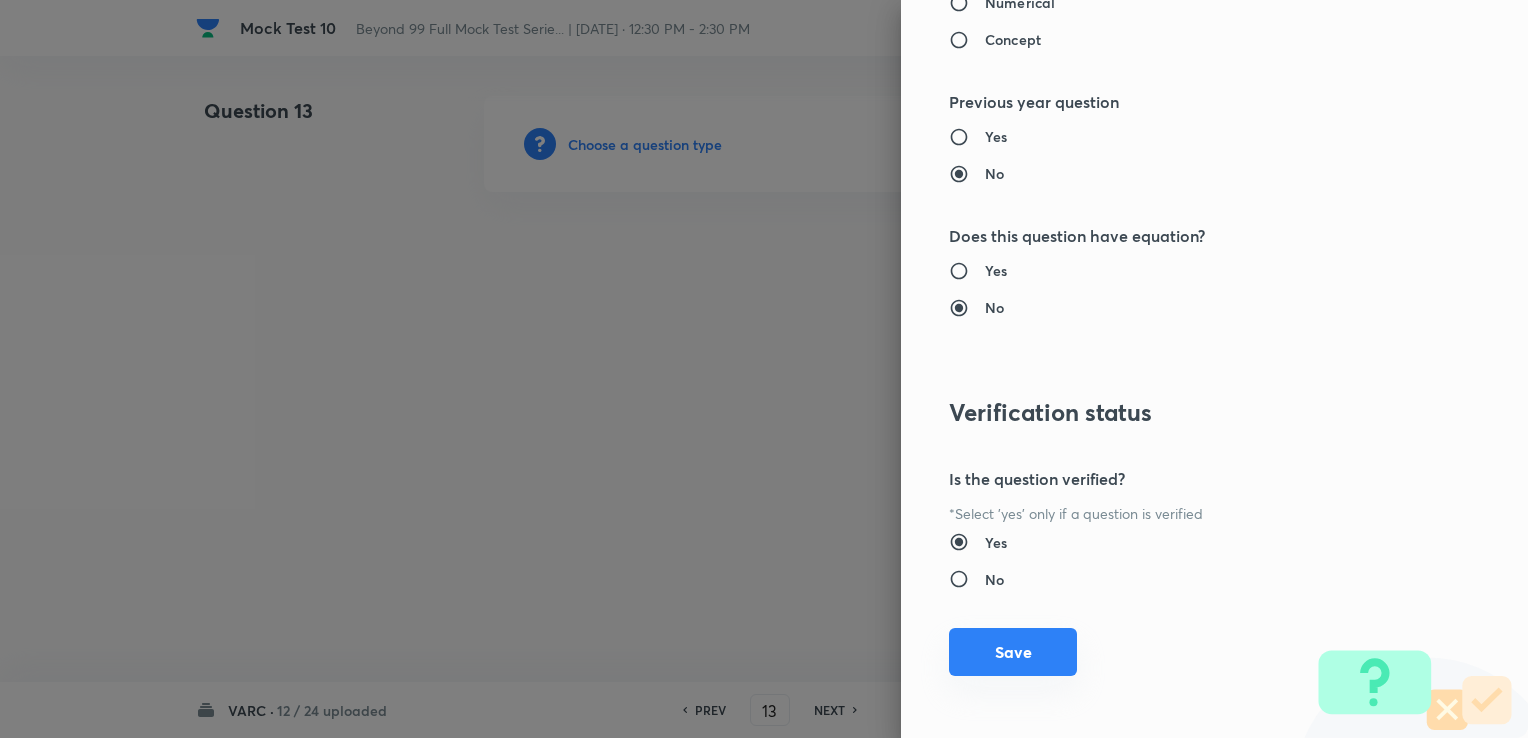 click on "Save" at bounding box center [1013, 652] 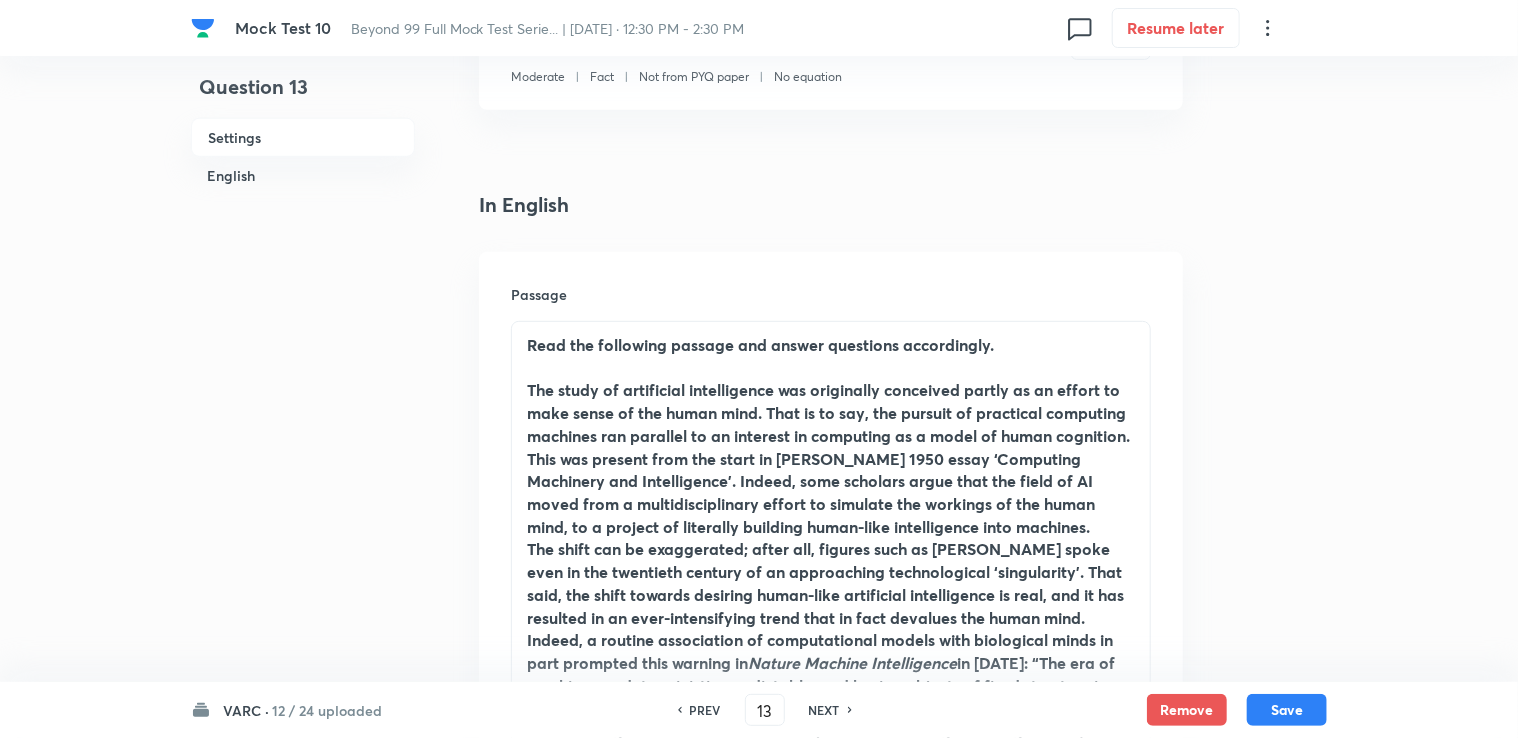scroll, scrollTop: 400, scrollLeft: 0, axis: vertical 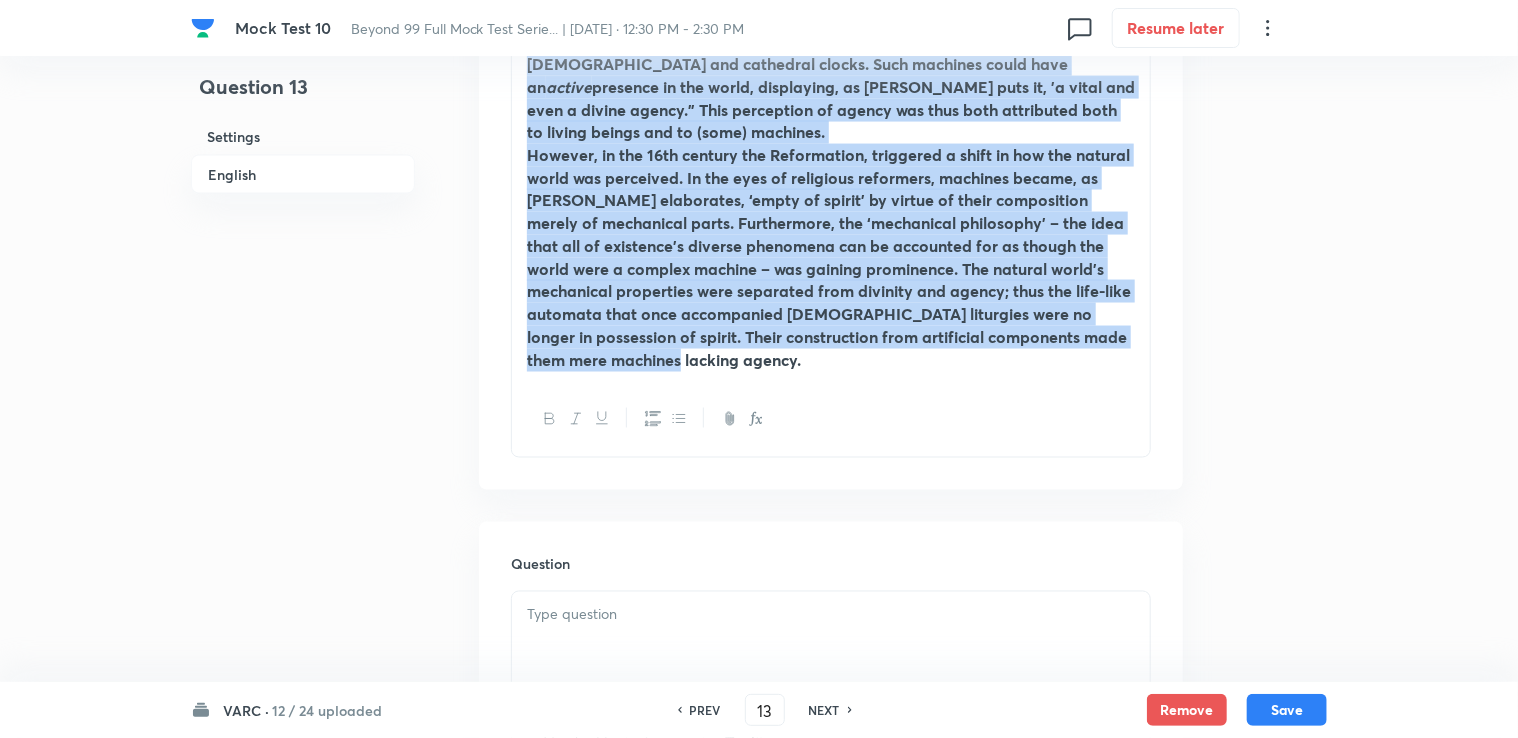 drag, startPoint x: 529, startPoint y: 359, endPoint x: 857, endPoint y: 430, distance: 335.5965 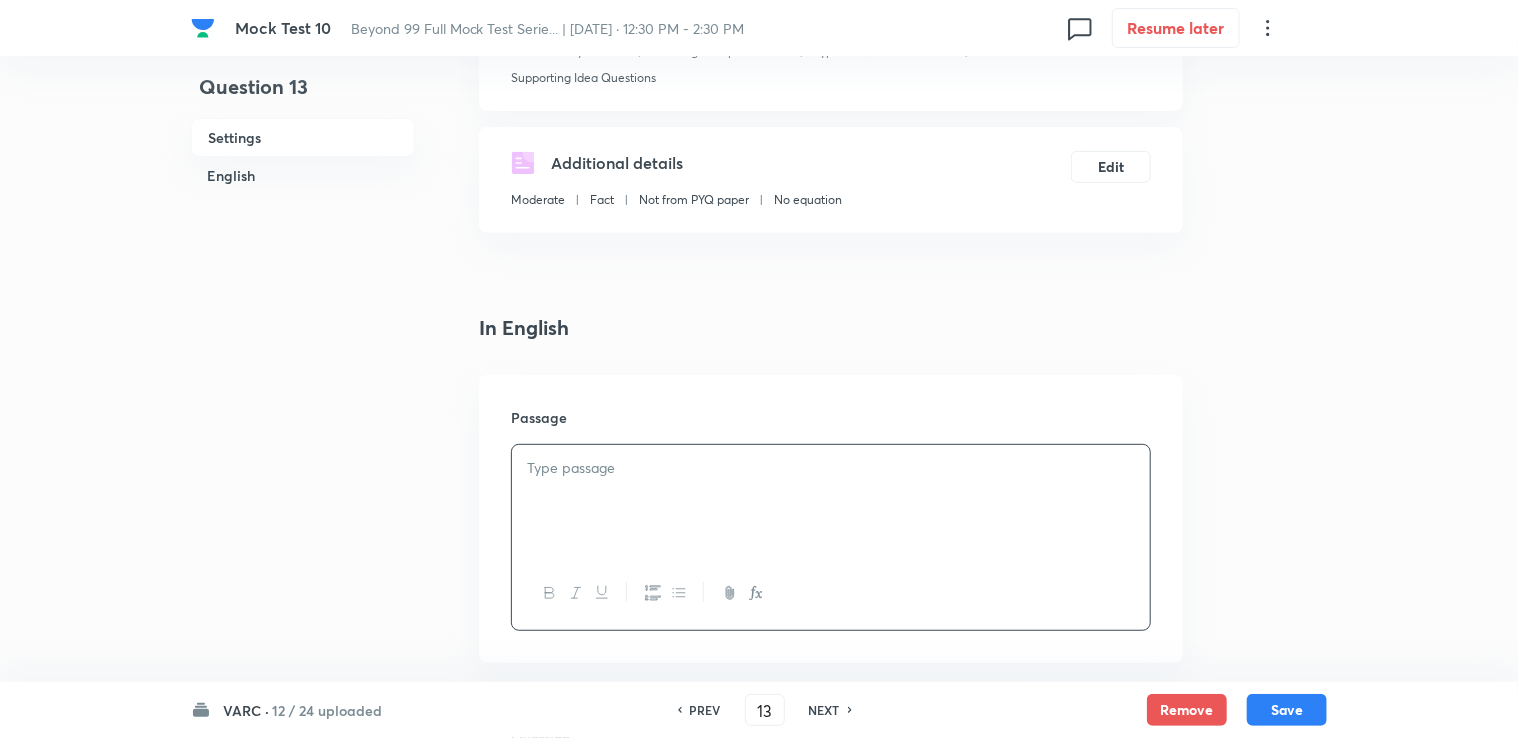 scroll, scrollTop: 300, scrollLeft: 0, axis: vertical 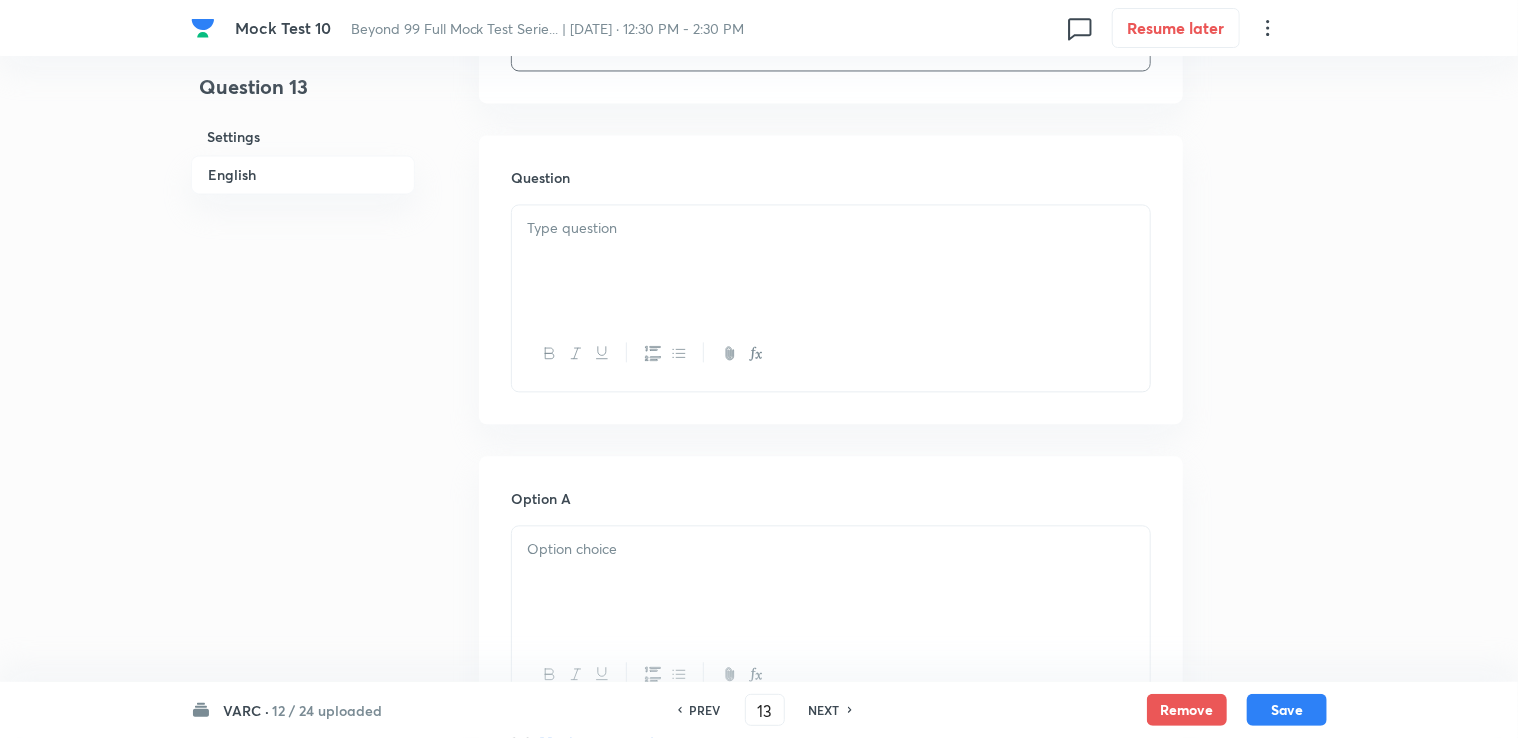 click at bounding box center (831, 261) 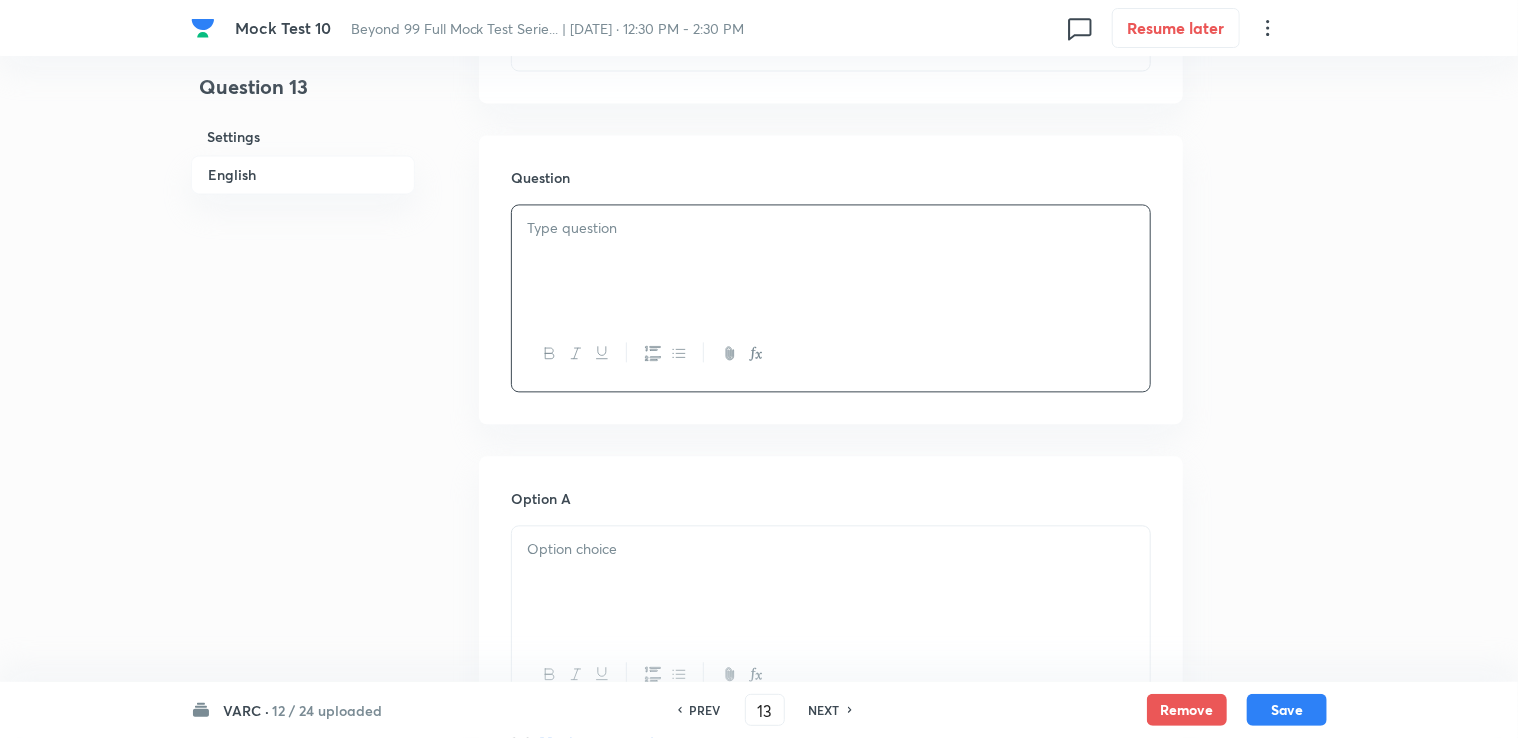 drag, startPoint x: 512, startPoint y: 202, endPoint x: 936, endPoint y: 285, distance: 432.04745 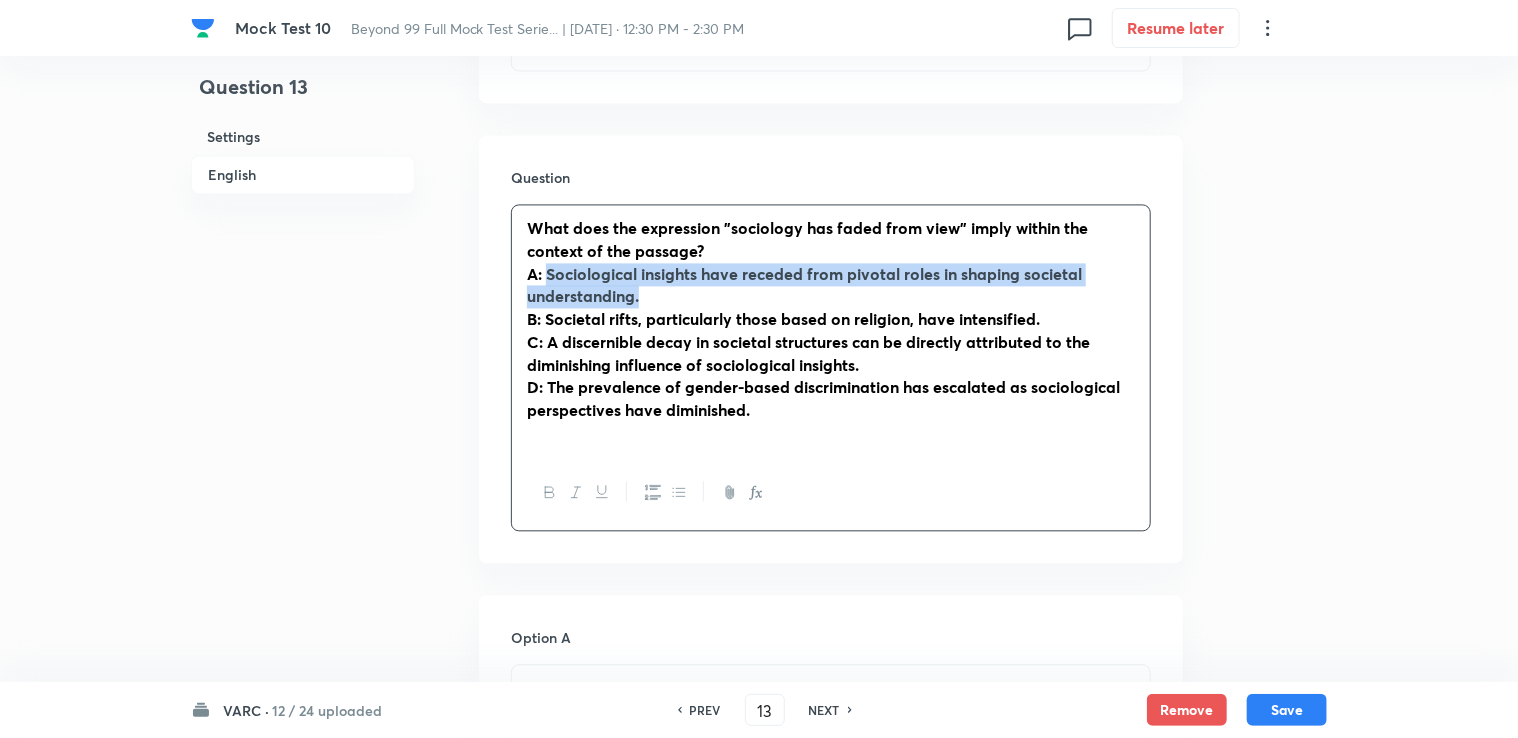 drag, startPoint x: 546, startPoint y: 250, endPoint x: 648, endPoint y: 269, distance: 103.75452 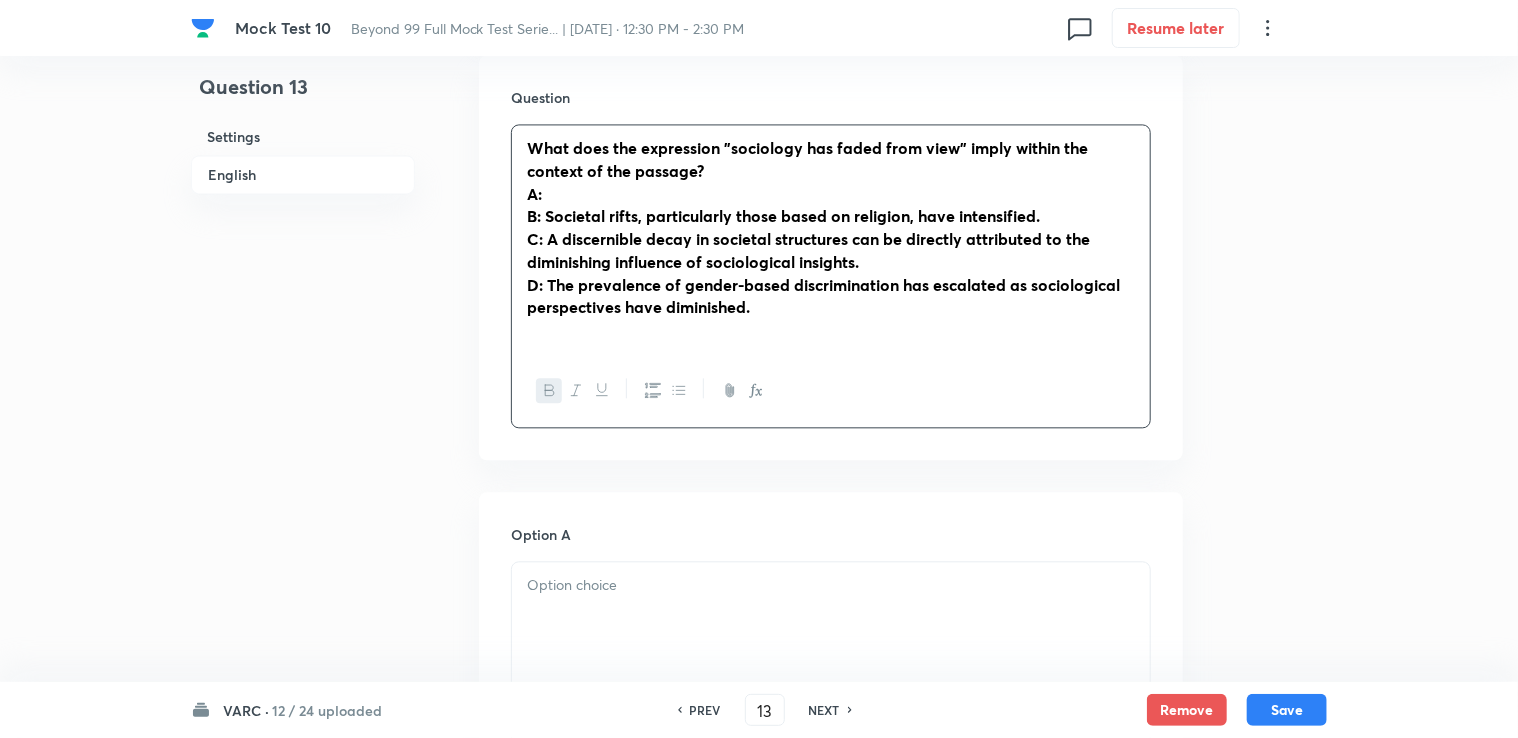scroll, scrollTop: 2300, scrollLeft: 0, axis: vertical 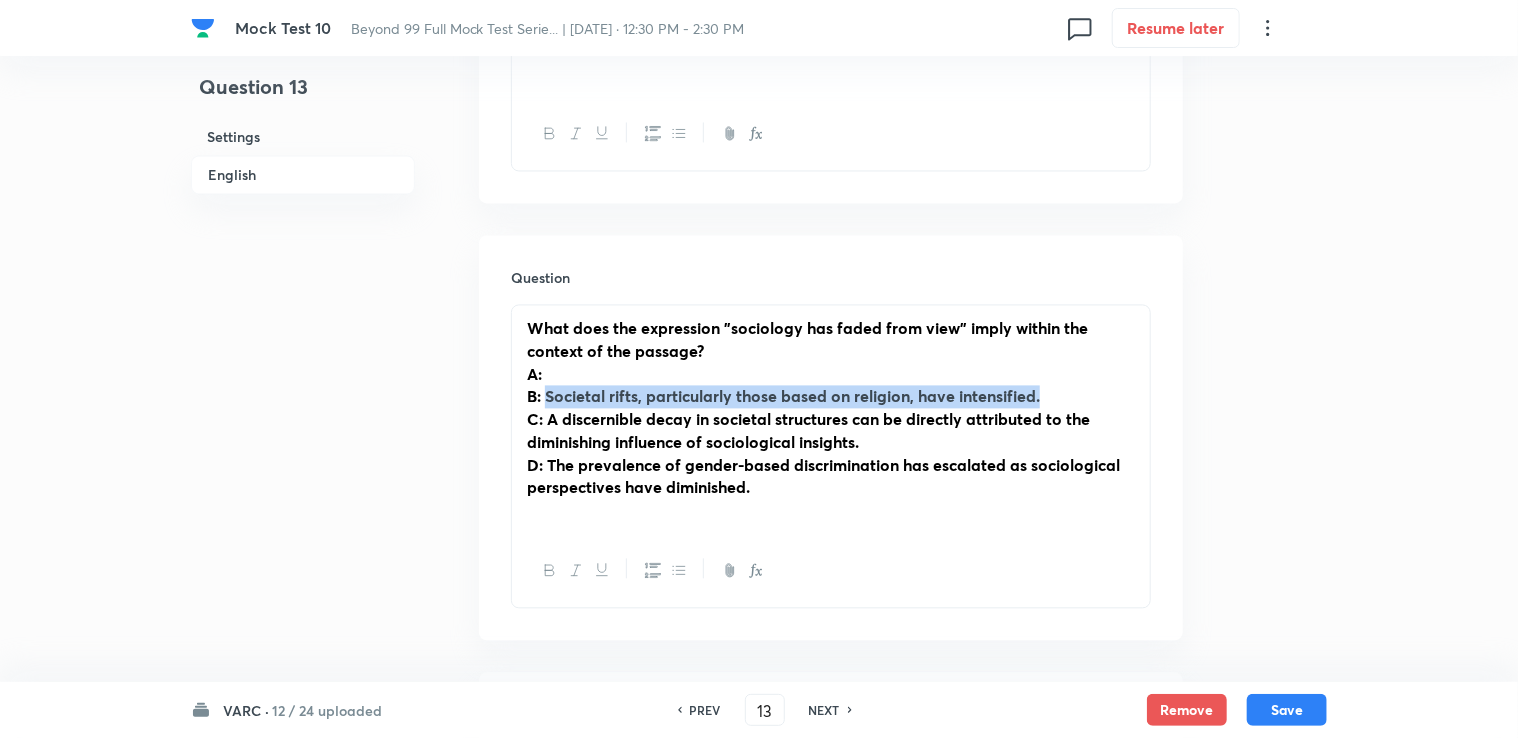 drag, startPoint x: 574, startPoint y: 382, endPoint x: 1068, endPoint y: 370, distance: 494.14572 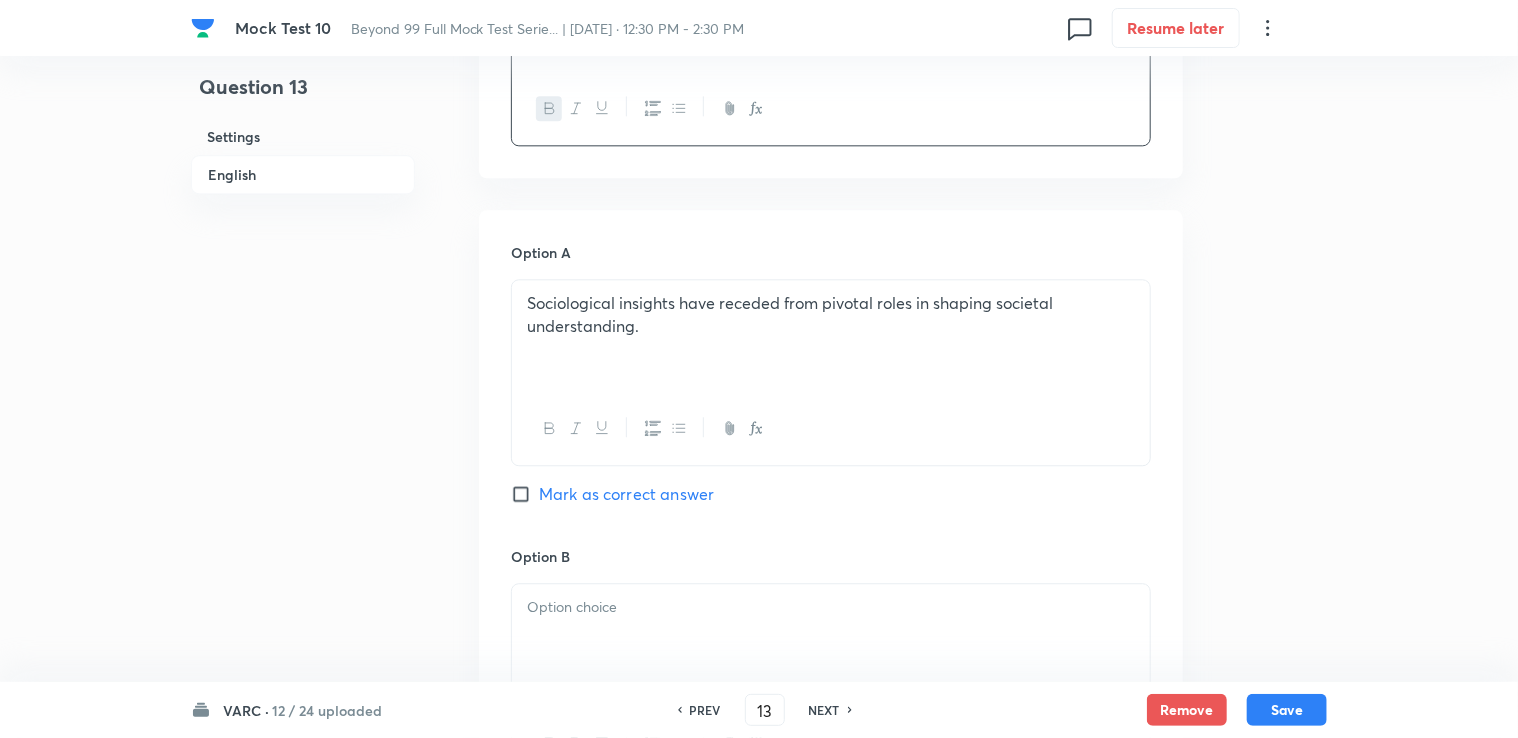 scroll, scrollTop: 2400, scrollLeft: 0, axis: vertical 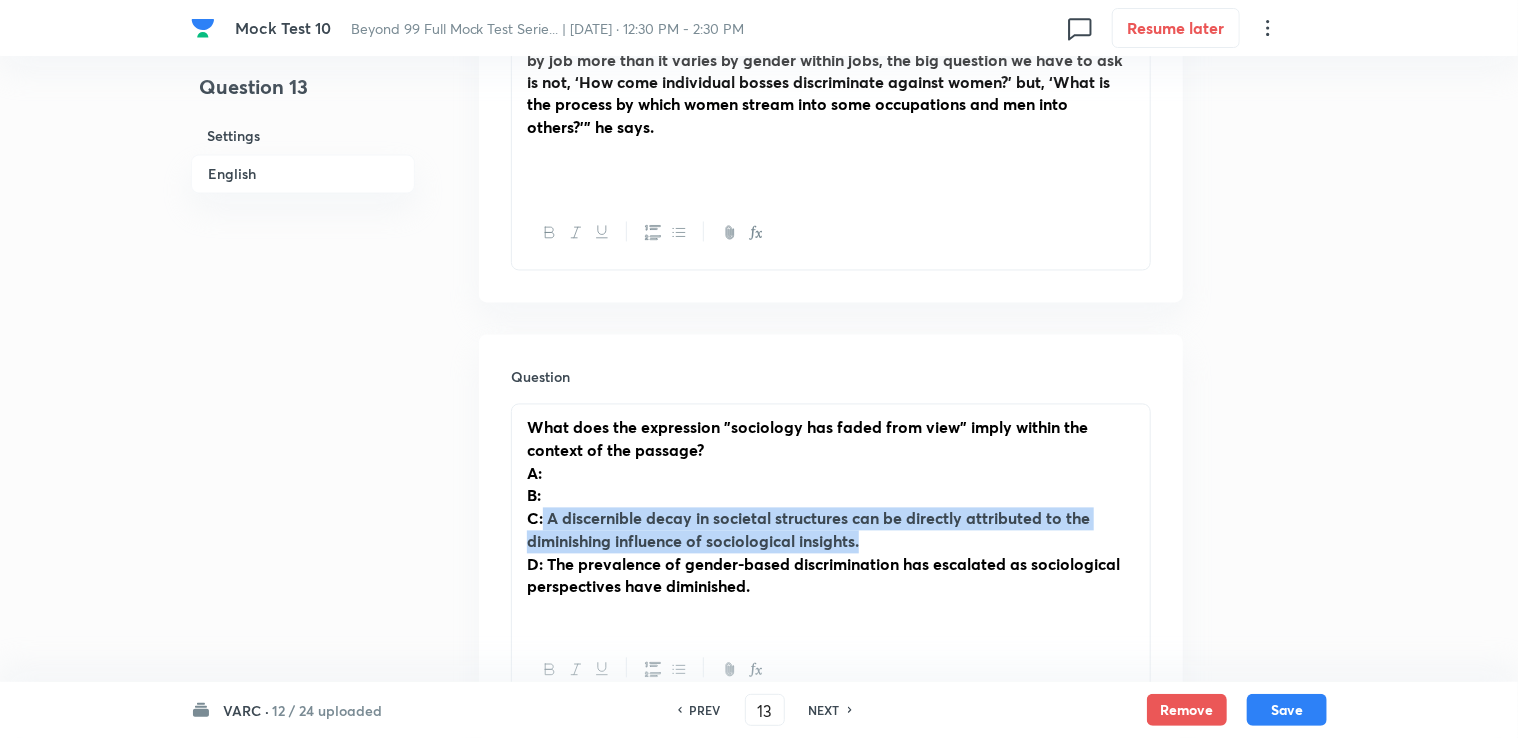 drag, startPoint x: 544, startPoint y: 502, endPoint x: 909, endPoint y: 522, distance: 365.54755 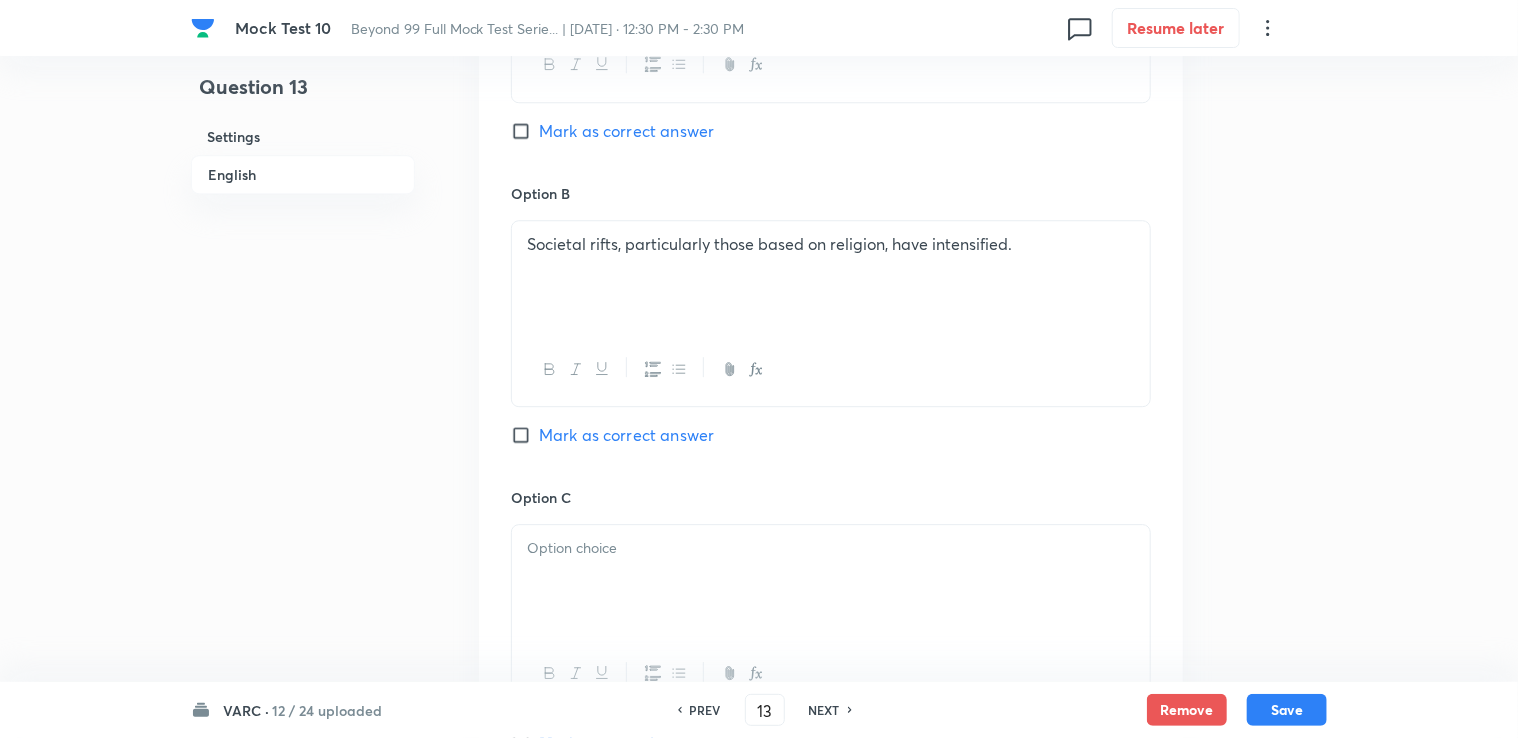 scroll, scrollTop: 2800, scrollLeft: 0, axis: vertical 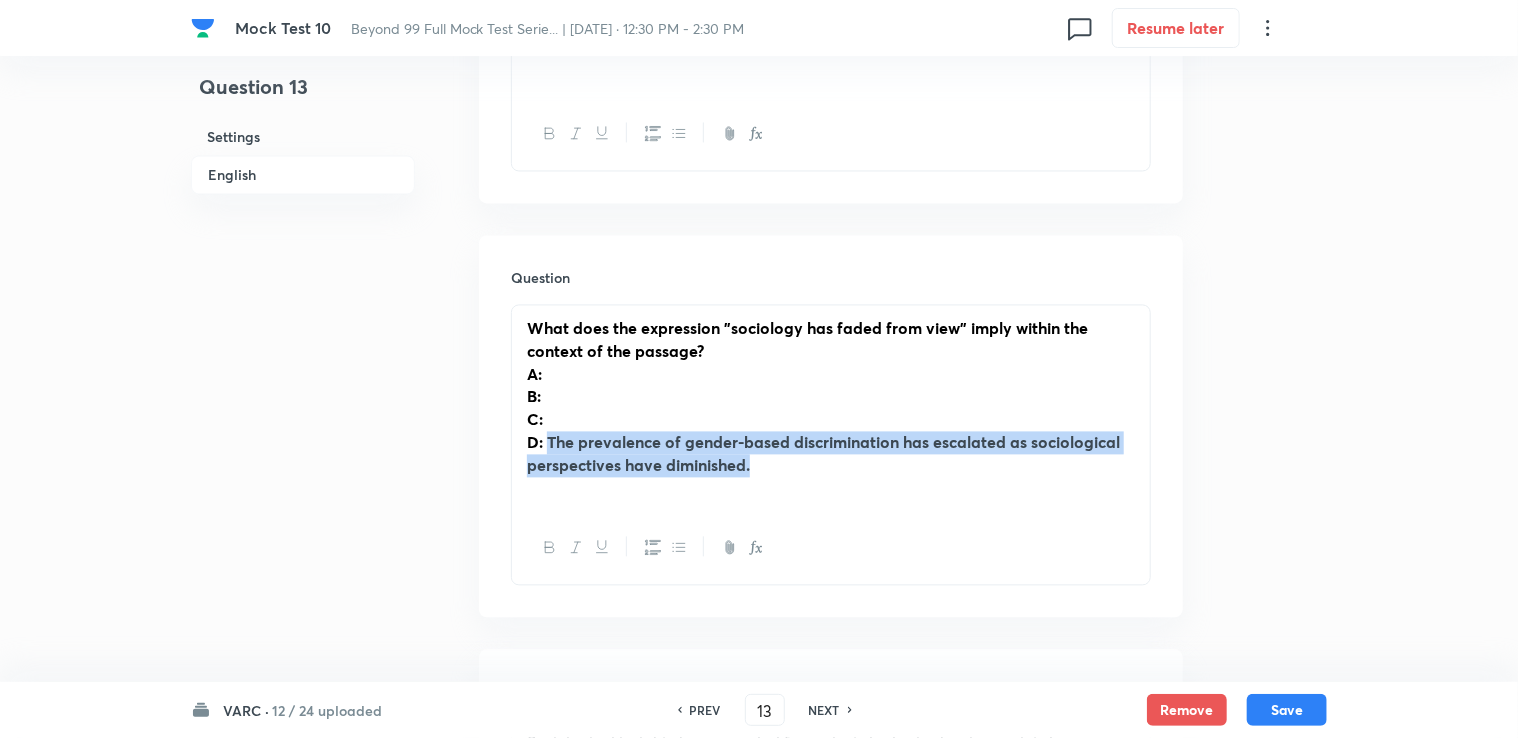 drag, startPoint x: 552, startPoint y: 417, endPoint x: 782, endPoint y: 440, distance: 231.14714 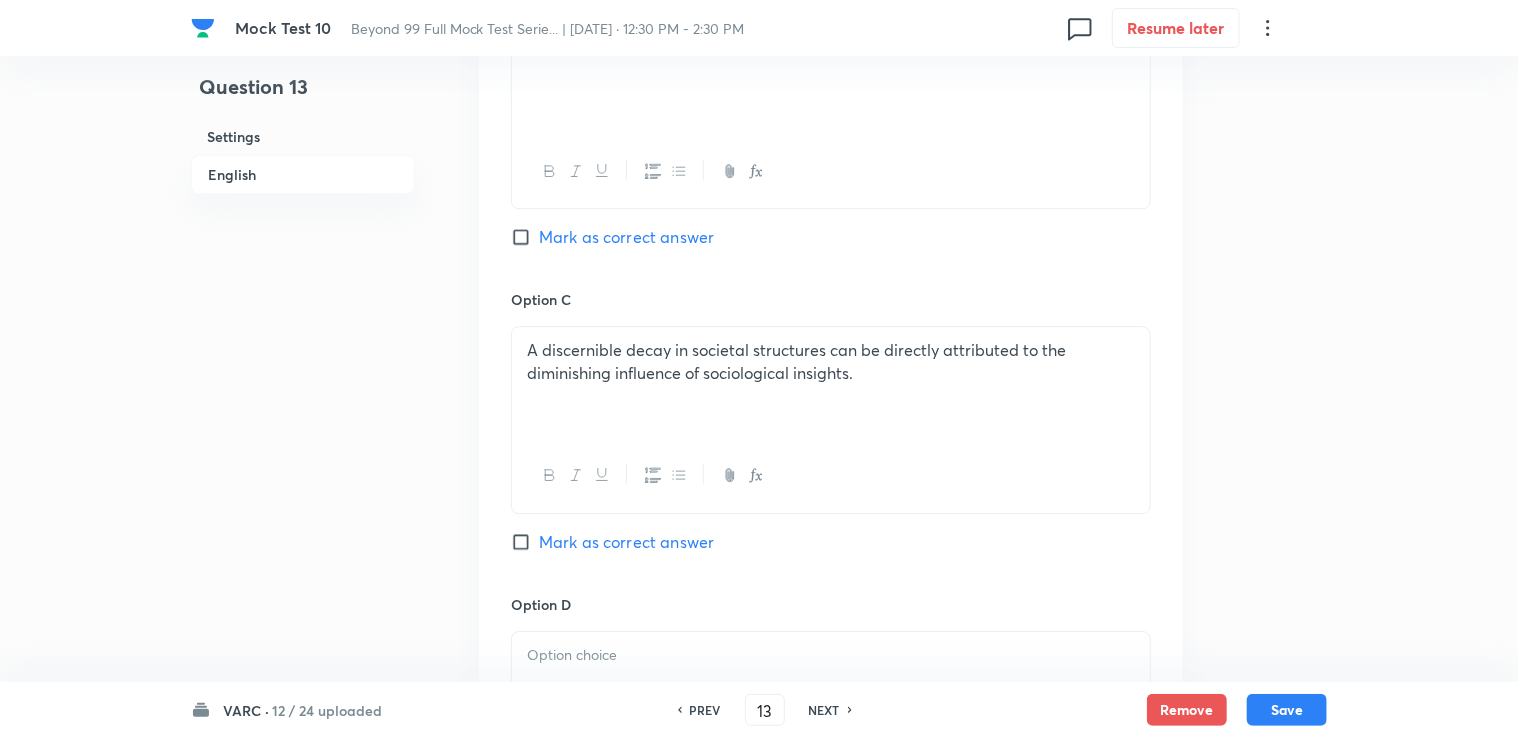 scroll, scrollTop: 3100, scrollLeft: 0, axis: vertical 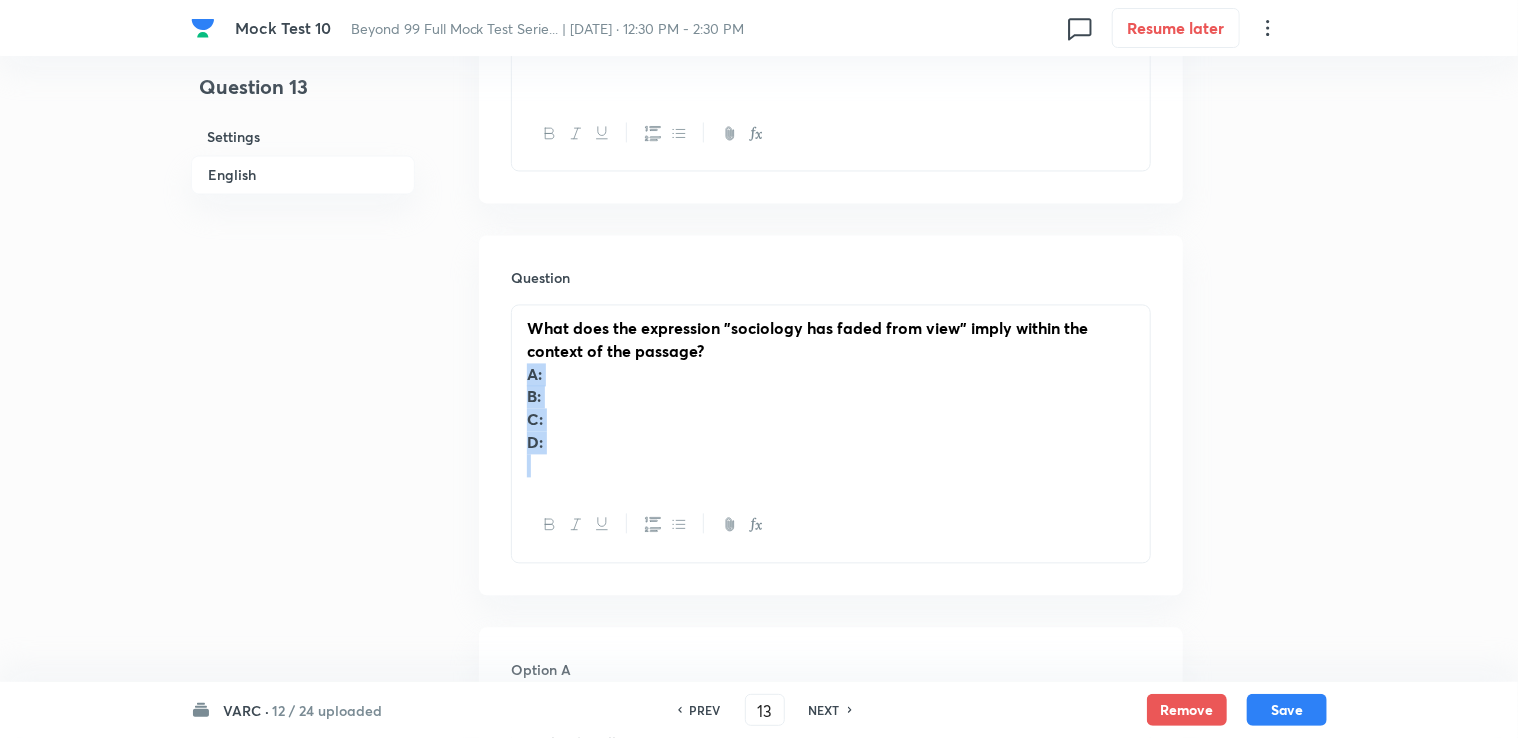 drag, startPoint x: 512, startPoint y: 351, endPoint x: 585, endPoint y: 458, distance: 129.52992 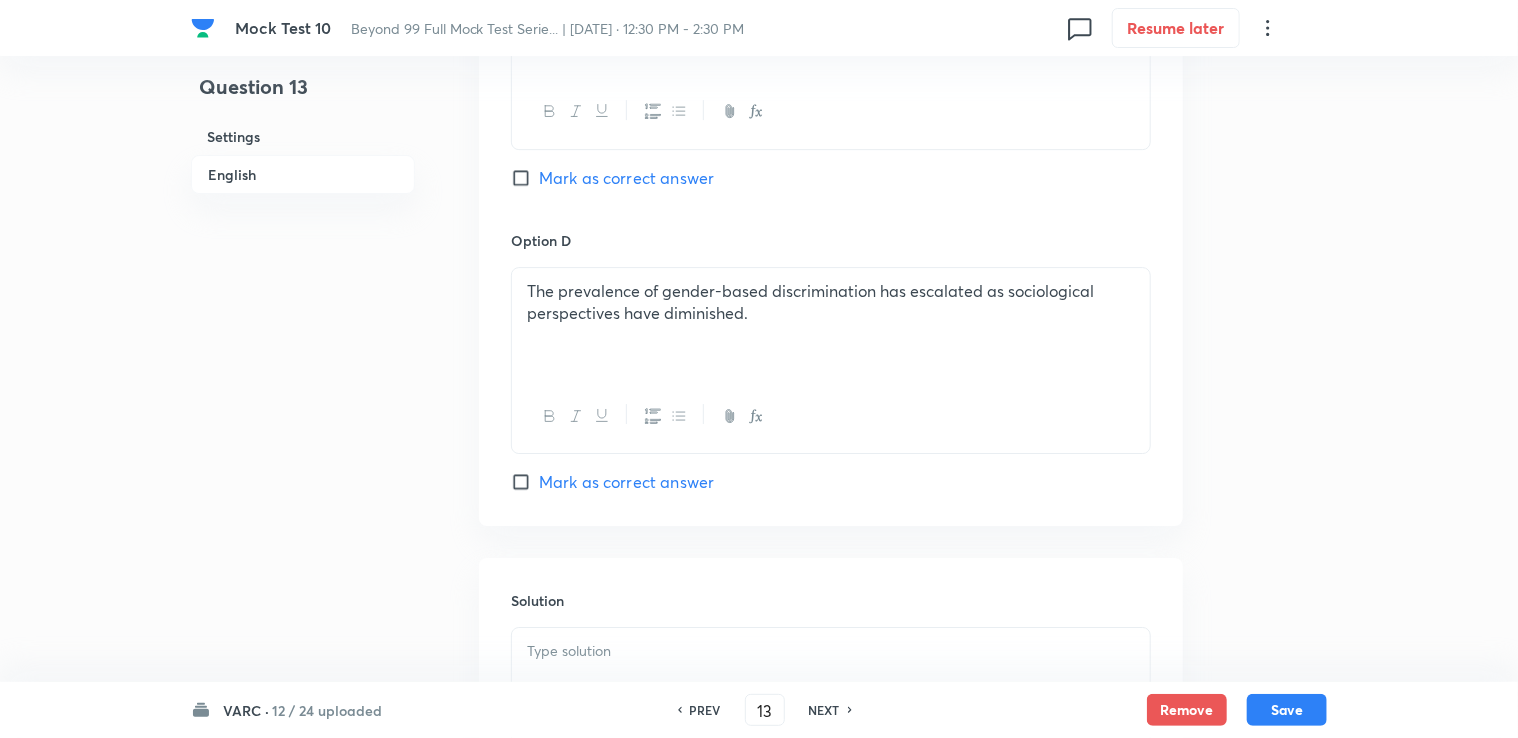 scroll, scrollTop: 3428, scrollLeft: 0, axis: vertical 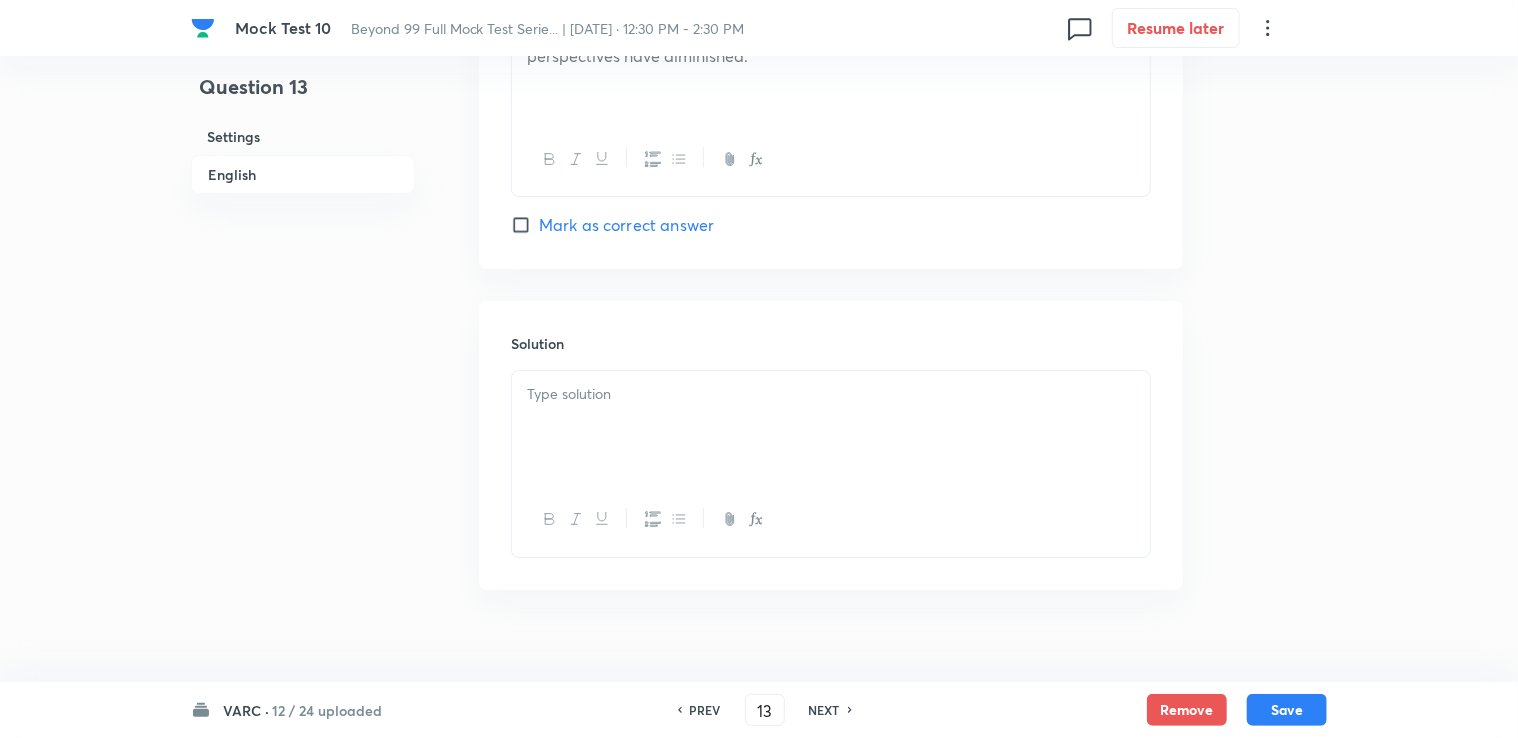 click at bounding box center (831, 427) 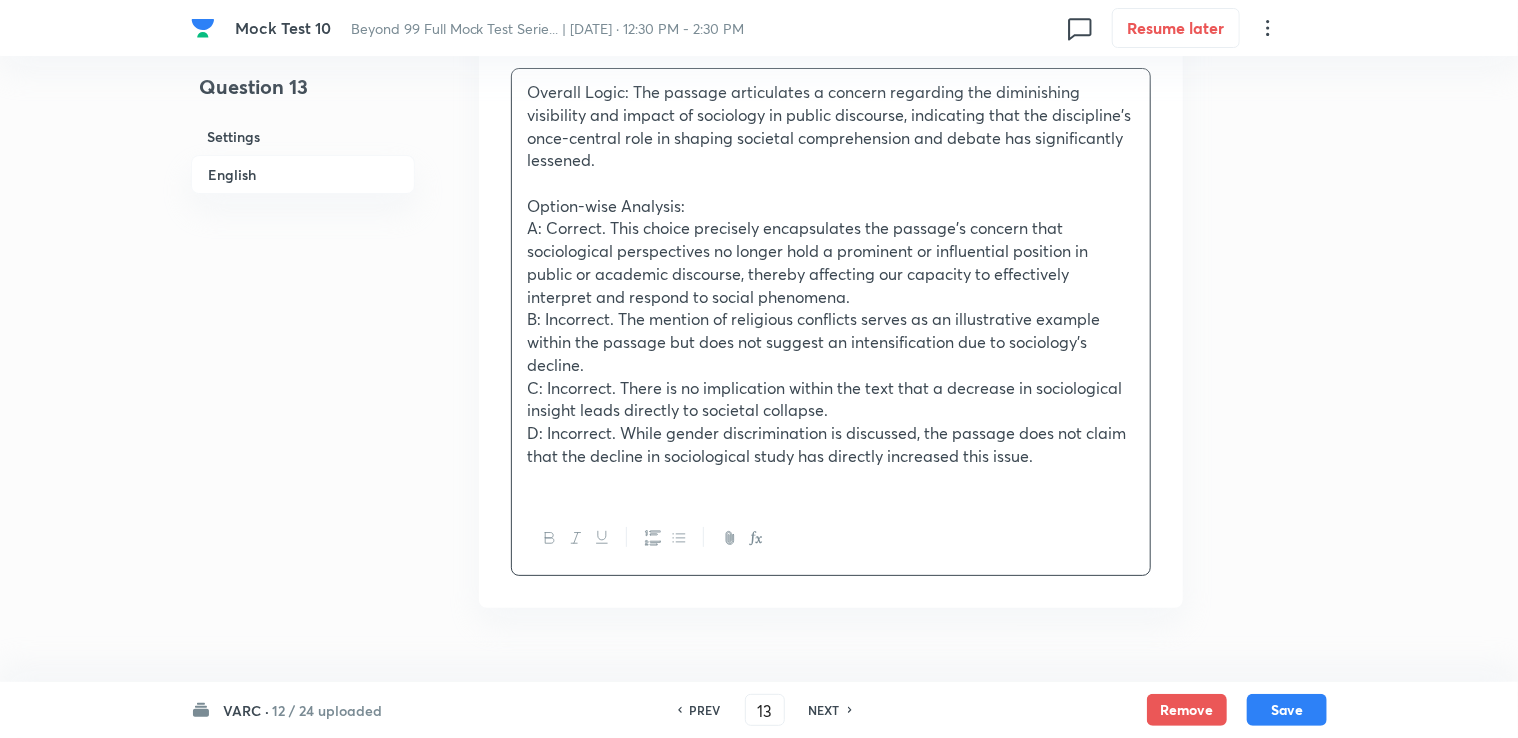 scroll, scrollTop: 3748, scrollLeft: 0, axis: vertical 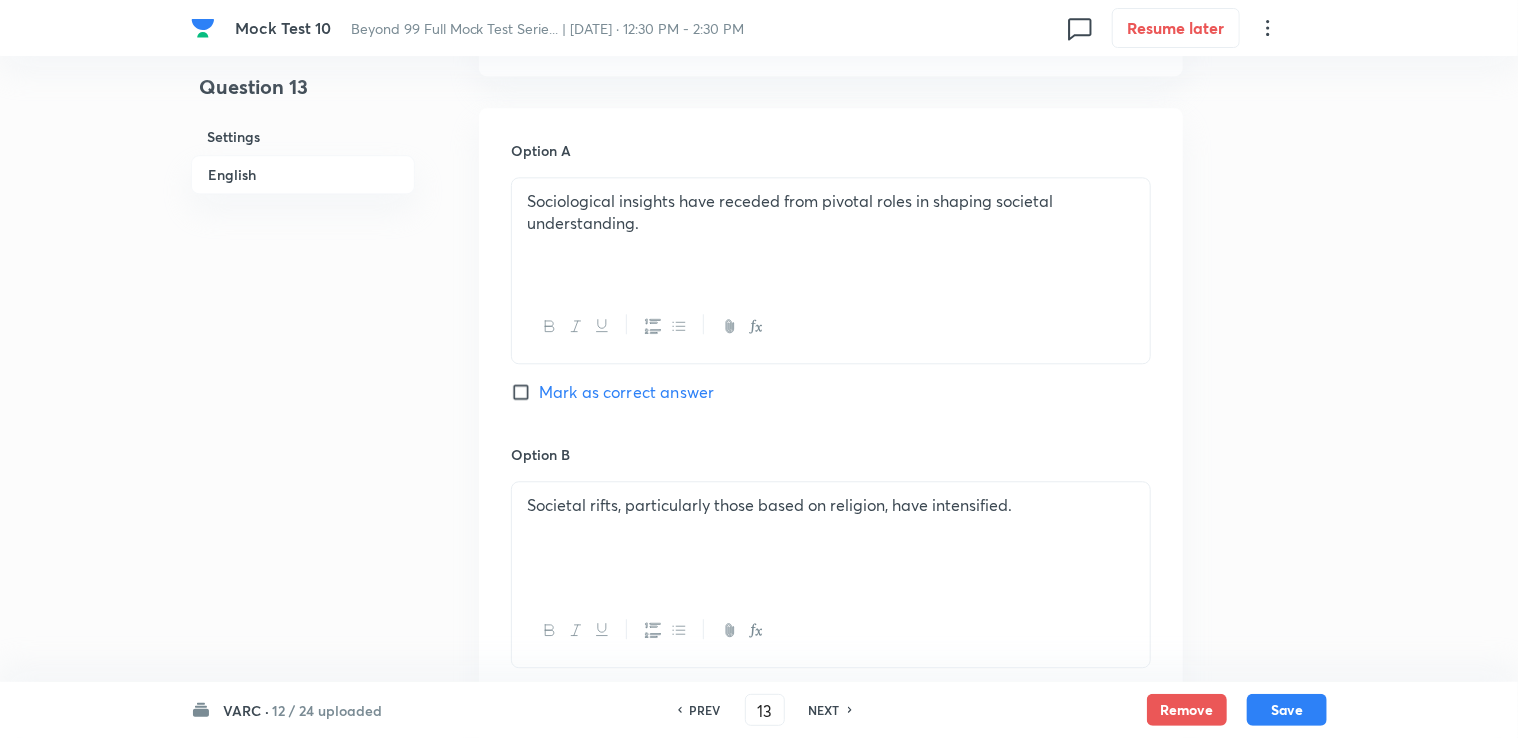 click on "Mark as correct answer" at bounding box center (626, 392) 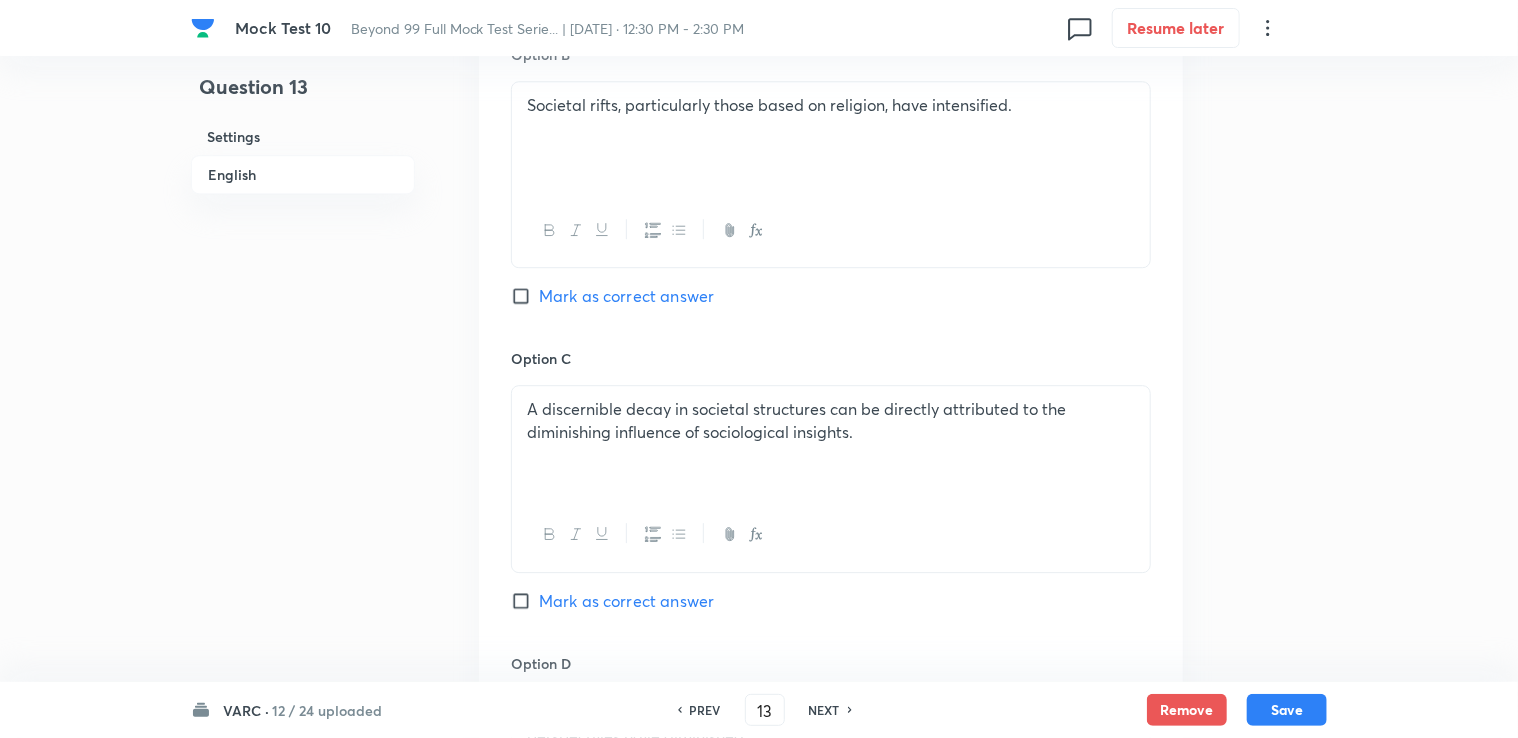 scroll, scrollTop: 3148, scrollLeft: 0, axis: vertical 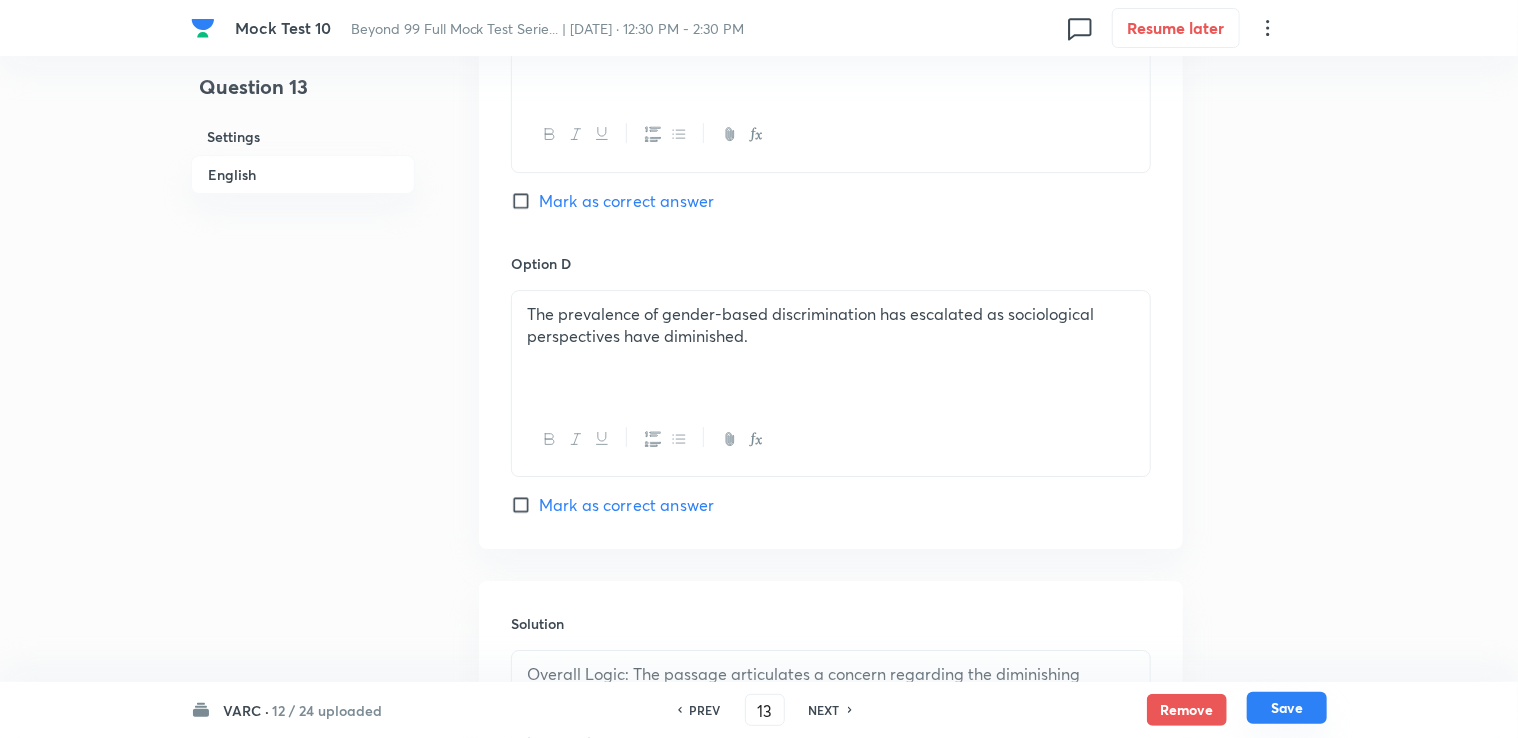 click on "Save" at bounding box center (1287, 708) 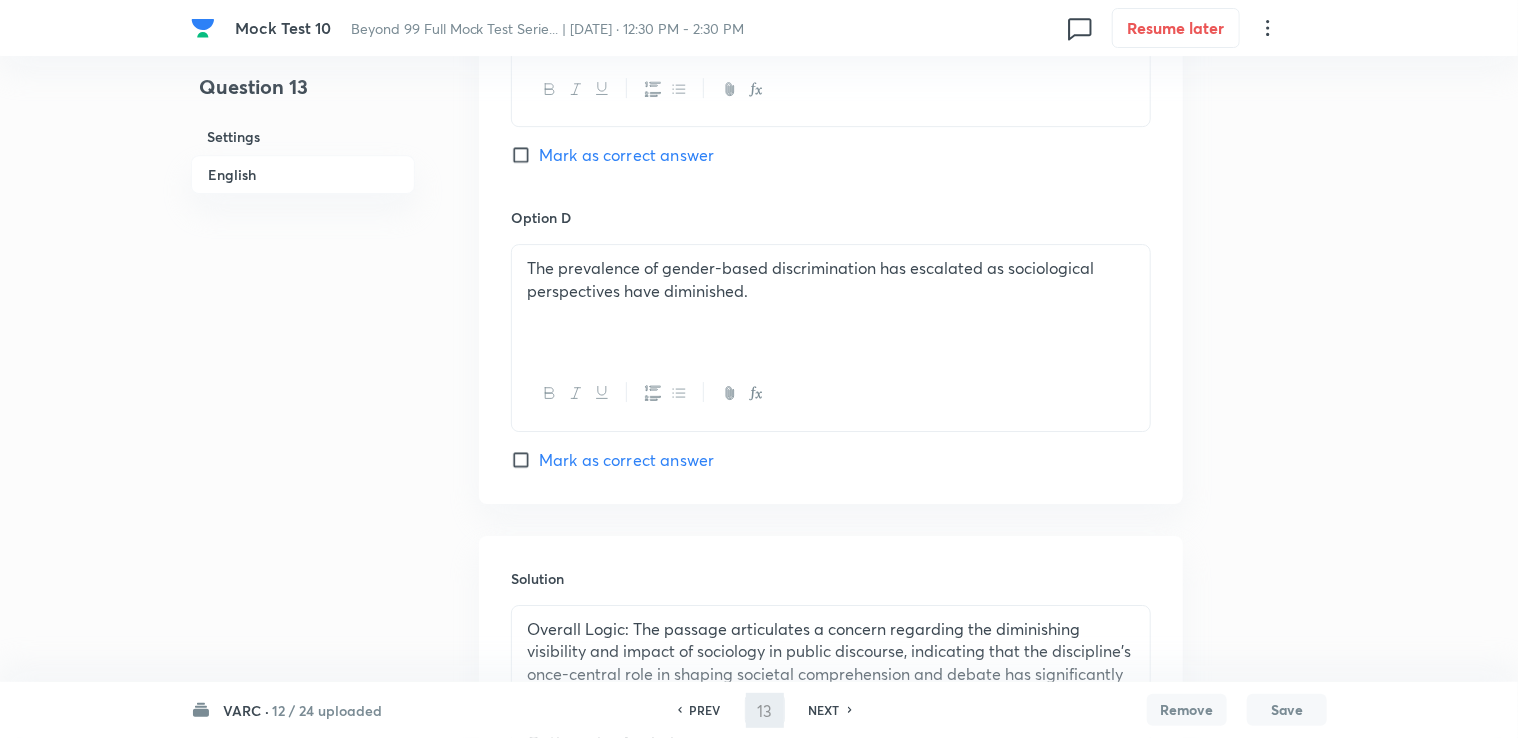 type on "14" 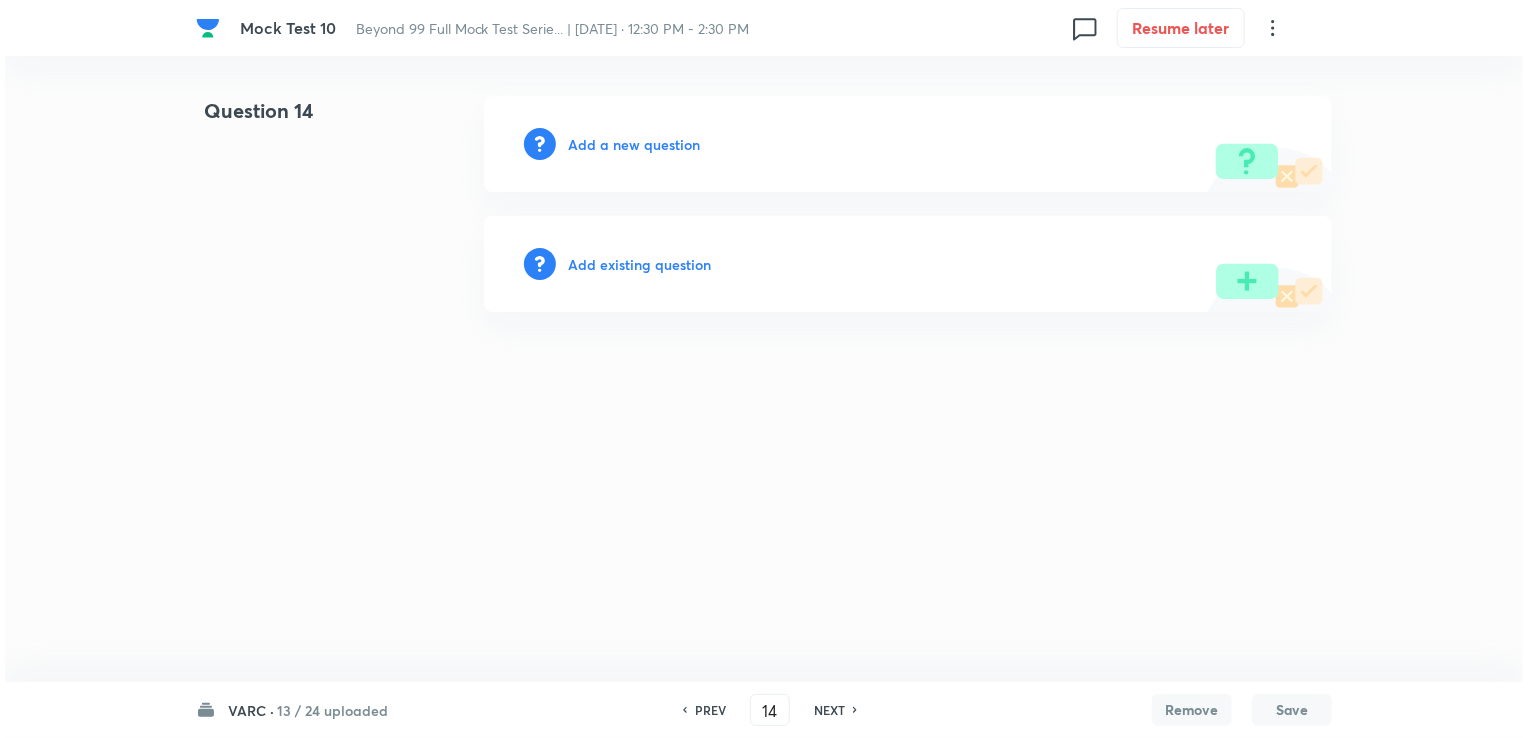 scroll, scrollTop: 0, scrollLeft: 0, axis: both 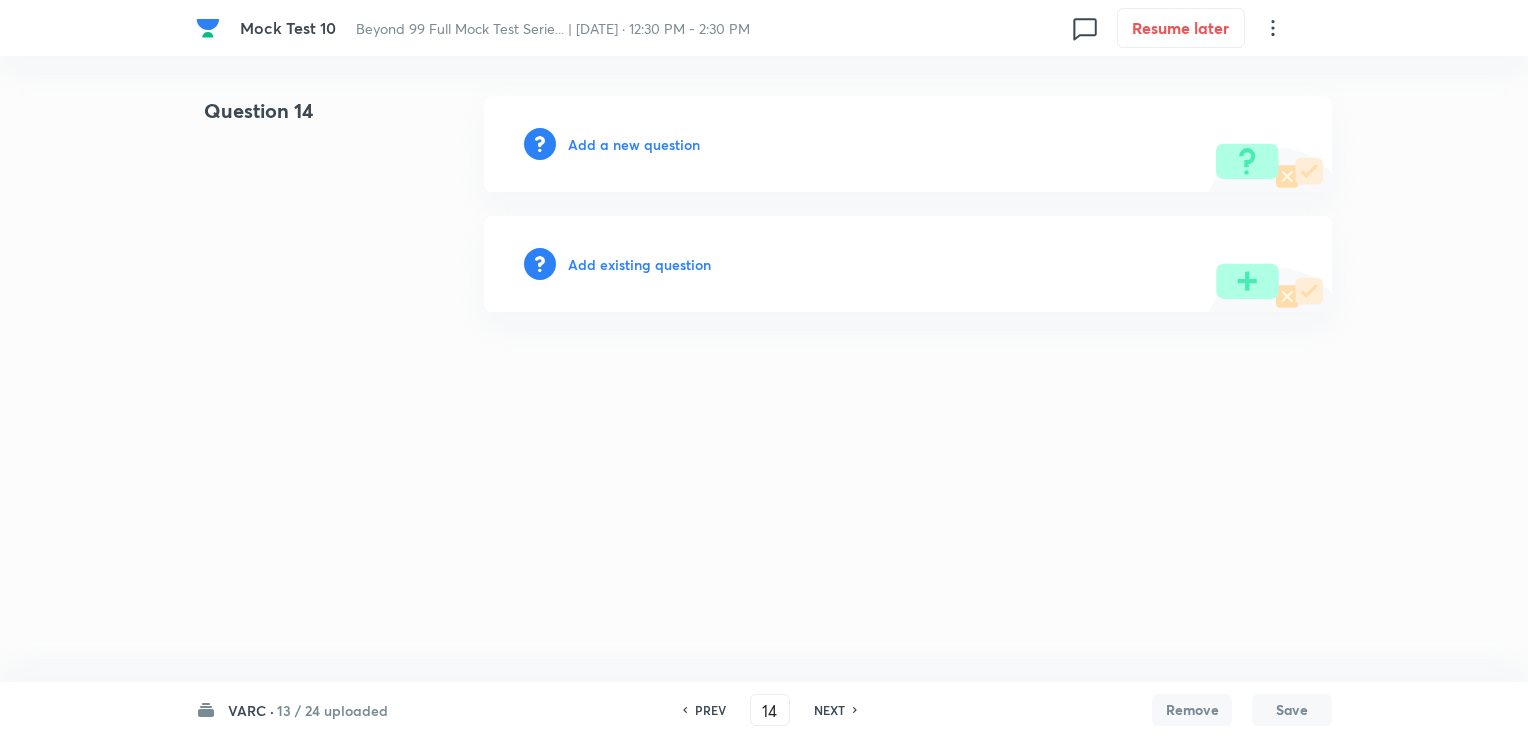 click on "Add a new question" at bounding box center [908, 144] 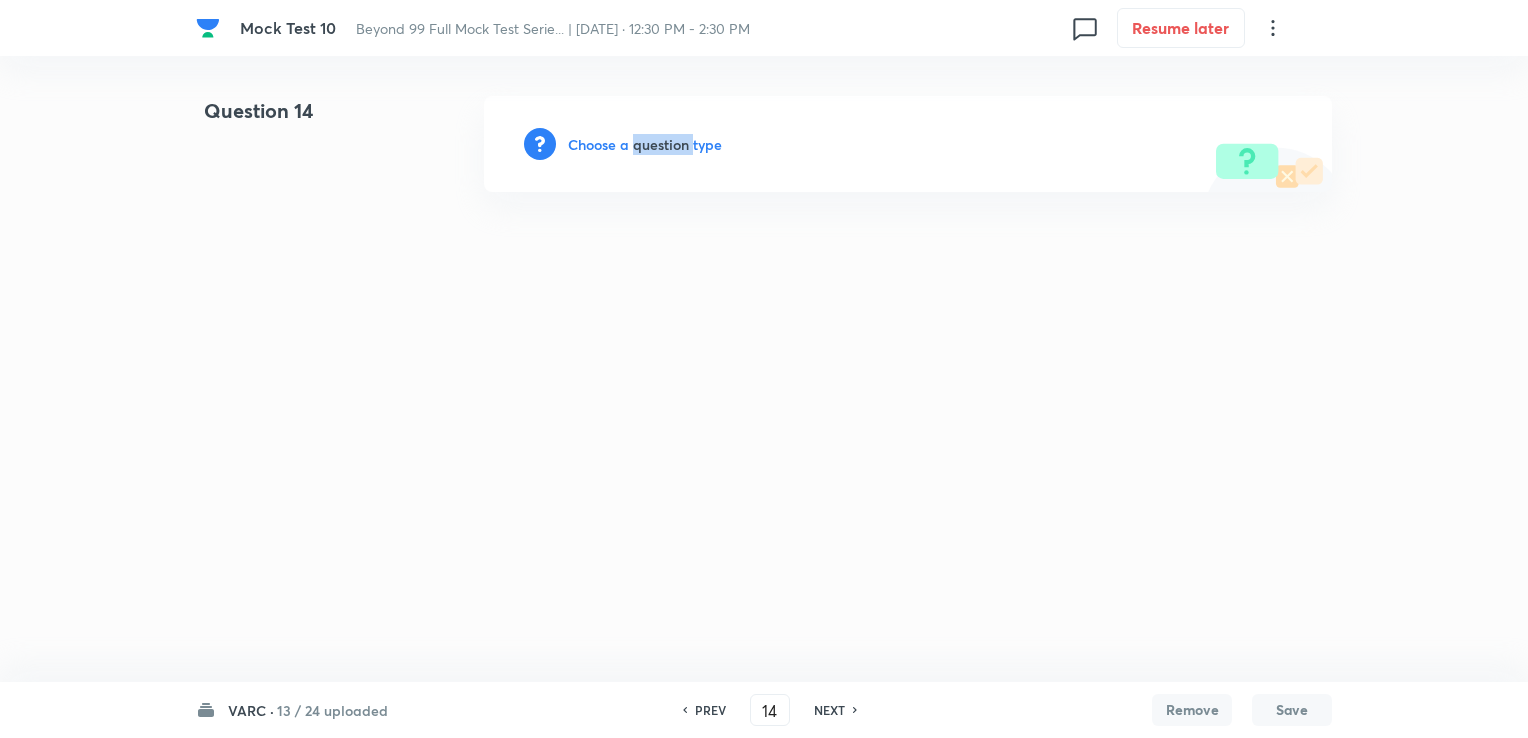 click on "Choose a question type" at bounding box center (645, 144) 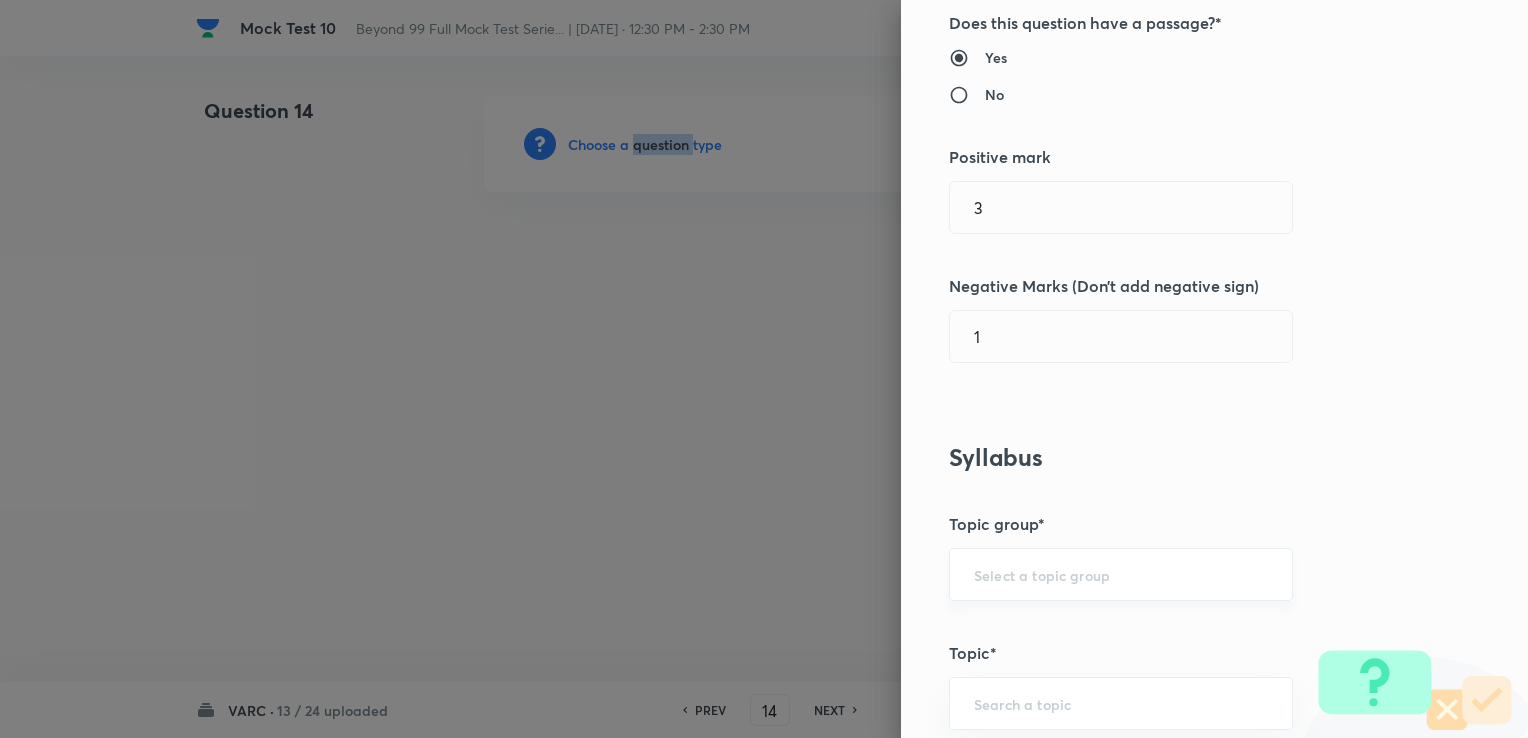 scroll, scrollTop: 400, scrollLeft: 0, axis: vertical 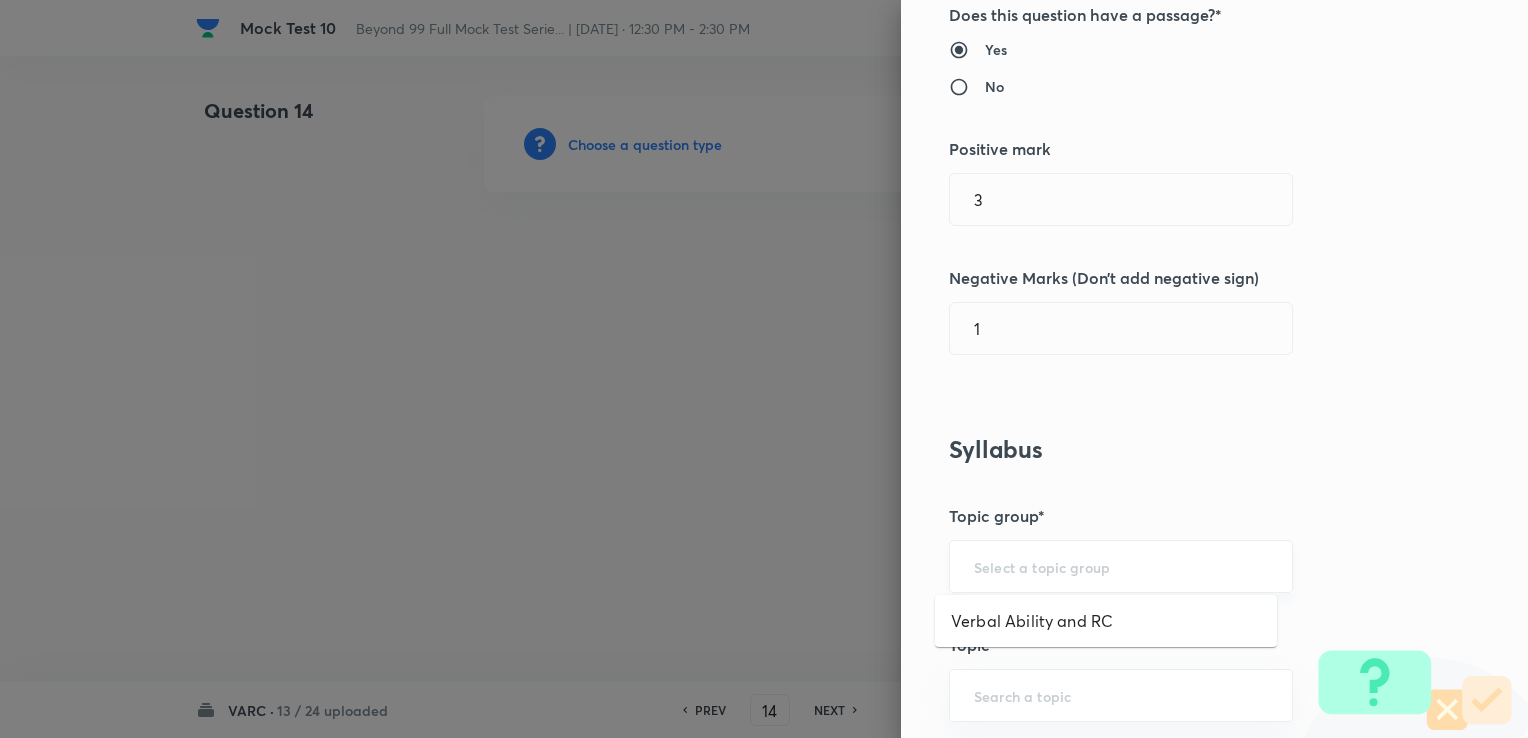 click at bounding box center (1121, 566) 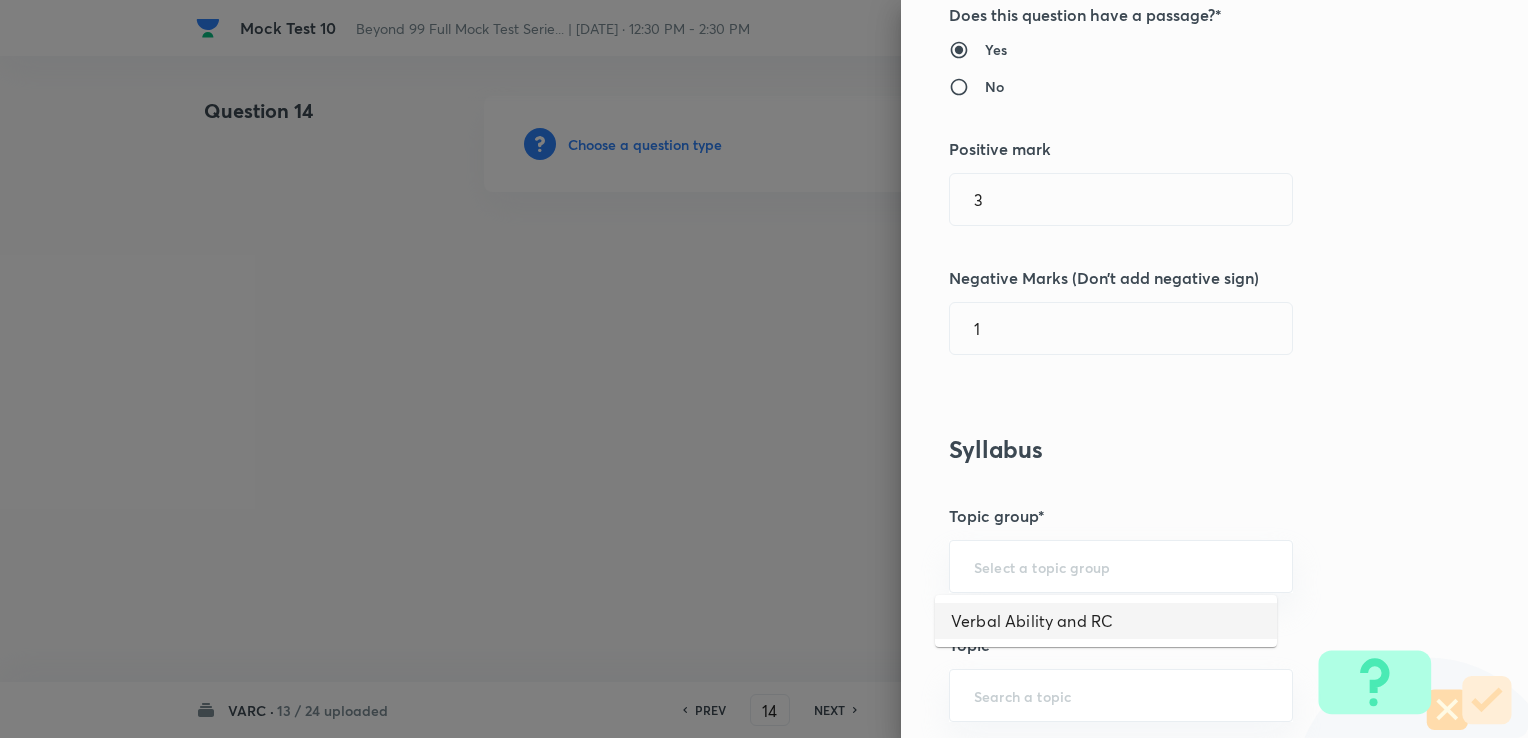 click on "Verbal Ability and RC" at bounding box center (1106, 621) 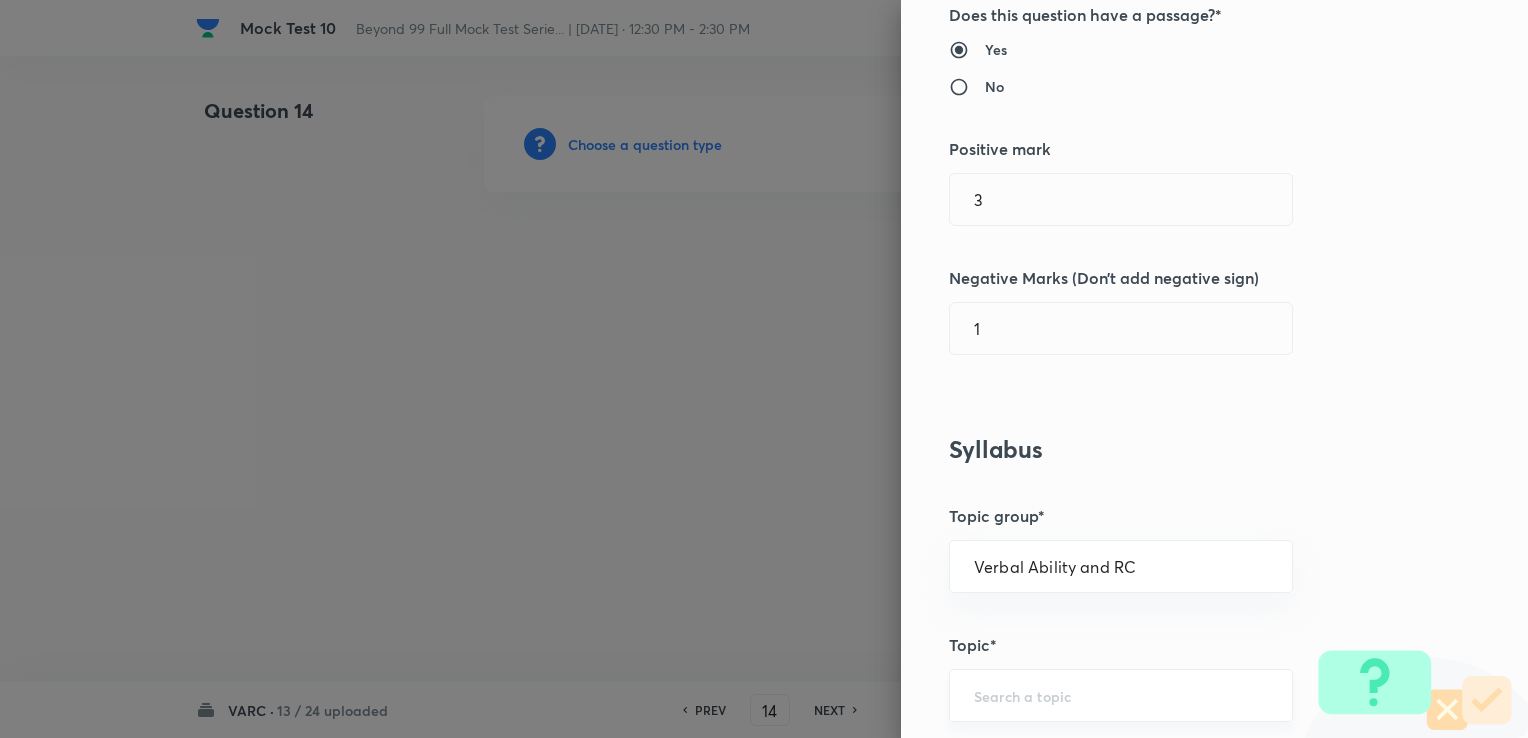 click on "​" at bounding box center [1121, 695] 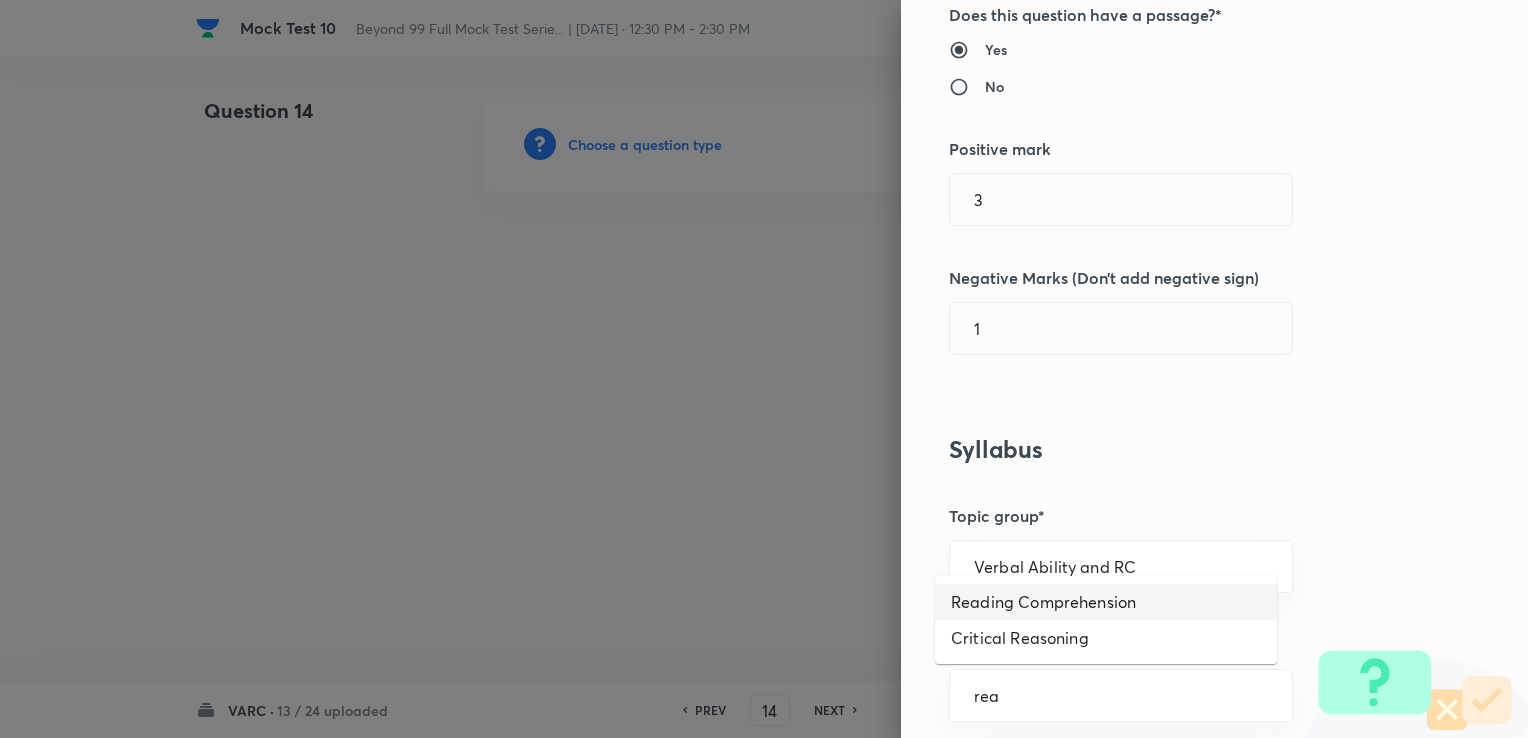 click on "Reading Comprehension" at bounding box center (1106, 602) 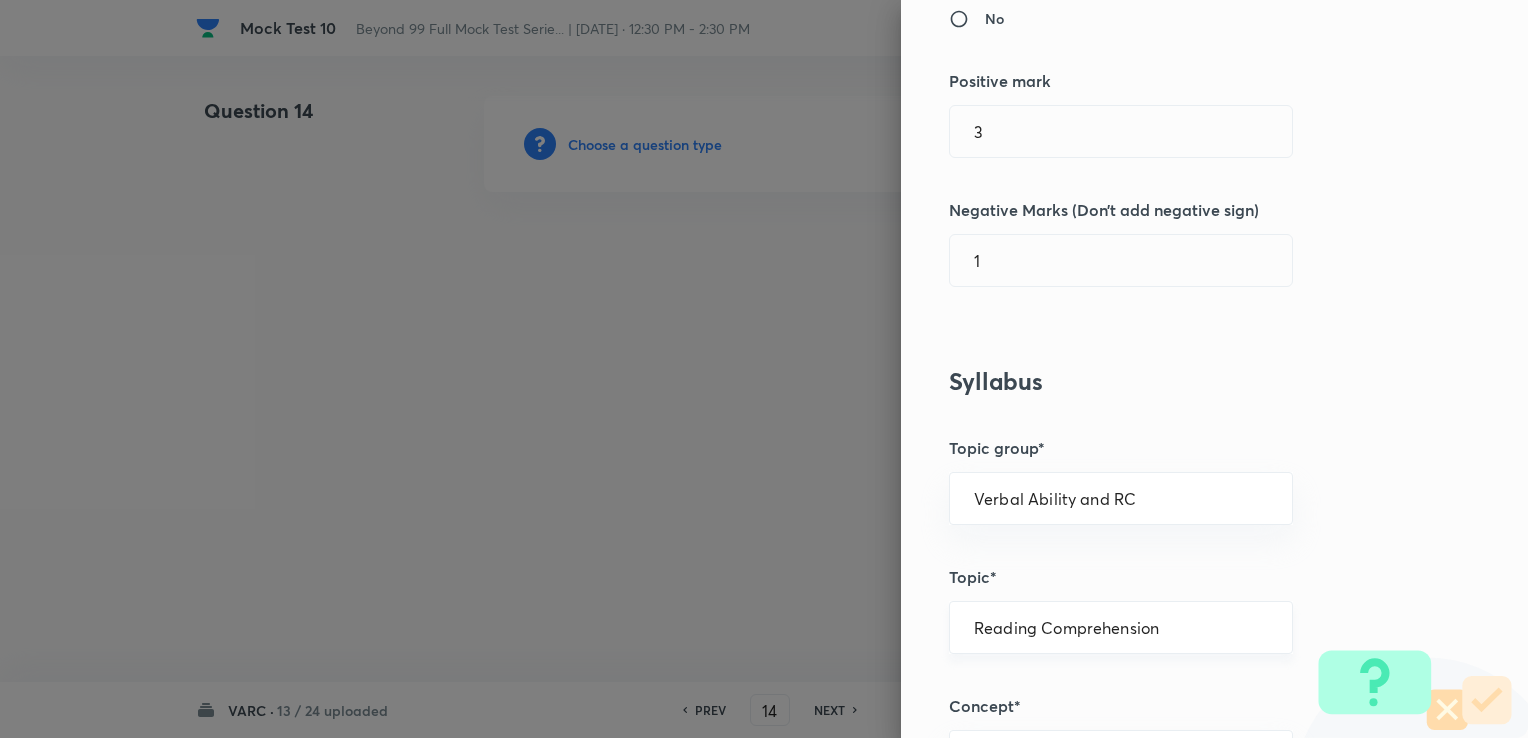 scroll, scrollTop: 800, scrollLeft: 0, axis: vertical 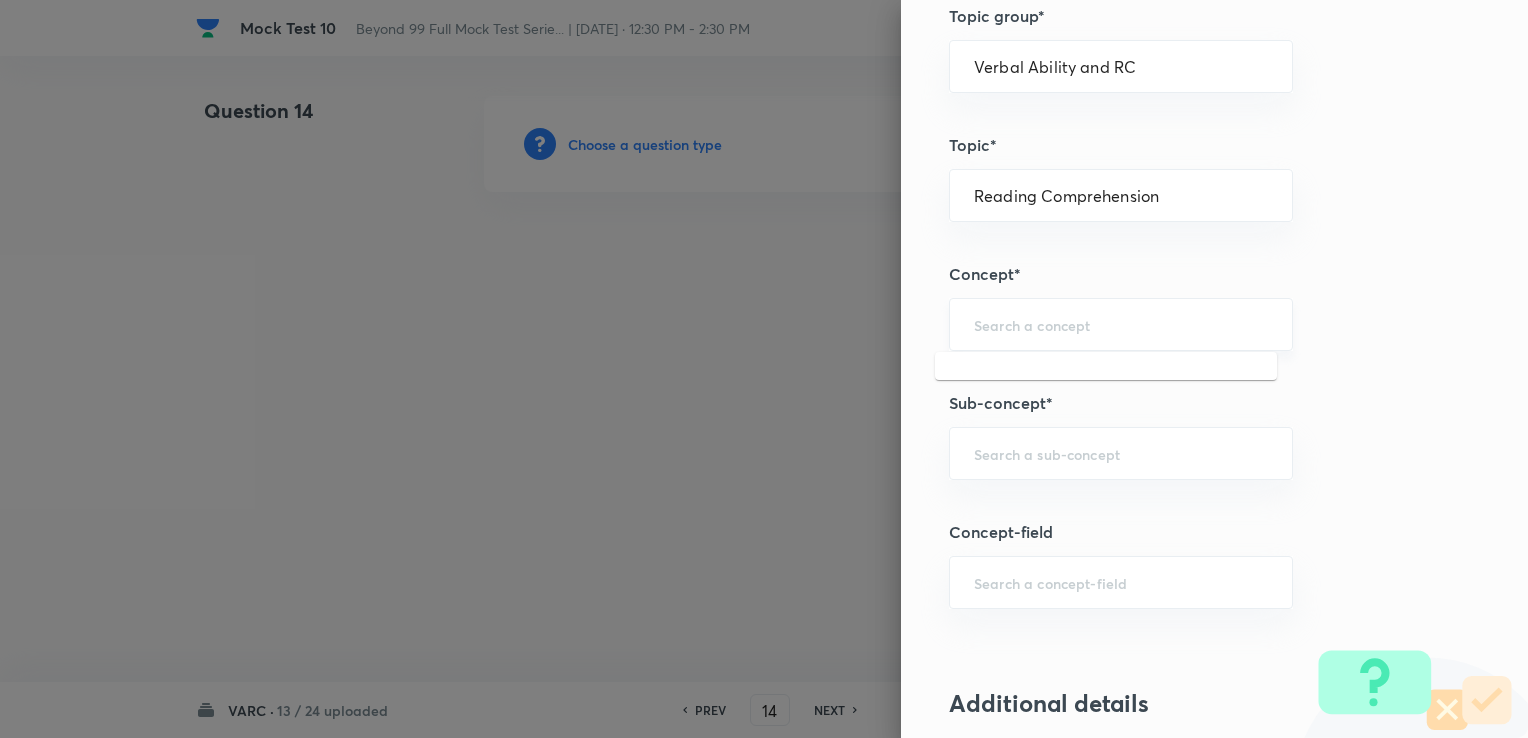 click at bounding box center [1121, 324] 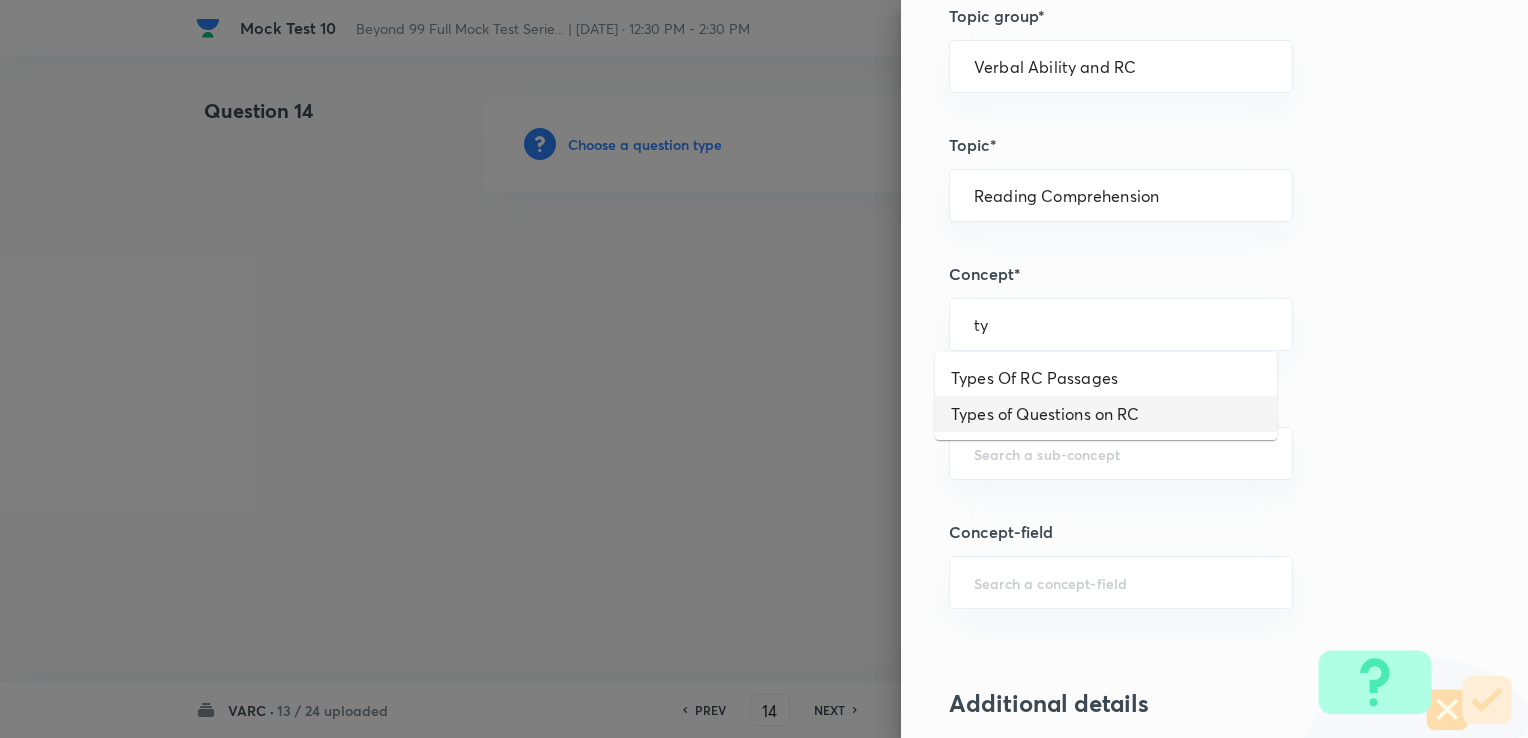 click on "Types of Questions on RC" at bounding box center [1106, 414] 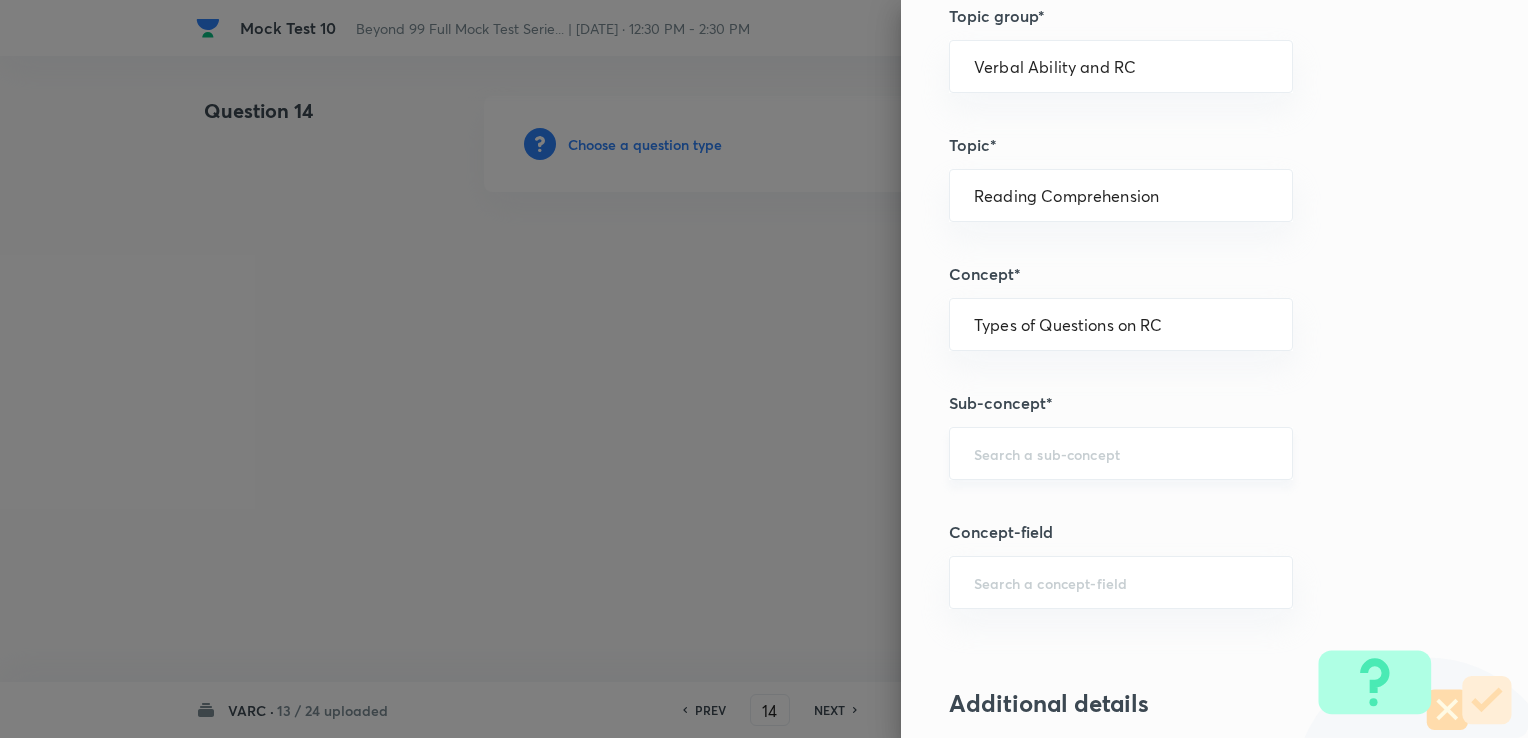 click at bounding box center (1121, 453) 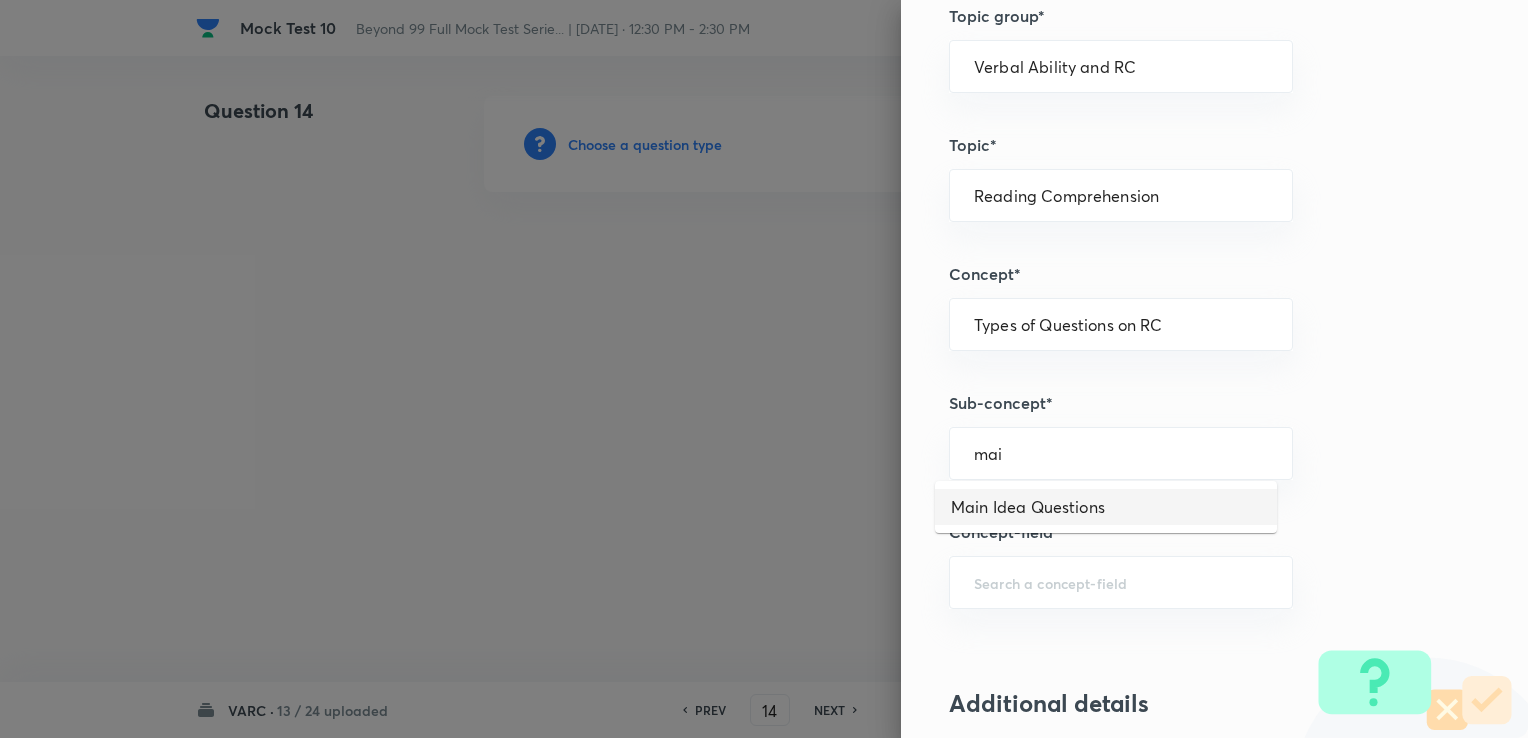 click on "Main Idea Questions" at bounding box center [1106, 507] 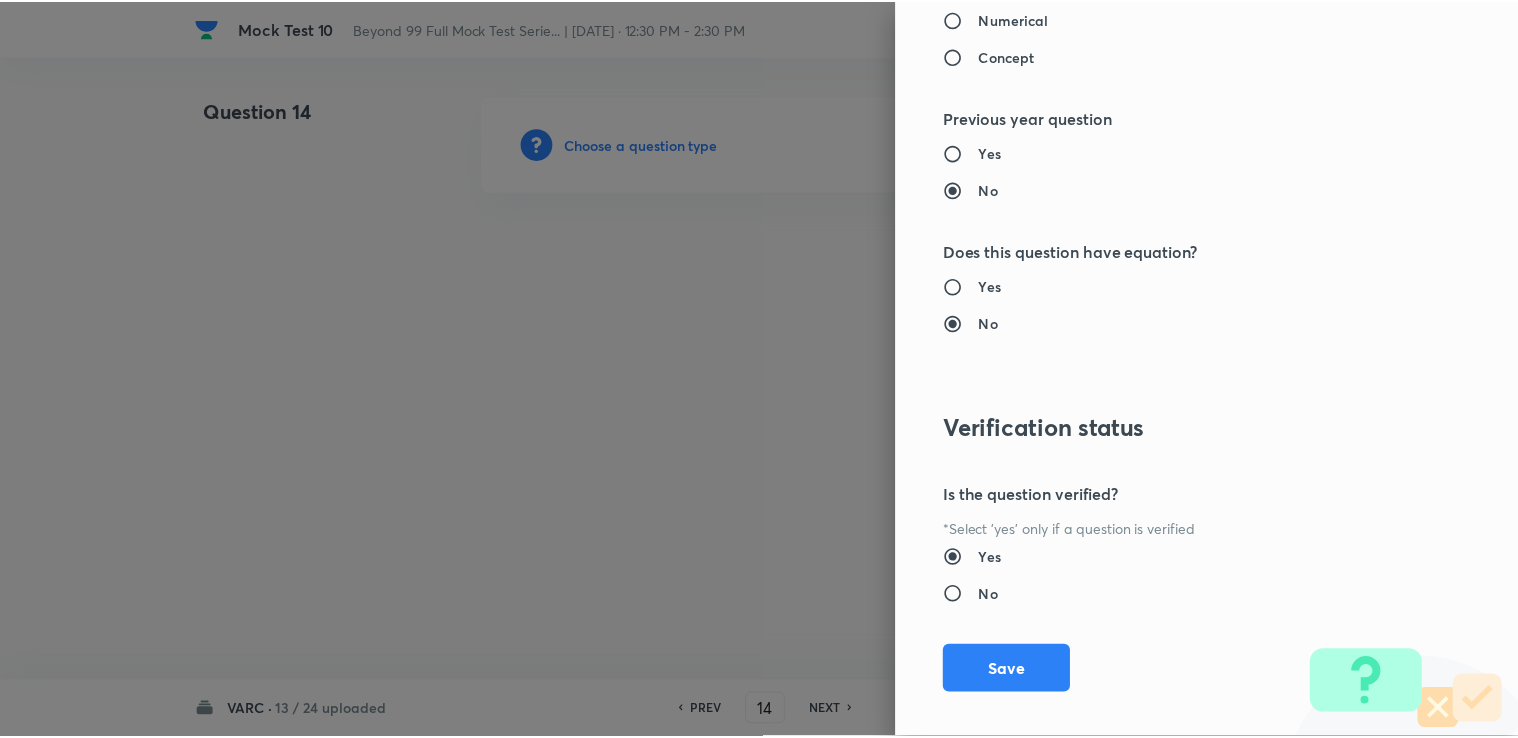 scroll, scrollTop: 1984, scrollLeft: 0, axis: vertical 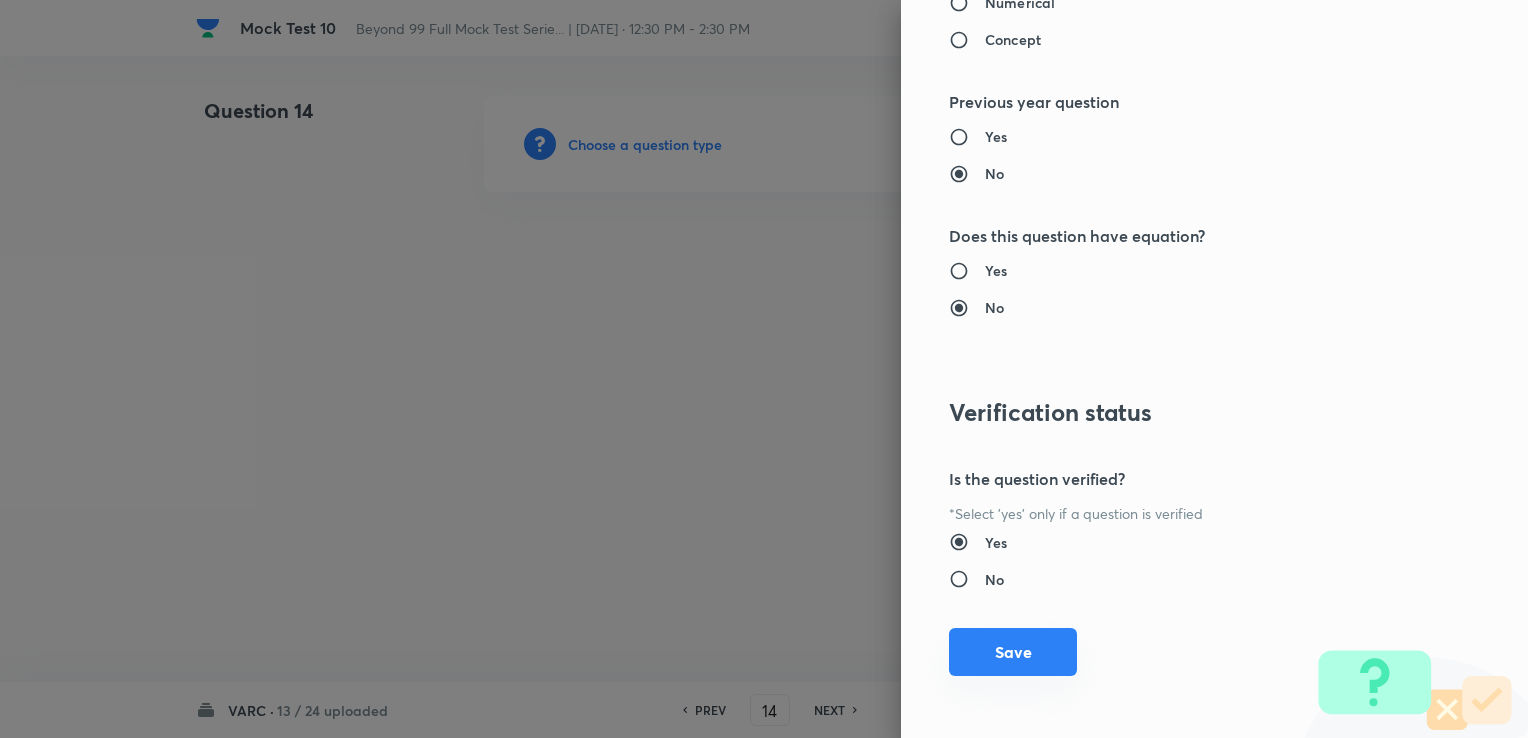 drag, startPoint x: 964, startPoint y: 642, endPoint x: 952, endPoint y: 636, distance: 13.416408 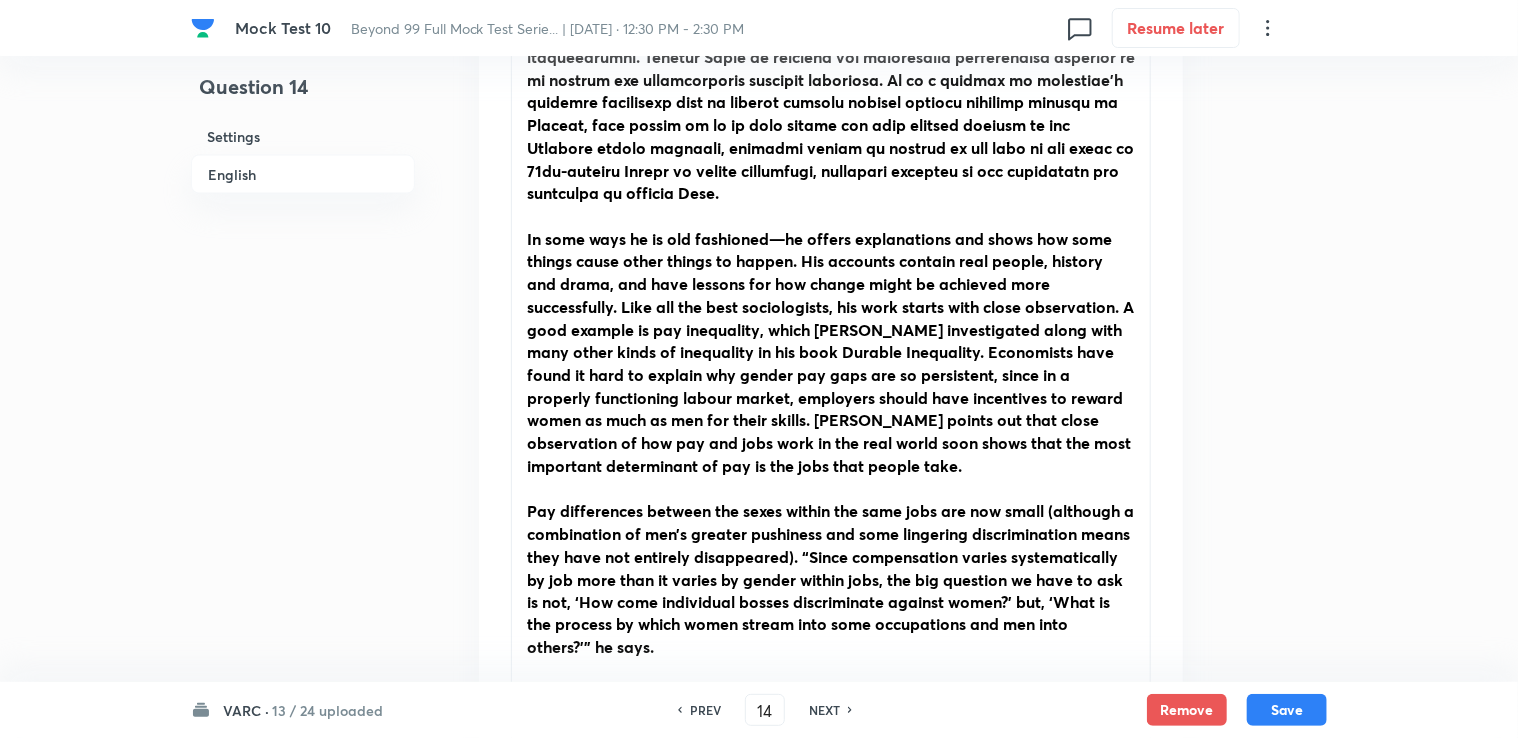 scroll, scrollTop: 1700, scrollLeft: 0, axis: vertical 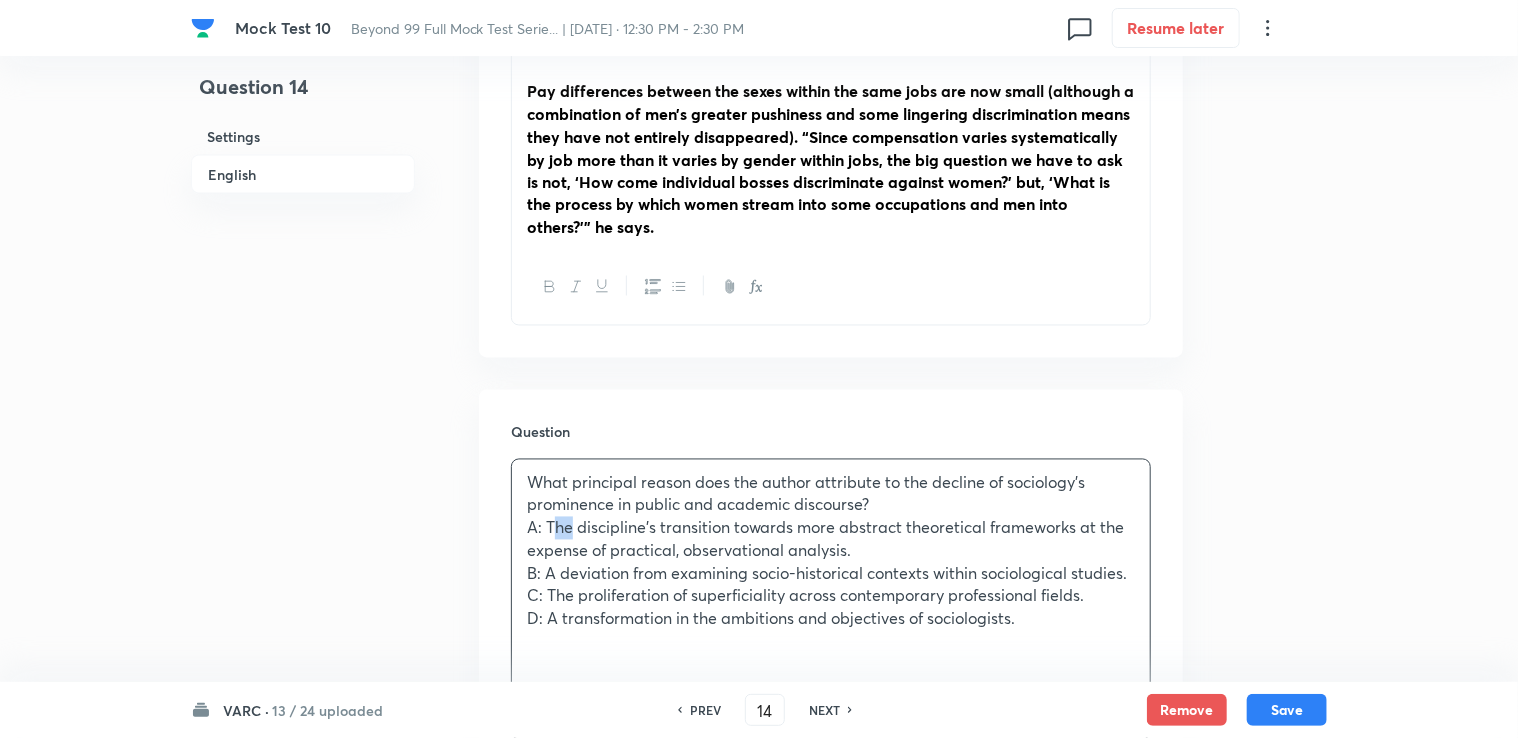 drag, startPoint x: 556, startPoint y: 502, endPoint x: 571, endPoint y: 505, distance: 15.297058 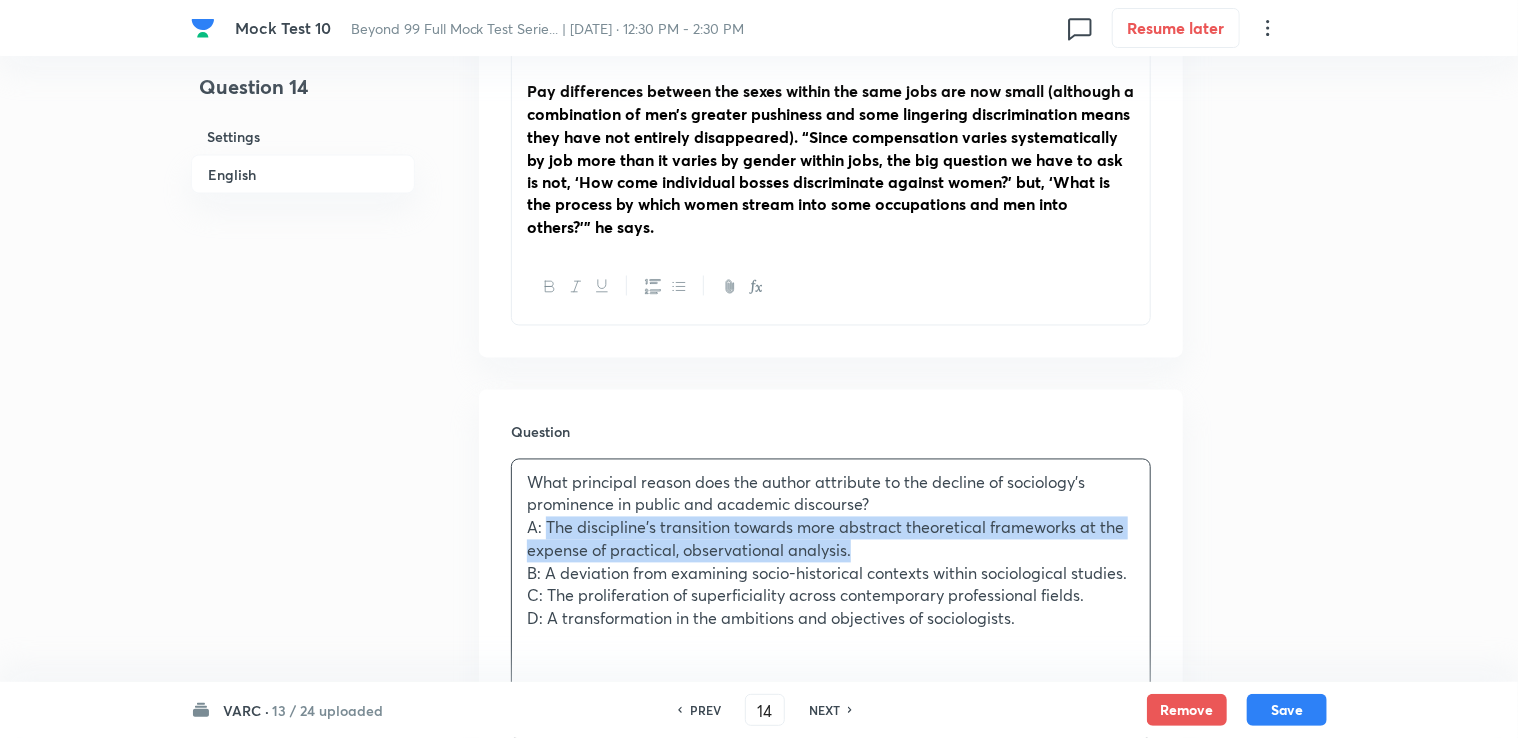 drag, startPoint x: 544, startPoint y: 505, endPoint x: 876, endPoint y: 525, distance: 332.60187 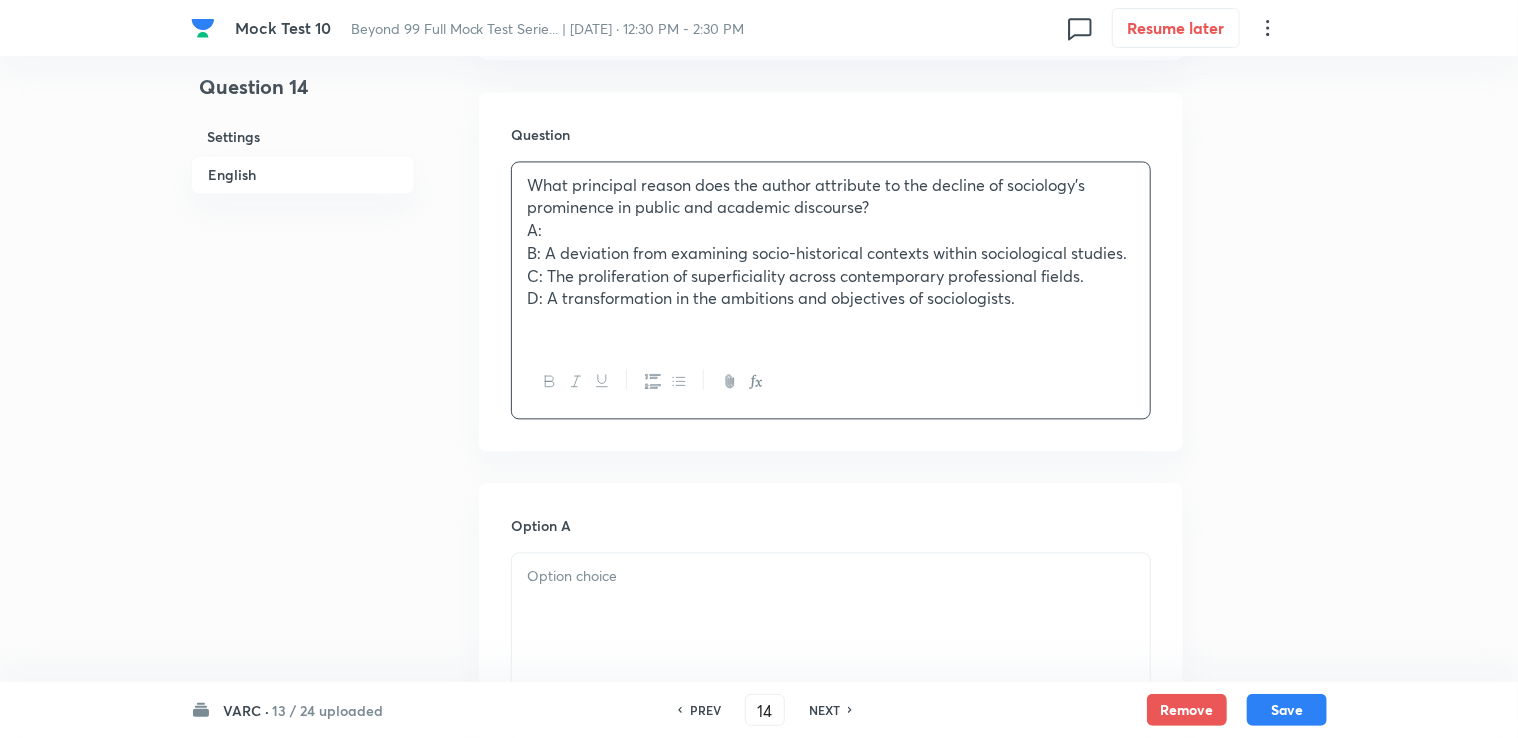 scroll, scrollTop: 2000, scrollLeft: 0, axis: vertical 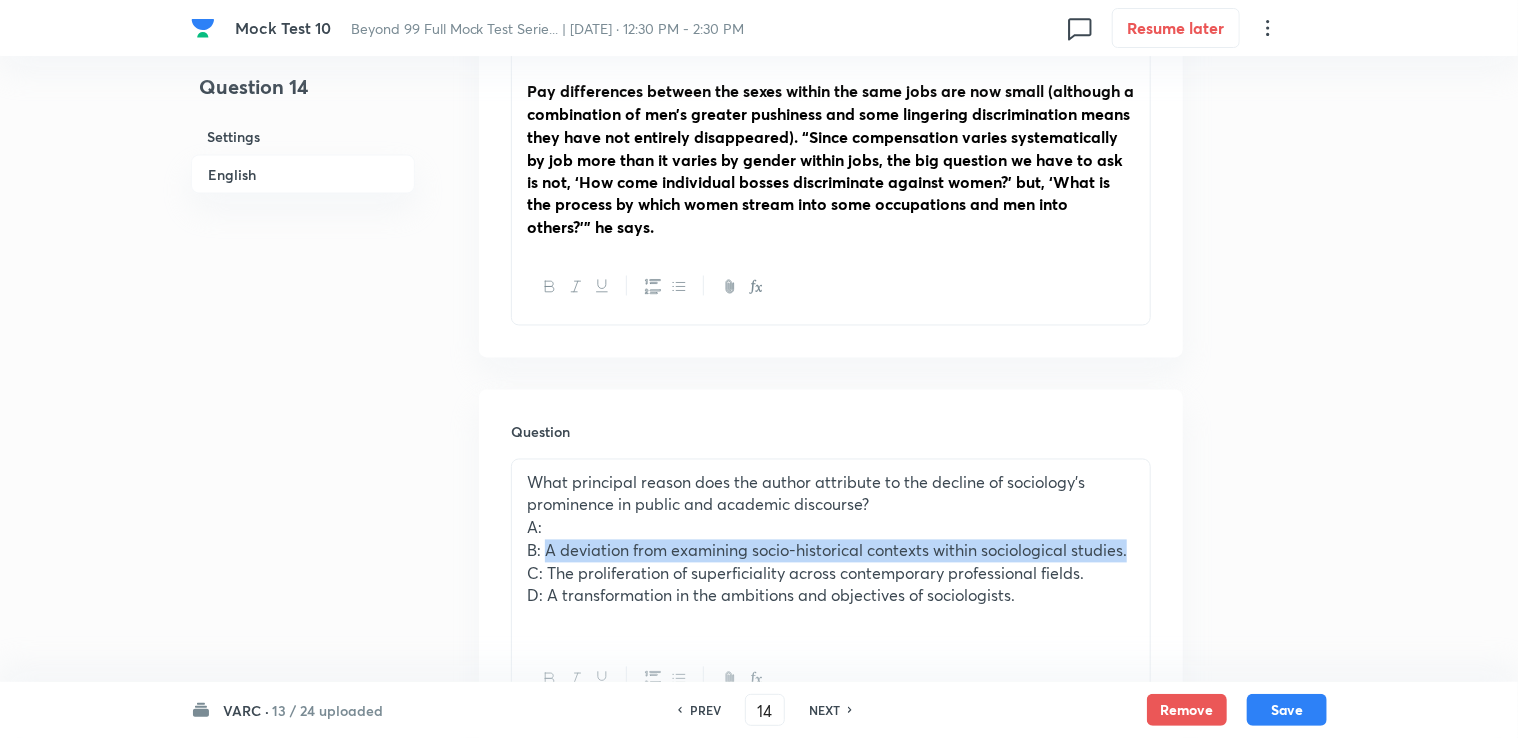 drag, startPoint x: 544, startPoint y: 526, endPoint x: 1133, endPoint y: 536, distance: 589.0849 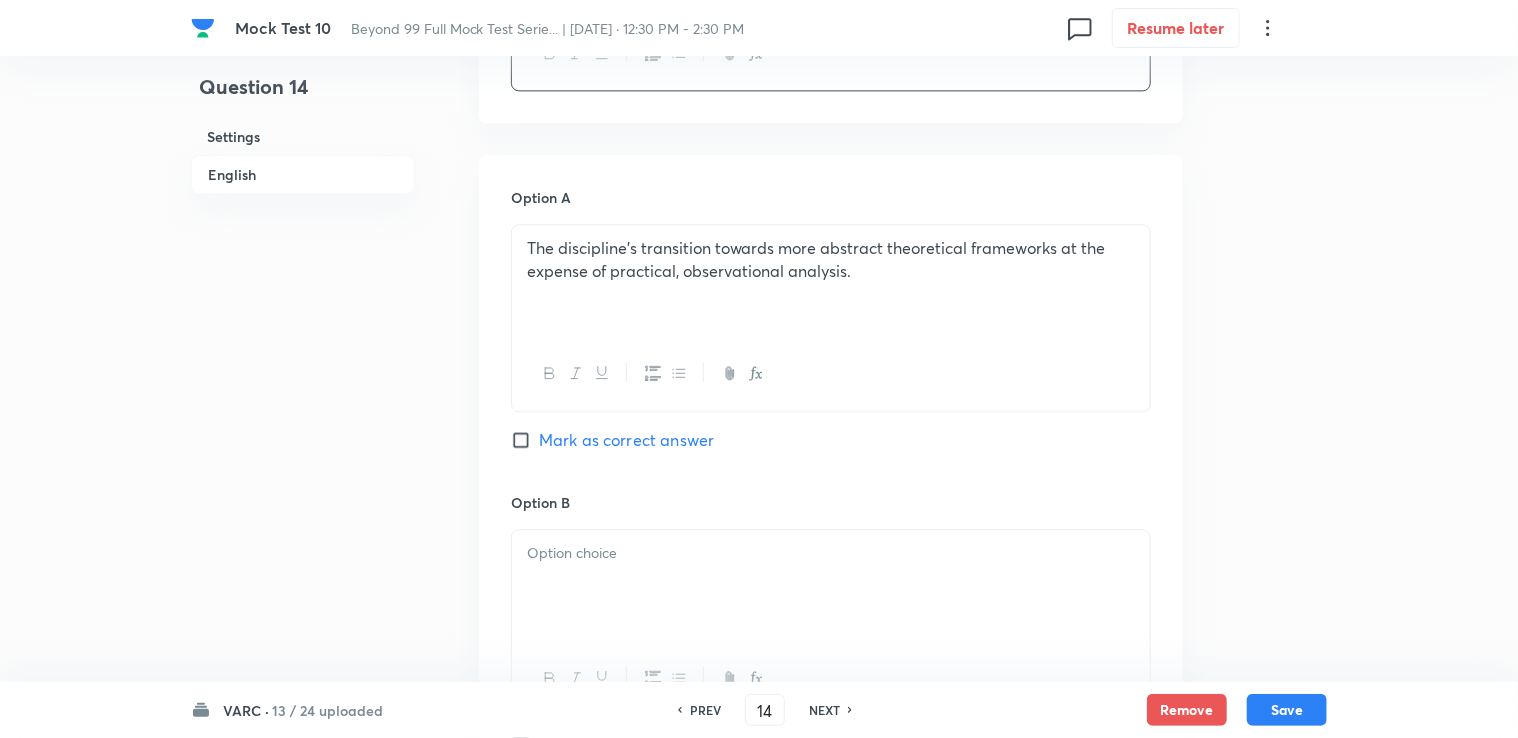 scroll, scrollTop: 2400, scrollLeft: 0, axis: vertical 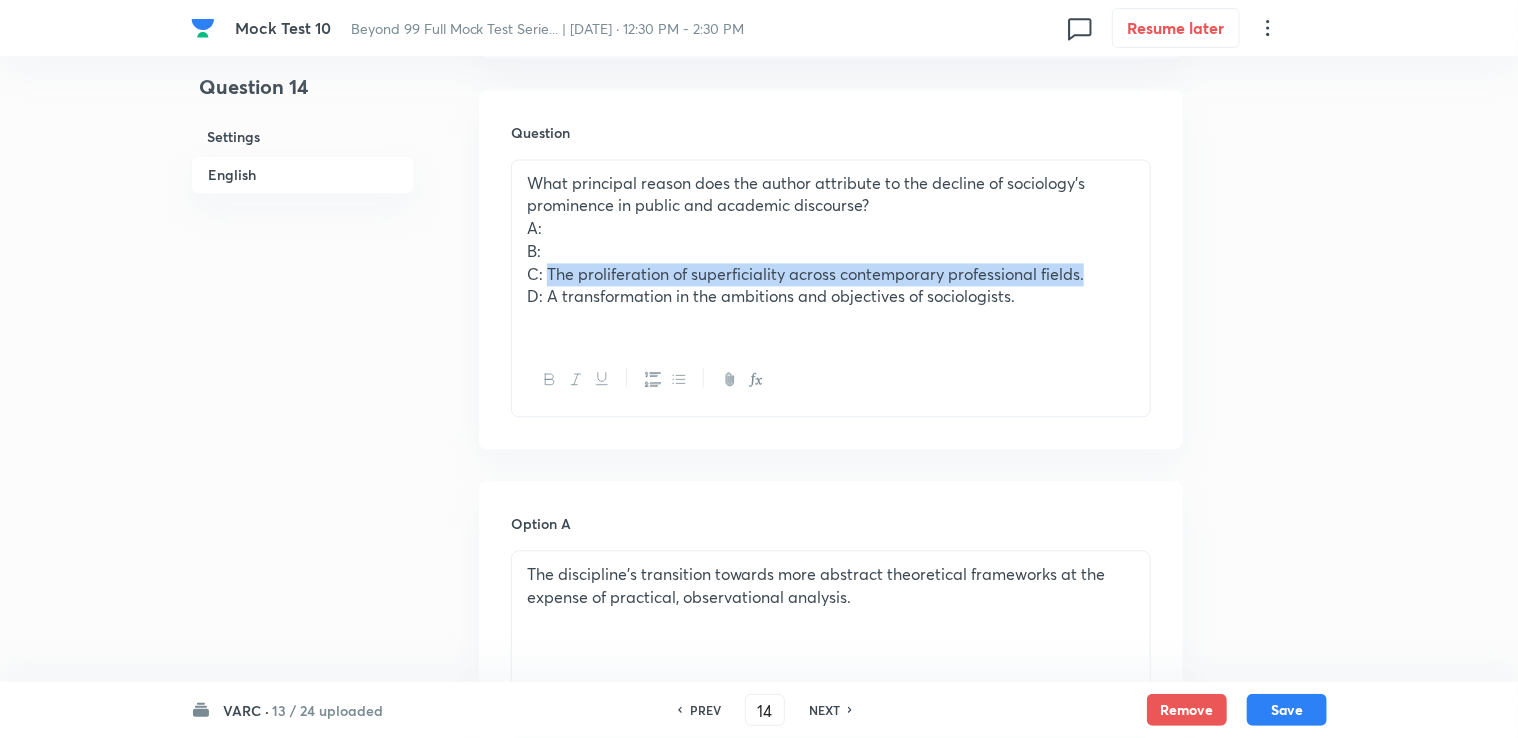 drag, startPoint x: 544, startPoint y: 246, endPoint x: 1111, endPoint y: 252, distance: 567.03174 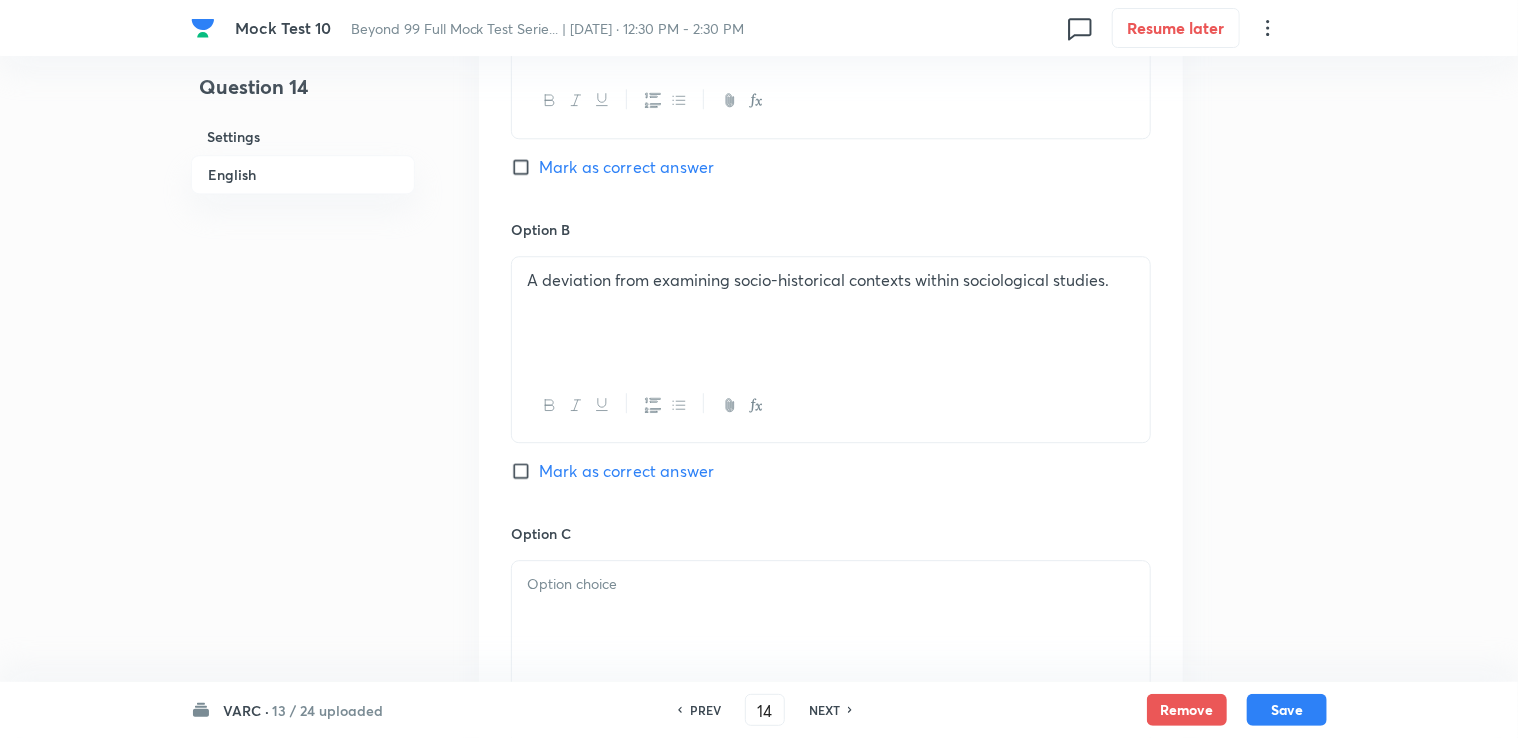 scroll, scrollTop: 2600, scrollLeft: 0, axis: vertical 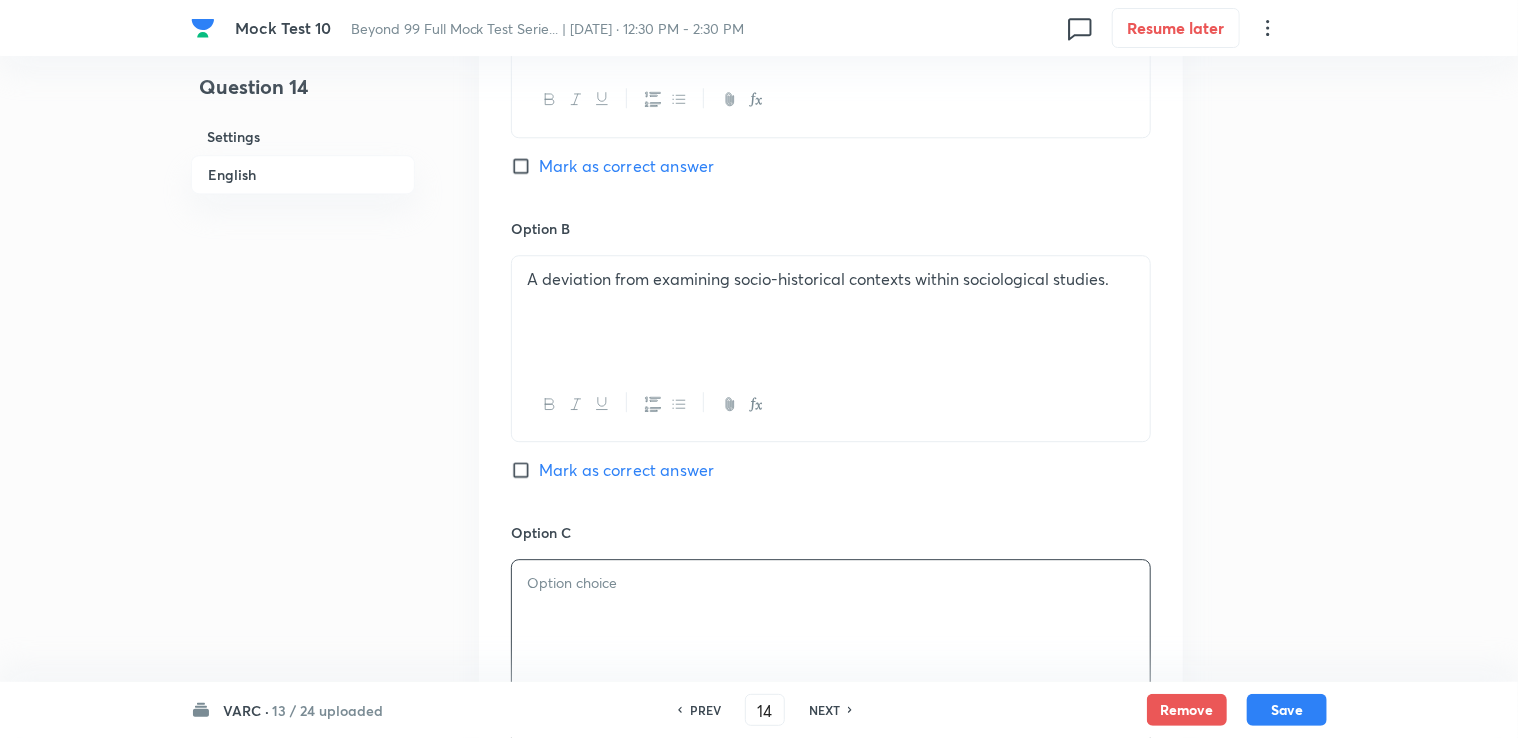 click at bounding box center (831, 616) 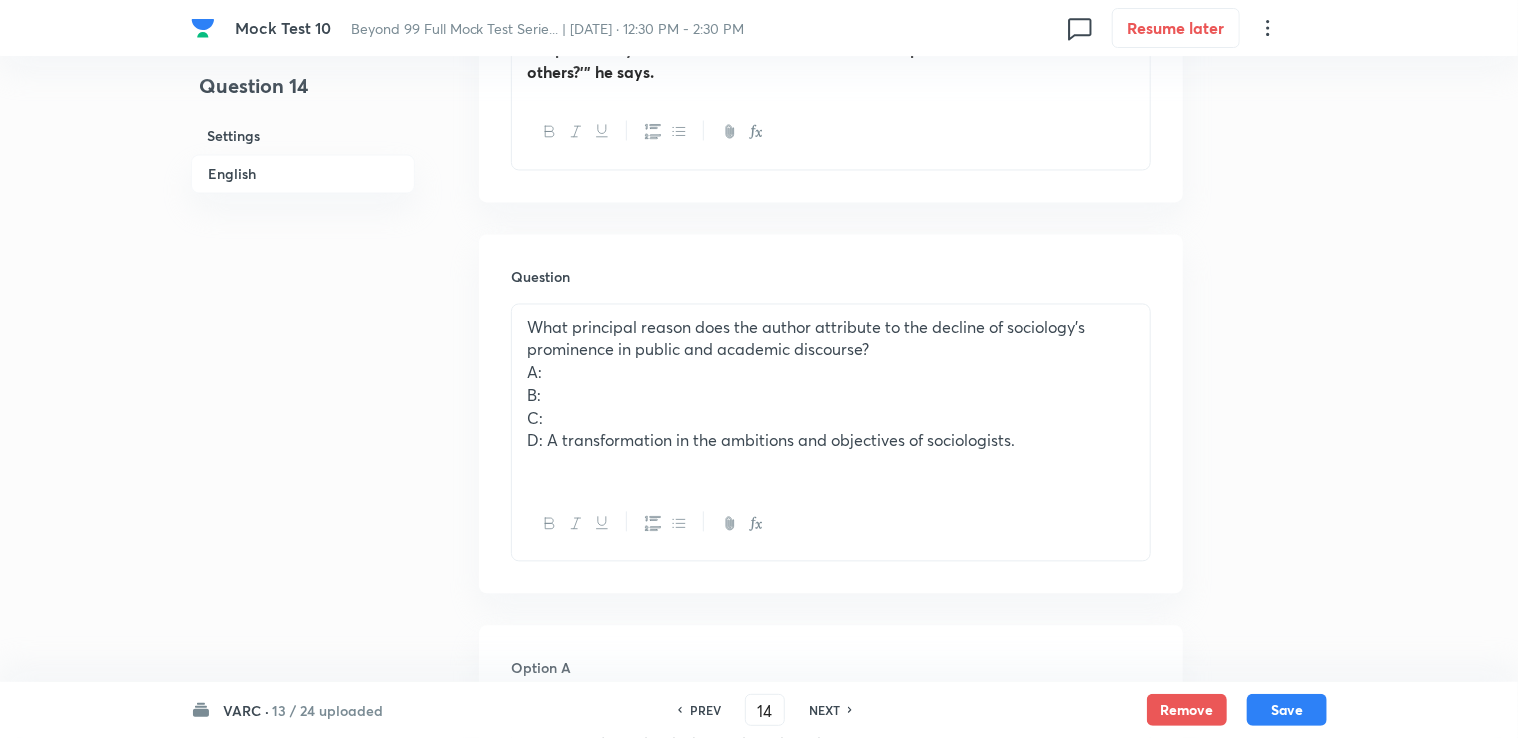 scroll, scrollTop: 1800, scrollLeft: 0, axis: vertical 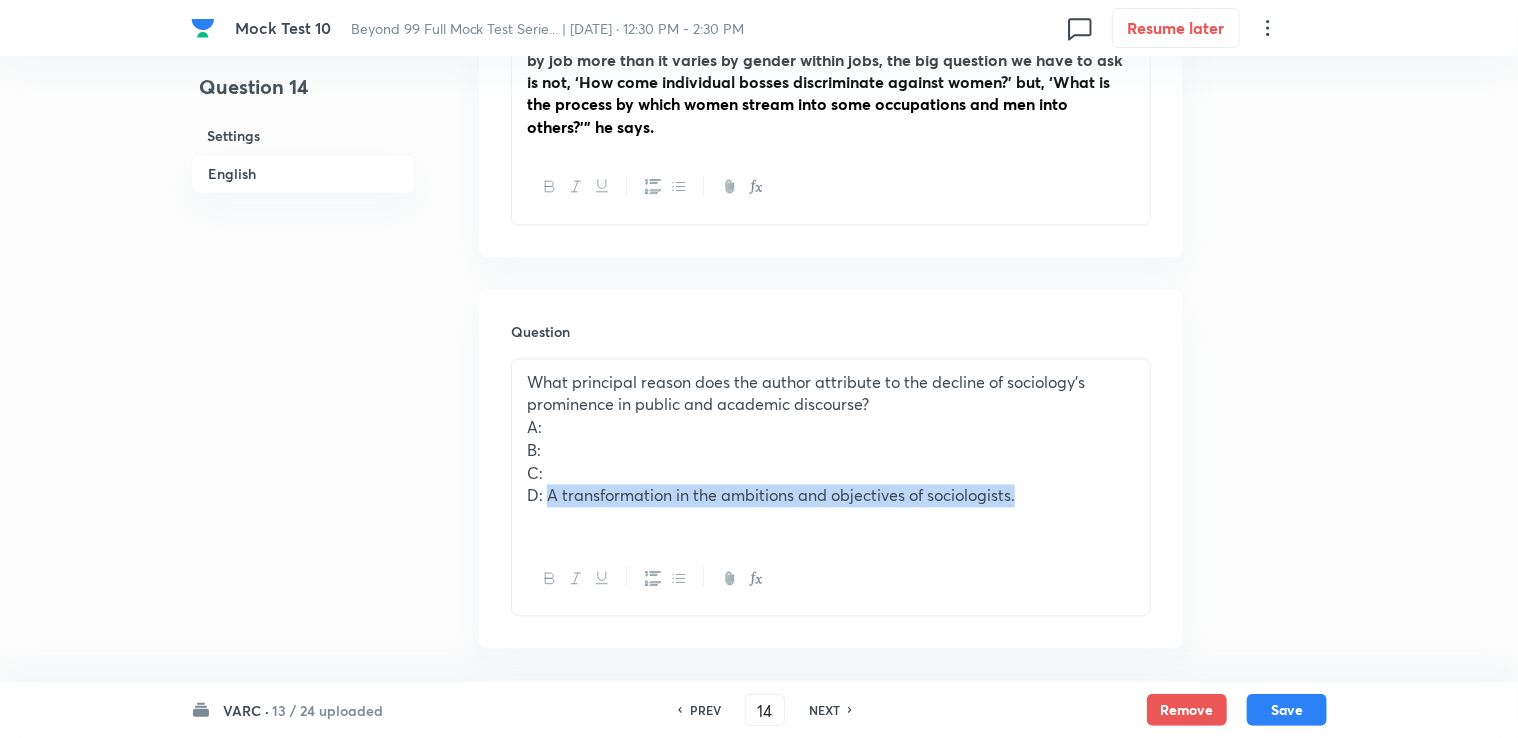drag, startPoint x: 548, startPoint y: 479, endPoint x: 1042, endPoint y: 482, distance: 494.0091 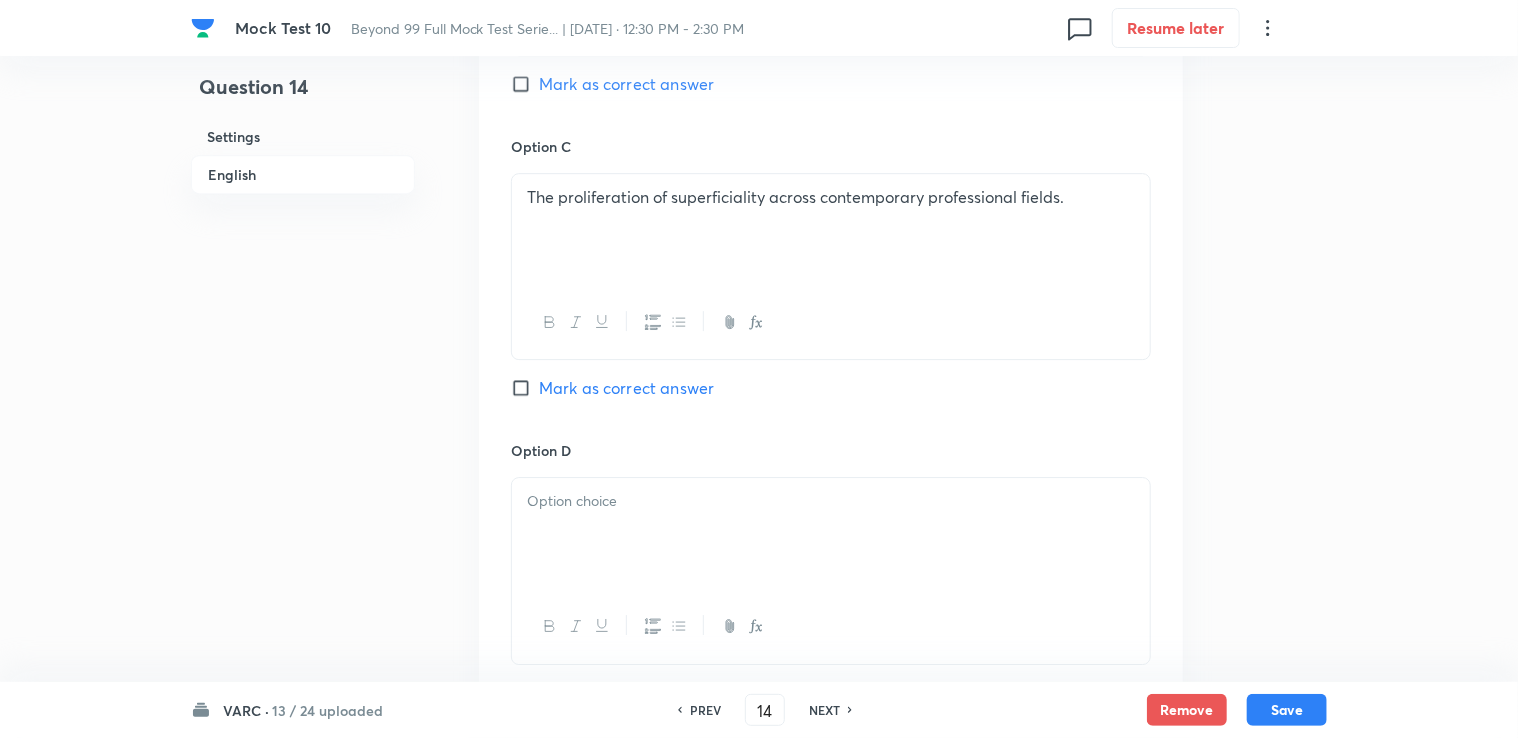 scroll, scrollTop: 3000, scrollLeft: 0, axis: vertical 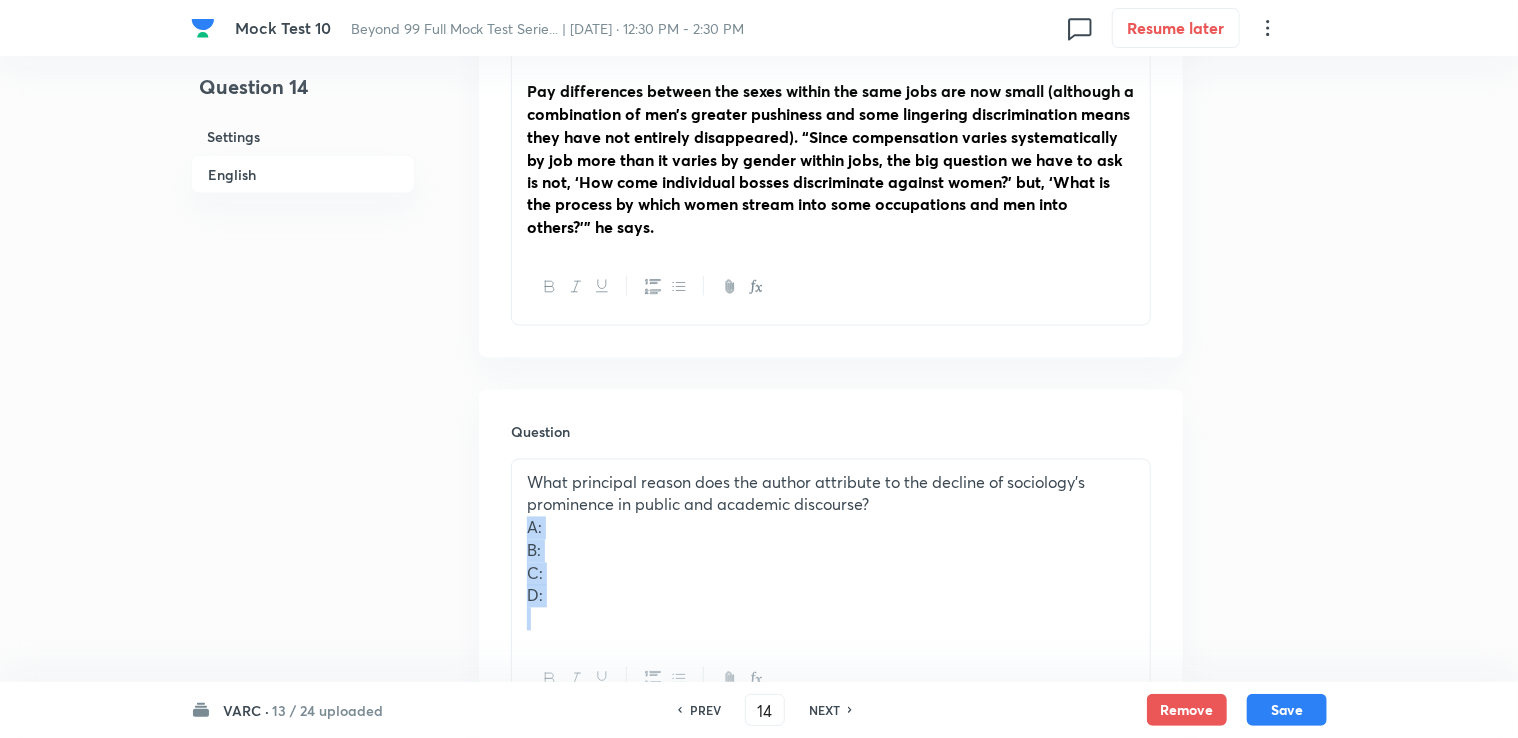 drag, startPoint x: 528, startPoint y: 503, endPoint x: 572, endPoint y: 594, distance: 101.07918 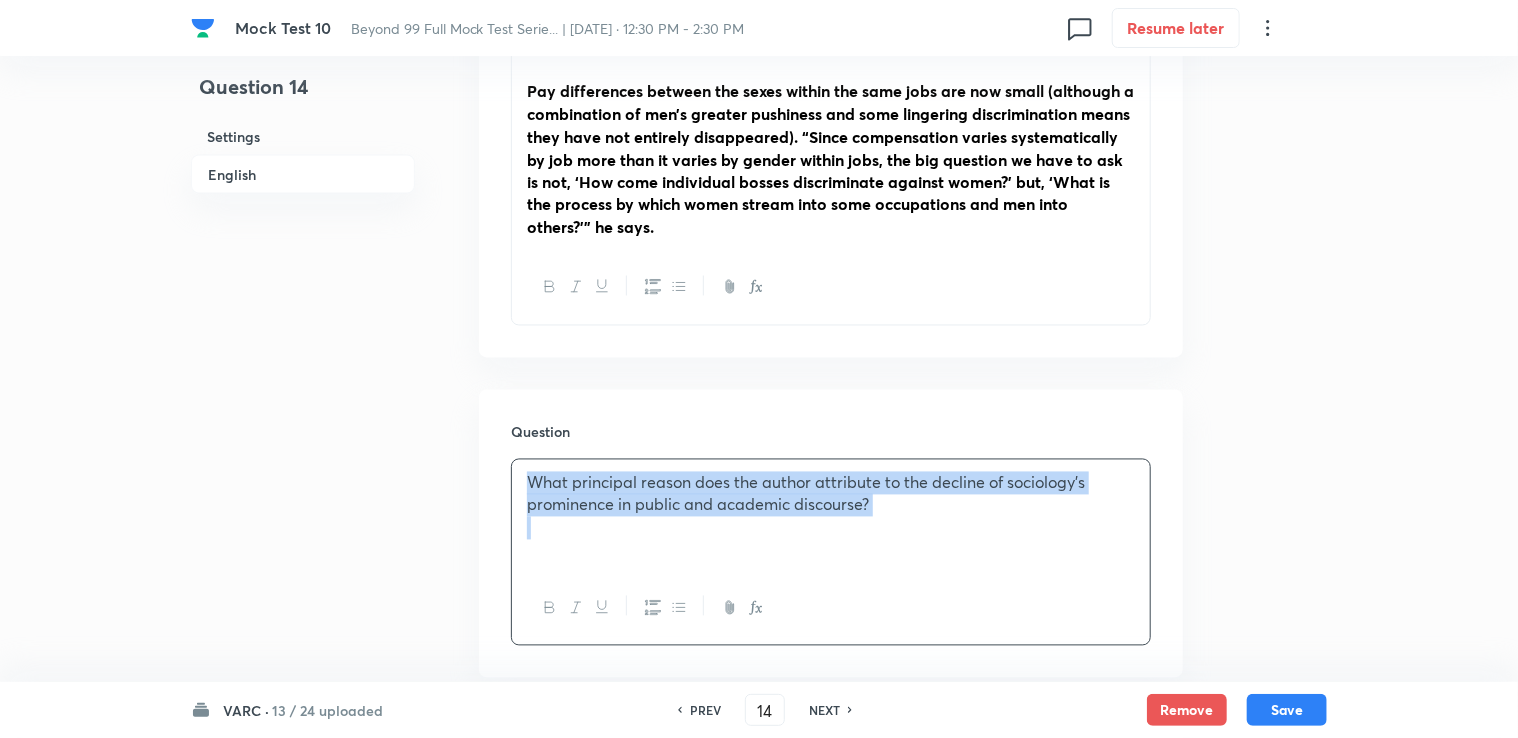 drag, startPoint x: 520, startPoint y: 453, endPoint x: 1084, endPoint y: 521, distance: 568.0845 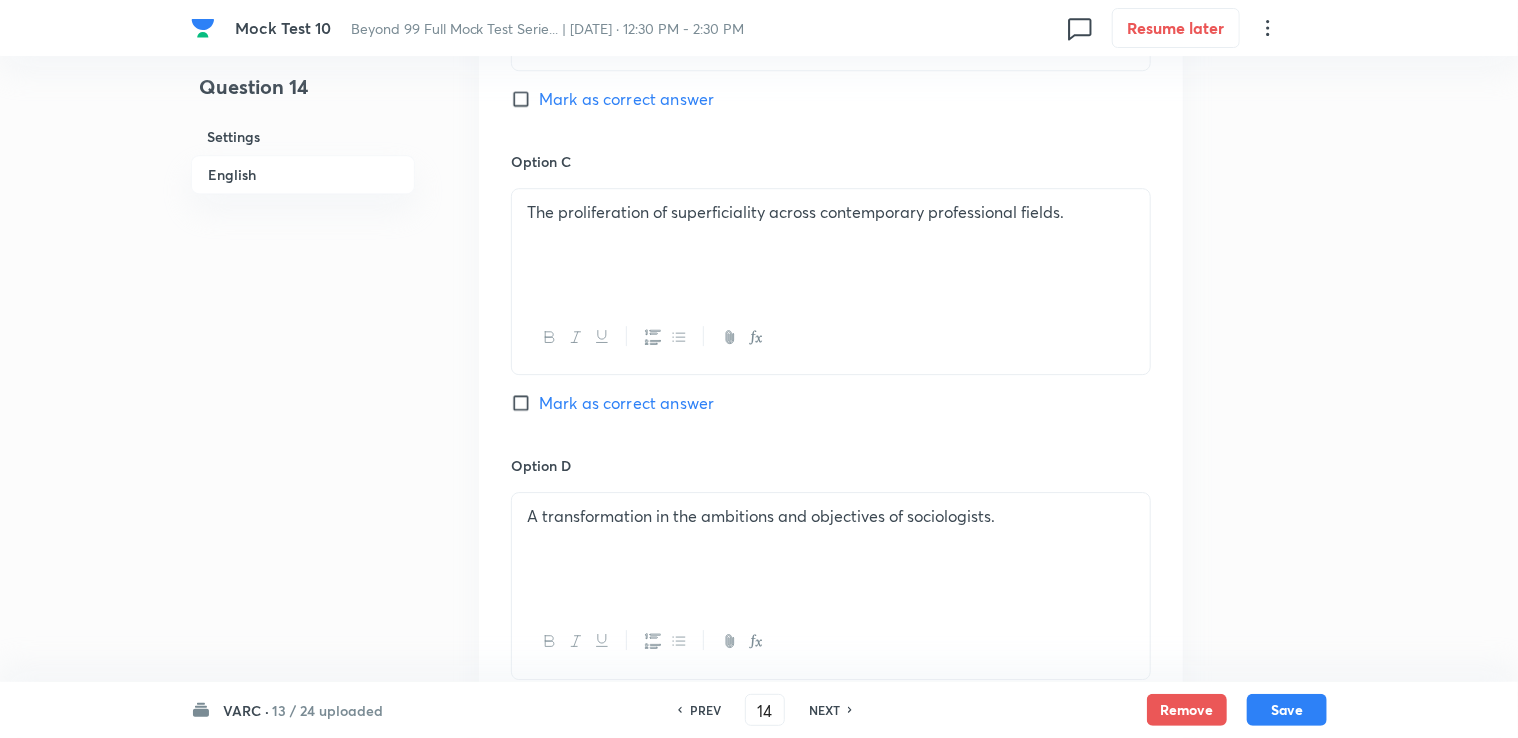 scroll, scrollTop: 3382, scrollLeft: 0, axis: vertical 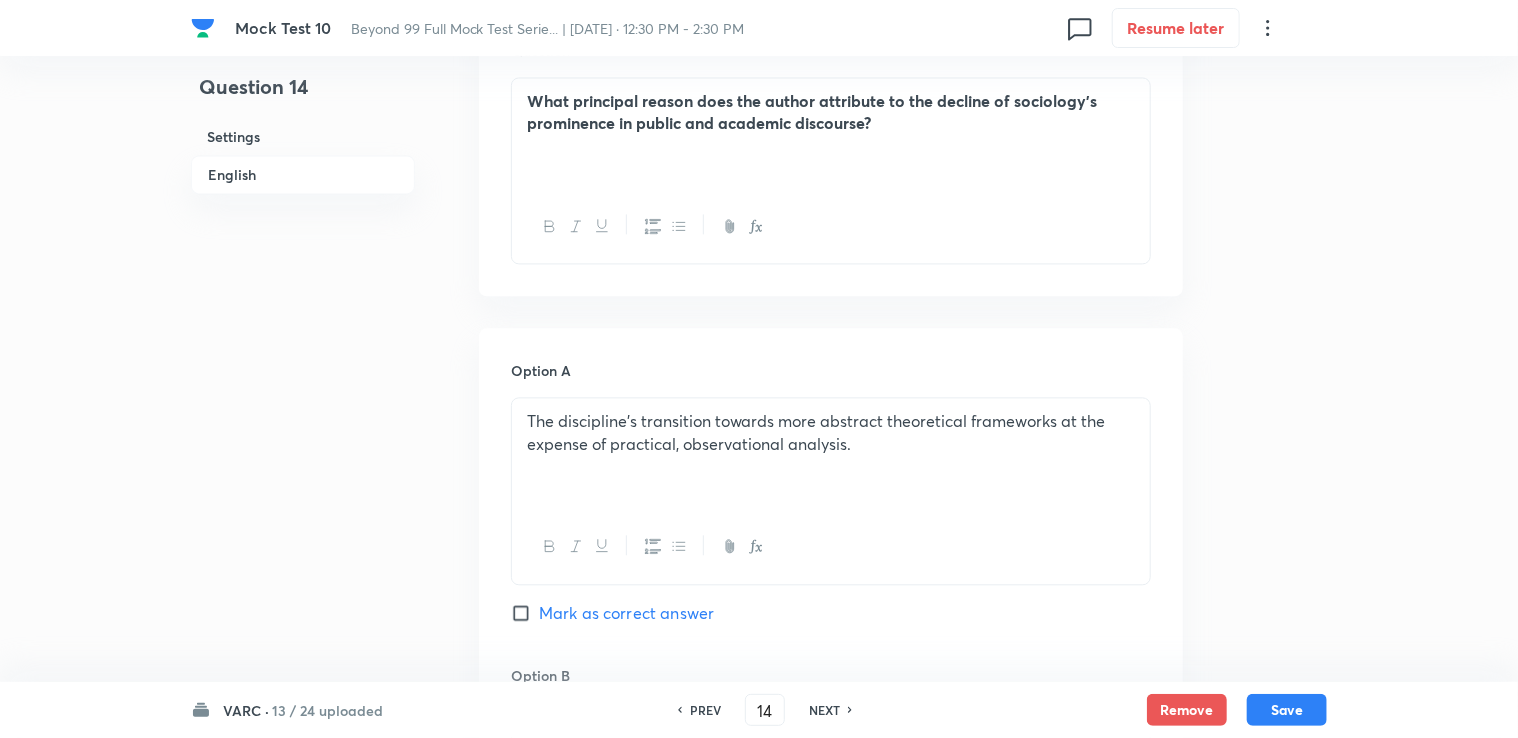 click on "Mark as correct answer" at bounding box center [626, 613] 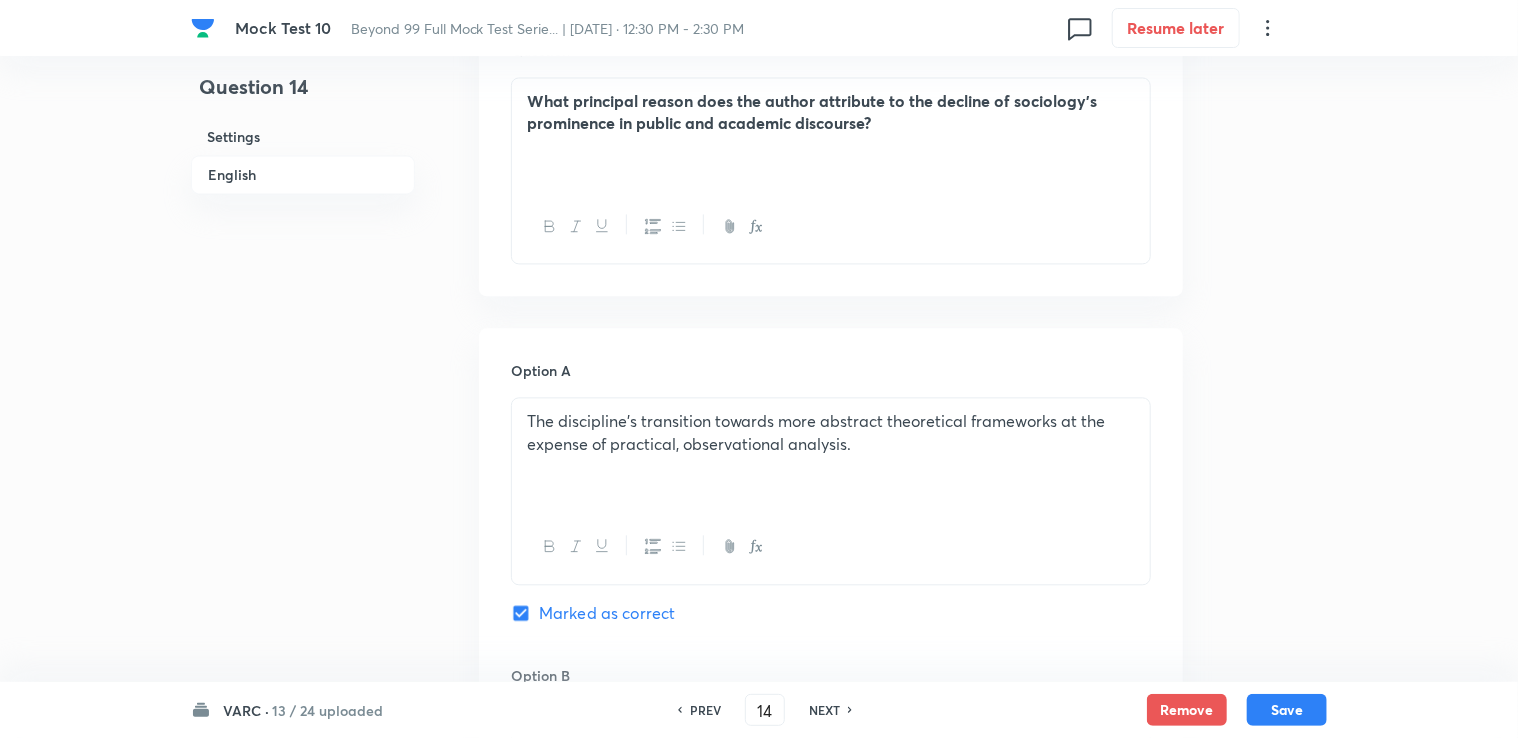 click on "VARC ·
13 / 24 uploaded
PREV 14 ​ NEXT Remove Save" at bounding box center (759, 710) 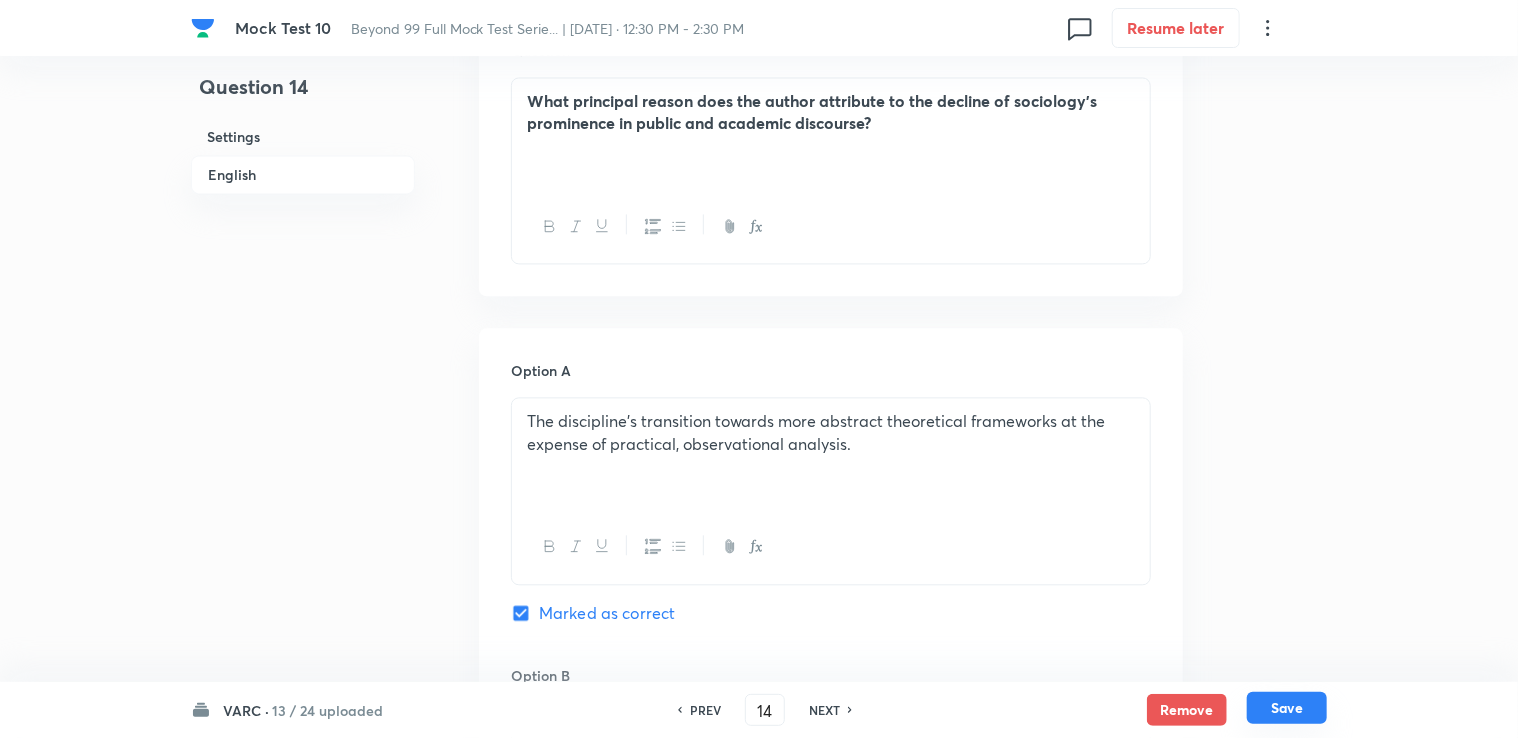 click on "Save" at bounding box center [1287, 708] 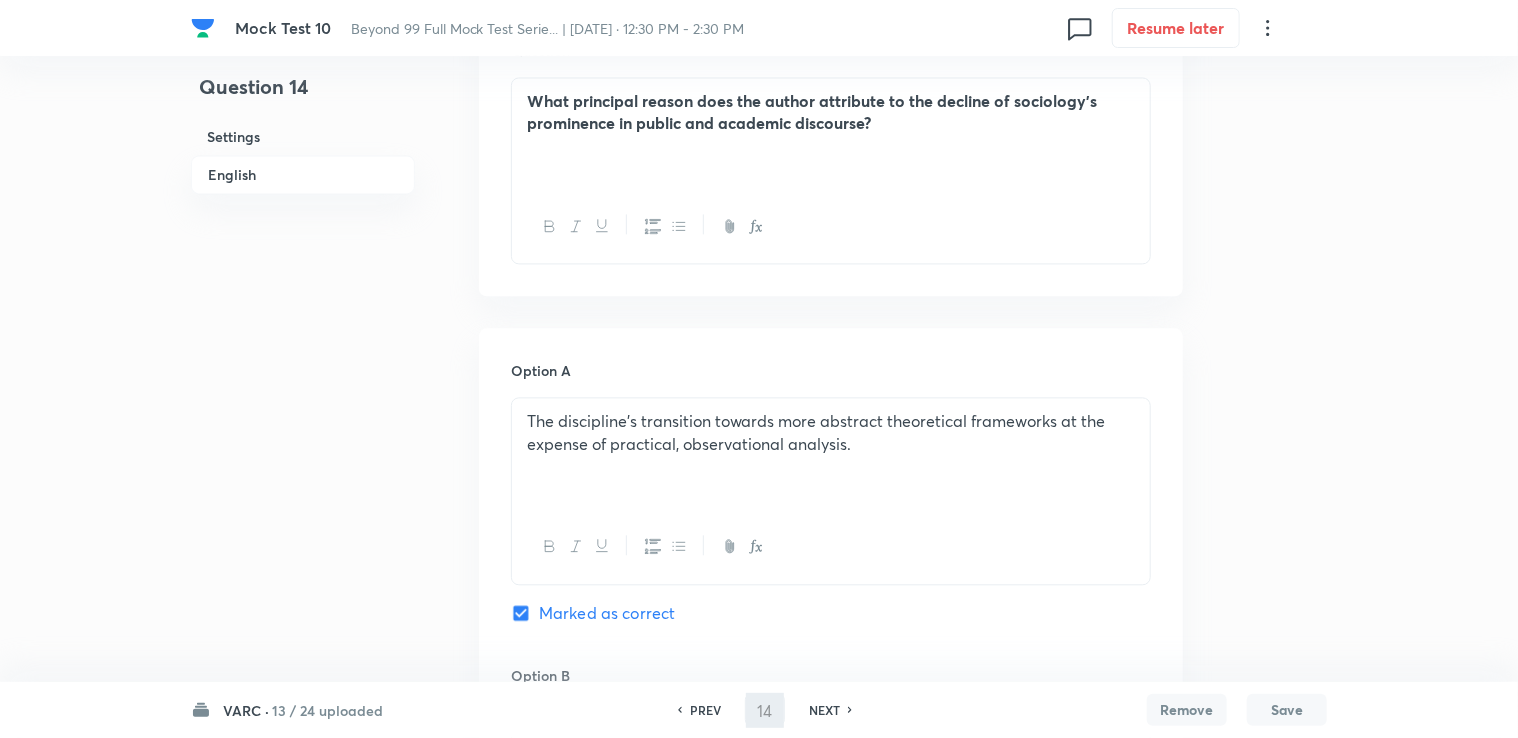 type on "15" 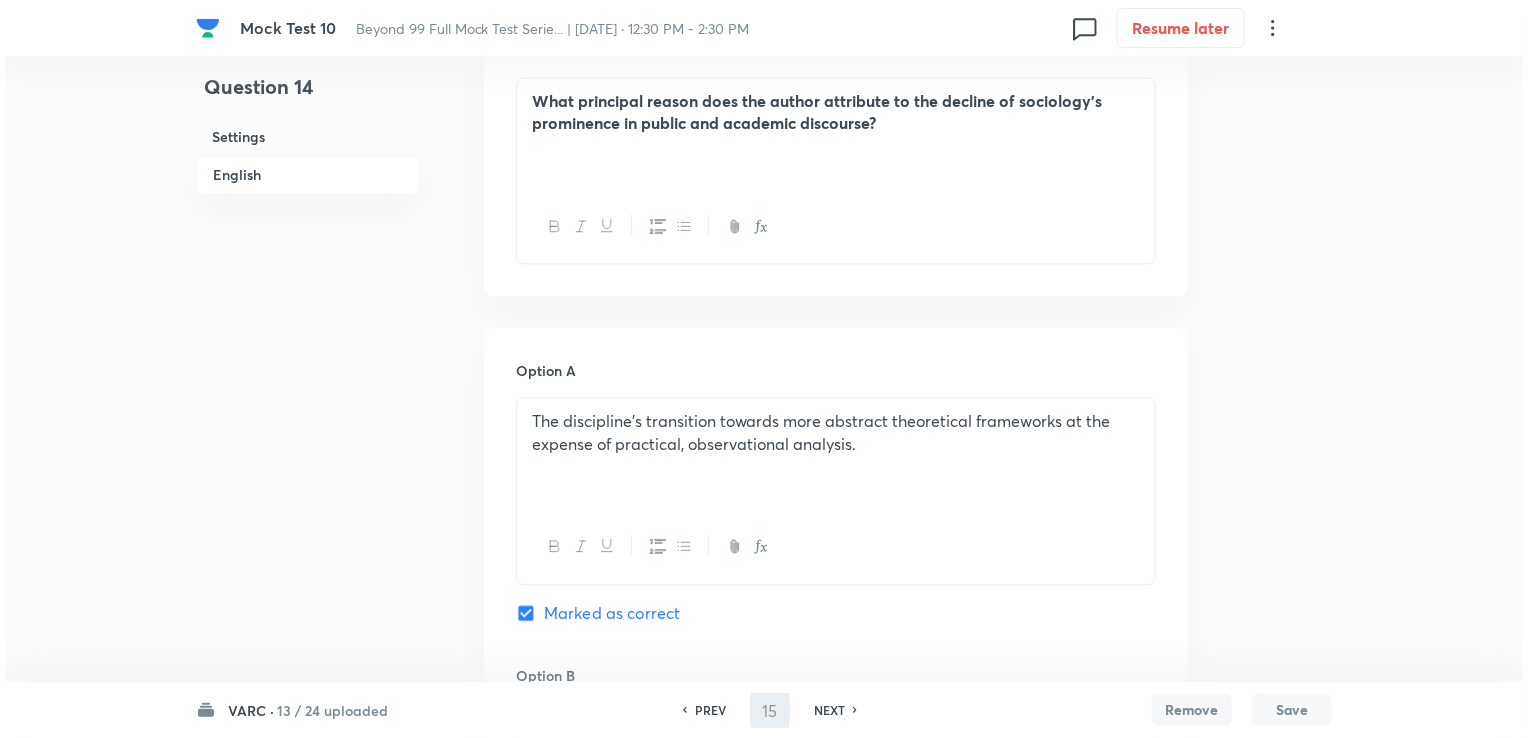 scroll, scrollTop: 0, scrollLeft: 0, axis: both 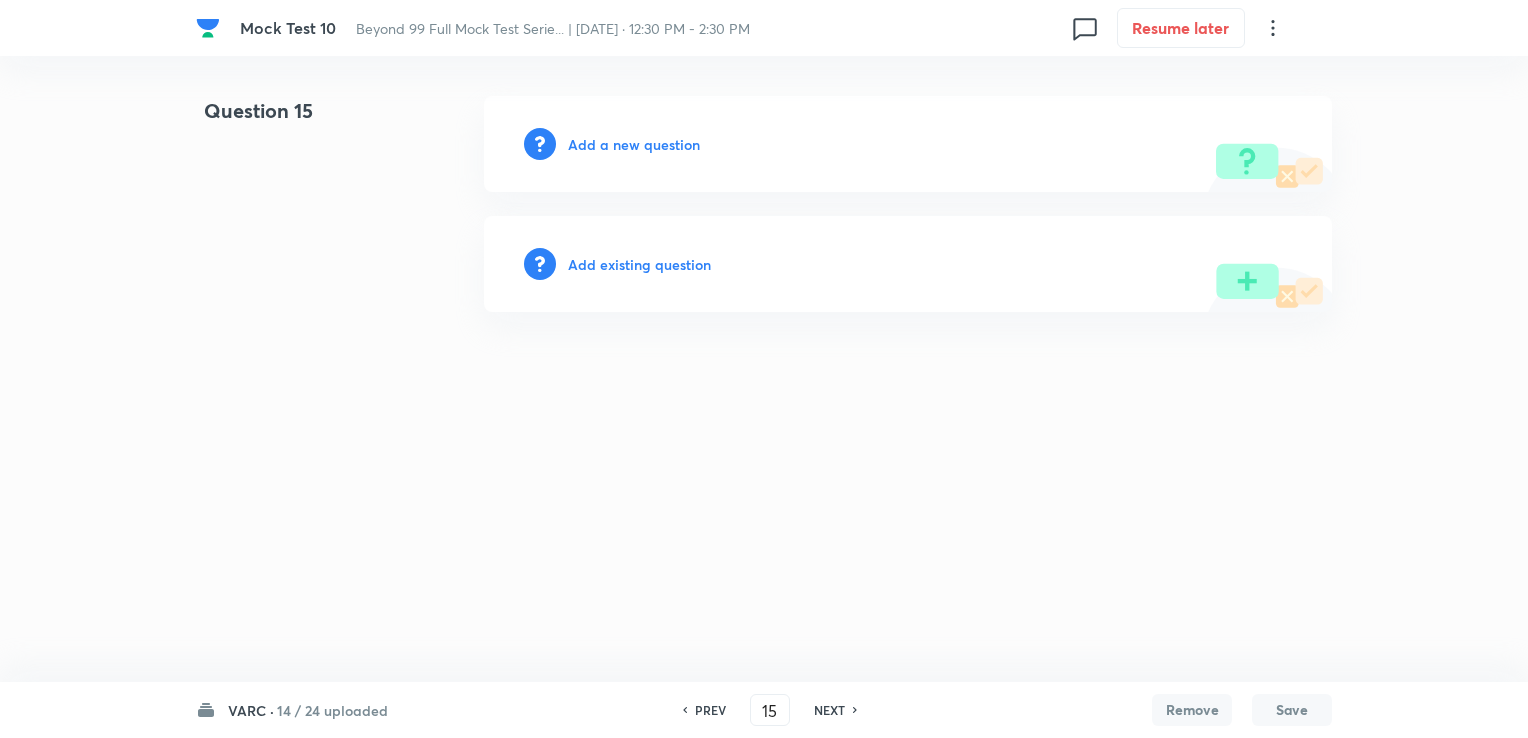 click on "Add a new question" at bounding box center [908, 144] 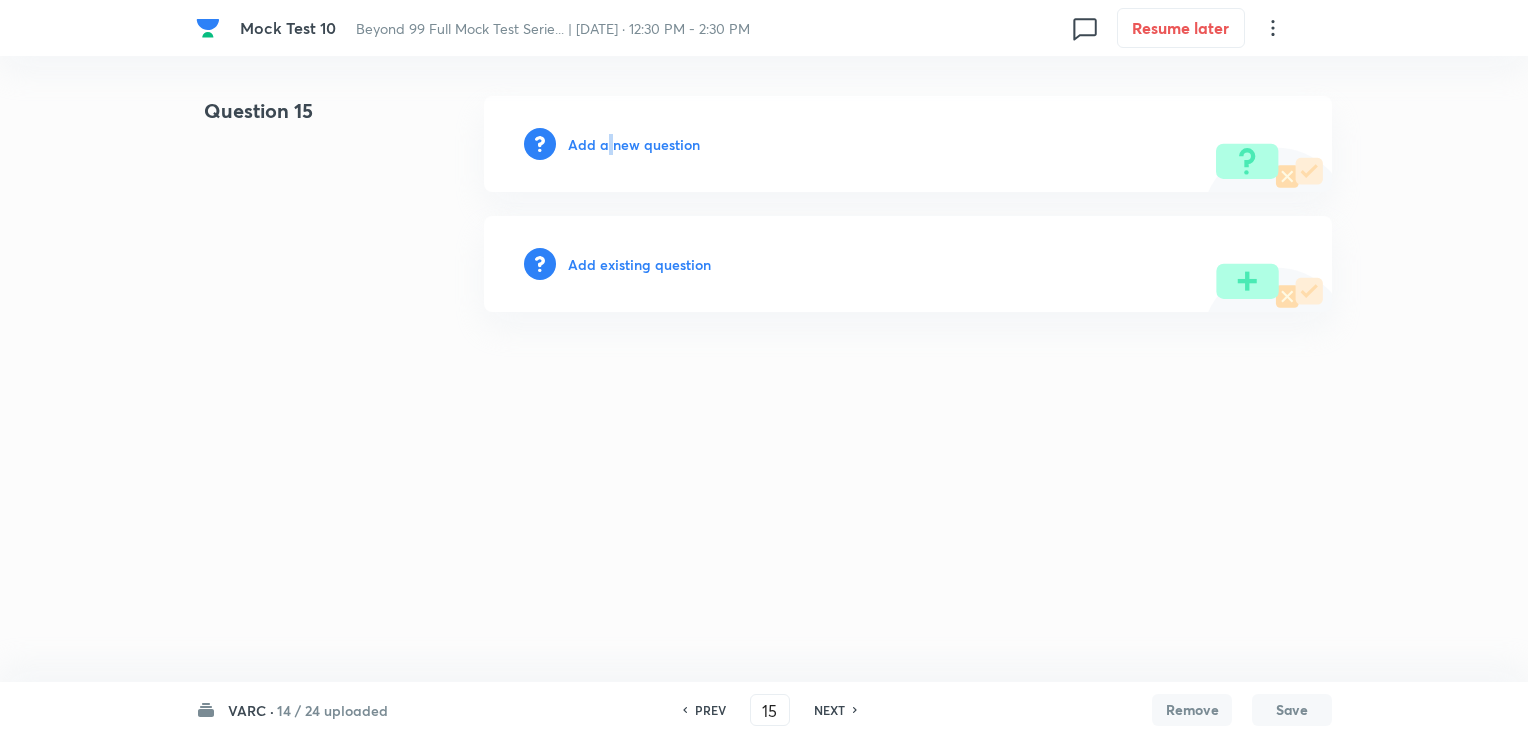 click on "Add a new question" at bounding box center [634, 144] 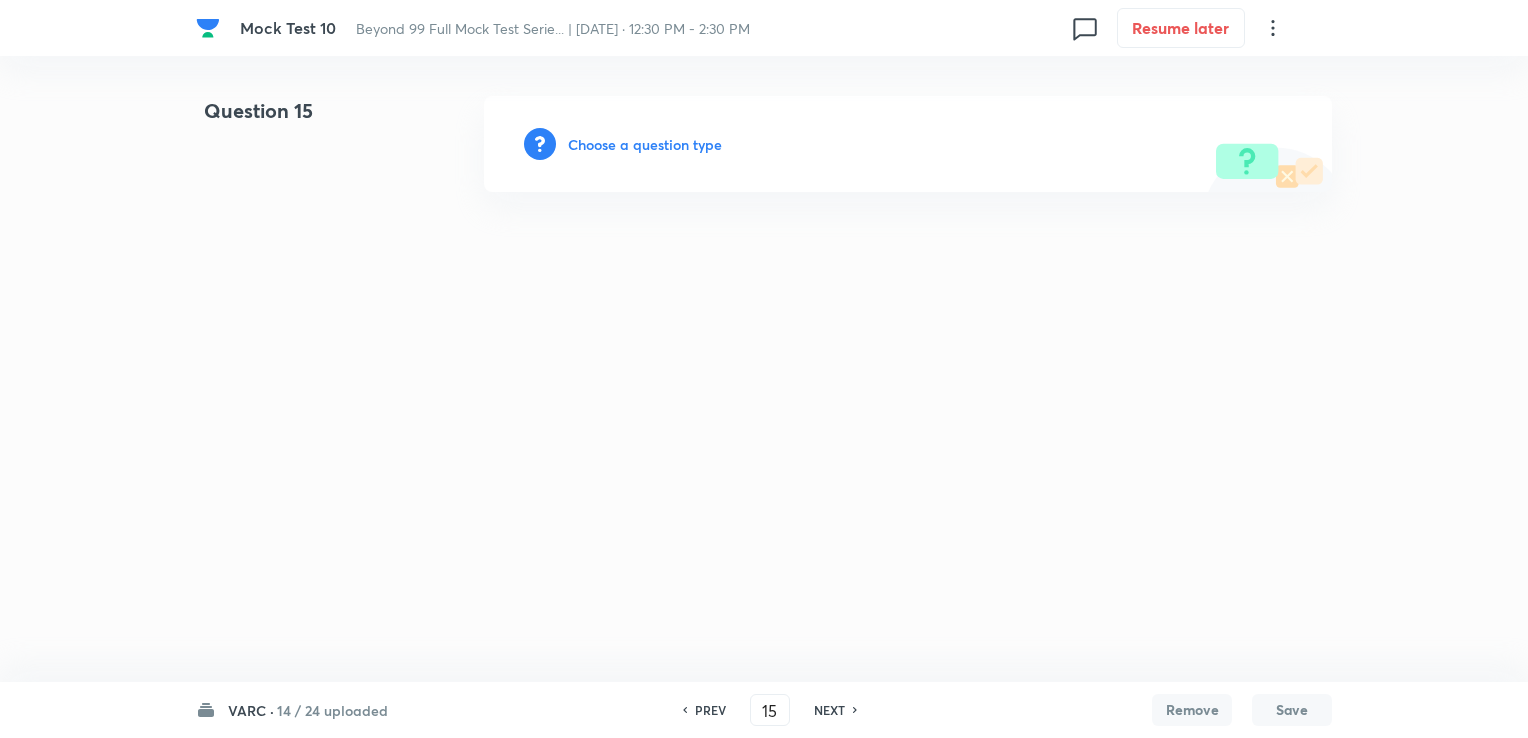 click on "Choose a question type" at bounding box center [645, 144] 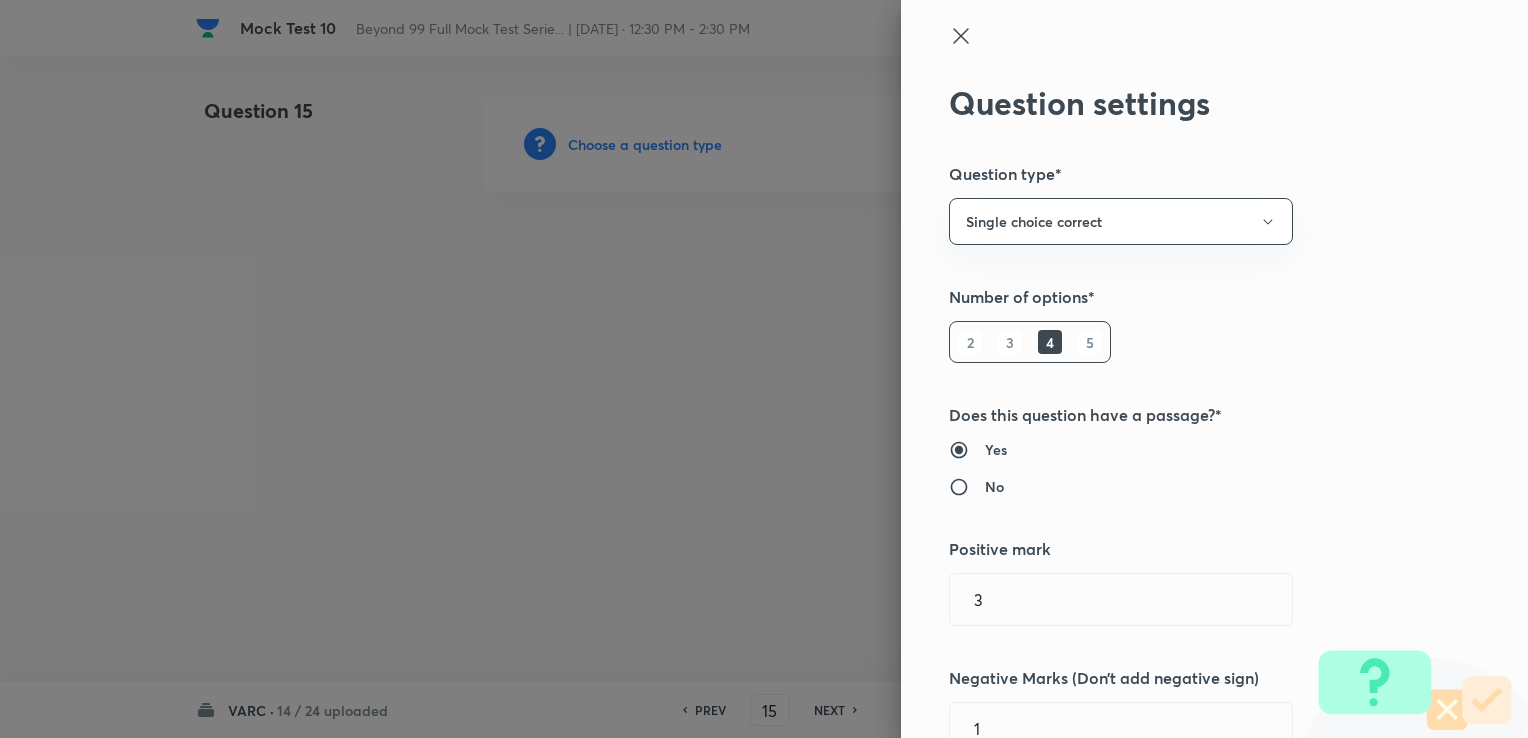 type 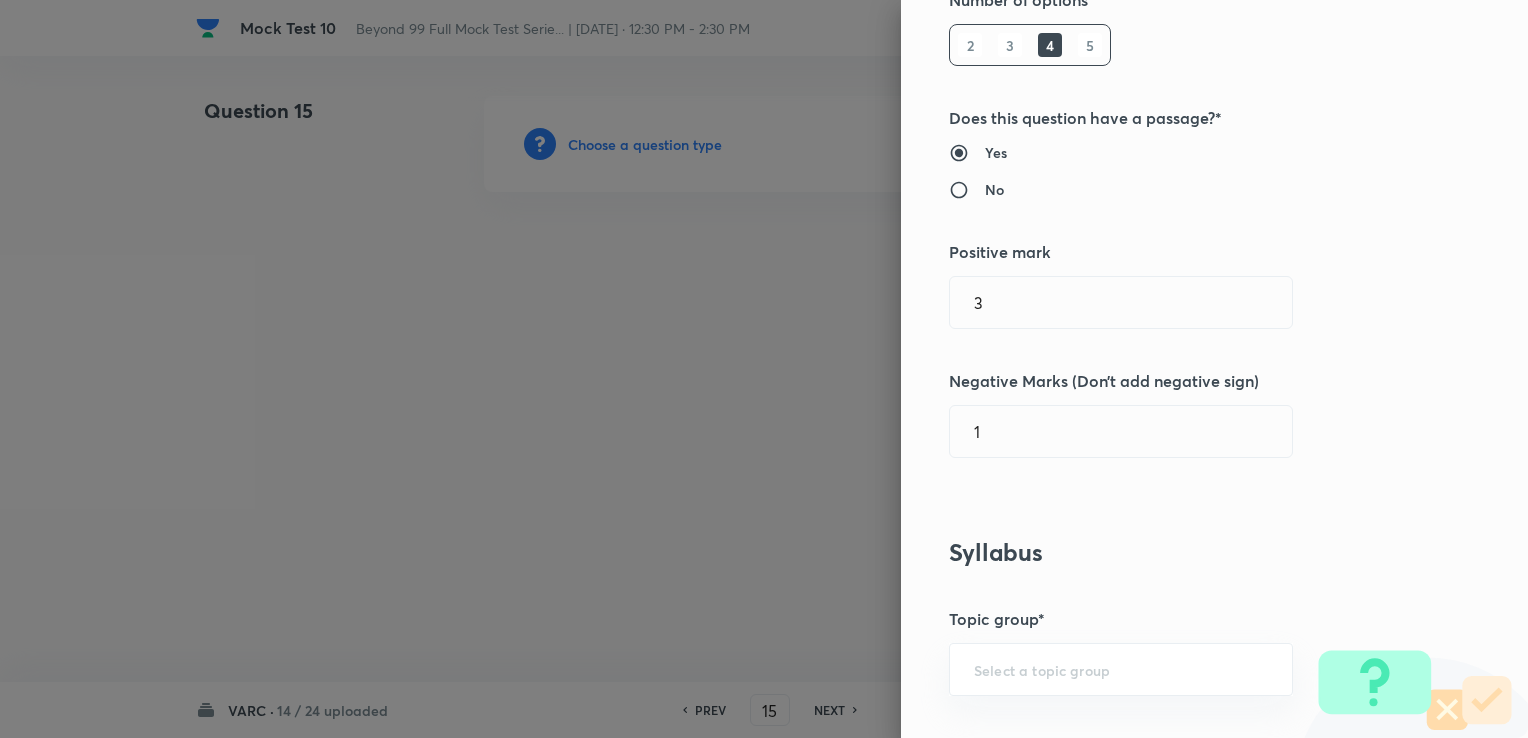 scroll, scrollTop: 300, scrollLeft: 0, axis: vertical 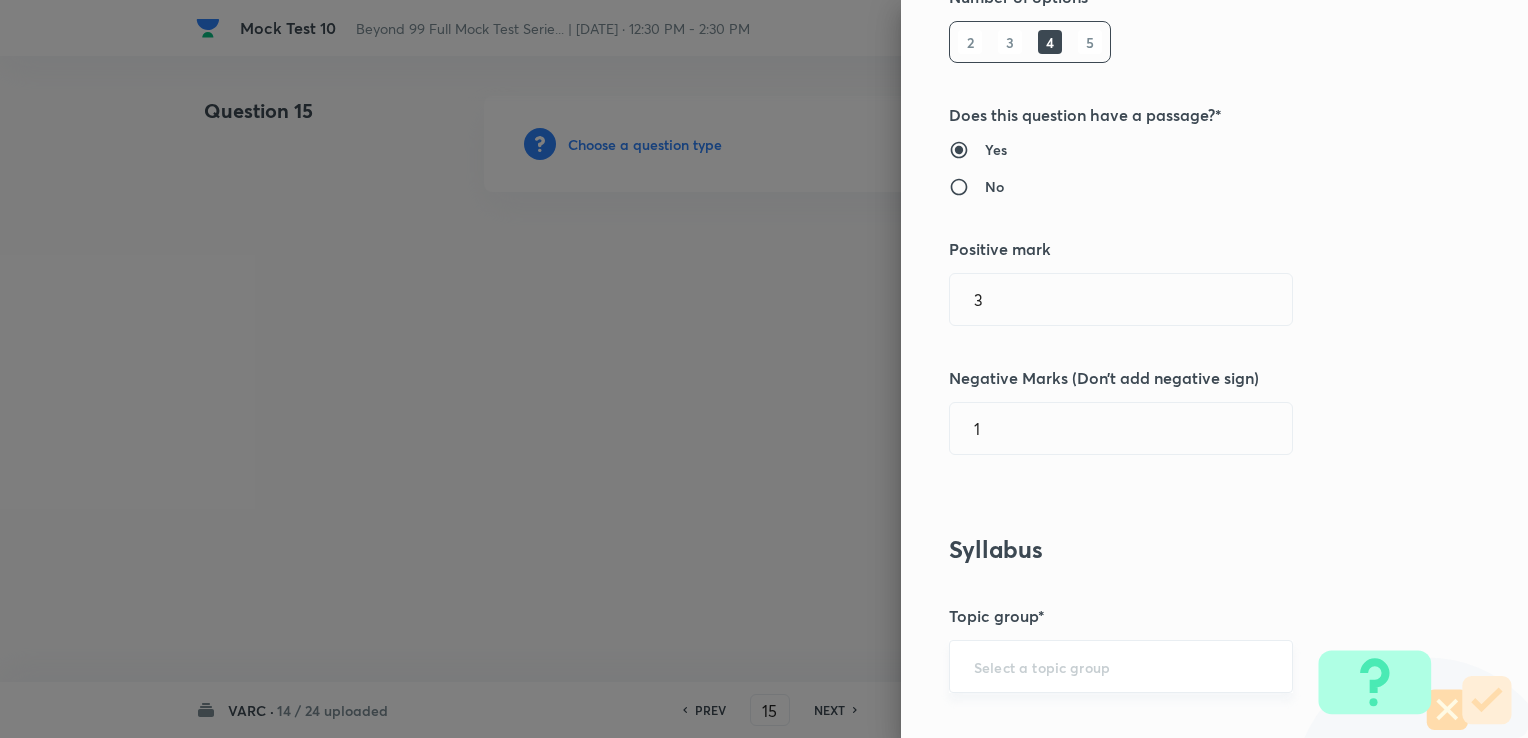 click at bounding box center (1121, 666) 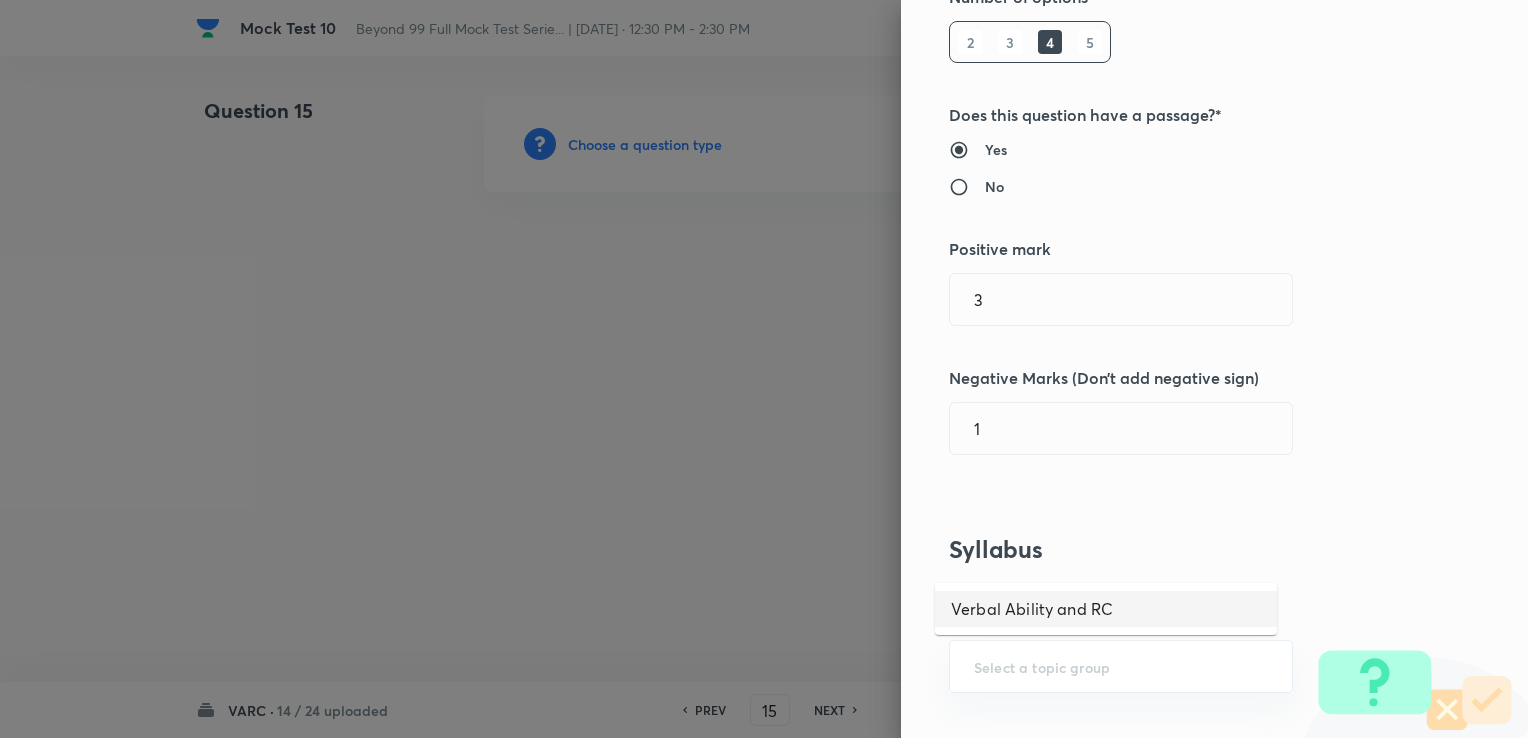 click on "Verbal Ability and RC" at bounding box center [1106, 609] 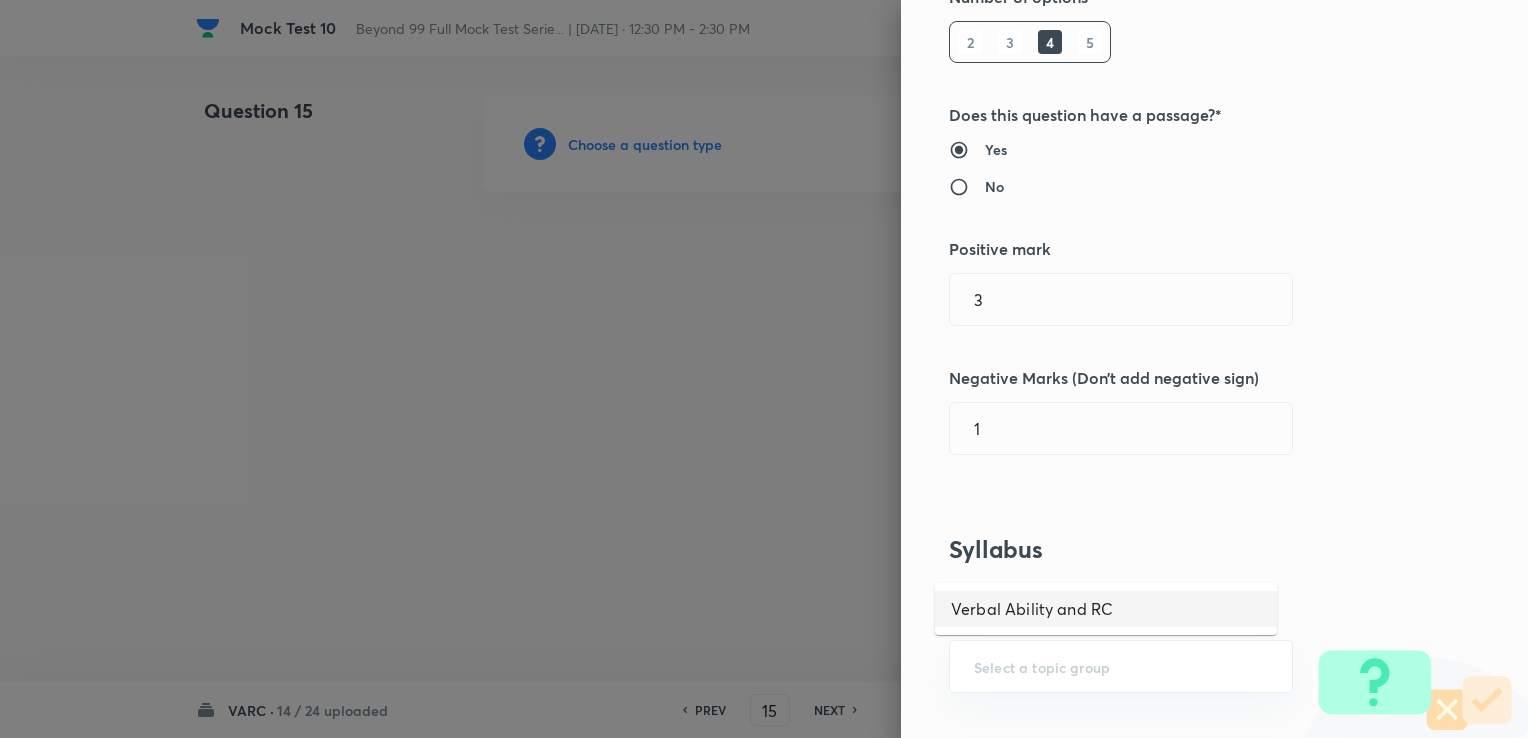 type on "Verbal Ability and RC" 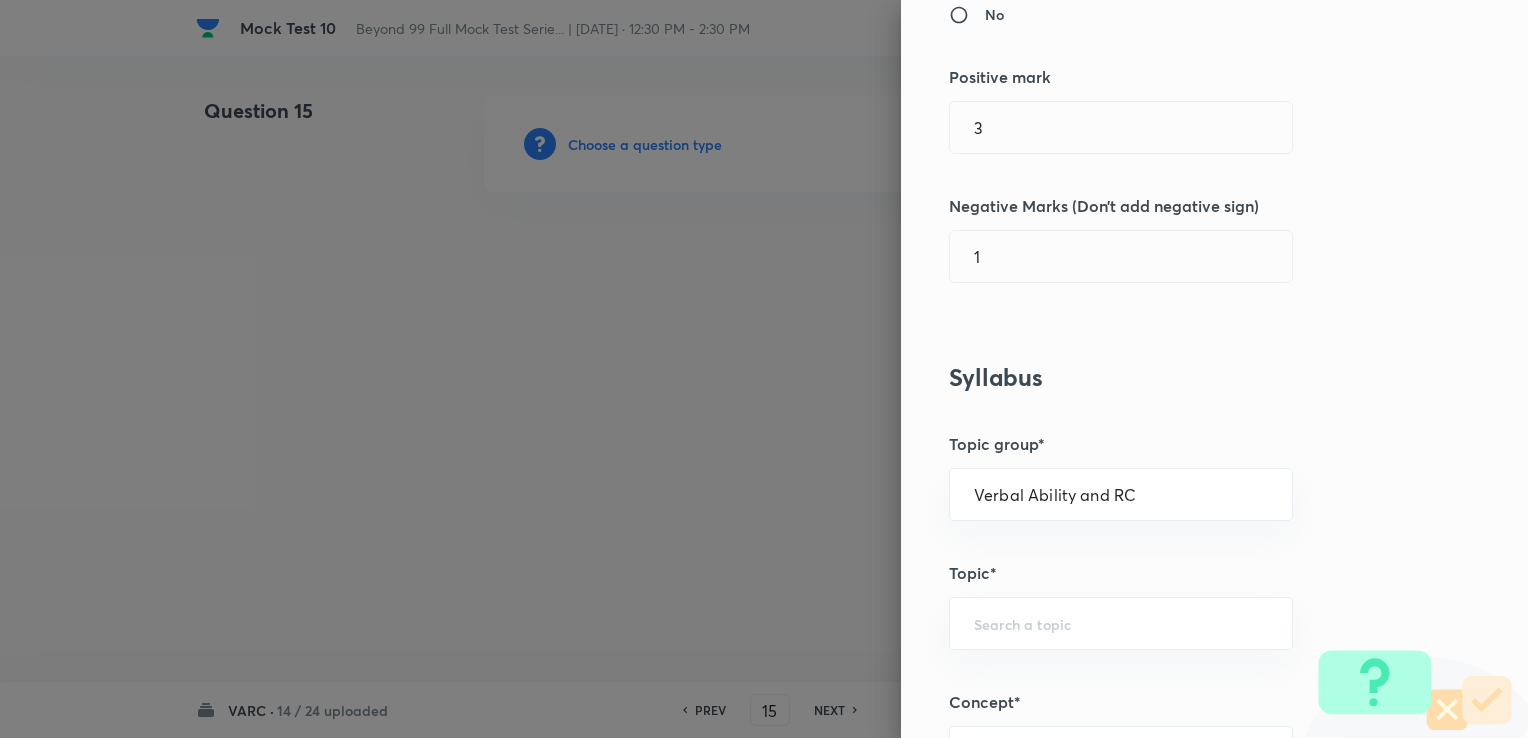 scroll, scrollTop: 500, scrollLeft: 0, axis: vertical 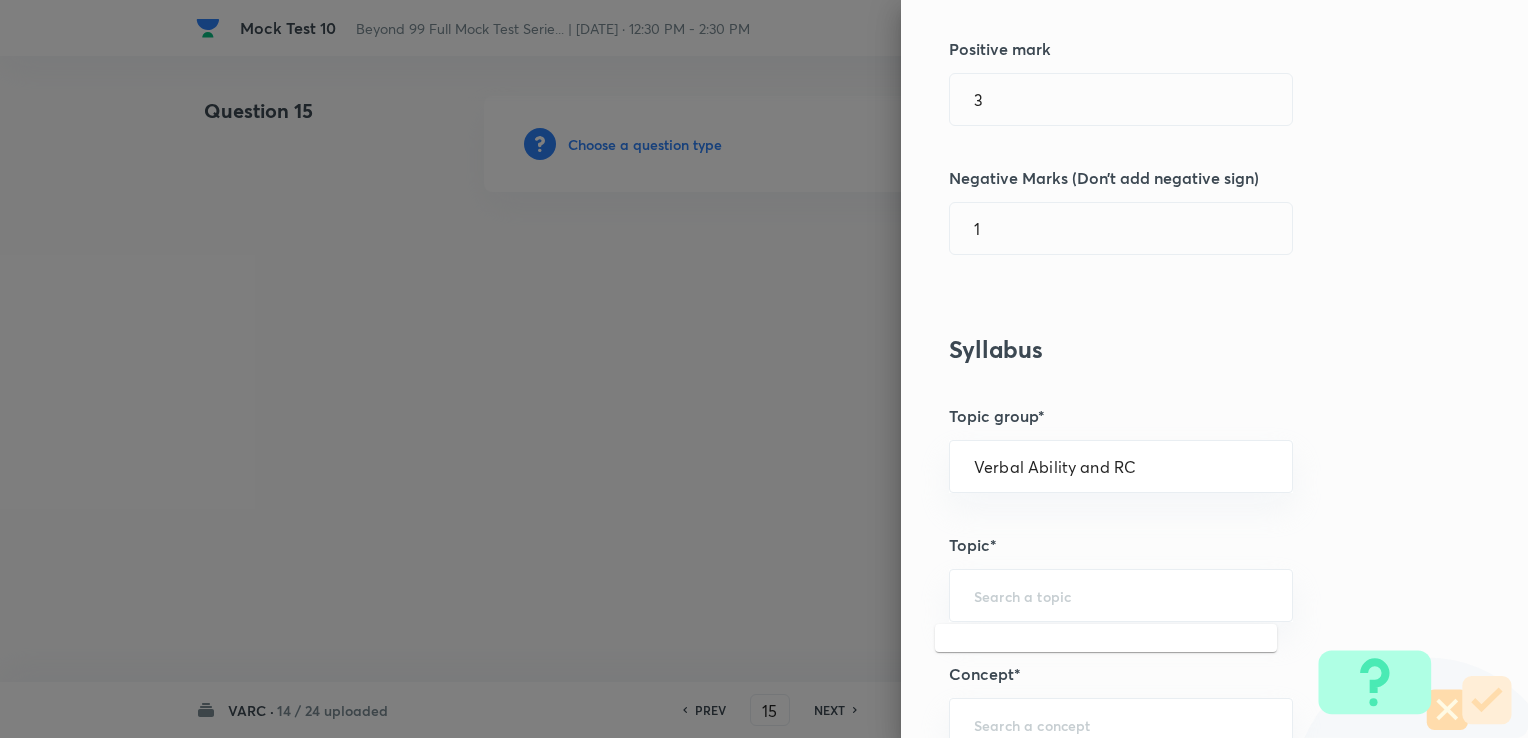 click at bounding box center (1121, 595) 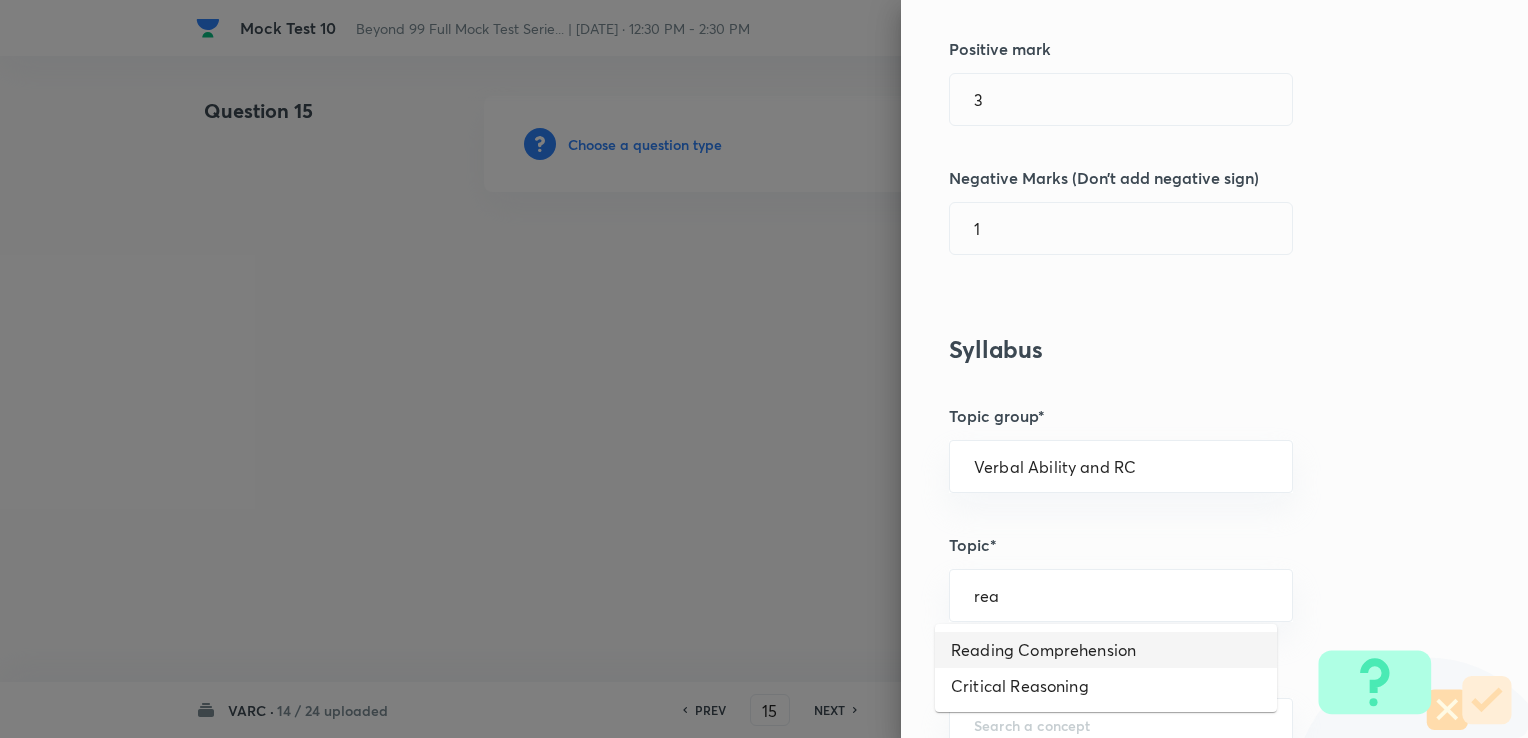 click on "Reading Comprehension" at bounding box center [1106, 650] 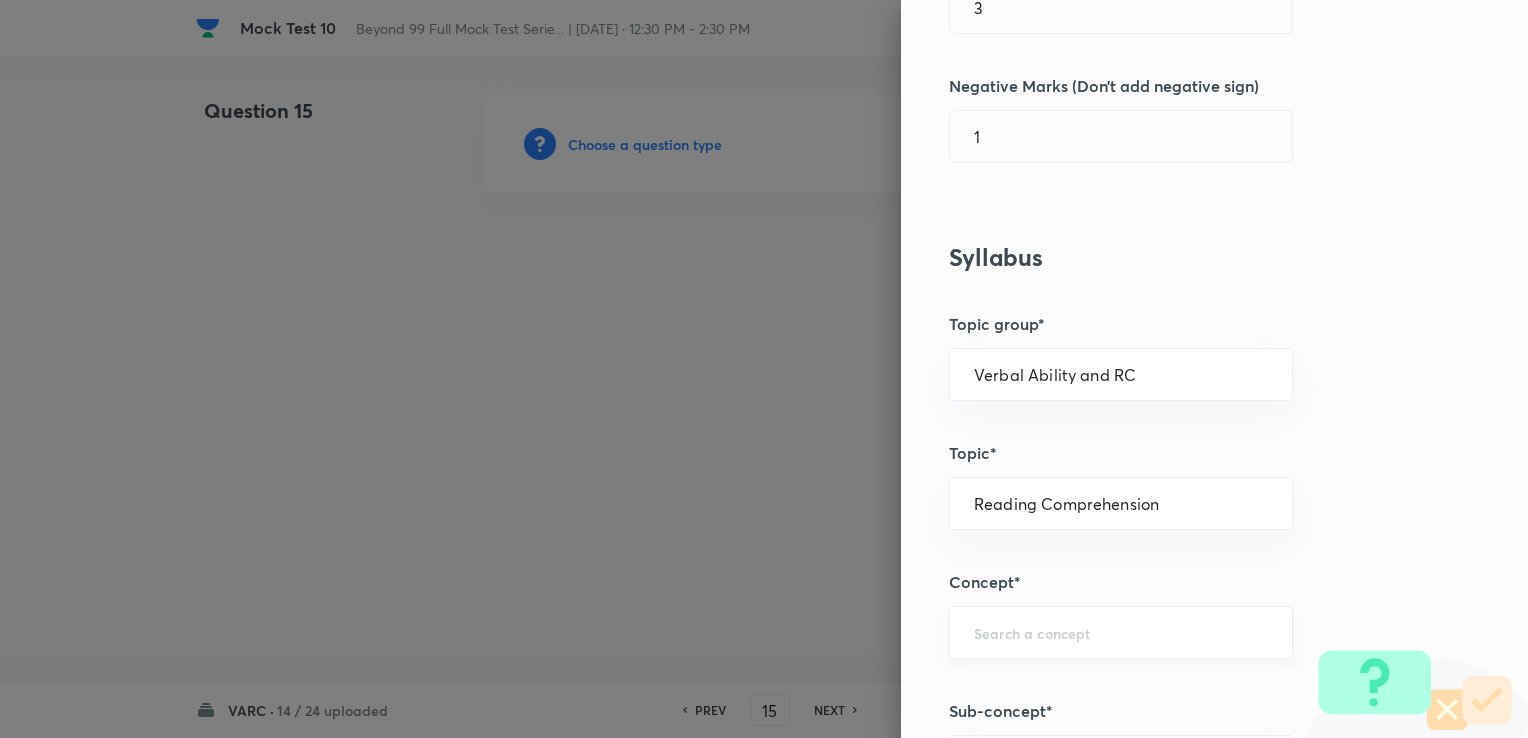 scroll, scrollTop: 600, scrollLeft: 0, axis: vertical 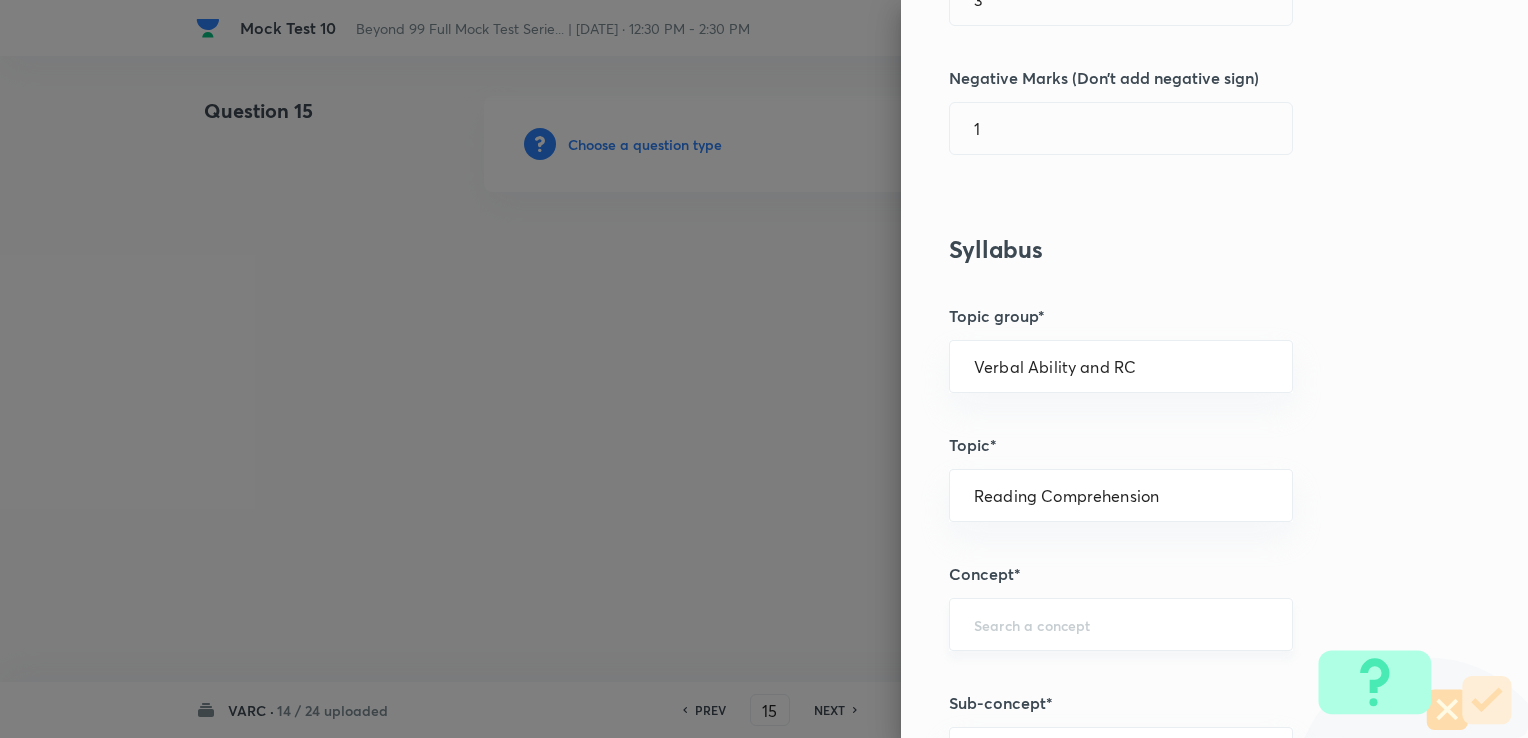 click at bounding box center [1121, 624] 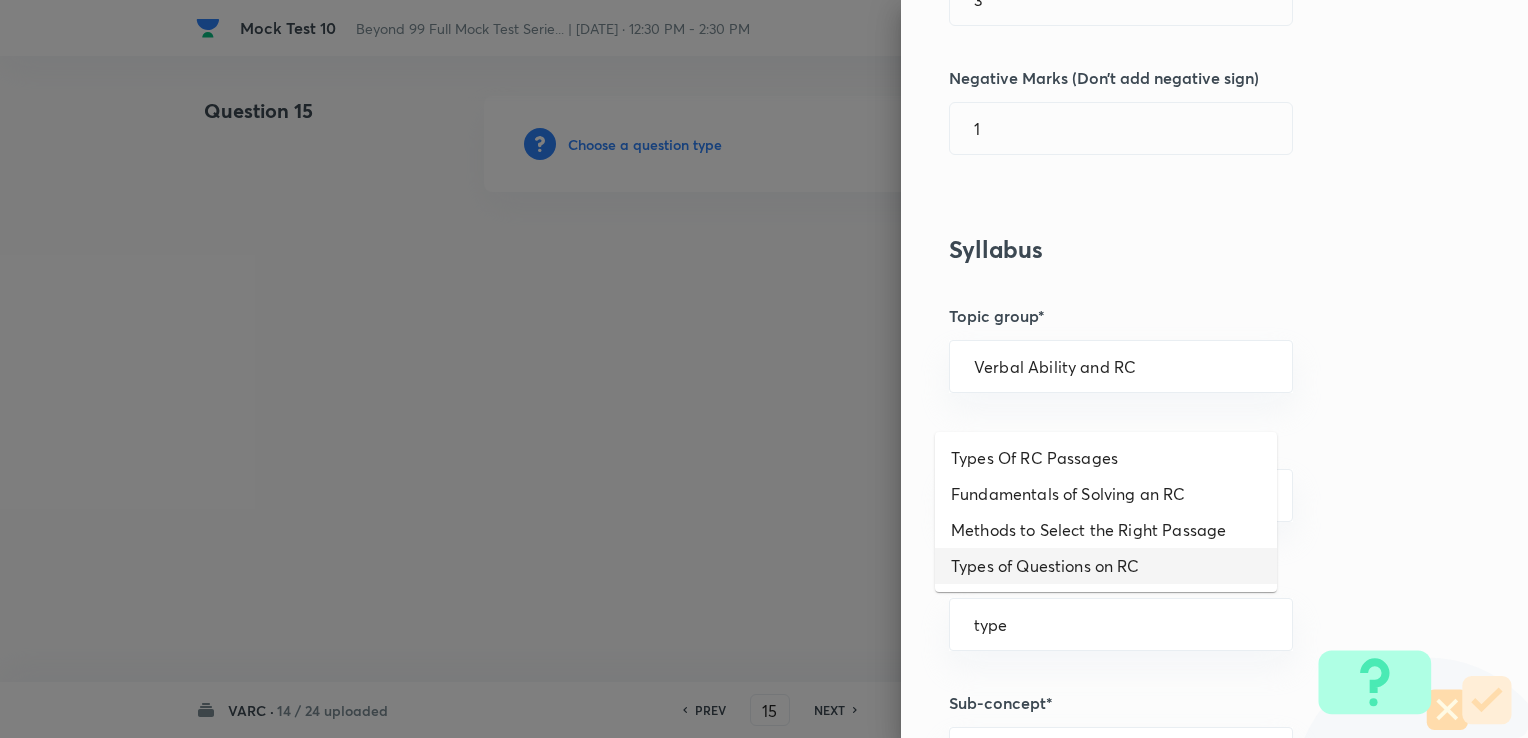 click on "Types of Questions on RC" at bounding box center (1106, 566) 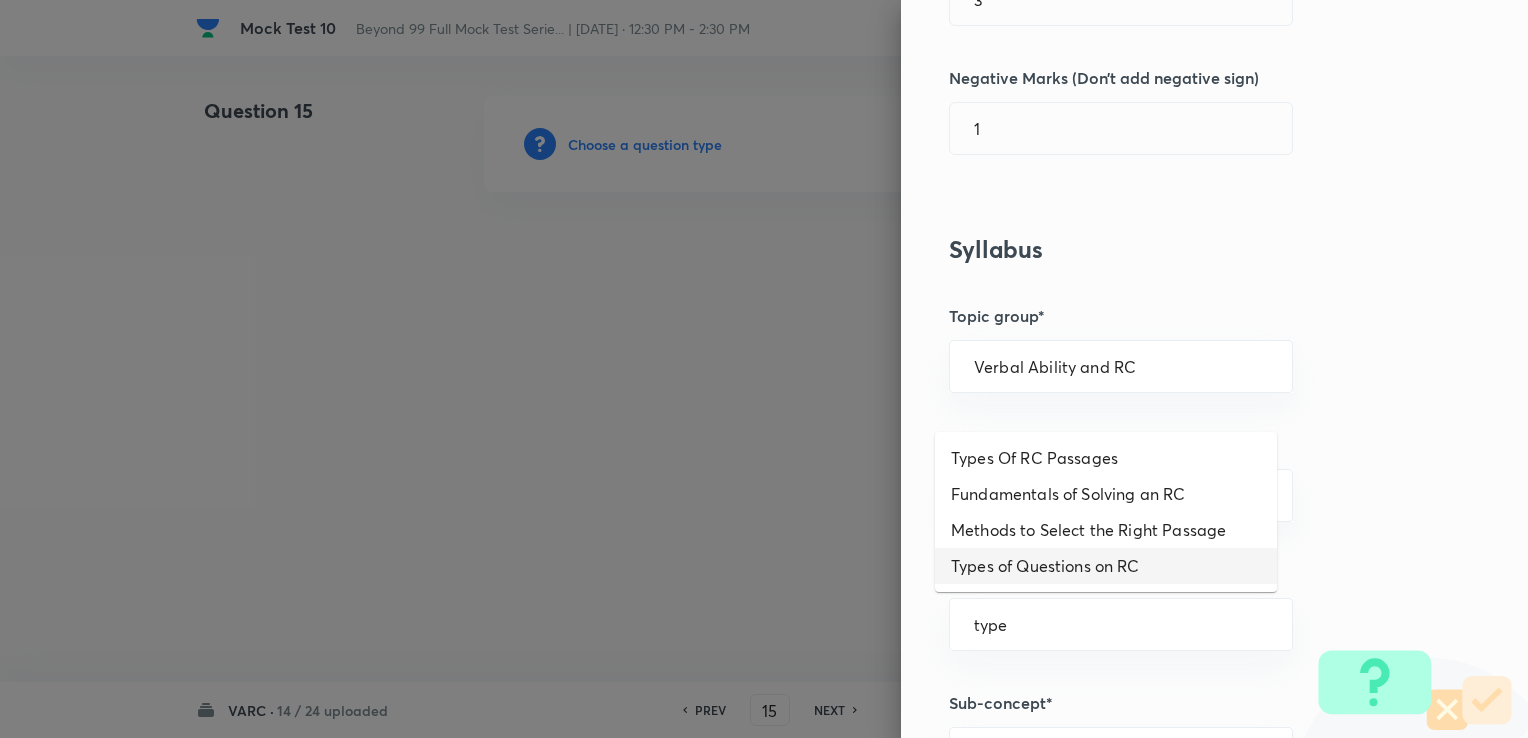 type on "Types of Questions on RC" 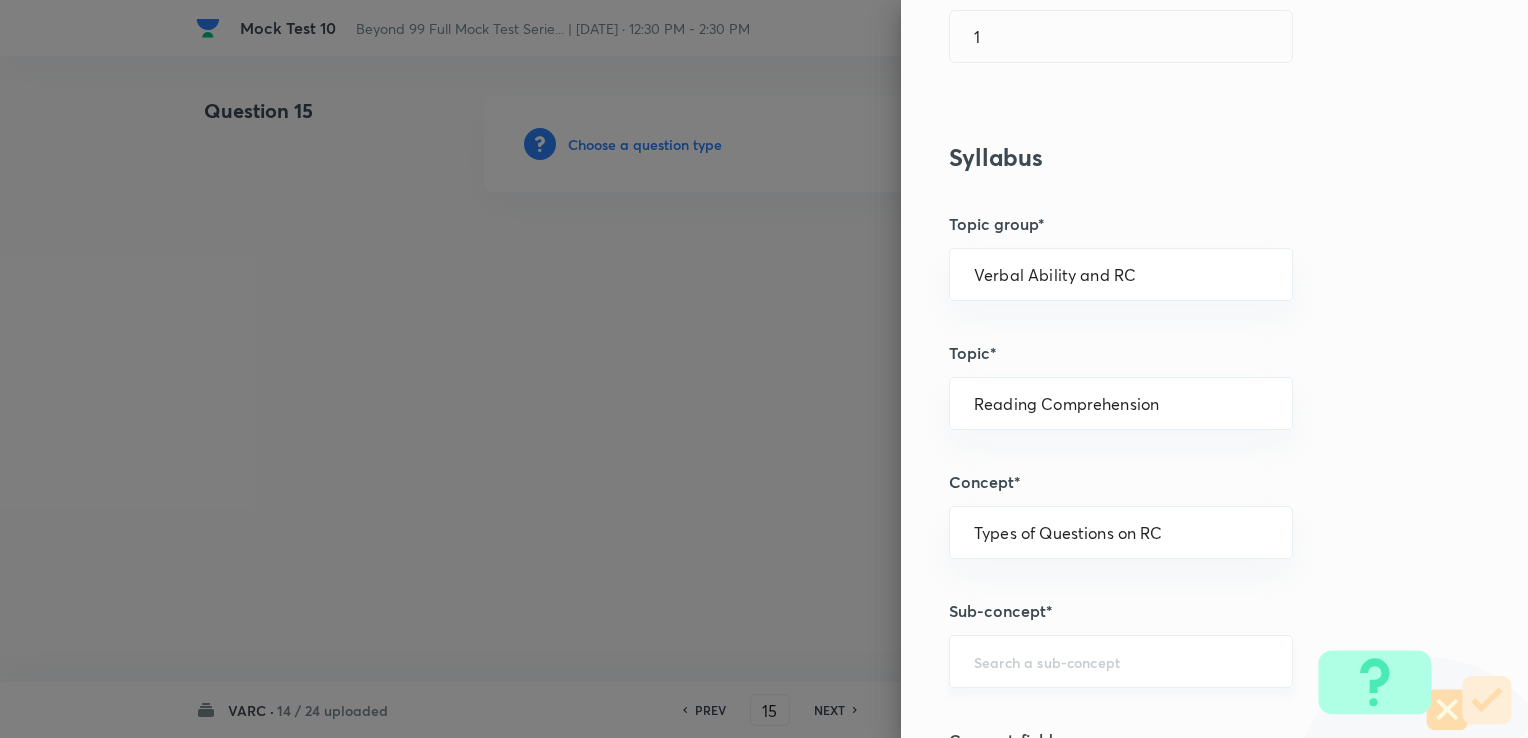scroll, scrollTop: 700, scrollLeft: 0, axis: vertical 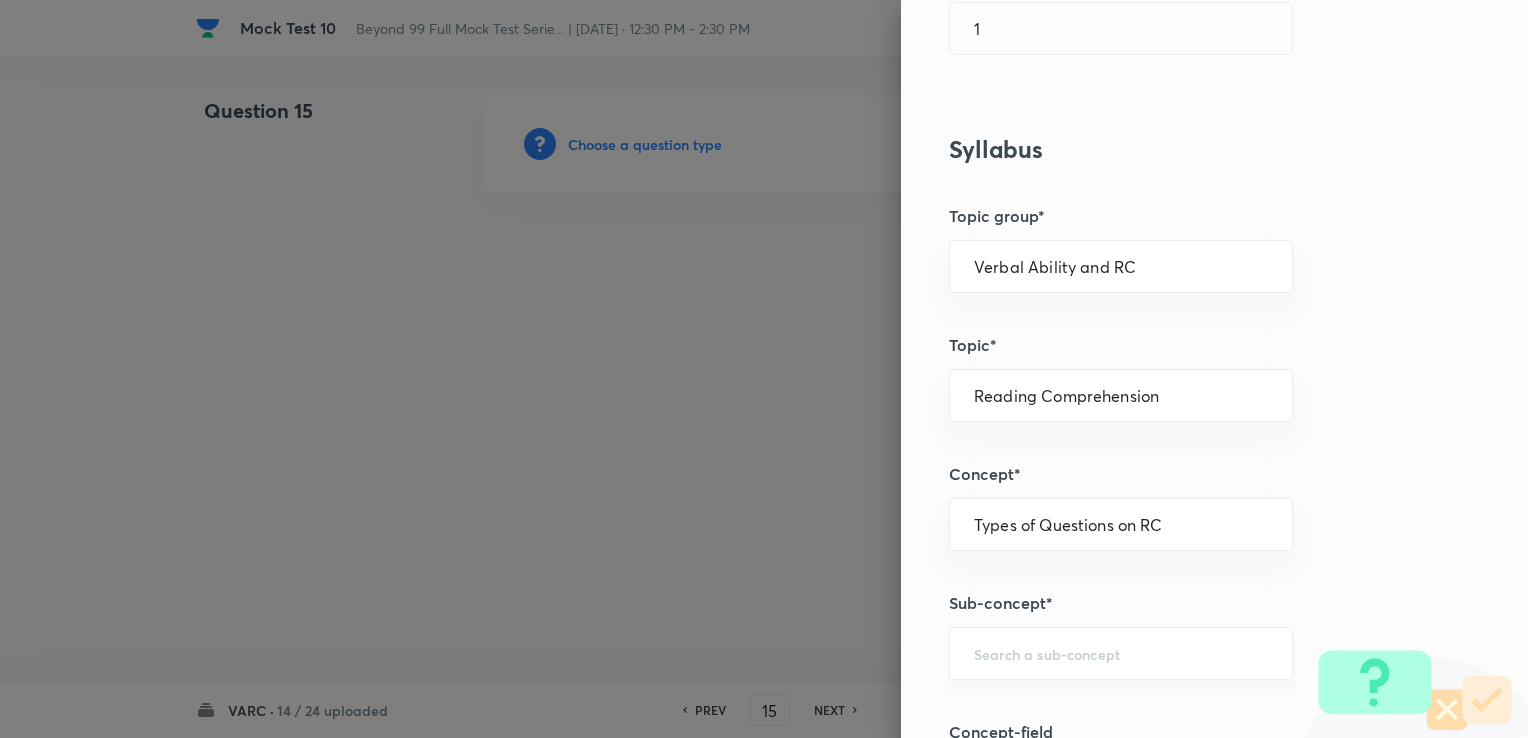 click at bounding box center [1121, 653] 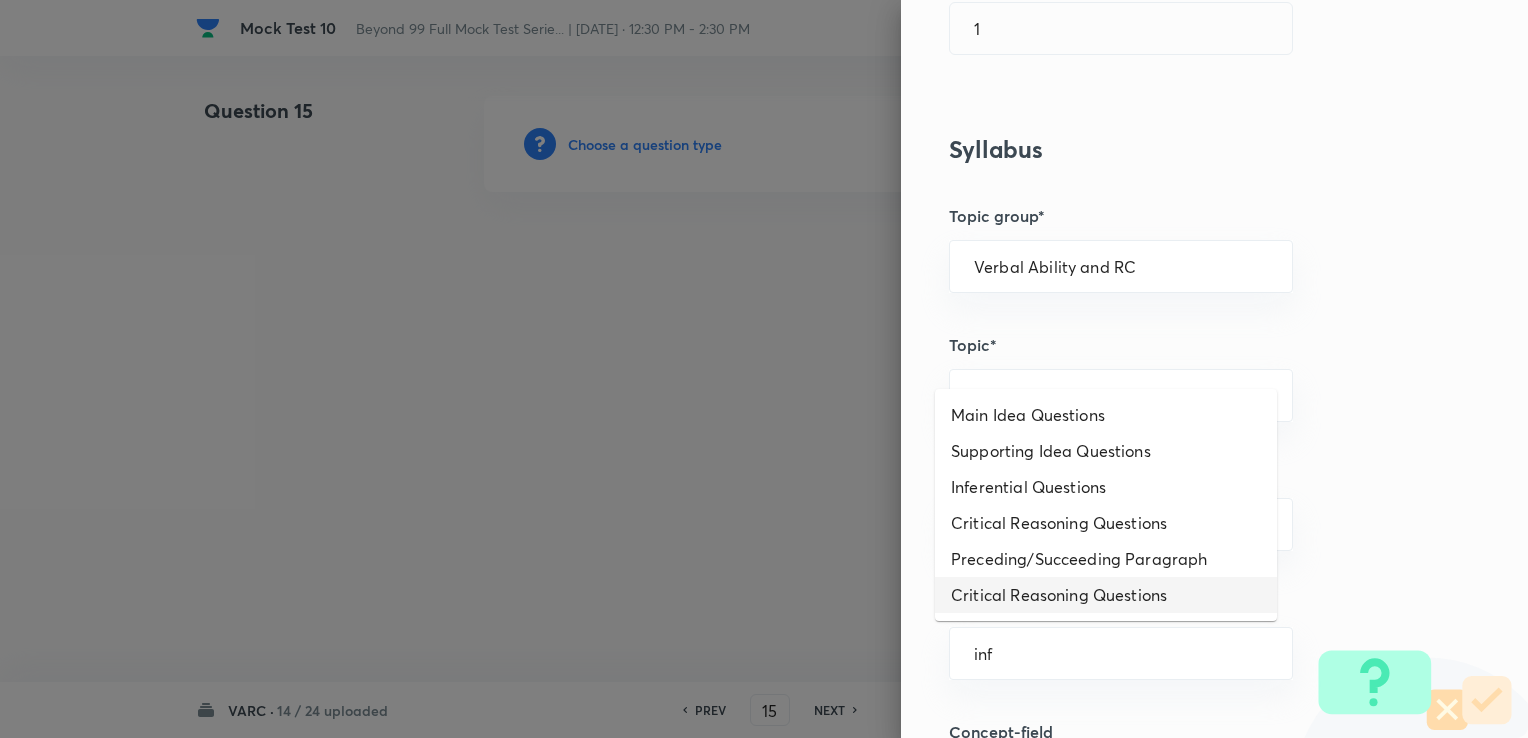 click on "Critical Reasoning Questions" at bounding box center [1106, 595] 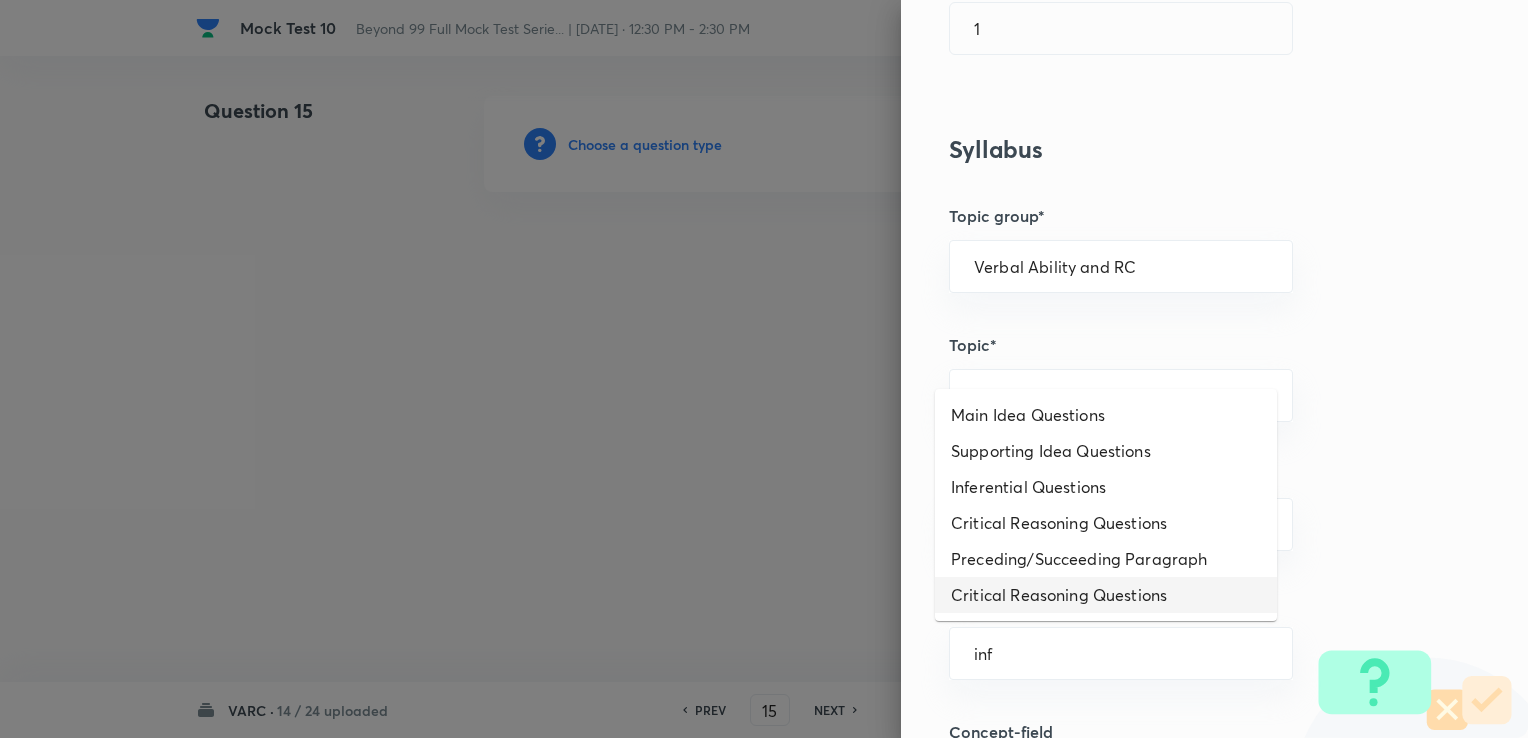 type on "Critical Reasoning Questions" 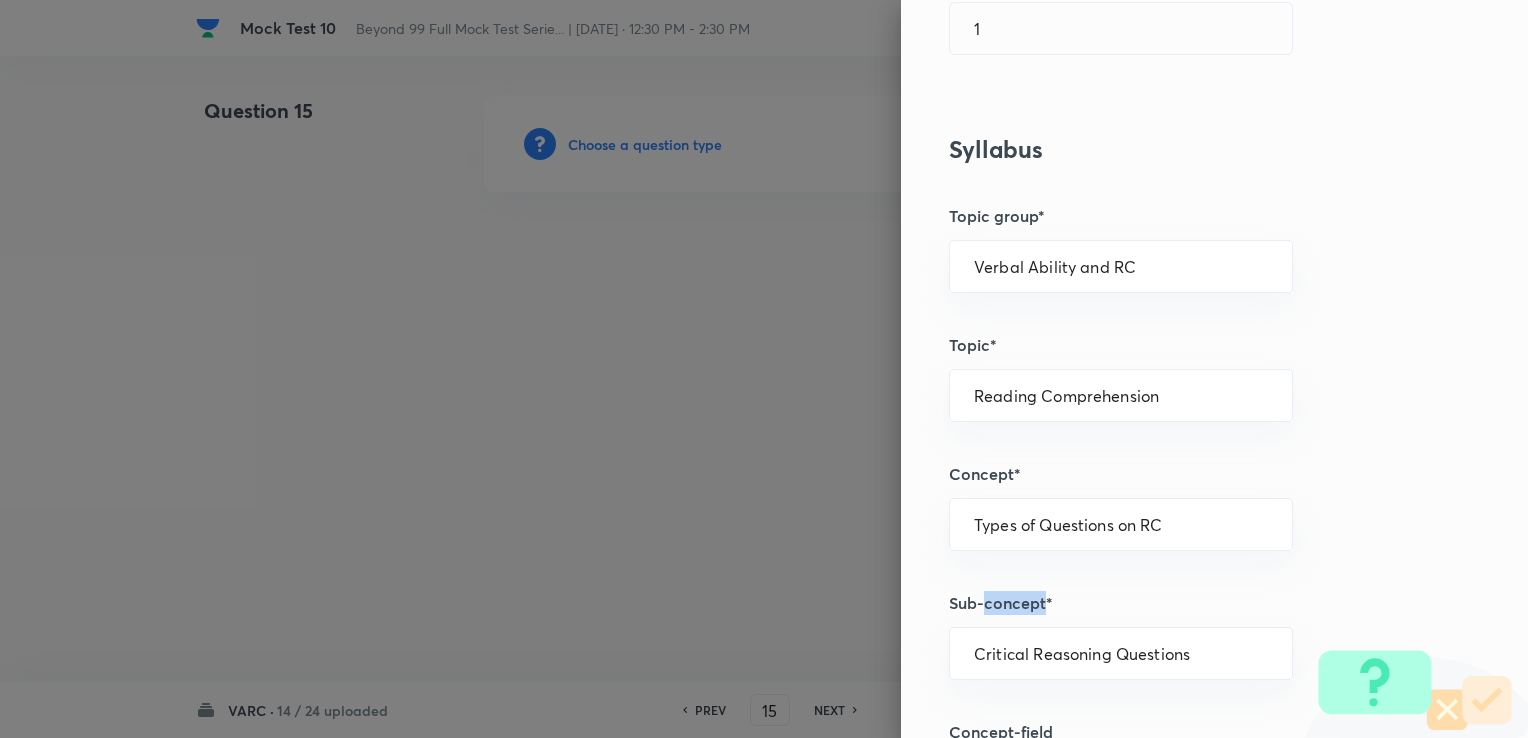 click on "Sub-concept*" at bounding box center [1181, 603] 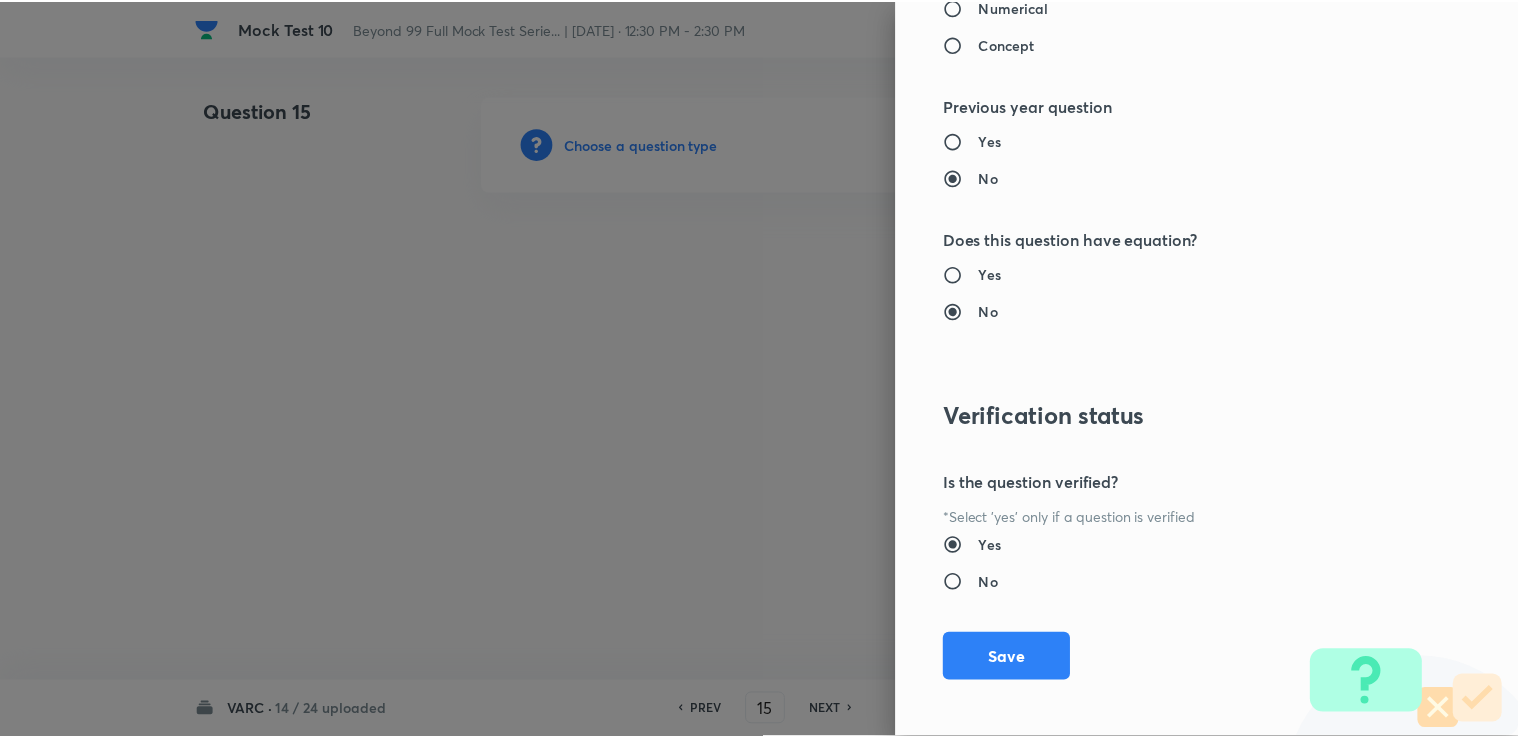 scroll, scrollTop: 1984, scrollLeft: 0, axis: vertical 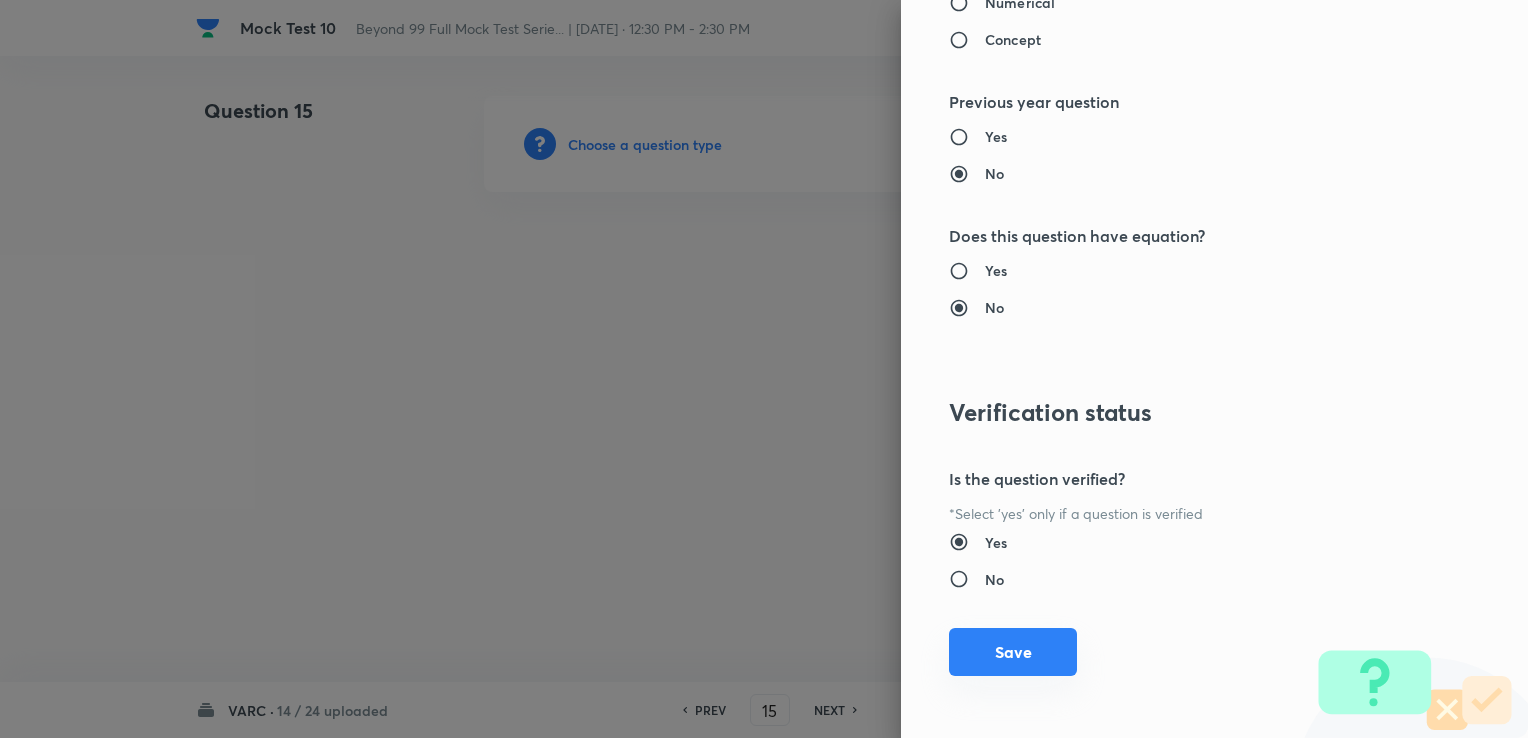 click on "Save" at bounding box center (1013, 652) 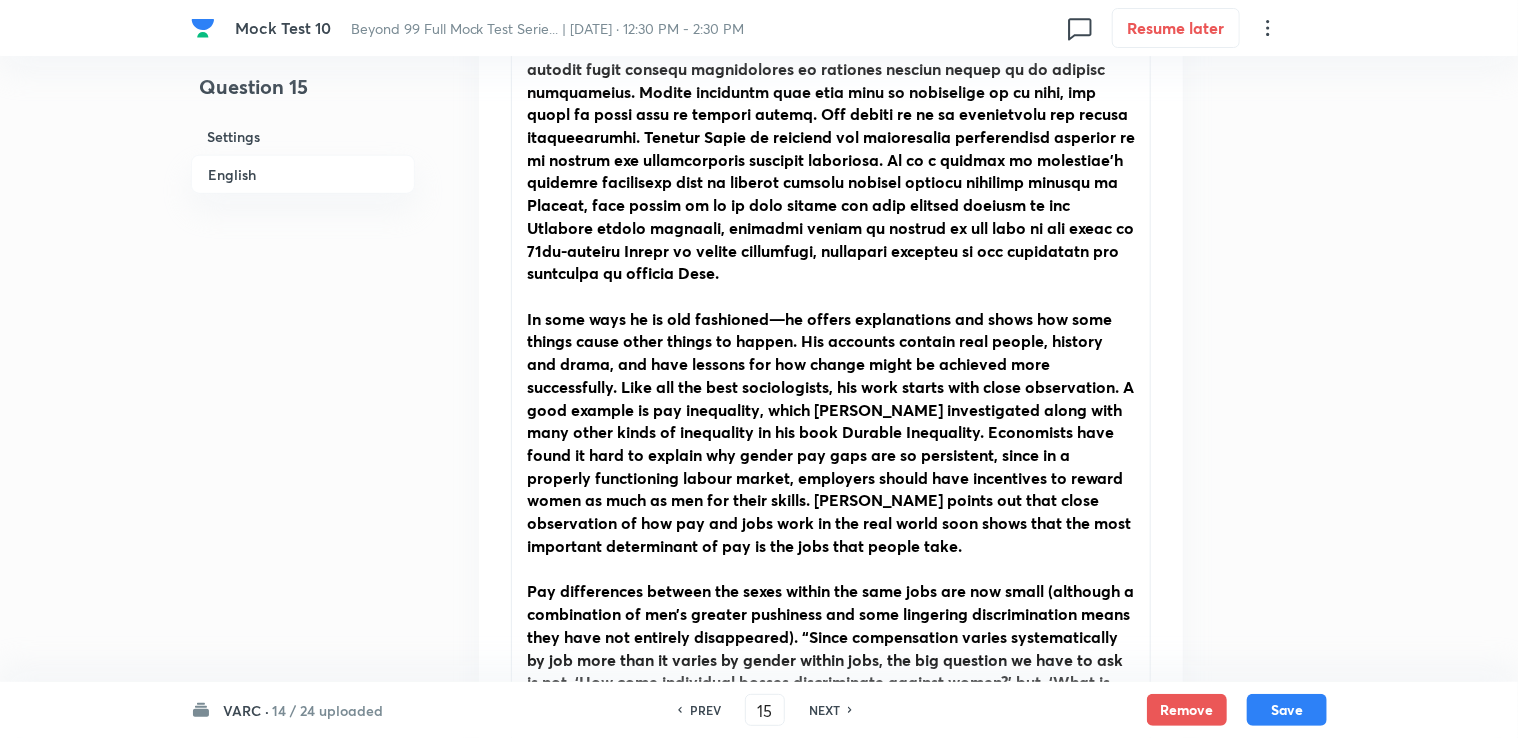 scroll, scrollTop: 1700, scrollLeft: 0, axis: vertical 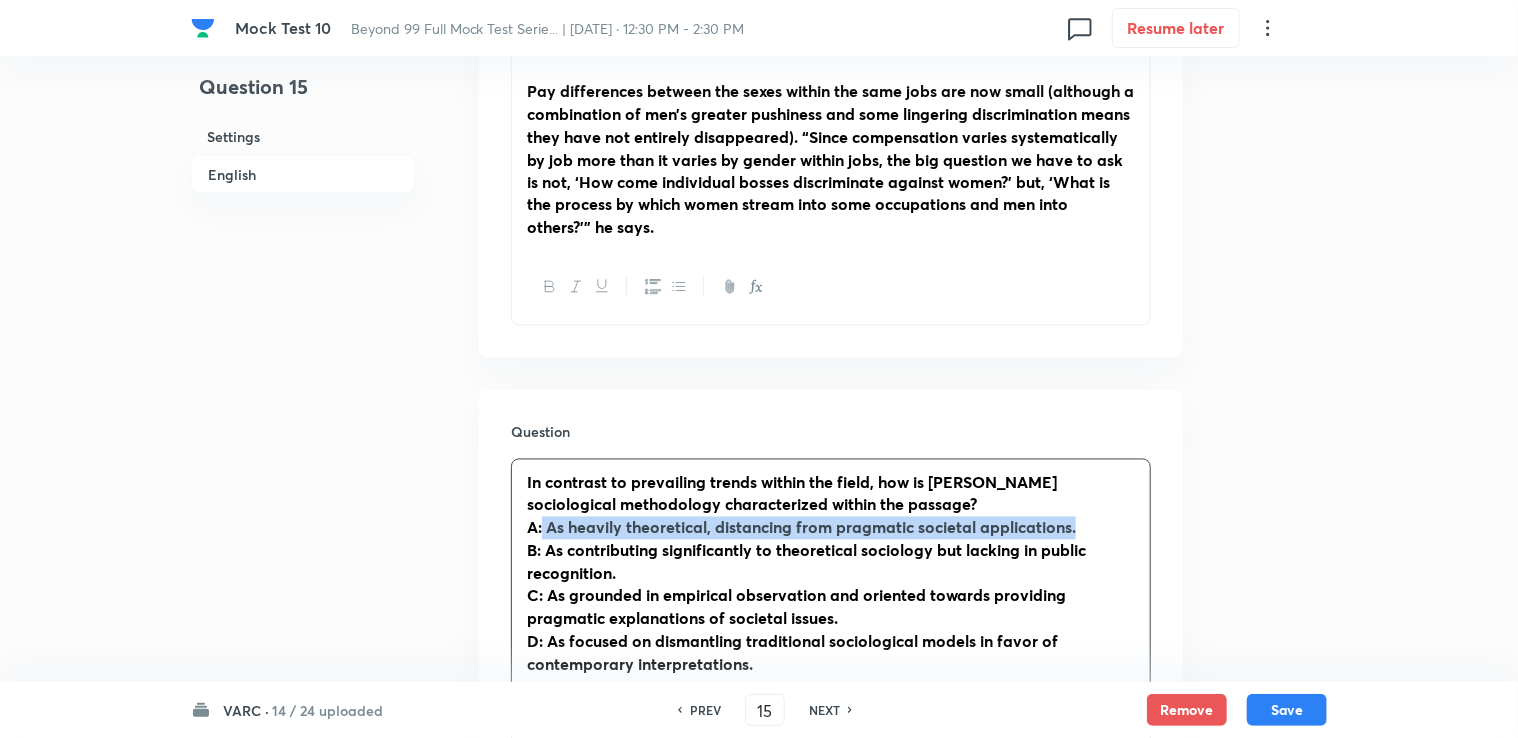 drag, startPoint x: 544, startPoint y: 502, endPoint x: 1082, endPoint y: 505, distance: 538.00836 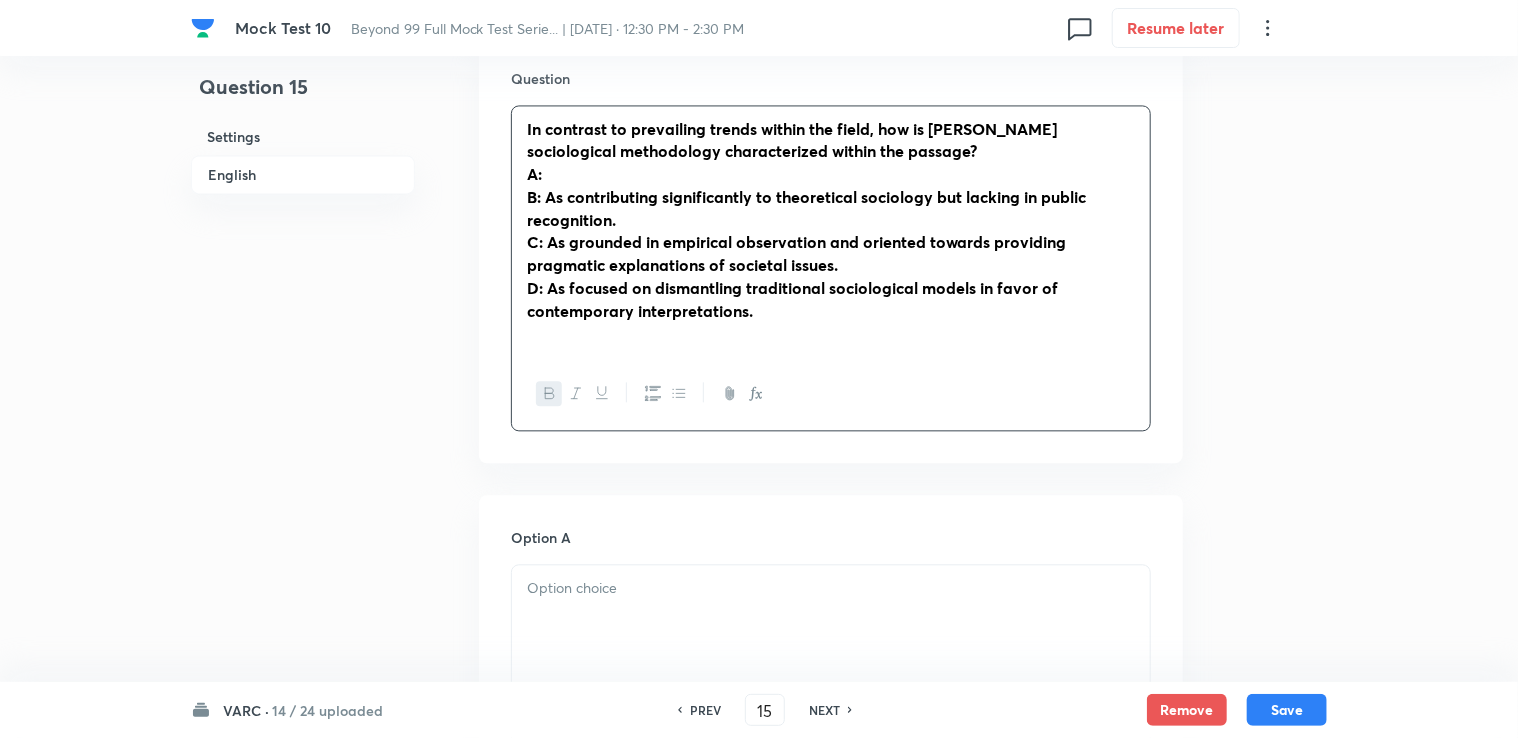 scroll, scrollTop: 2100, scrollLeft: 0, axis: vertical 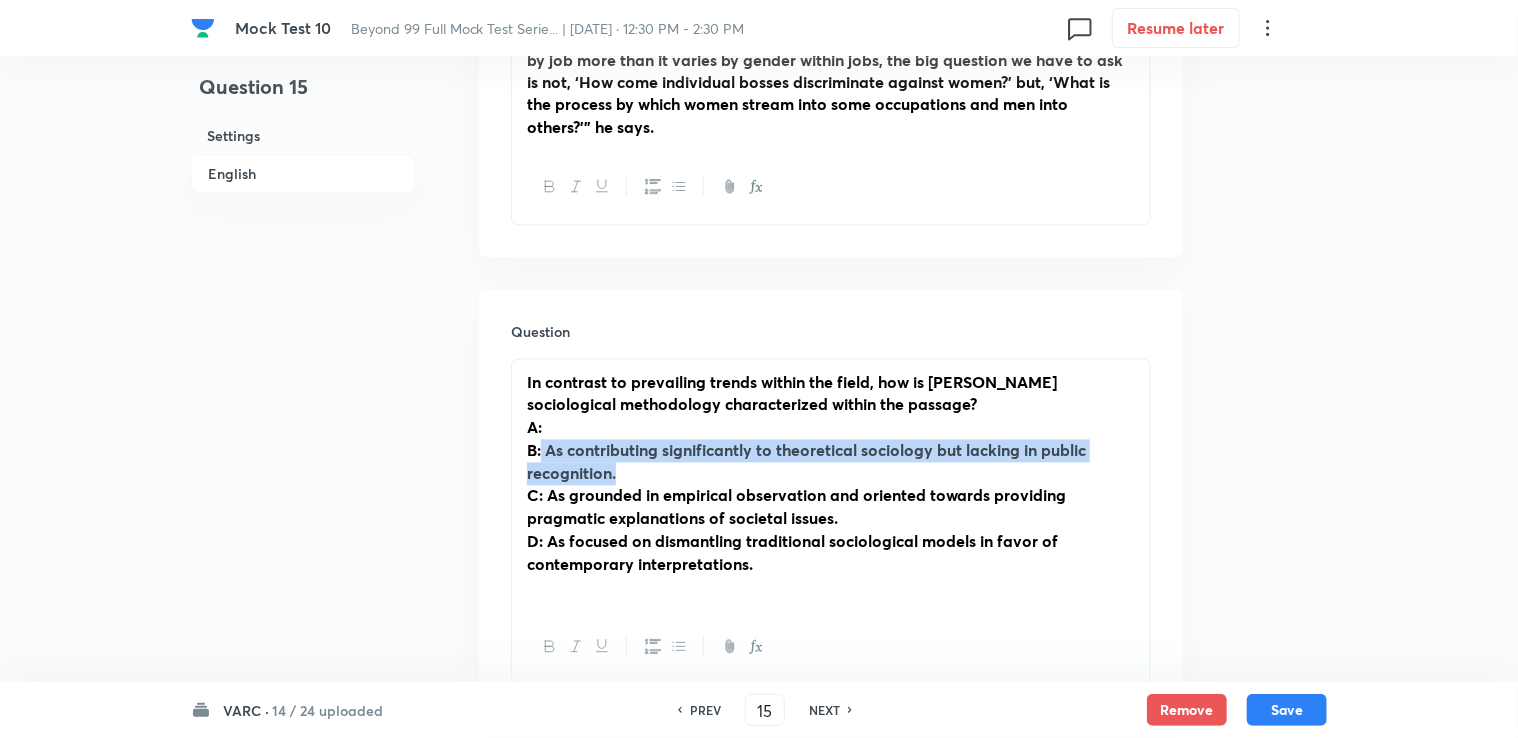drag, startPoint x: 553, startPoint y: 430, endPoint x: 630, endPoint y: 450, distance: 79.555016 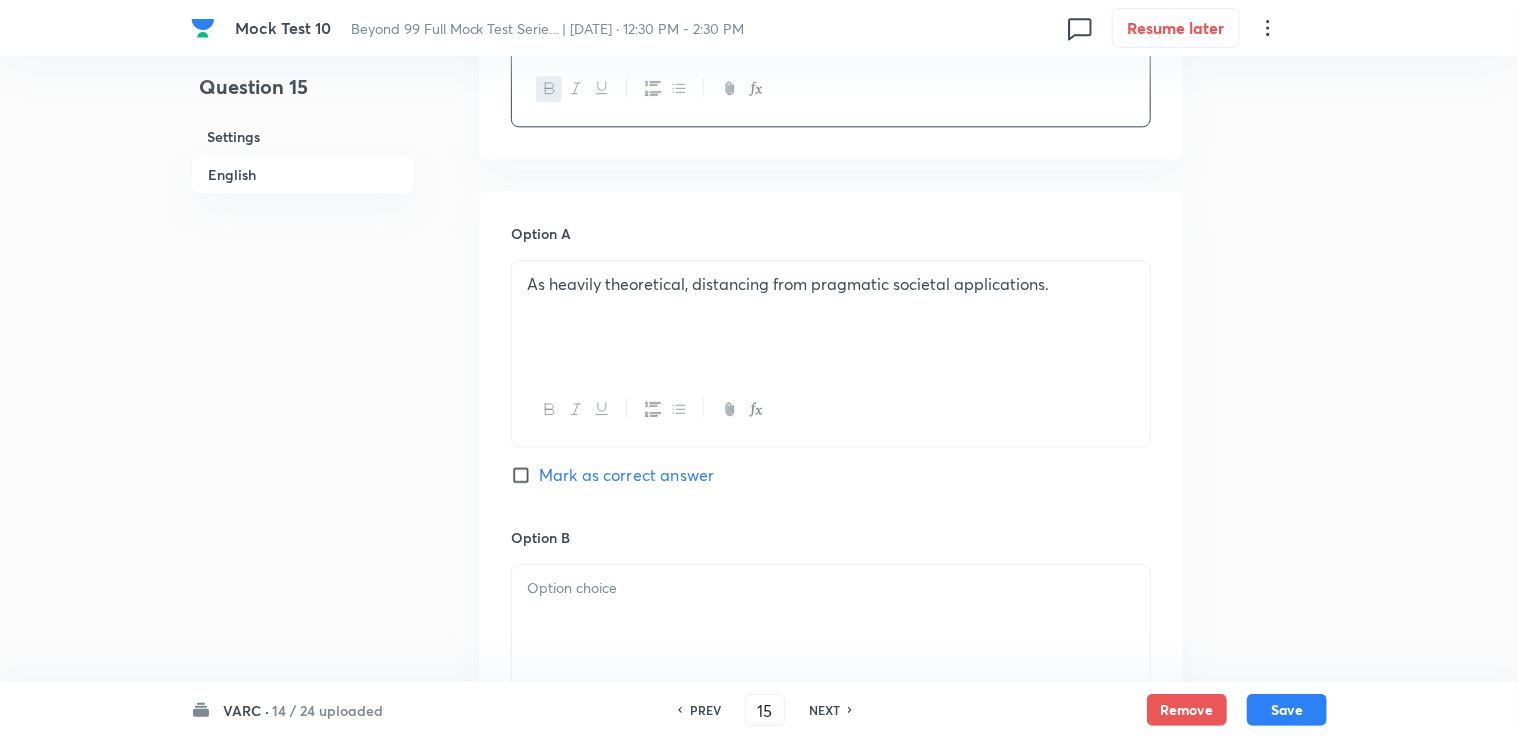 scroll, scrollTop: 2400, scrollLeft: 0, axis: vertical 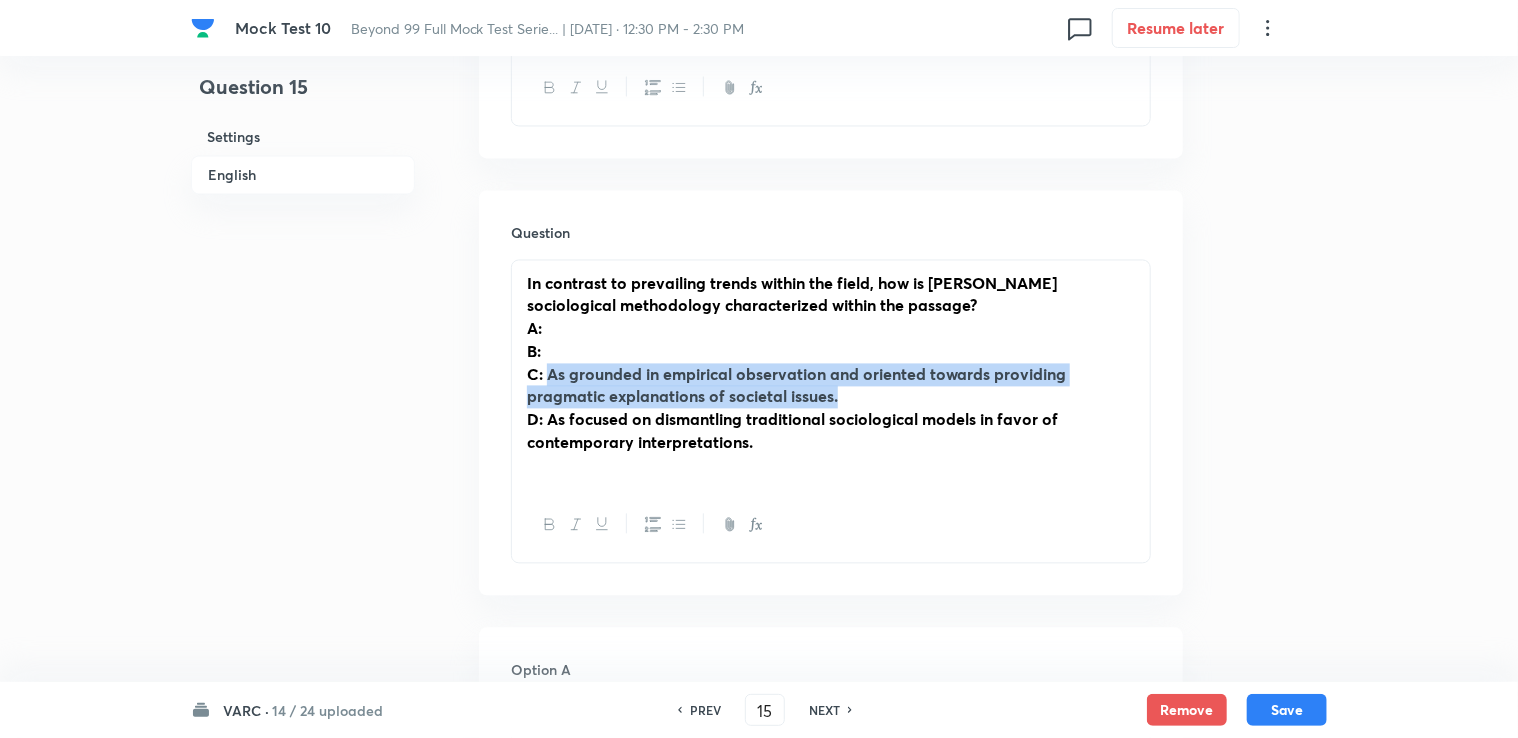 drag, startPoint x: 550, startPoint y: 355, endPoint x: 864, endPoint y: 370, distance: 314.35806 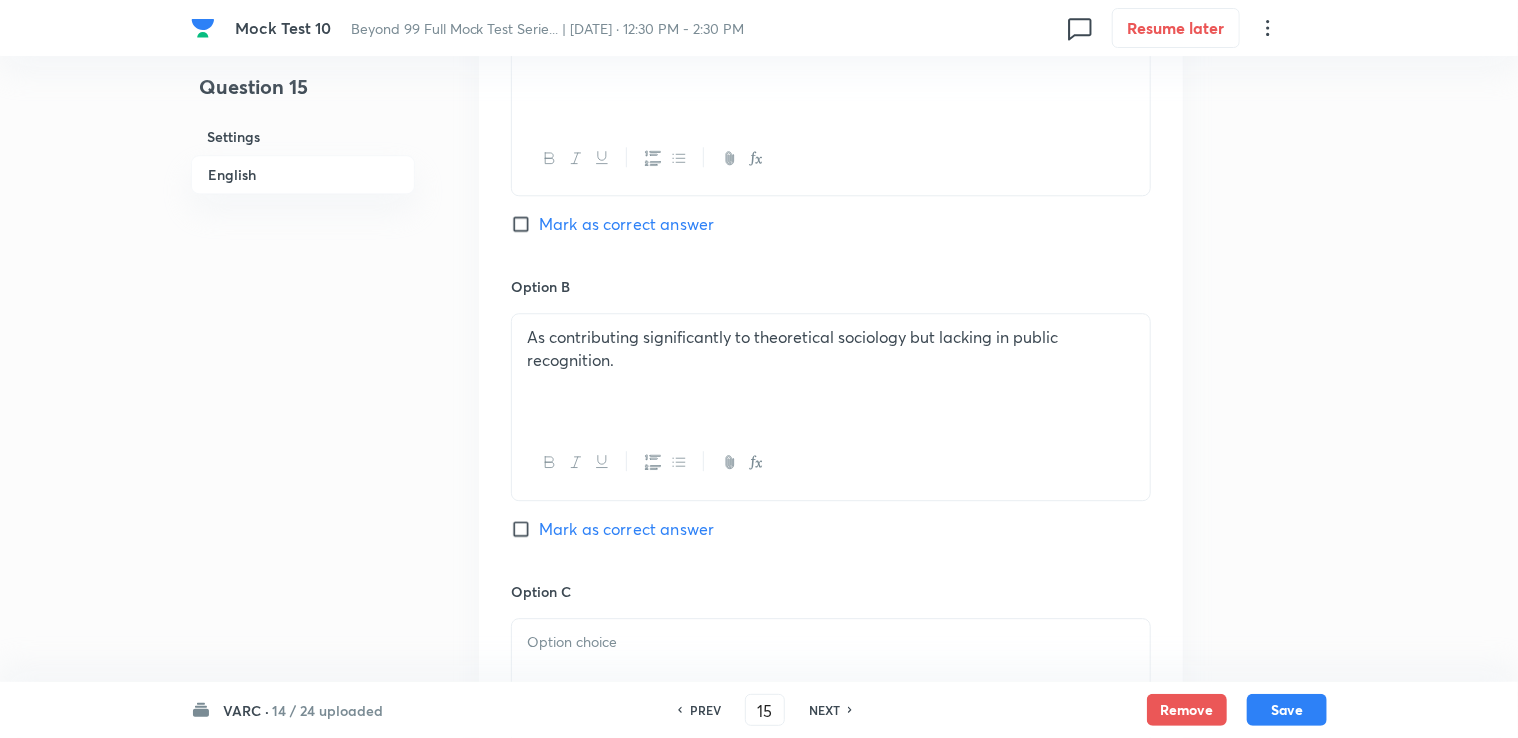 scroll, scrollTop: 2700, scrollLeft: 0, axis: vertical 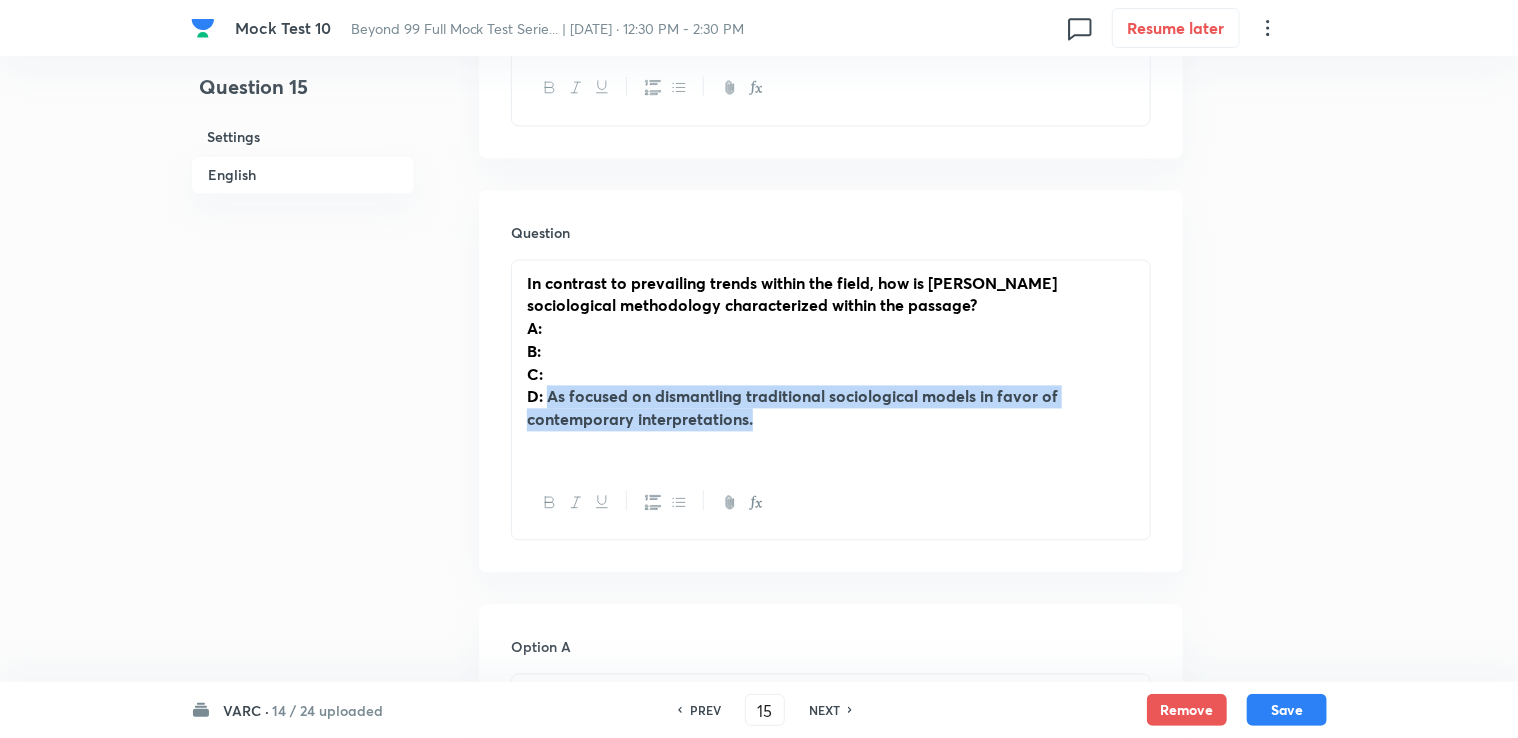 drag, startPoint x: 550, startPoint y: 378, endPoint x: 769, endPoint y: 388, distance: 219.2282 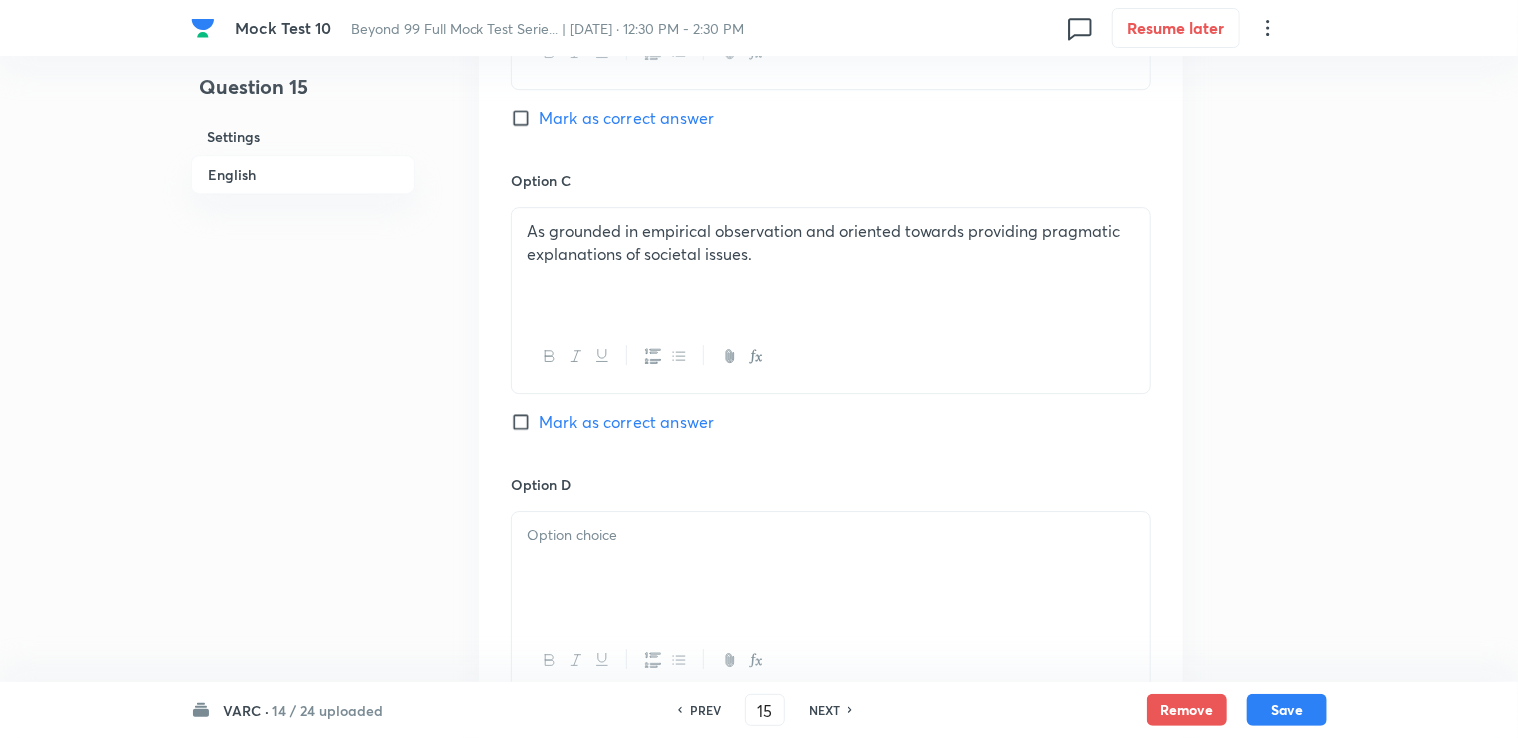 scroll, scrollTop: 3000, scrollLeft: 0, axis: vertical 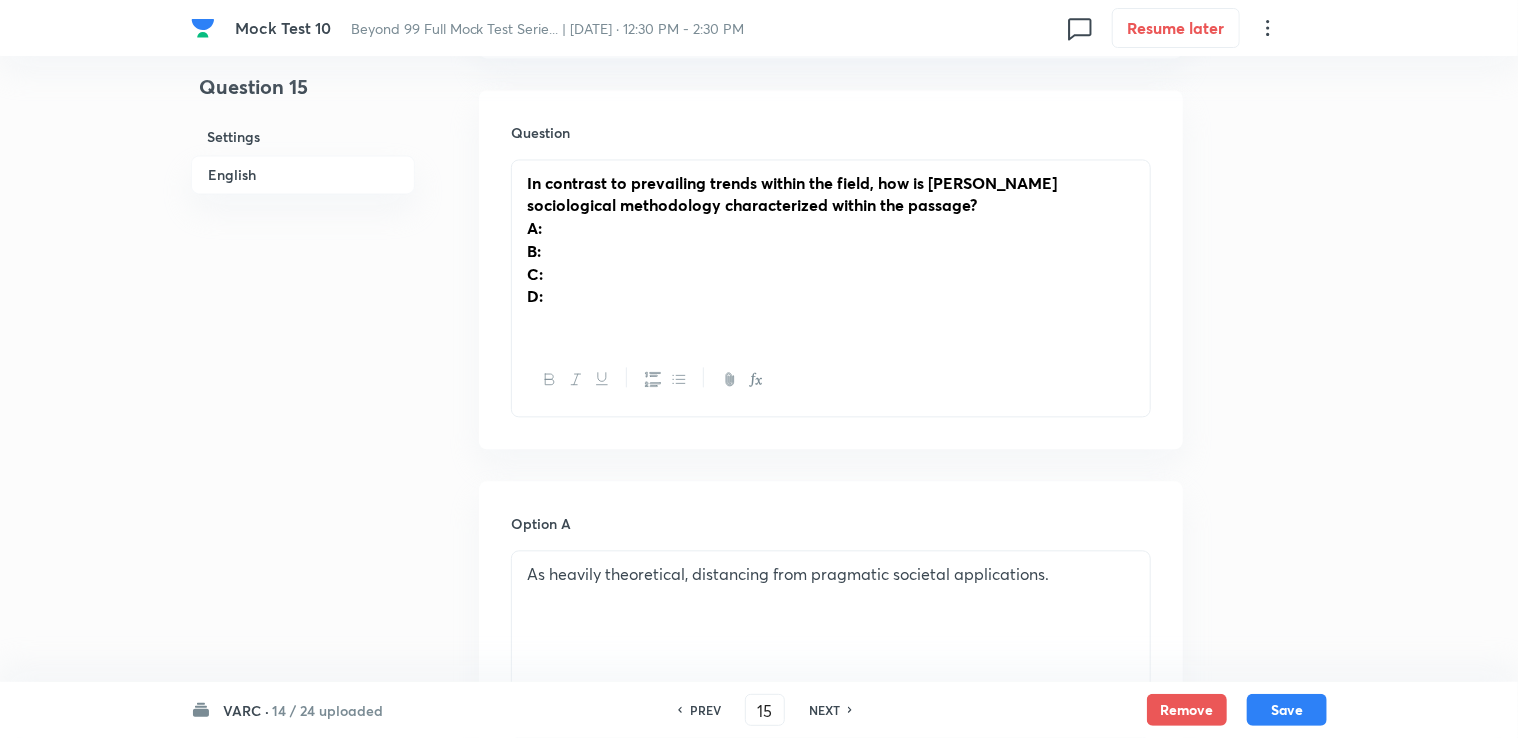 click on "In contrast to prevailing trends within the field, how is [PERSON_NAME] sociological methodology characterized within the passage? A: B: C:  D:" at bounding box center [831, 251] 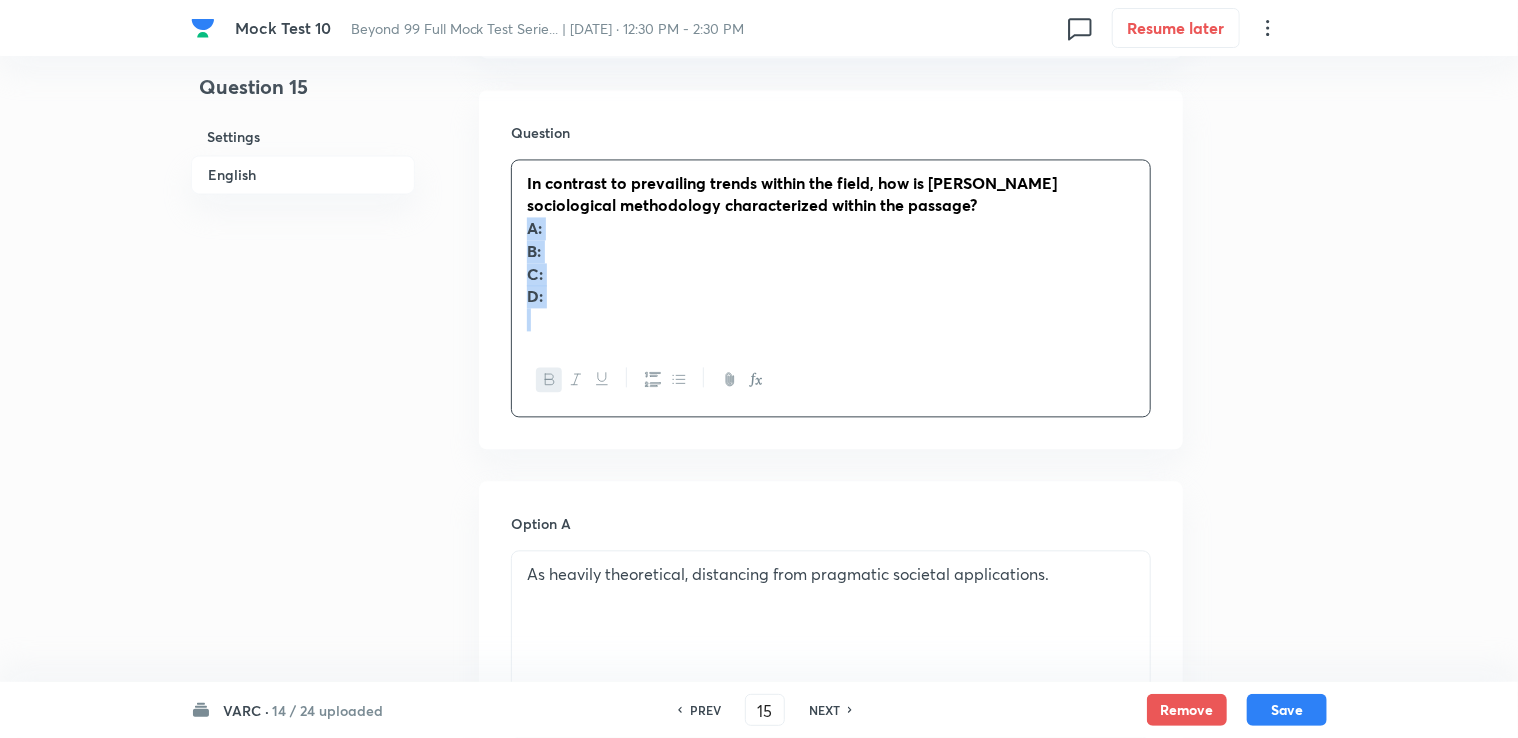 drag, startPoint x: 520, startPoint y: 211, endPoint x: 558, endPoint y: 328, distance: 123.01626 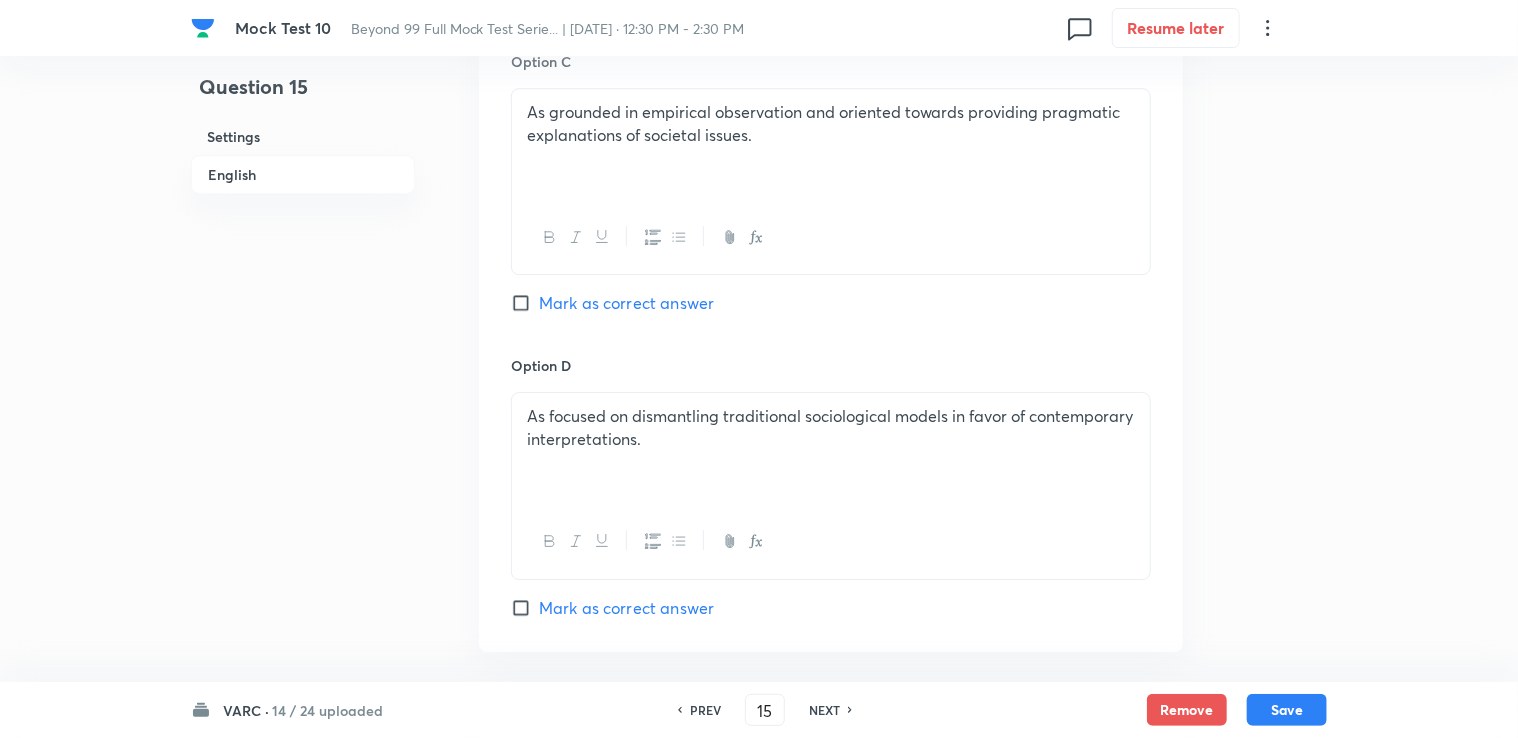scroll, scrollTop: 3382, scrollLeft: 0, axis: vertical 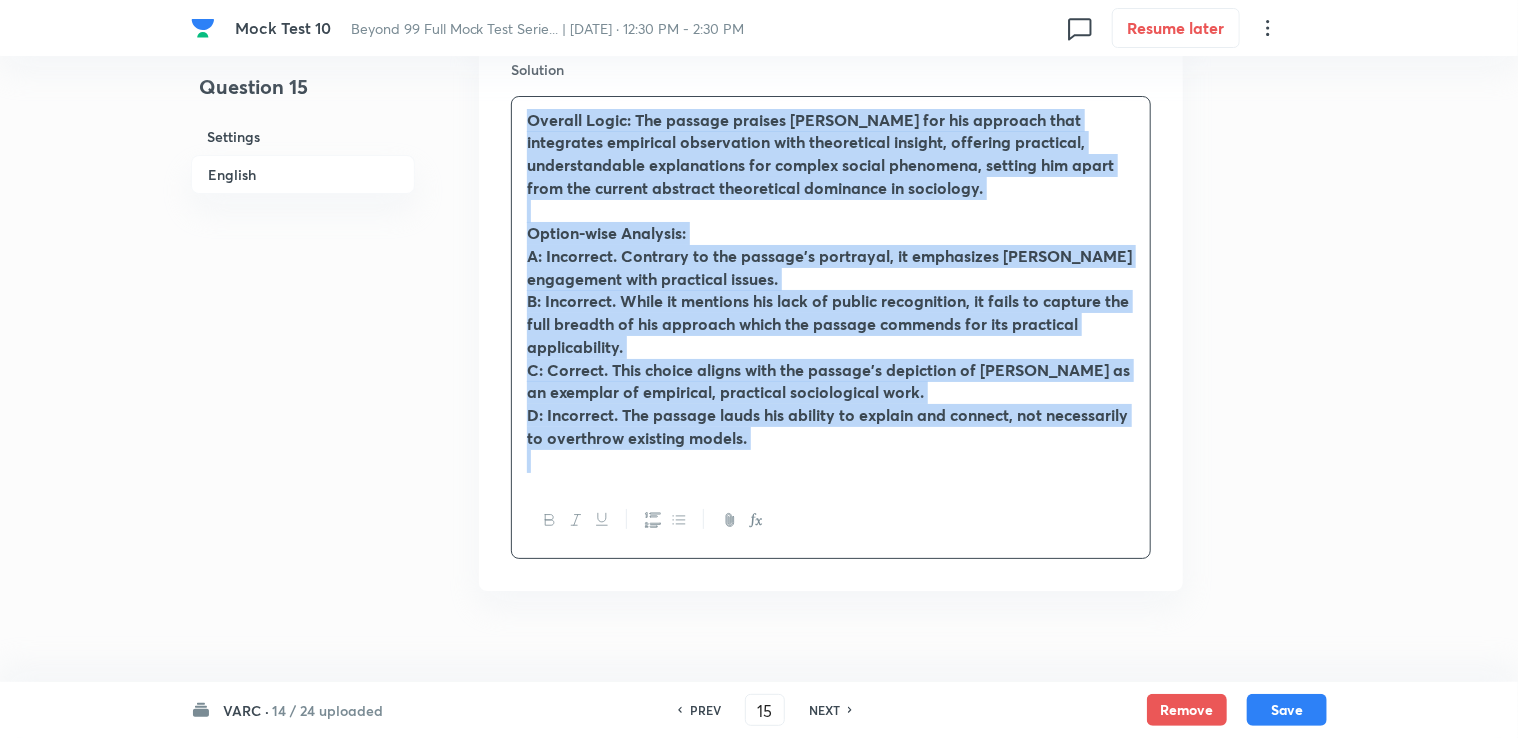 drag, startPoint x: 521, startPoint y: 374, endPoint x: 780, endPoint y: 466, distance: 274.8545 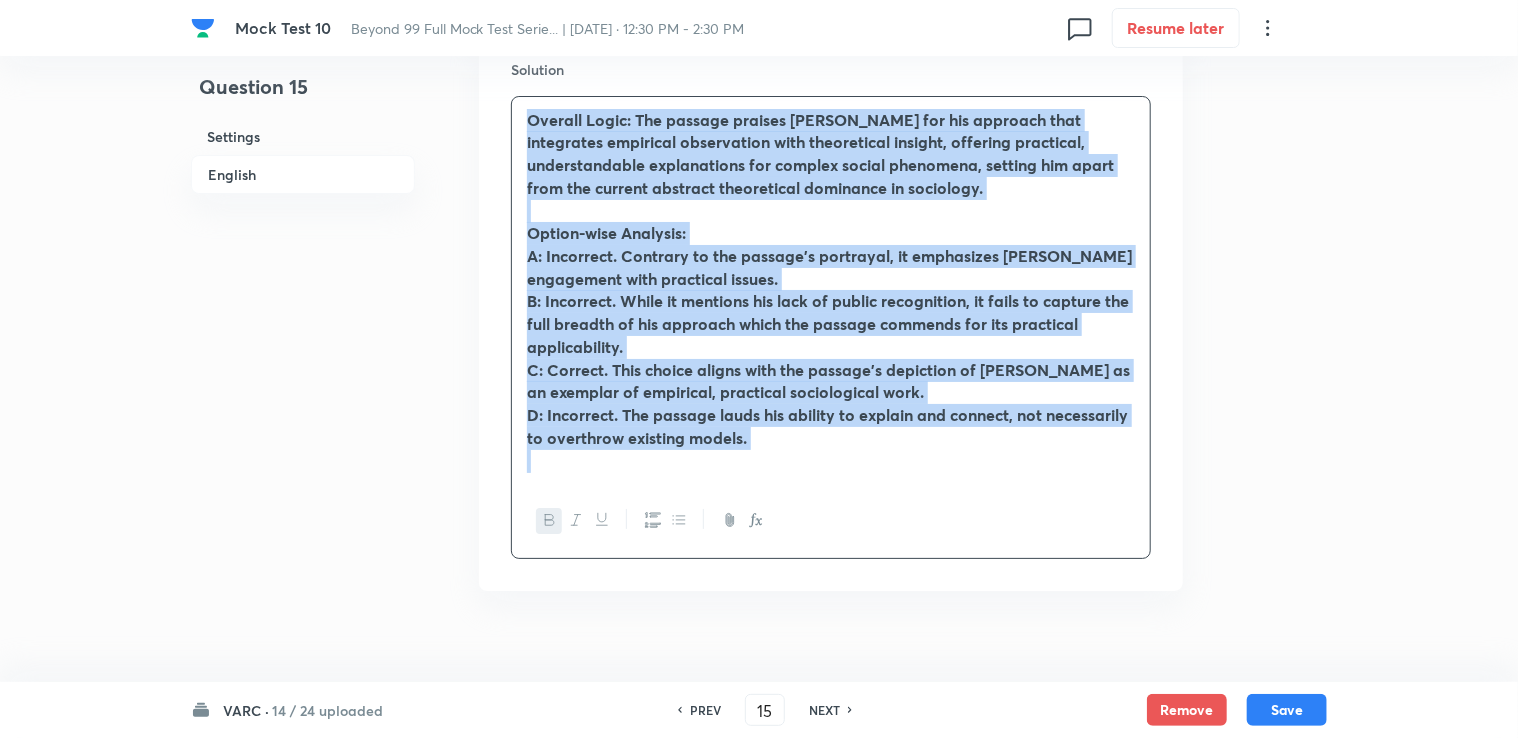 click at bounding box center [549, 520] 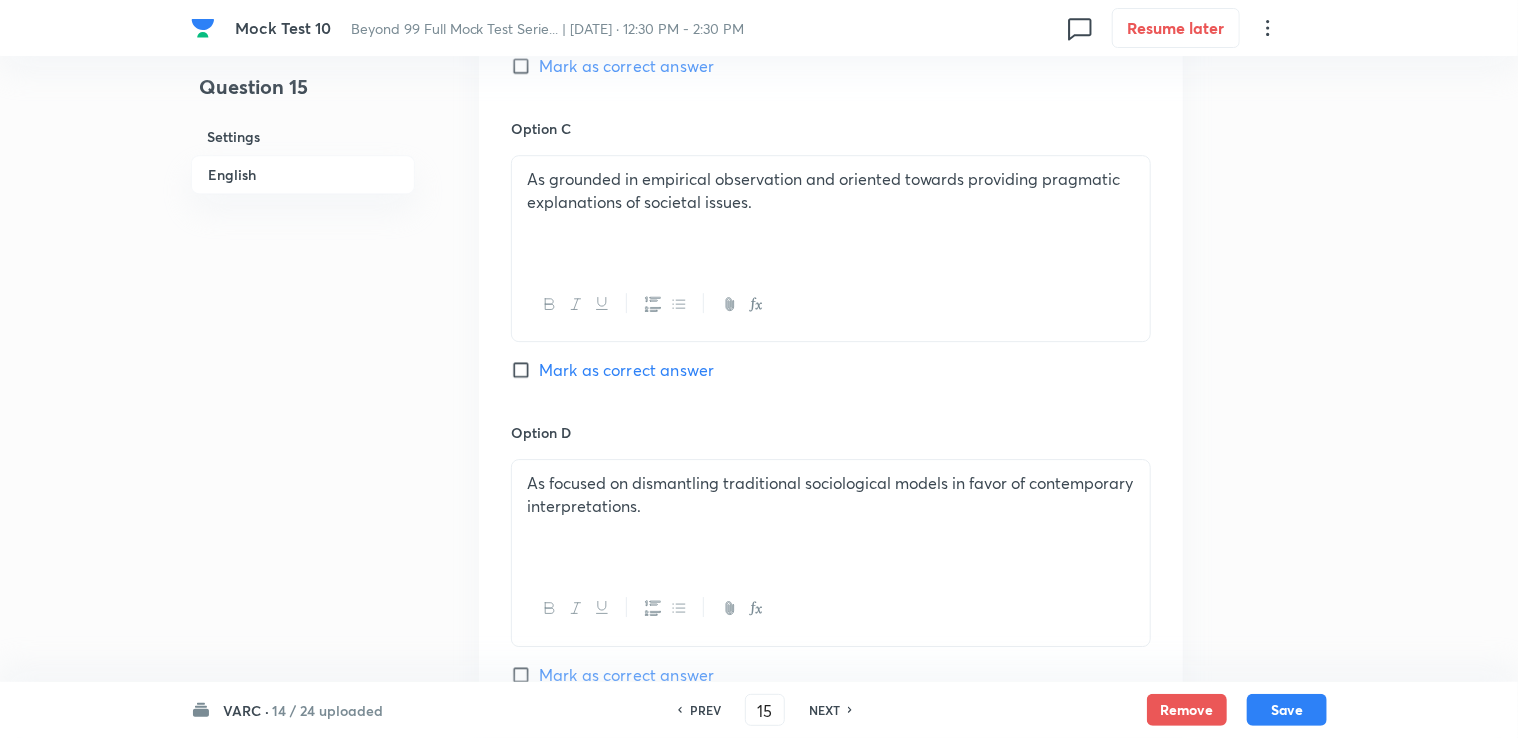 scroll, scrollTop: 2857, scrollLeft: 0, axis: vertical 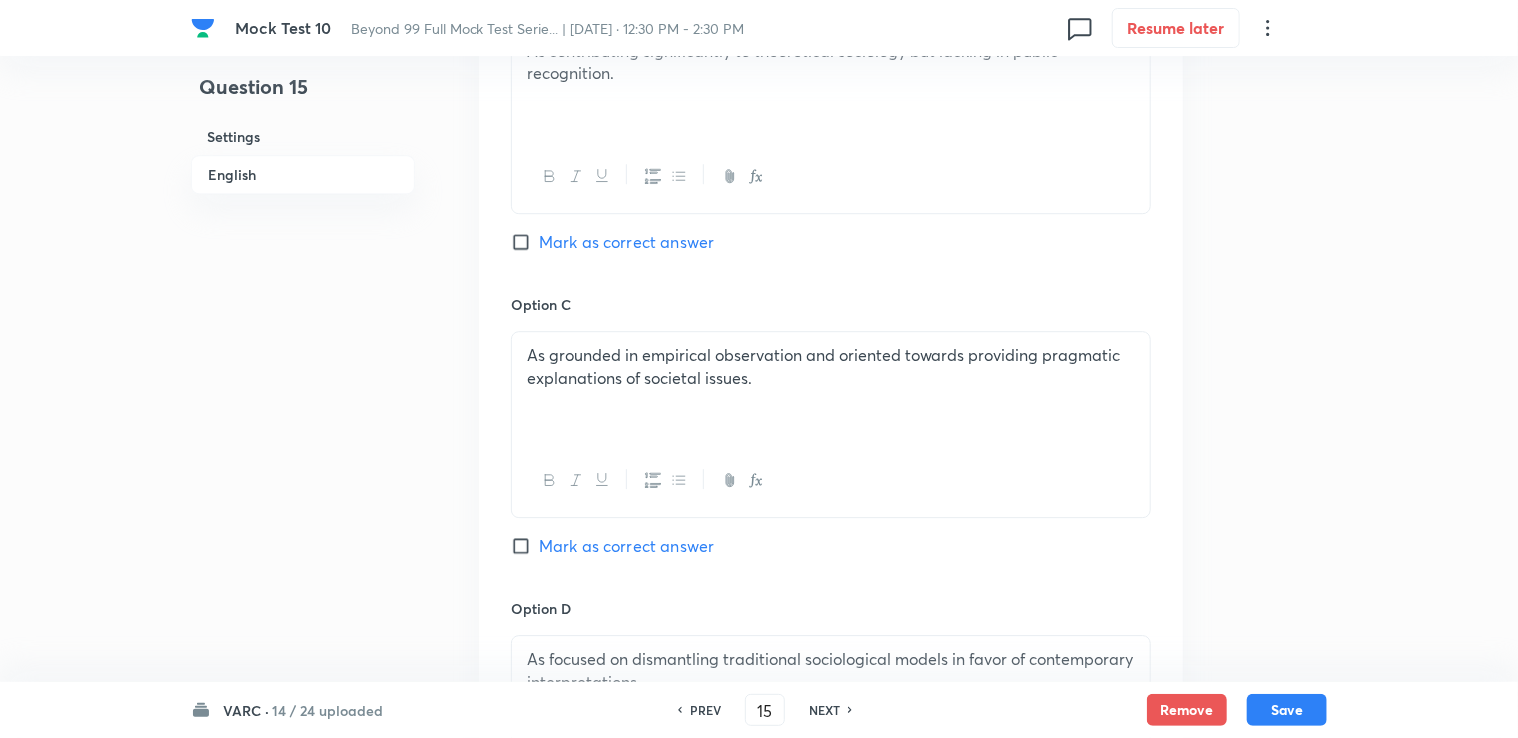 click on "Mark as correct answer" at bounding box center [626, 546] 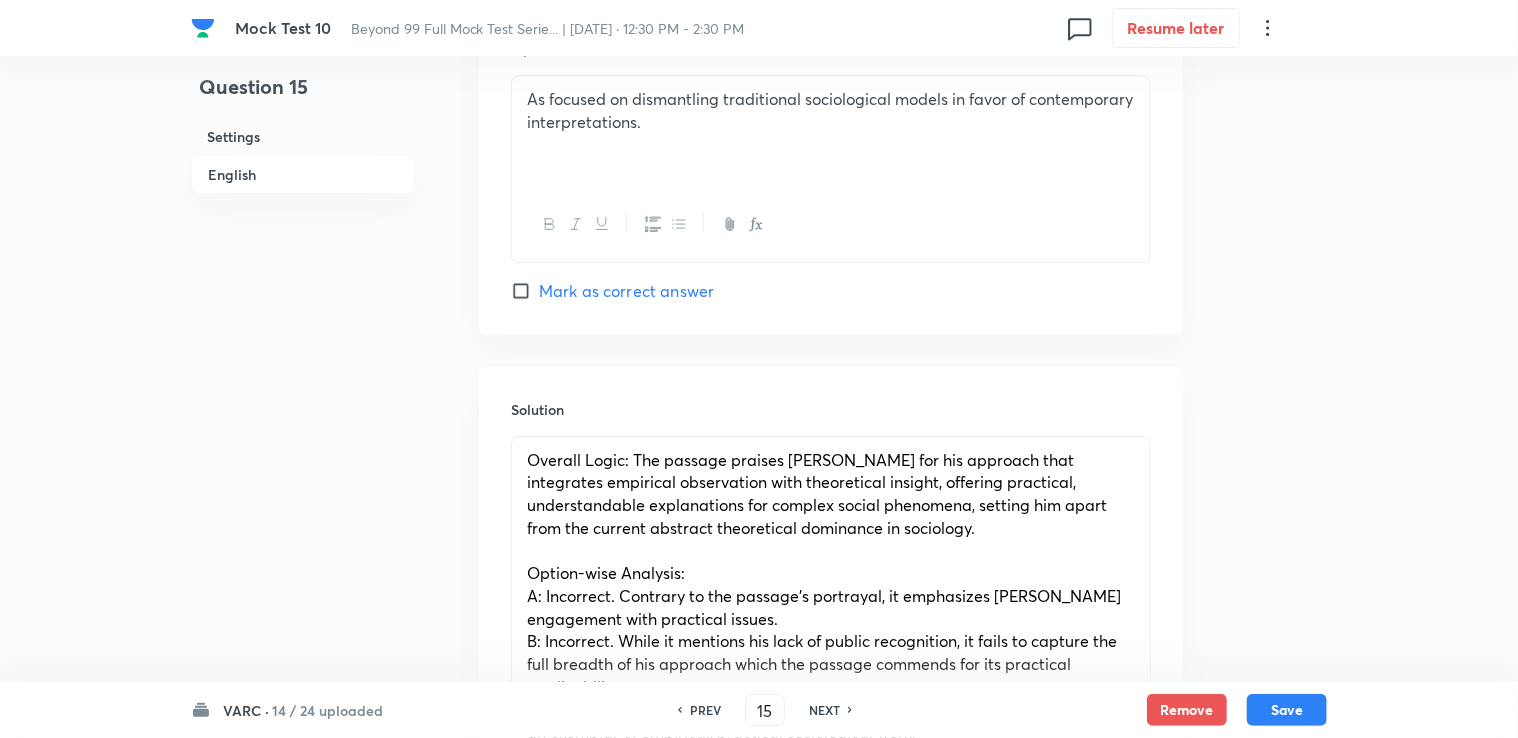 scroll, scrollTop: 3657, scrollLeft: 0, axis: vertical 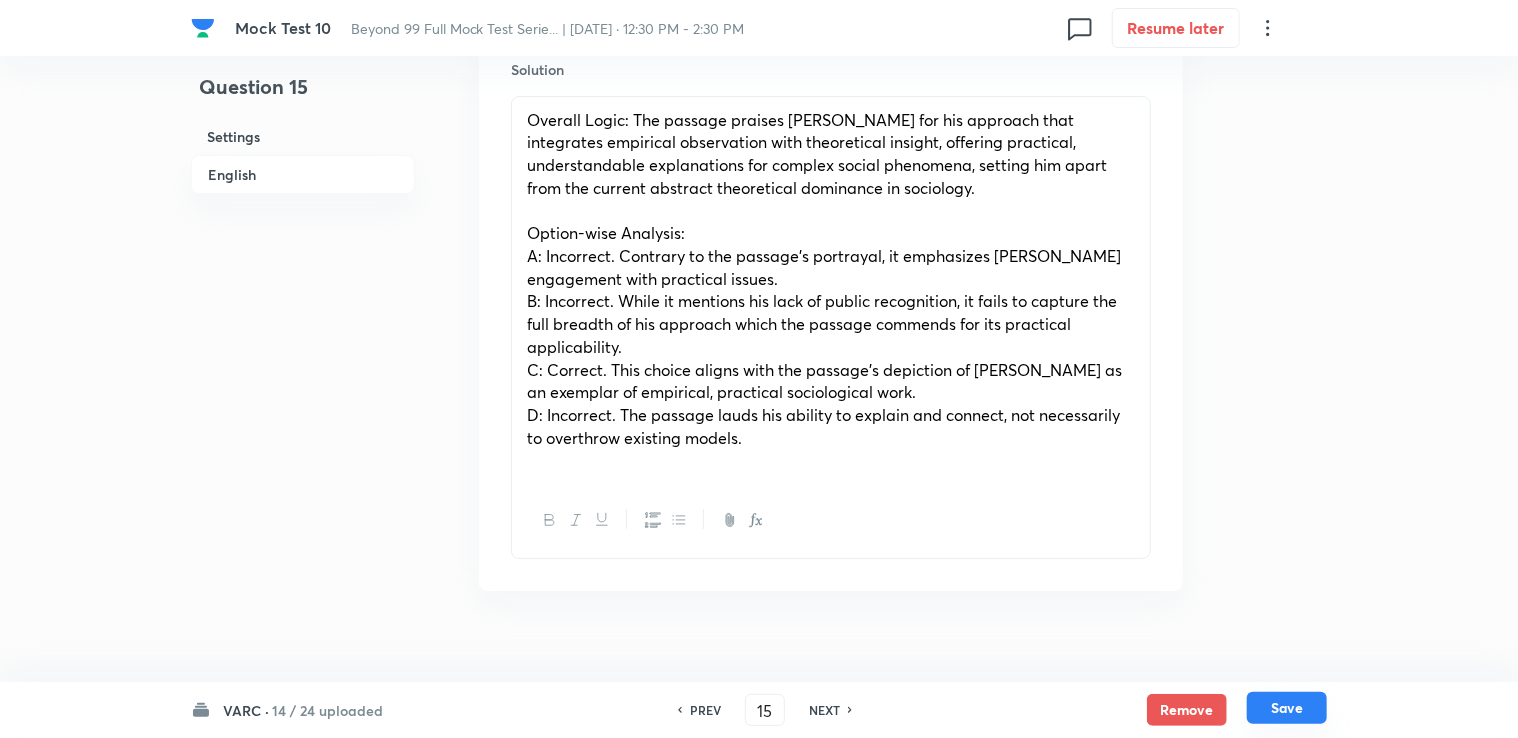 click on "Save" at bounding box center (1287, 708) 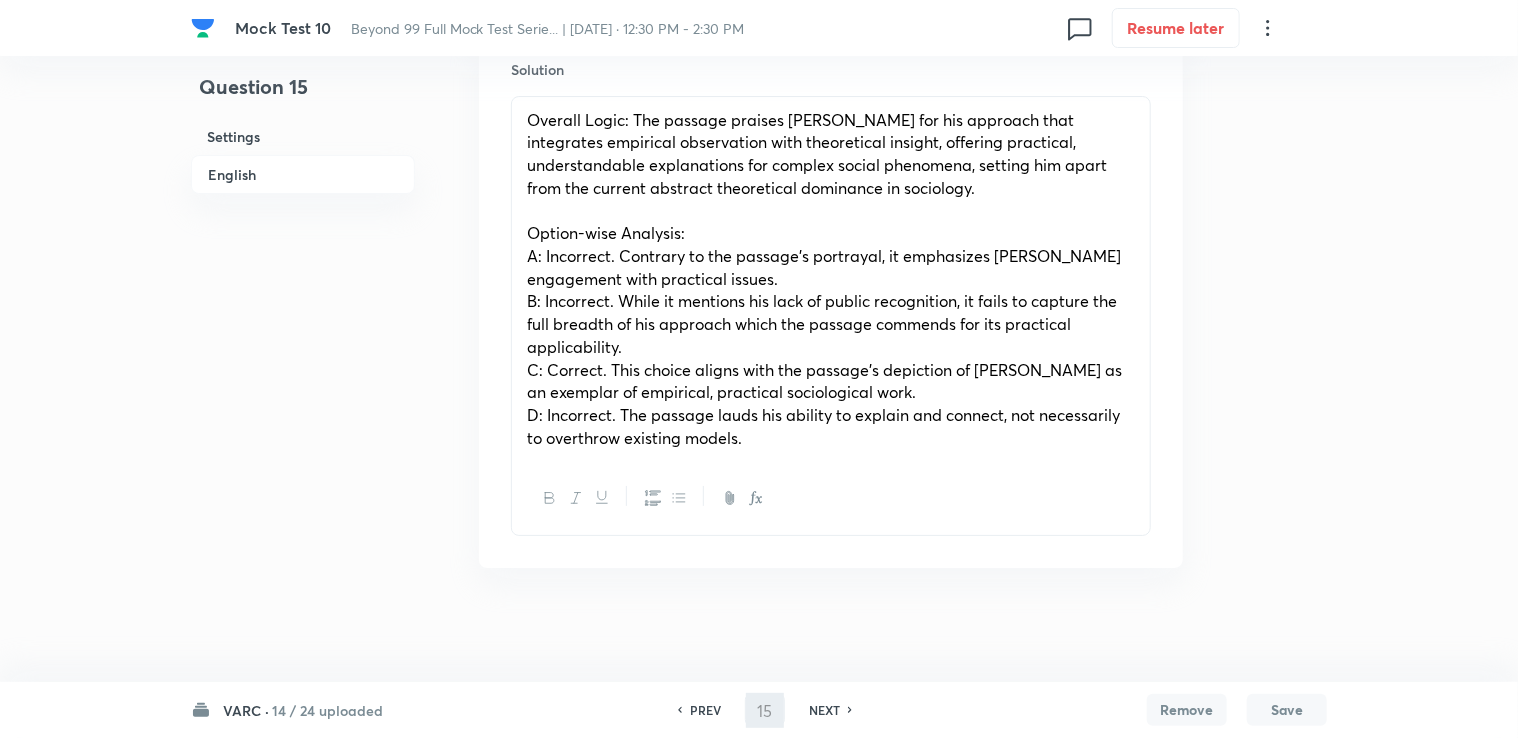 scroll, scrollTop: 3635, scrollLeft: 0, axis: vertical 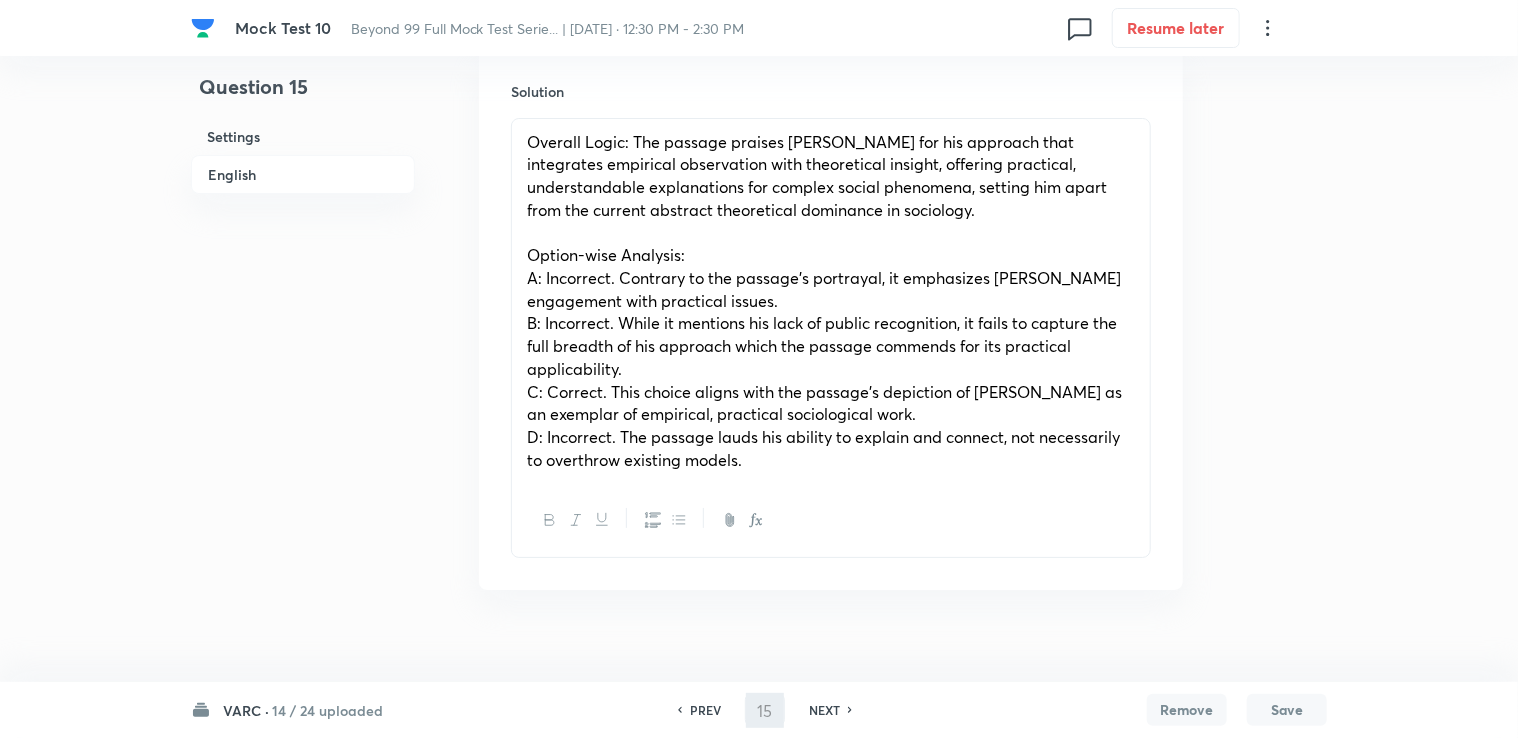 type on "16" 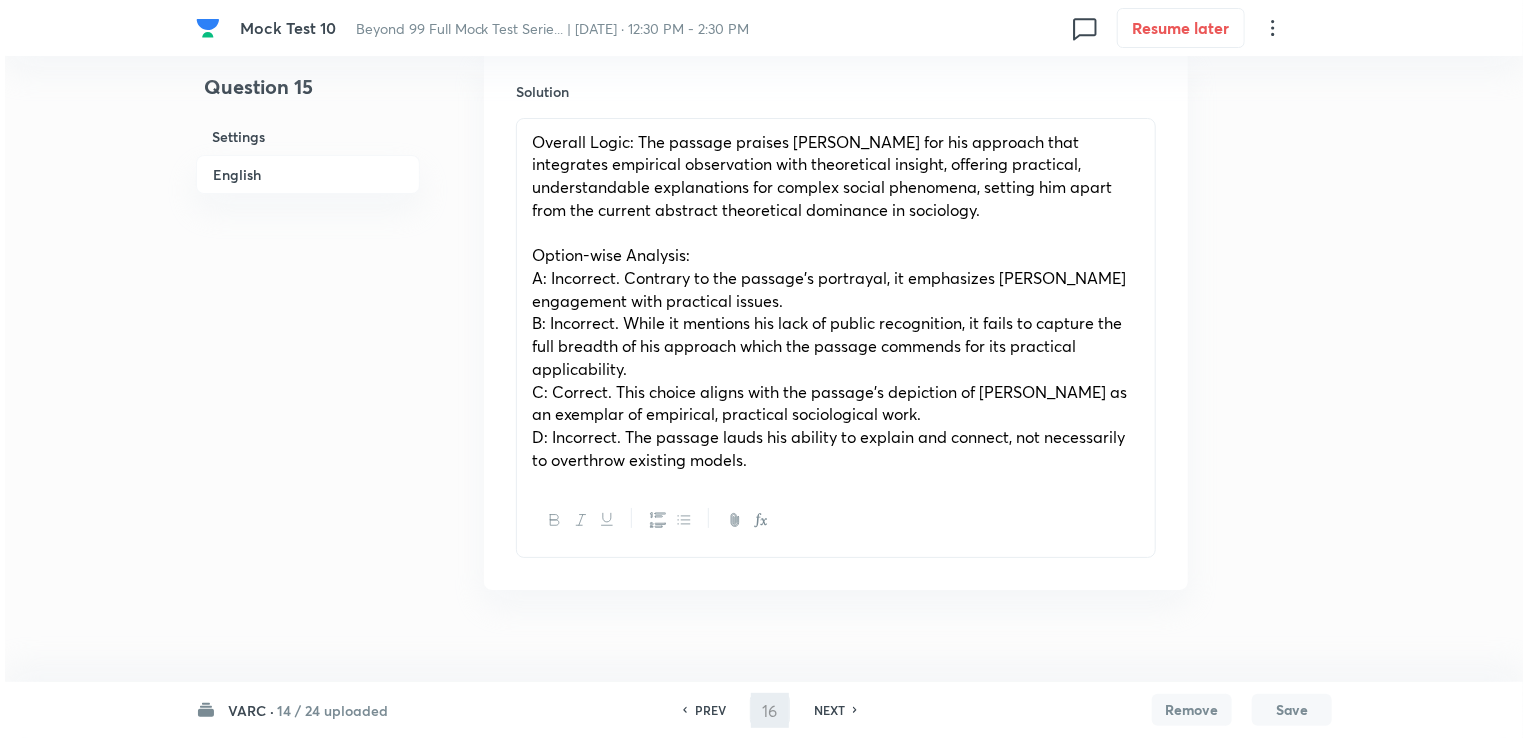scroll, scrollTop: 0, scrollLeft: 0, axis: both 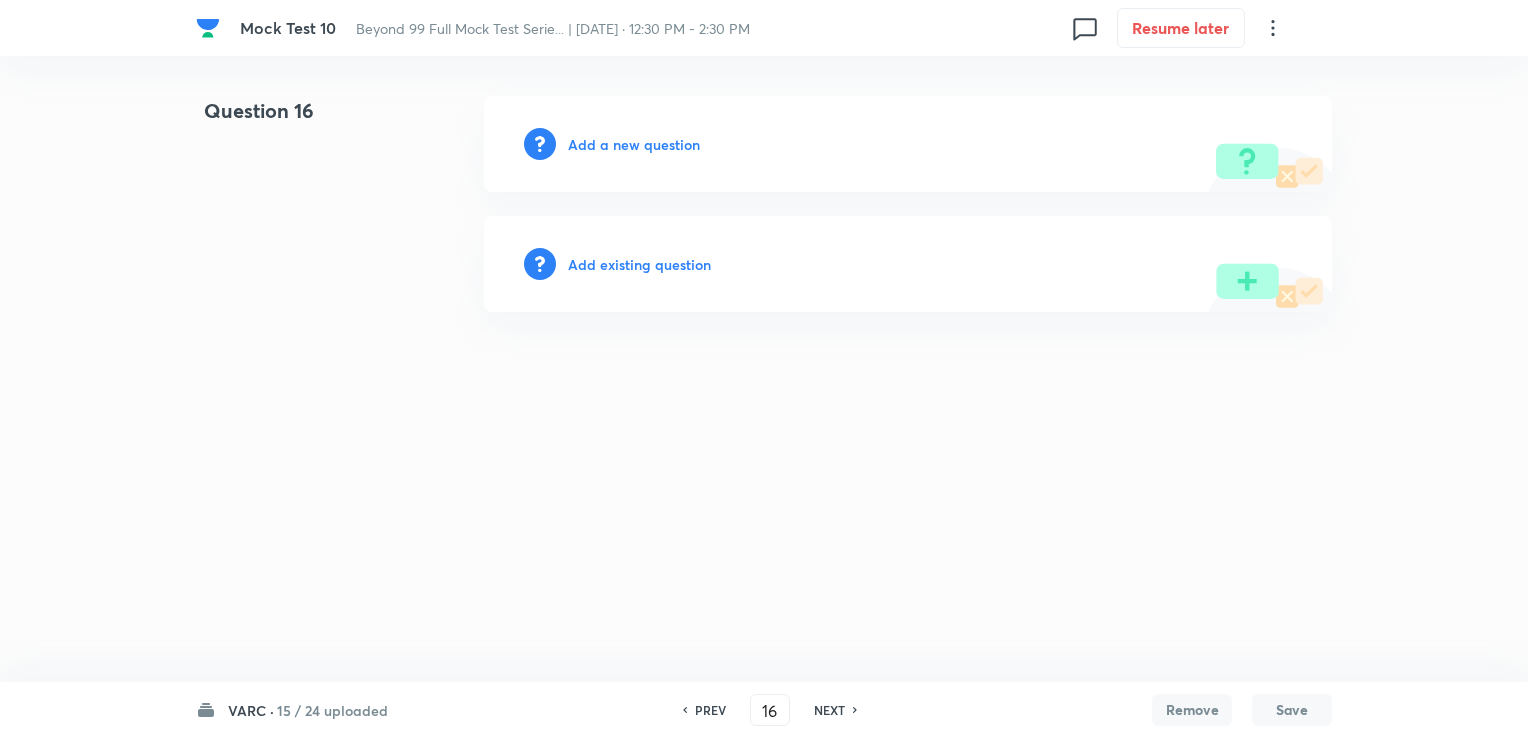 click on "Add a new question" at bounding box center (908, 144) 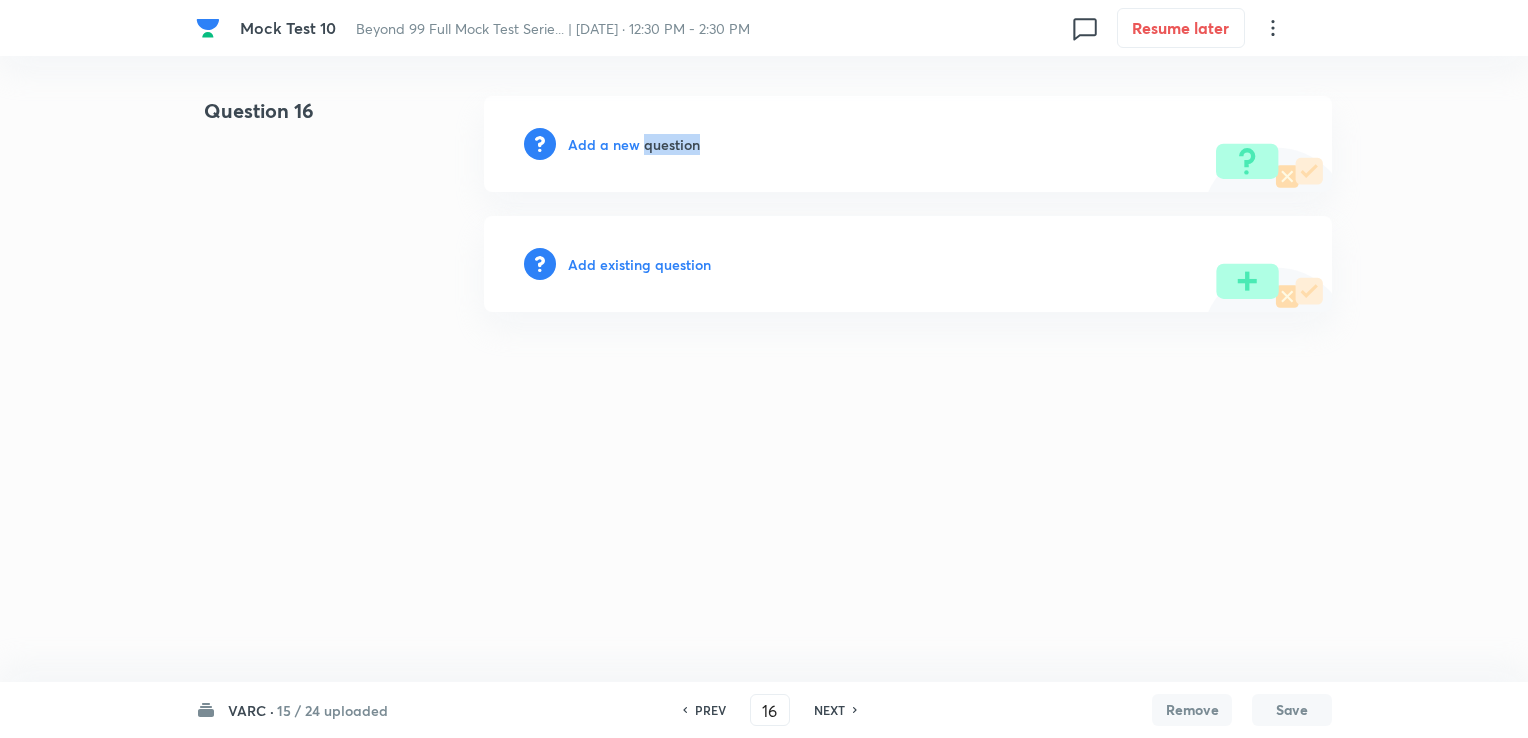 click on "Add a new question" at bounding box center (908, 144) 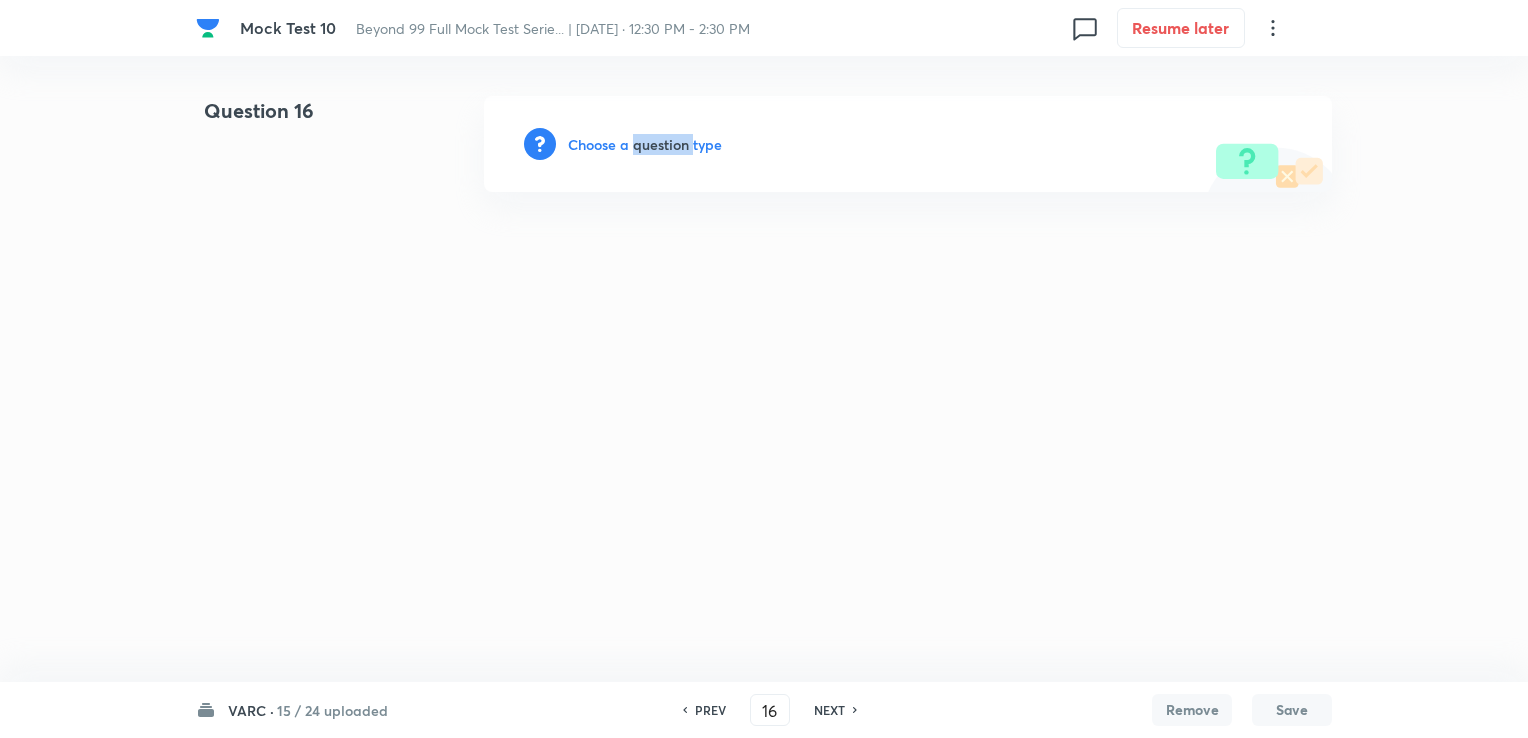 click on "Choose a question type" at bounding box center (645, 144) 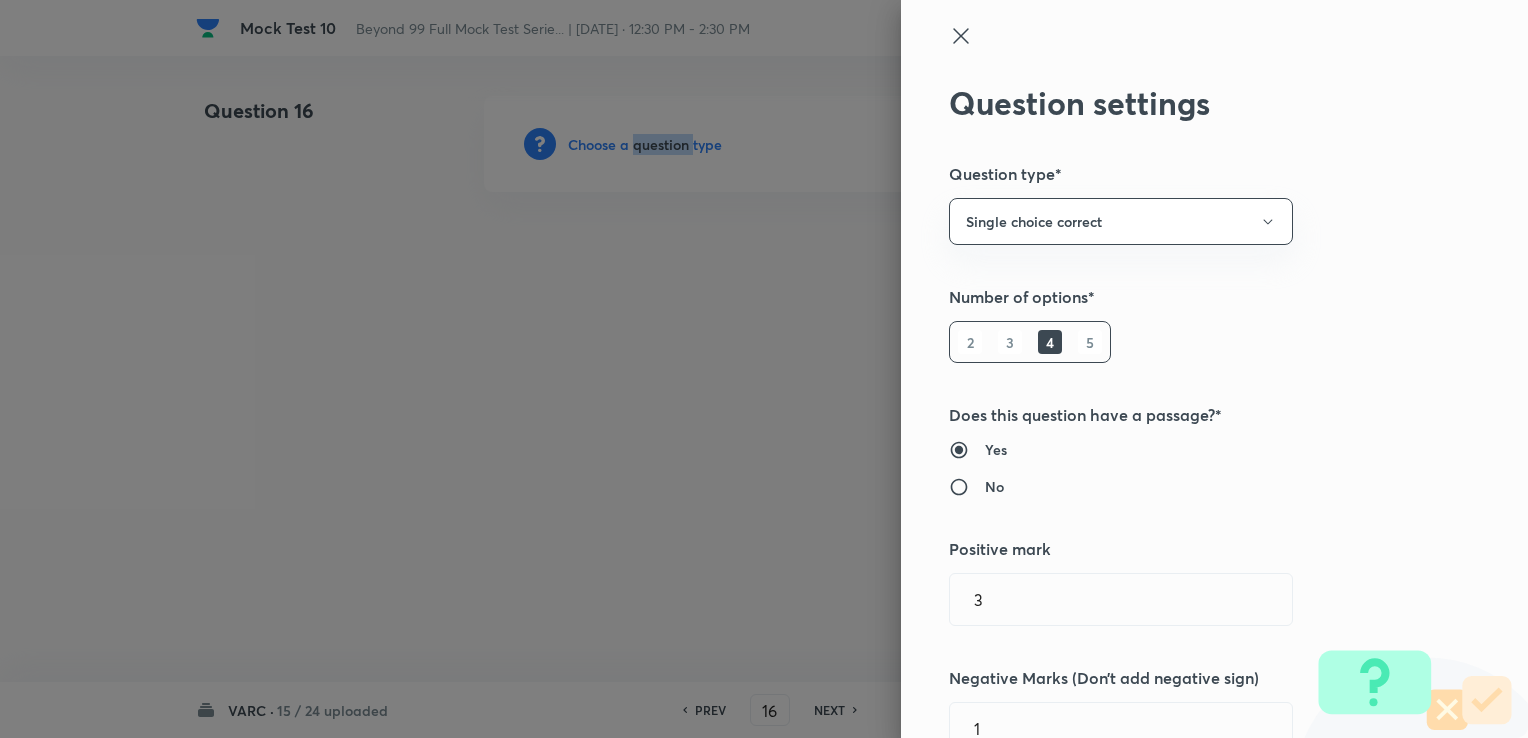 type 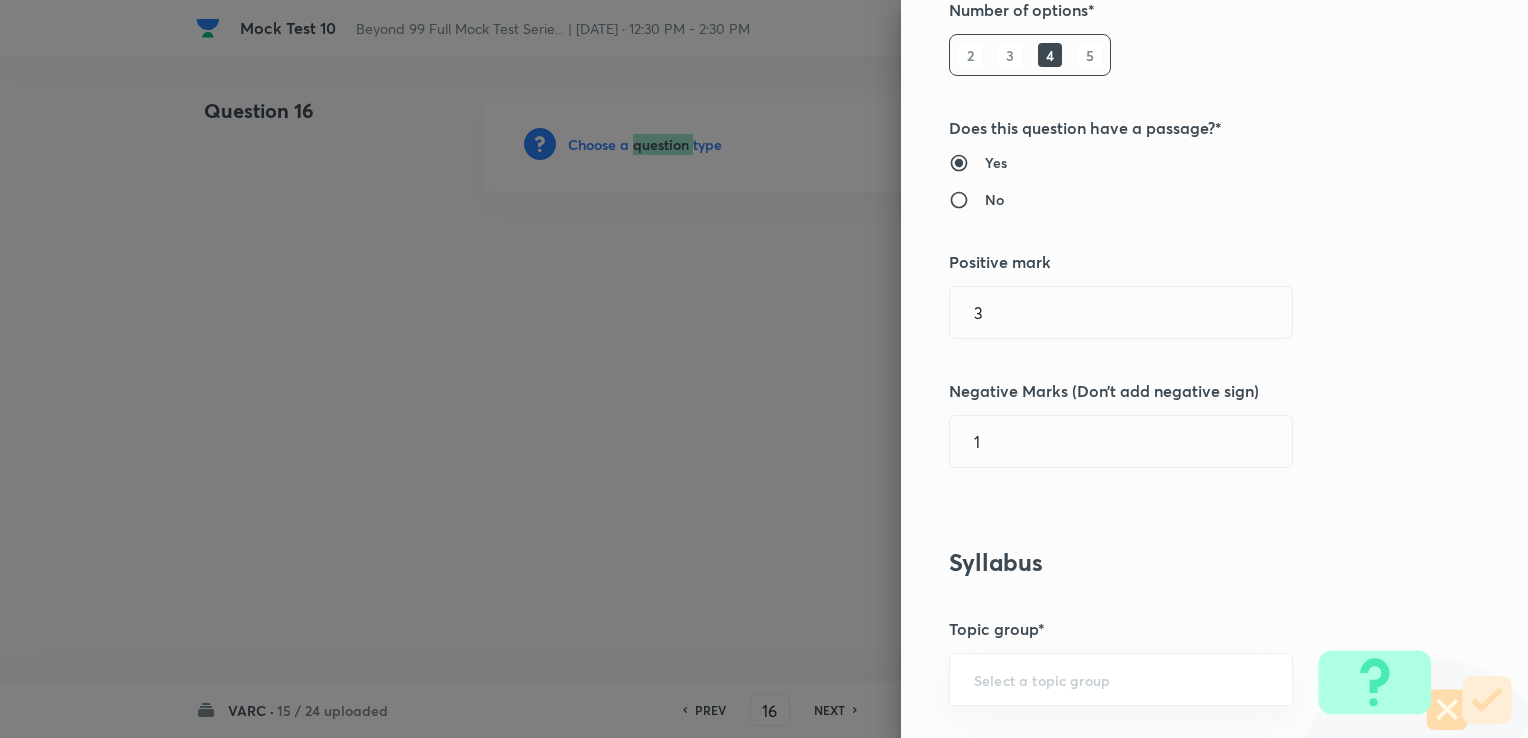 scroll, scrollTop: 300, scrollLeft: 0, axis: vertical 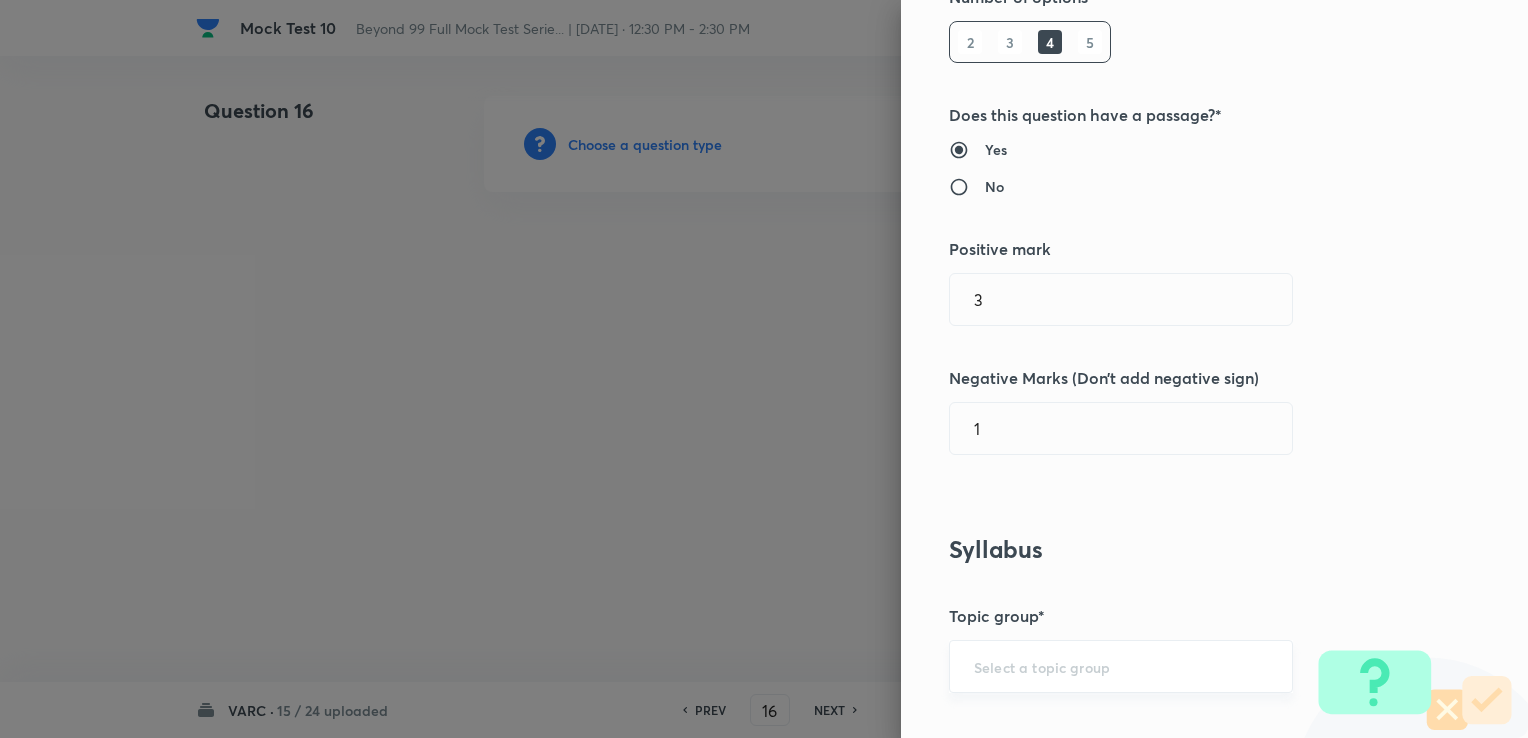 click at bounding box center (1121, 666) 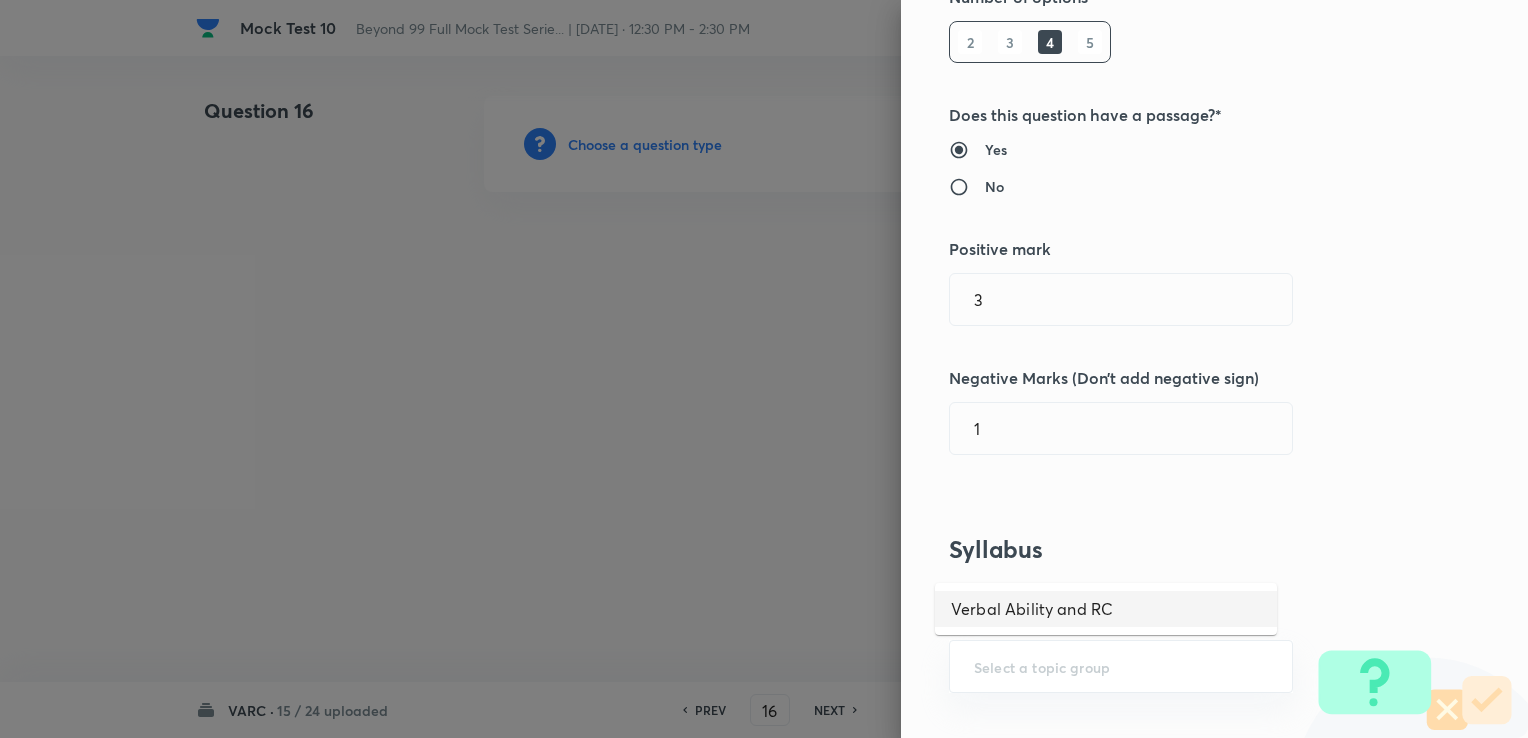 click on "Verbal Ability and RC" at bounding box center (1106, 609) 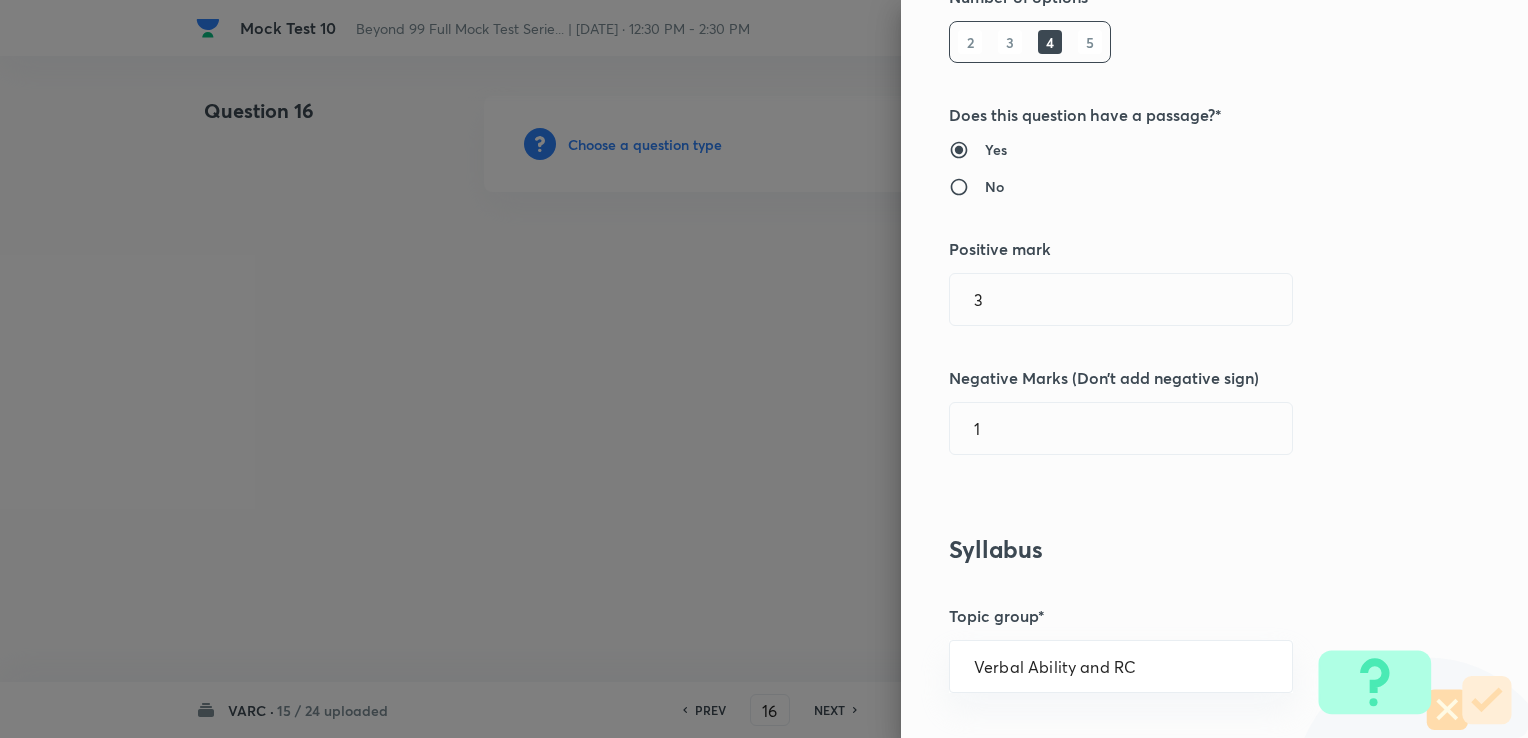 click on "Question settings Question type* Single choice correct Number of options* 2 3 4 5 Does this question have a passage?* Yes No Positive mark 3 ​ Negative Marks (Don’t add negative sign) 1 ​ Syllabus Topic group* Verbal Ability and RC ​ Topic* ​ Concept* ​ Sub-concept* ​ Concept-field ​ Additional details Question Difficulty Very easy Easy Moderate Hard Very hard Question is based on Fact Numerical Concept Previous year question Yes No Does this question have equation? Yes No Verification status Is the question verified? *Select 'yes' only if a question is verified Yes No Save" at bounding box center [1214, 369] 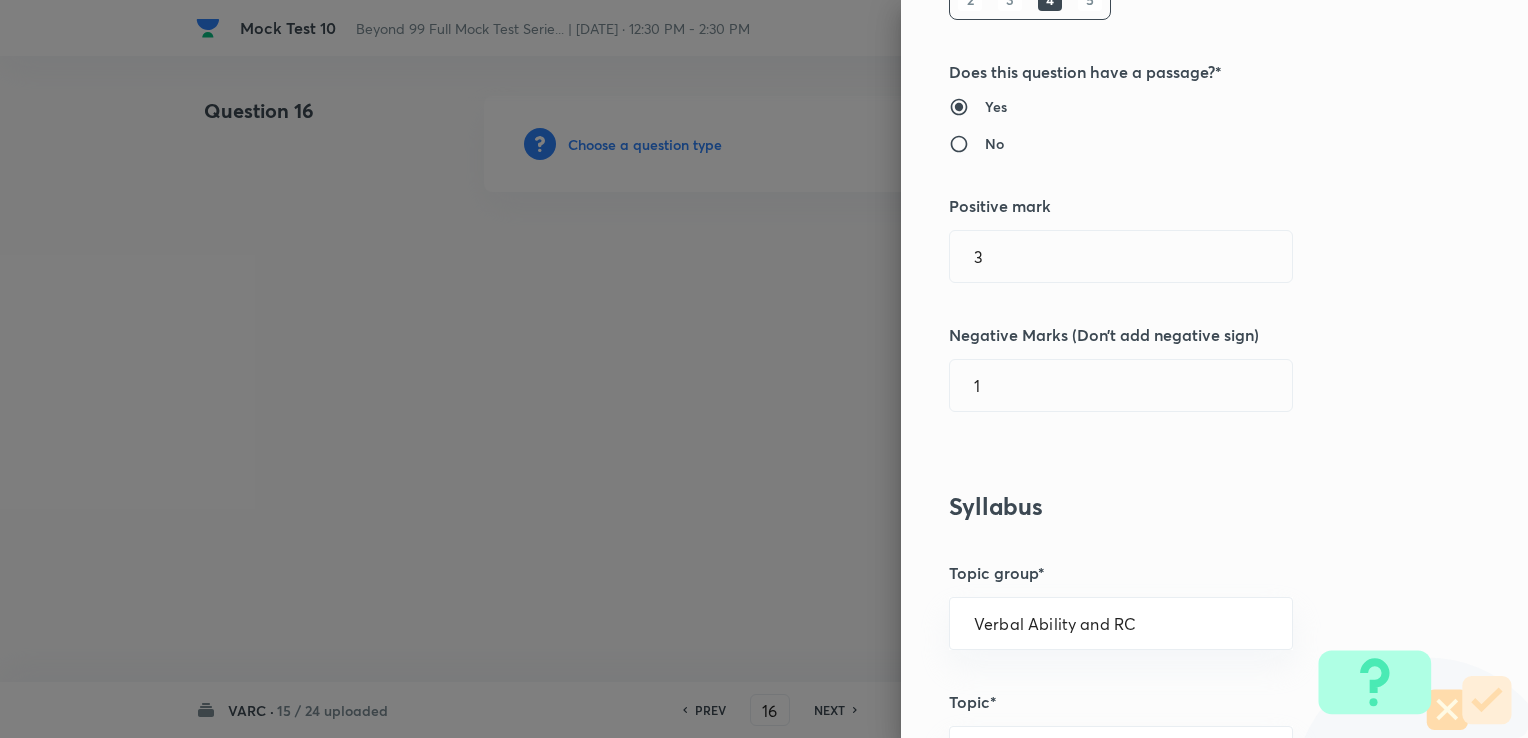 scroll, scrollTop: 500, scrollLeft: 0, axis: vertical 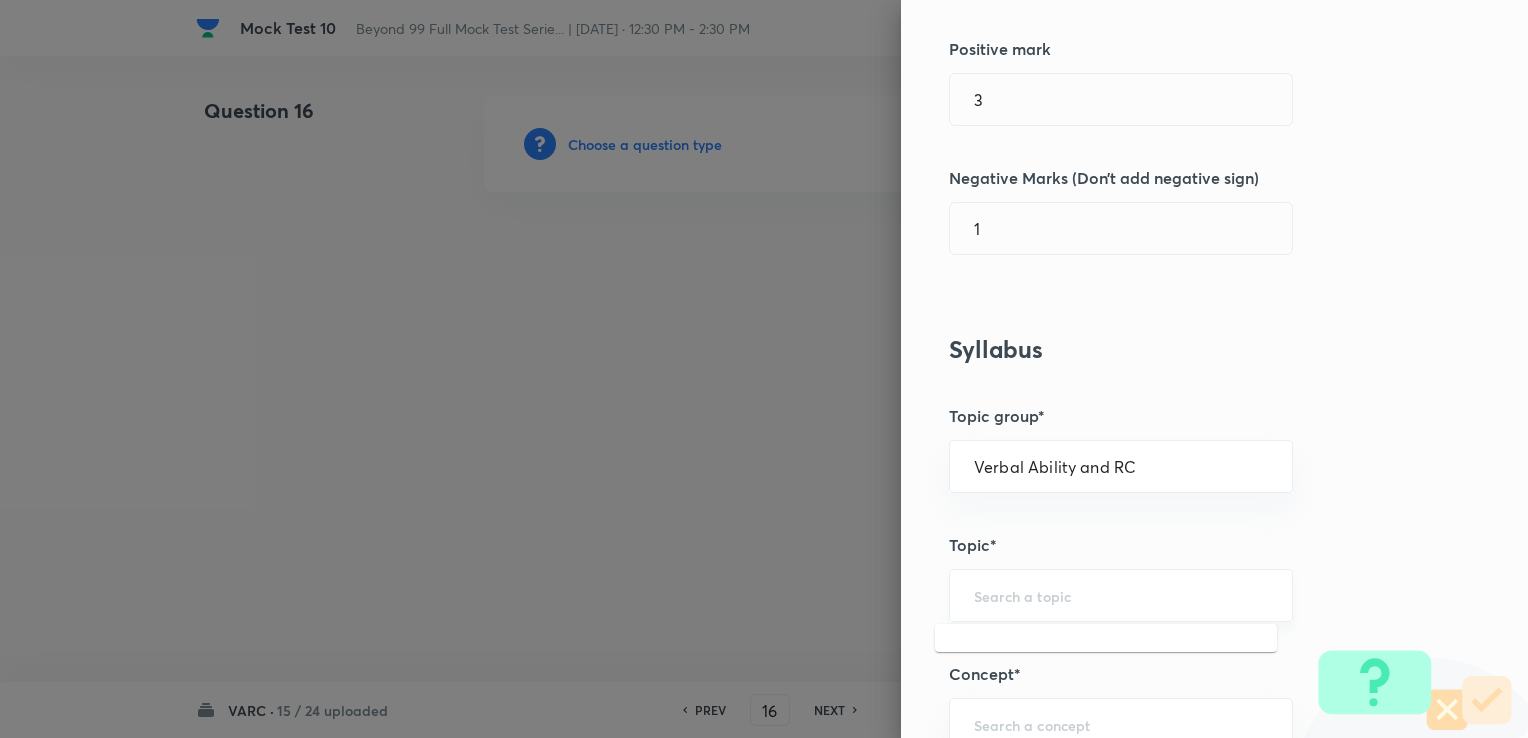 click at bounding box center [1121, 595] 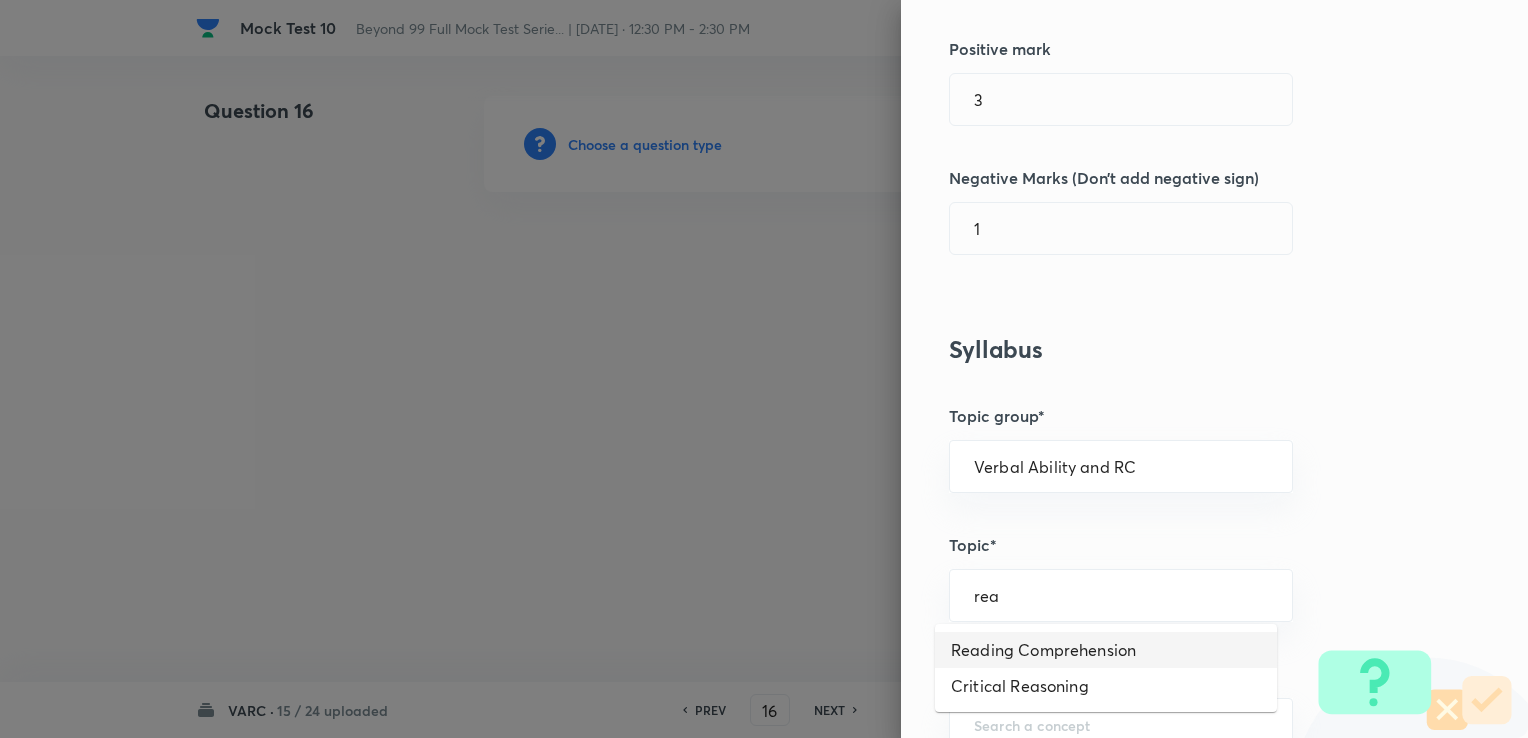 click on "Reading Comprehension" at bounding box center (1106, 650) 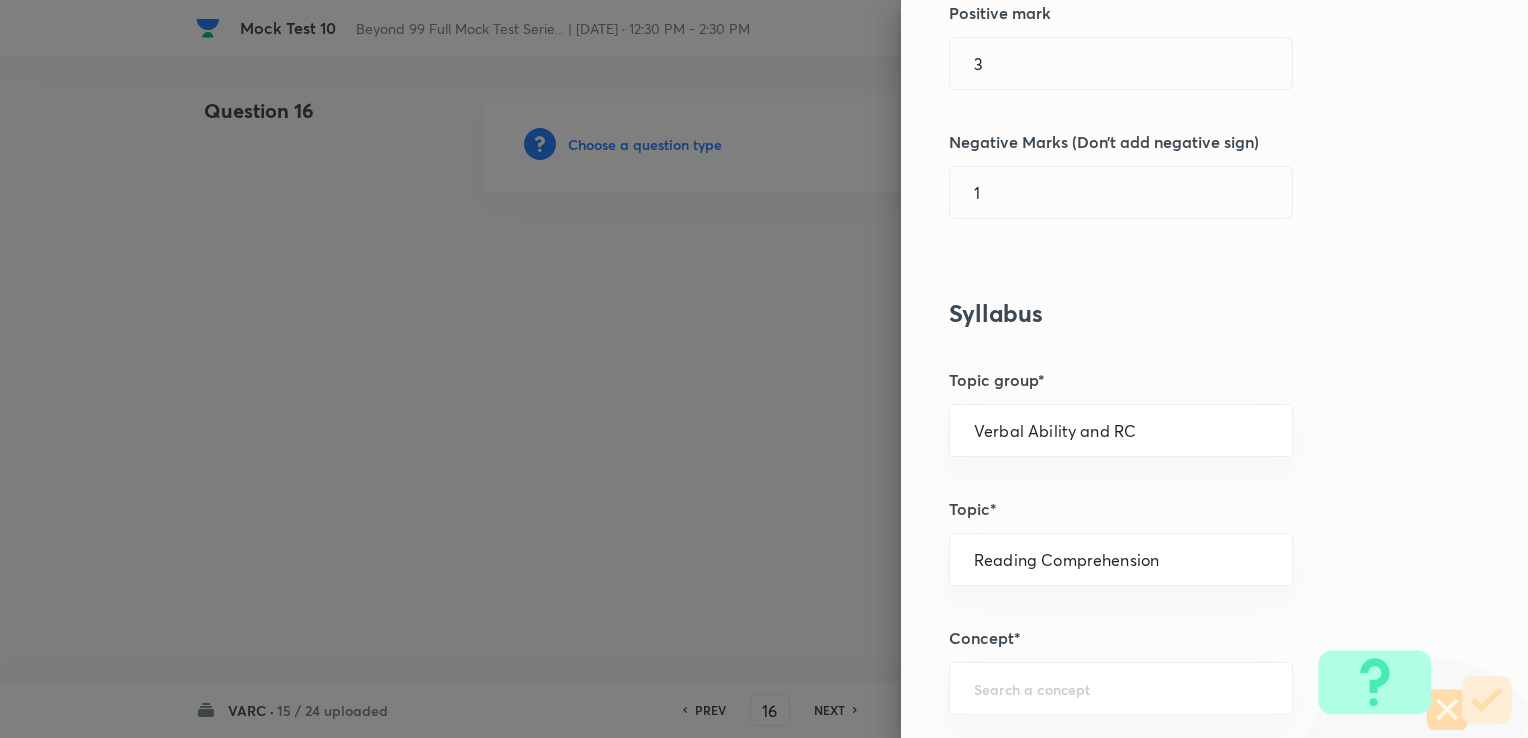 scroll, scrollTop: 600, scrollLeft: 0, axis: vertical 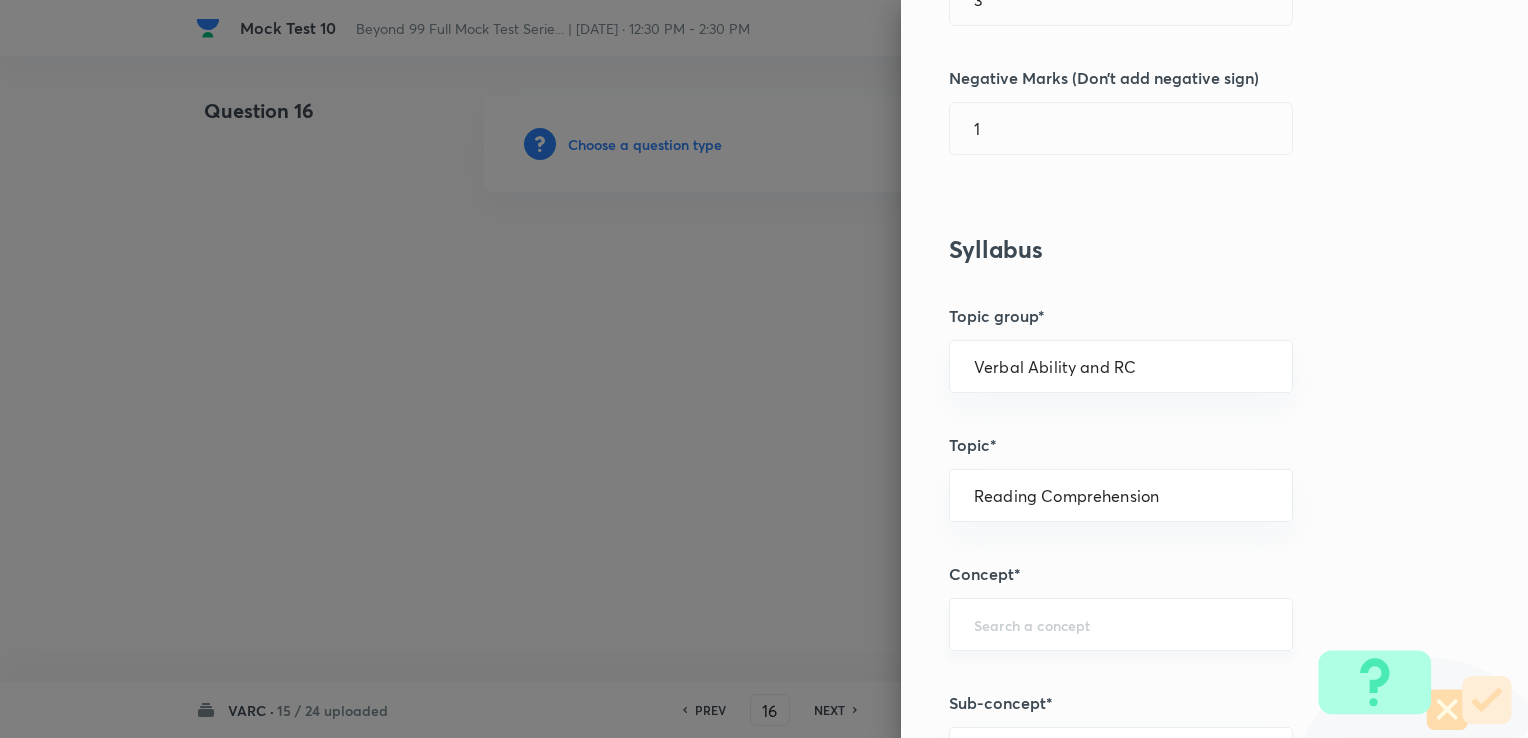 click on "​" at bounding box center (1121, 624) 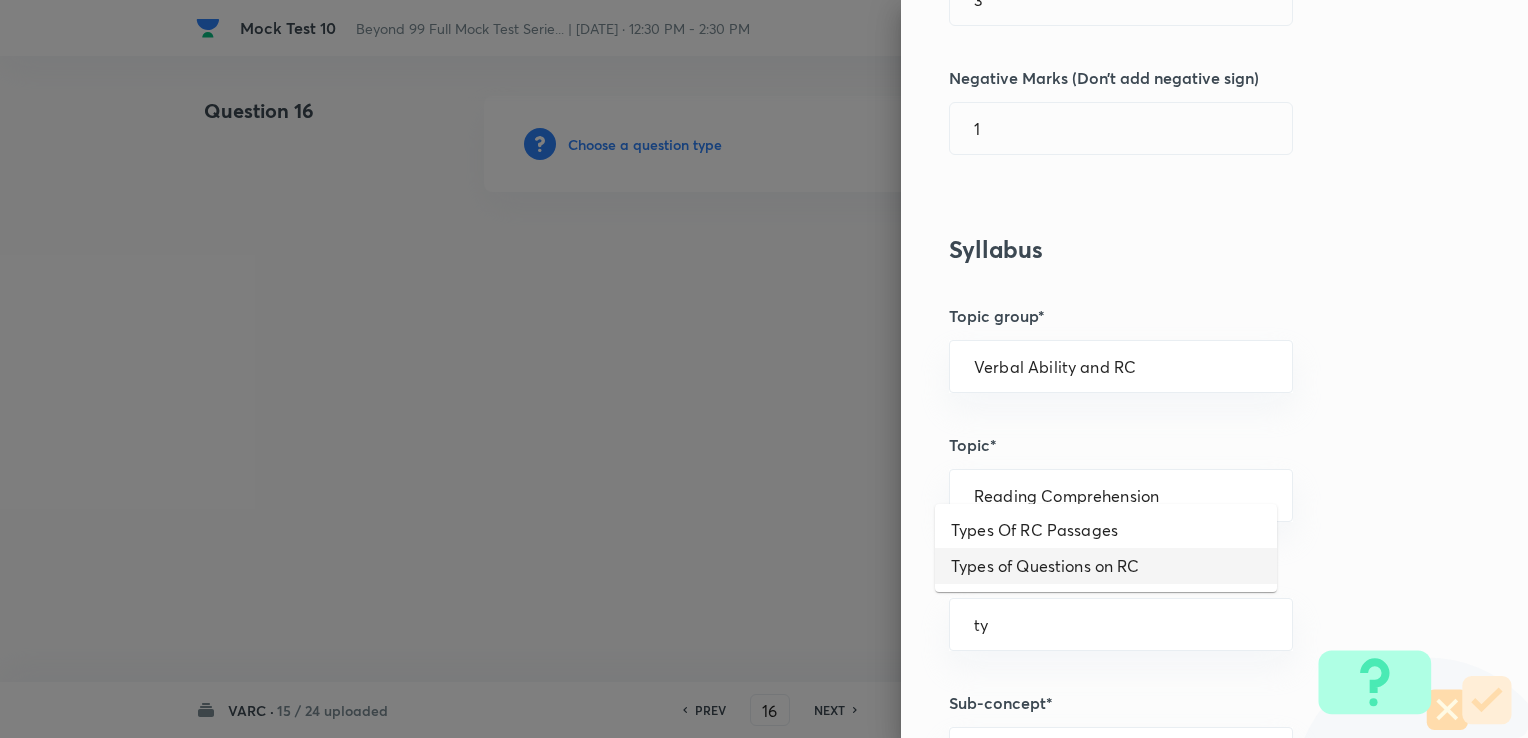 click on "Types of Questions on RC" at bounding box center [1106, 566] 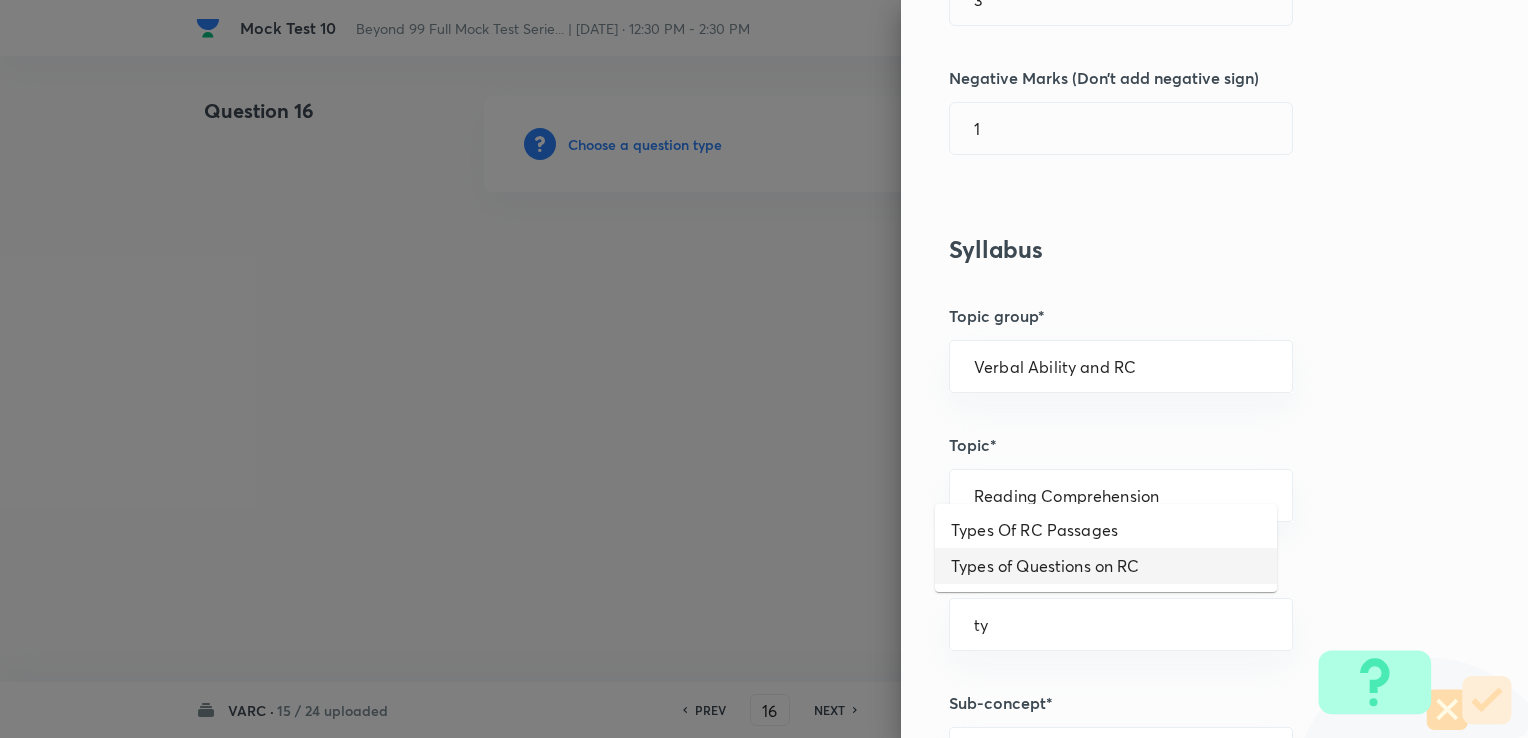 type on "Types of Questions on RC" 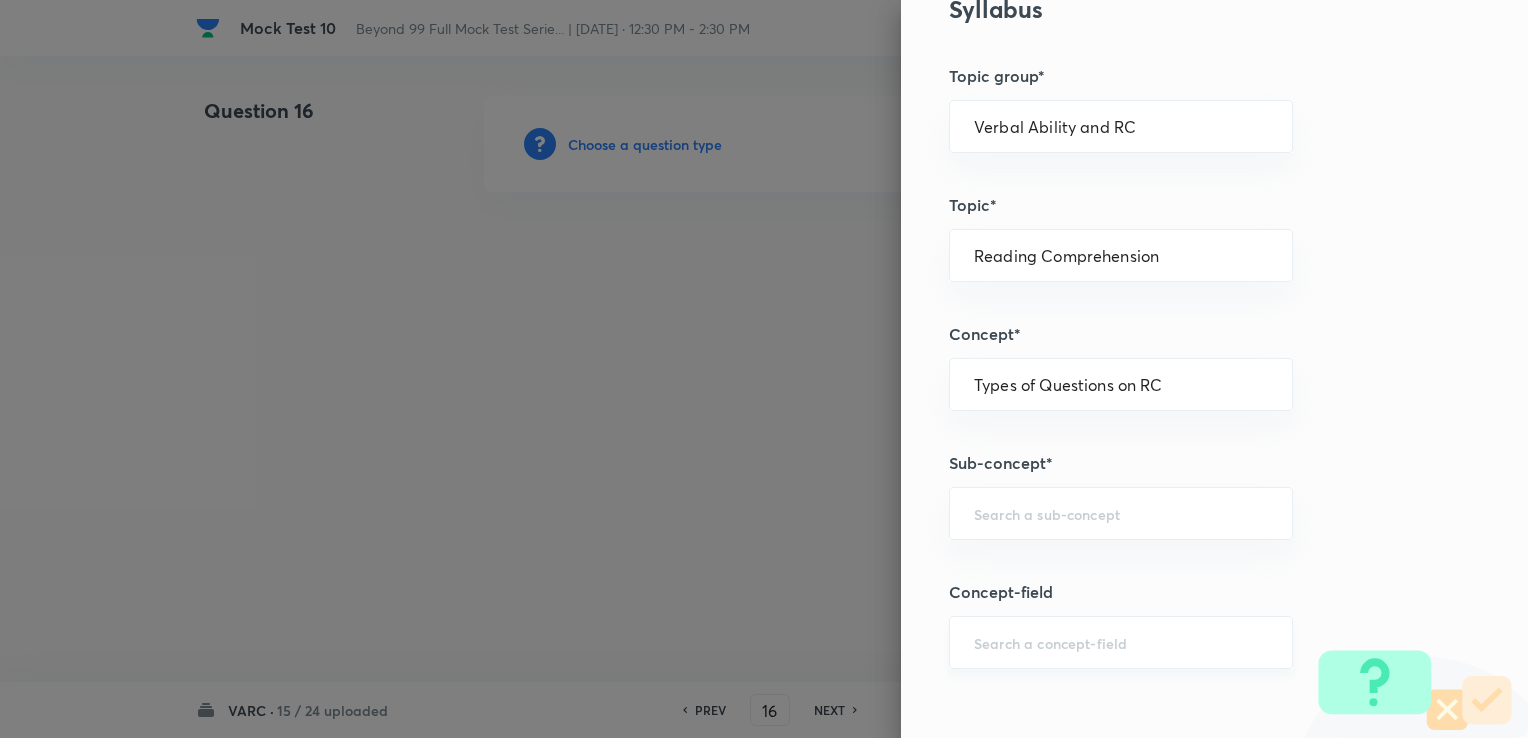 scroll, scrollTop: 900, scrollLeft: 0, axis: vertical 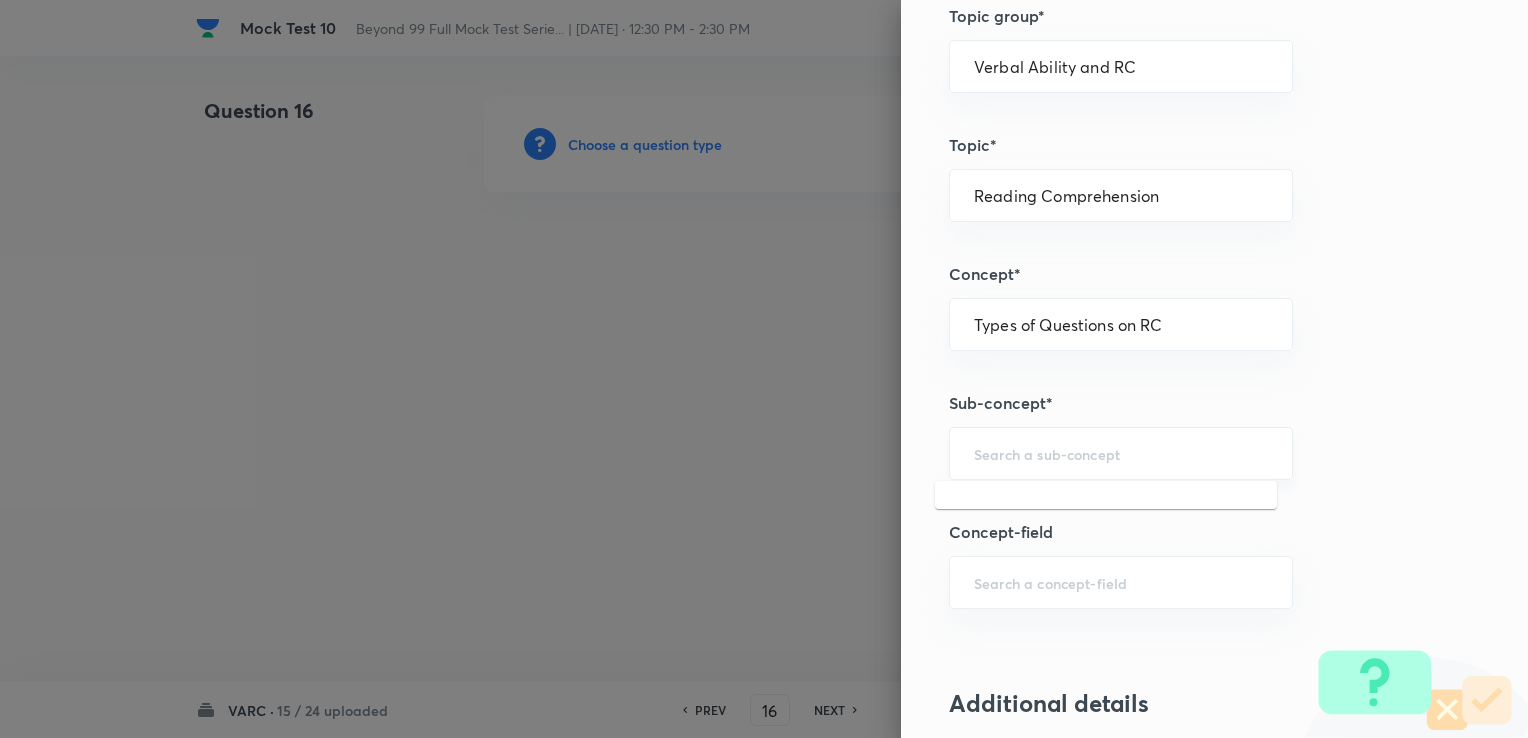 click at bounding box center (1121, 453) 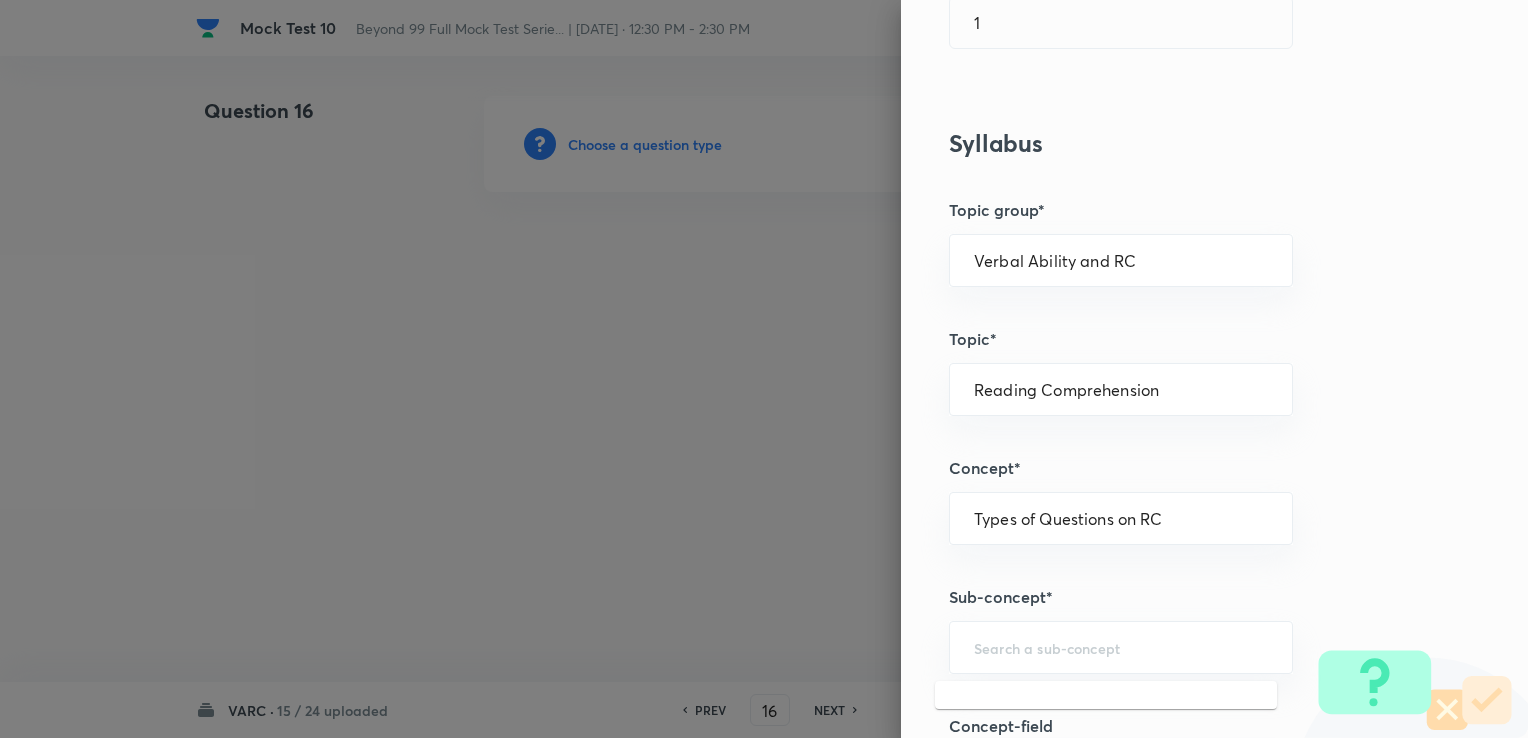 scroll, scrollTop: 700, scrollLeft: 0, axis: vertical 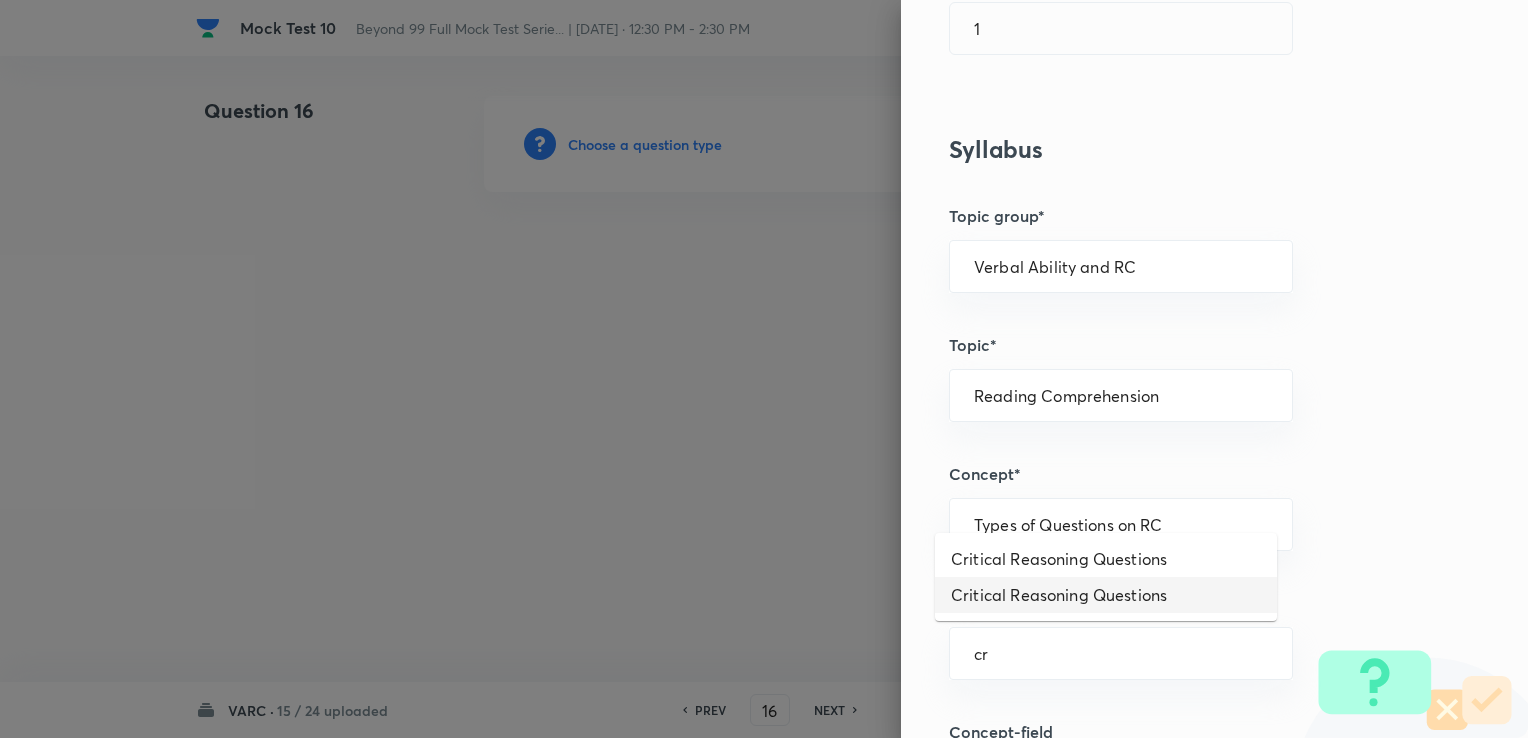 click on "Critical Reasoning Questions" at bounding box center (1106, 595) 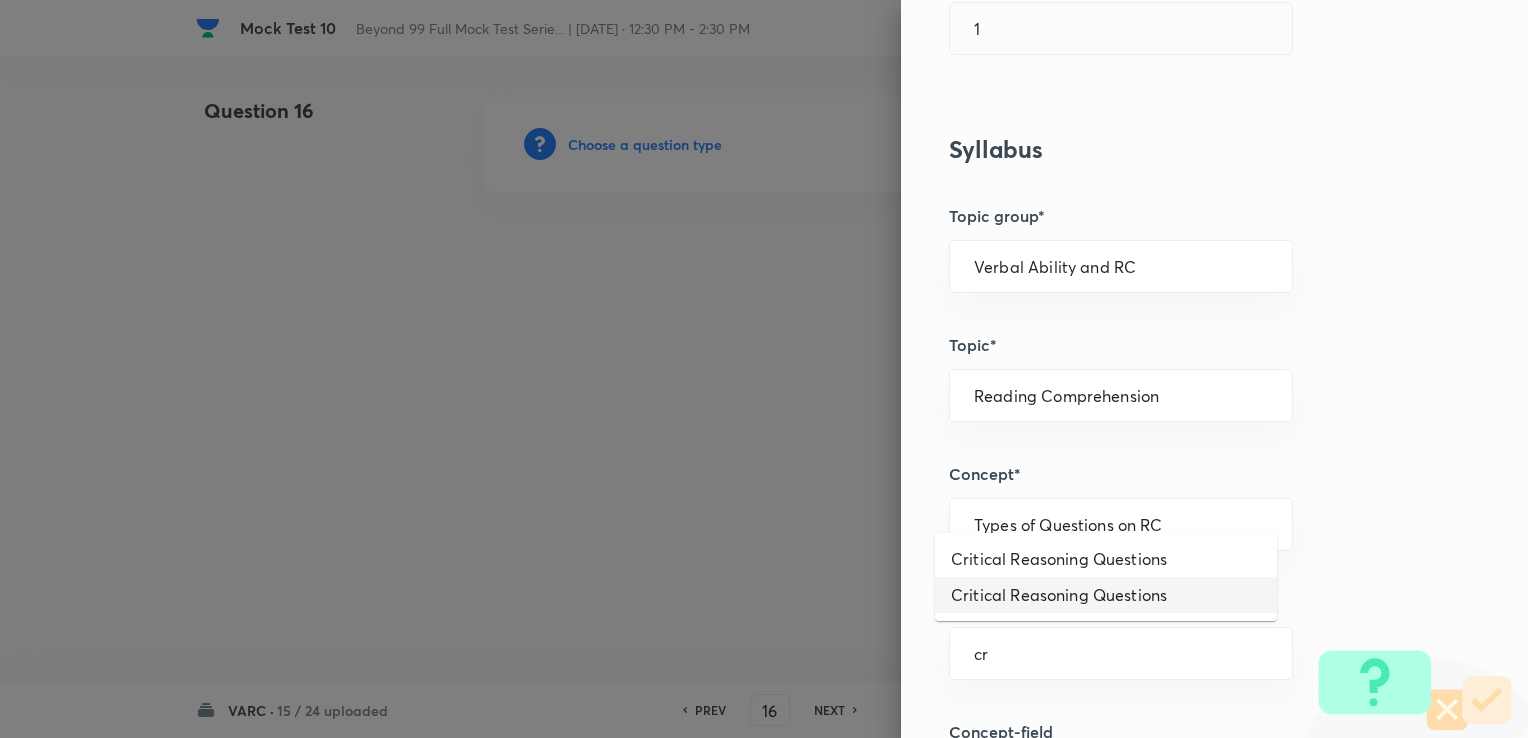 type on "Critical Reasoning Questions" 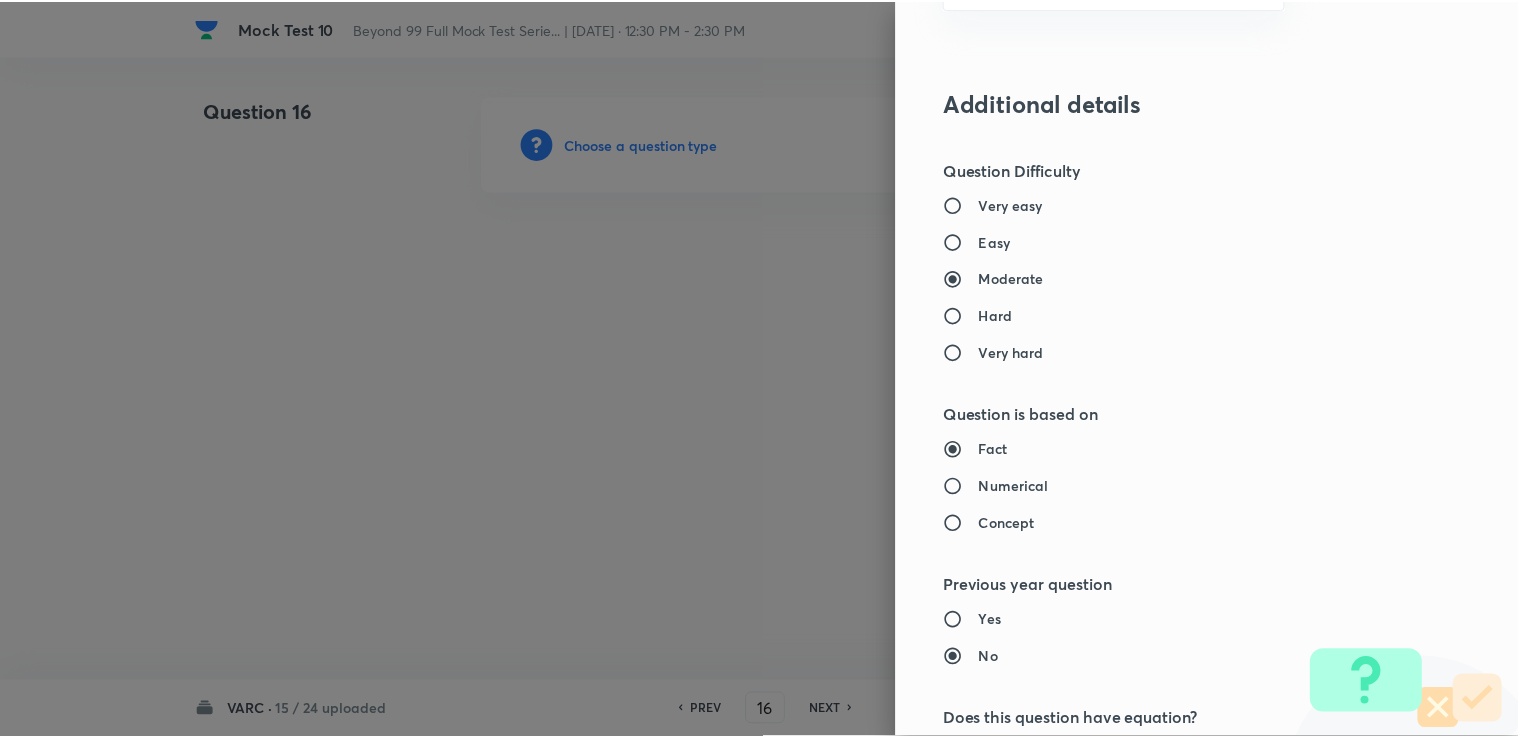 scroll, scrollTop: 1984, scrollLeft: 0, axis: vertical 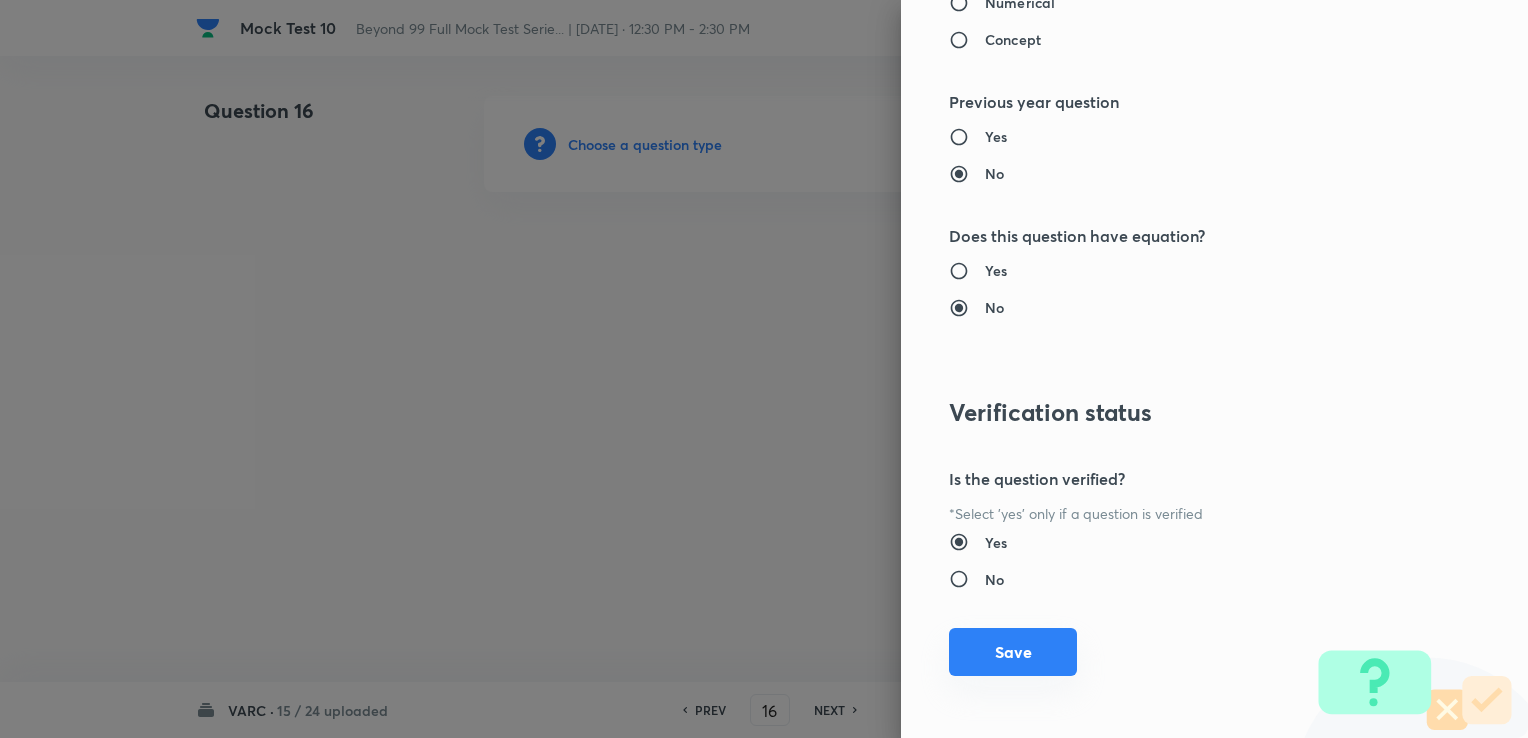 click on "Save" at bounding box center [1013, 652] 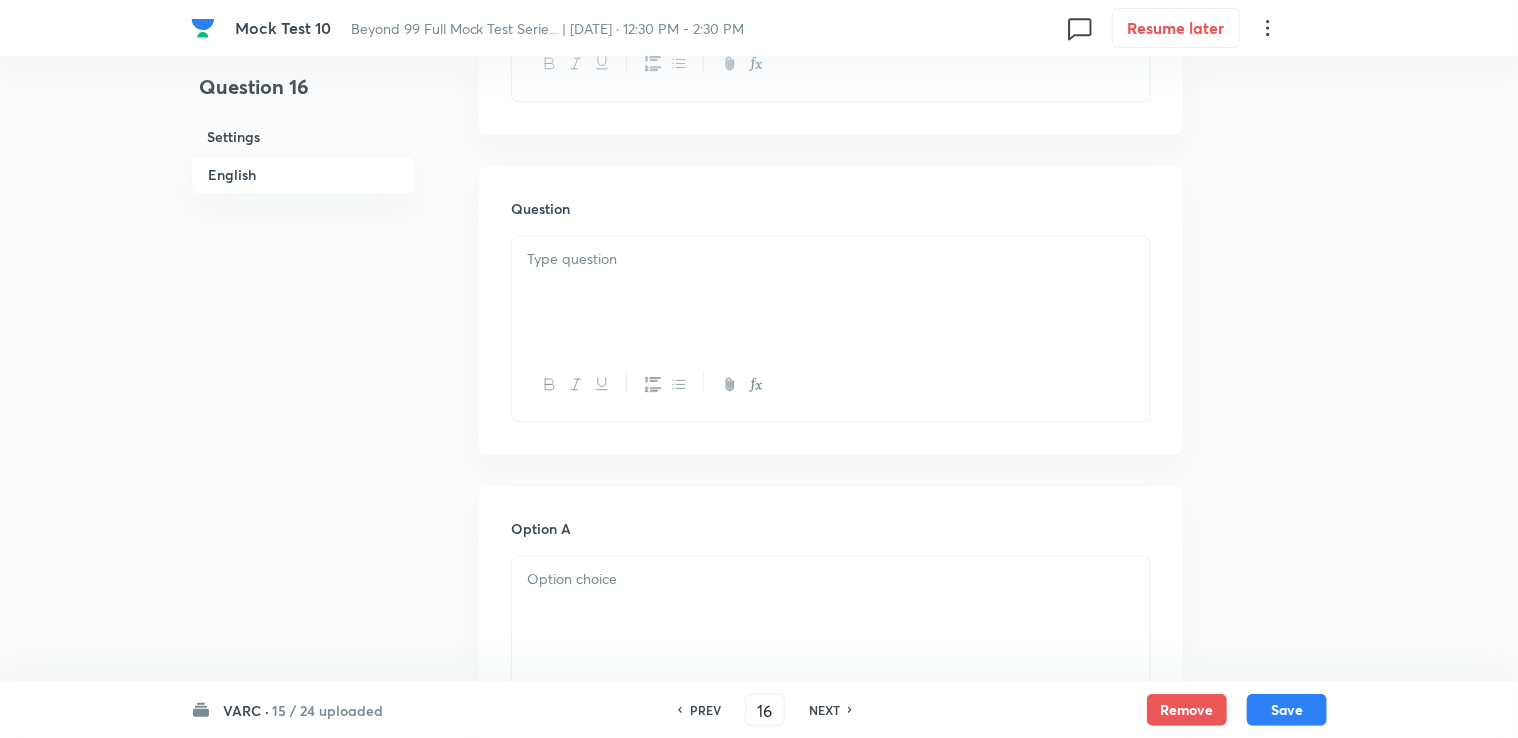 scroll, scrollTop: 1900, scrollLeft: 0, axis: vertical 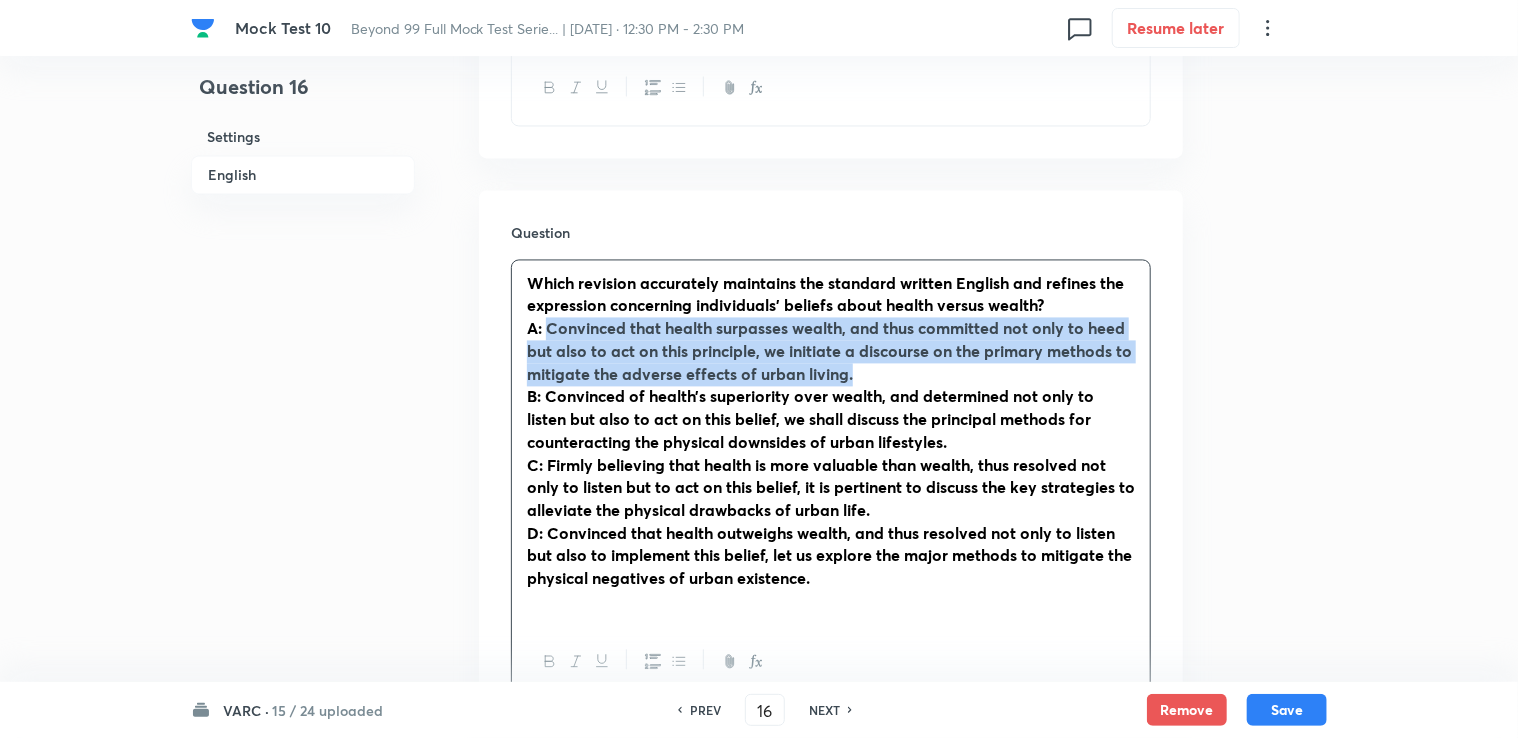 drag, startPoint x: 545, startPoint y: 306, endPoint x: 914, endPoint y: 348, distance: 371.38254 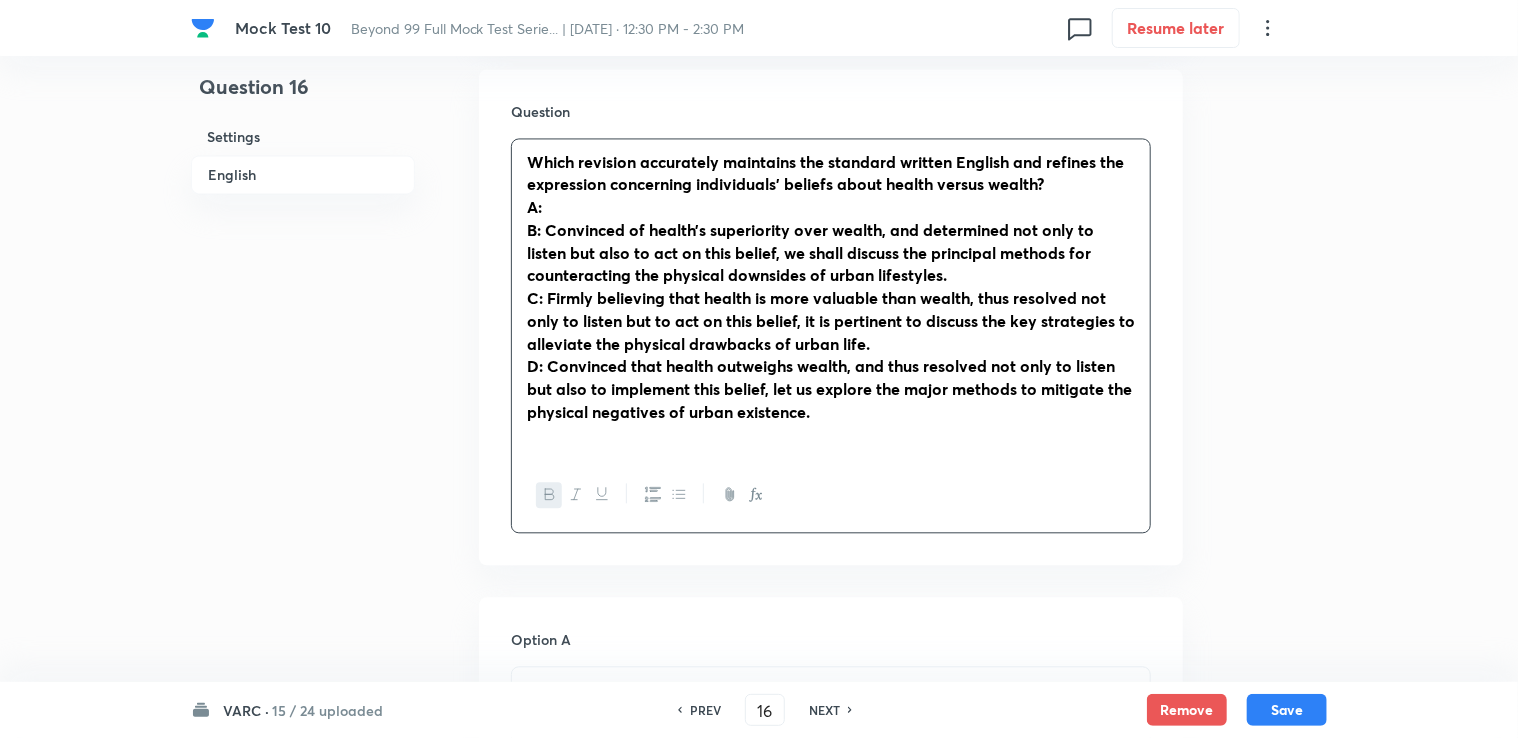 scroll, scrollTop: 2200, scrollLeft: 0, axis: vertical 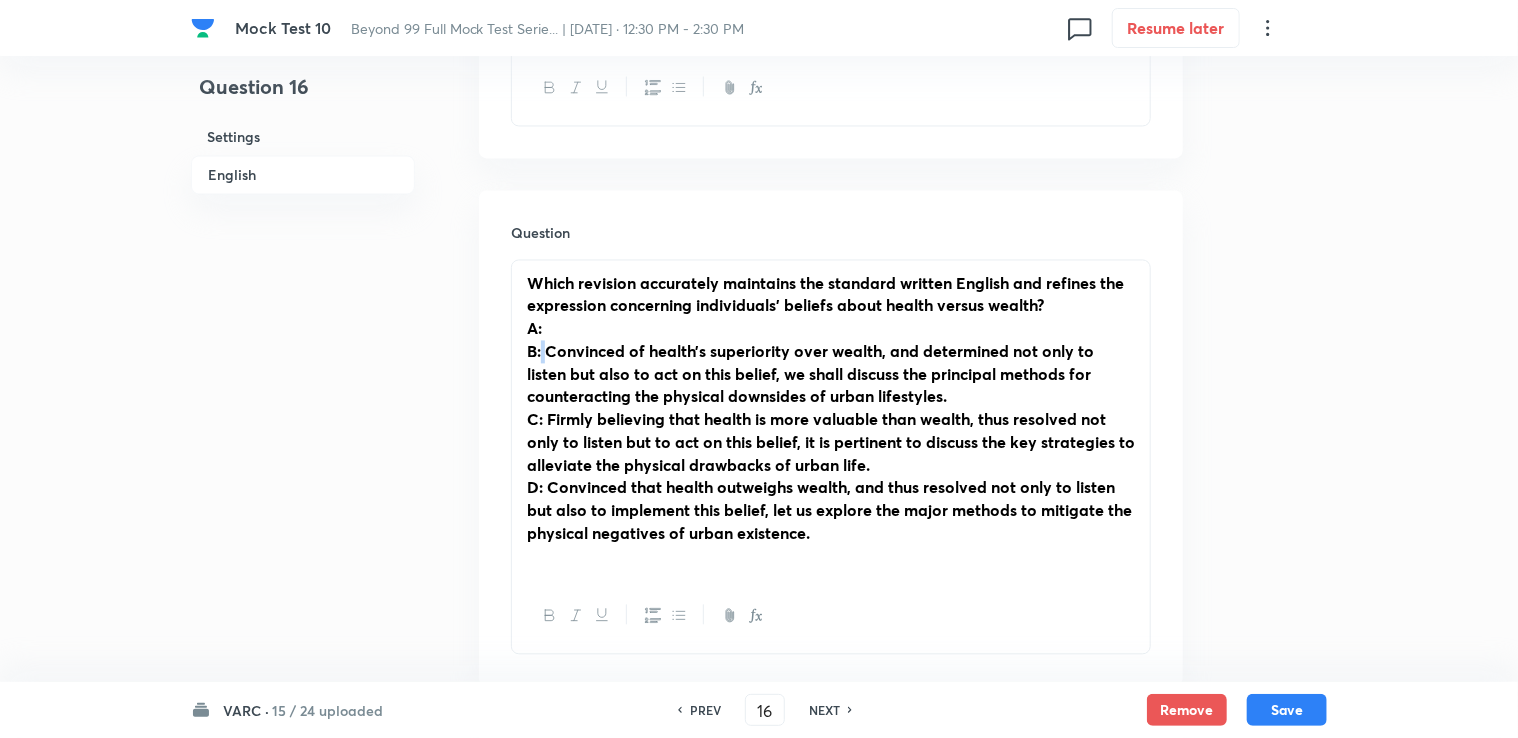 click on "B: Convinced of health’s superiority over wealth, and determined not only to listen but also to act on this belief, we shall discuss the principal methods for counteracting the physical downsides of urban lifestyles." at bounding box center [810, 373] 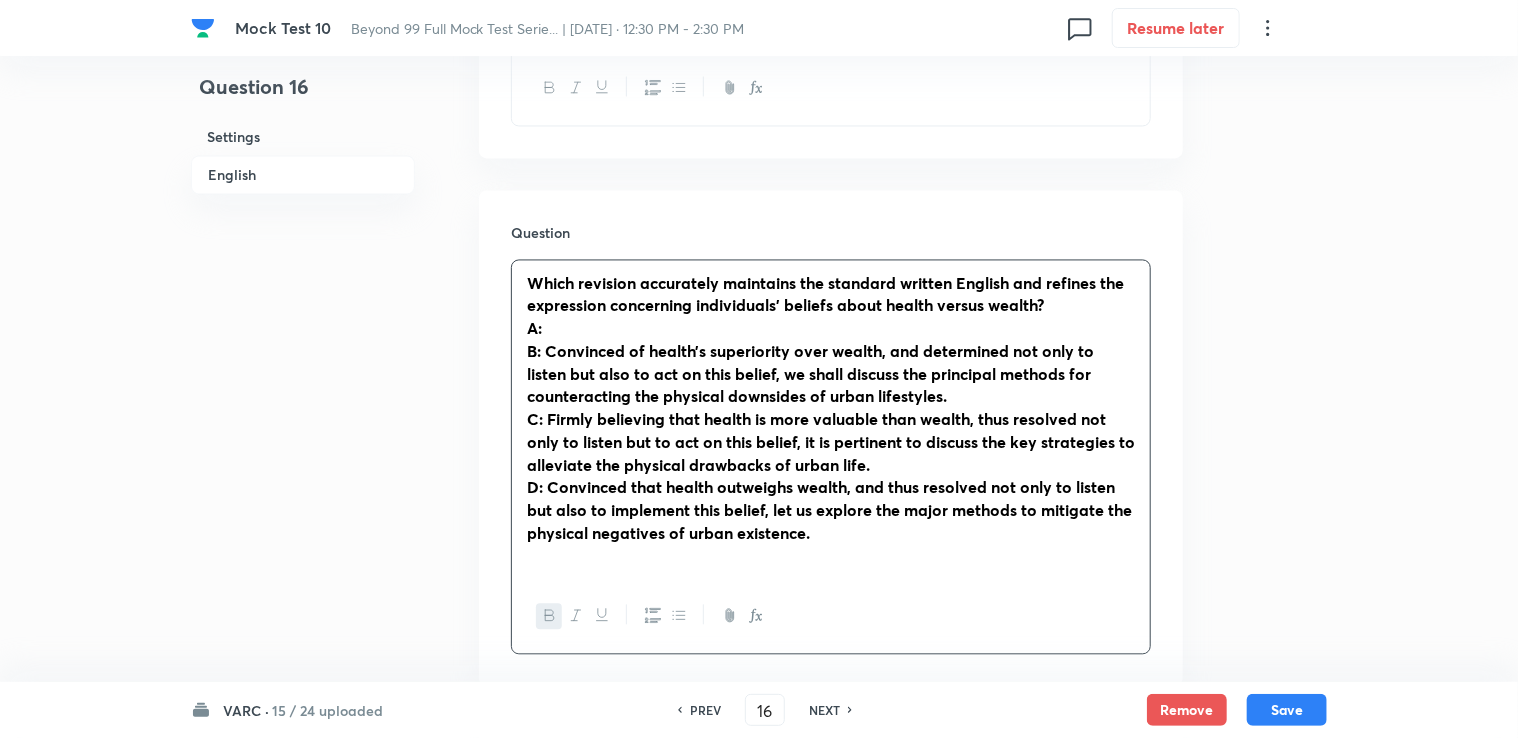 drag, startPoint x: 548, startPoint y: 324, endPoint x: 626, endPoint y: 345, distance: 80.77747 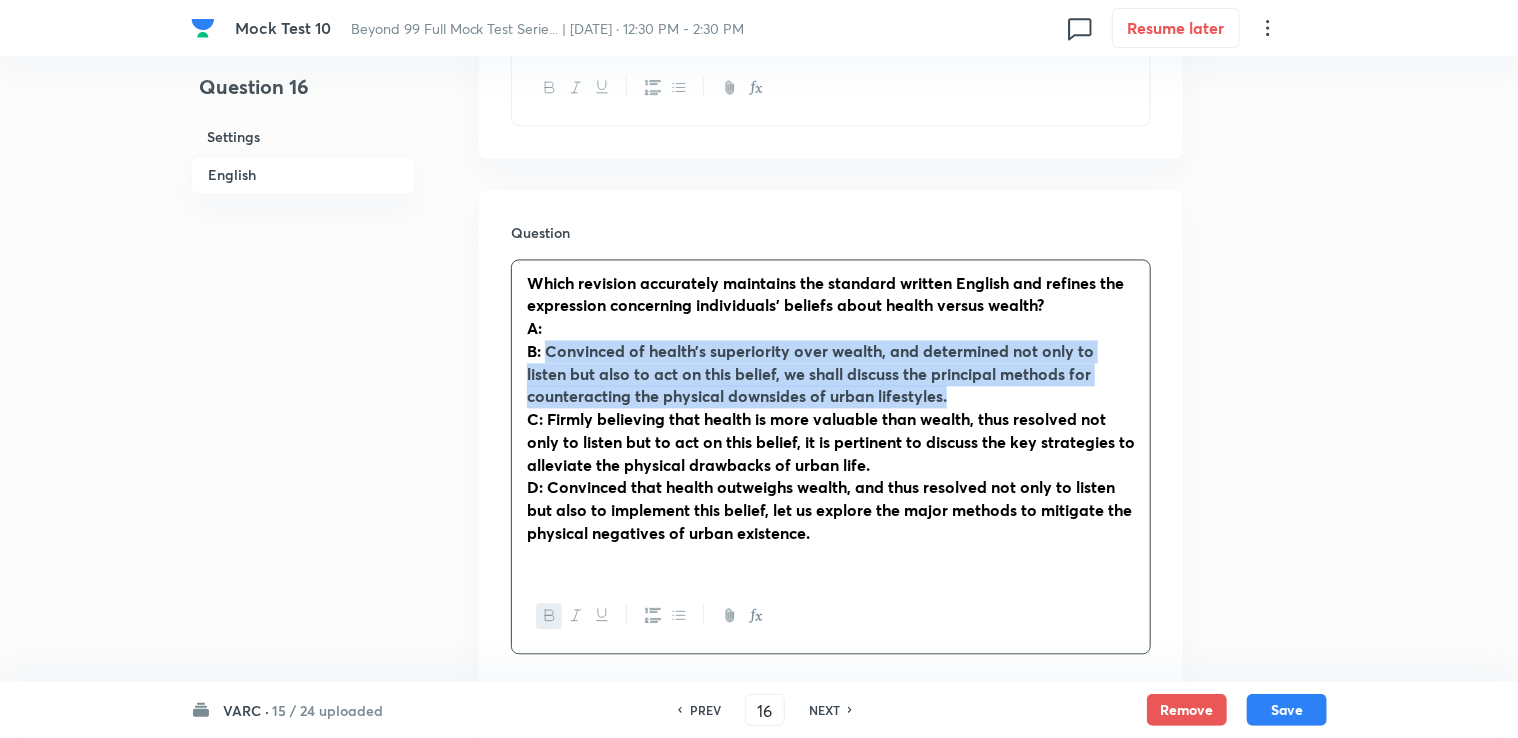 drag, startPoint x: 547, startPoint y: 330, endPoint x: 1002, endPoint y: 374, distance: 457.12253 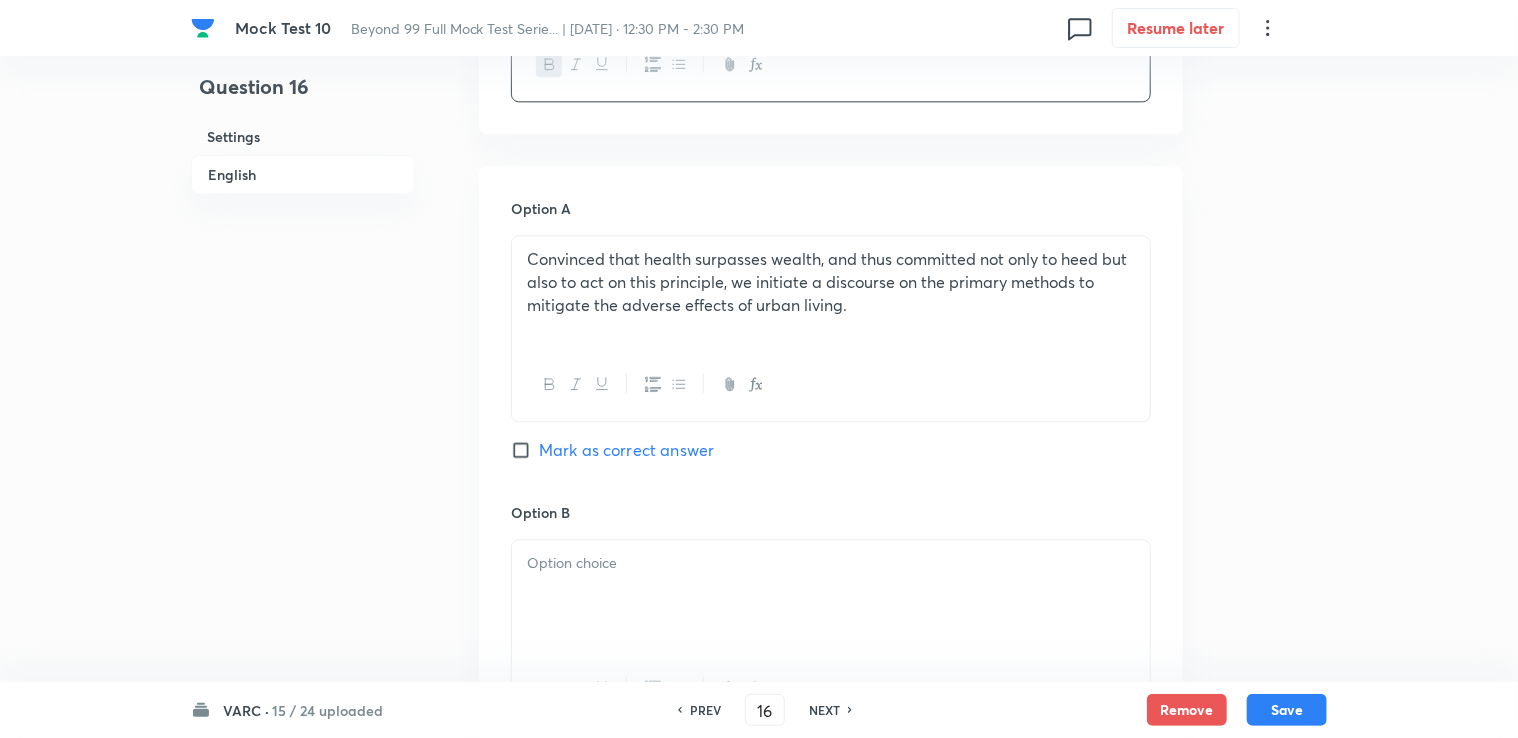 scroll, scrollTop: 2500, scrollLeft: 0, axis: vertical 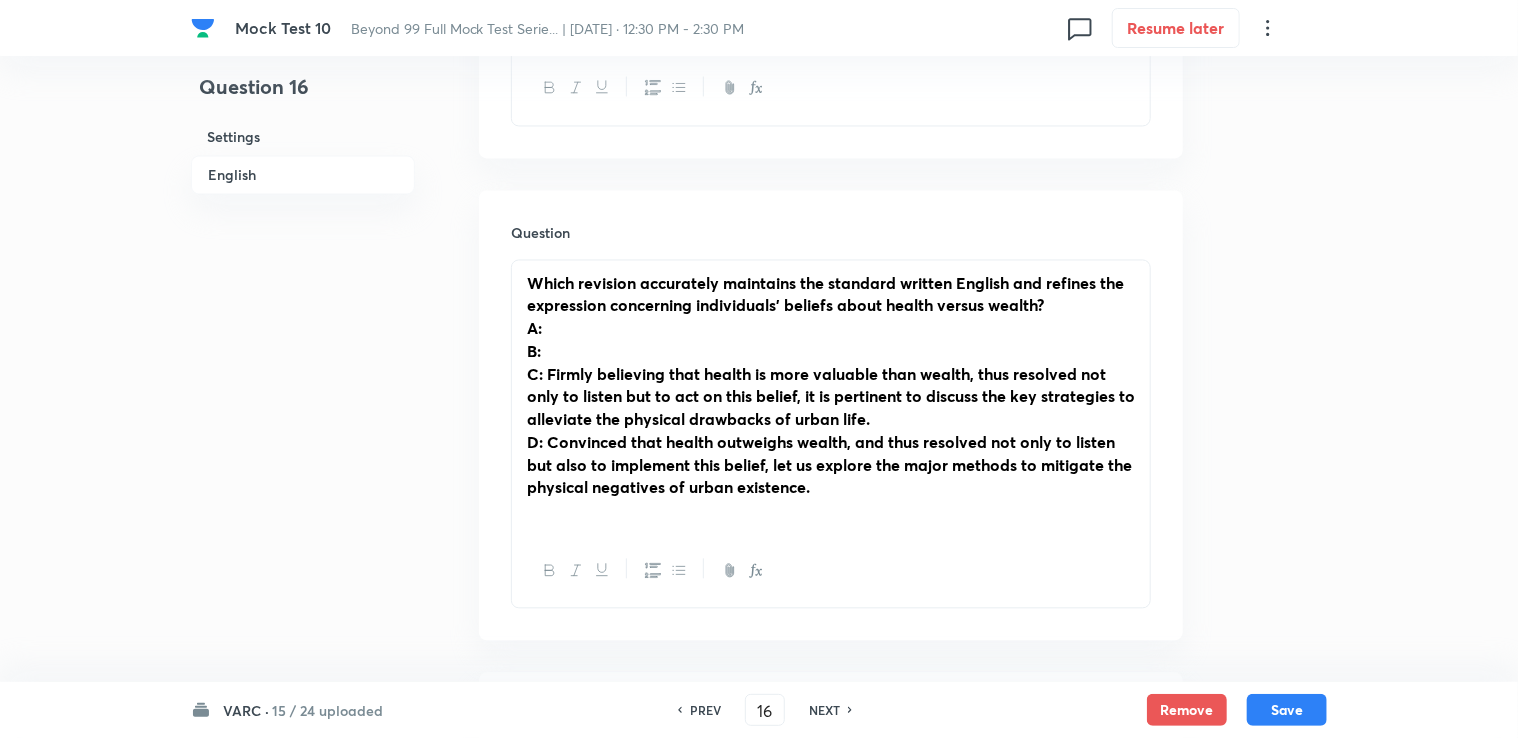 drag, startPoint x: 548, startPoint y: 357, endPoint x: 903, endPoint y: 406, distance: 358.36572 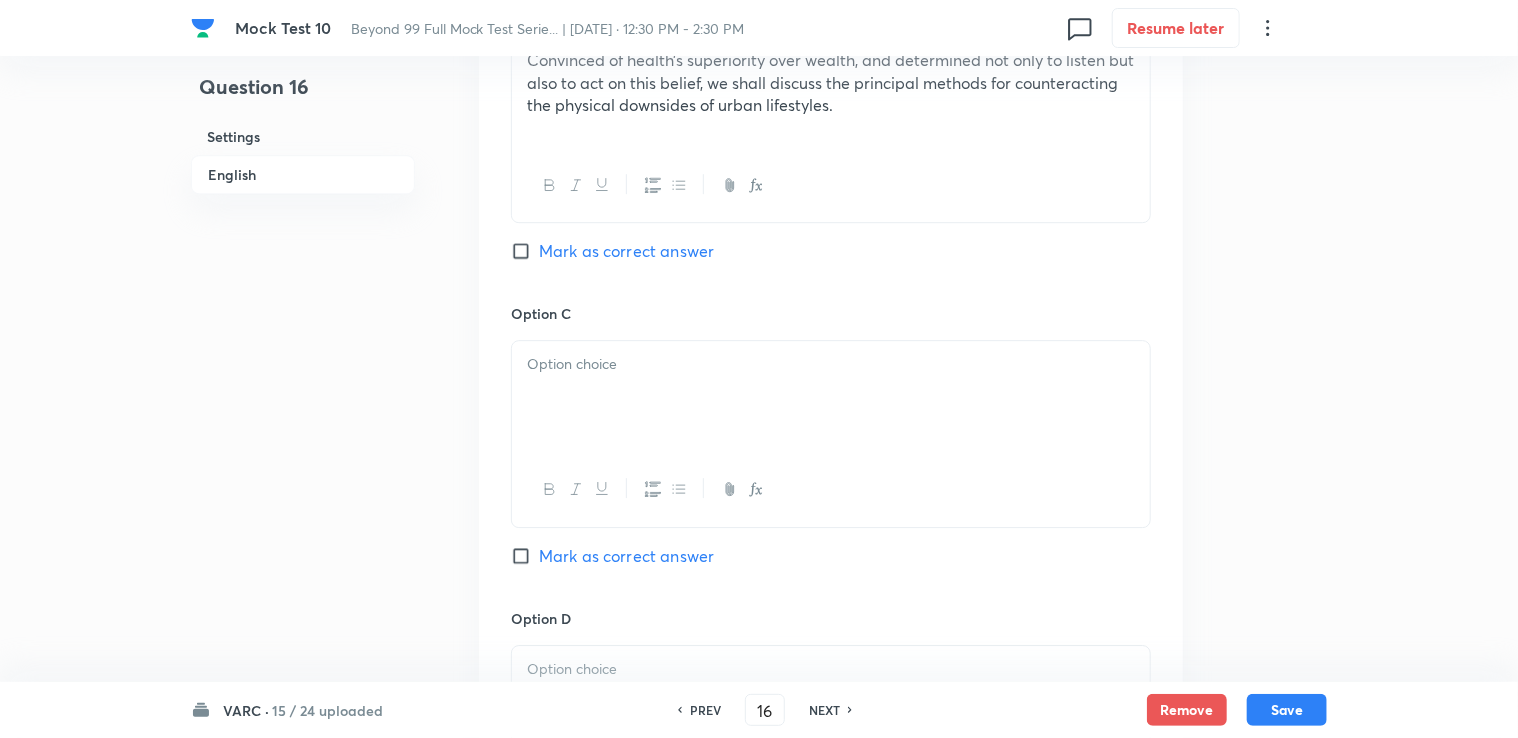 scroll, scrollTop: 2900, scrollLeft: 0, axis: vertical 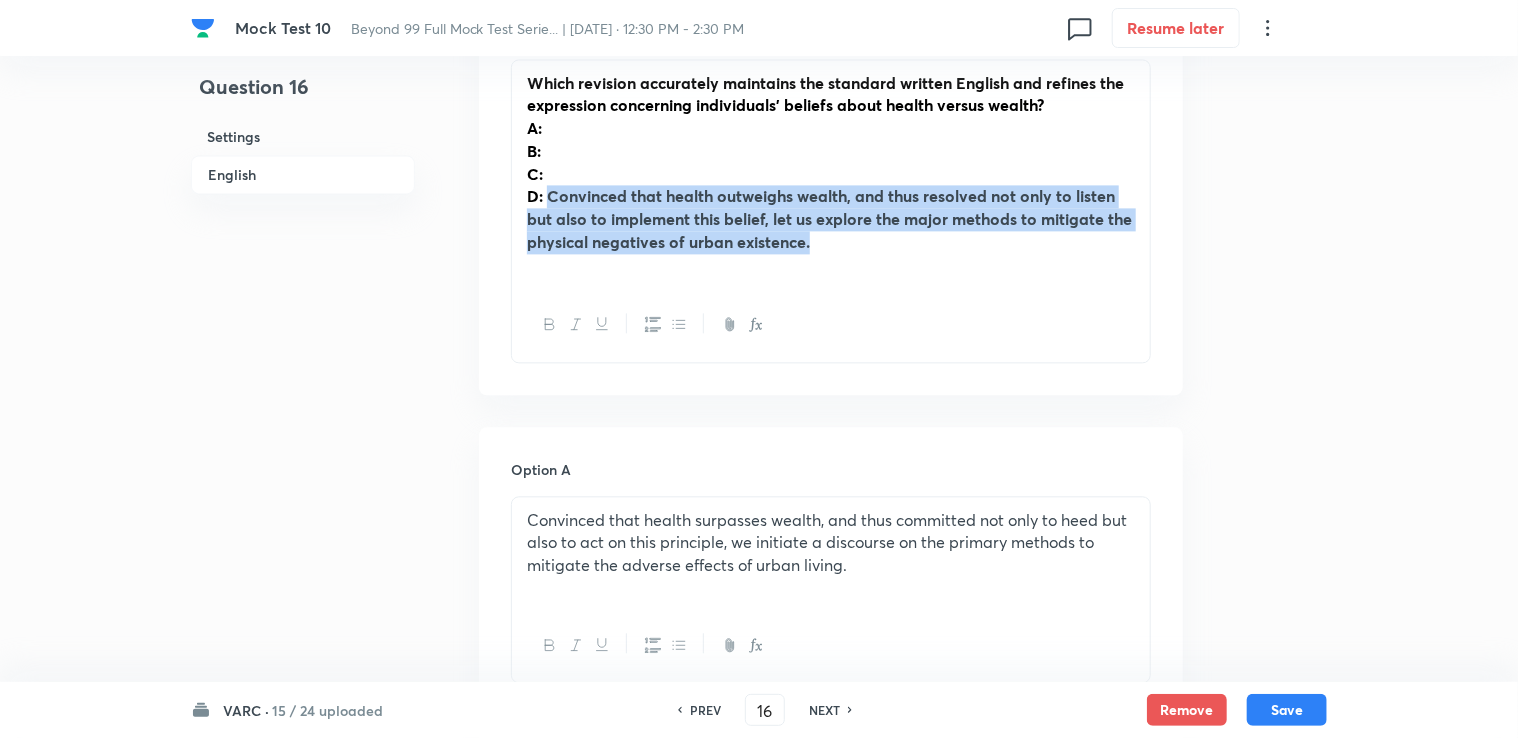 drag, startPoint x: 548, startPoint y: 176, endPoint x: 842, endPoint y: 218, distance: 296.98486 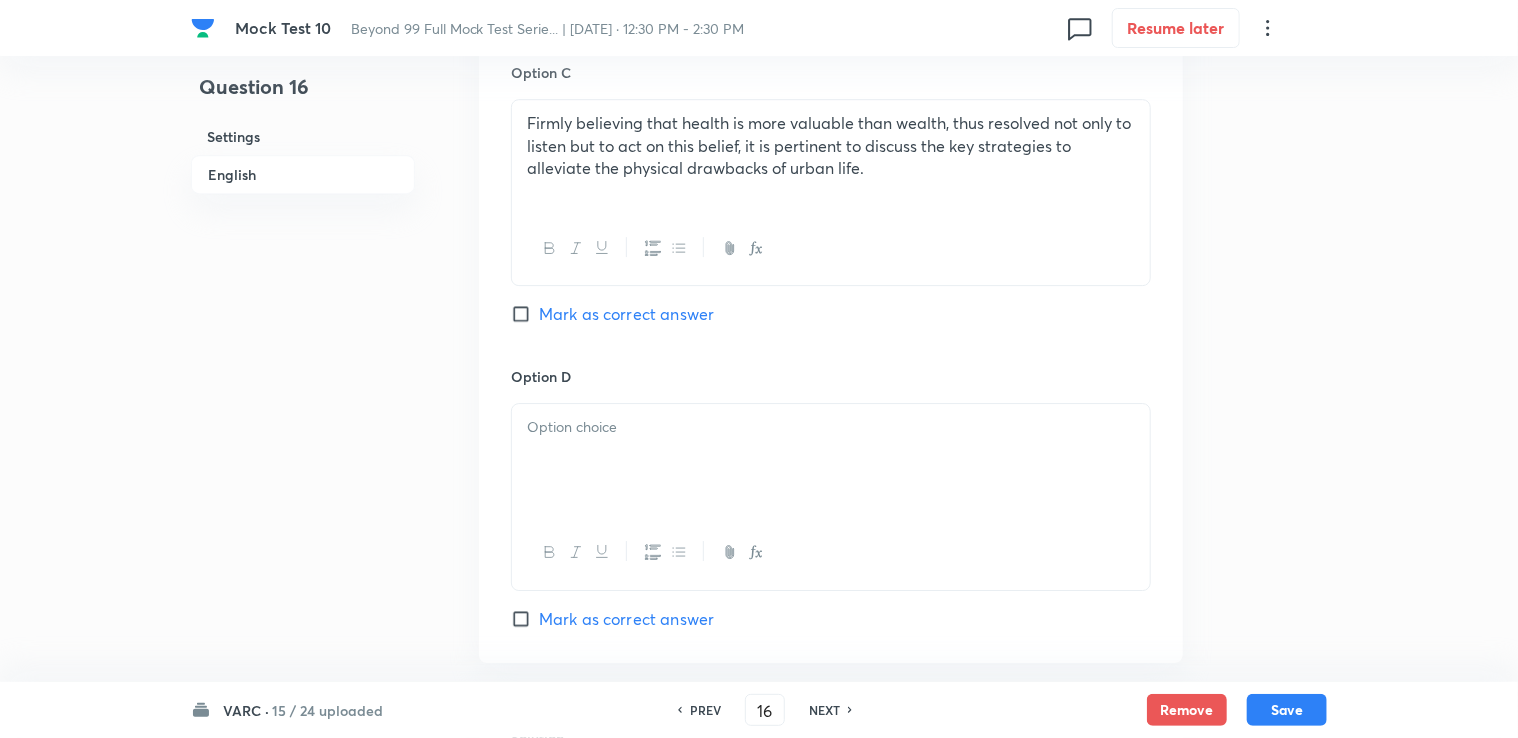 scroll, scrollTop: 3100, scrollLeft: 0, axis: vertical 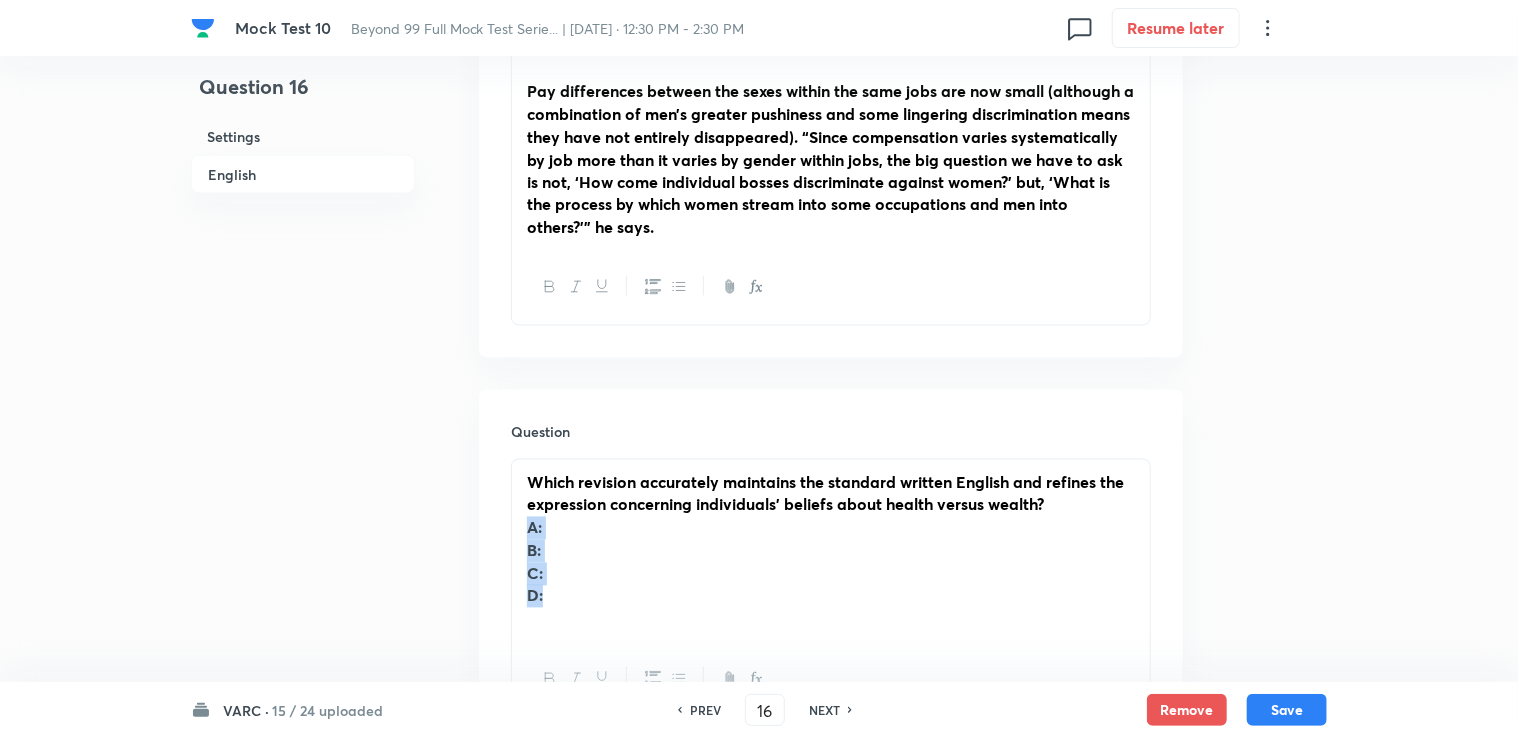 drag, startPoint x: 530, startPoint y: 498, endPoint x: 594, endPoint y: 576, distance: 100.89599 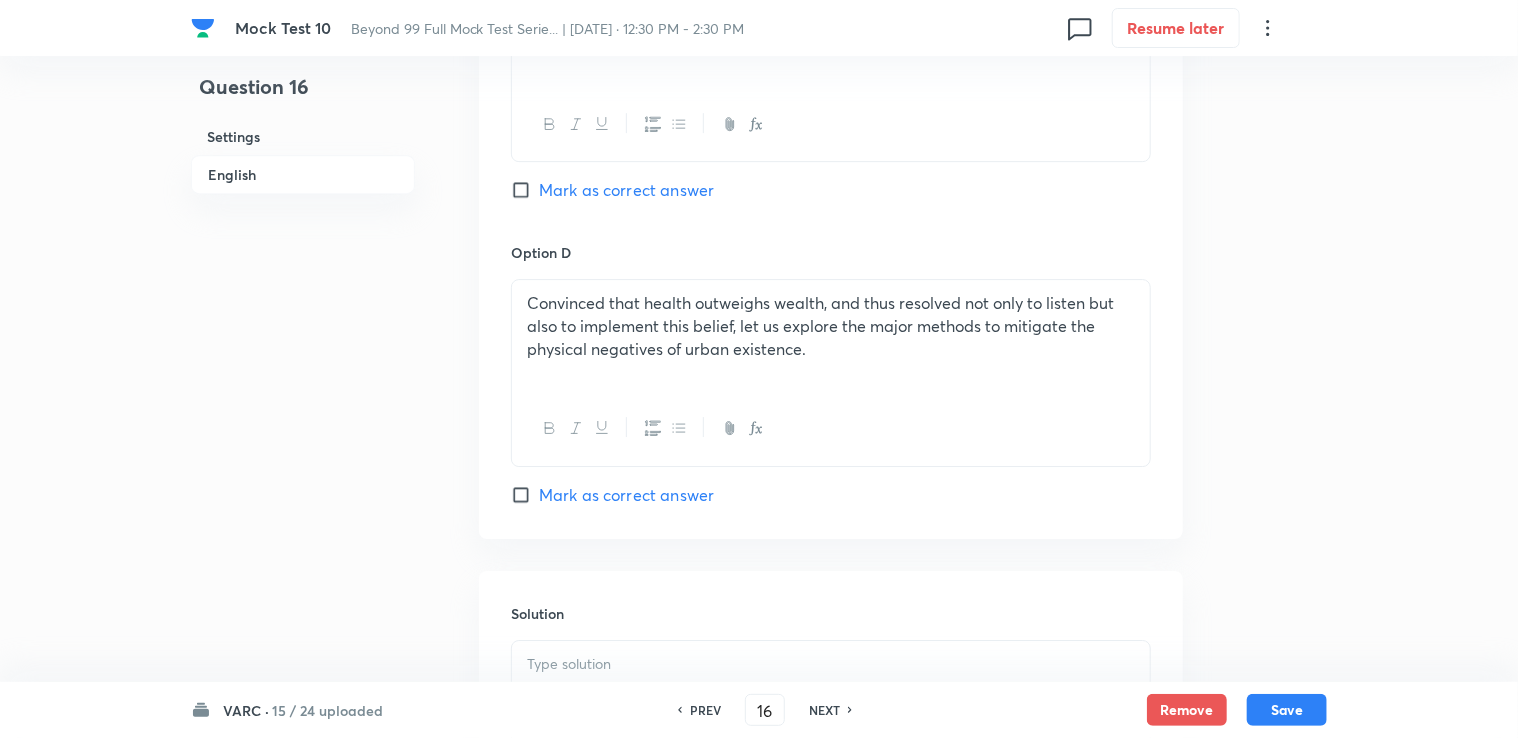 scroll, scrollTop: 3382, scrollLeft: 0, axis: vertical 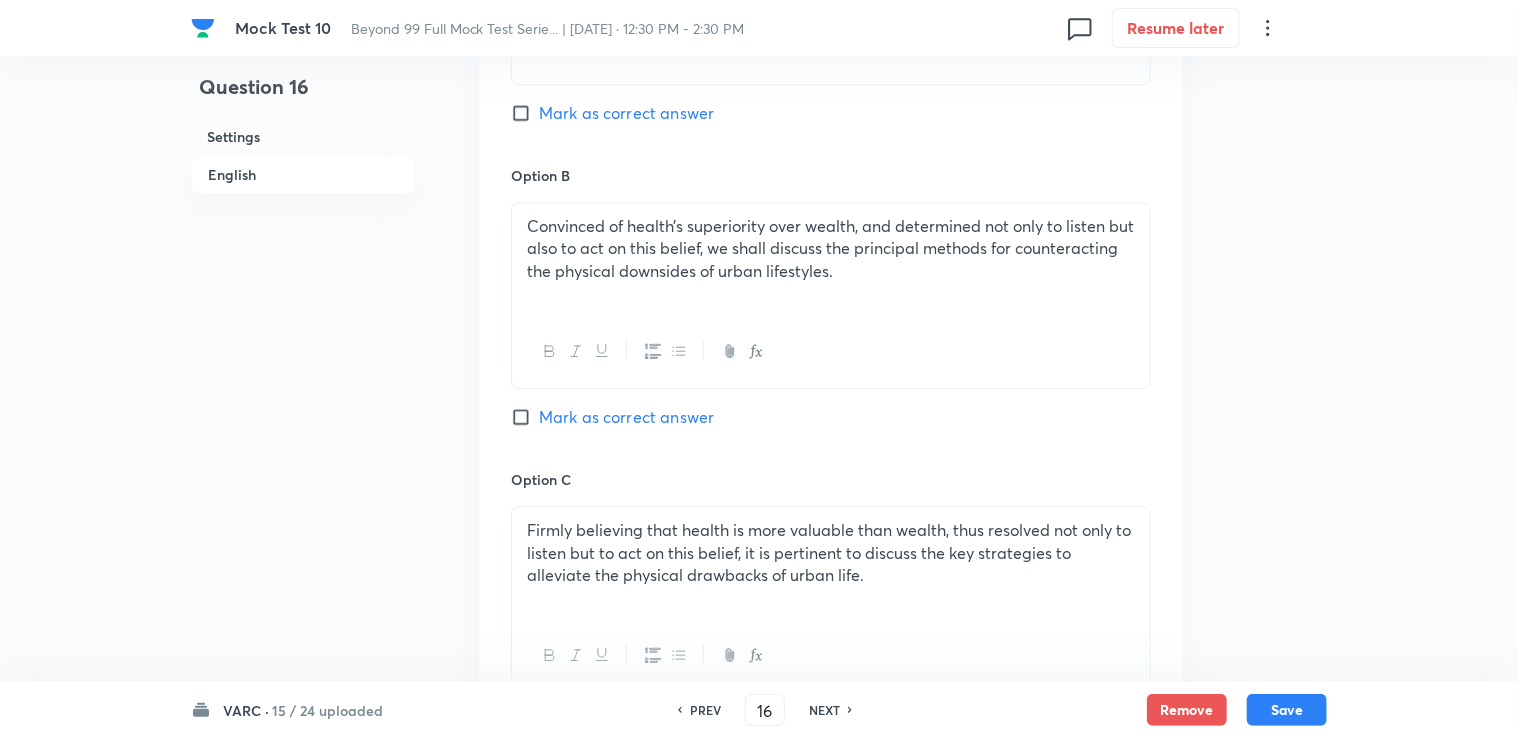 click on "Mark as correct answer" at bounding box center (626, 417) 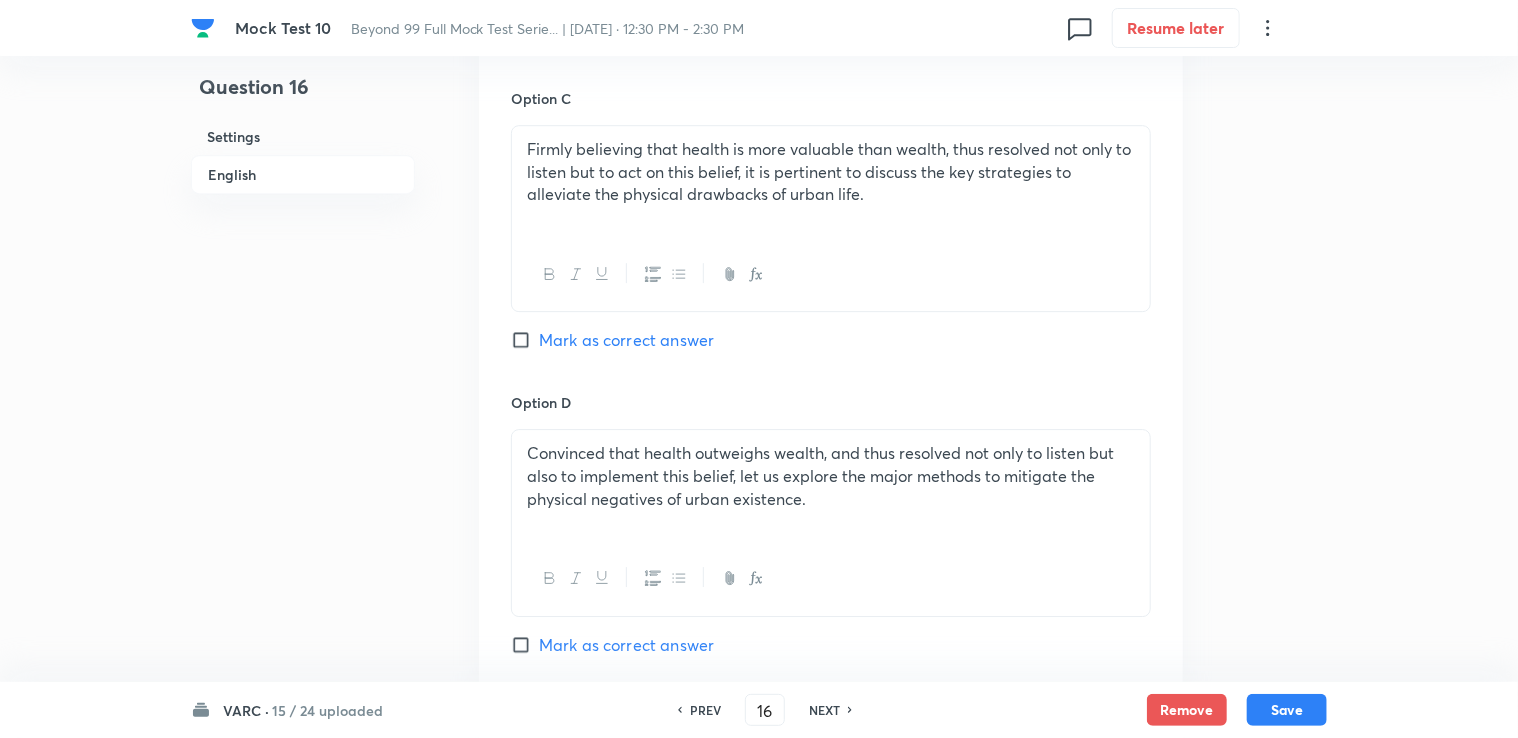 scroll, scrollTop: 3182, scrollLeft: 0, axis: vertical 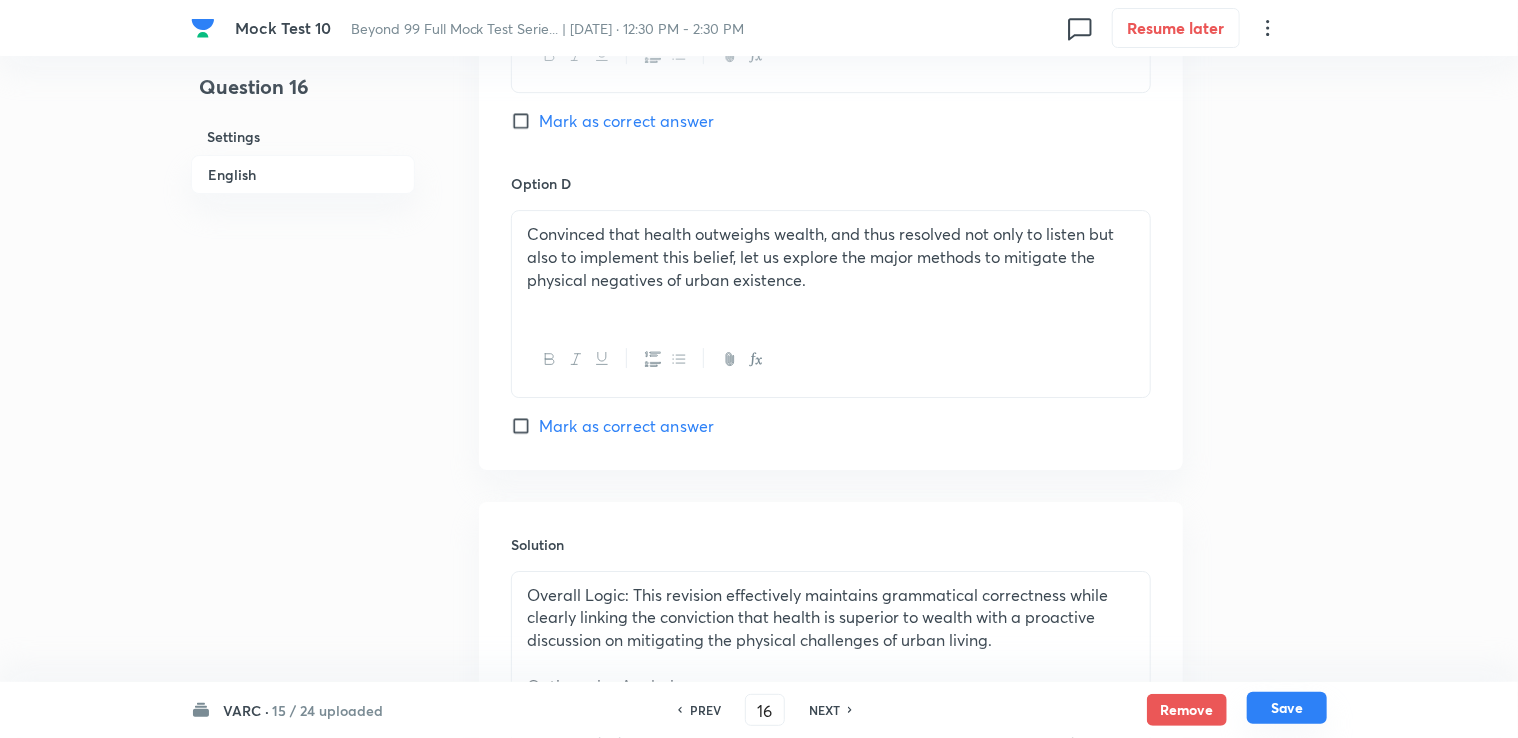 click on "Save" at bounding box center (1287, 708) 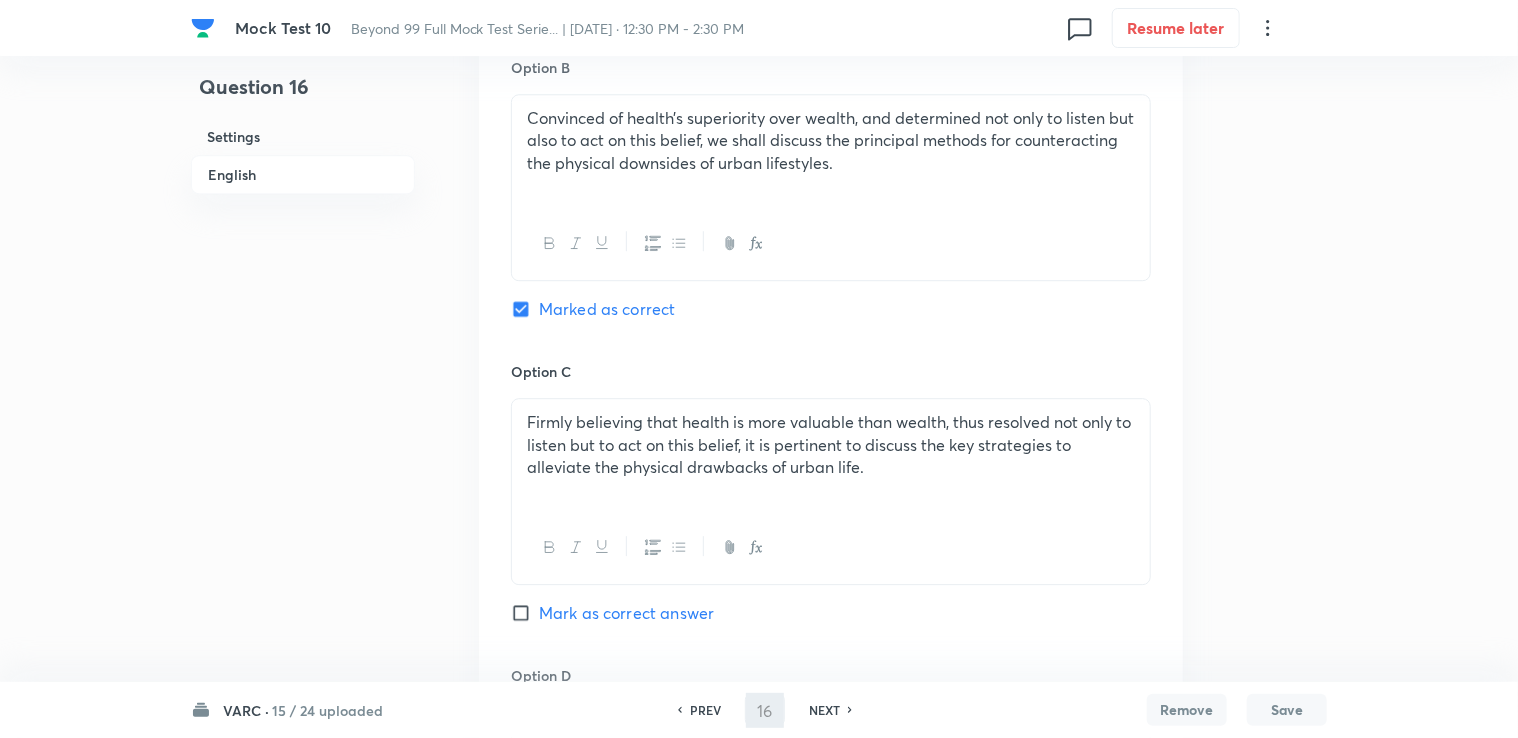 scroll, scrollTop: 2682, scrollLeft: 0, axis: vertical 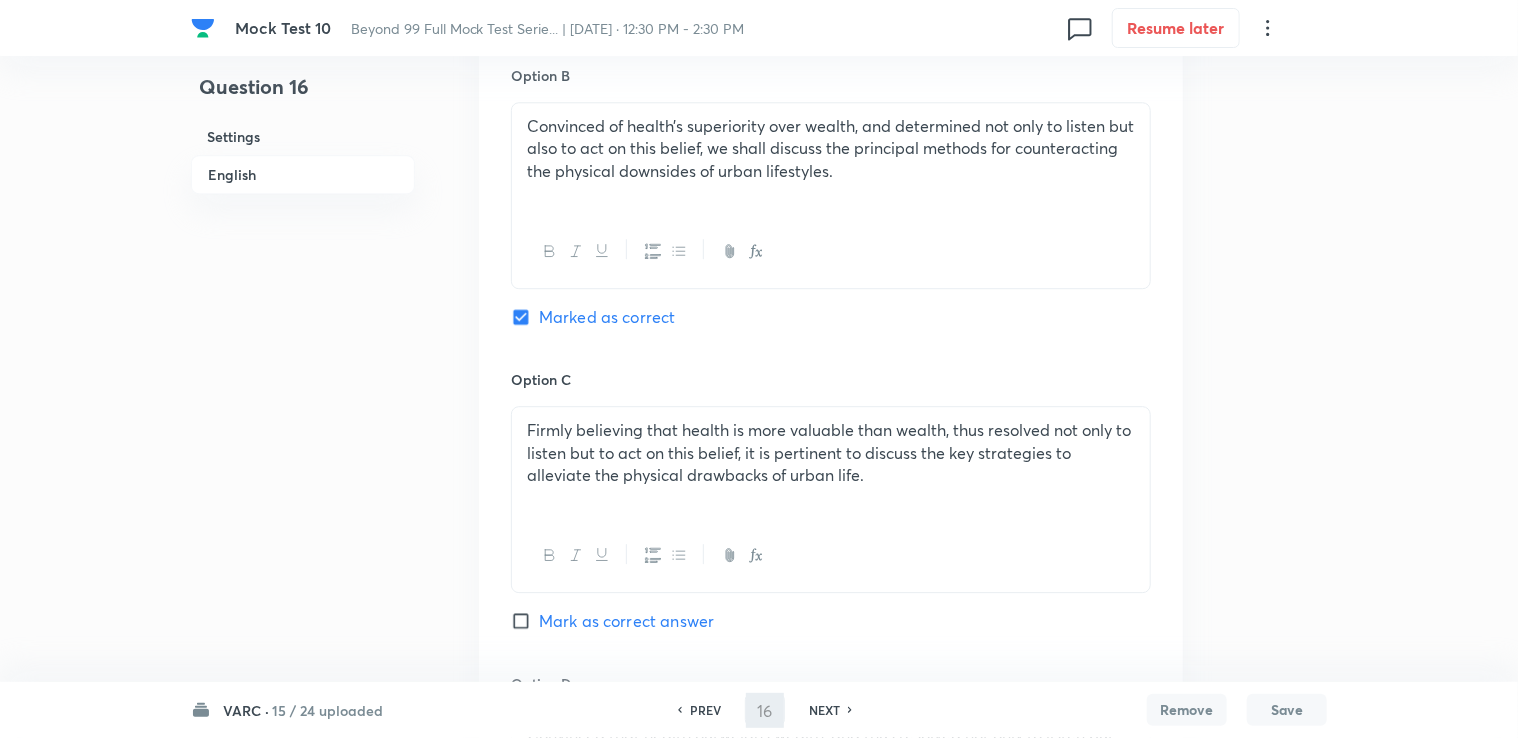 type on "17" 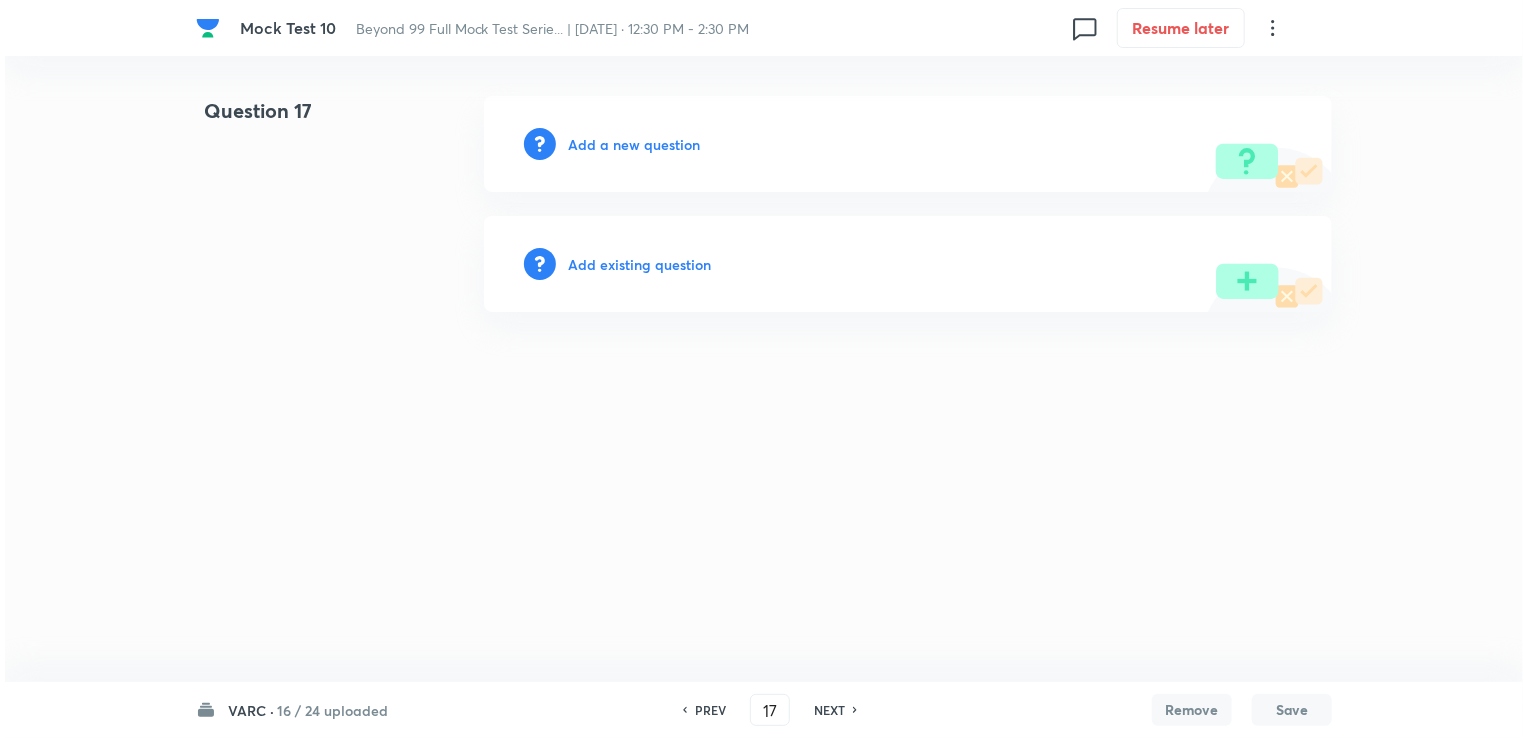 scroll, scrollTop: 0, scrollLeft: 0, axis: both 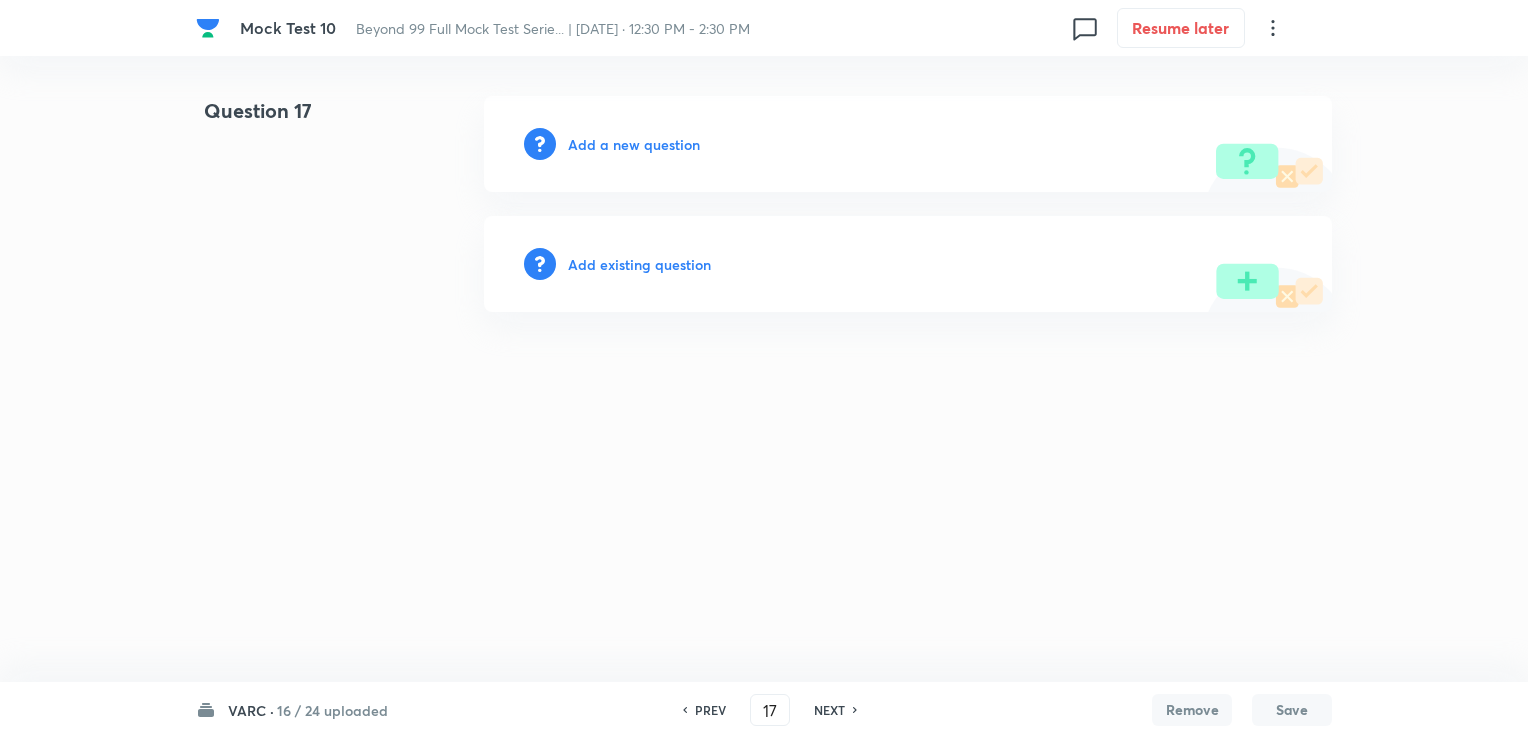 click on "Add a new question" at bounding box center (634, 144) 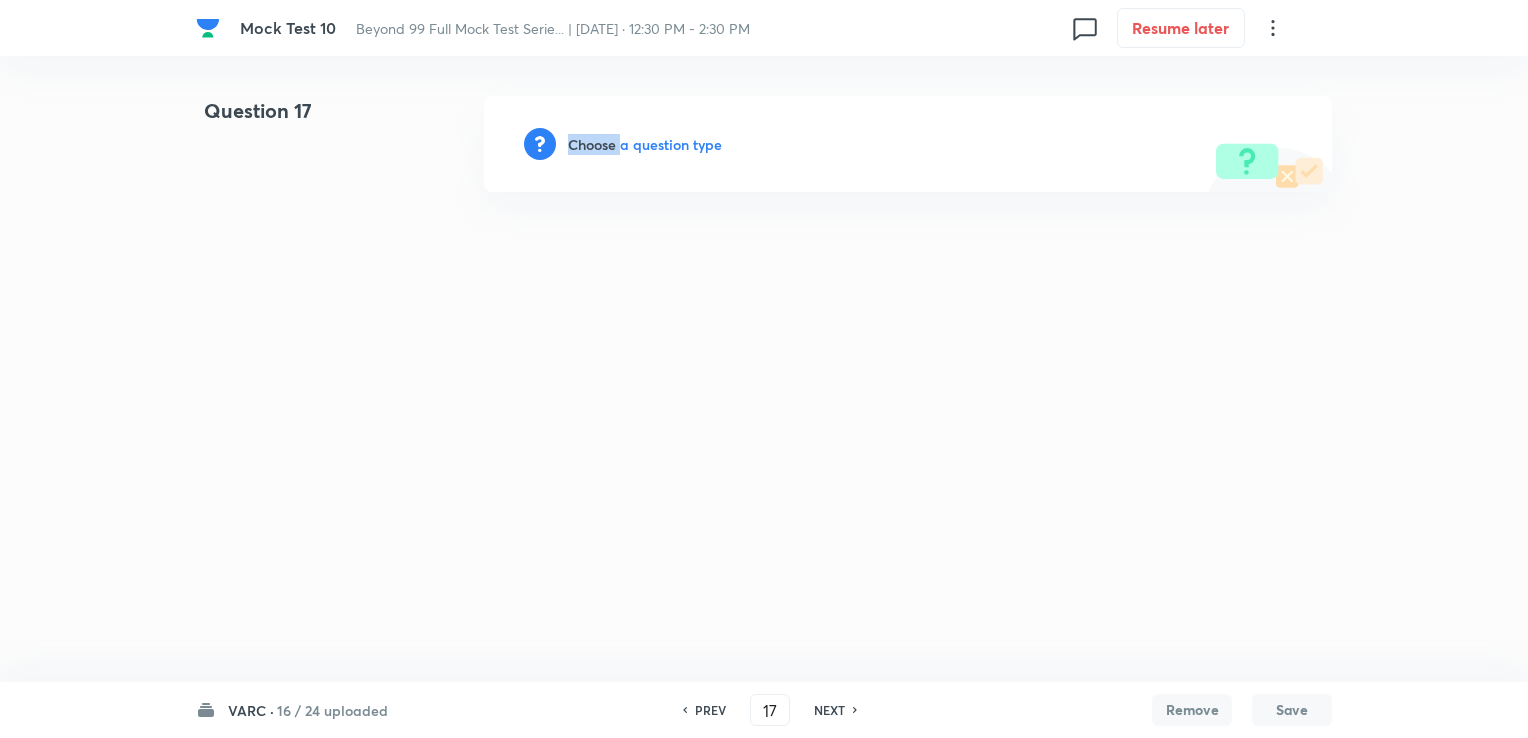 click on "Choose a question type" at bounding box center [645, 144] 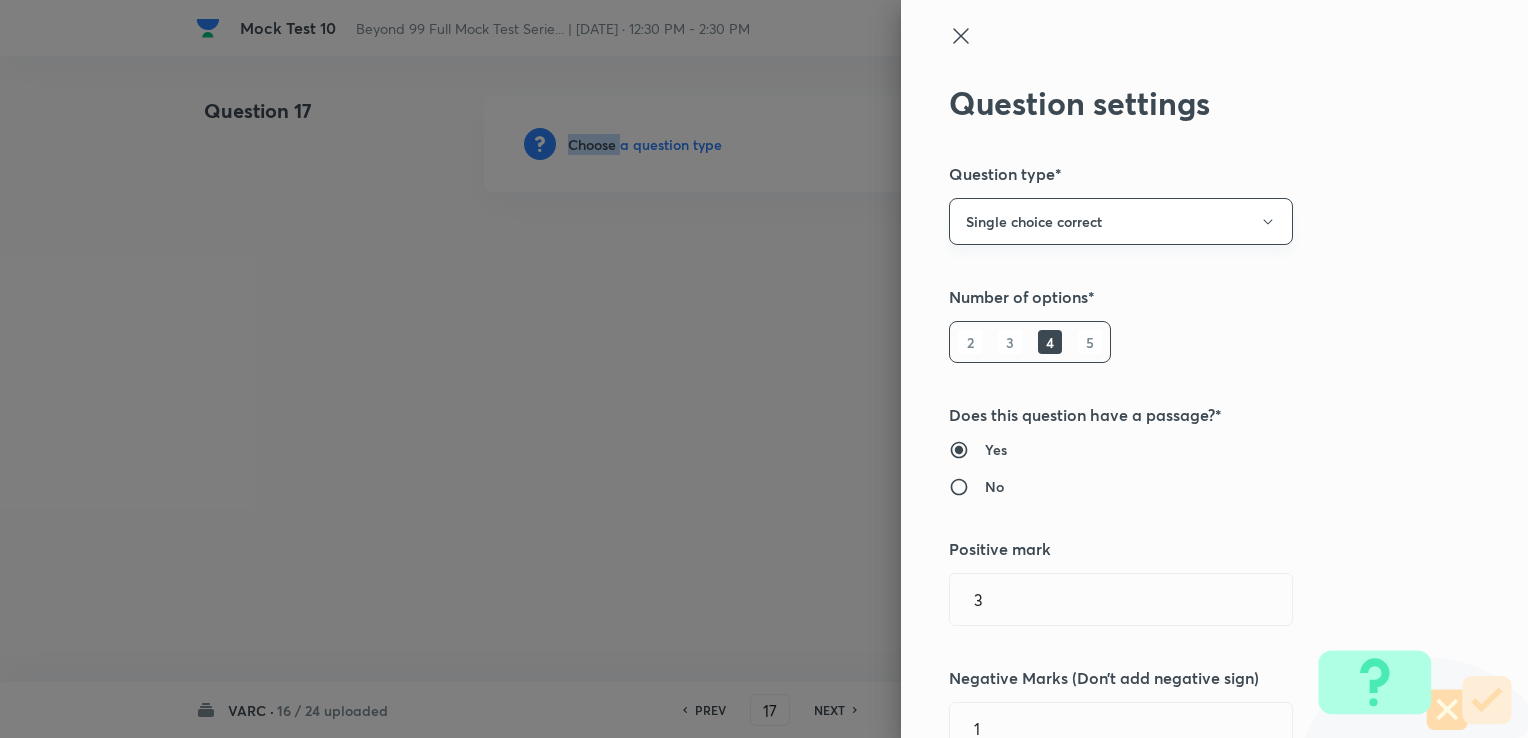 click on "Single choice correct" at bounding box center (1121, 221) 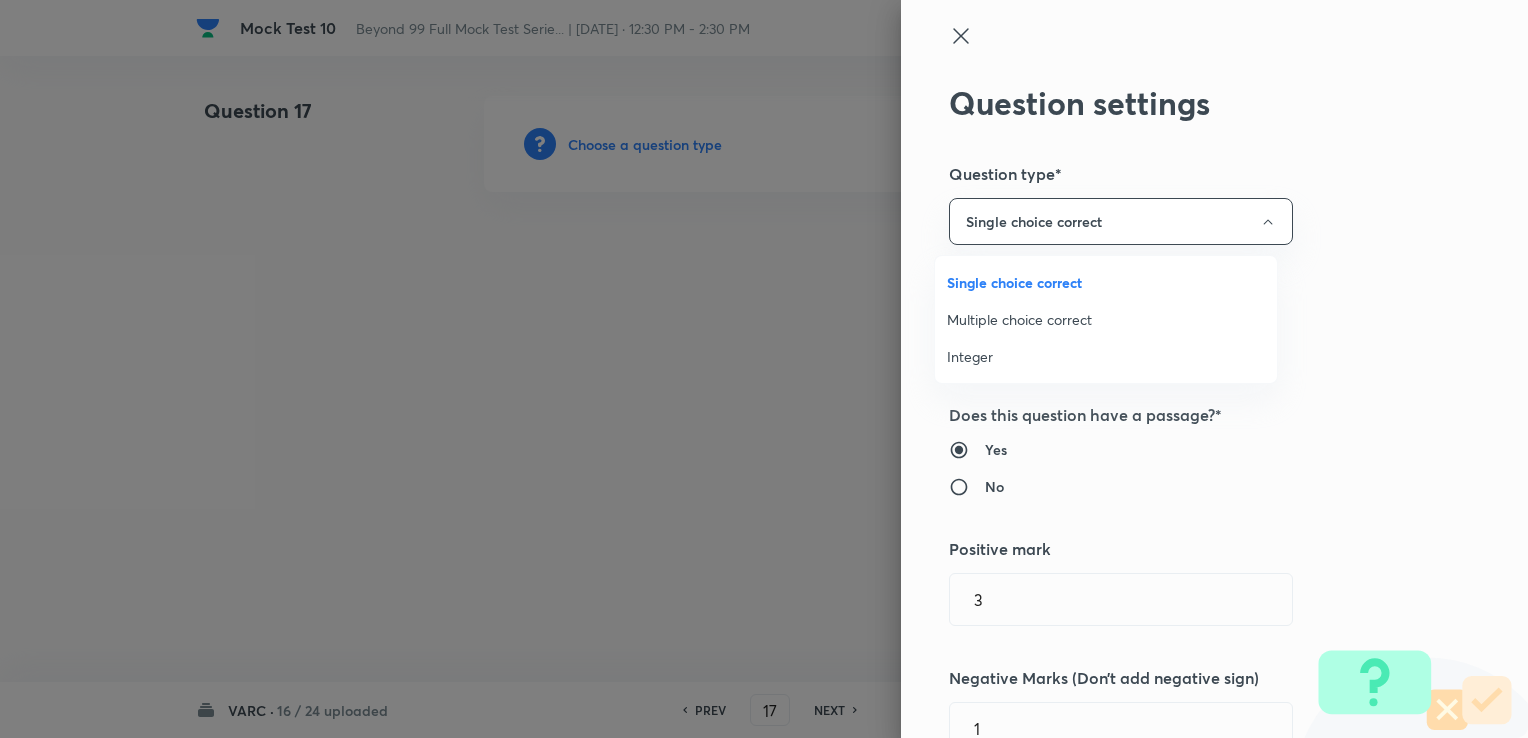 click on "Integer" at bounding box center (1106, 356) 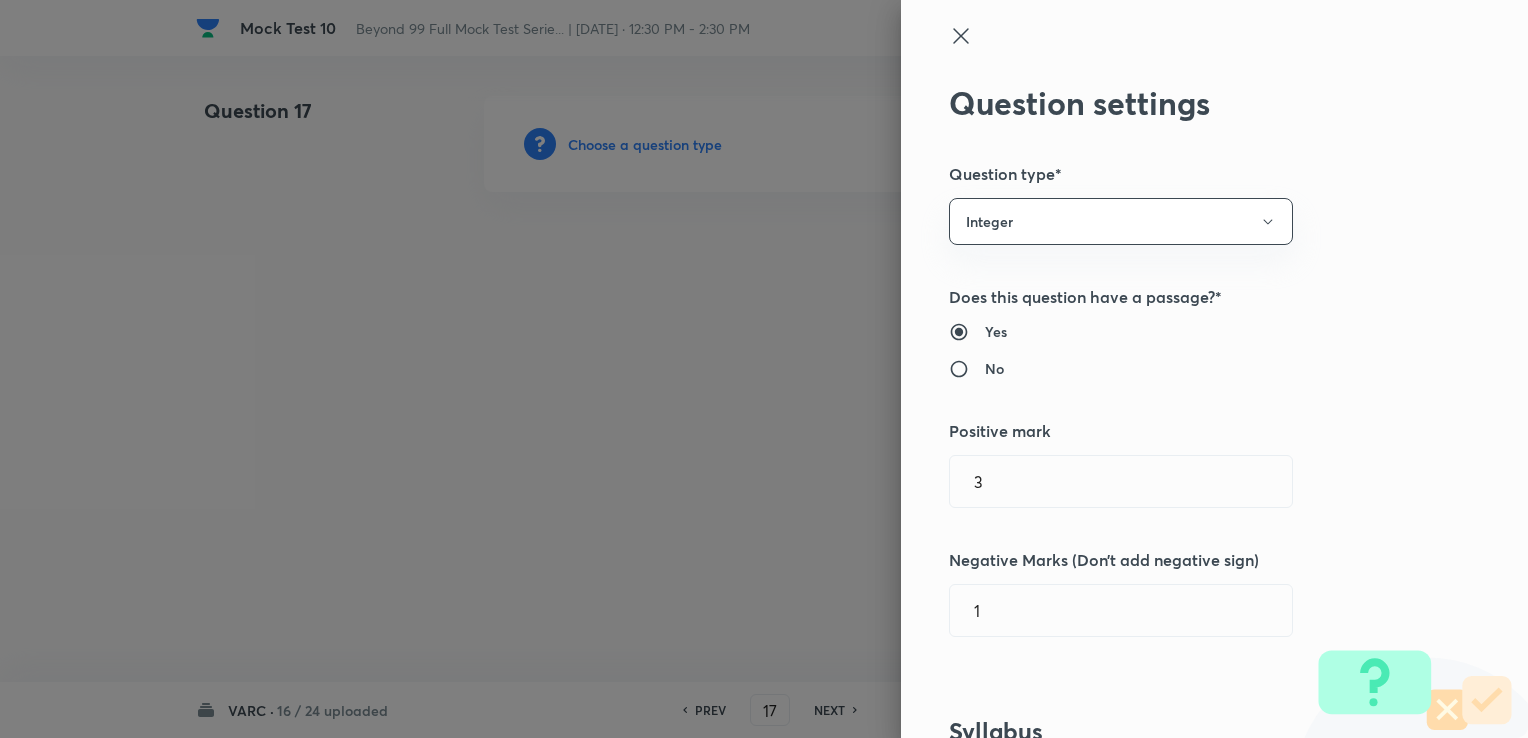 click on "No" at bounding box center [994, 368] 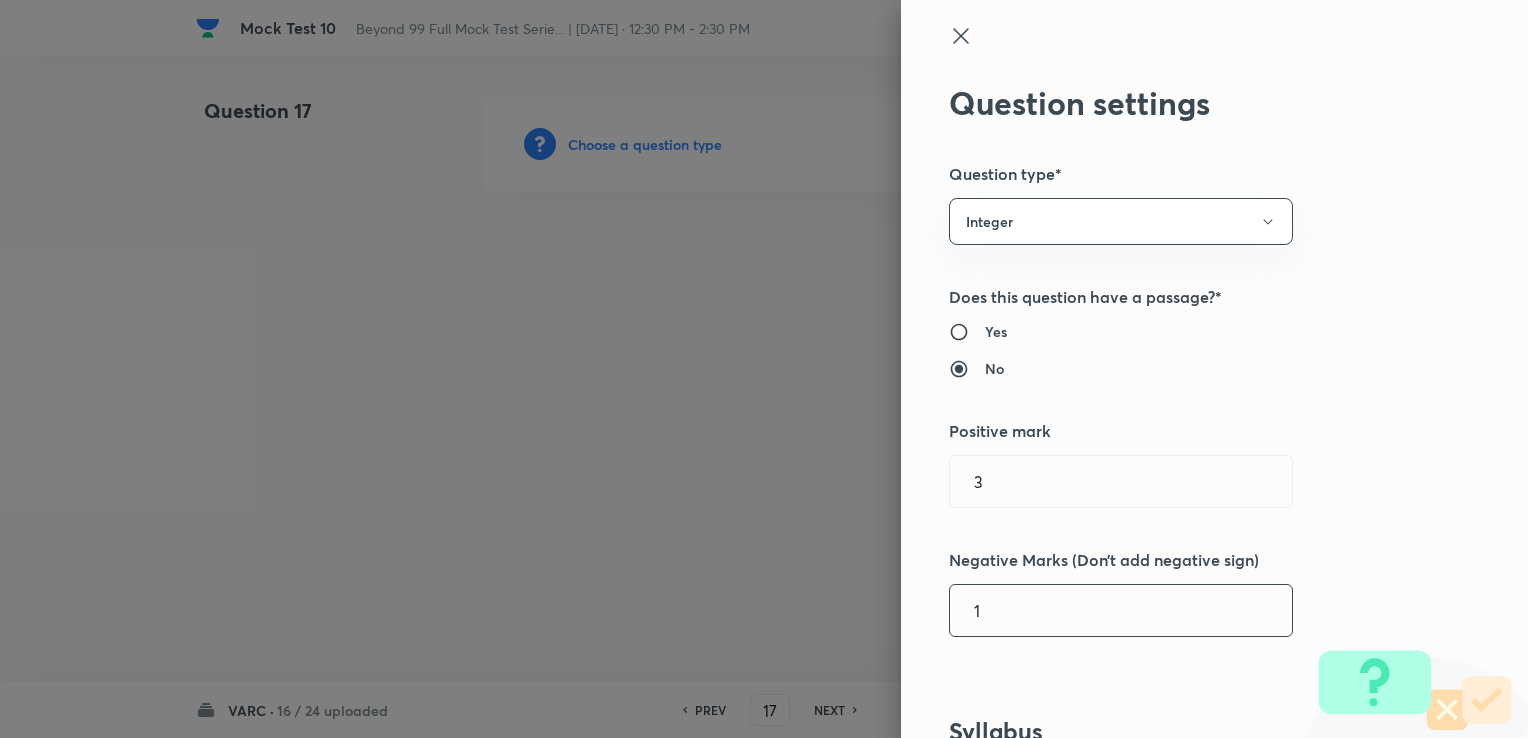 click on "1" at bounding box center [1121, 610] 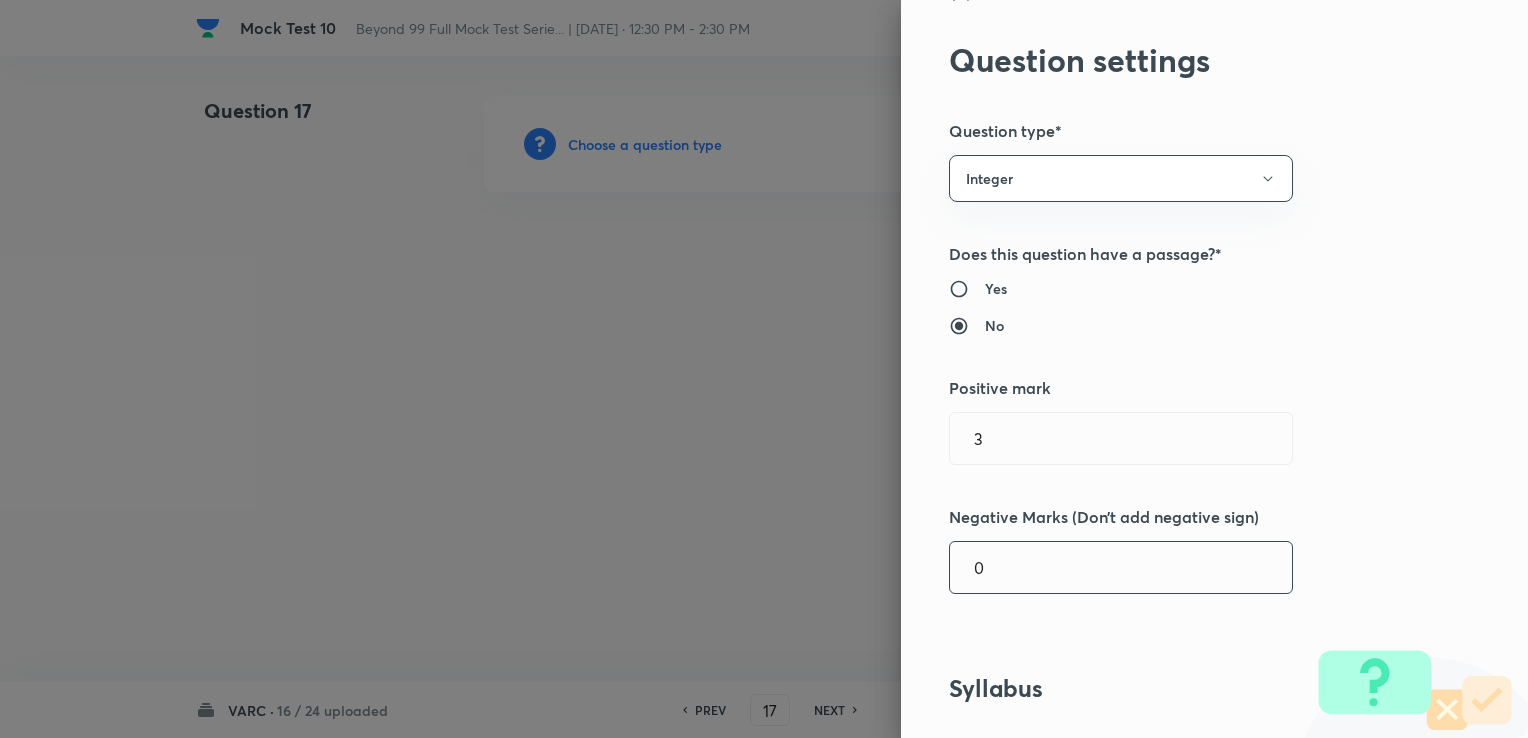 scroll, scrollTop: 200, scrollLeft: 0, axis: vertical 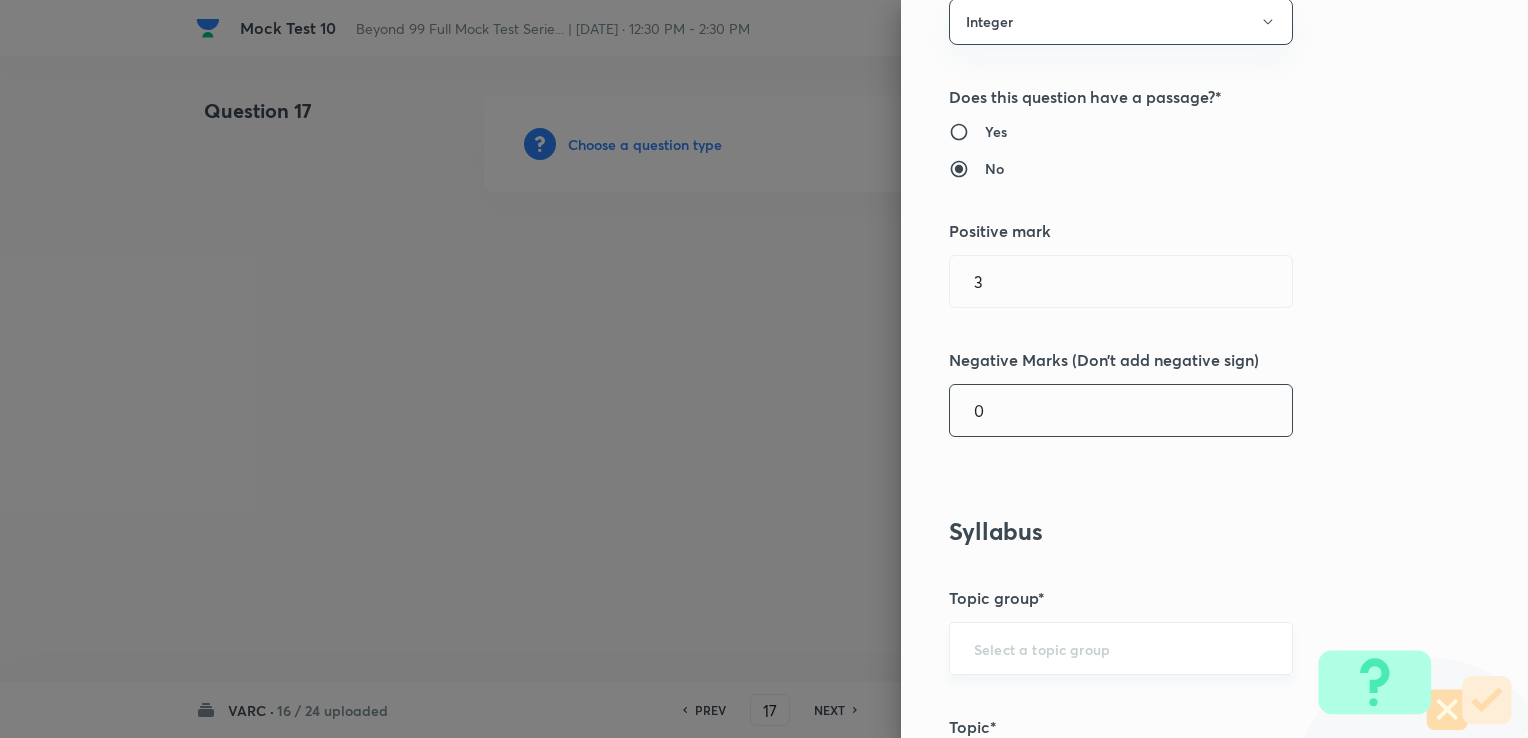 type on "0" 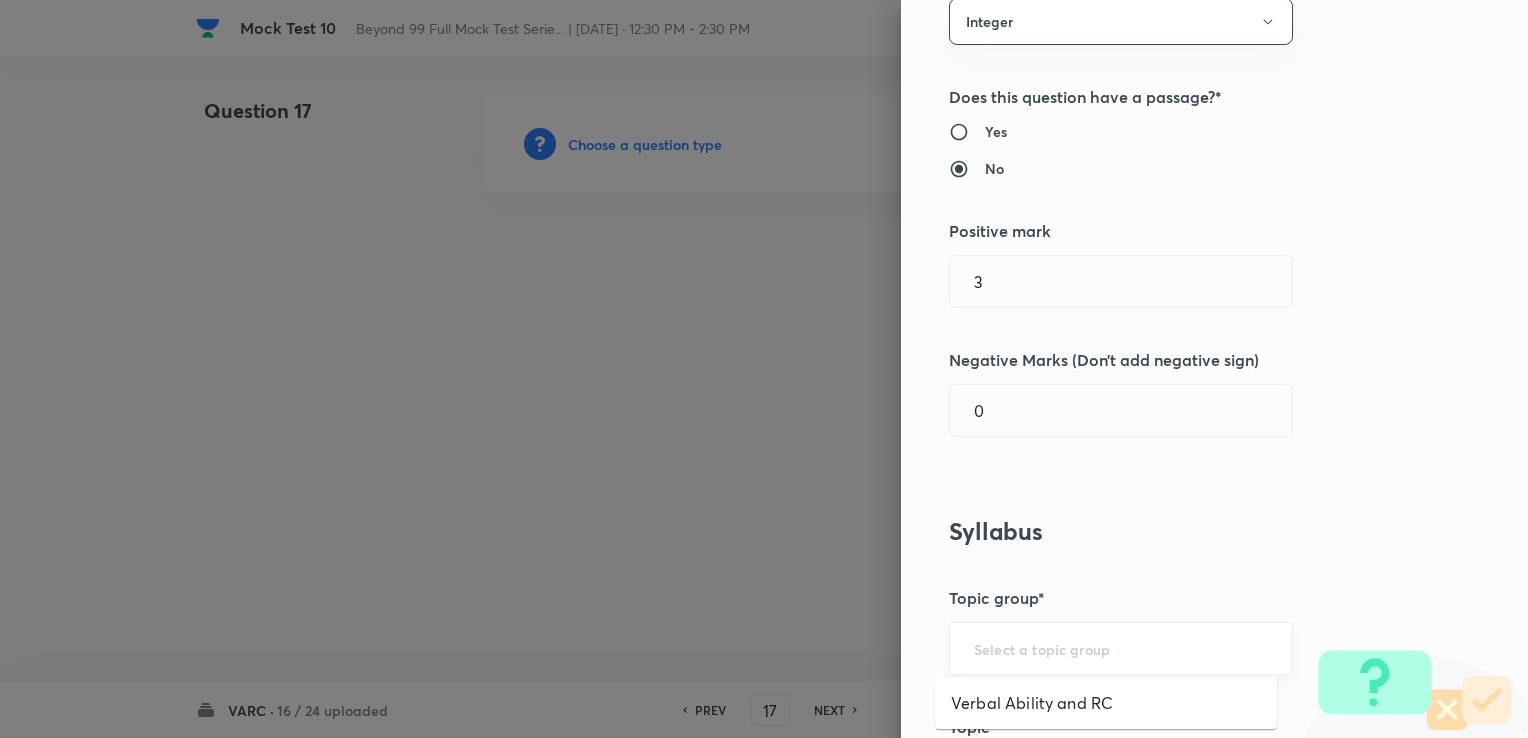 click at bounding box center [1121, 648] 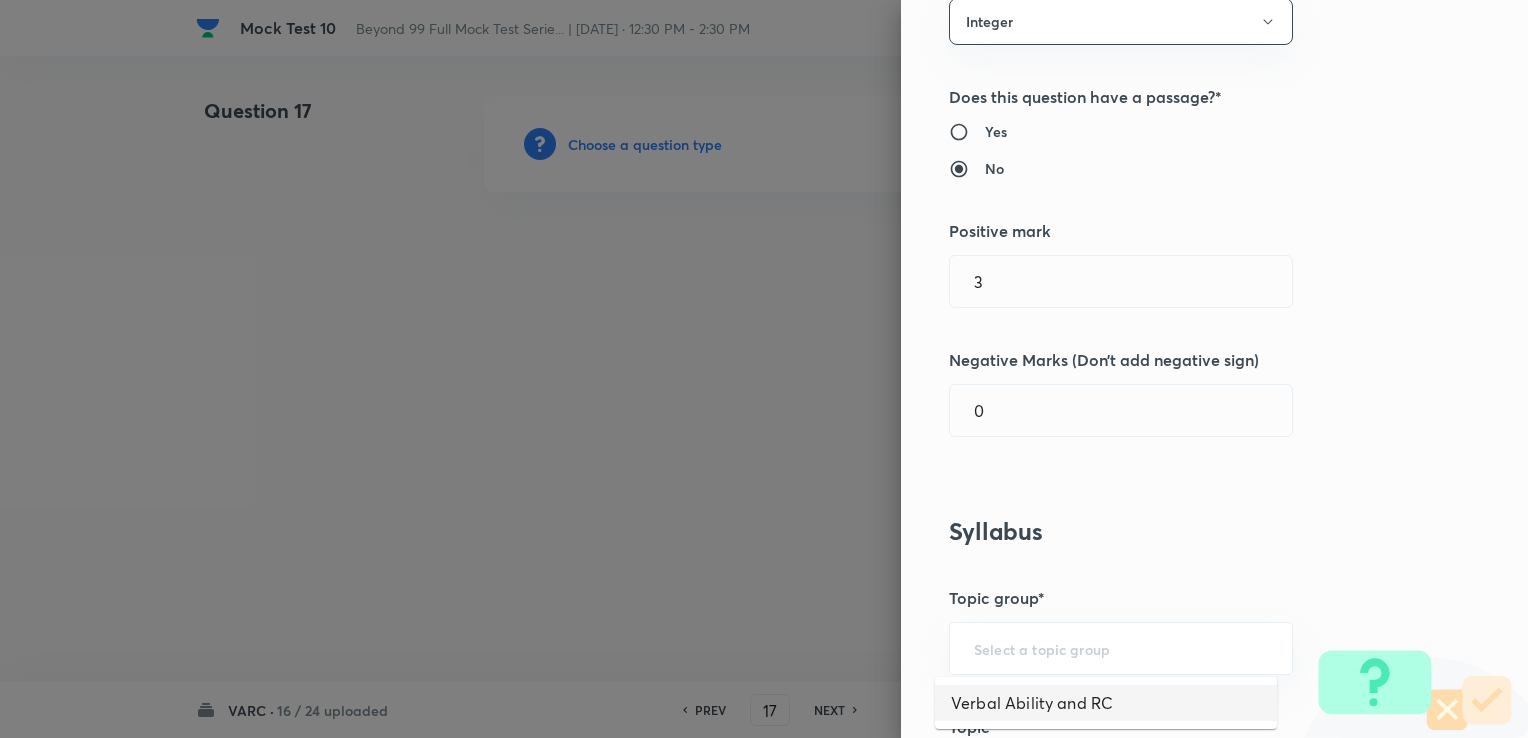 click on "Verbal Ability and RC" at bounding box center [1106, 703] 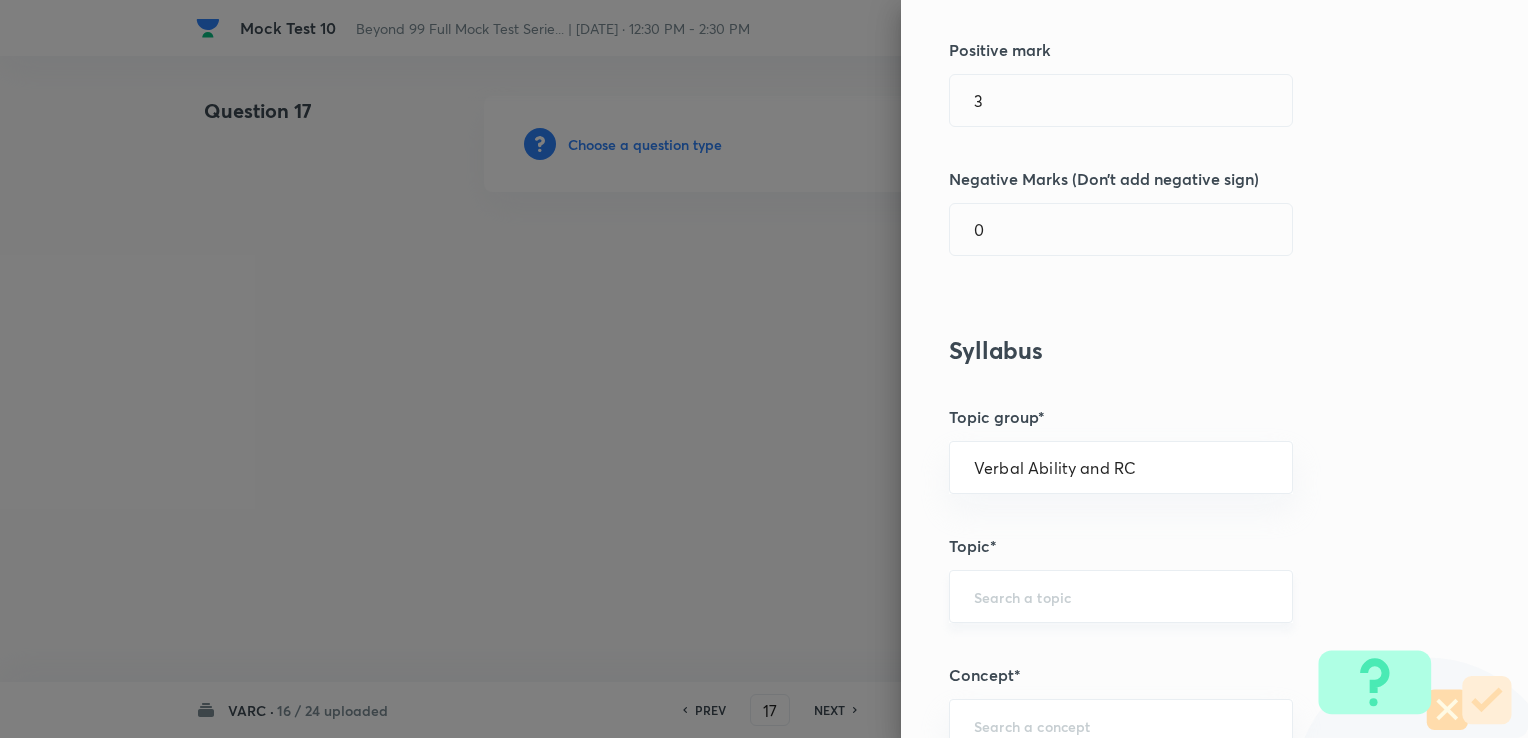 scroll, scrollTop: 400, scrollLeft: 0, axis: vertical 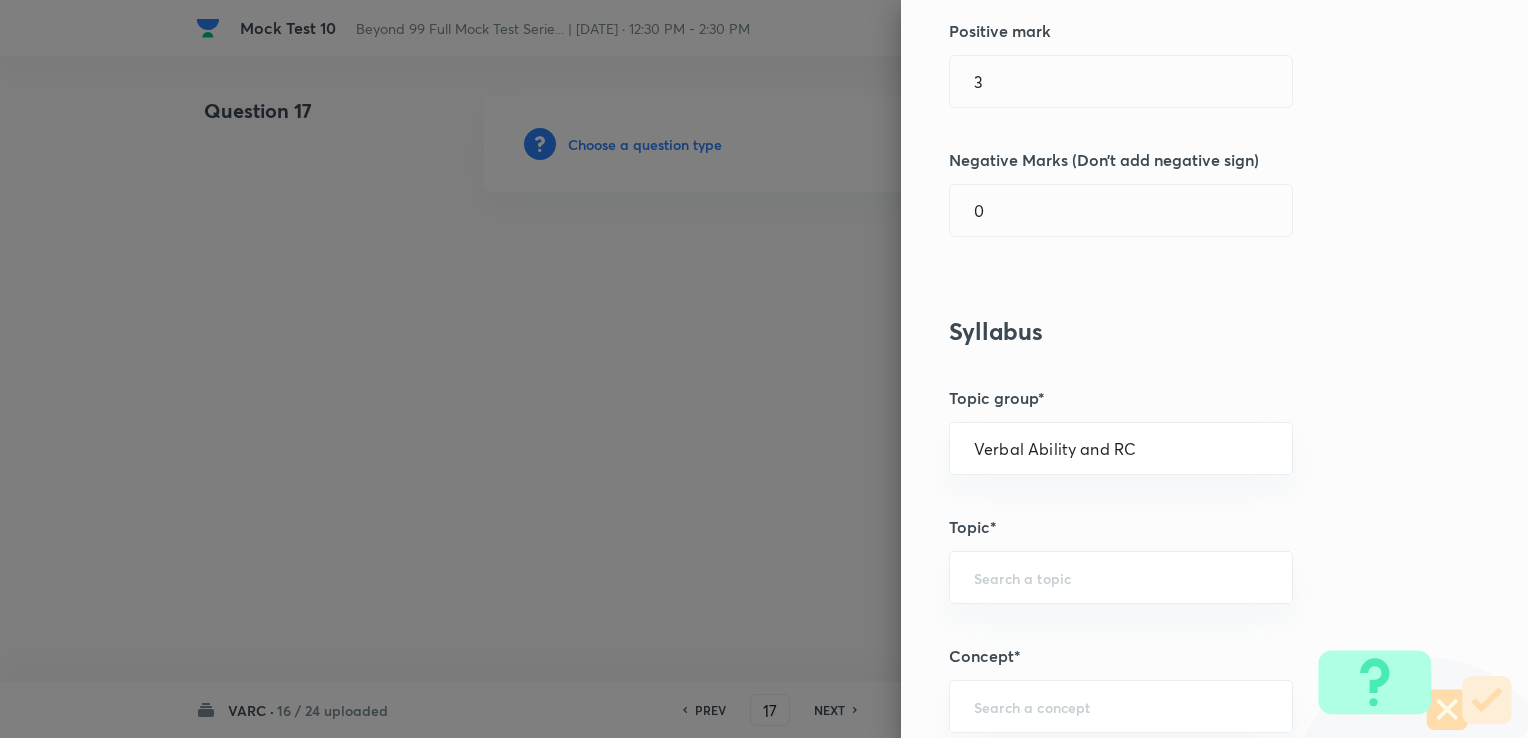 click on "Question settings Question type* Integer Does this question have a passage?* Yes No Positive mark 3 ​ Negative Marks (Don’t add negative sign) 0 ​ Syllabus Topic group* Verbal Ability and RC ​ Topic* ​ Concept* ​ Sub-concept* ​ Concept-field ​ Additional details Question Difficulty Very easy Easy Moderate Hard Very hard Question is based on Fact Numerical Concept Previous year question Yes No Does this question have equation? Yes No Verification status Is the question verified? *Select 'yes' only if a question is verified Yes No Save" at bounding box center (1214, 369) 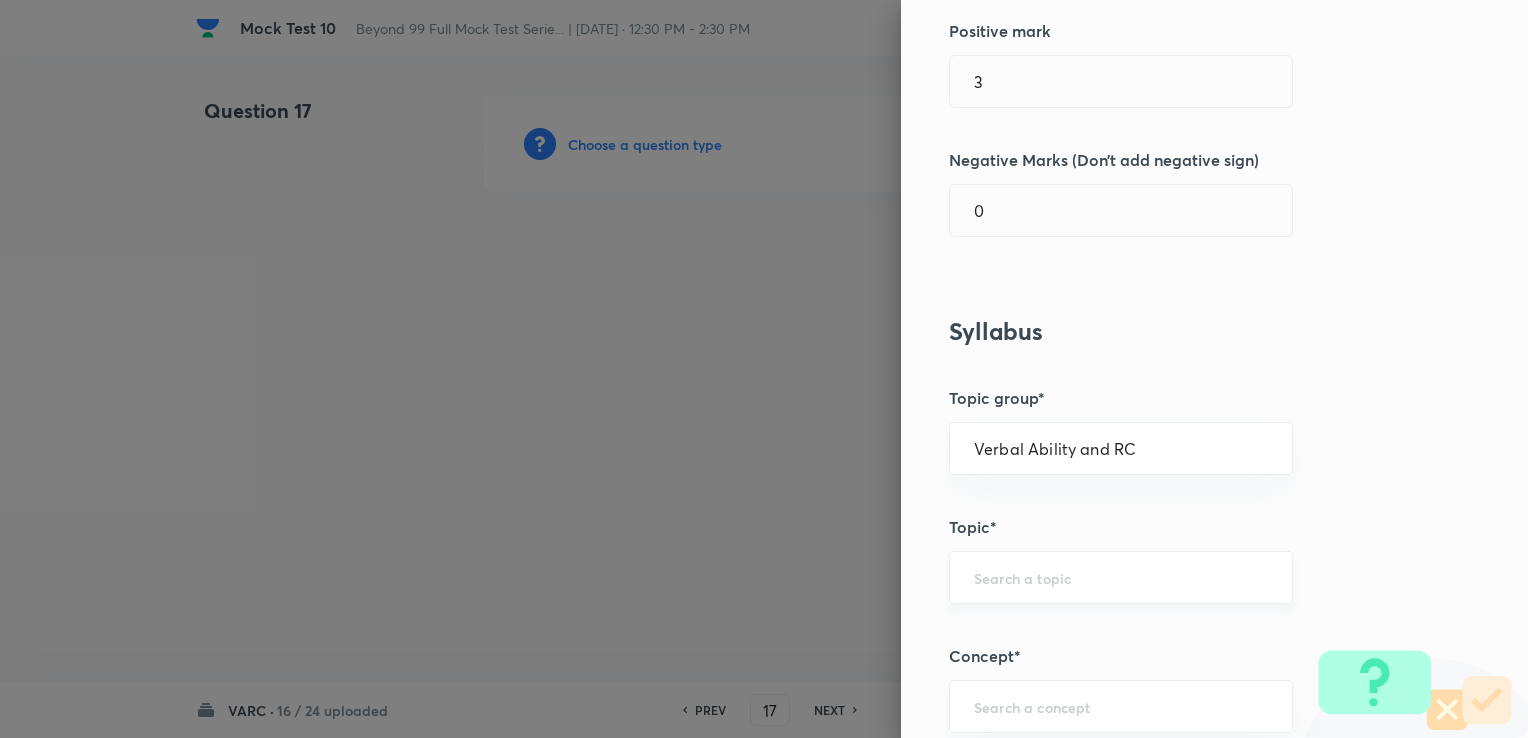 click at bounding box center [1121, 577] 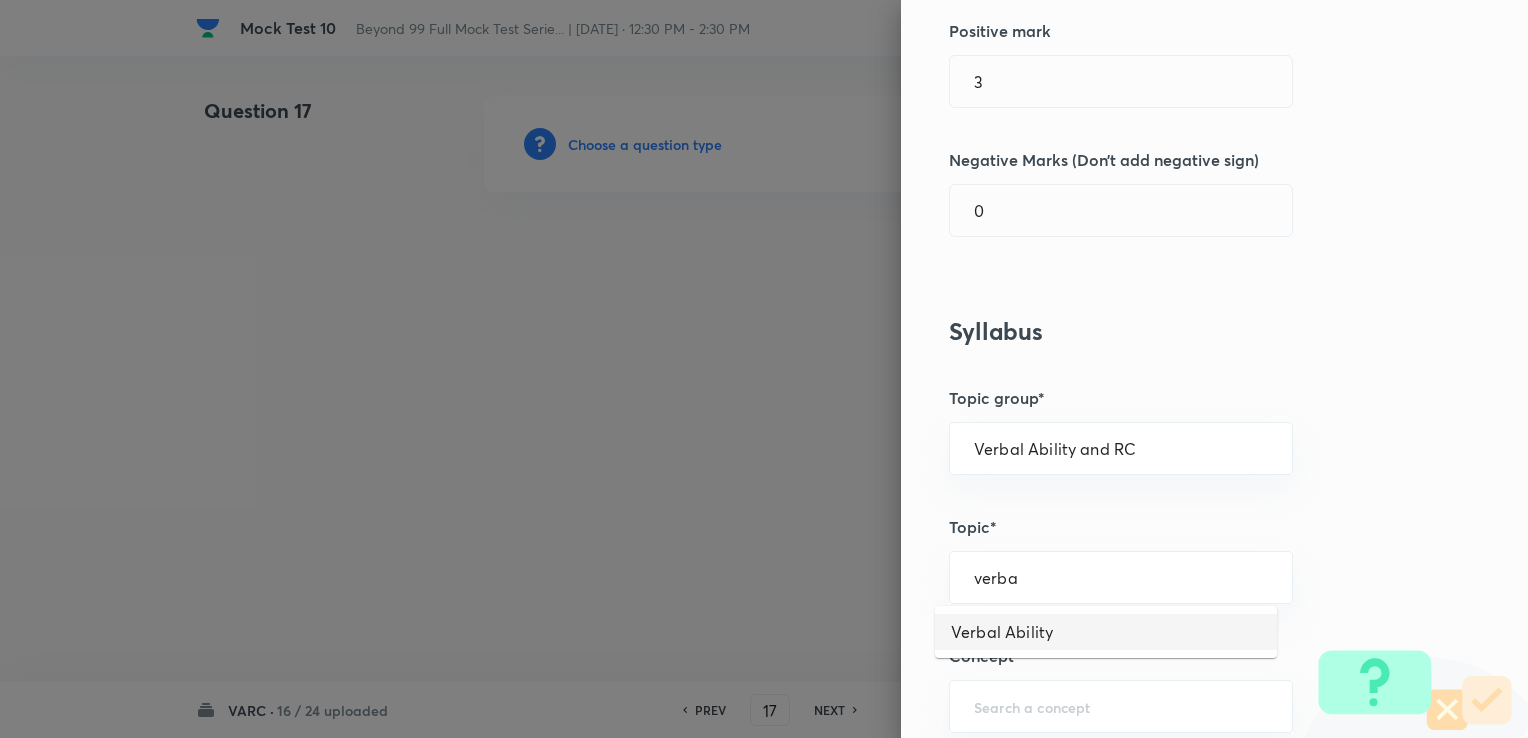 click on "Verbal Ability" at bounding box center [1106, 632] 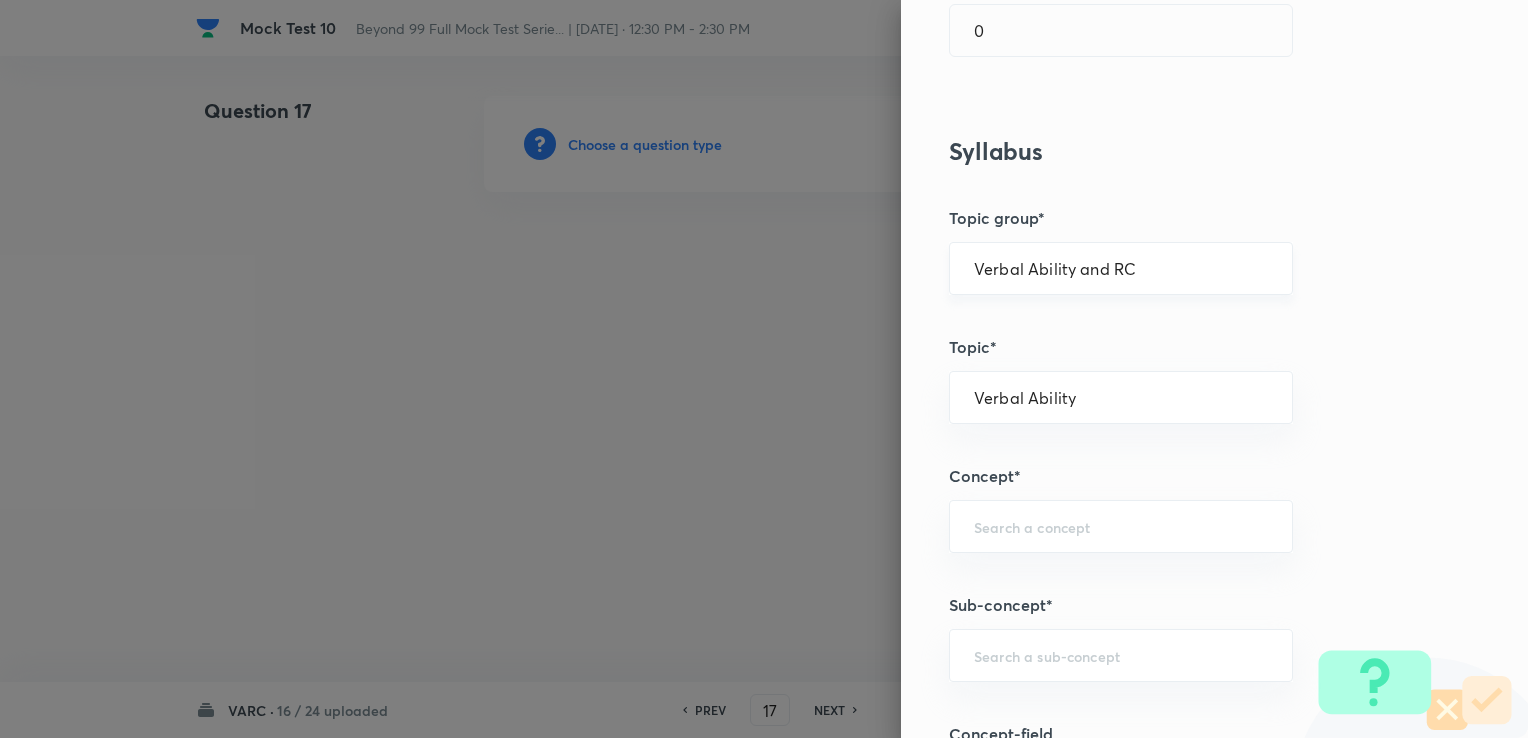 scroll, scrollTop: 600, scrollLeft: 0, axis: vertical 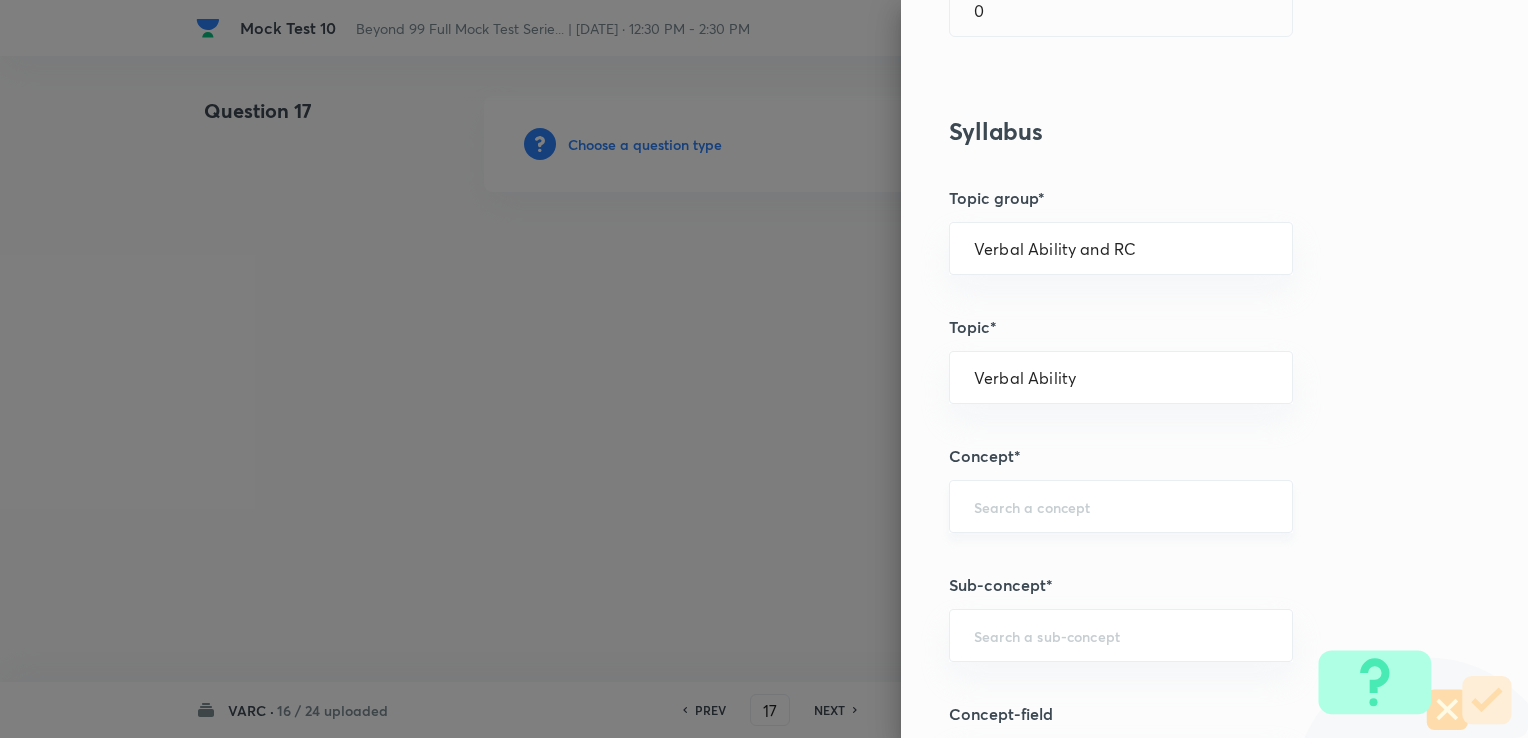 click at bounding box center (1121, 506) 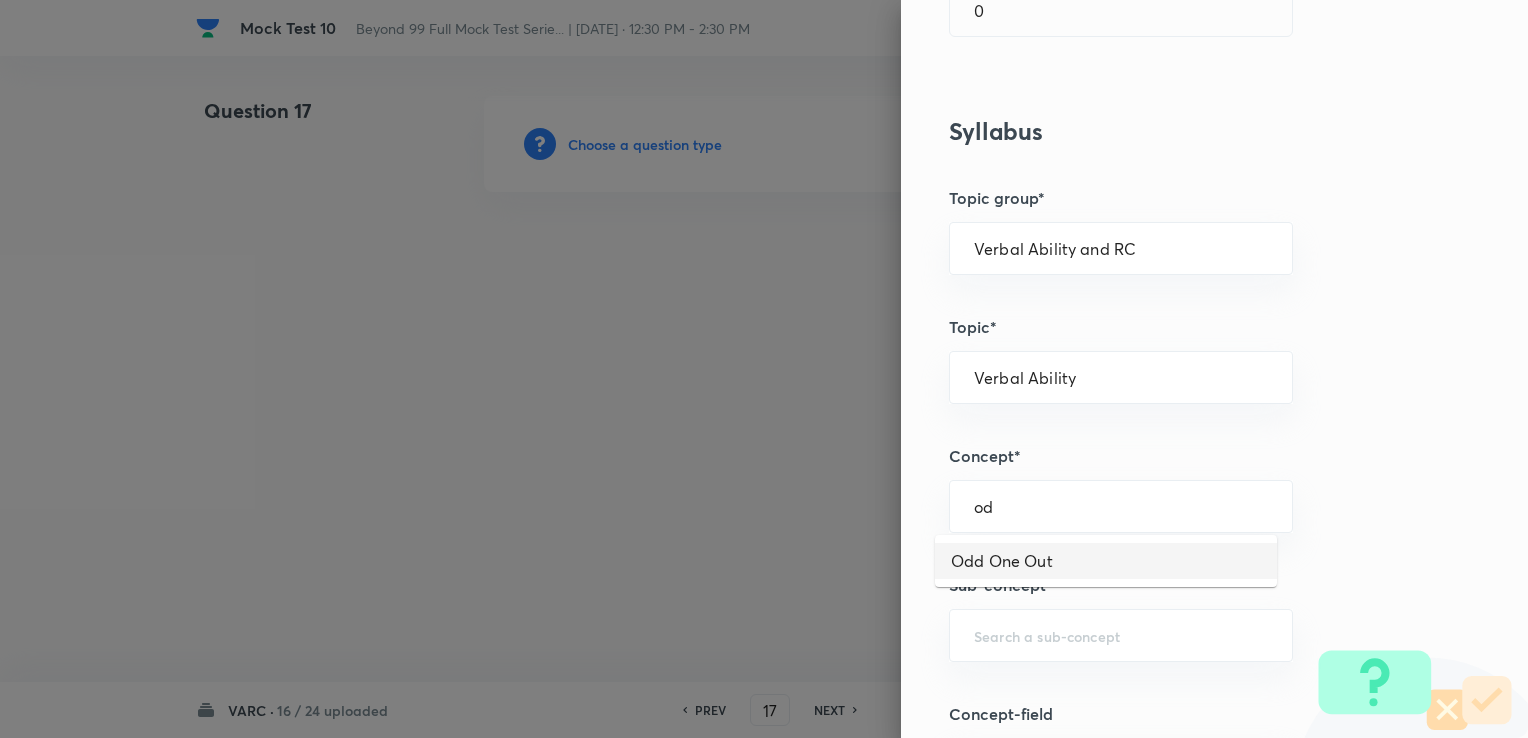 click on "Odd One Out" at bounding box center (1106, 561) 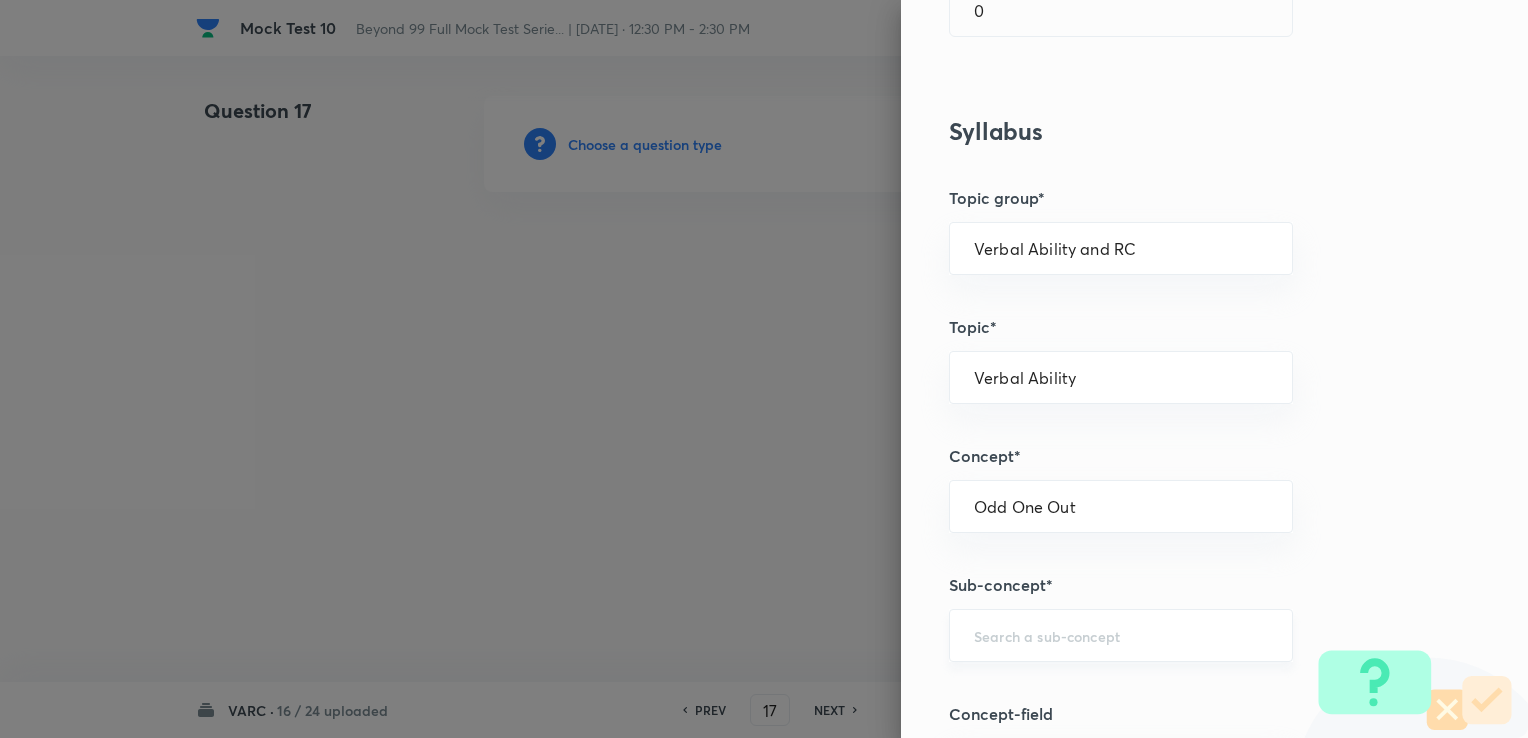 click on "​" at bounding box center (1121, 635) 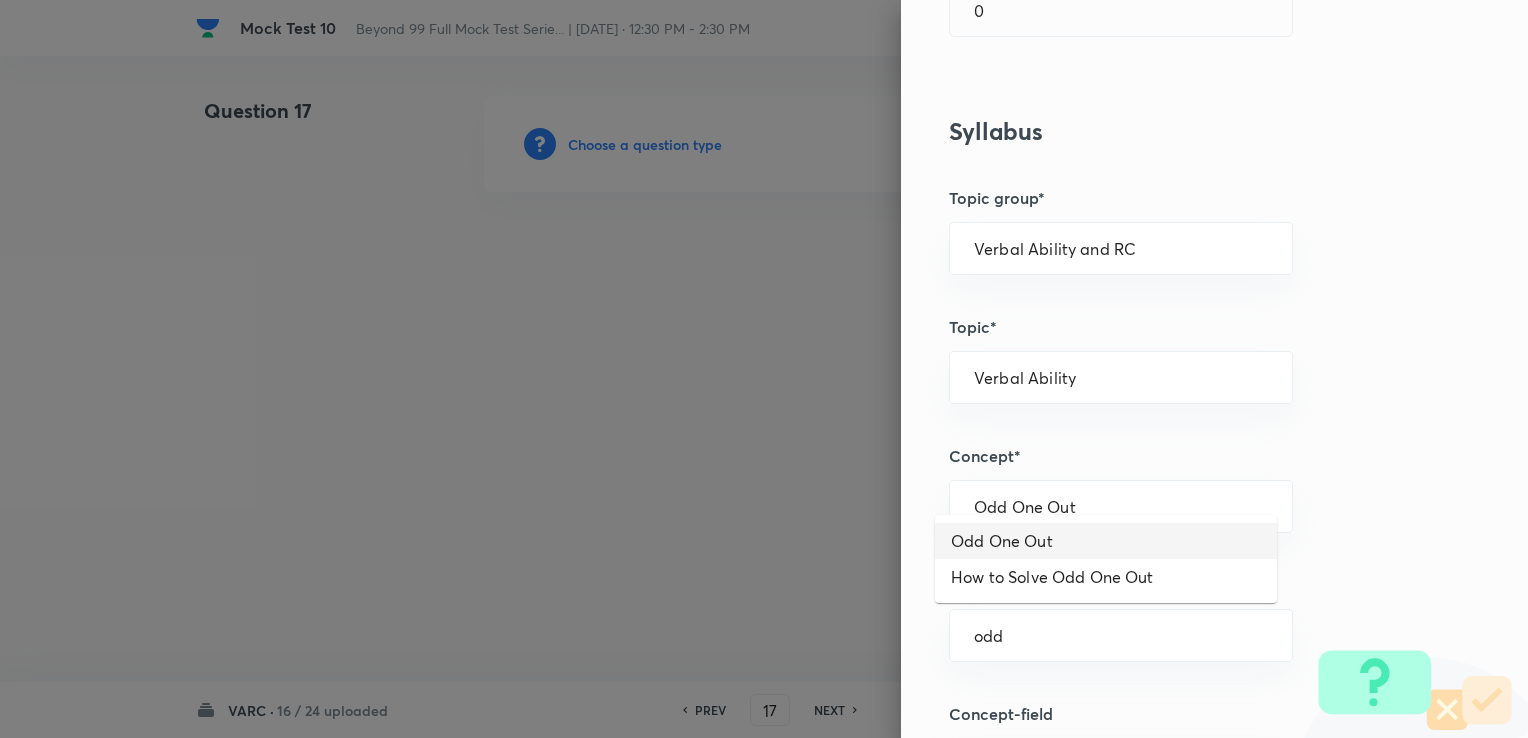 click on "Odd One Out" at bounding box center (1106, 541) 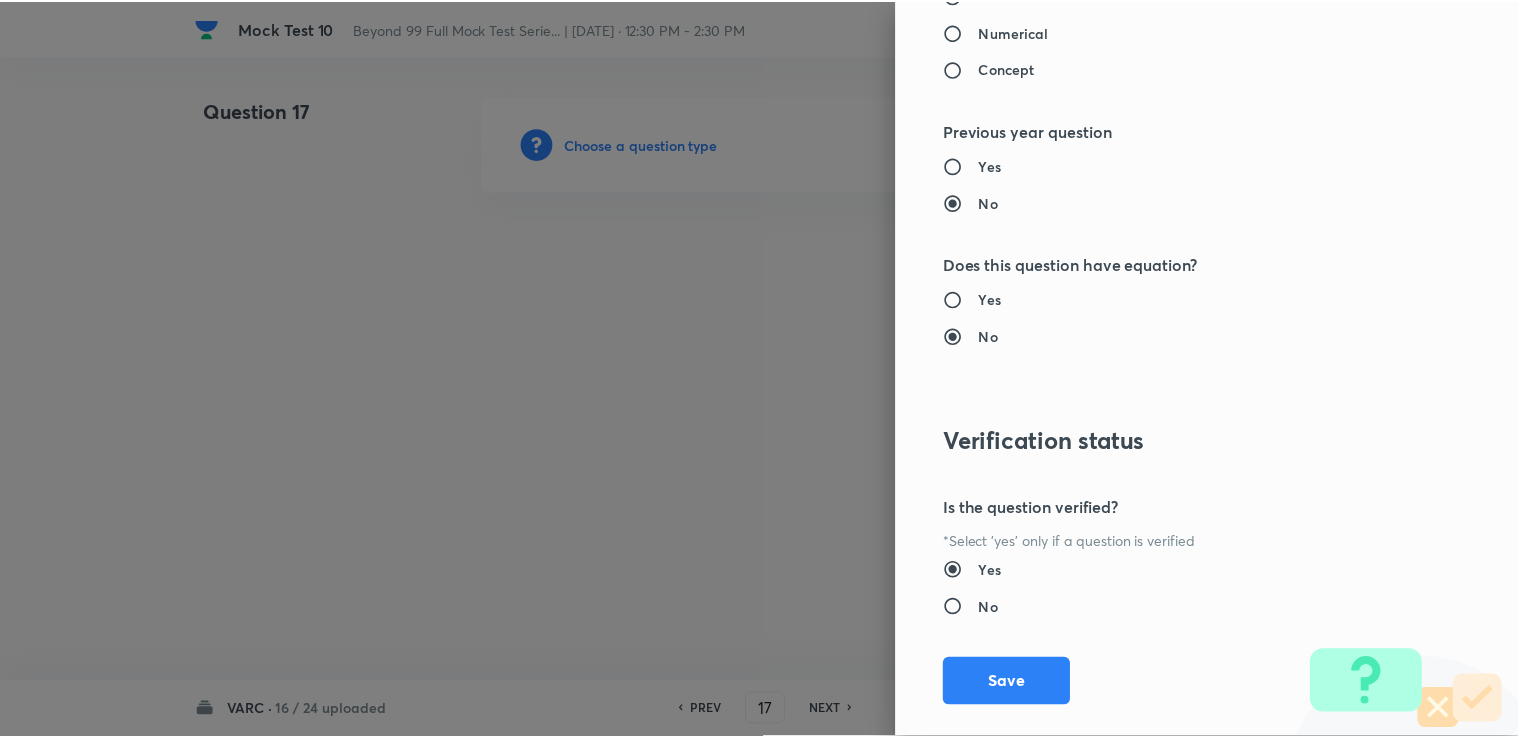 scroll, scrollTop: 1866, scrollLeft: 0, axis: vertical 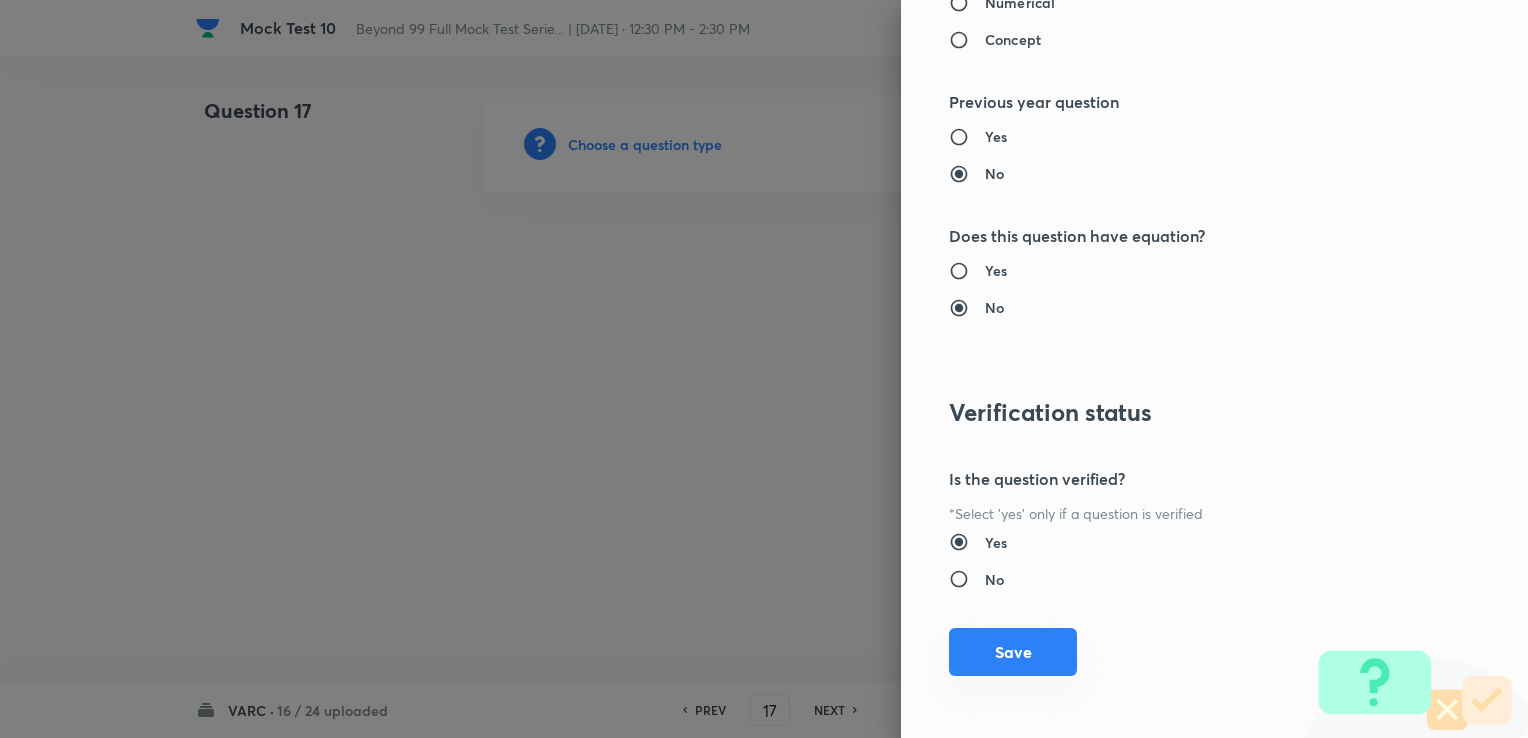 click on "Save" at bounding box center (1013, 652) 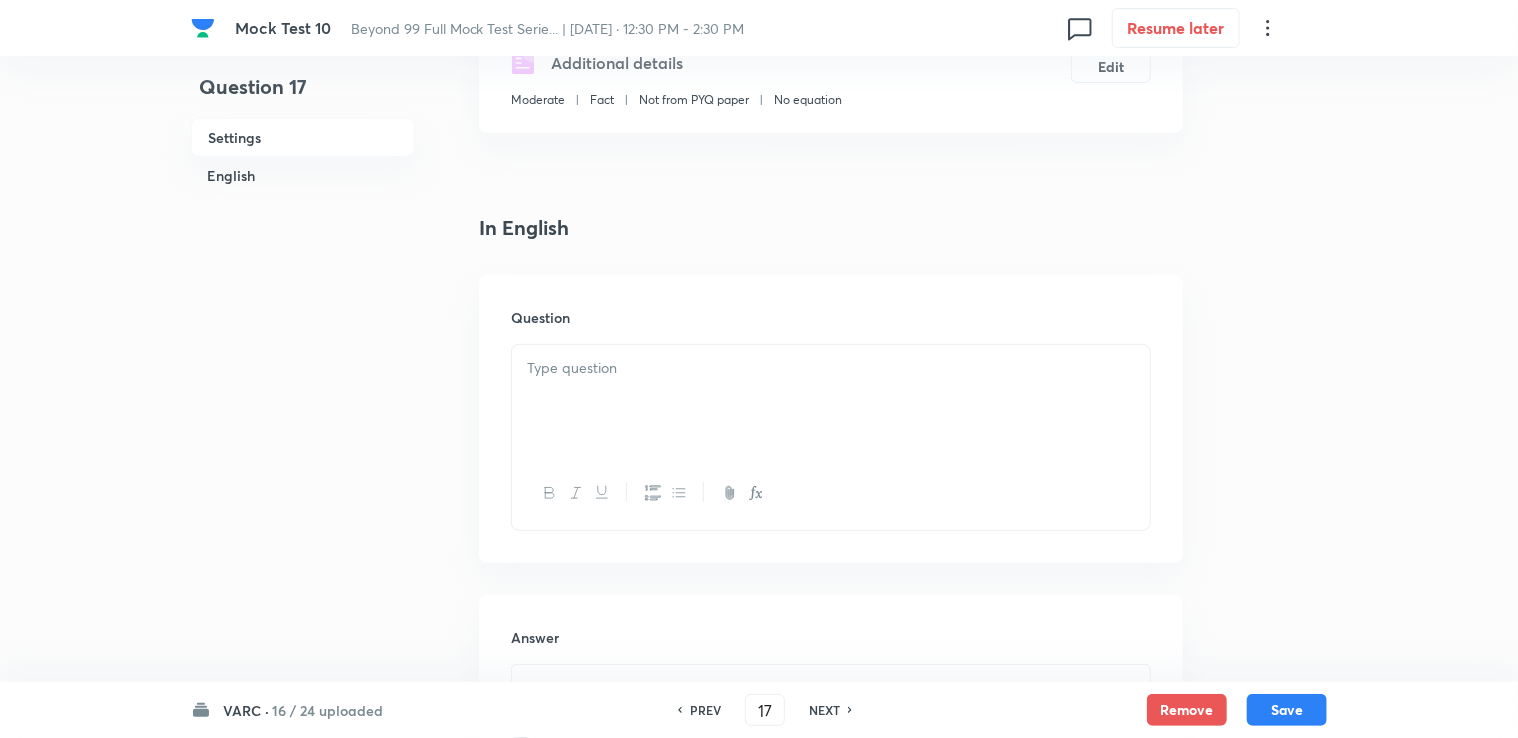 scroll, scrollTop: 500, scrollLeft: 0, axis: vertical 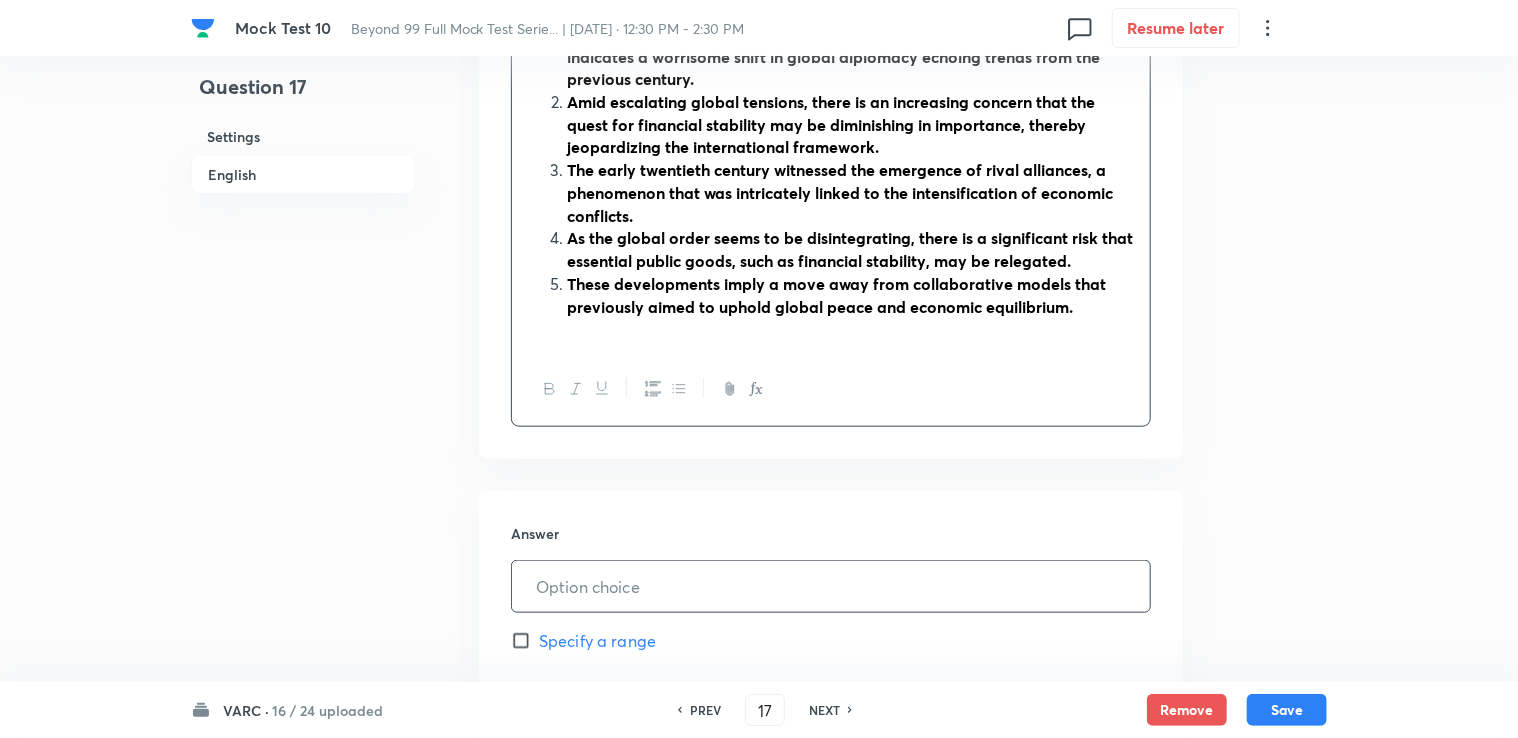 click at bounding box center [831, 586] 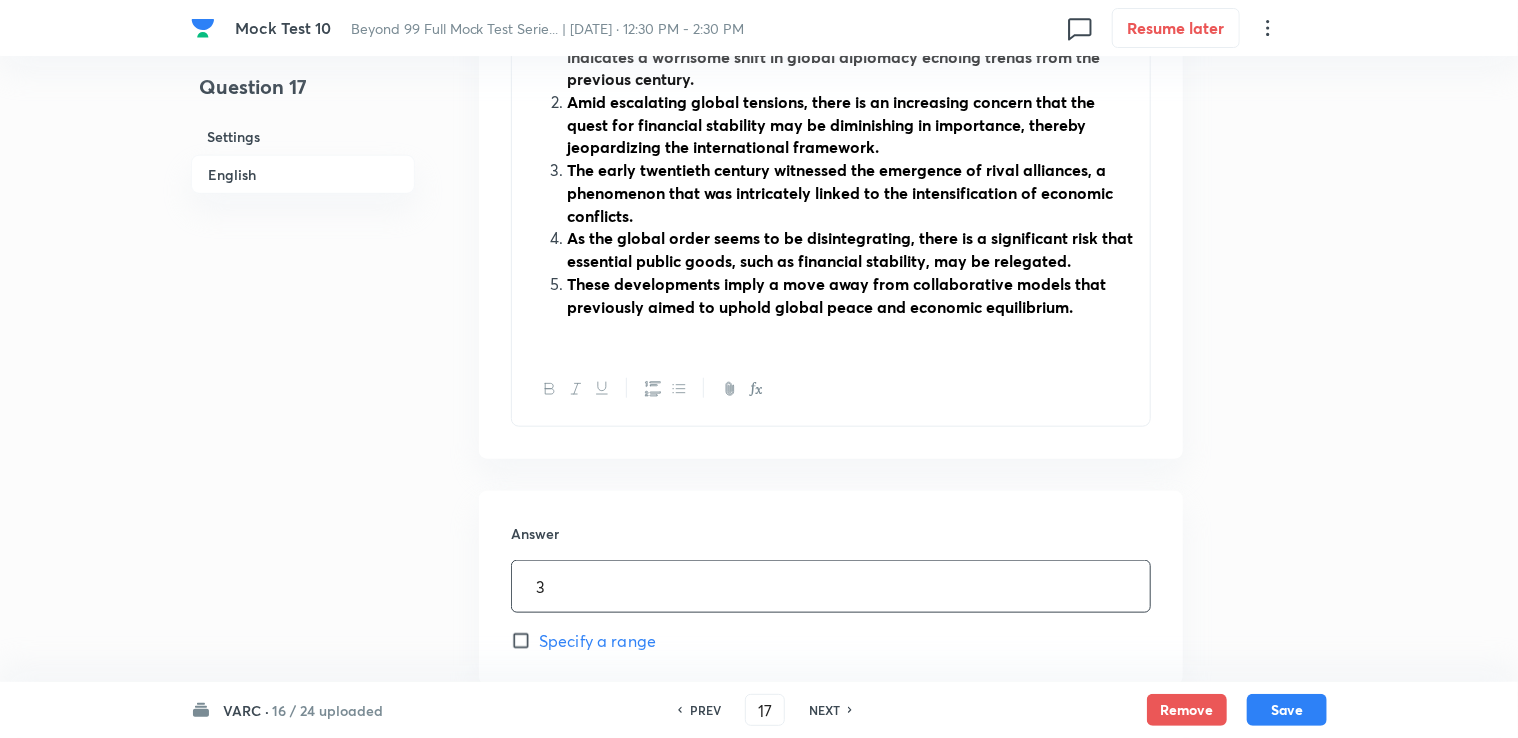 type on "3" 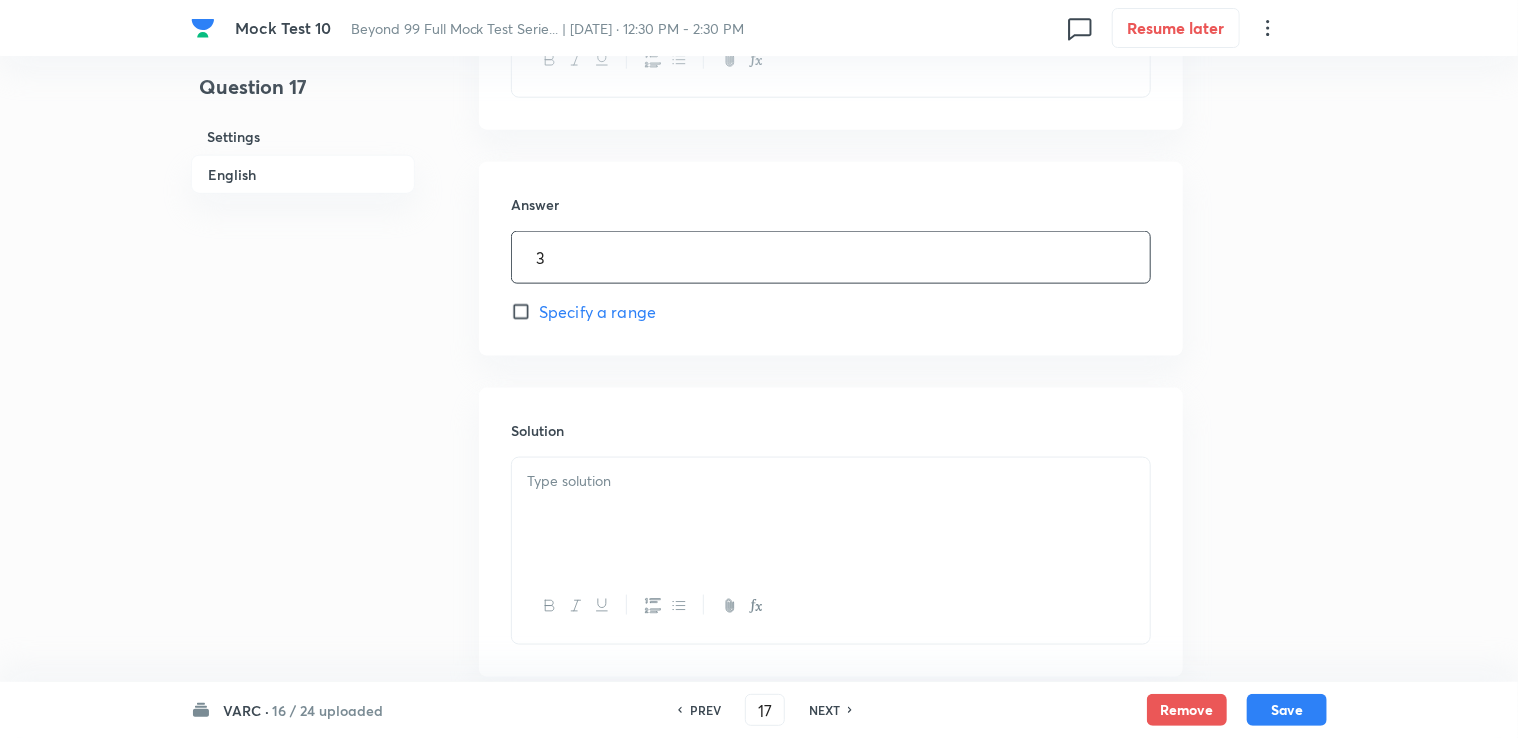 scroll, scrollTop: 1200, scrollLeft: 0, axis: vertical 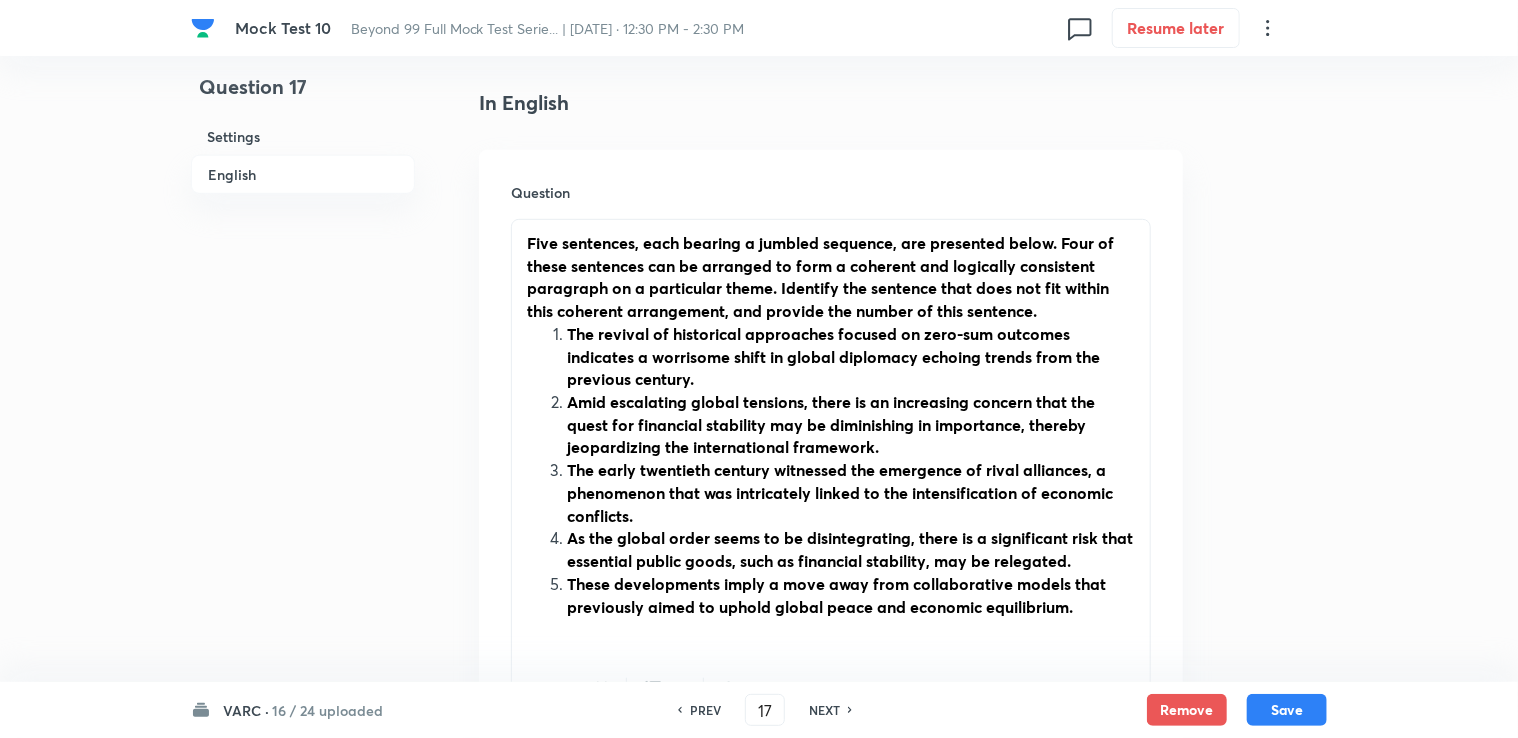 click on "VARC ·
16 / 24 uploaded
PREV 17 ​ NEXT Remove Save" at bounding box center (759, 710) 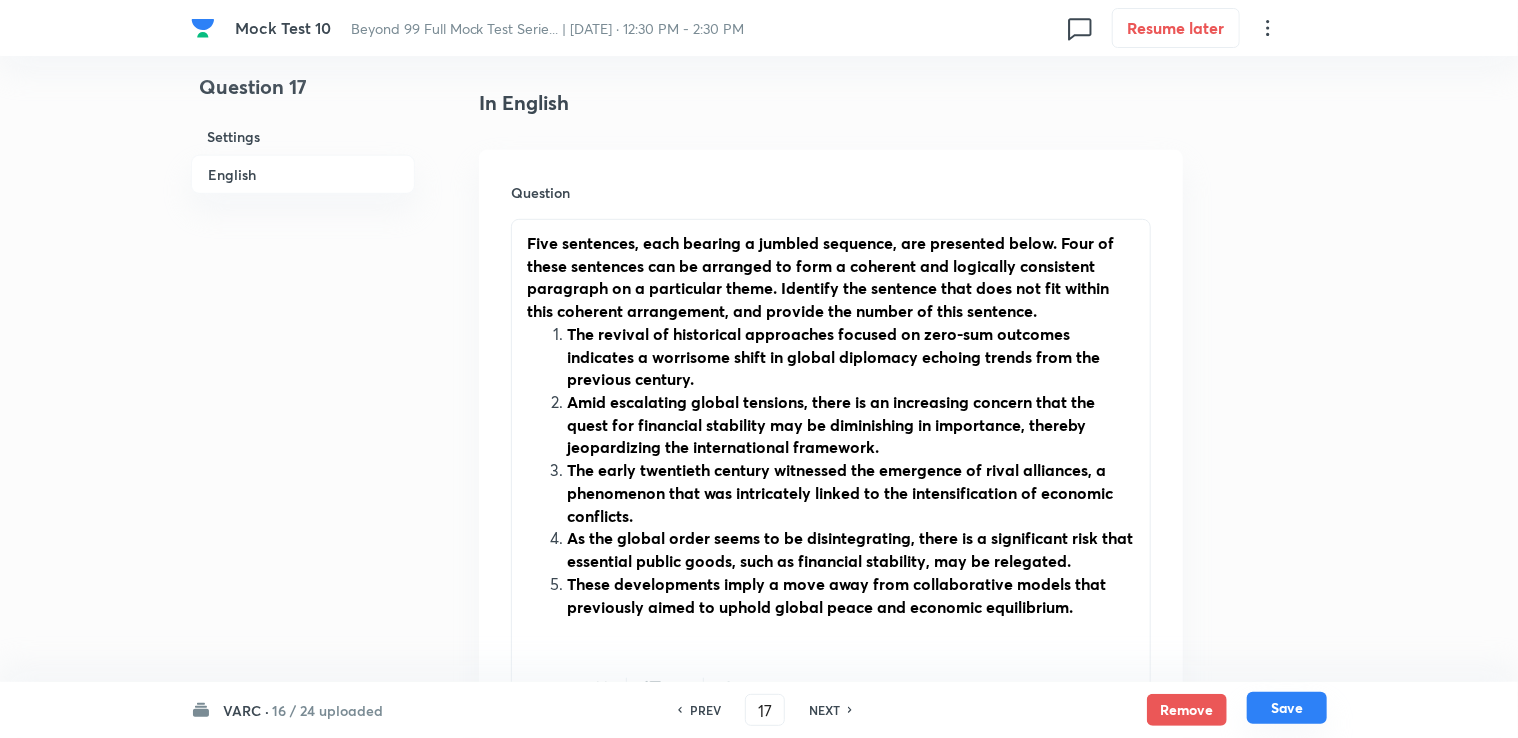 click on "Save" at bounding box center [1287, 708] 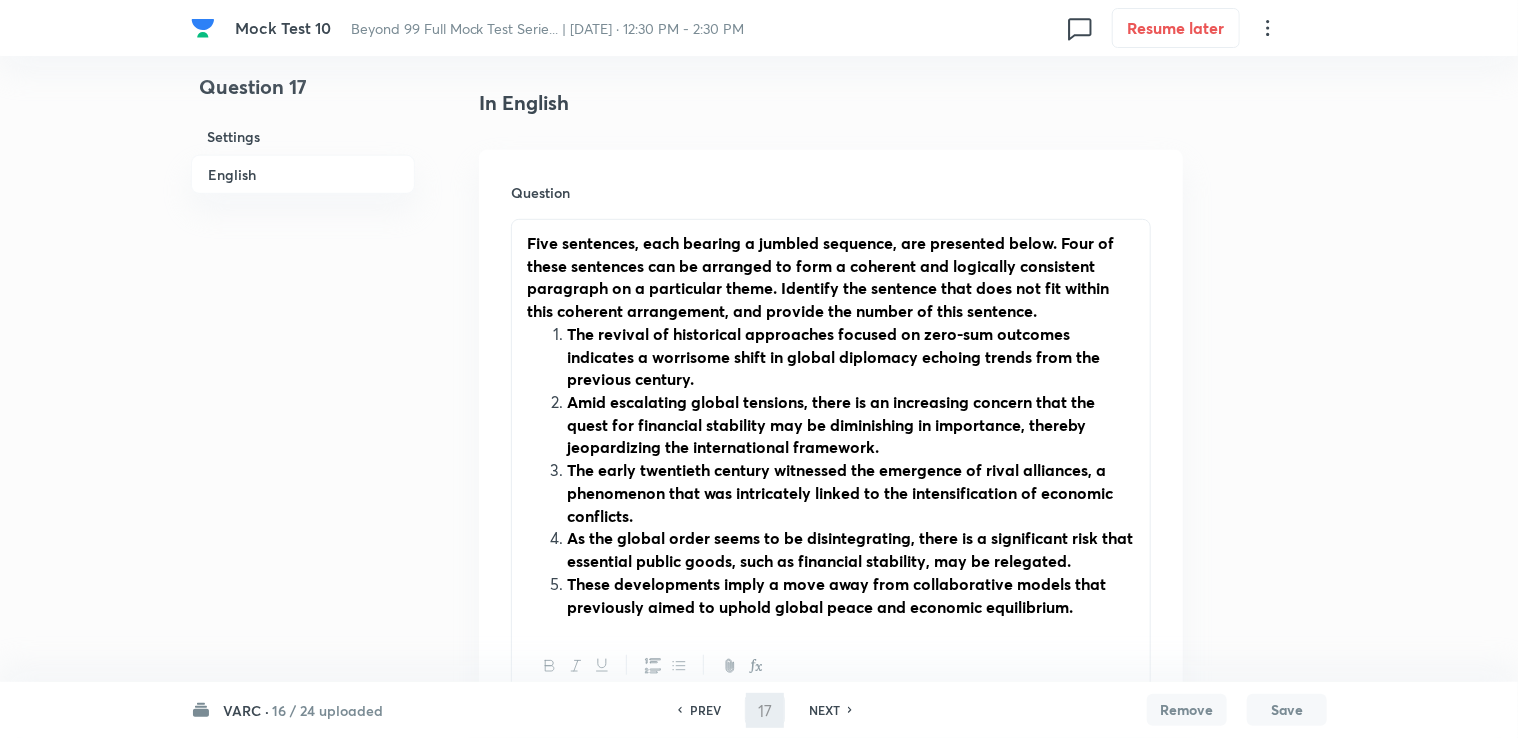 type on "18" 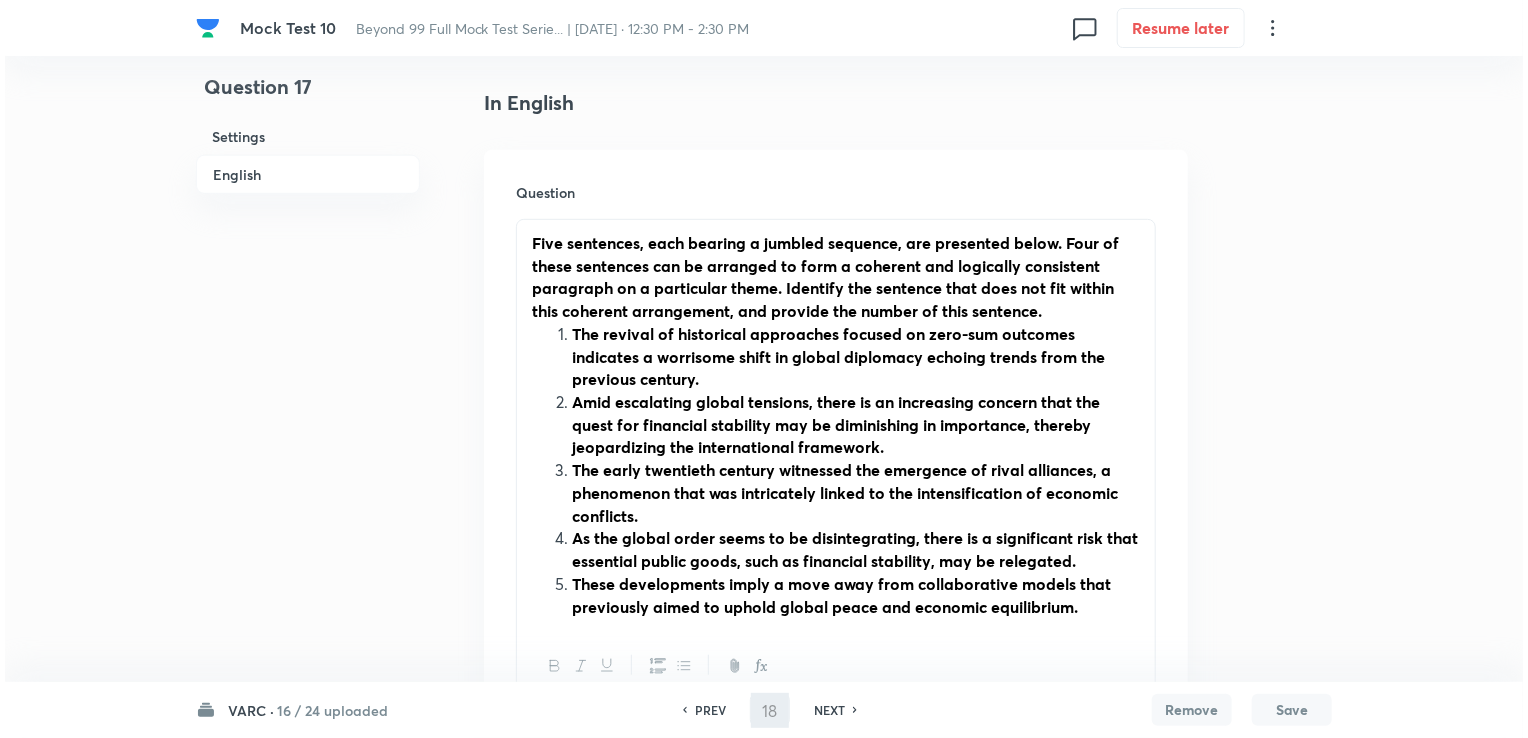scroll, scrollTop: 0, scrollLeft: 0, axis: both 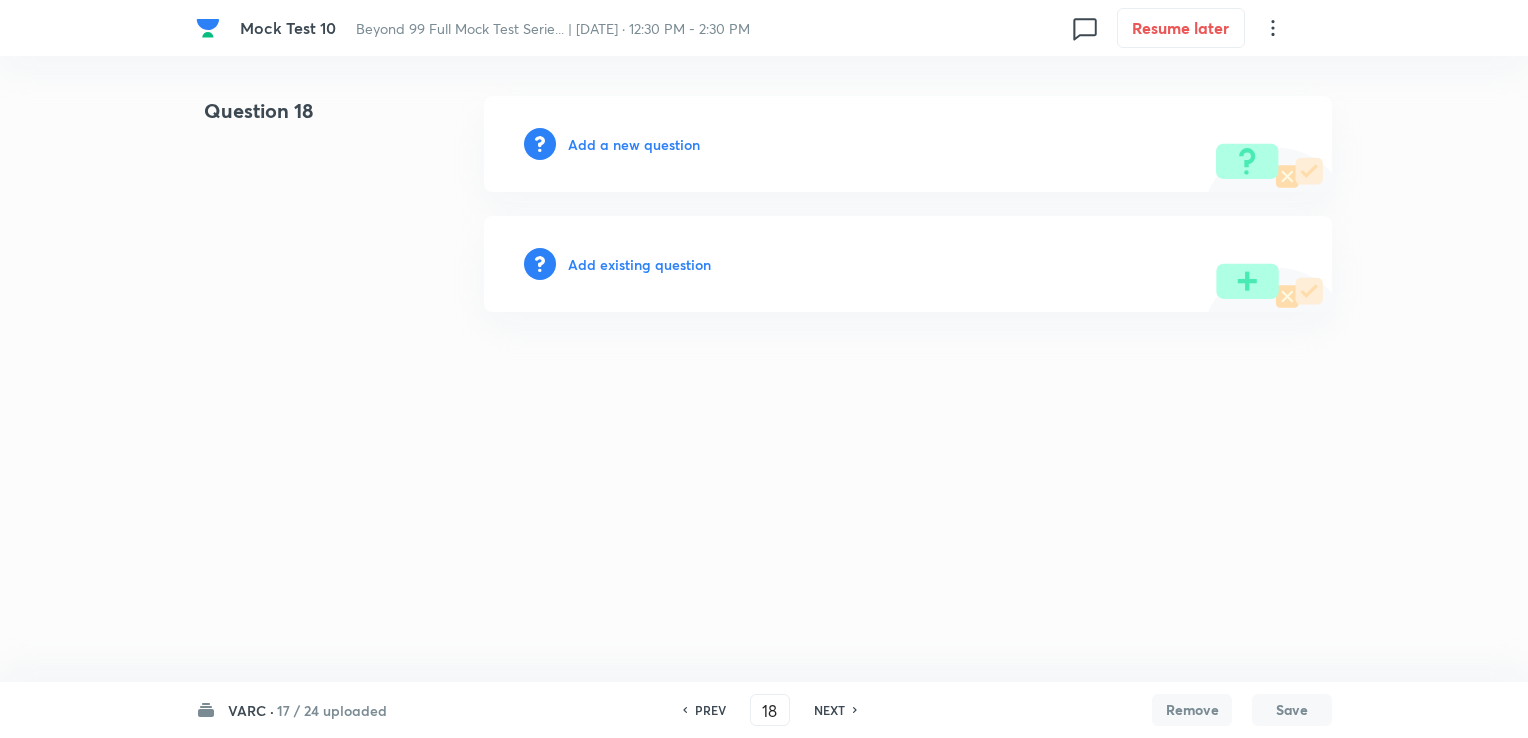 click on "Add a new question" at bounding box center [634, 144] 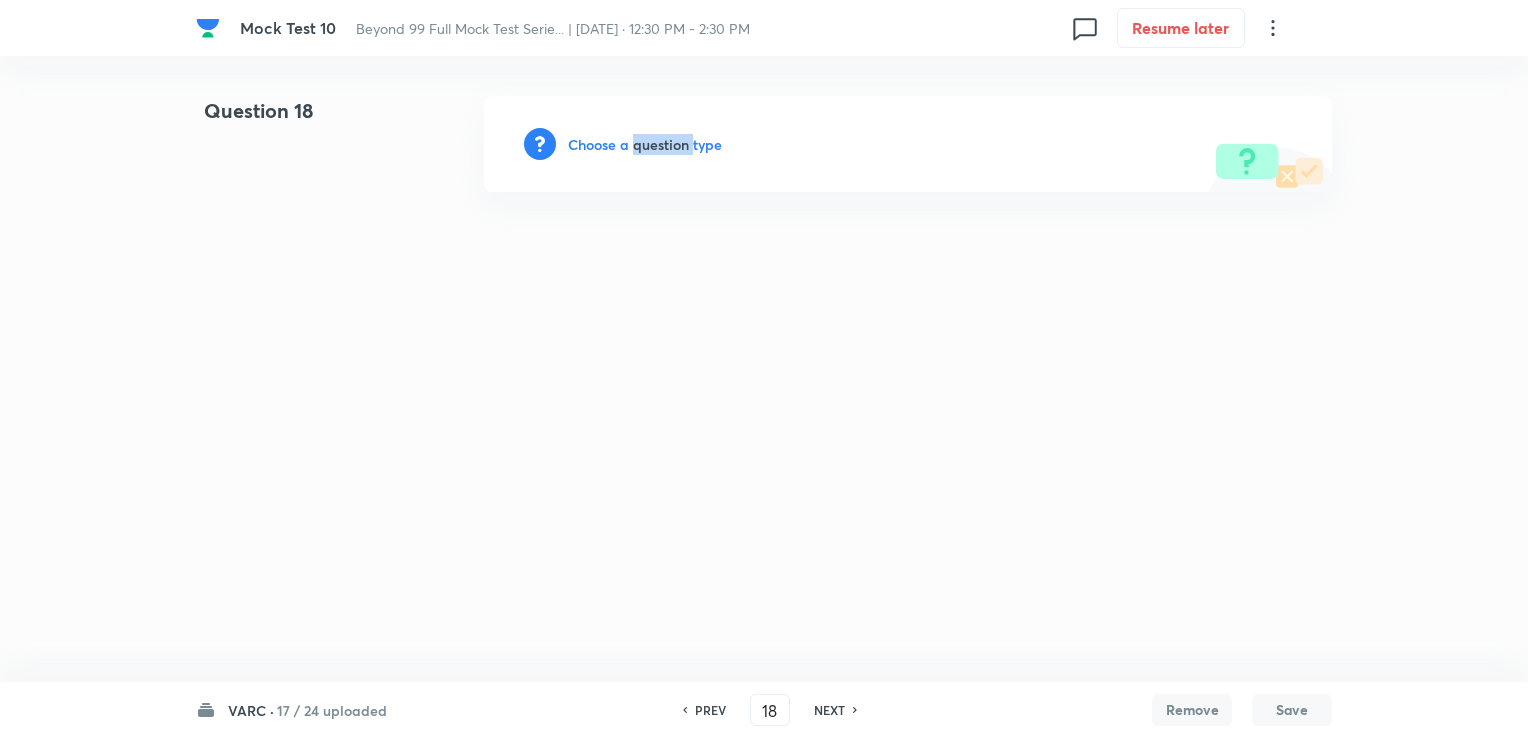 click on "Choose a question type" at bounding box center [645, 144] 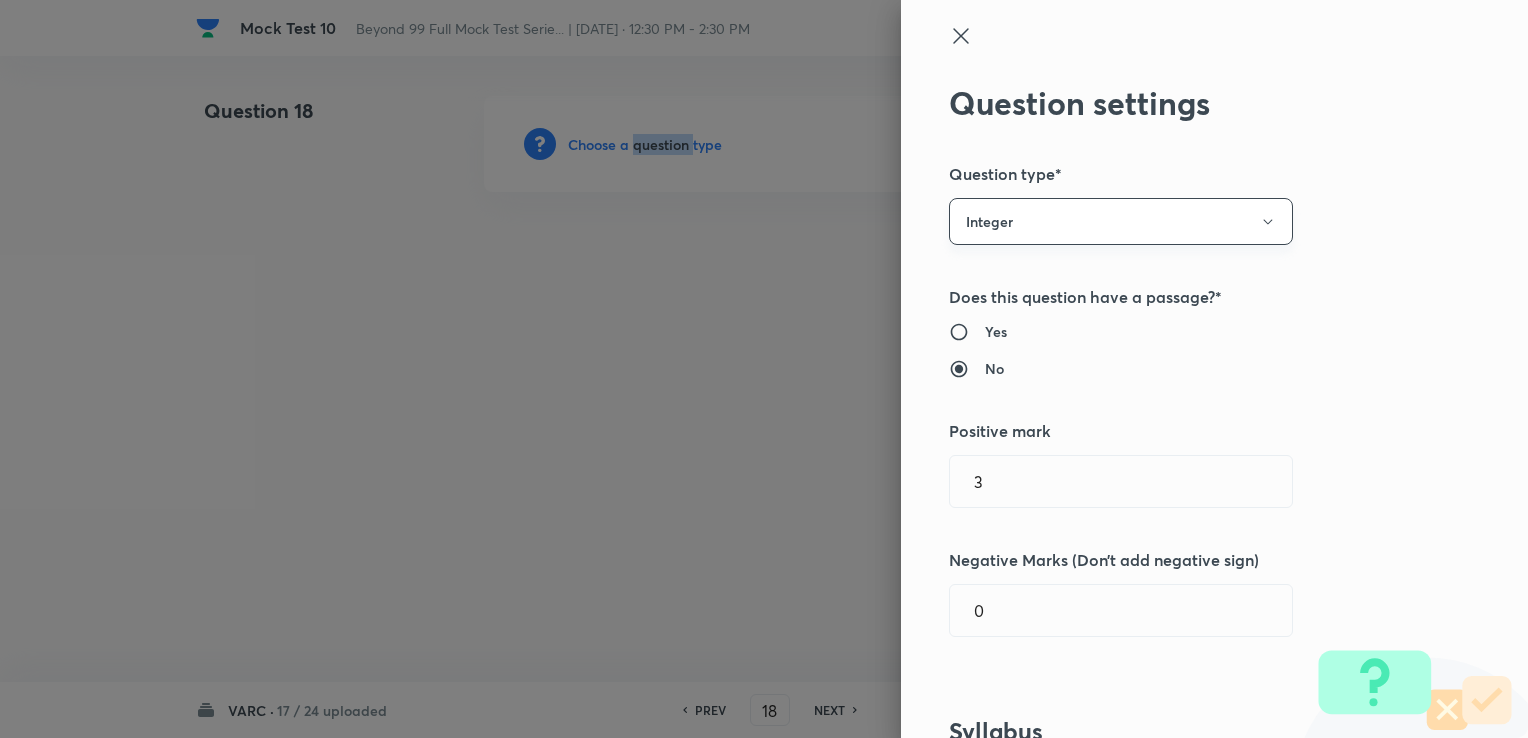 click on "Integer" at bounding box center [1121, 221] 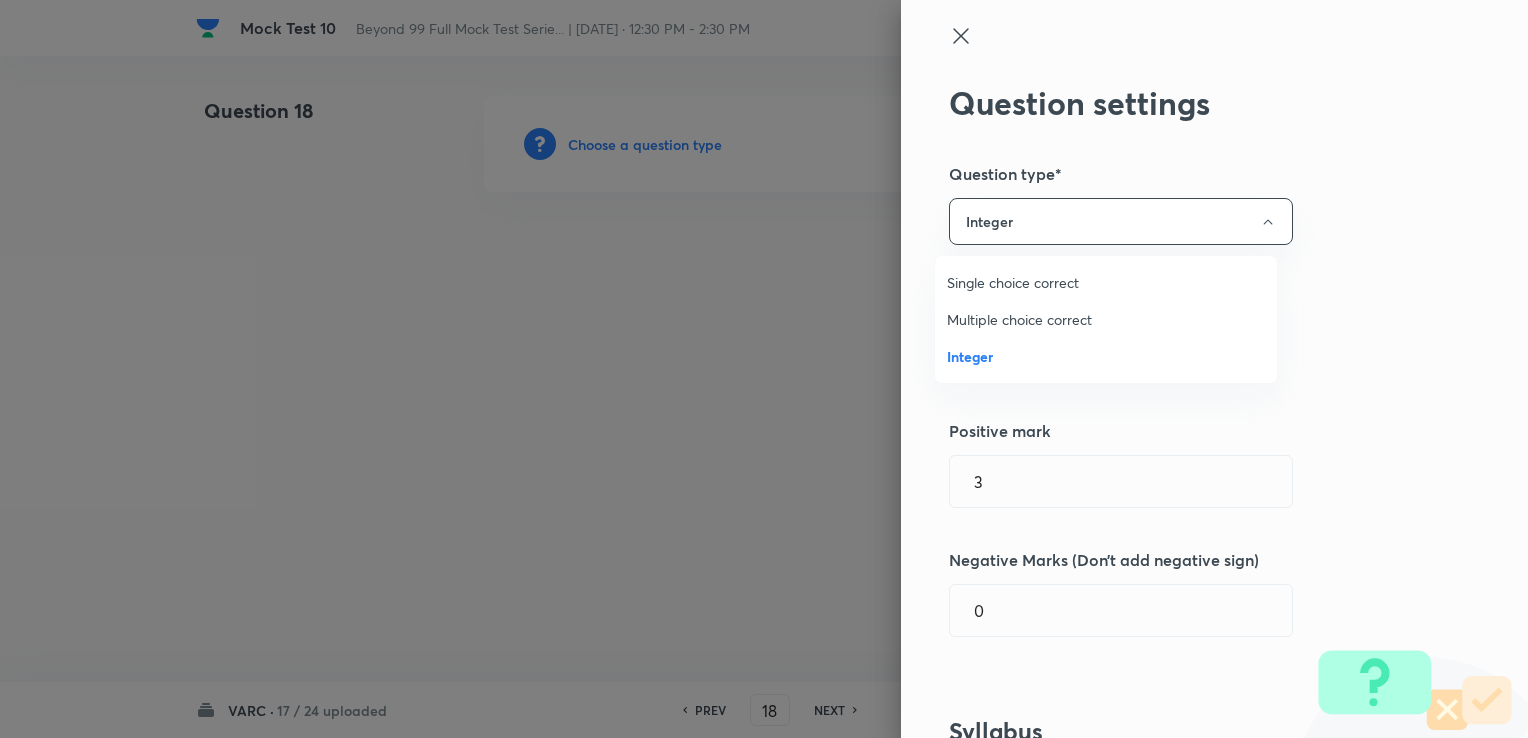 click on "Single choice correct" at bounding box center (1106, 282) 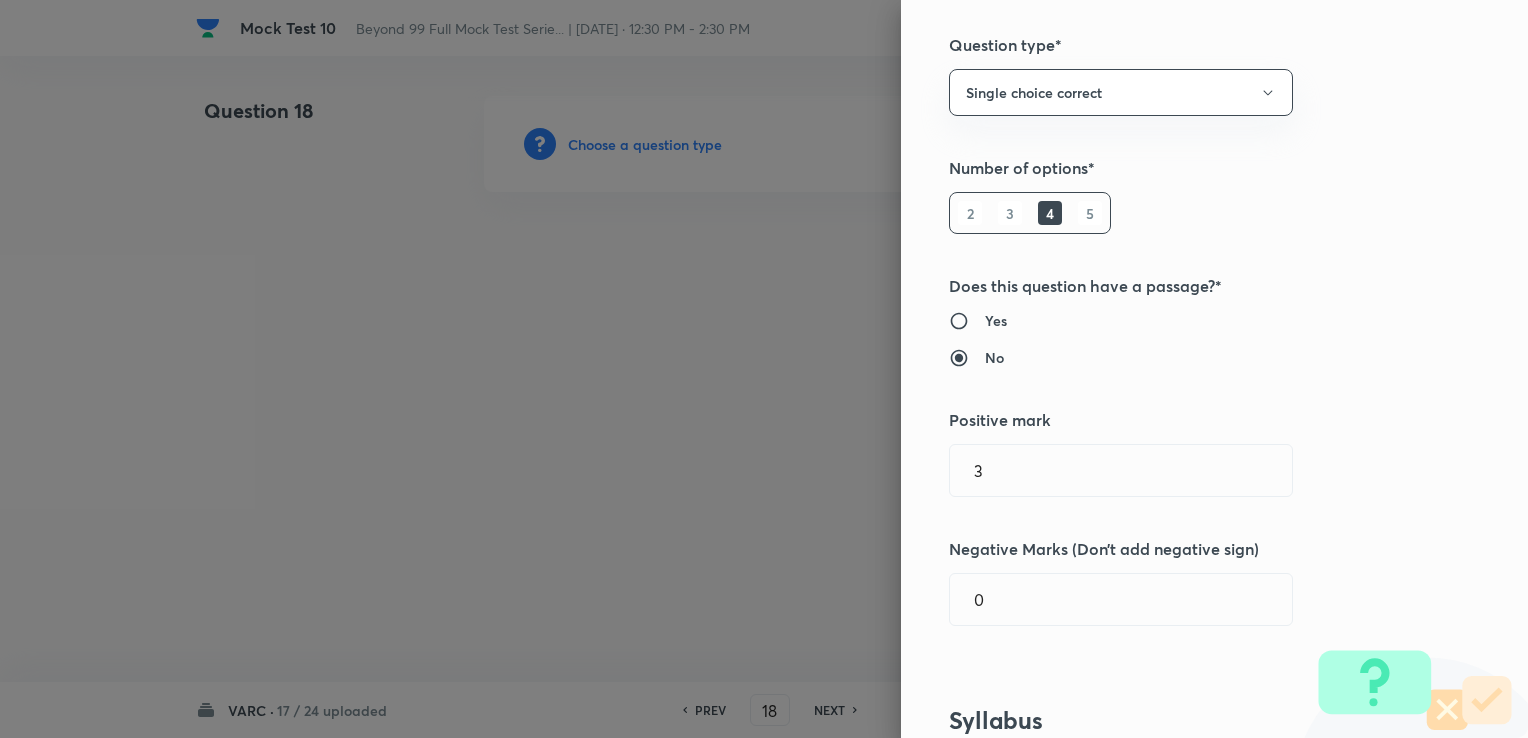 scroll, scrollTop: 200, scrollLeft: 0, axis: vertical 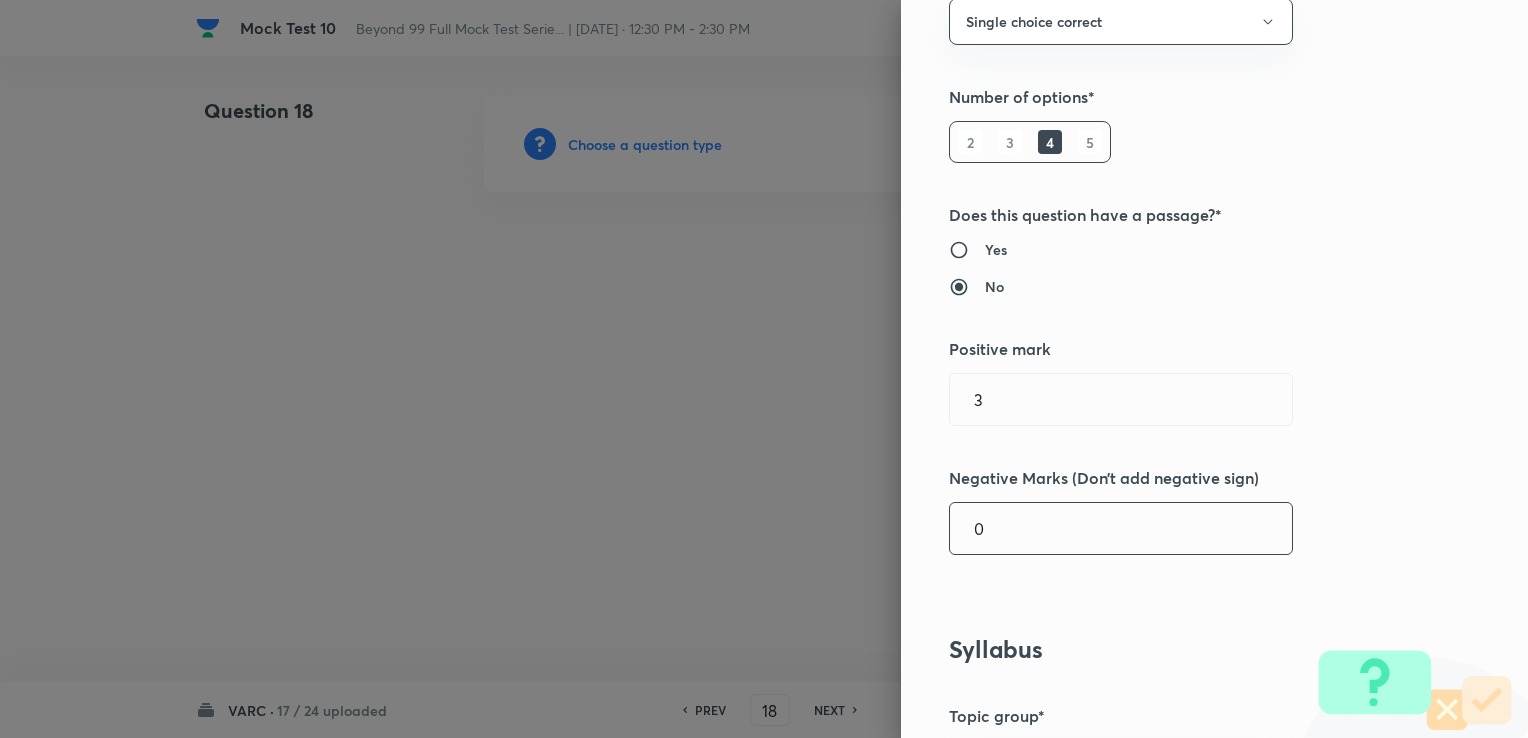 click on "0" at bounding box center [1121, 528] 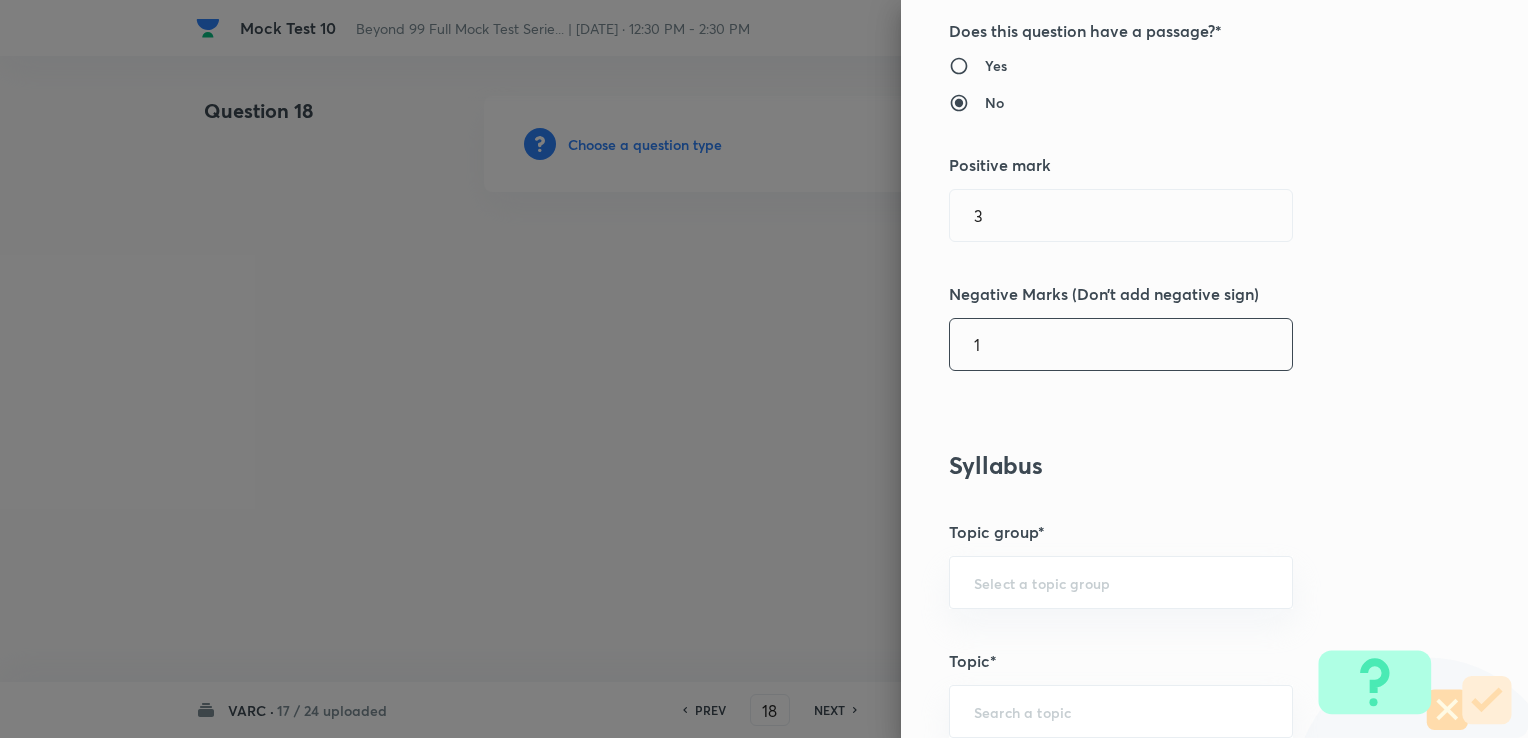 scroll, scrollTop: 400, scrollLeft: 0, axis: vertical 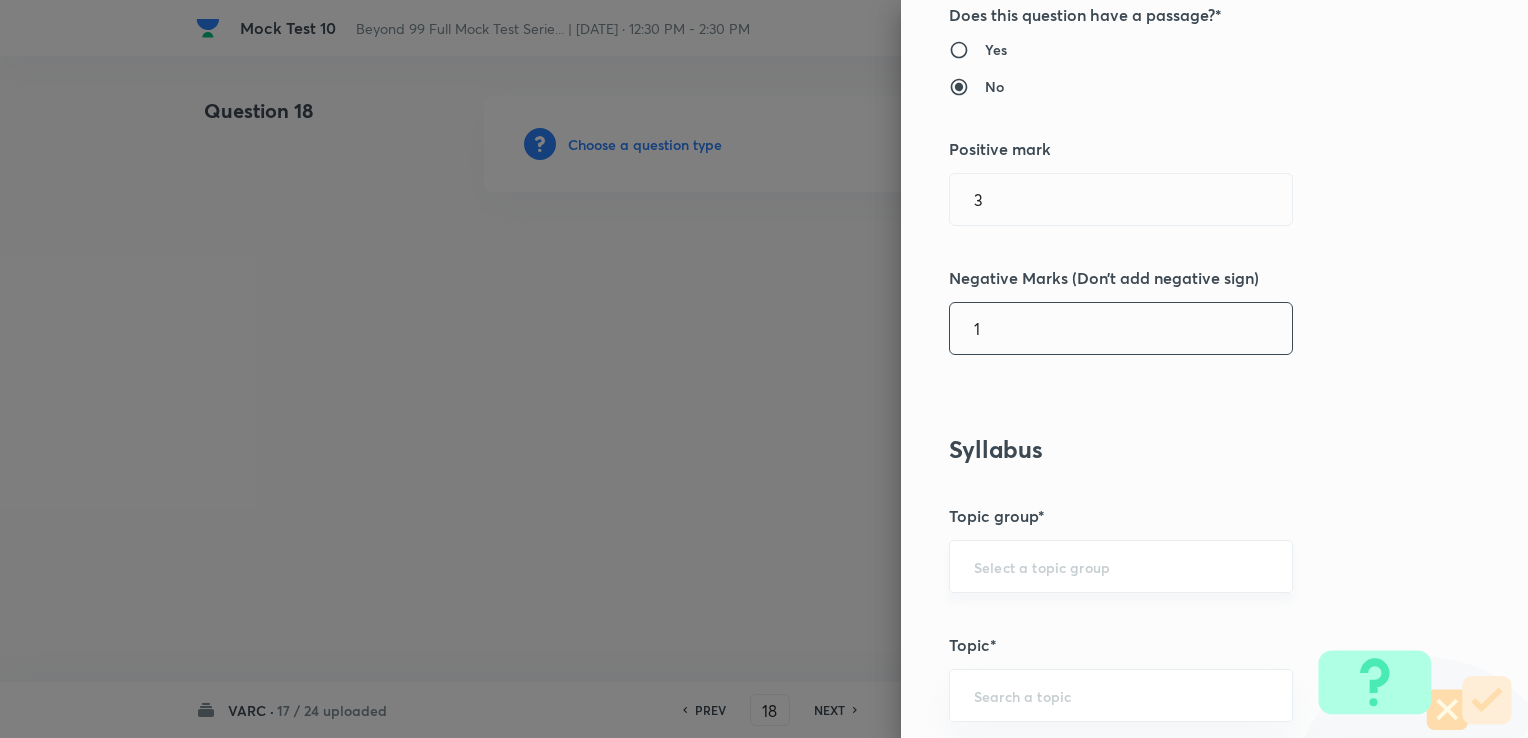 type on "1" 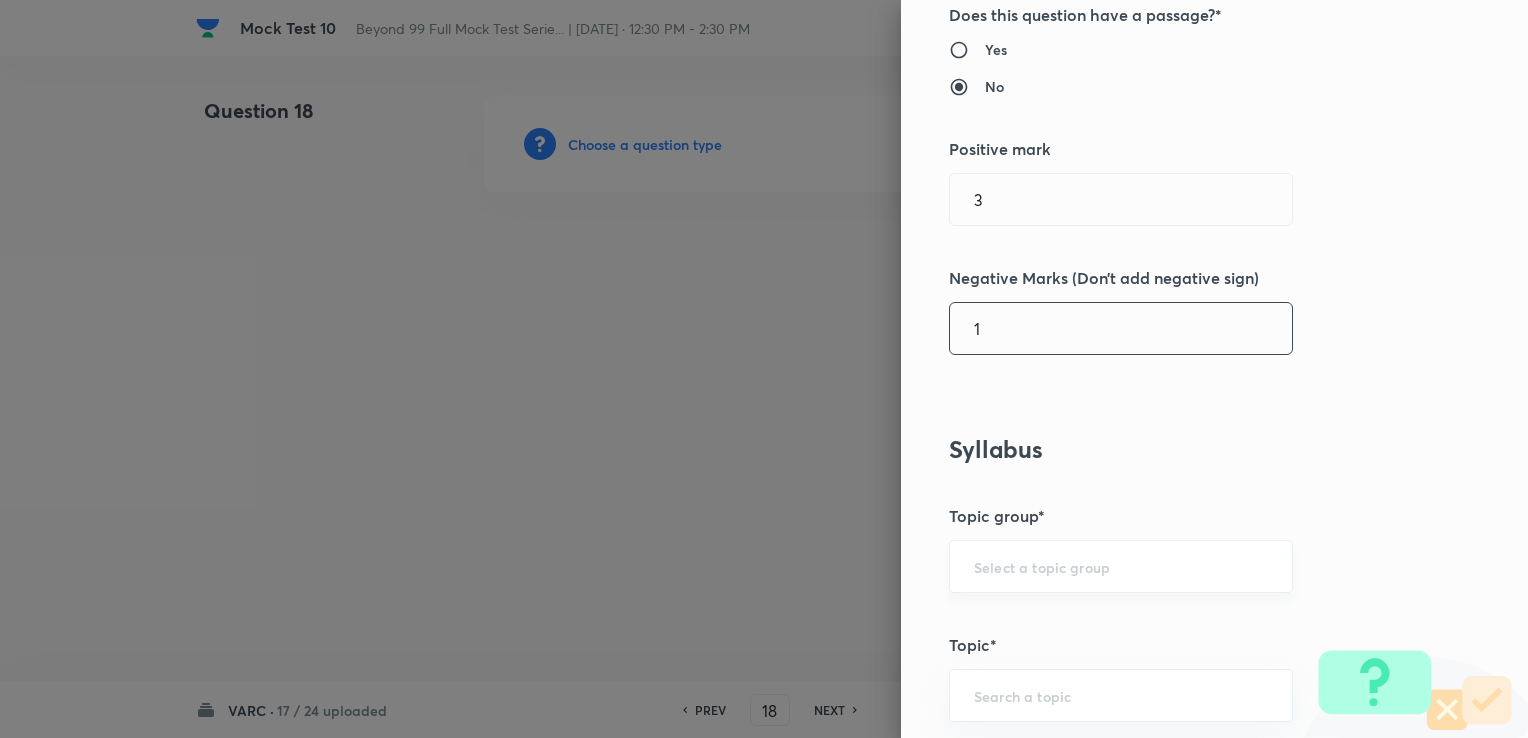 click on "​" at bounding box center [1121, 566] 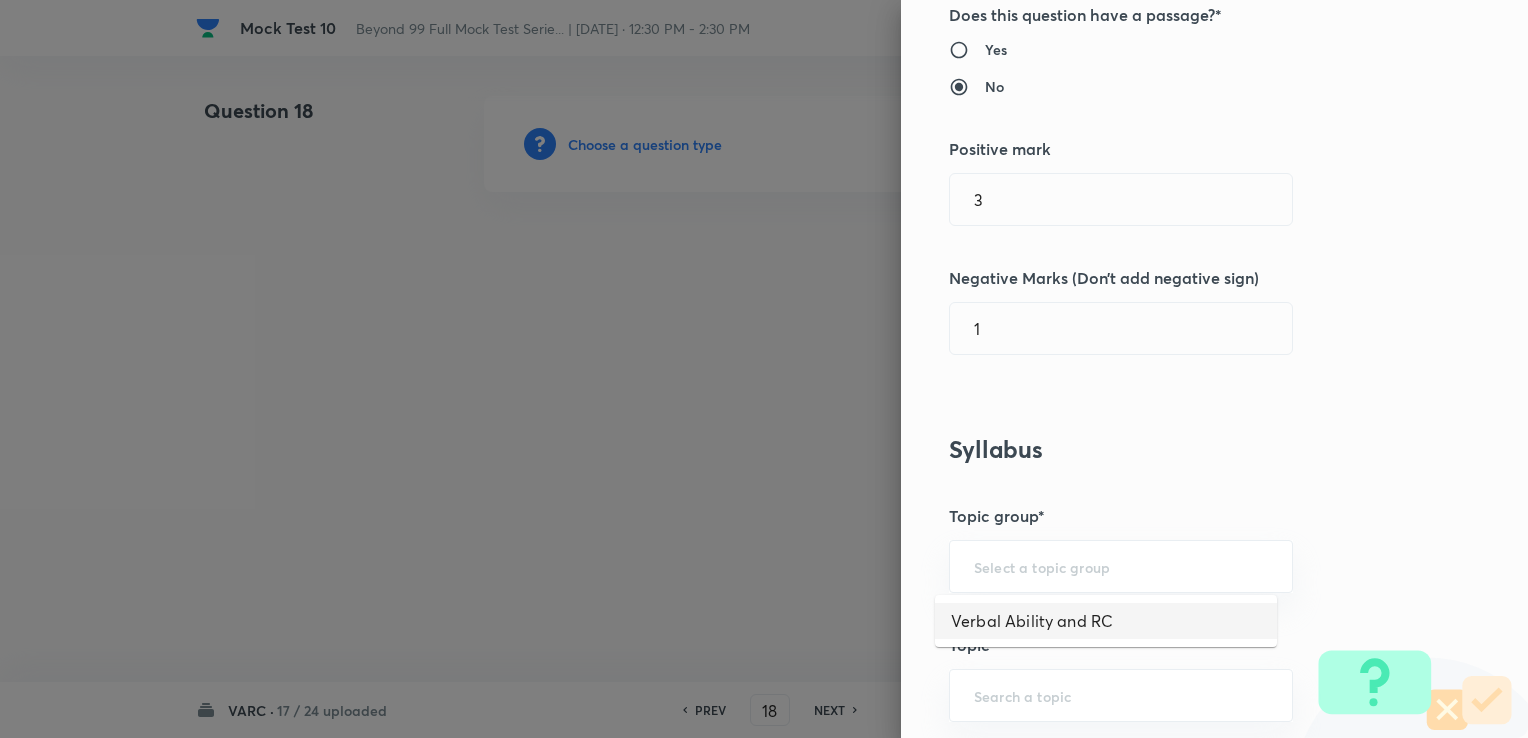 click on "Verbal Ability and RC" at bounding box center [1106, 621] 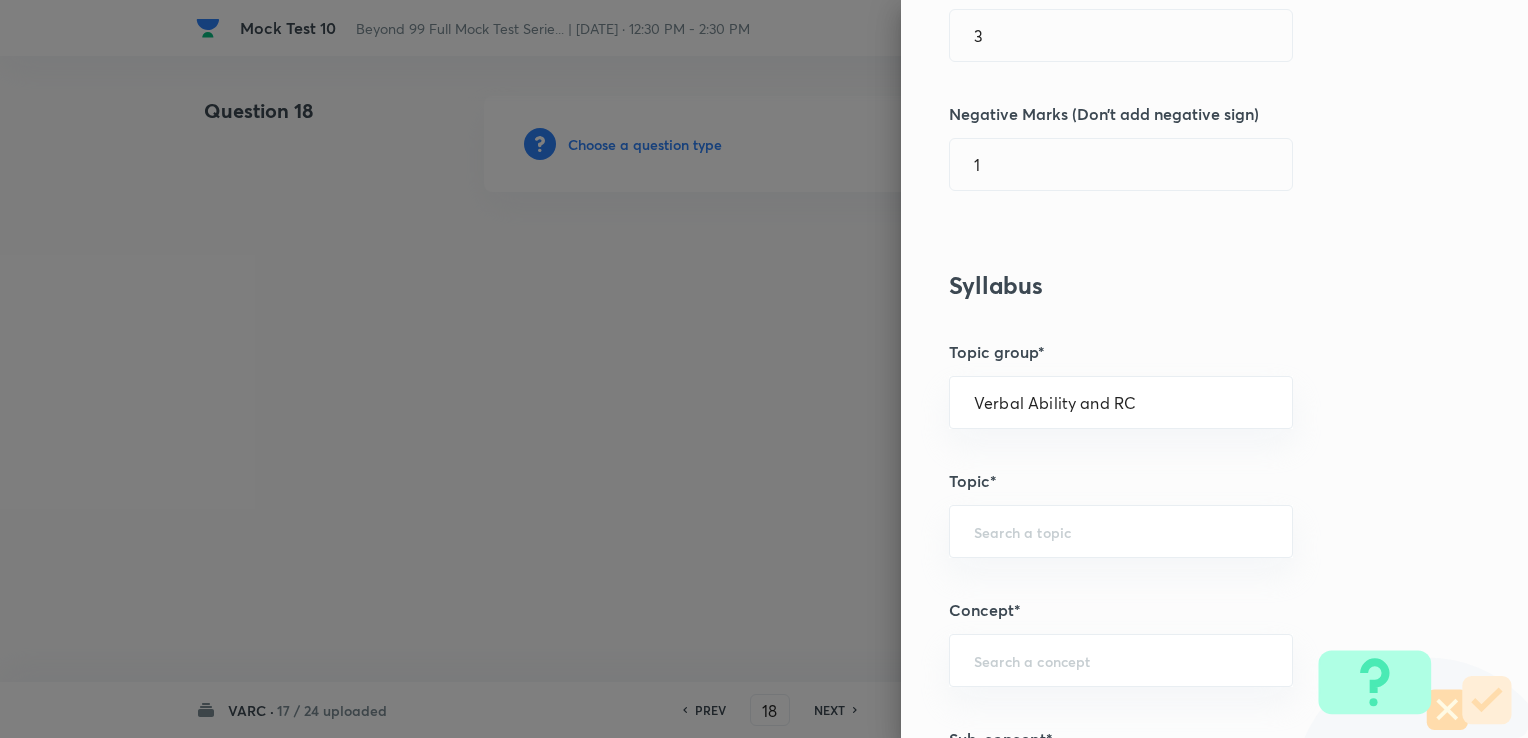scroll, scrollTop: 600, scrollLeft: 0, axis: vertical 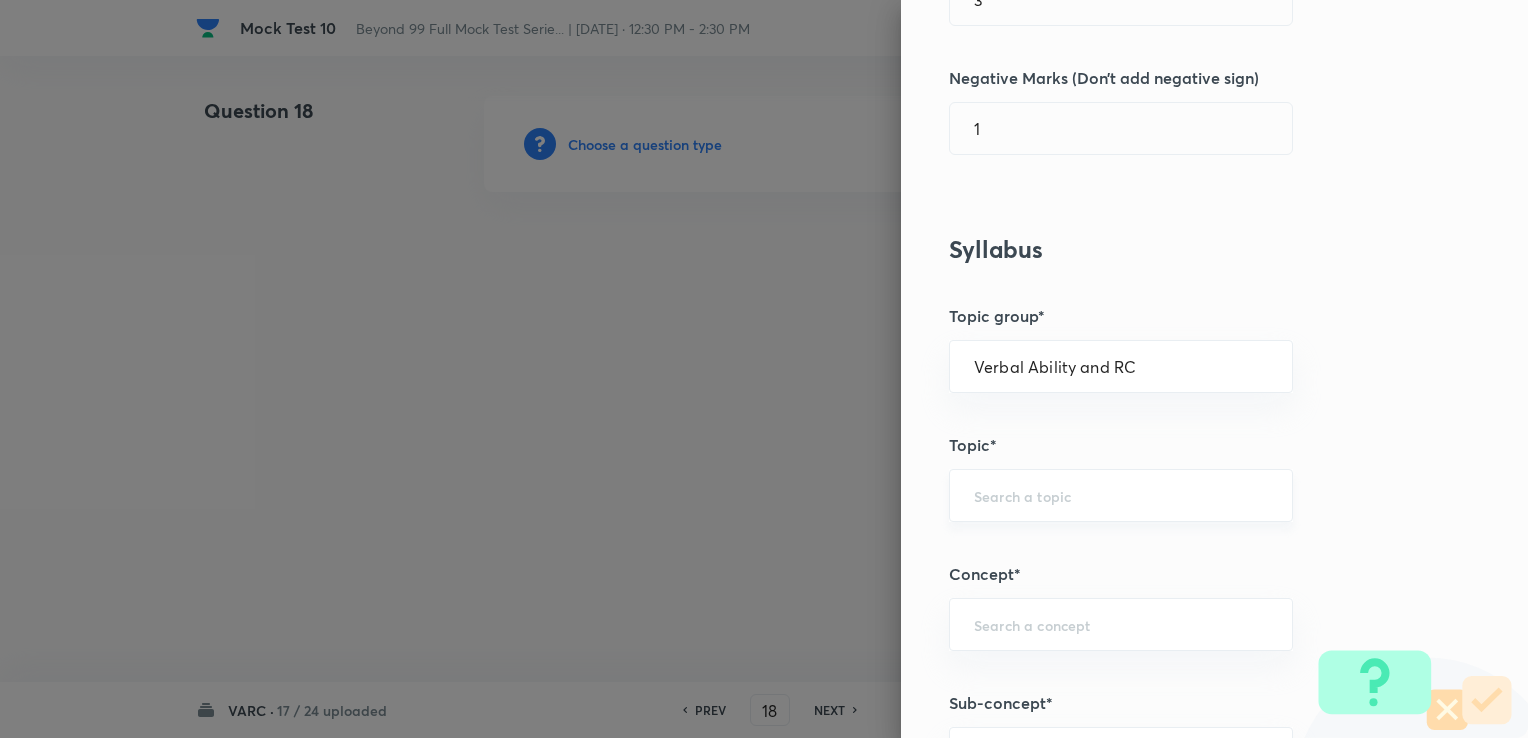 click at bounding box center (1121, 495) 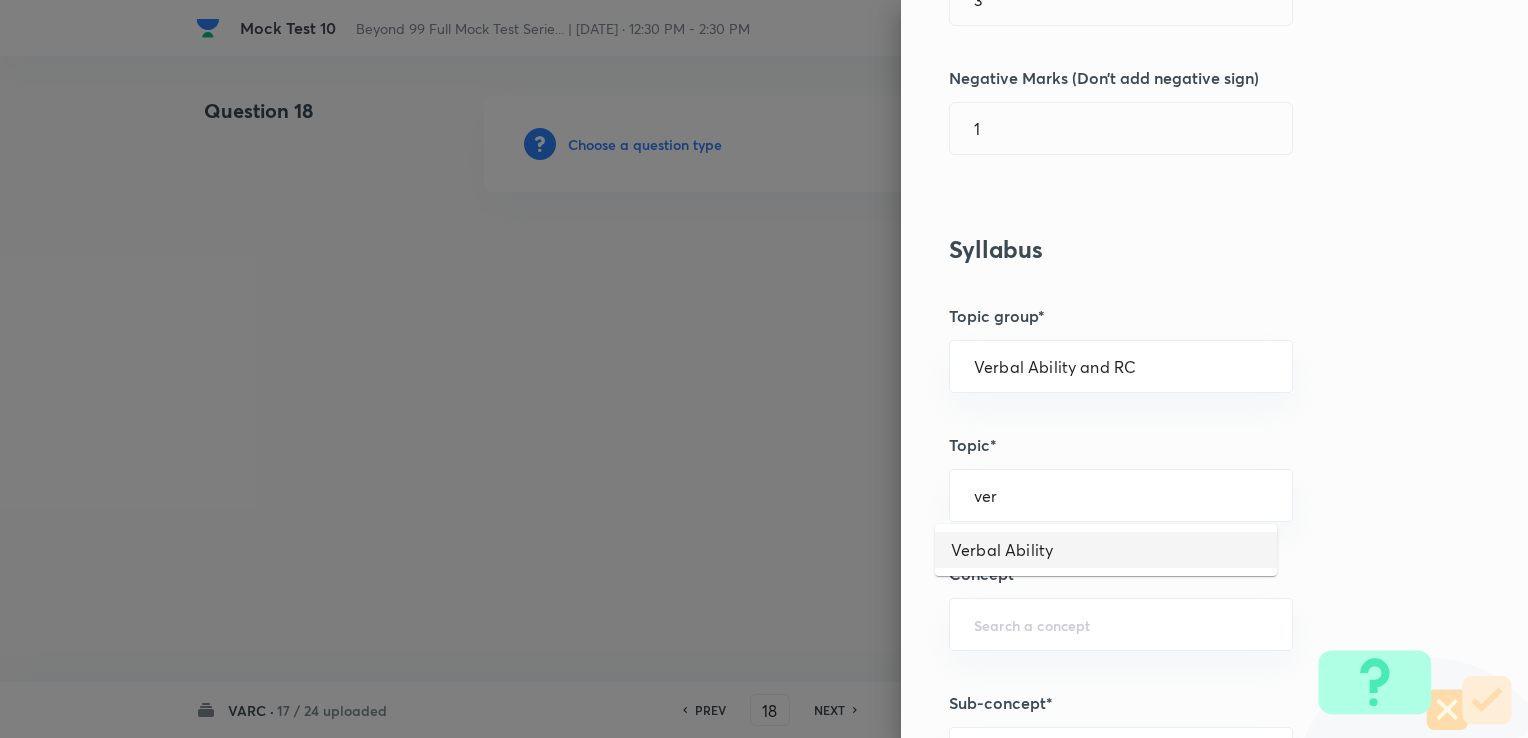 click on "Verbal Ability" at bounding box center [1106, 550] 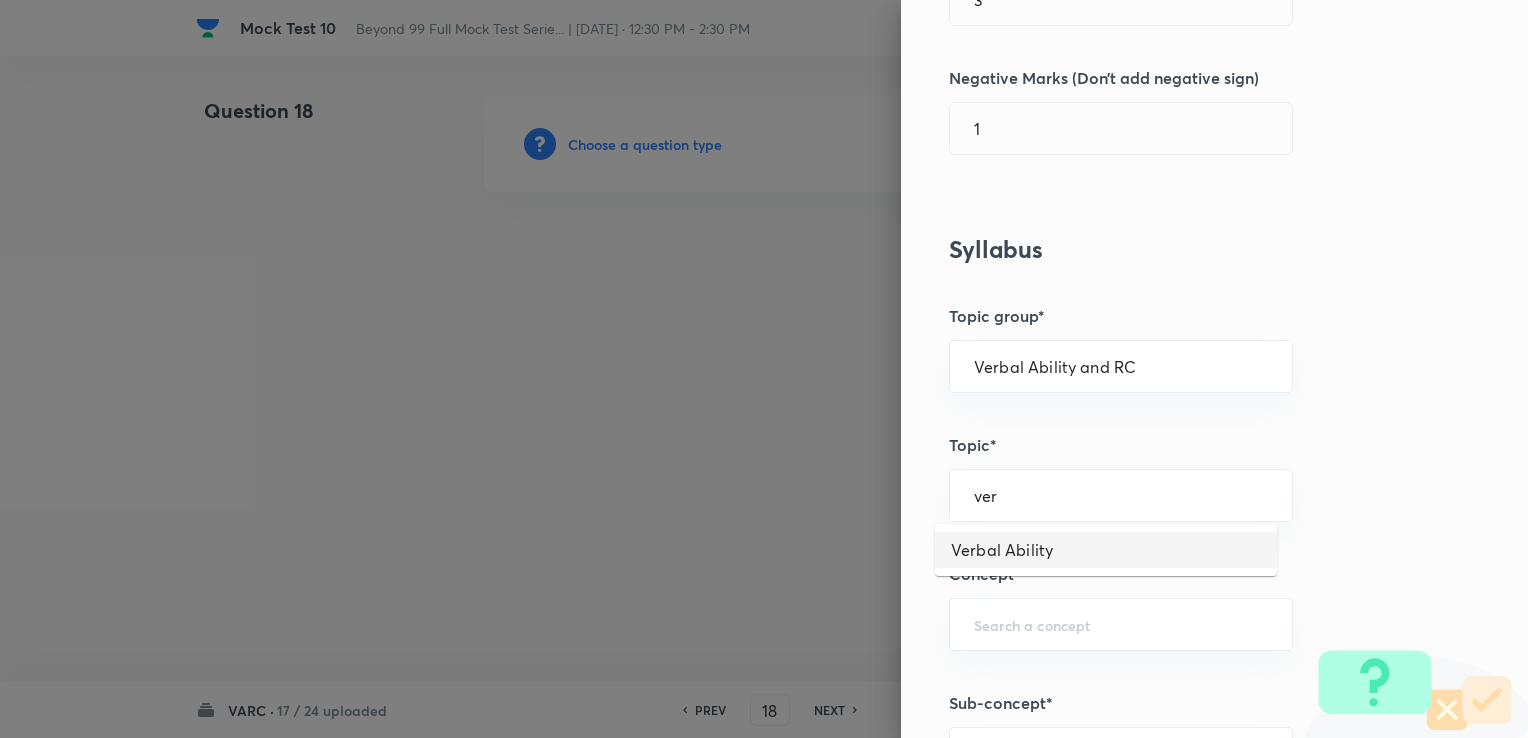 type on "Verbal Ability" 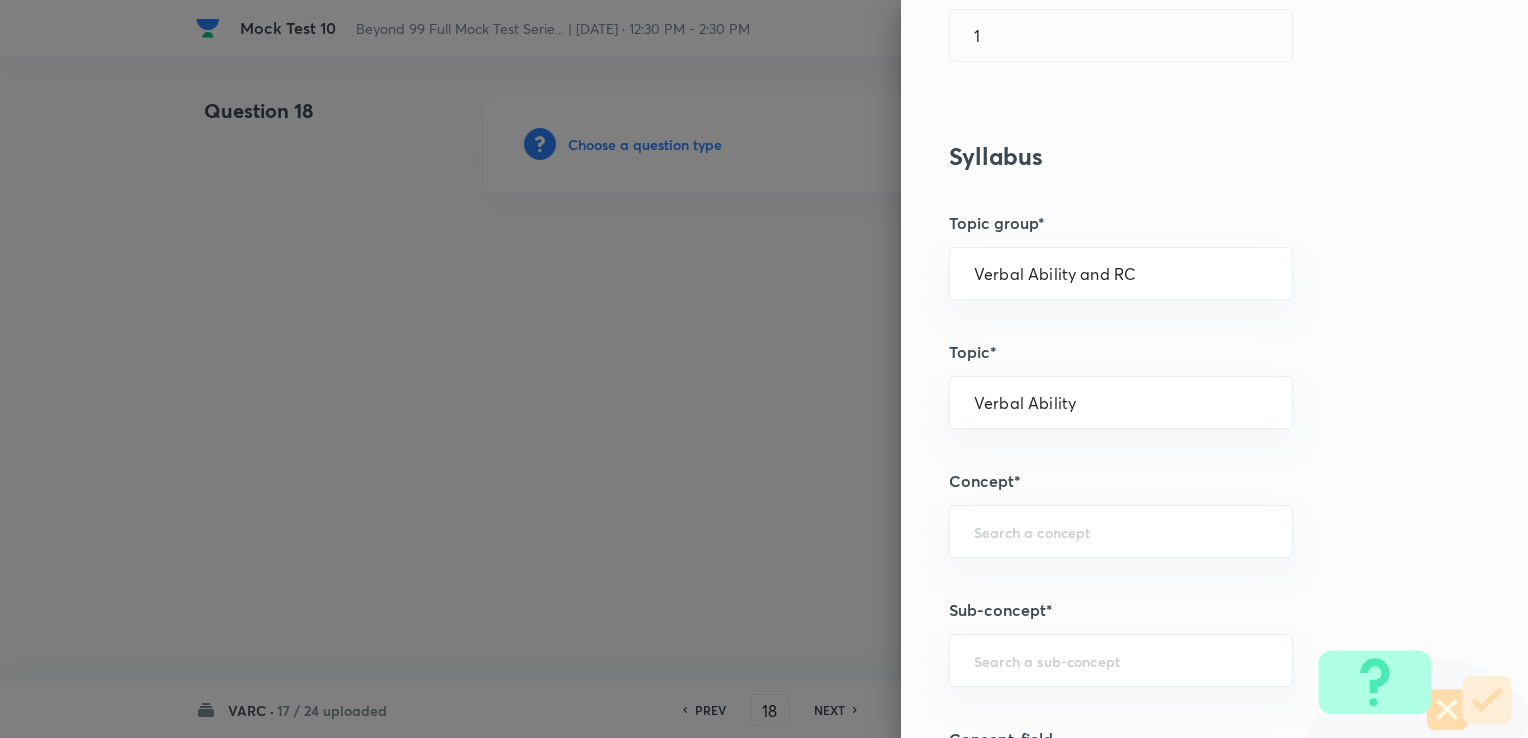 scroll, scrollTop: 700, scrollLeft: 0, axis: vertical 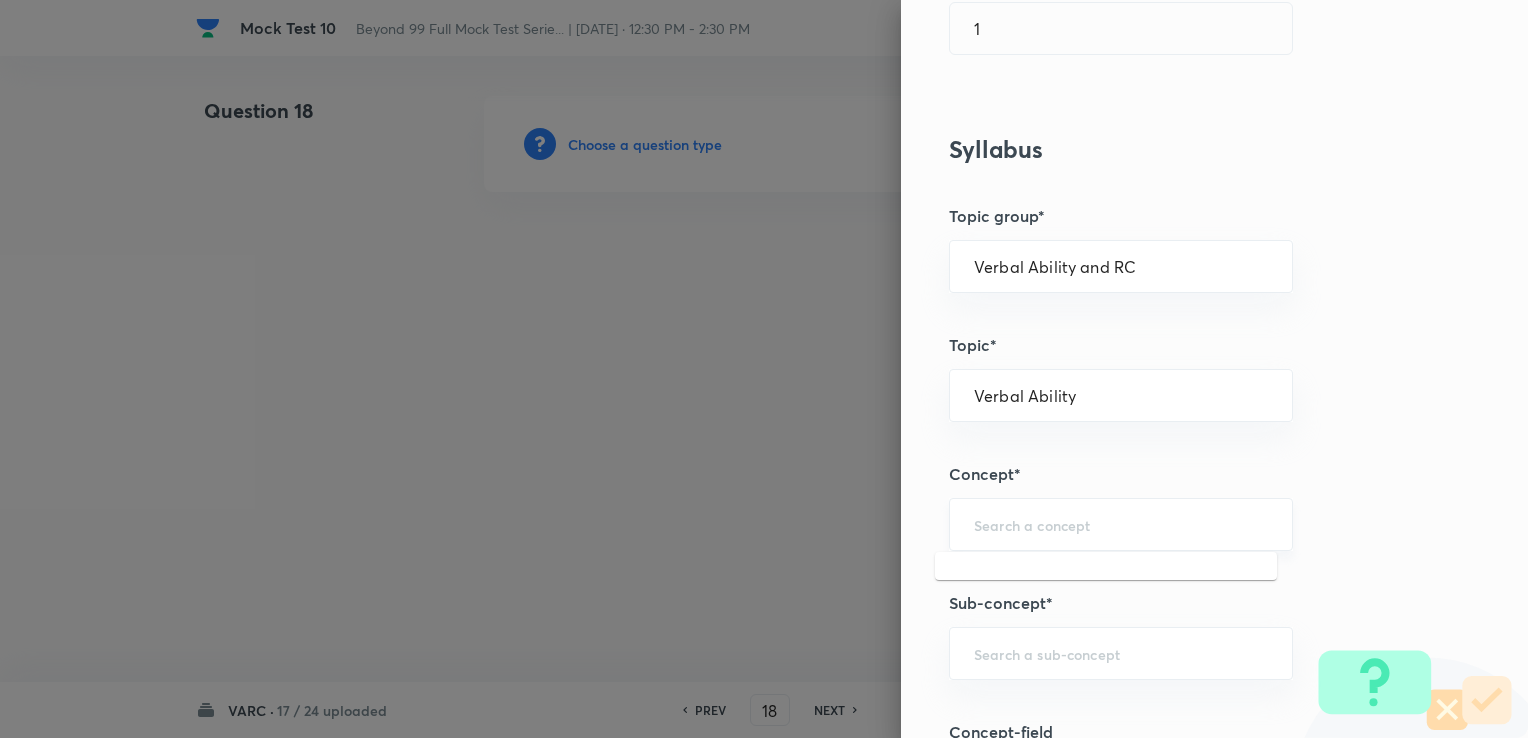 click at bounding box center [1121, 524] 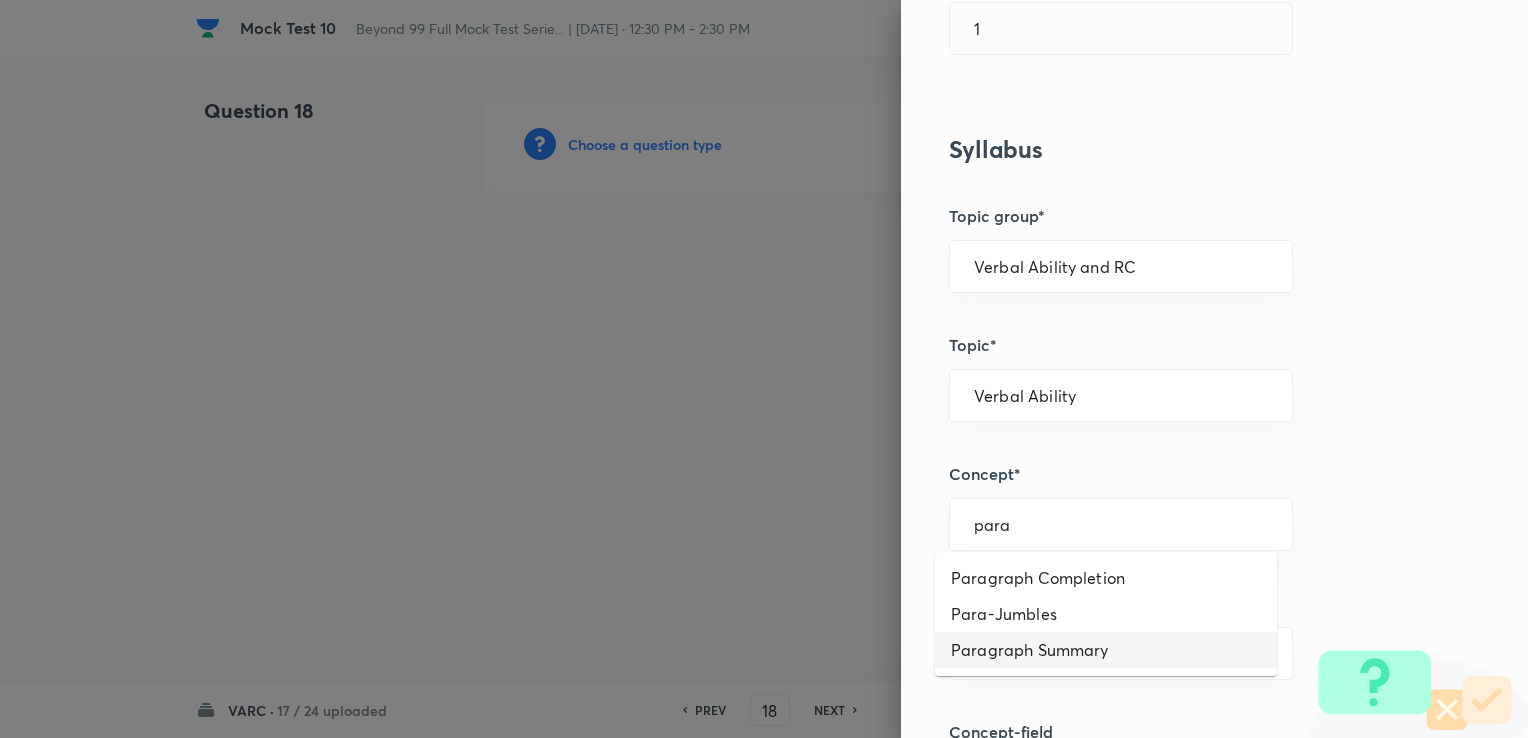 click on "Paragraph Summary" at bounding box center (1106, 650) 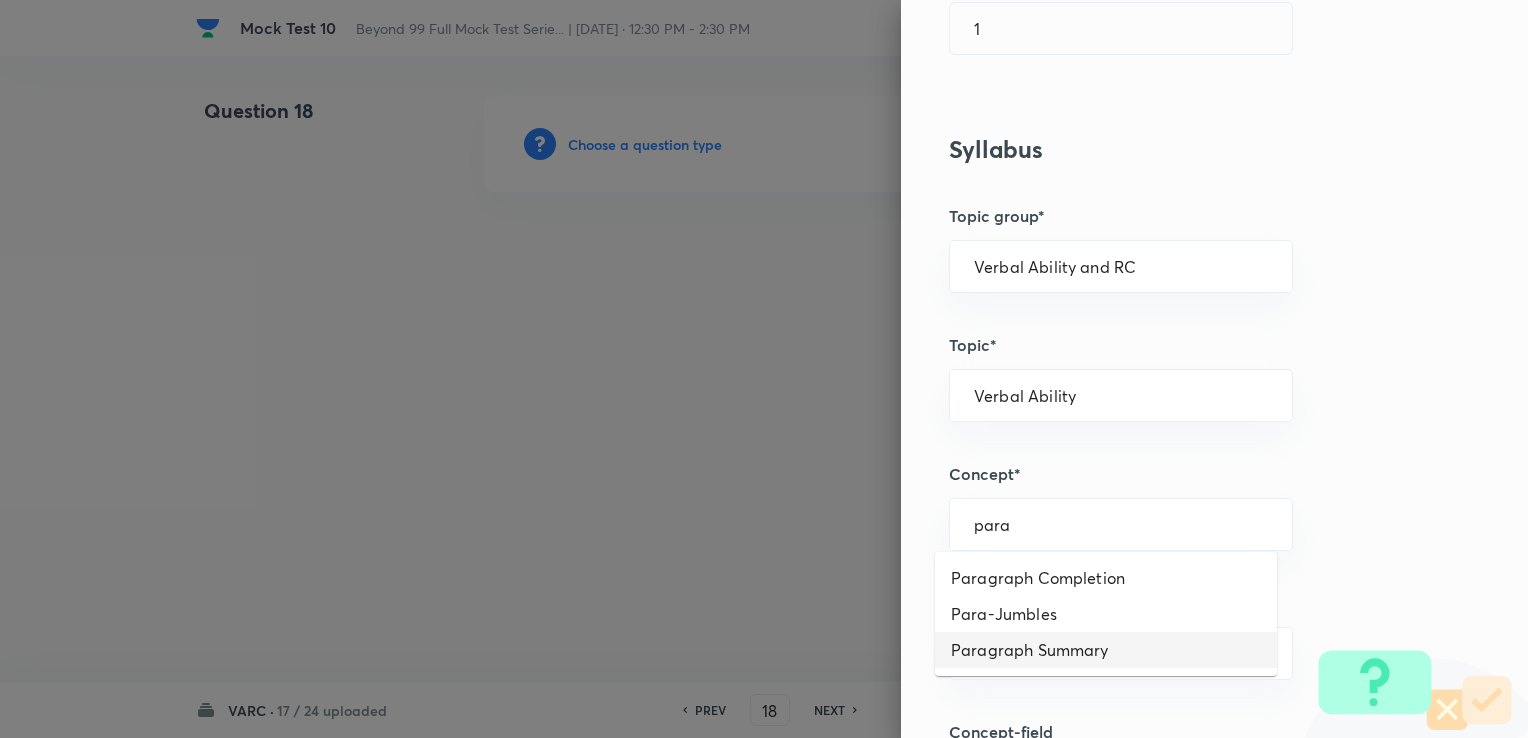 type on "Paragraph Summary" 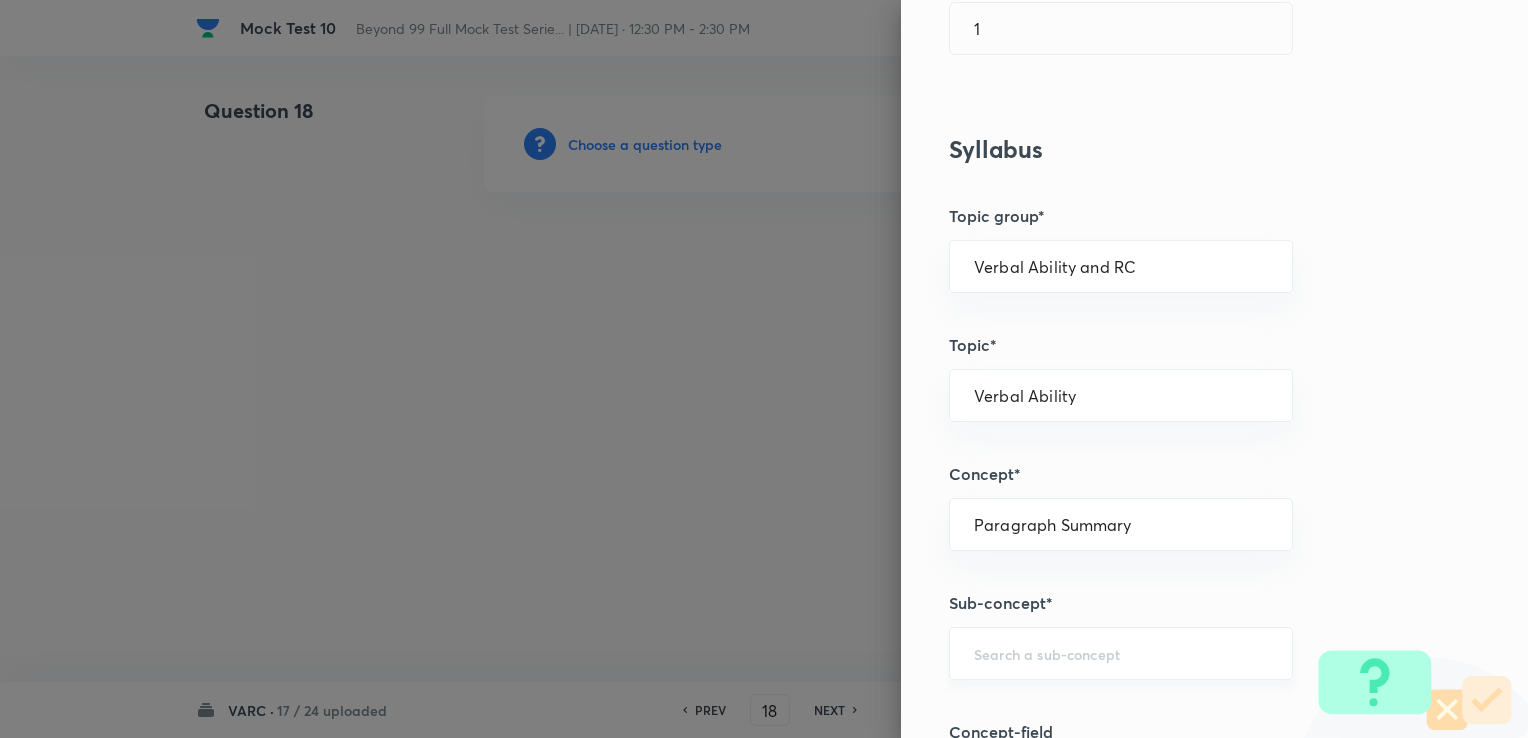 click on "​" at bounding box center (1121, 653) 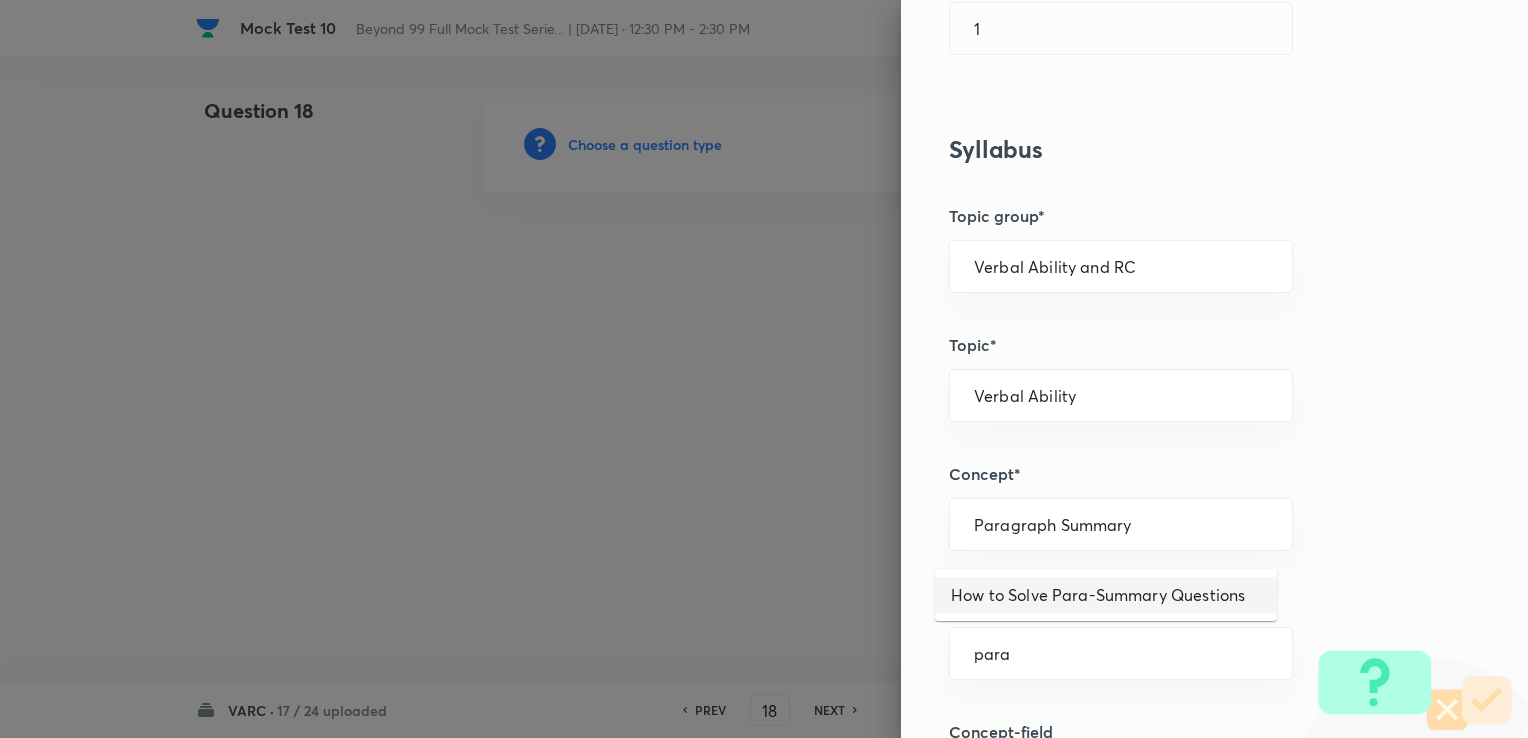 click on "How to Solve Para-Summary Questions" at bounding box center [1106, 595] 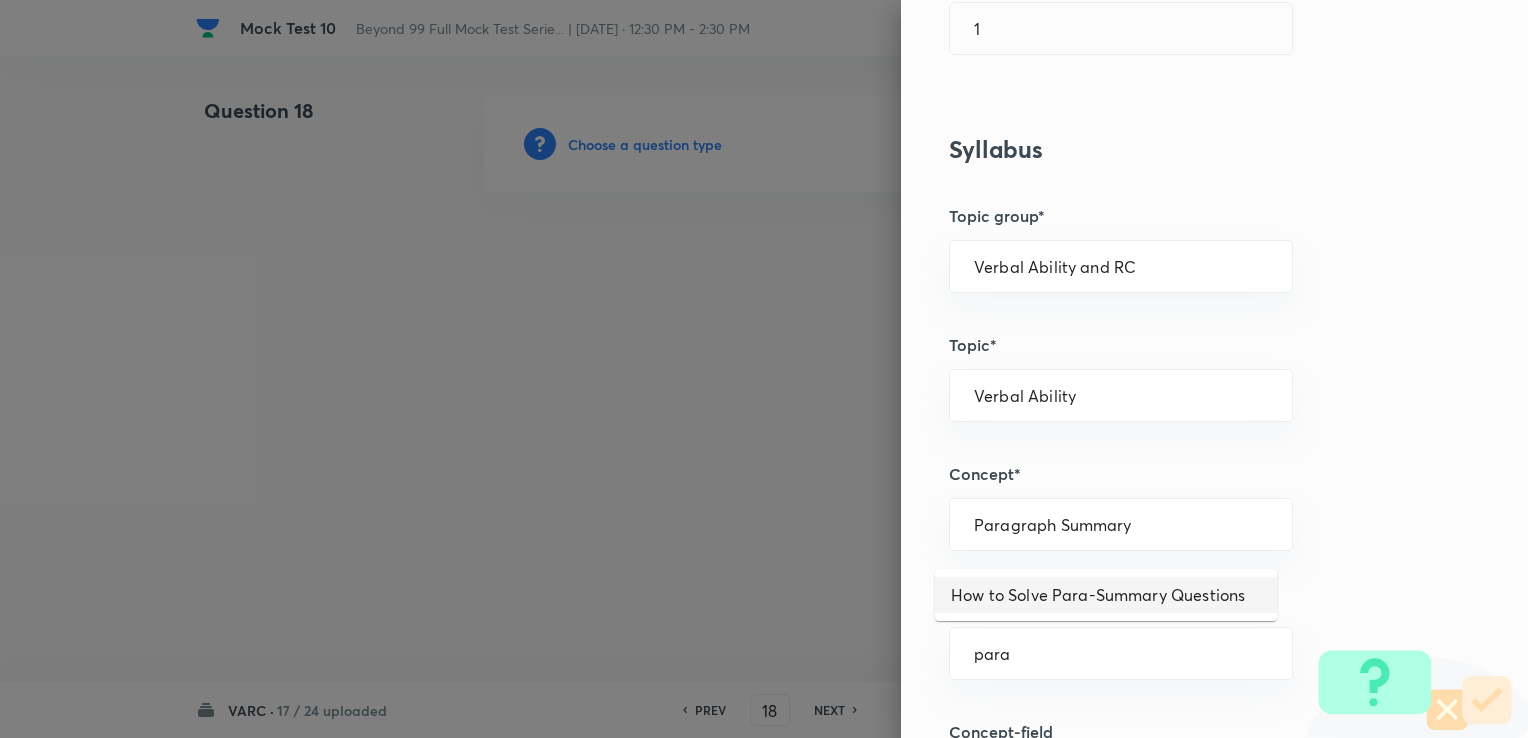 type on "How to Solve Para-Summary Questions" 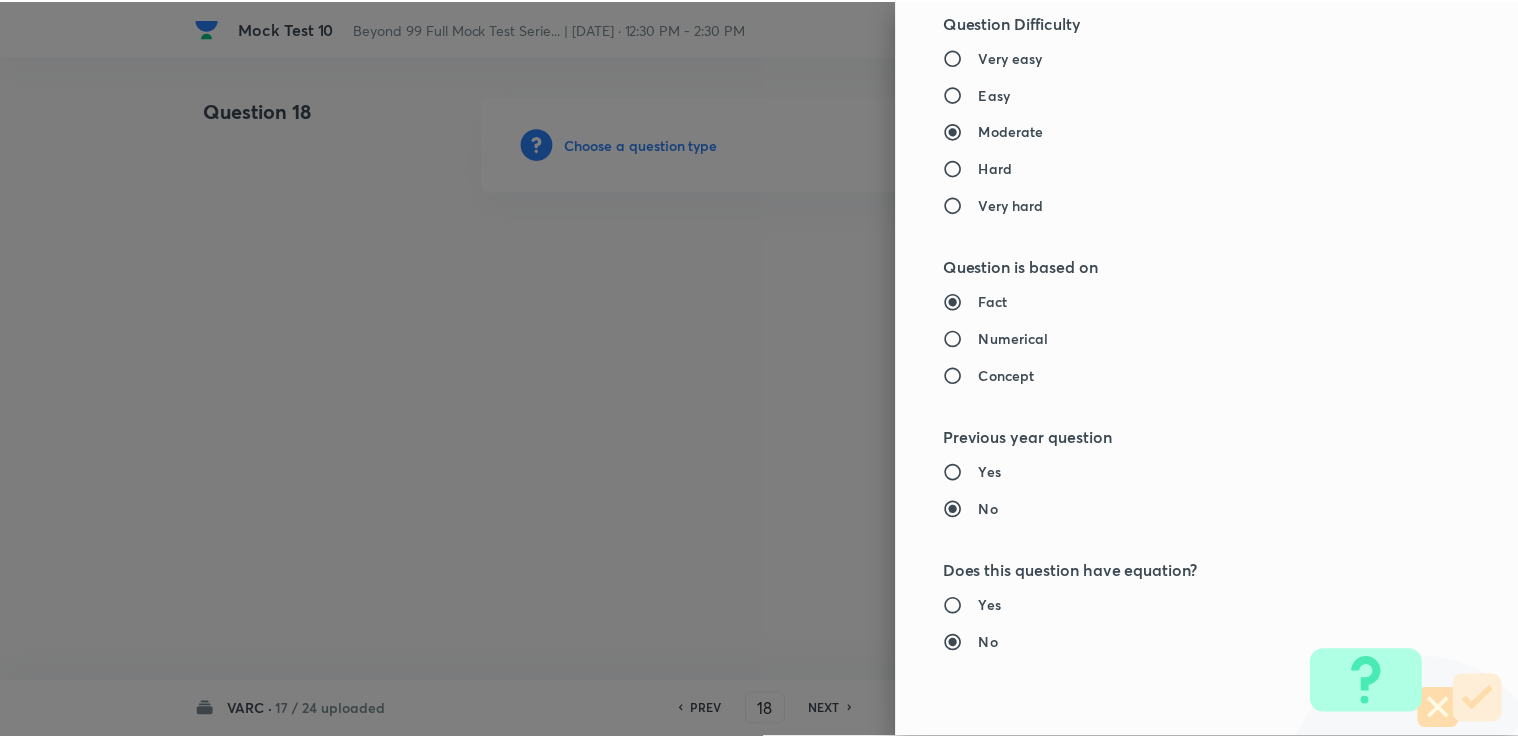 scroll, scrollTop: 1984, scrollLeft: 0, axis: vertical 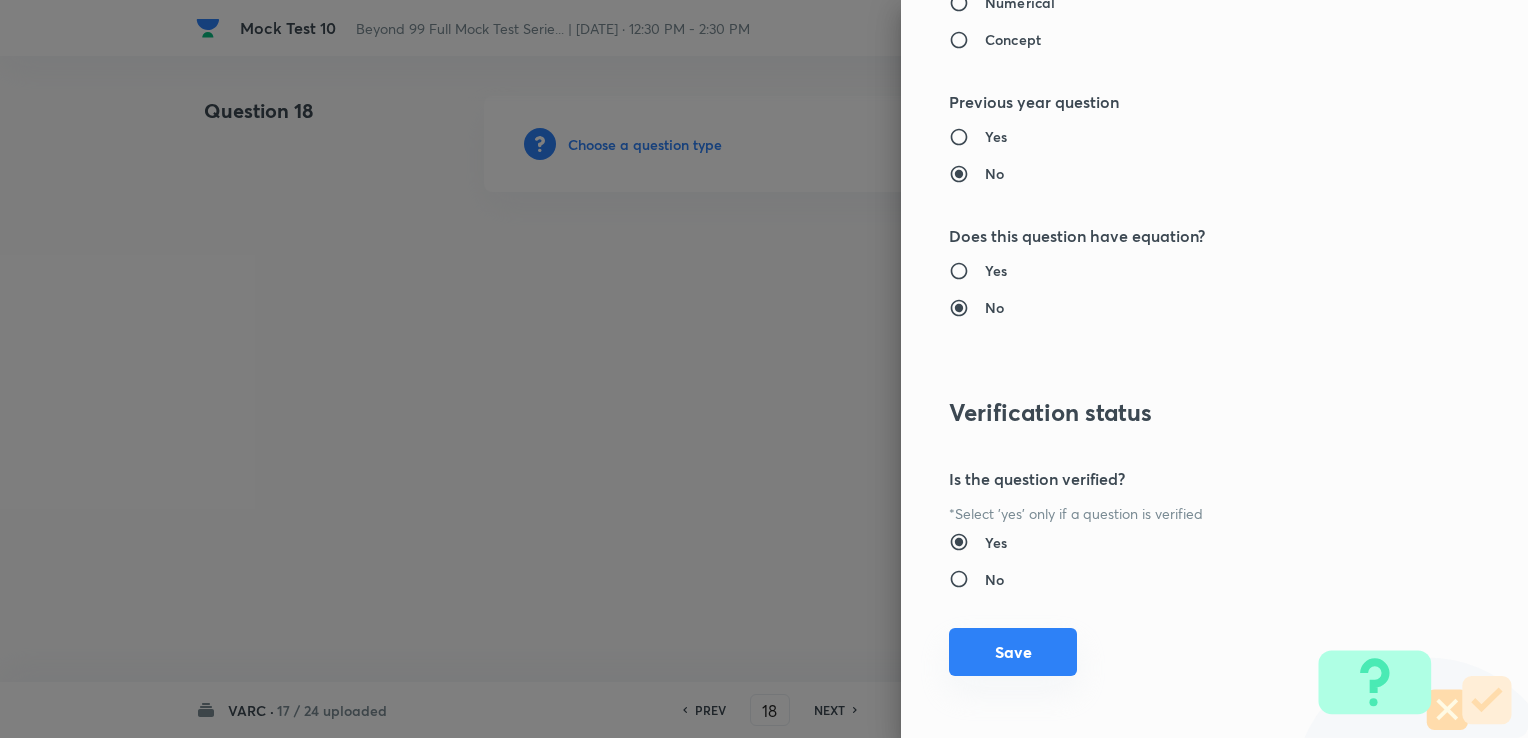 drag, startPoint x: 1024, startPoint y: 633, endPoint x: 1012, endPoint y: 639, distance: 13.416408 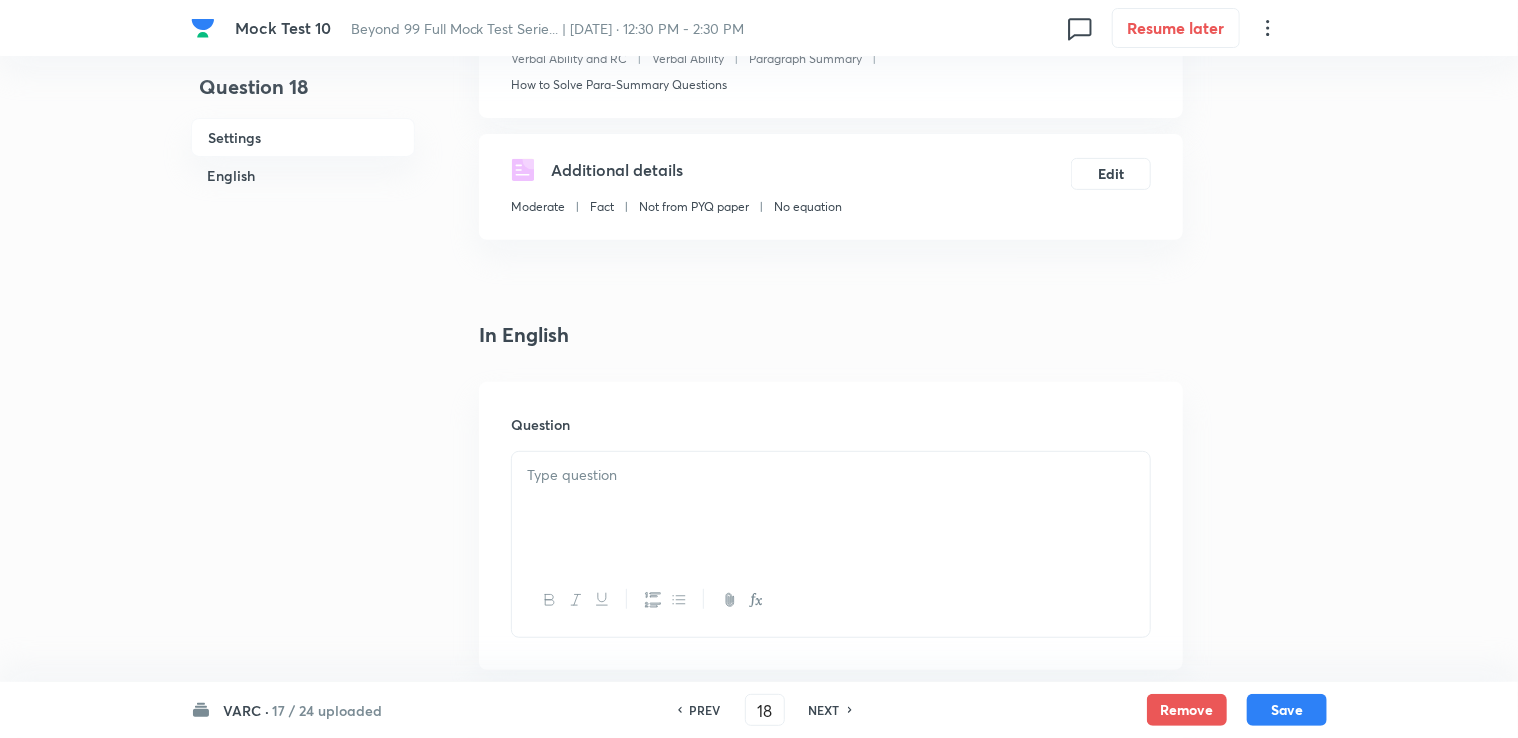 scroll, scrollTop: 300, scrollLeft: 0, axis: vertical 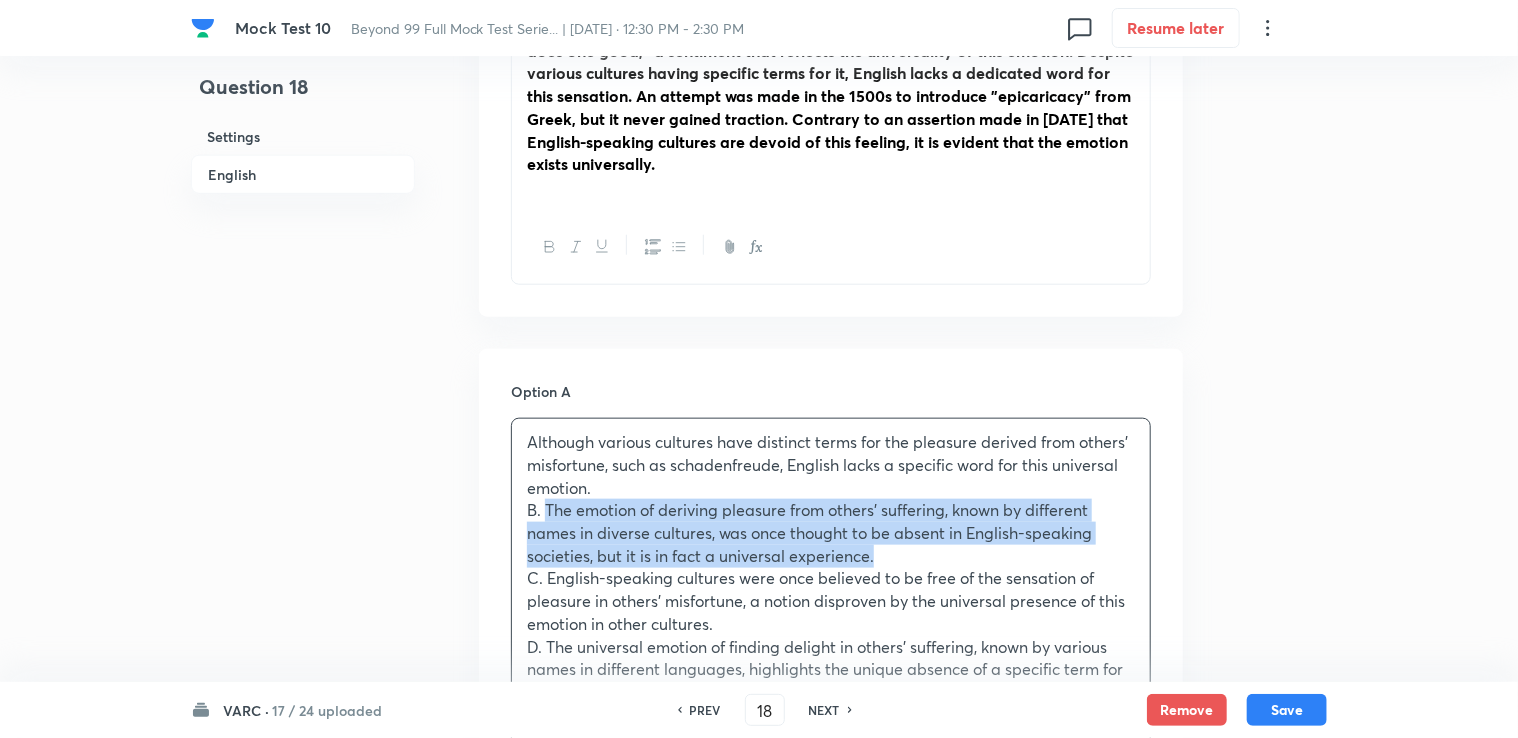 drag, startPoint x: 549, startPoint y: 486, endPoint x: 903, endPoint y: 534, distance: 357.2394 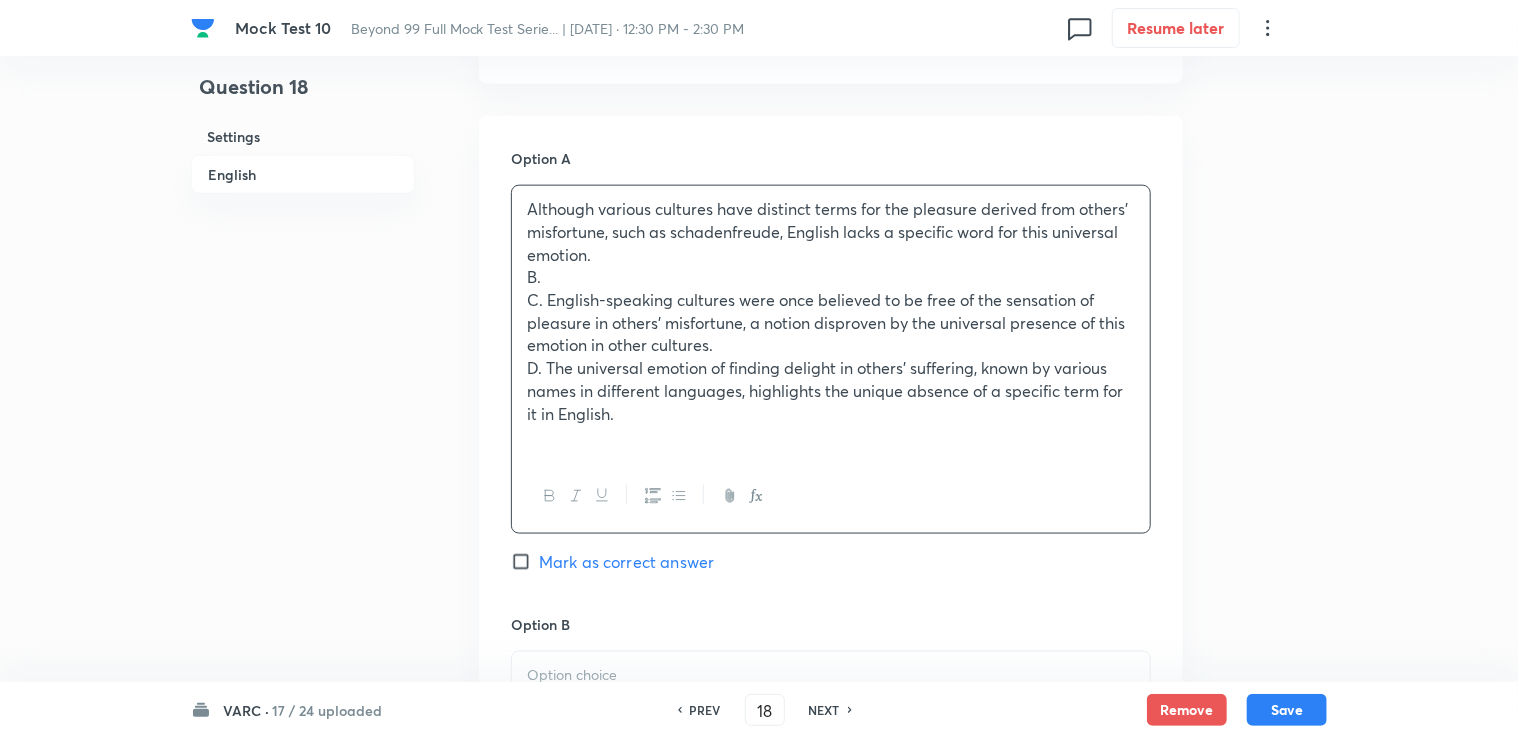 scroll, scrollTop: 1200, scrollLeft: 0, axis: vertical 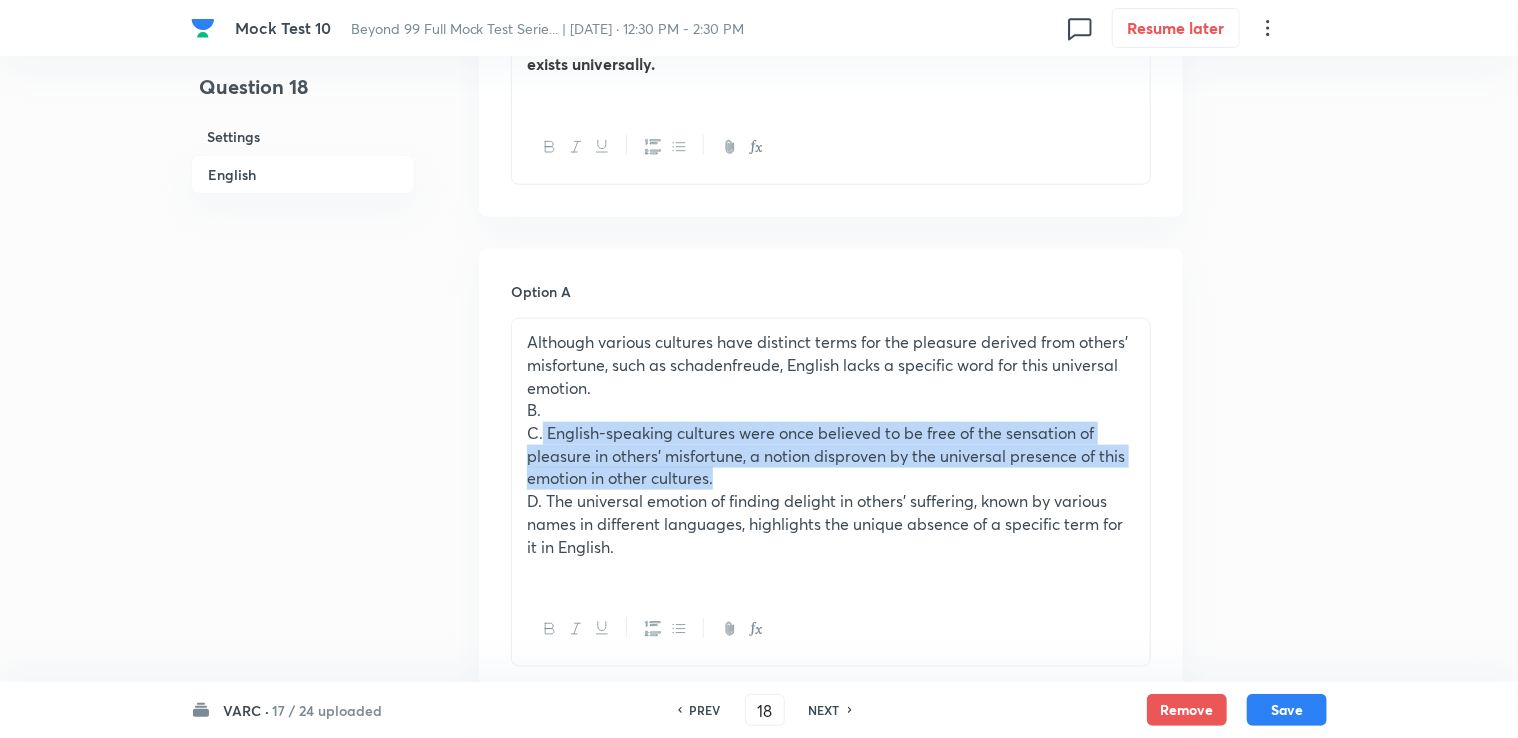 drag, startPoint x: 548, startPoint y: 409, endPoint x: 753, endPoint y: 454, distance: 209.88092 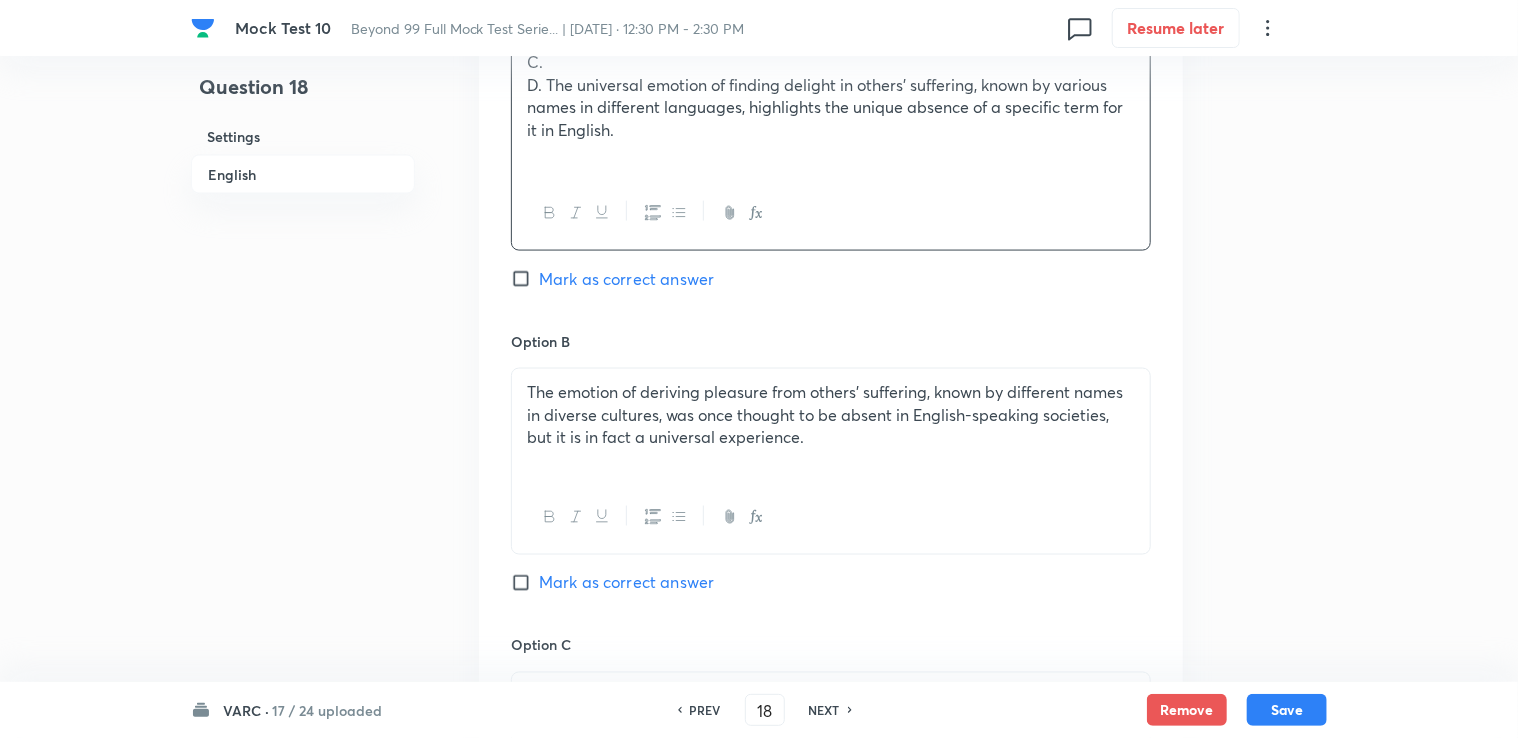 scroll, scrollTop: 1600, scrollLeft: 0, axis: vertical 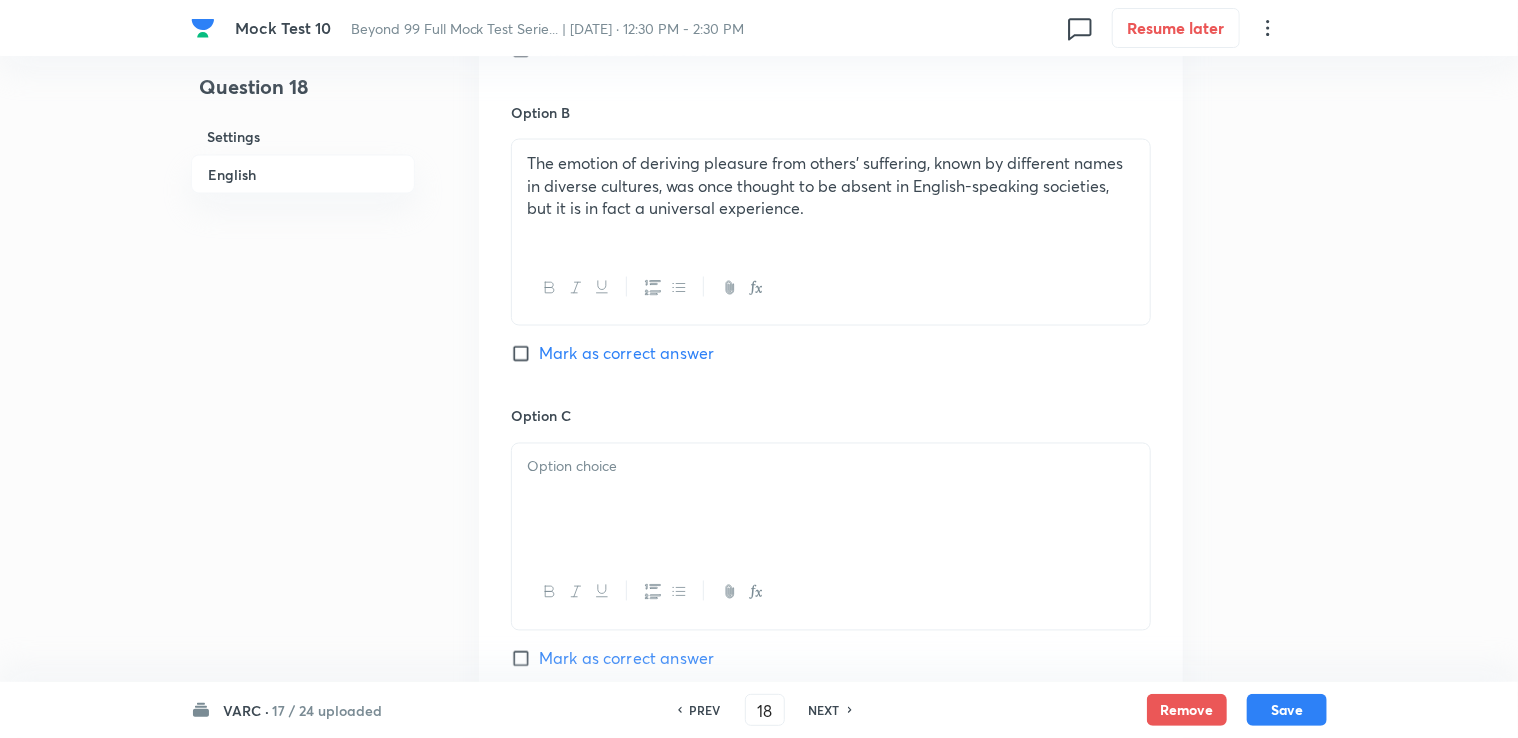 drag, startPoint x: 614, startPoint y: 530, endPoint x: 567, endPoint y: 487, distance: 63.702435 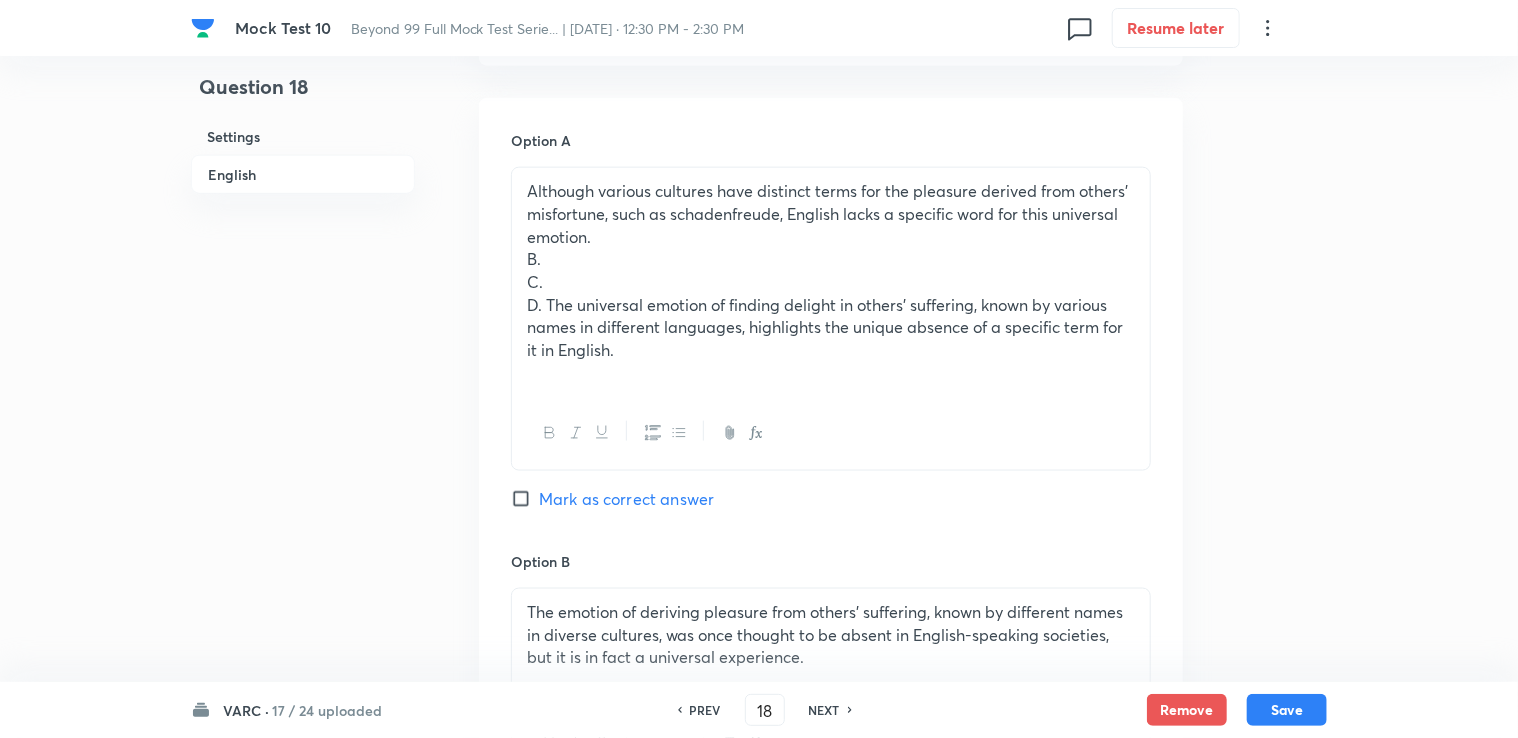 scroll, scrollTop: 1100, scrollLeft: 0, axis: vertical 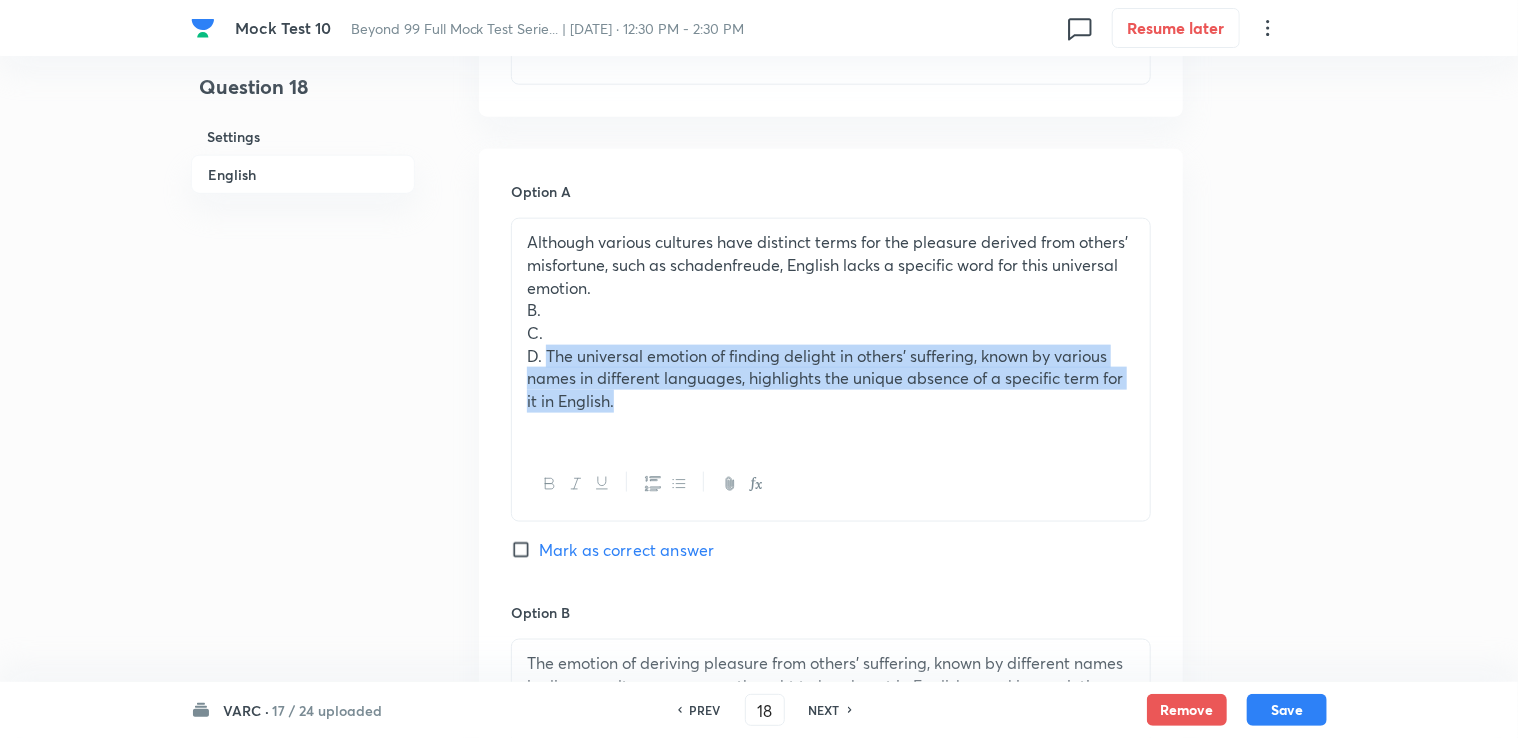 drag, startPoint x: 545, startPoint y: 334, endPoint x: 616, endPoint y: 383, distance: 86.26703 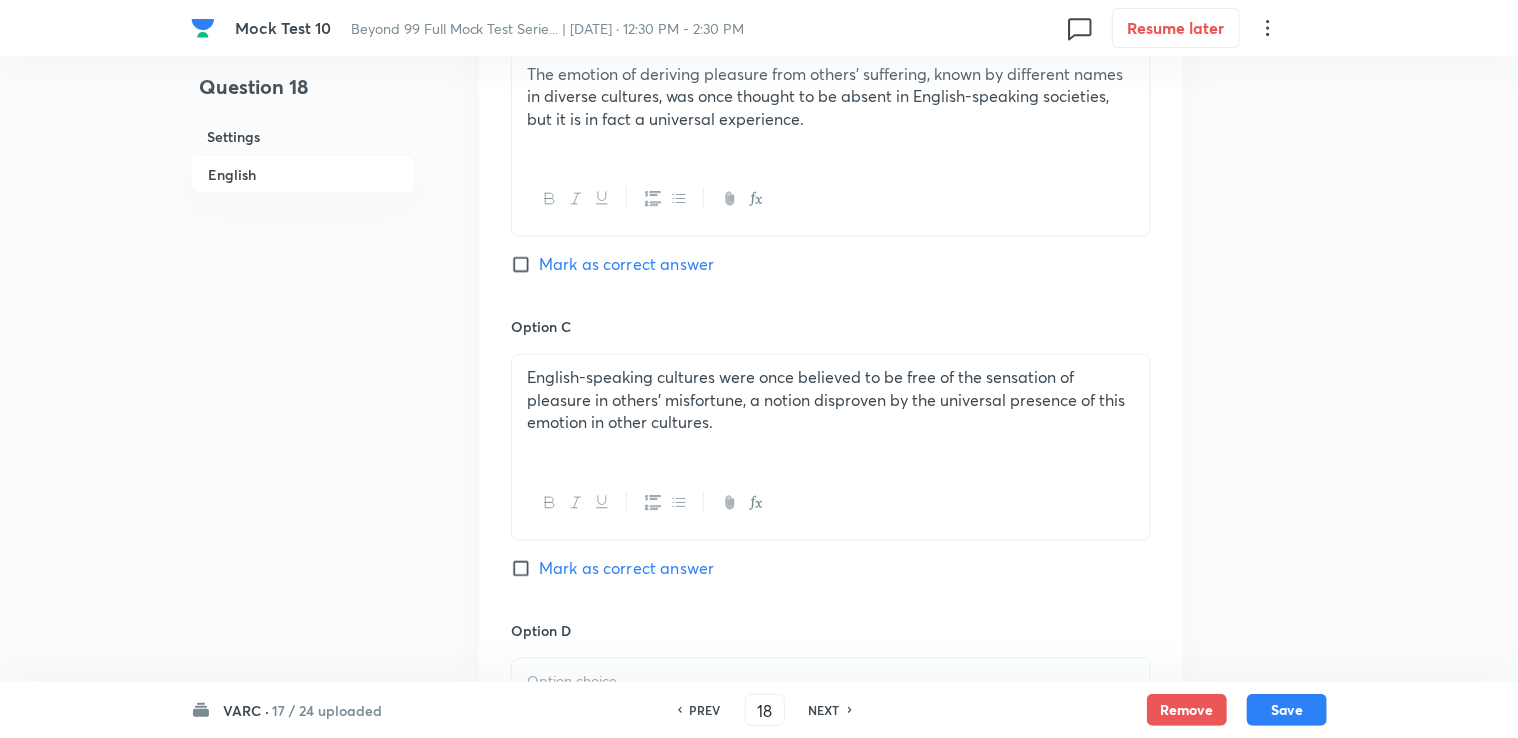 scroll, scrollTop: 1700, scrollLeft: 0, axis: vertical 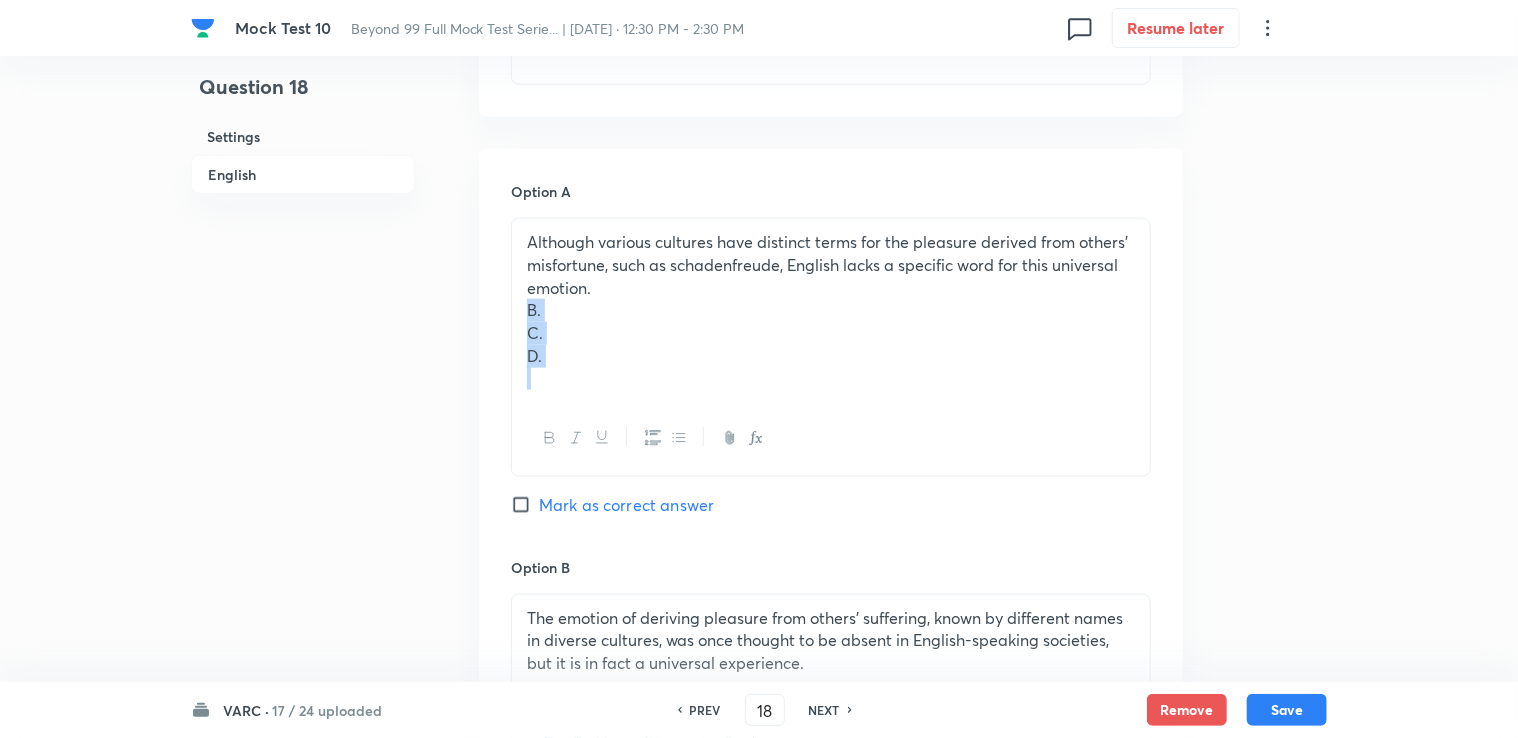 drag, startPoint x: 525, startPoint y: 287, endPoint x: 544, endPoint y: 359, distance: 74.46476 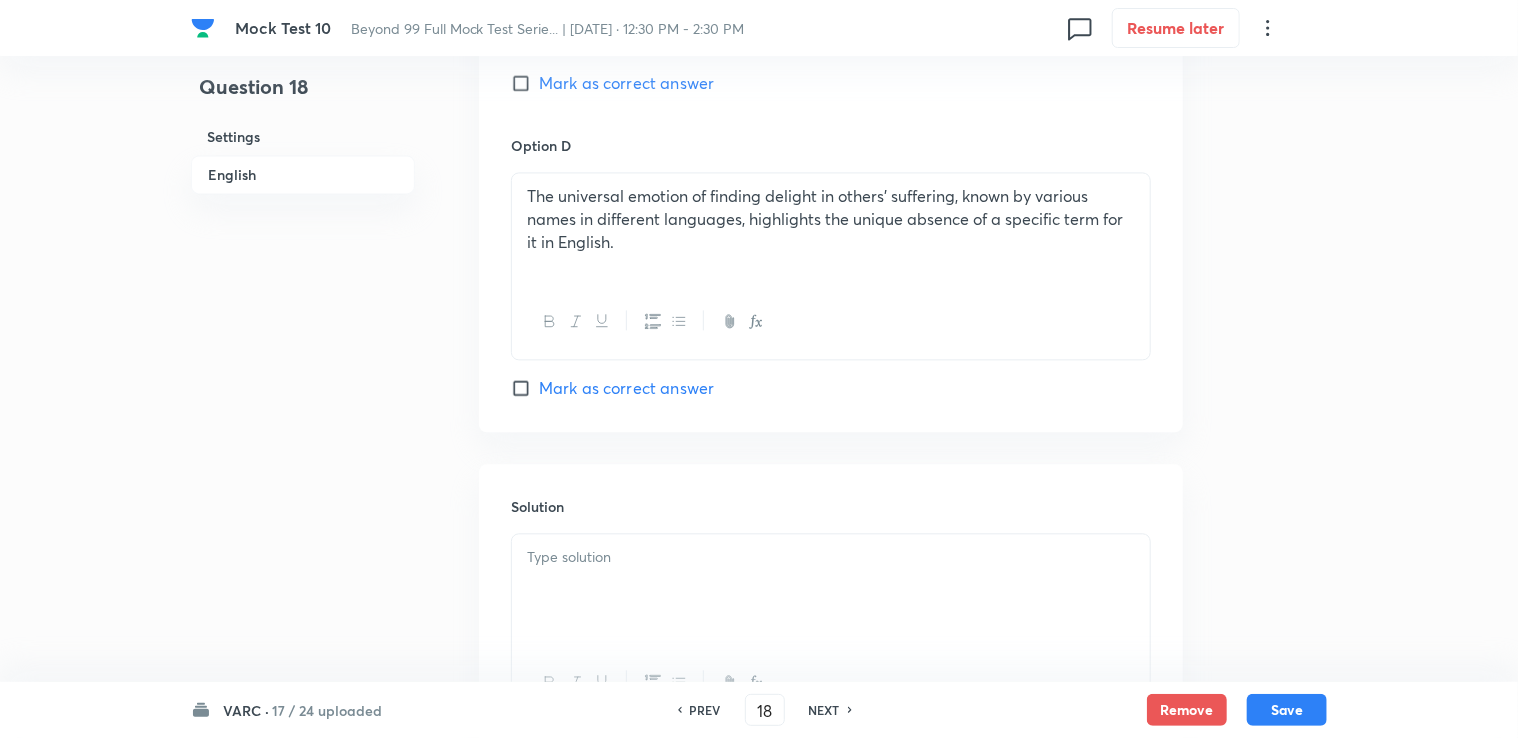 scroll, scrollTop: 2100, scrollLeft: 0, axis: vertical 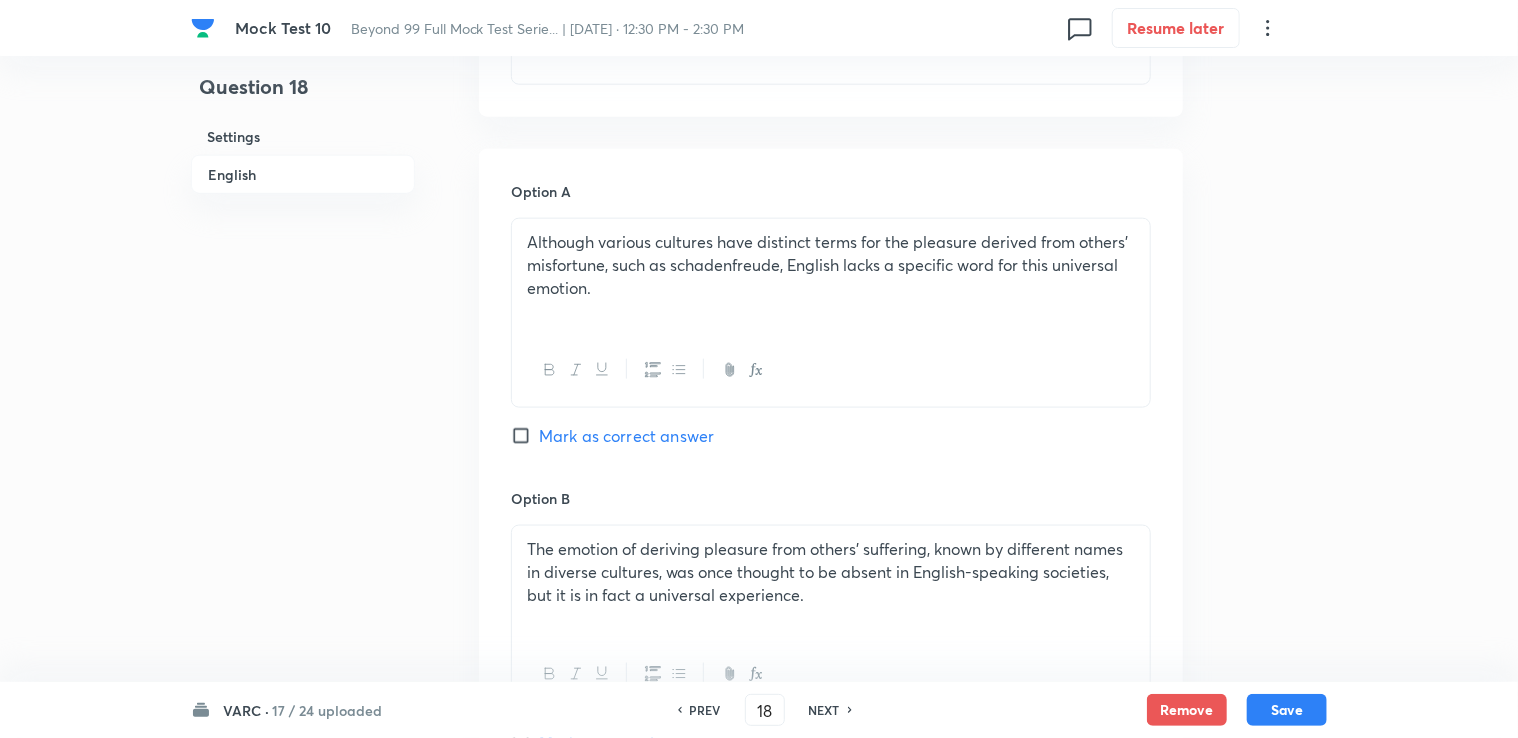 click on "Option A Although various cultures have distinct terms for the pleasure derived from others' misfortune, such as schadenfreude, English lacks a specific word for this universal emotion. [PERSON_NAME] as correct answer" at bounding box center [831, 334] 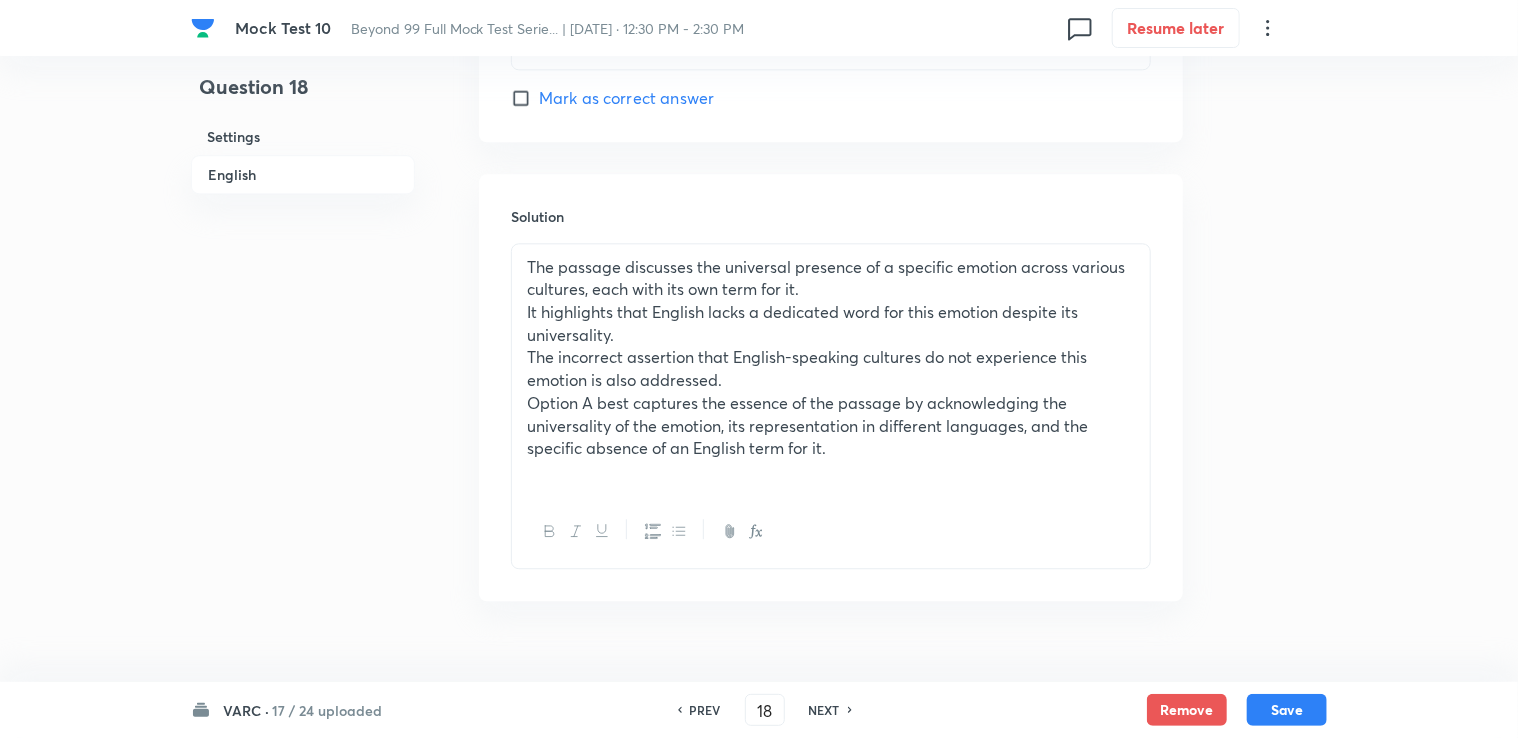 scroll, scrollTop: 2364, scrollLeft: 0, axis: vertical 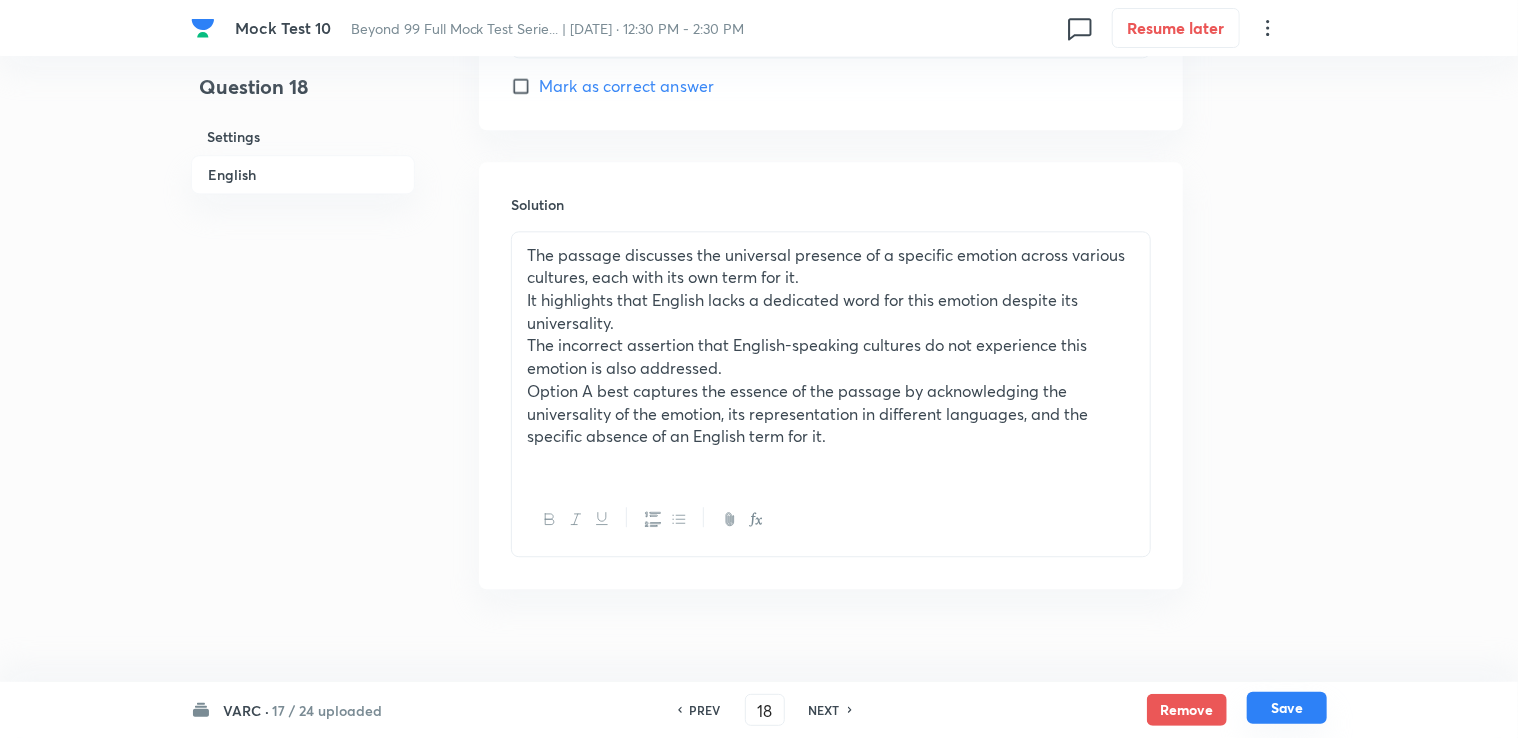 click on "Save" at bounding box center (1287, 708) 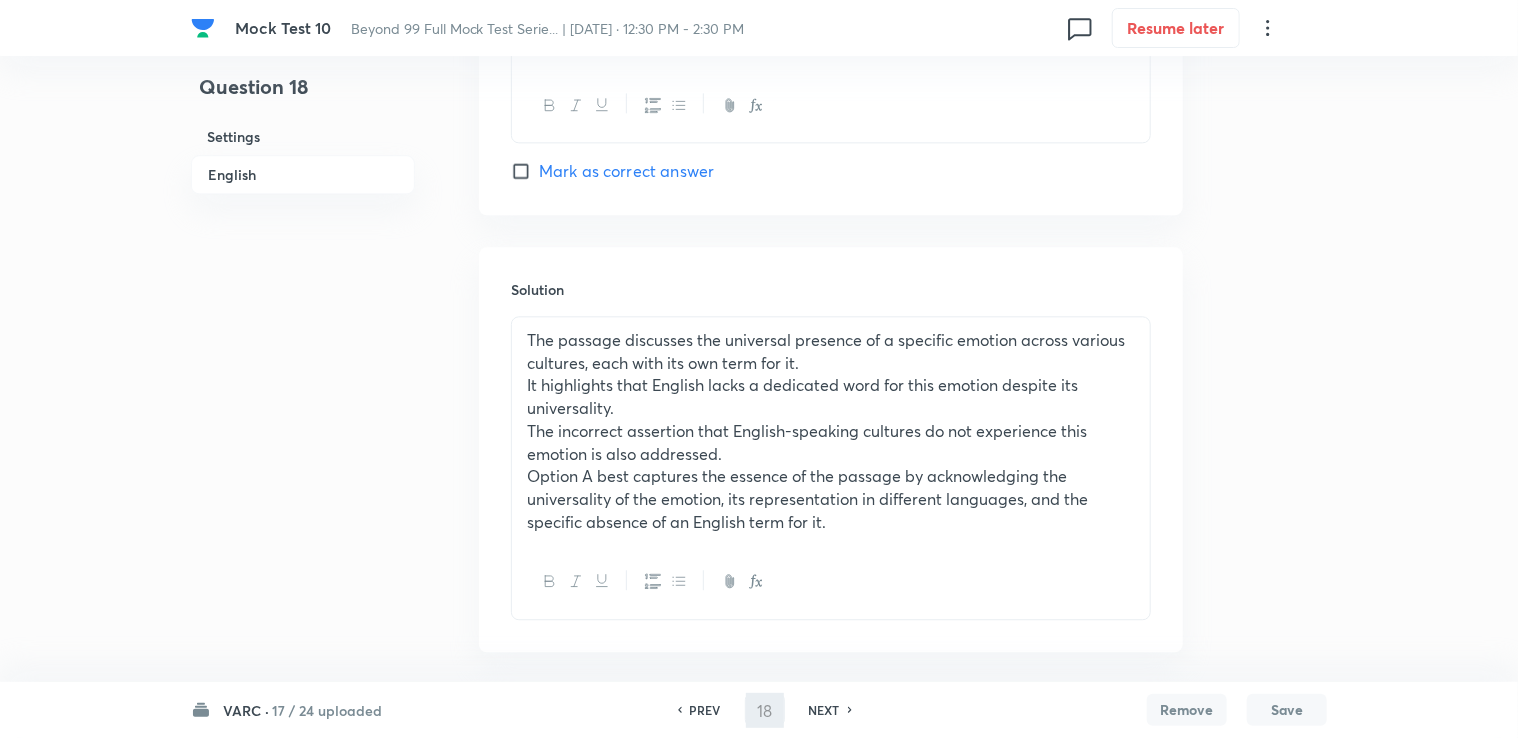 scroll, scrollTop: 2051, scrollLeft: 0, axis: vertical 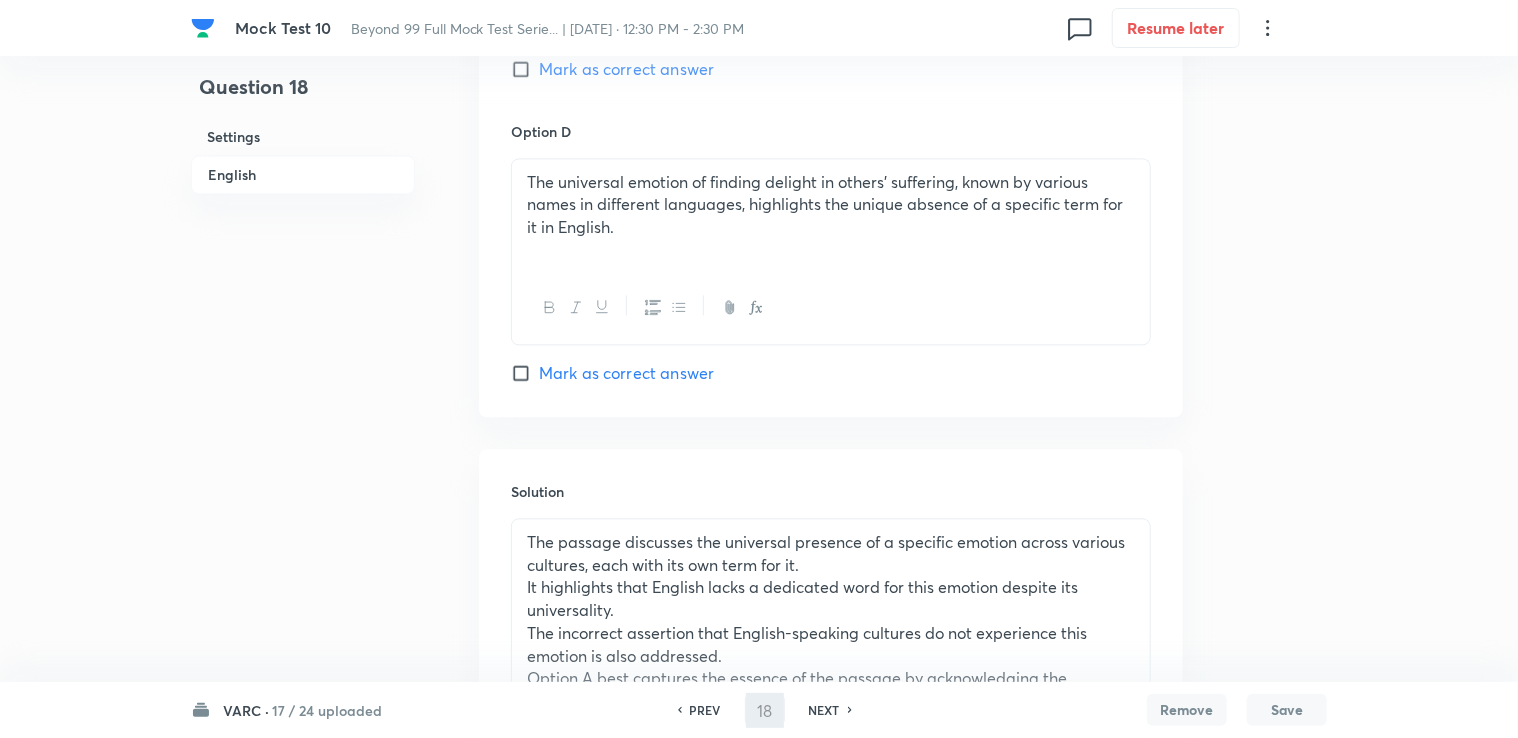 type on "19" 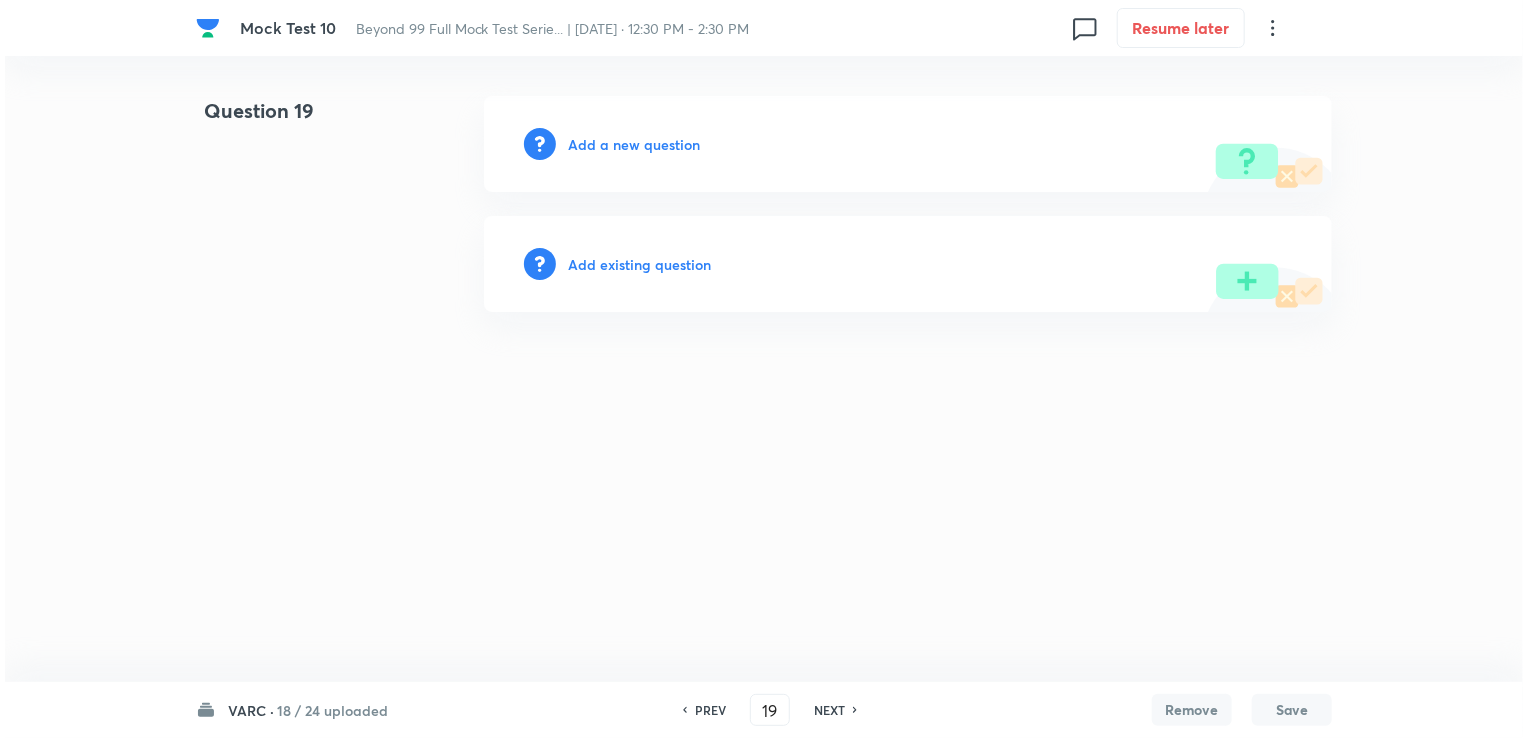 scroll, scrollTop: 0, scrollLeft: 0, axis: both 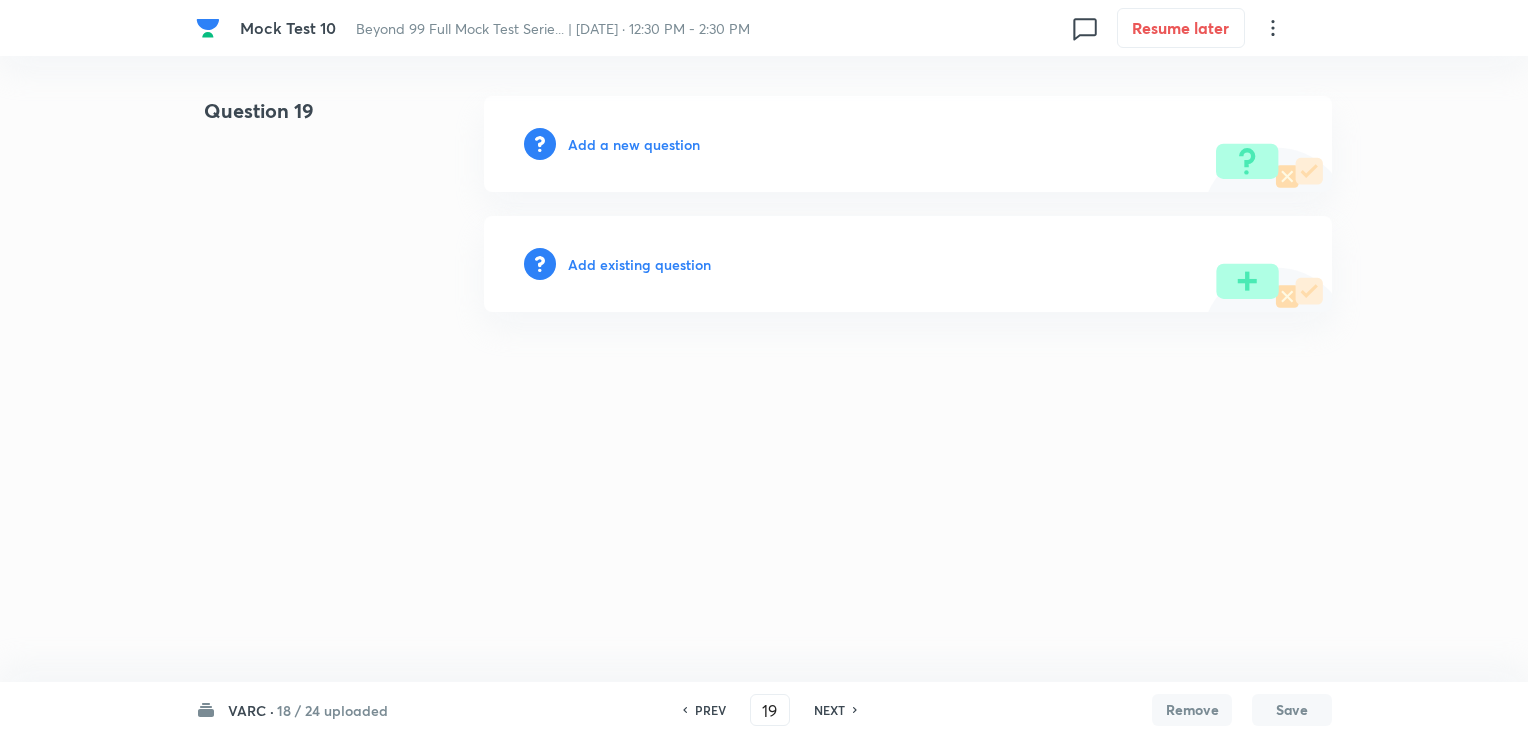 click on "Add a new question" at bounding box center [634, 144] 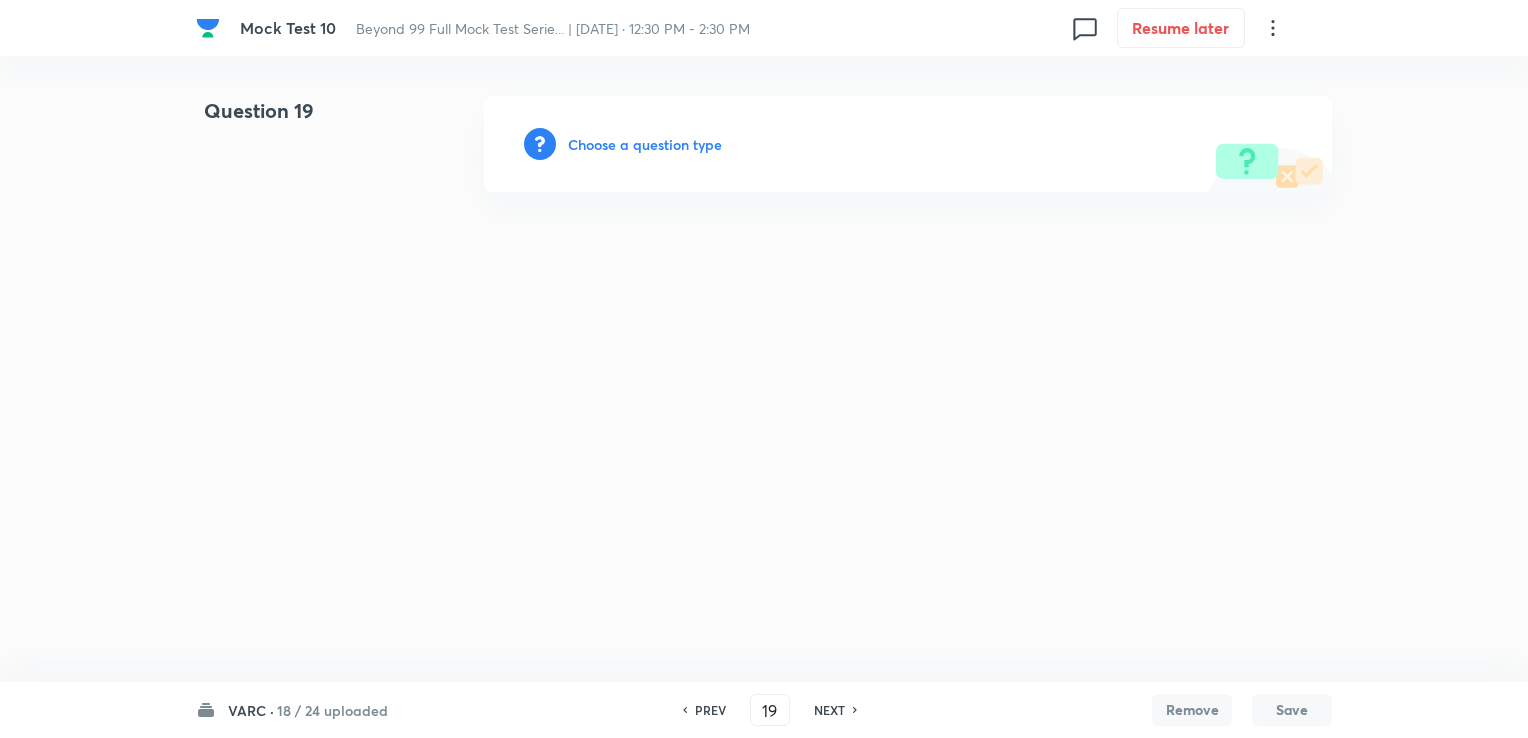 click on "Choose a question type" at bounding box center (645, 144) 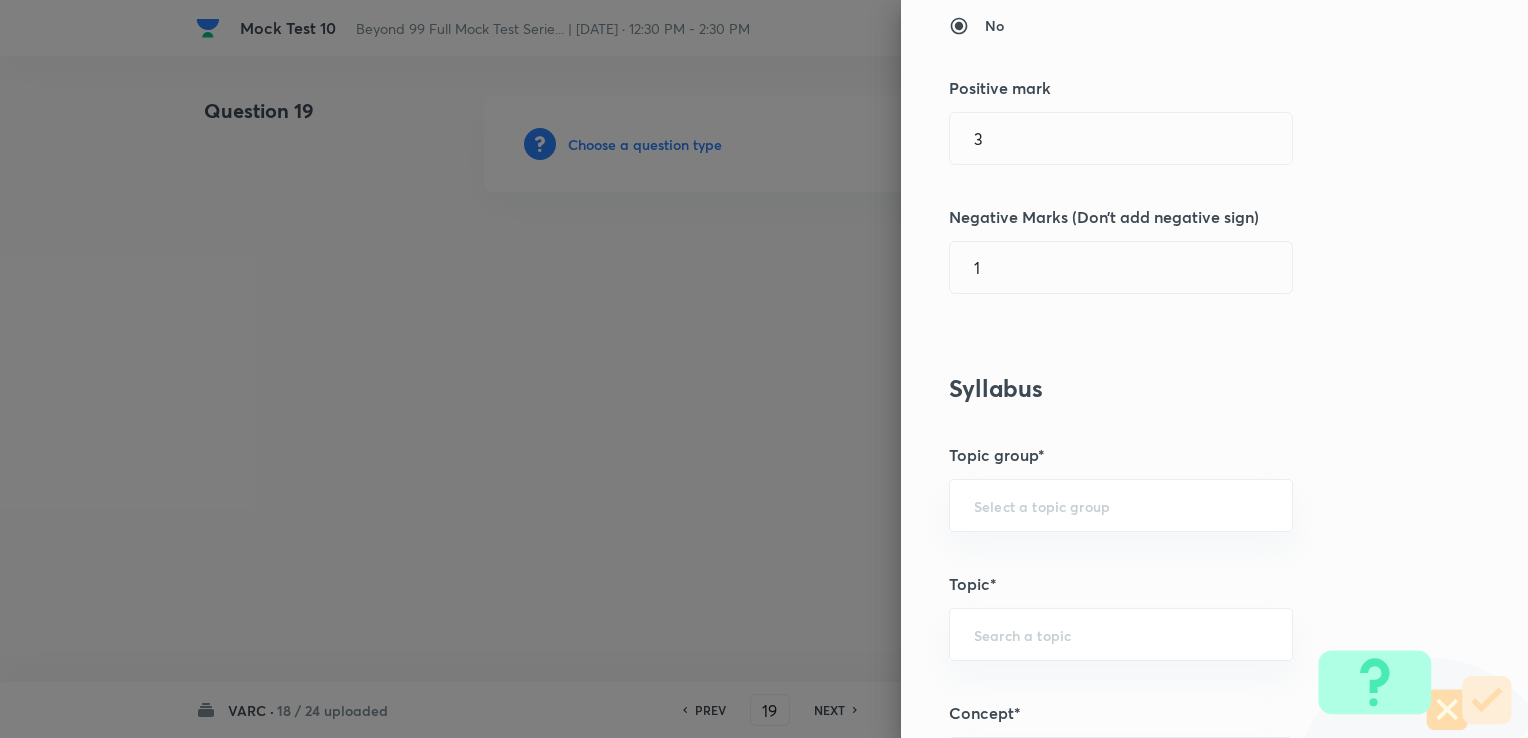 scroll, scrollTop: 500, scrollLeft: 0, axis: vertical 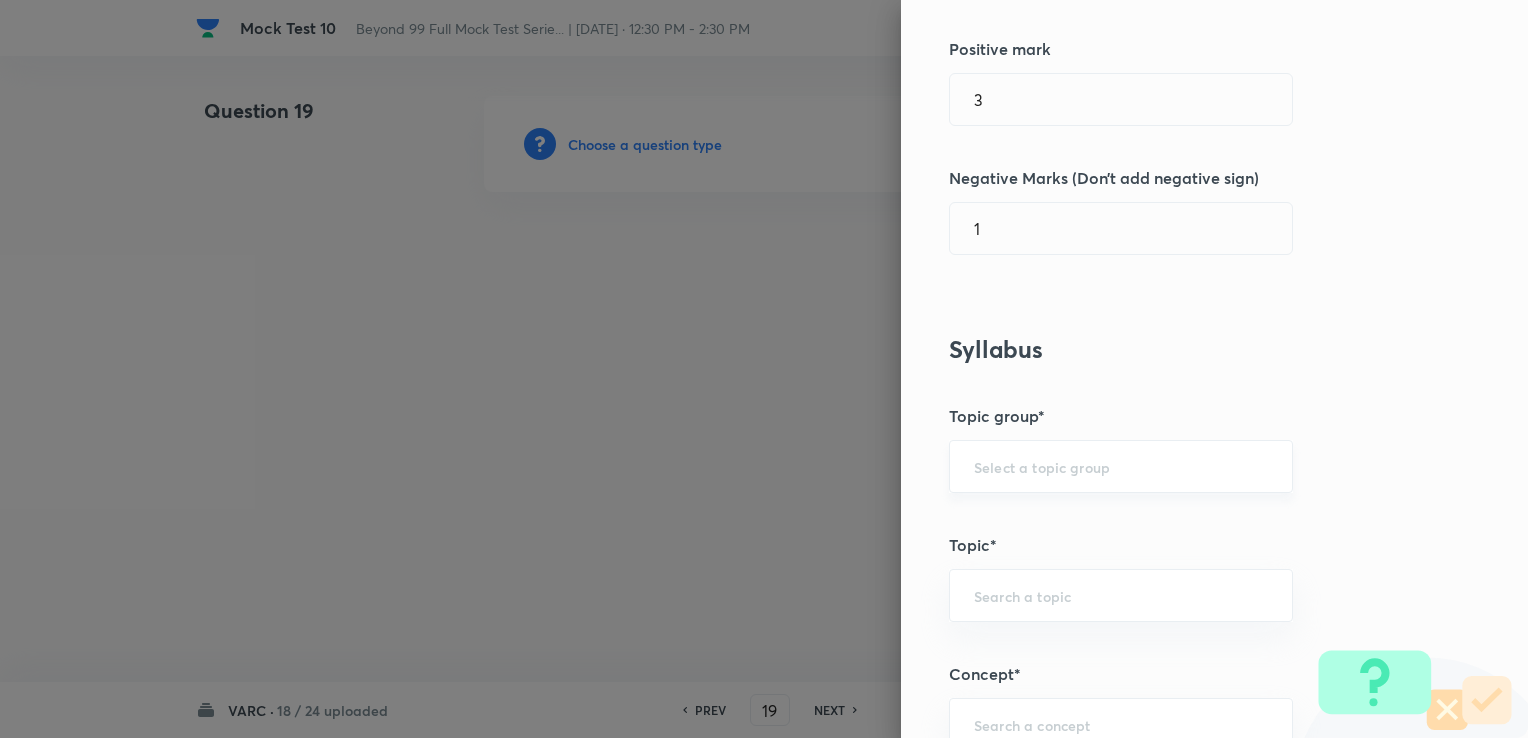 click on "​" at bounding box center (1121, 466) 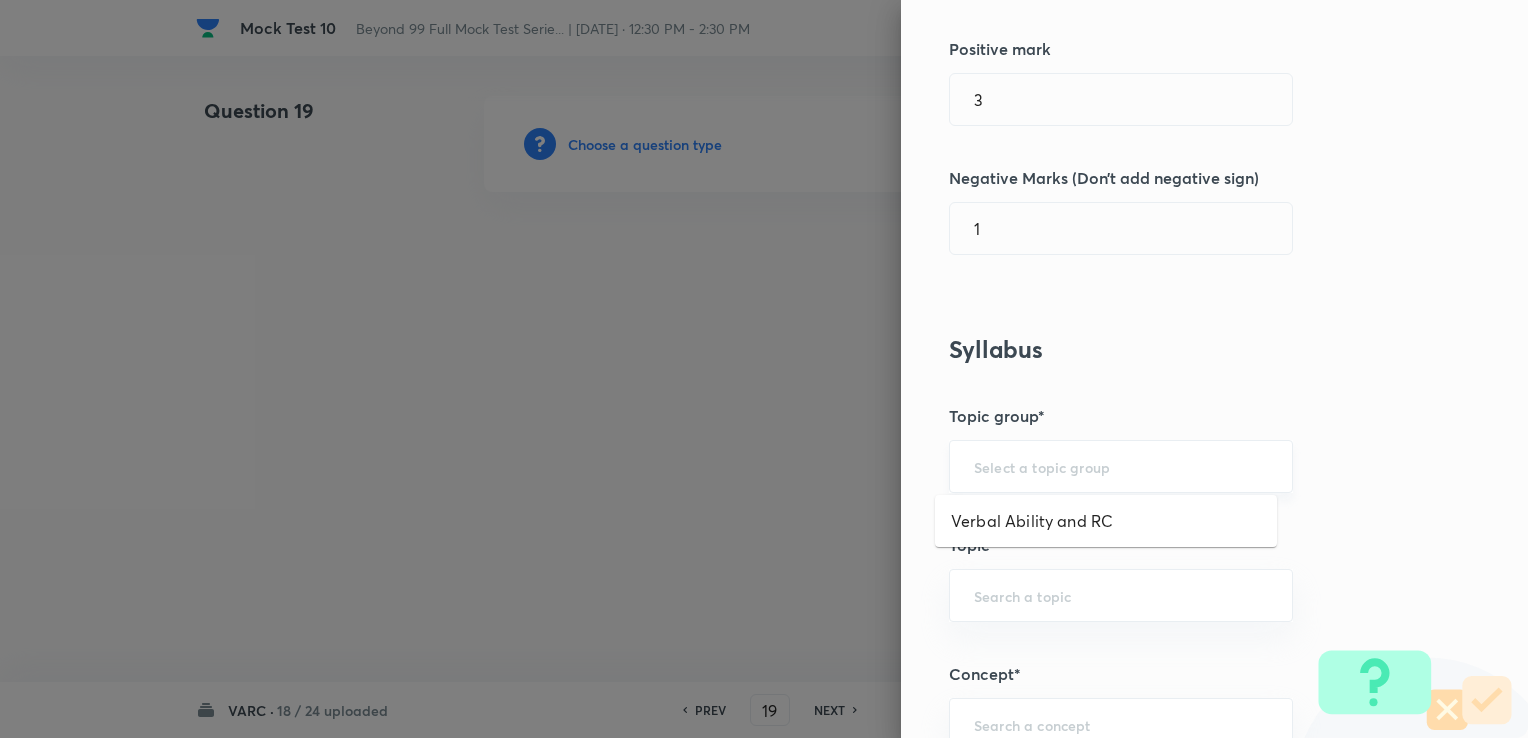 click at bounding box center (1121, 466) 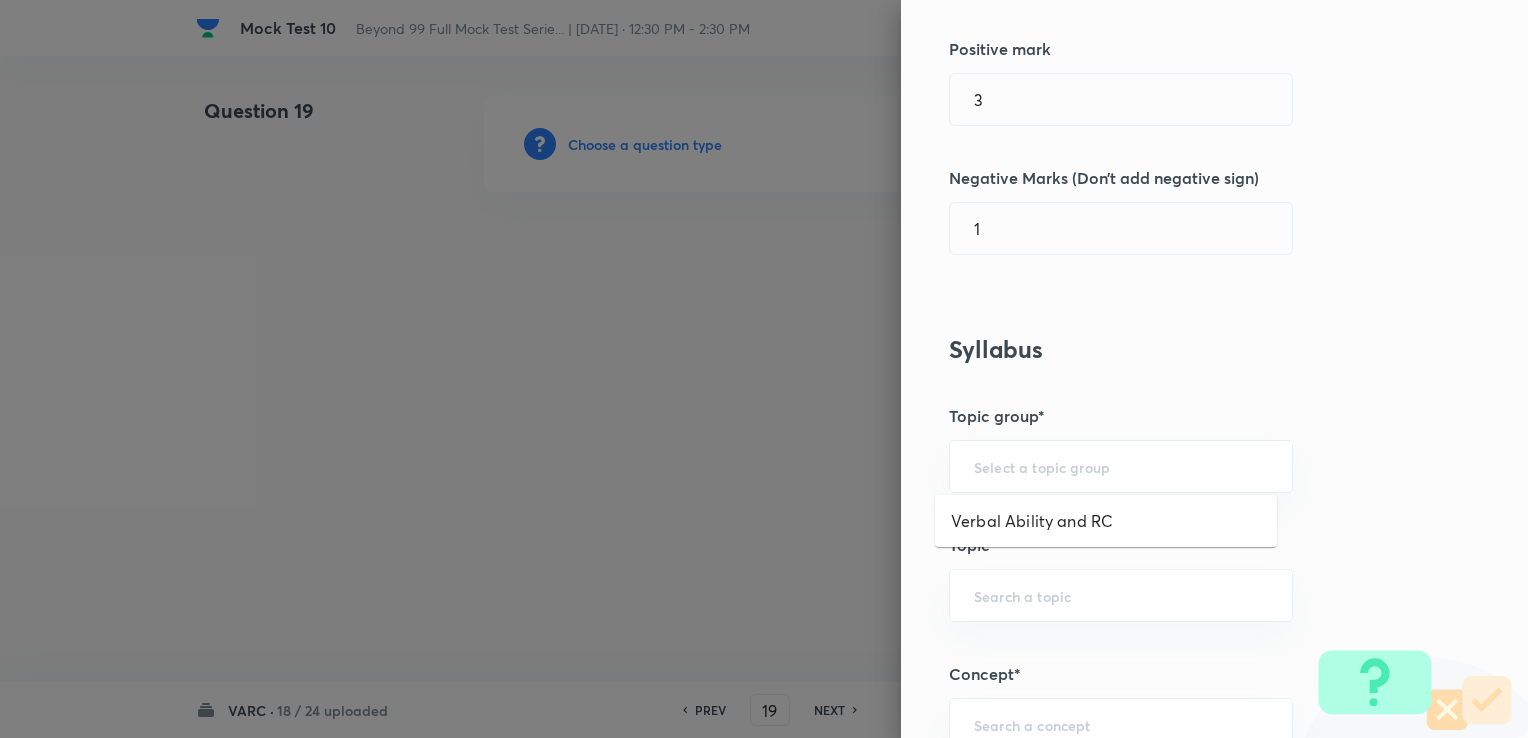 click on "Verbal Ability and RC" at bounding box center [1106, 521] 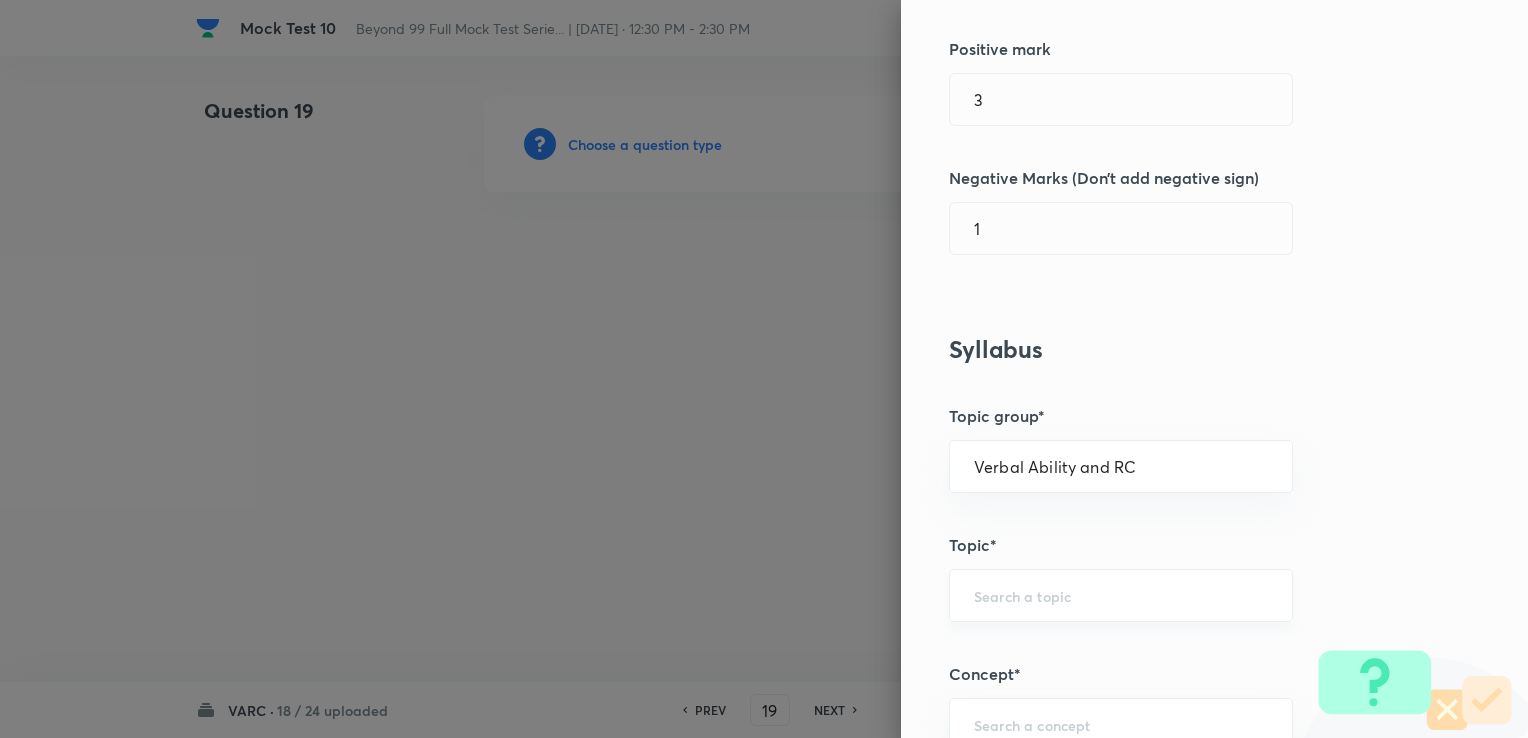 click at bounding box center [1121, 595] 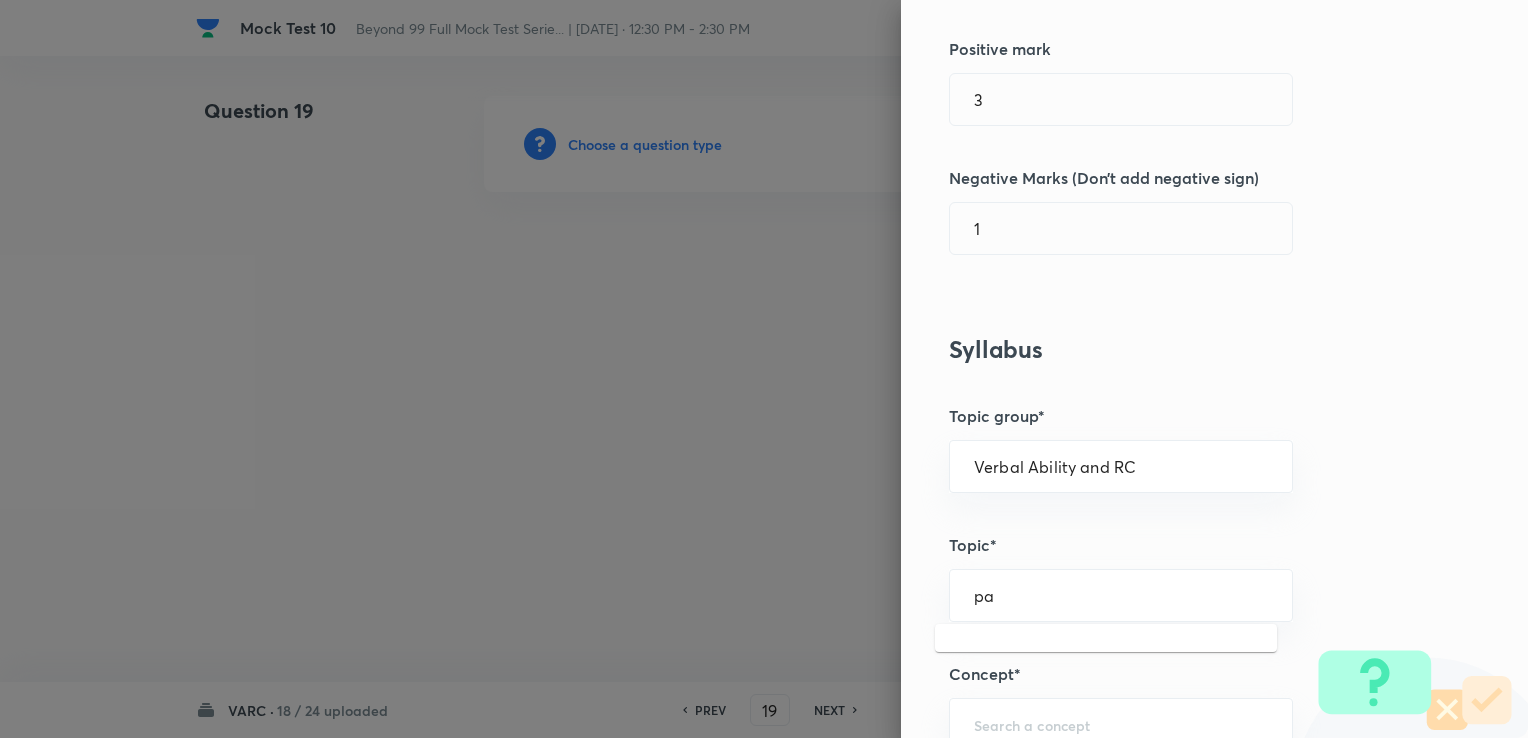 type on "p" 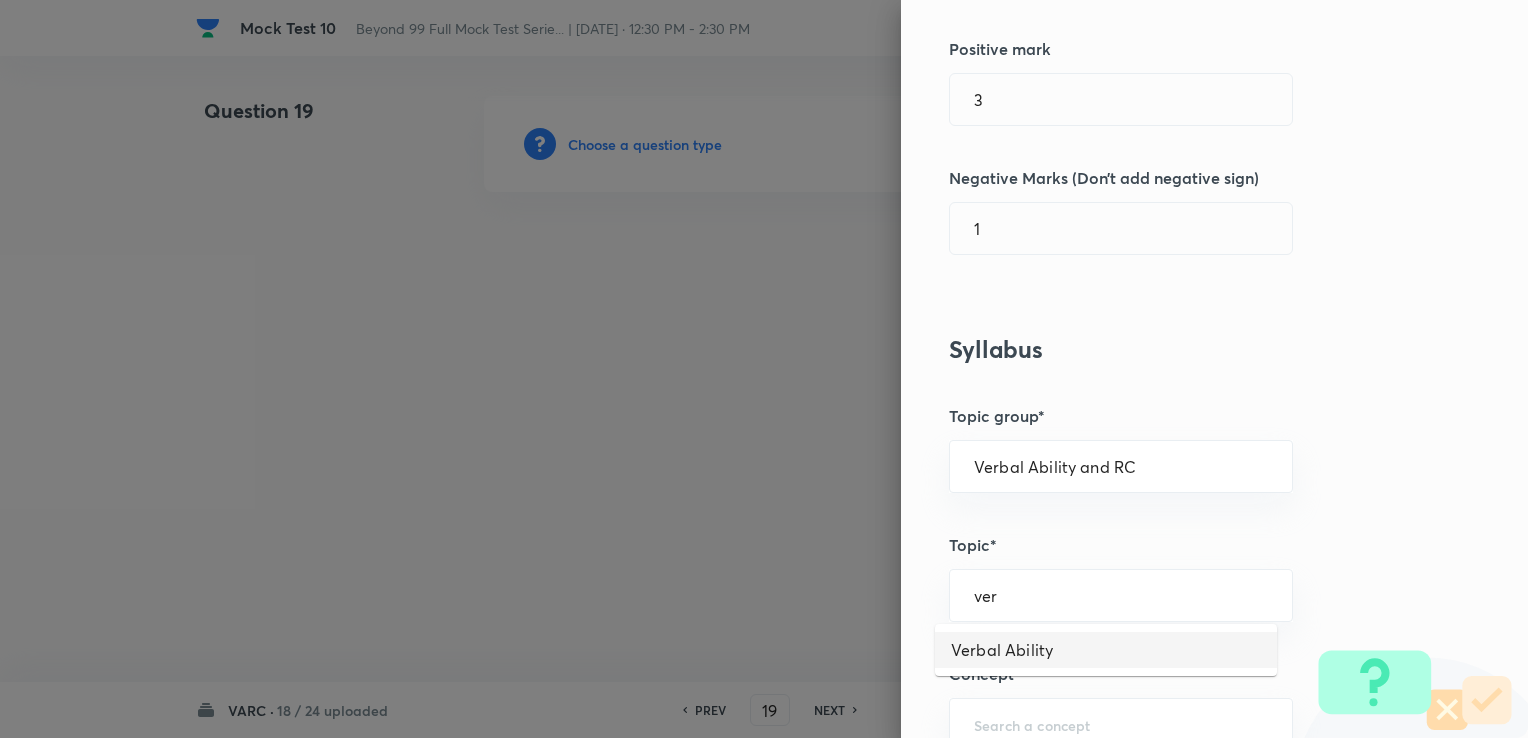 click on "Verbal Ability" at bounding box center (1106, 650) 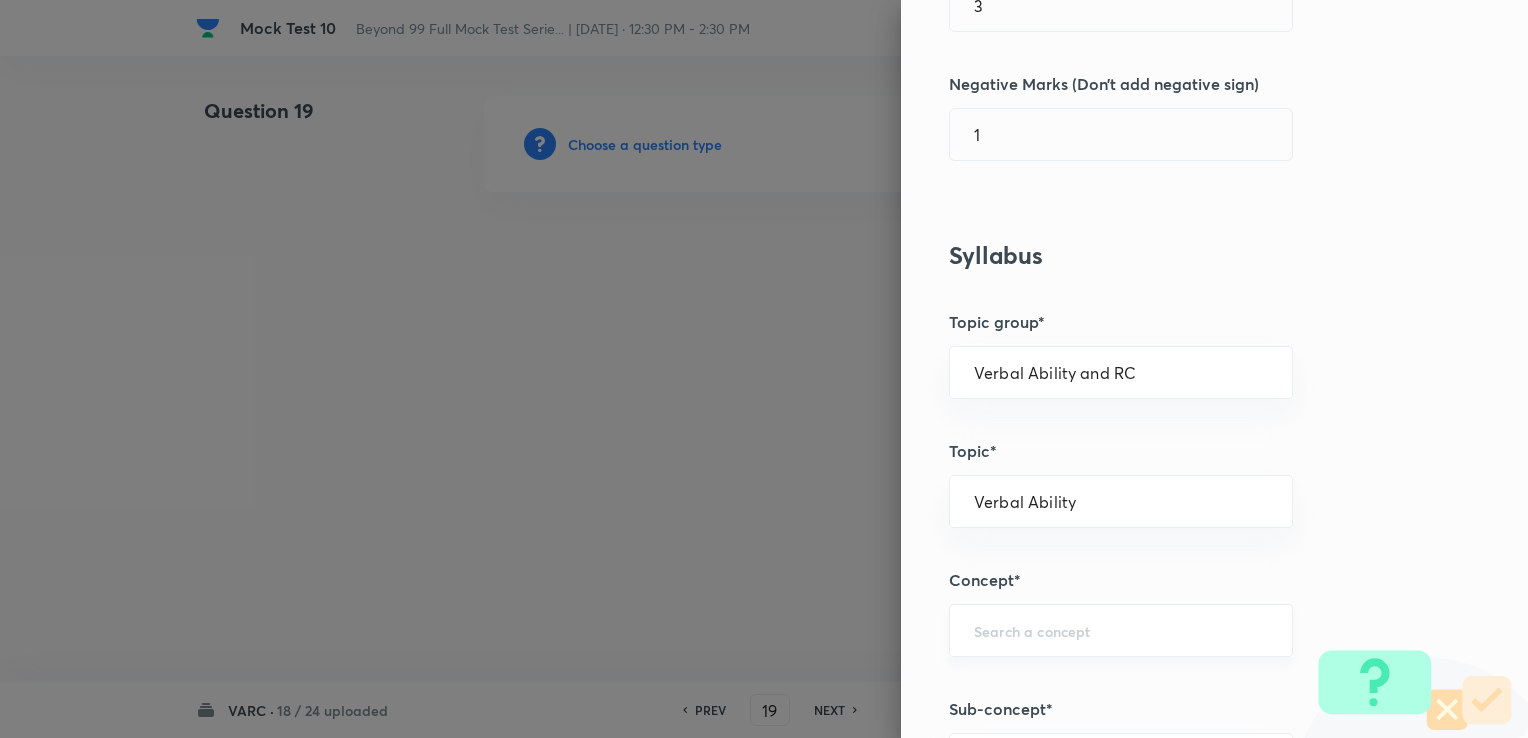 scroll, scrollTop: 600, scrollLeft: 0, axis: vertical 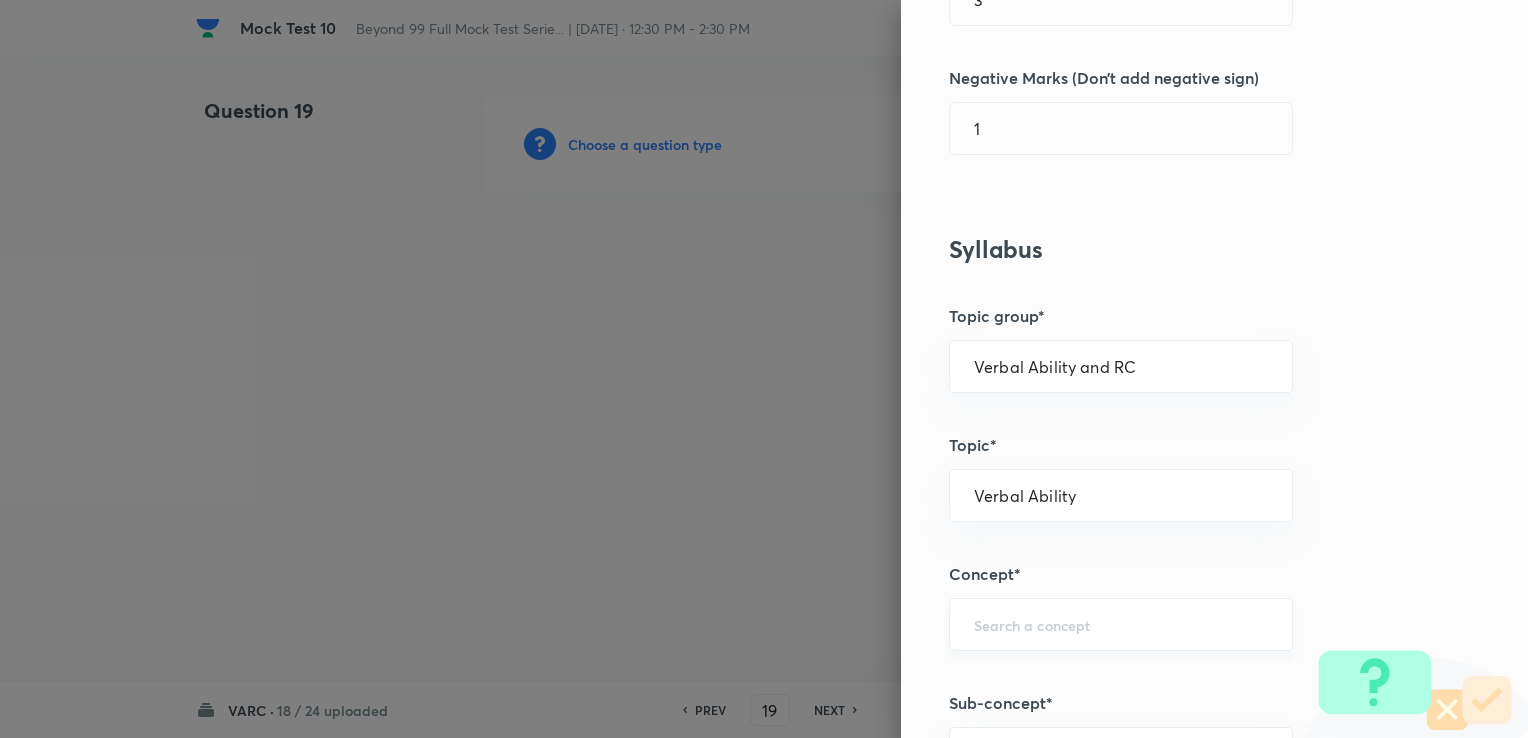 click on "​" at bounding box center [1121, 624] 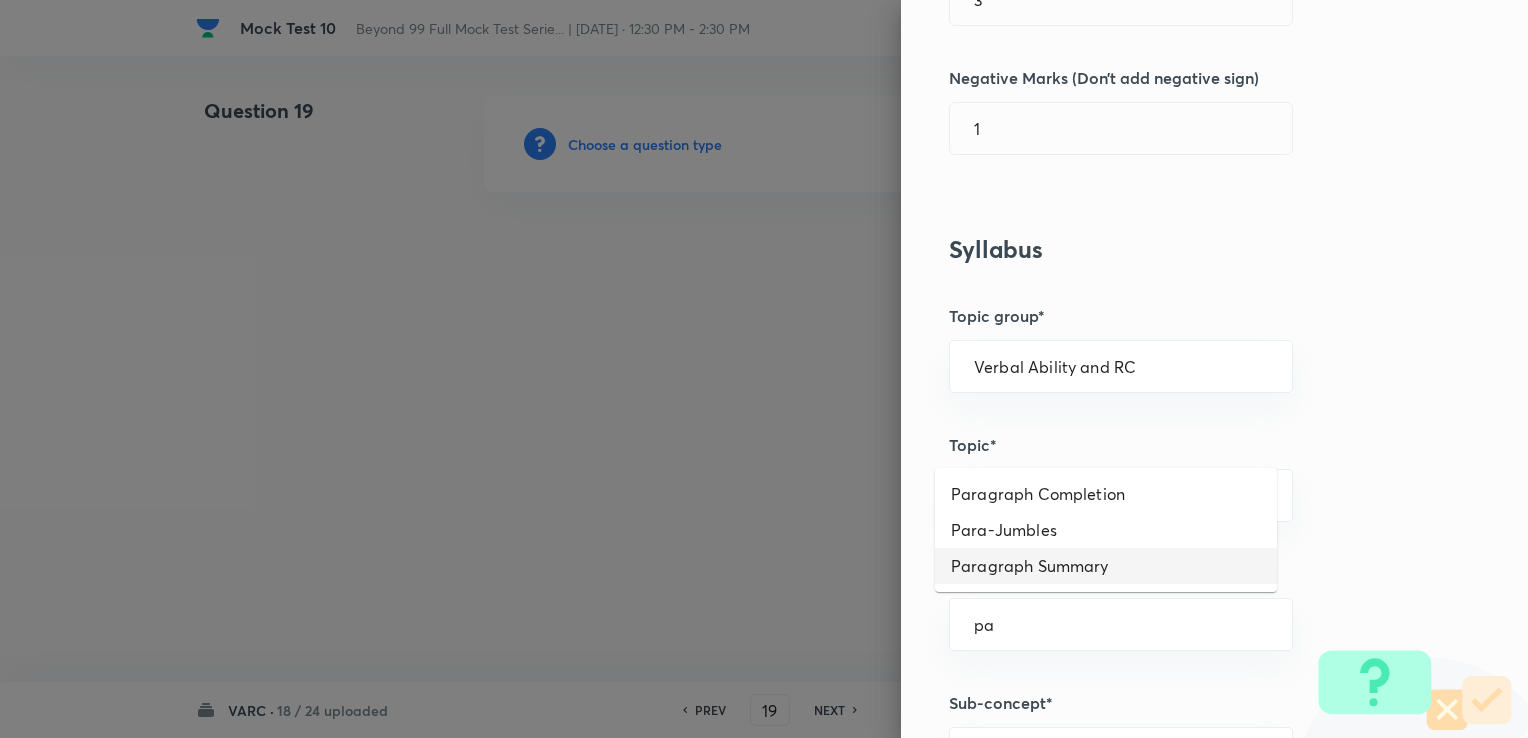 click on "Paragraph Summary" at bounding box center (1106, 566) 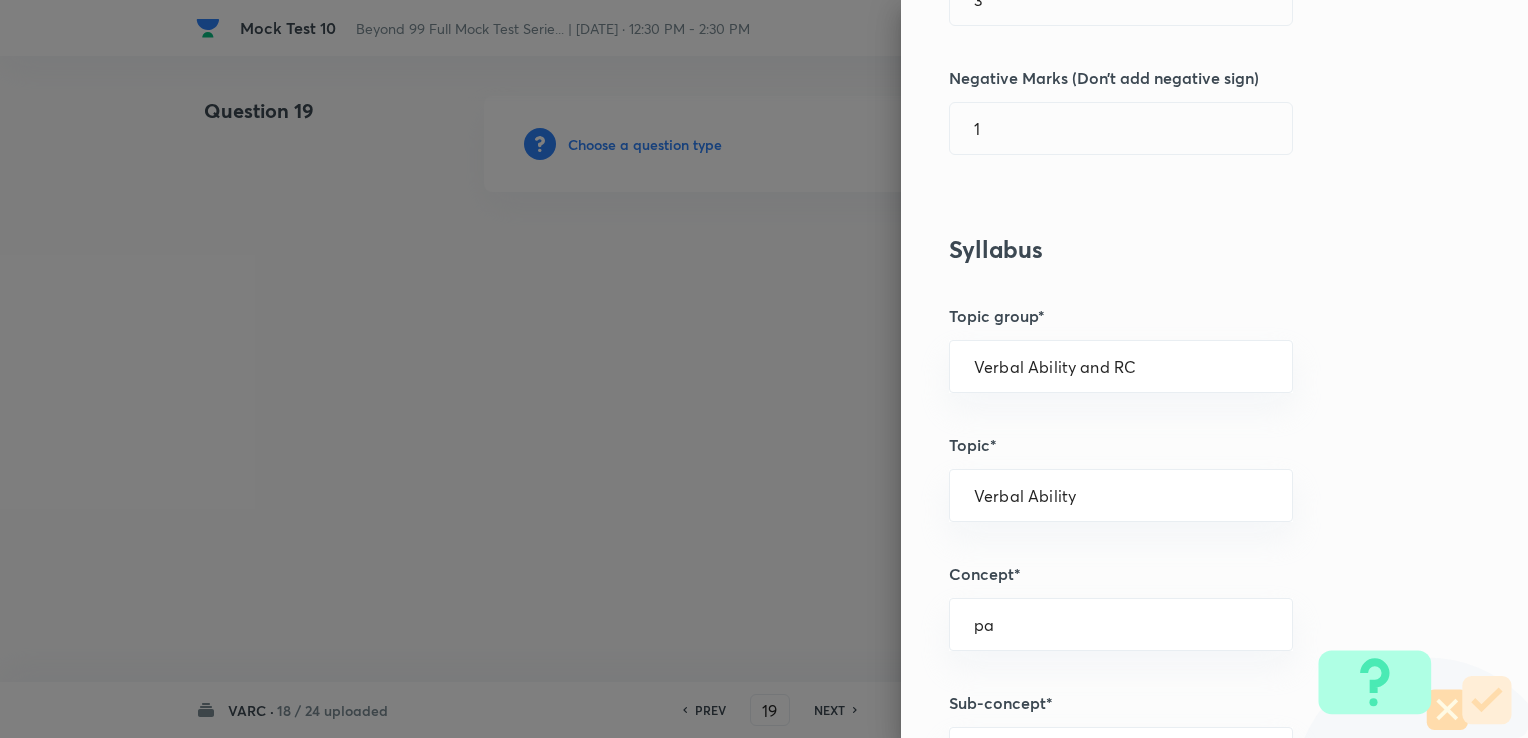 type on "Paragraph Summary" 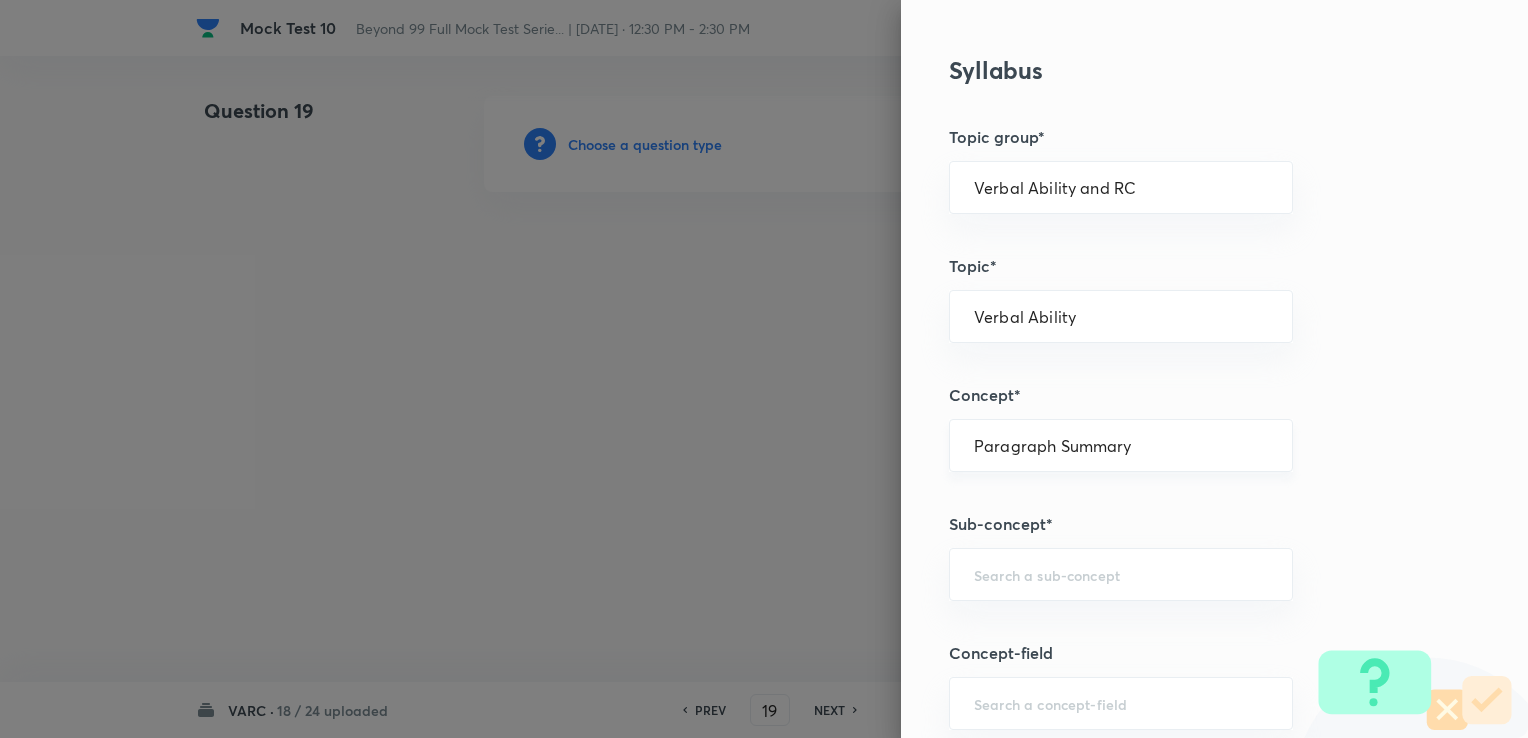 scroll, scrollTop: 800, scrollLeft: 0, axis: vertical 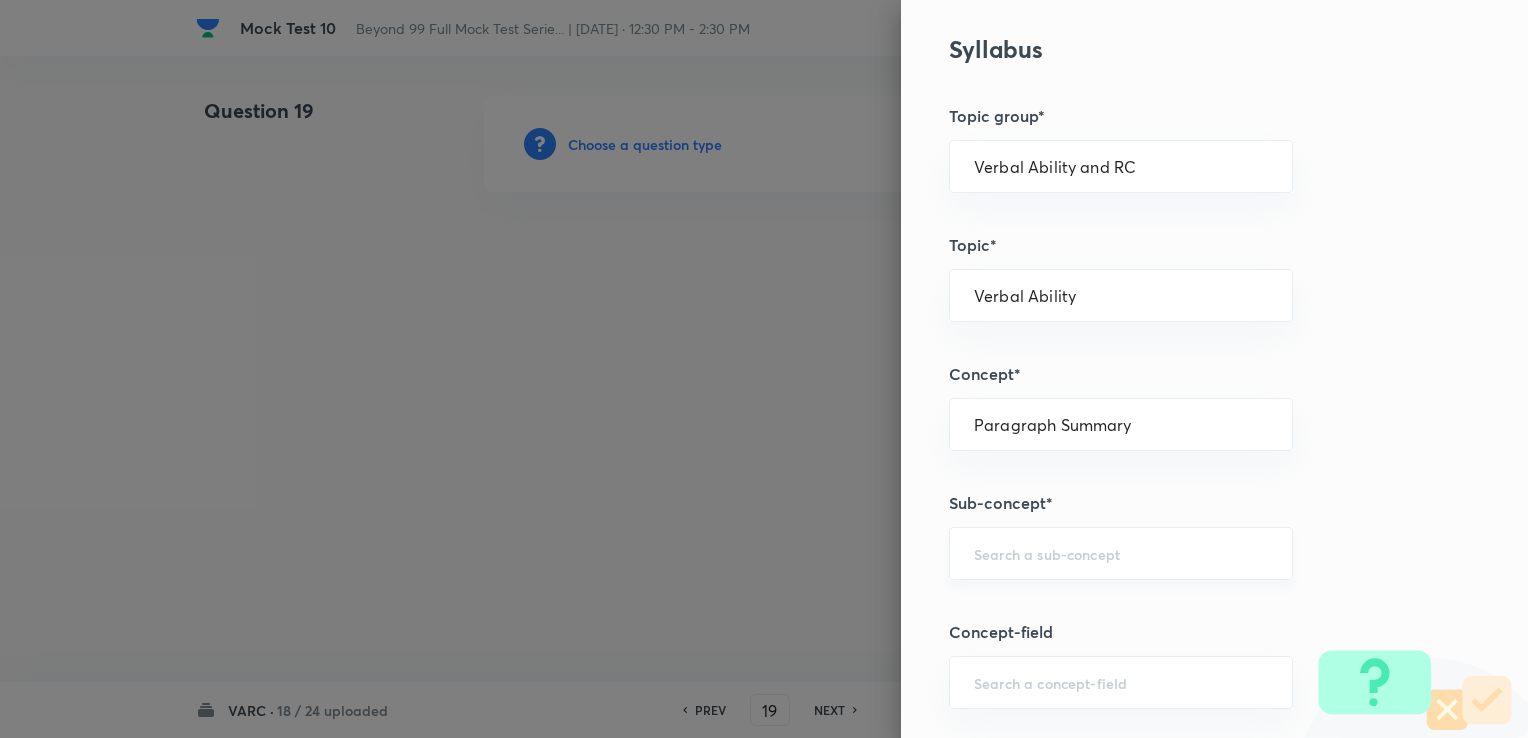 click on "​" at bounding box center (1121, 553) 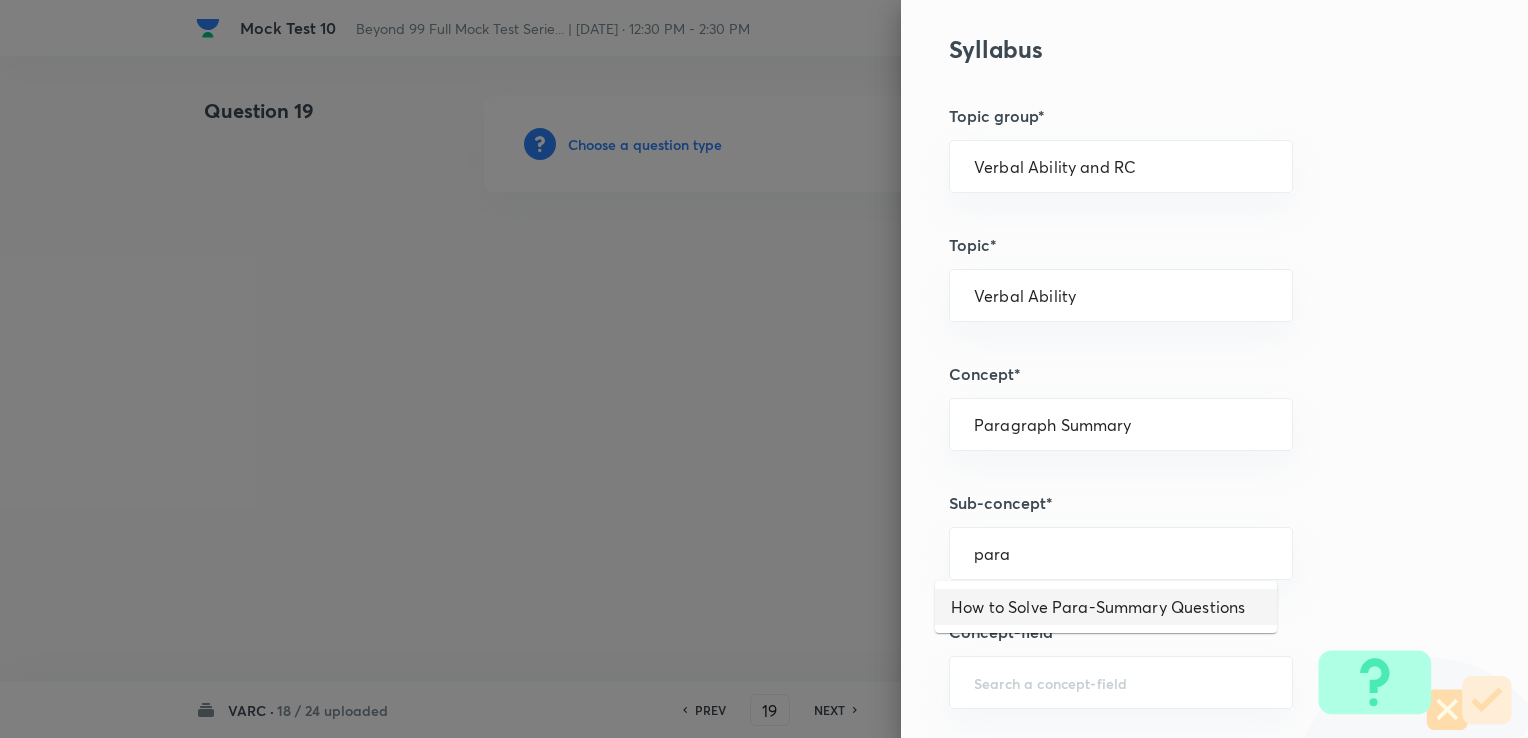 click on "How to Solve Para-Summary Questions" at bounding box center (1106, 607) 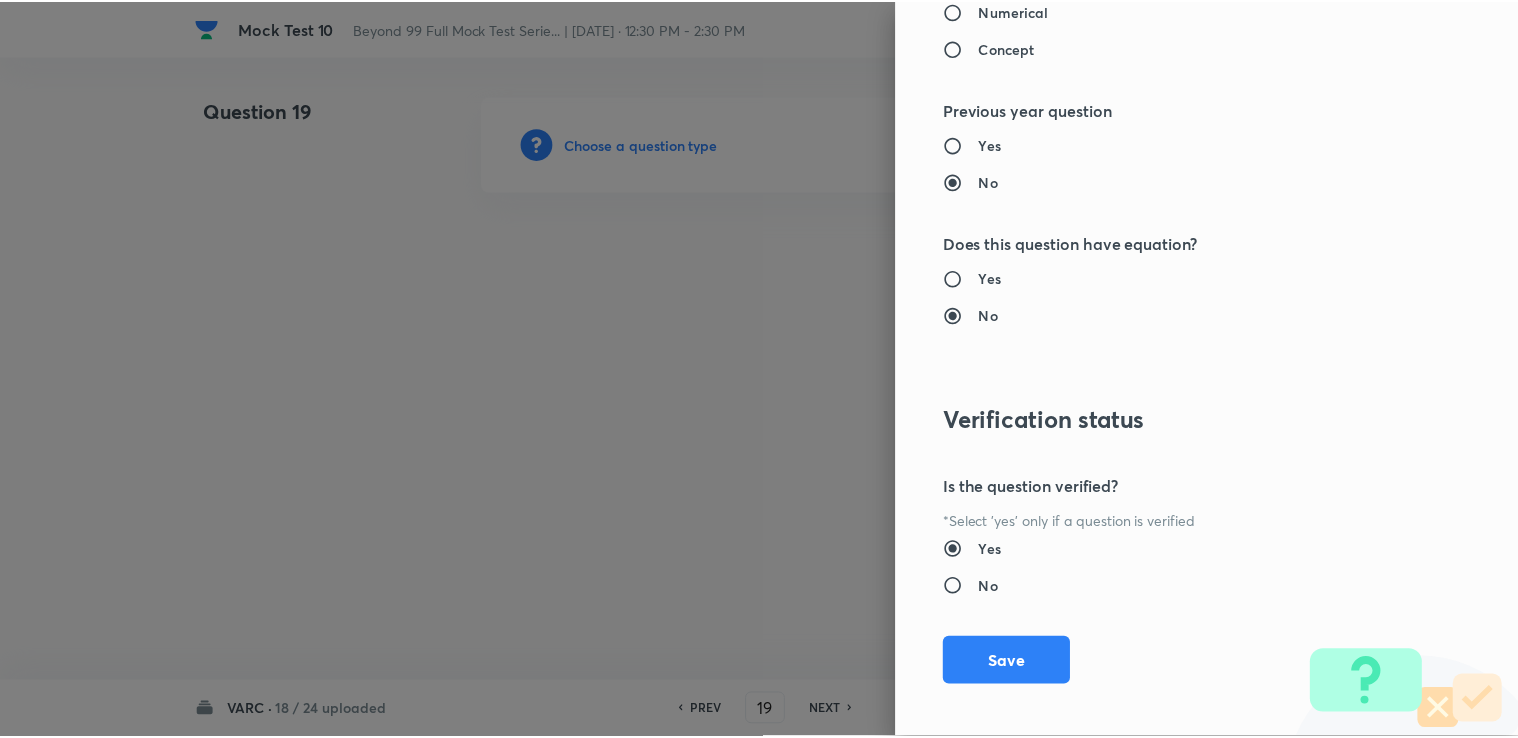 scroll, scrollTop: 1984, scrollLeft: 0, axis: vertical 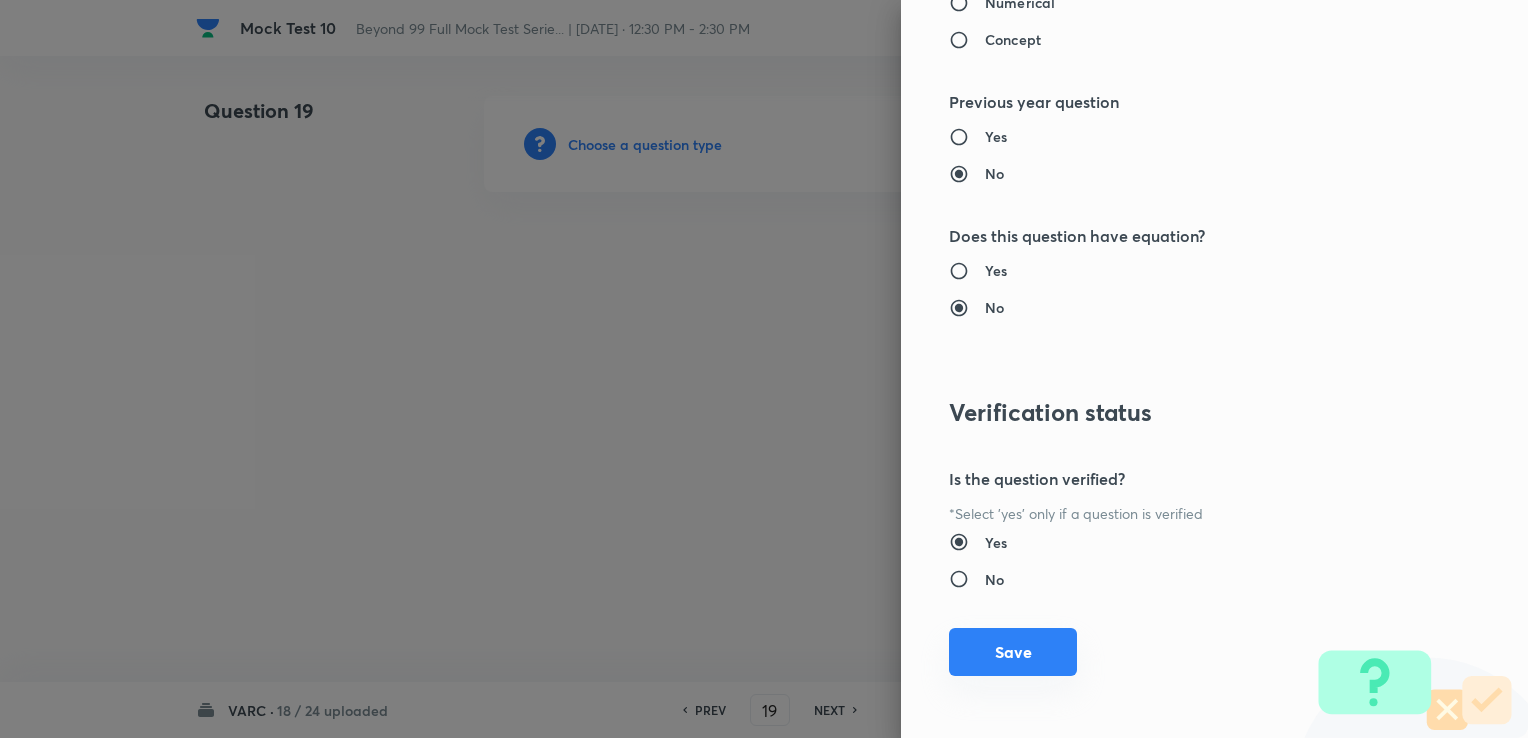 click on "Save" at bounding box center (1013, 652) 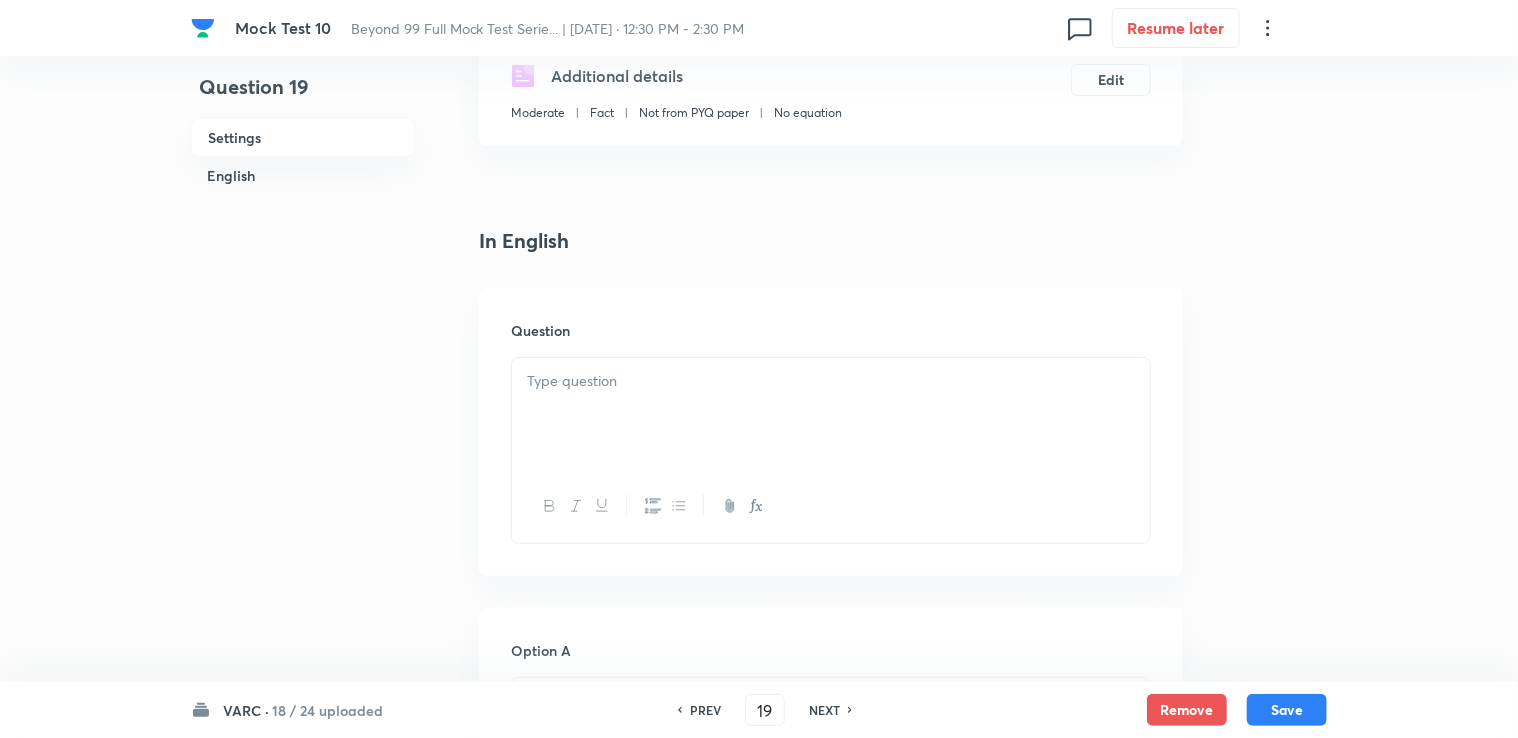 scroll, scrollTop: 400, scrollLeft: 0, axis: vertical 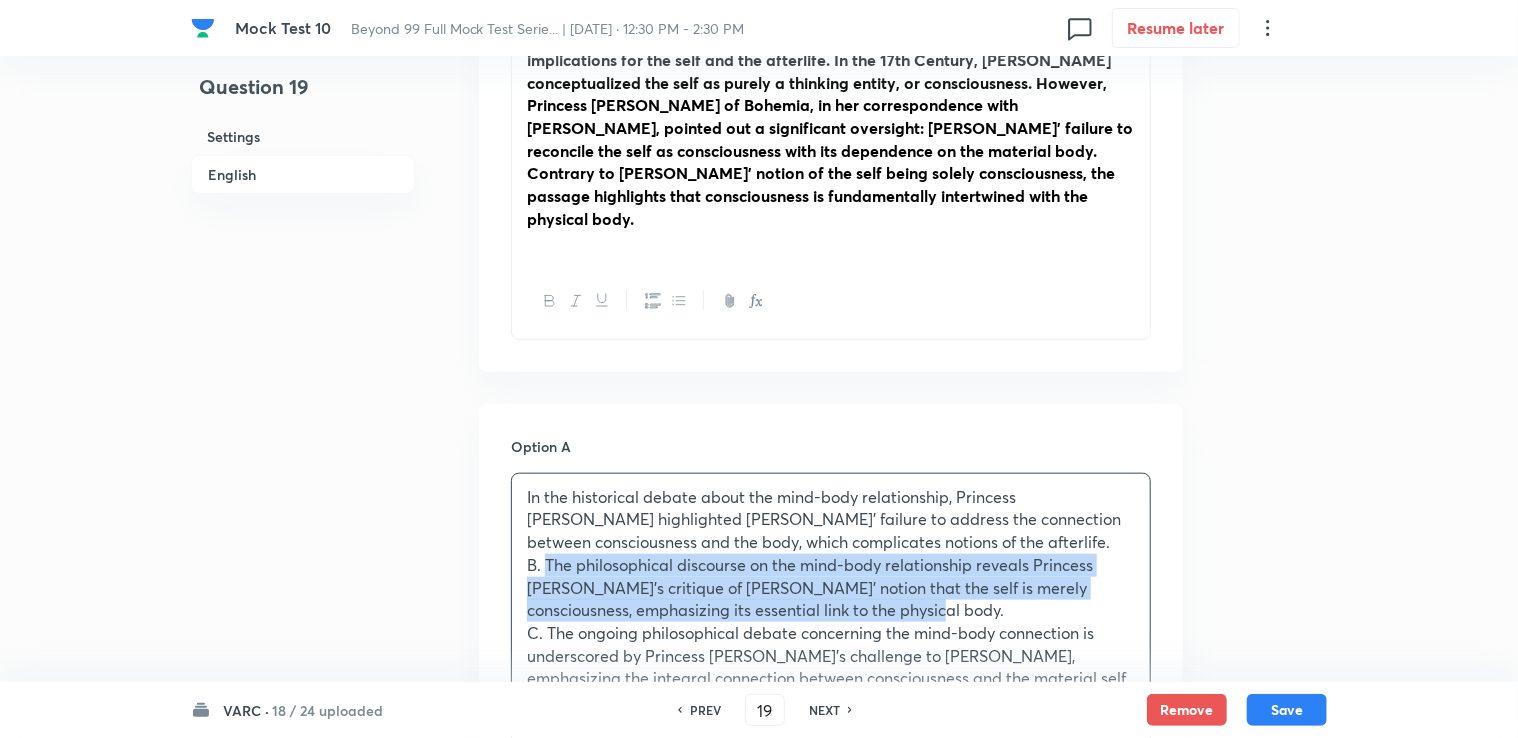 drag, startPoint x: 545, startPoint y: 544, endPoint x: 925, endPoint y: 592, distance: 383.0196 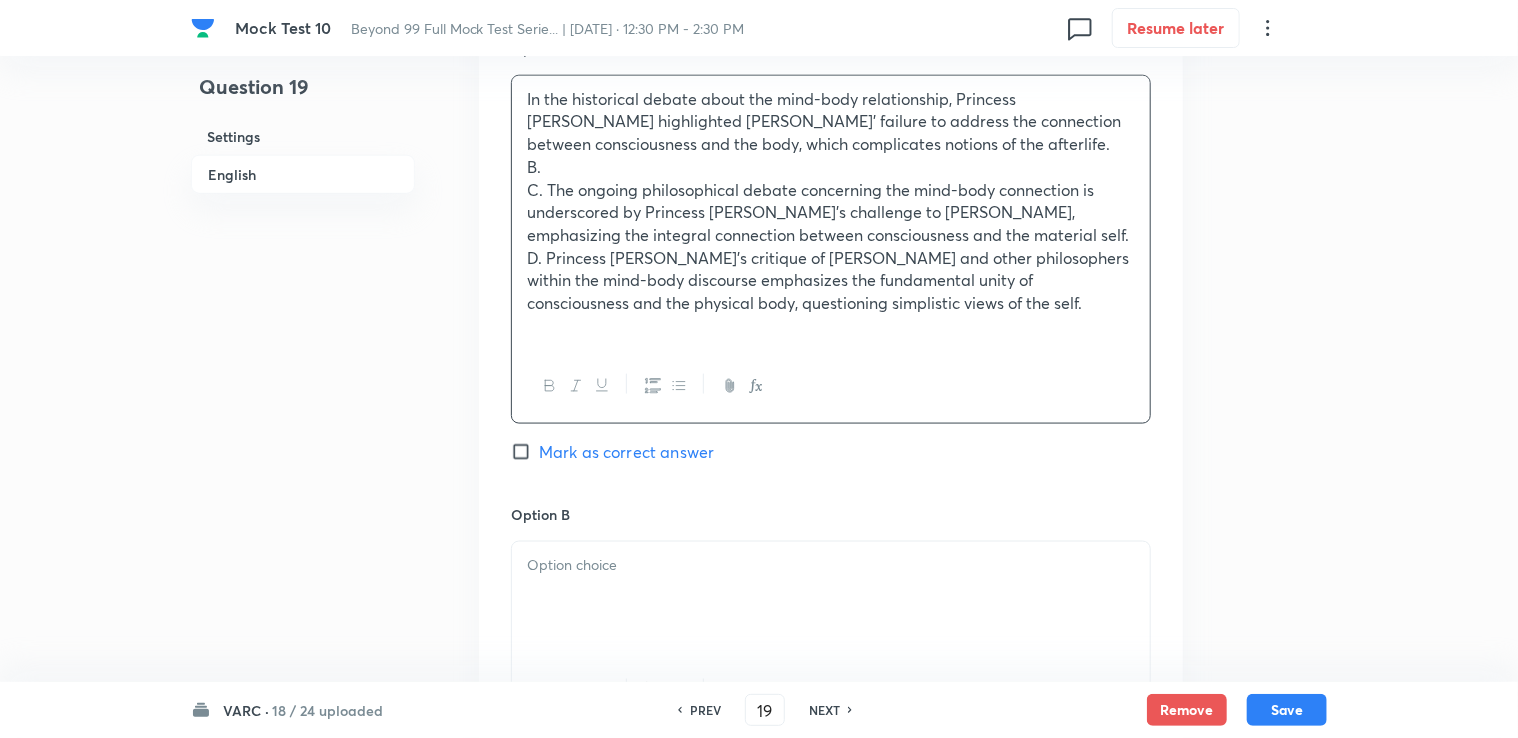 scroll, scrollTop: 1200, scrollLeft: 0, axis: vertical 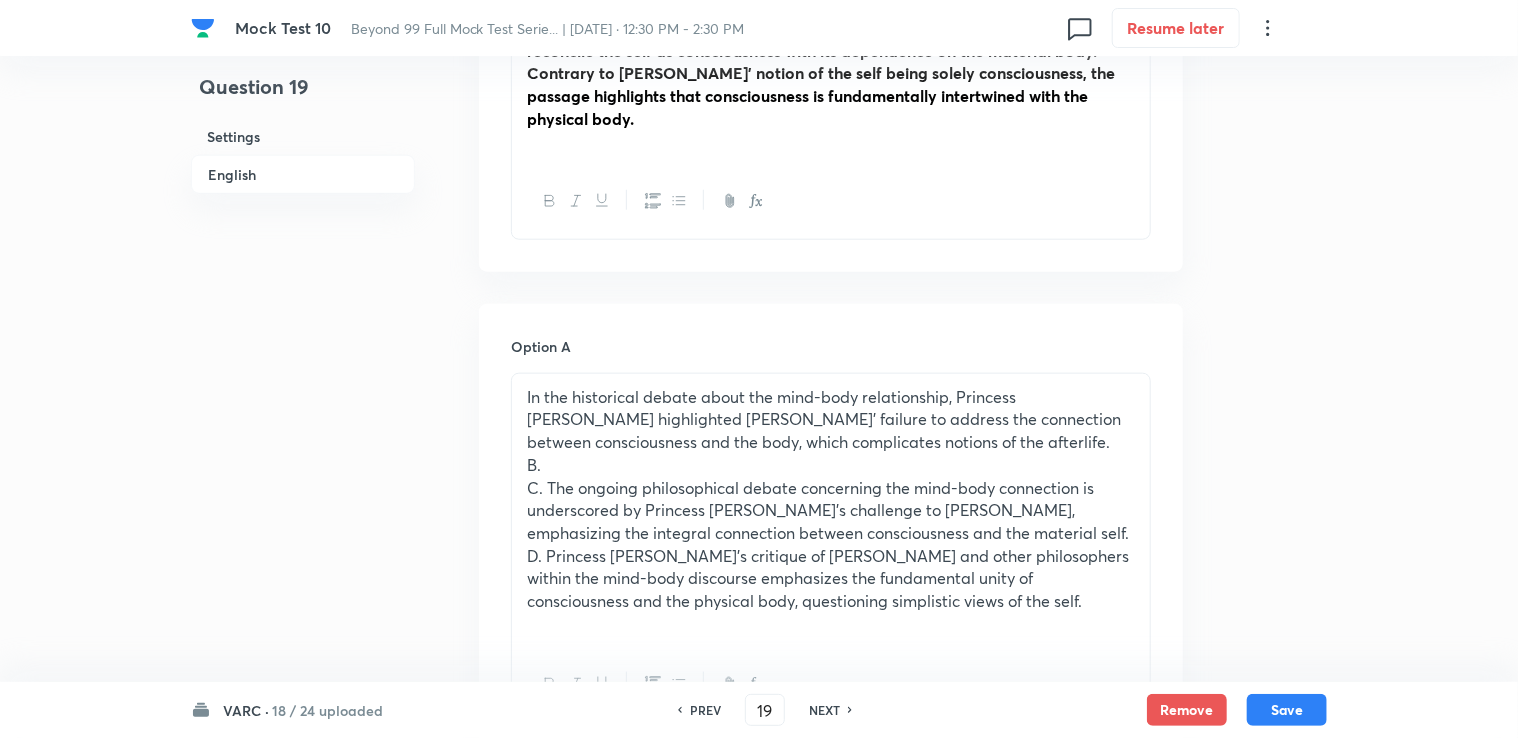 click on "C. The ongoing philosophical debate concerning the mind-body connection is underscored by Princess [PERSON_NAME]'s challenge to [PERSON_NAME], emphasizing the integral connection between consciousness and the material self." at bounding box center (831, 511) 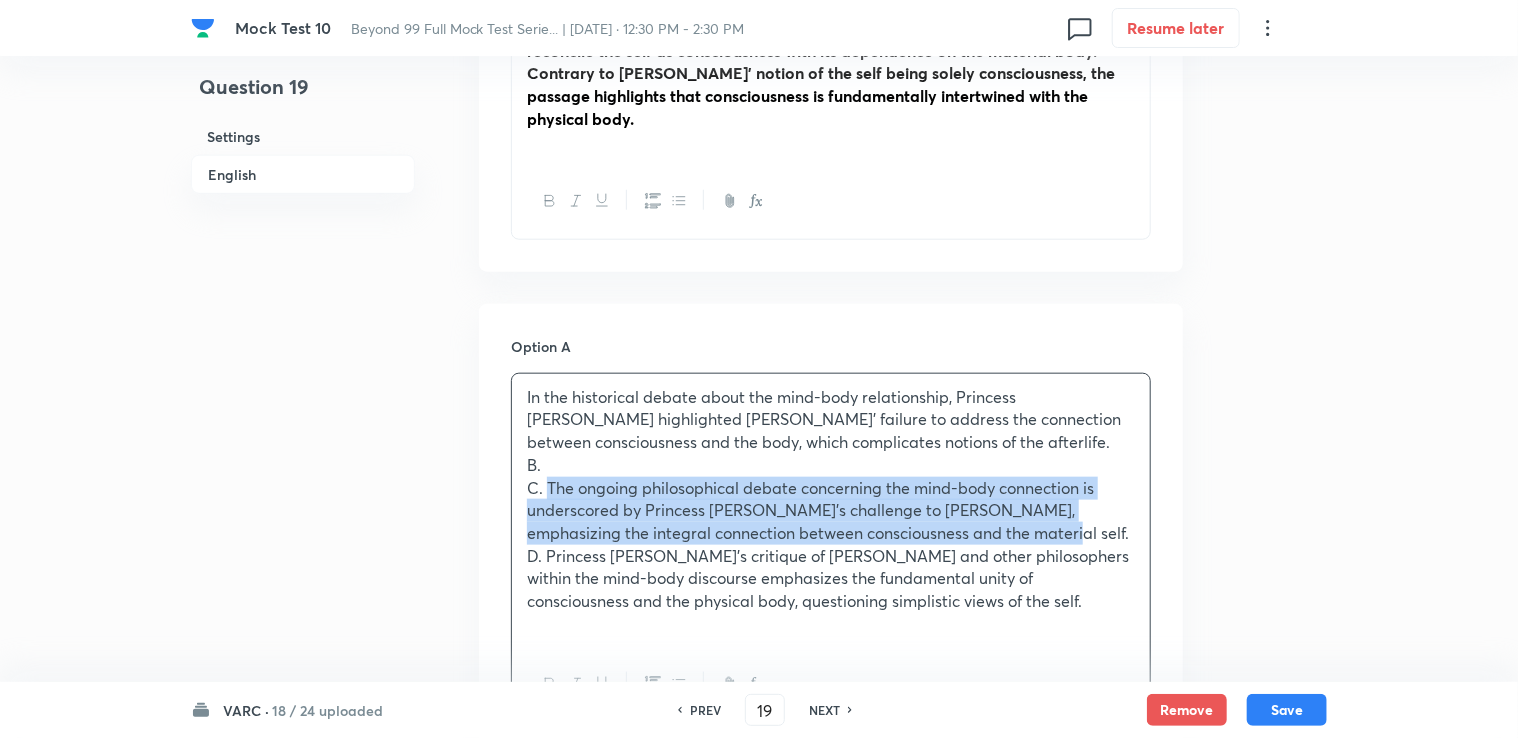 drag, startPoint x: 548, startPoint y: 466, endPoint x: 1055, endPoint y: 511, distance: 508.99313 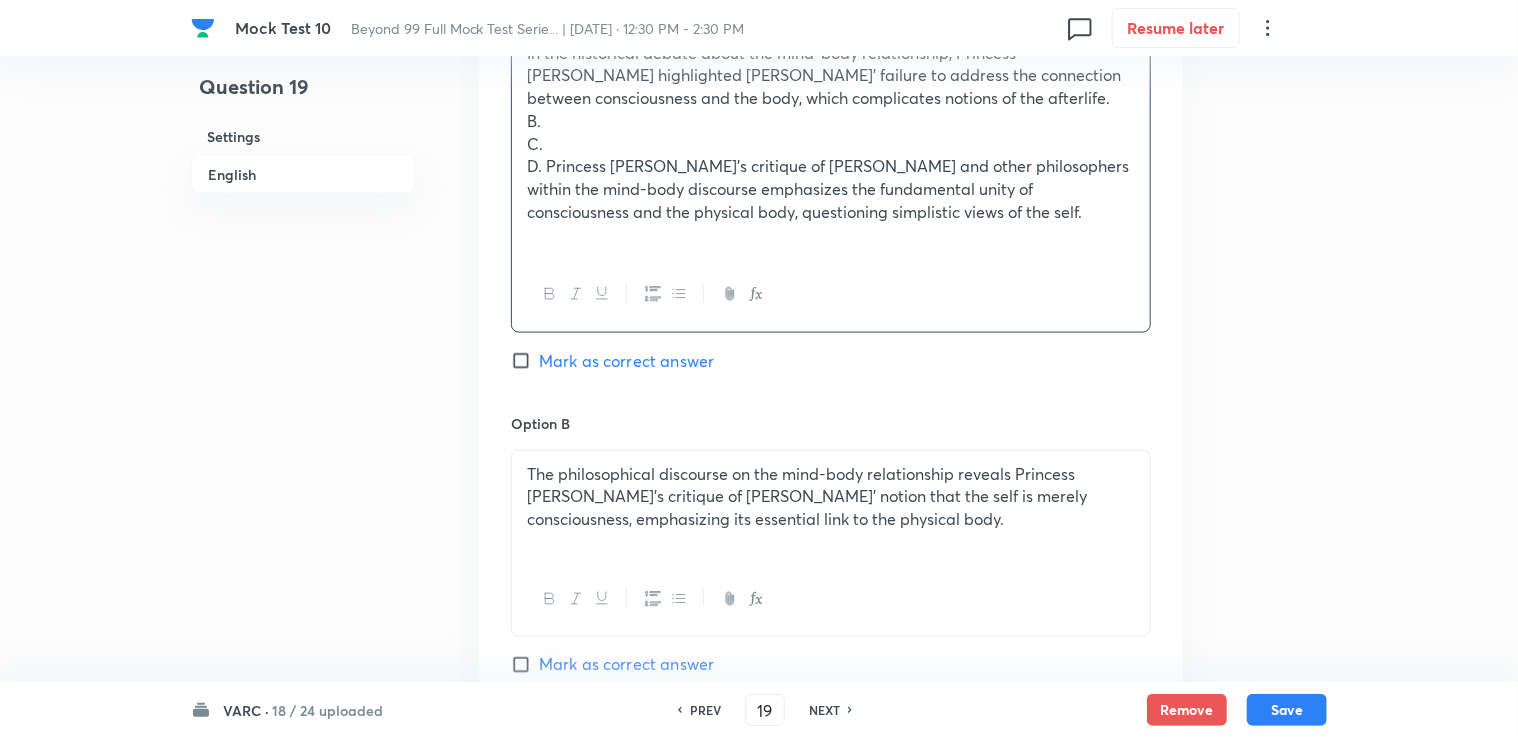 scroll, scrollTop: 1400, scrollLeft: 0, axis: vertical 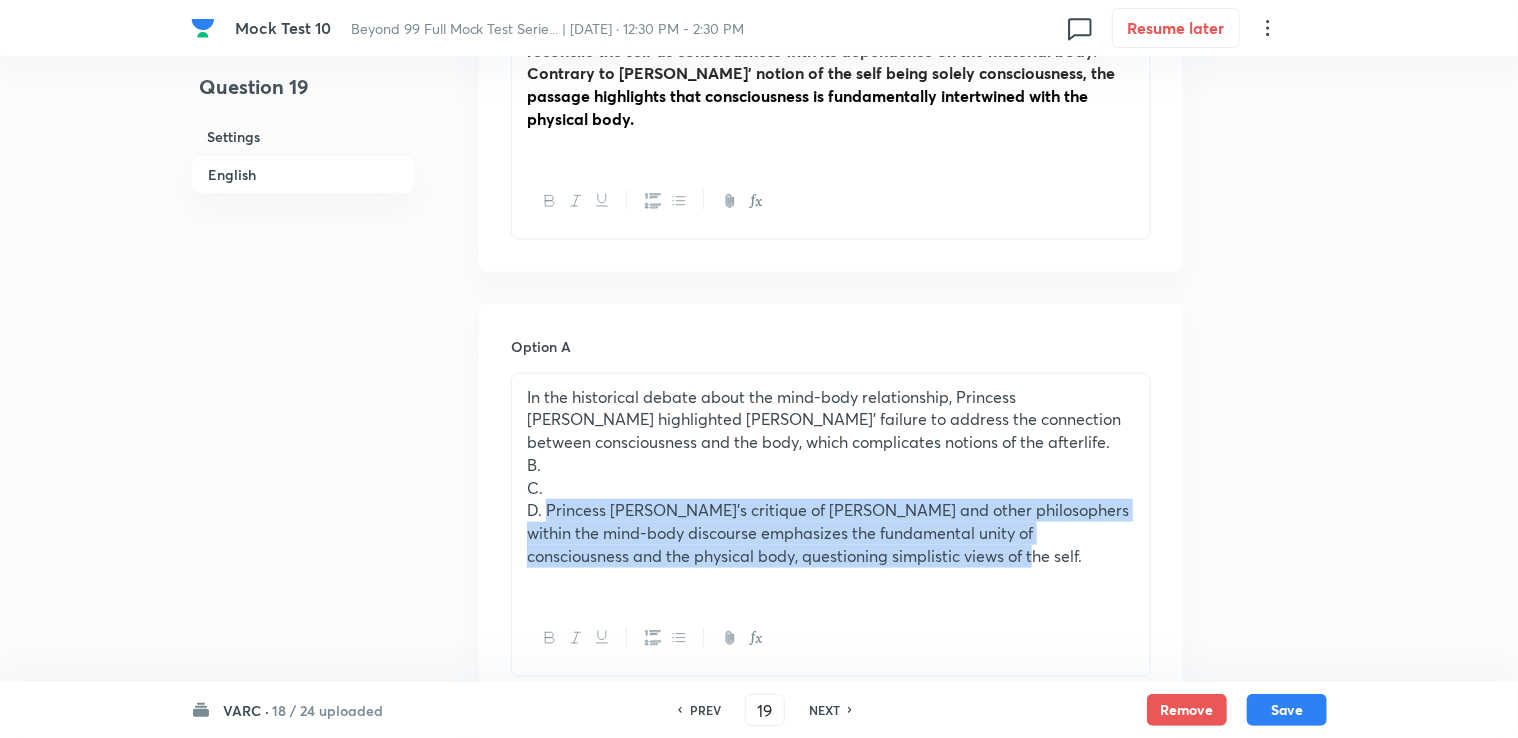 drag, startPoint x: 546, startPoint y: 490, endPoint x: 944, endPoint y: 533, distance: 400.31613 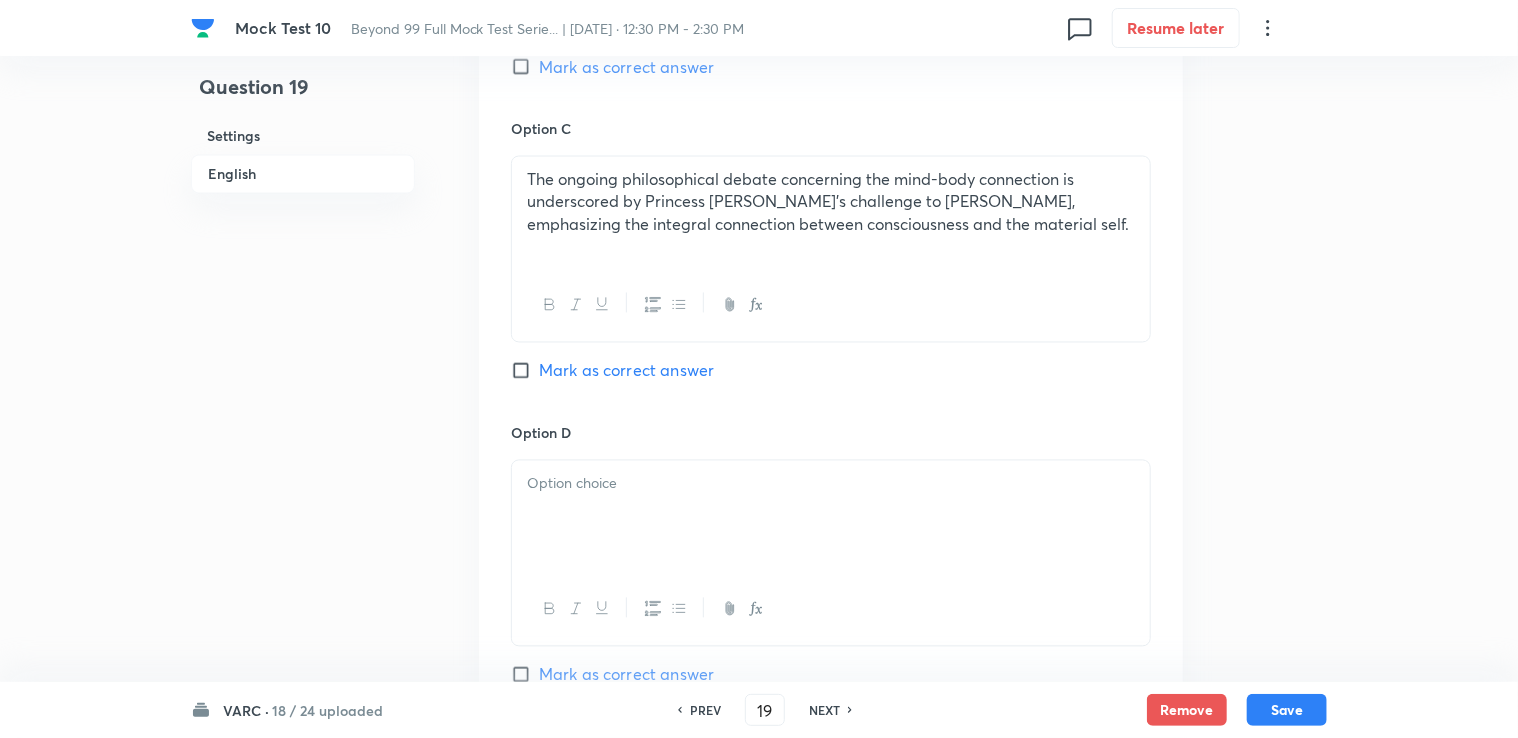 scroll, scrollTop: 1800, scrollLeft: 0, axis: vertical 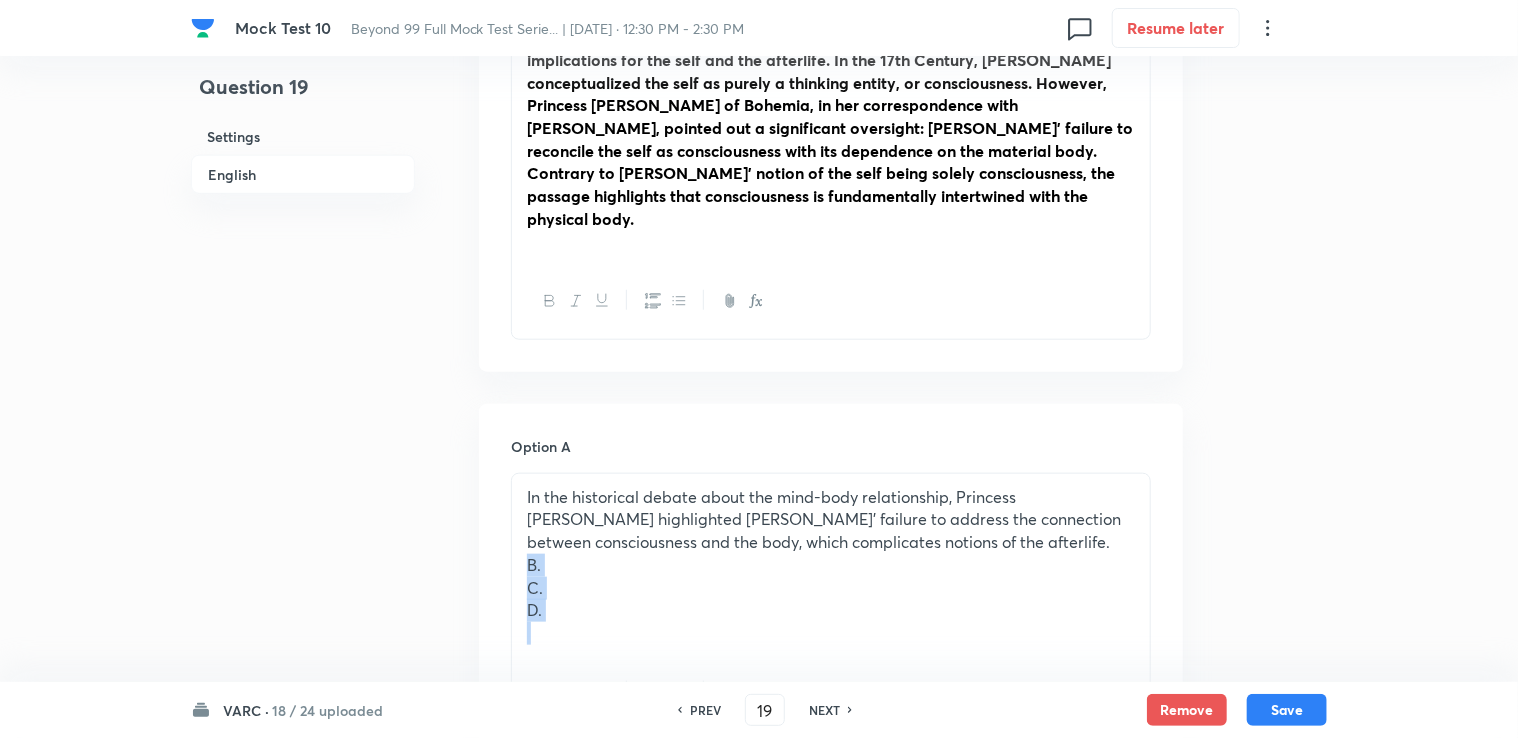 drag, startPoint x: 522, startPoint y: 538, endPoint x: 567, endPoint y: 612, distance: 86.608315 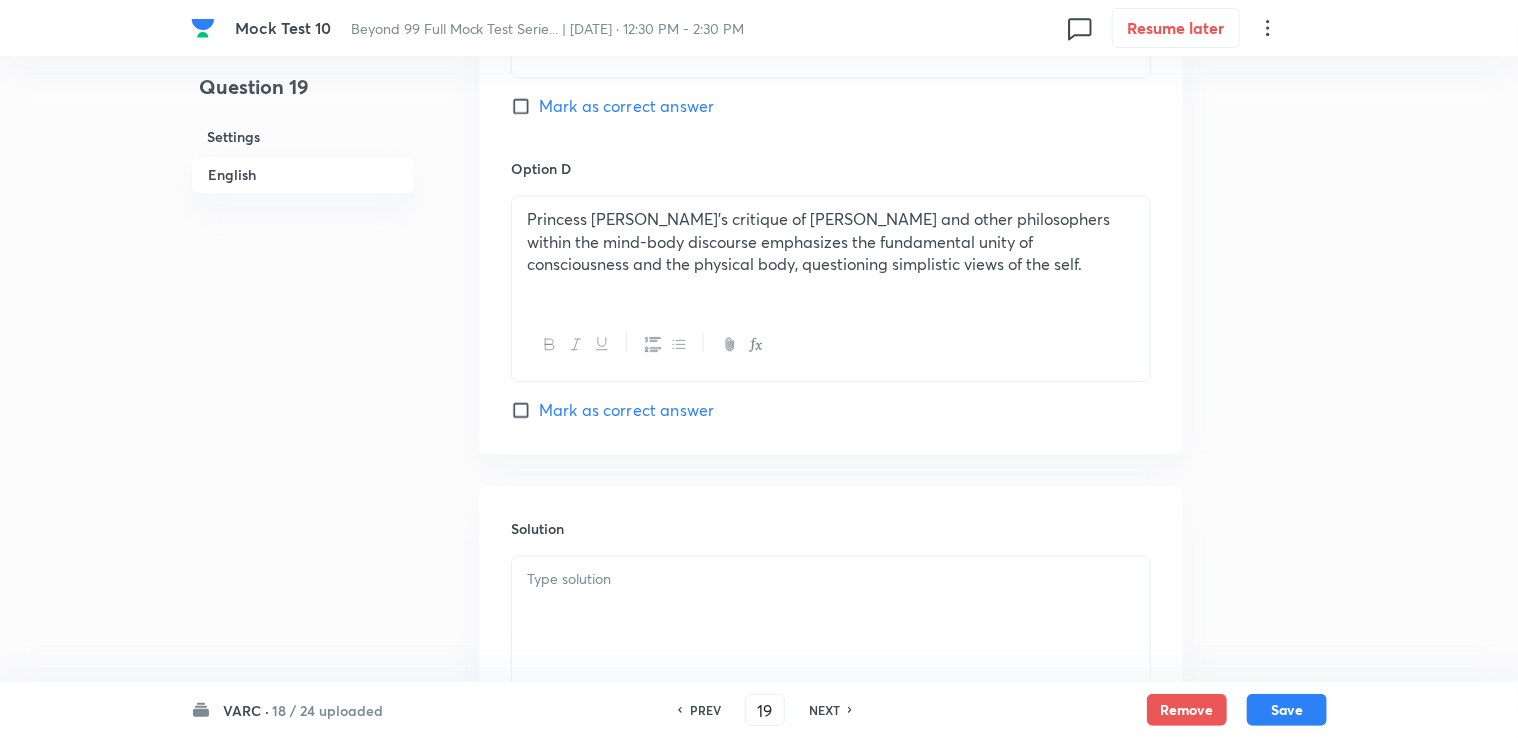 scroll, scrollTop: 2000, scrollLeft: 0, axis: vertical 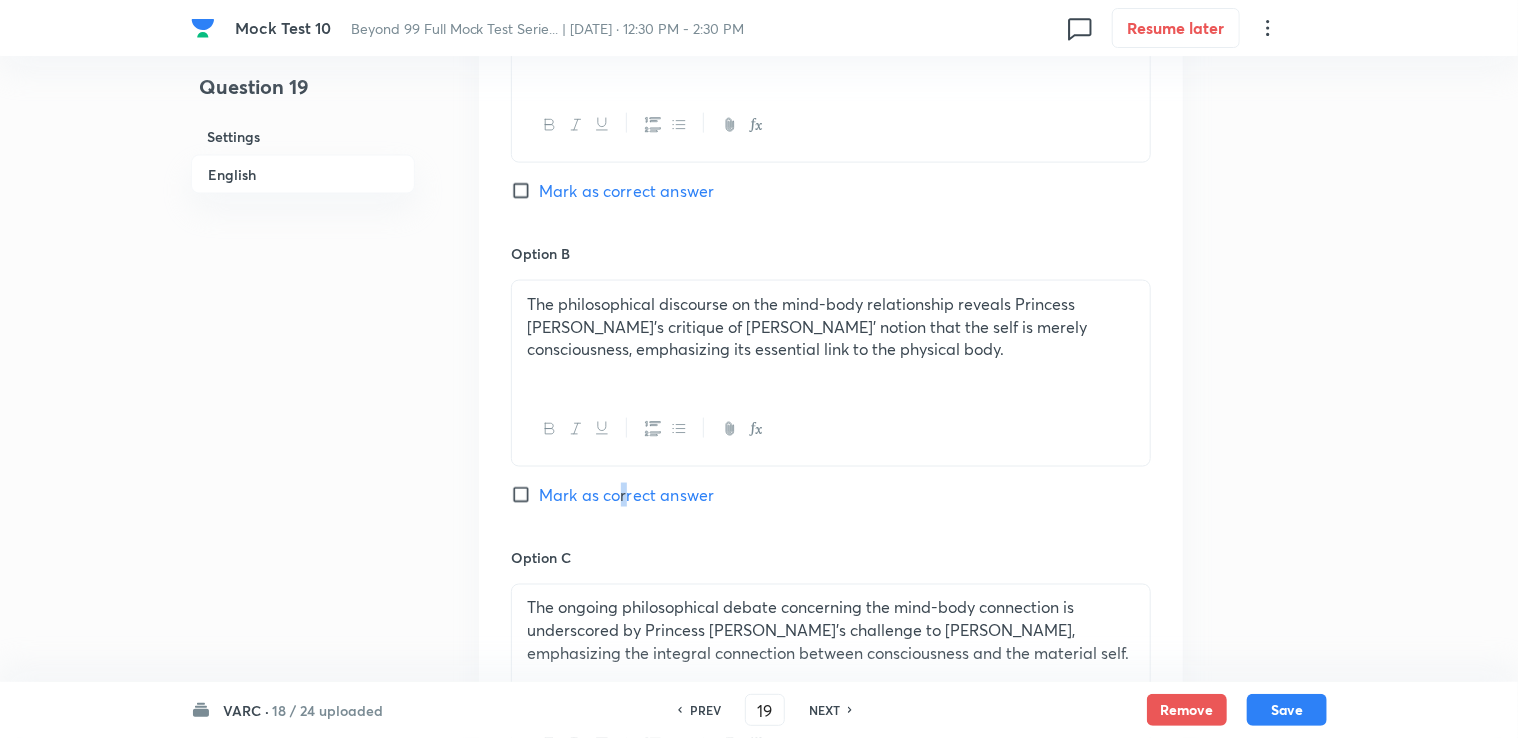 click on "Mark as correct answer" at bounding box center [626, 495] 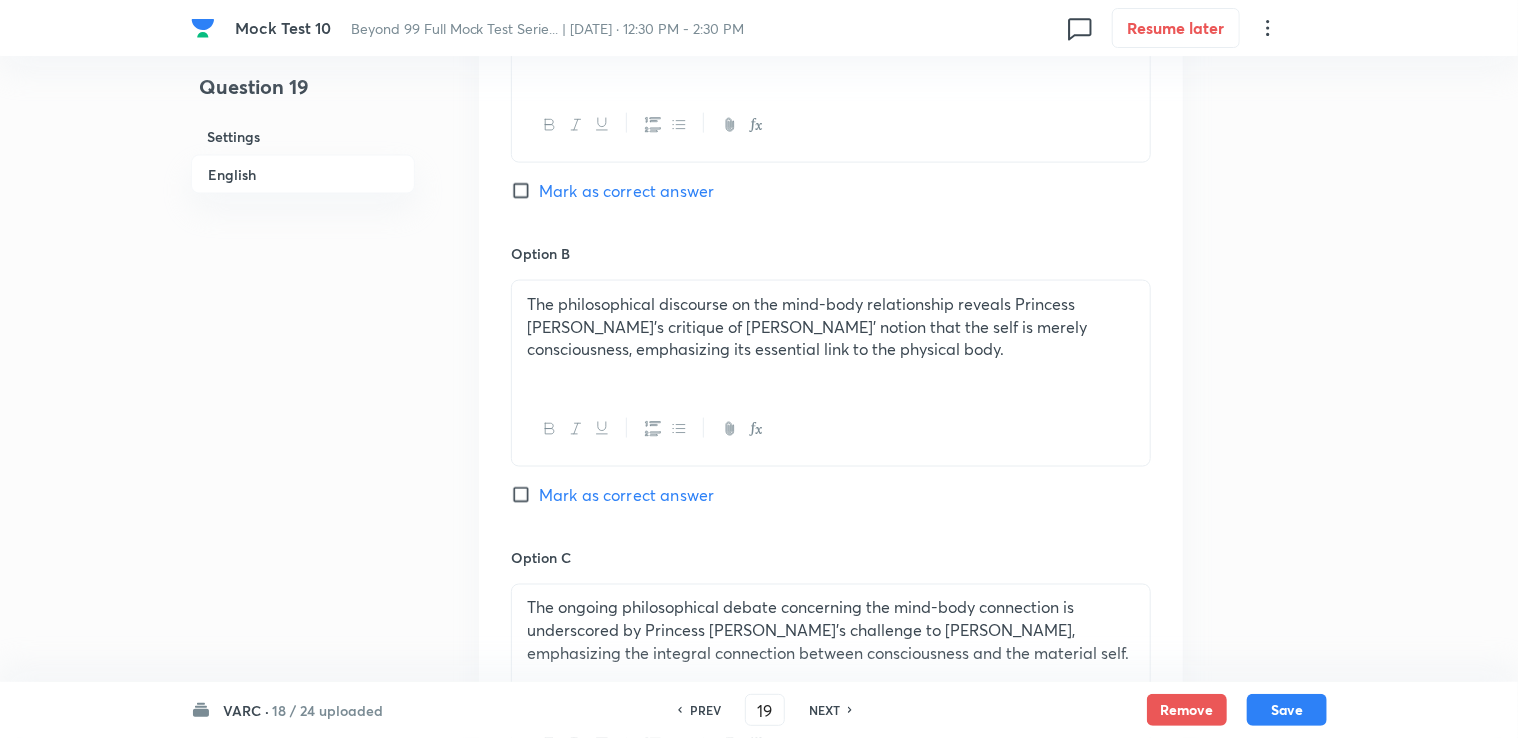 click on "Option B The philosophical discourse on the mind-body relationship reveals Princess [PERSON_NAME]'s critique of [PERSON_NAME]' notion that the self is merely consciousness, emphasizing its essential link to the physical body. [PERSON_NAME] as correct answer" at bounding box center [831, 395] 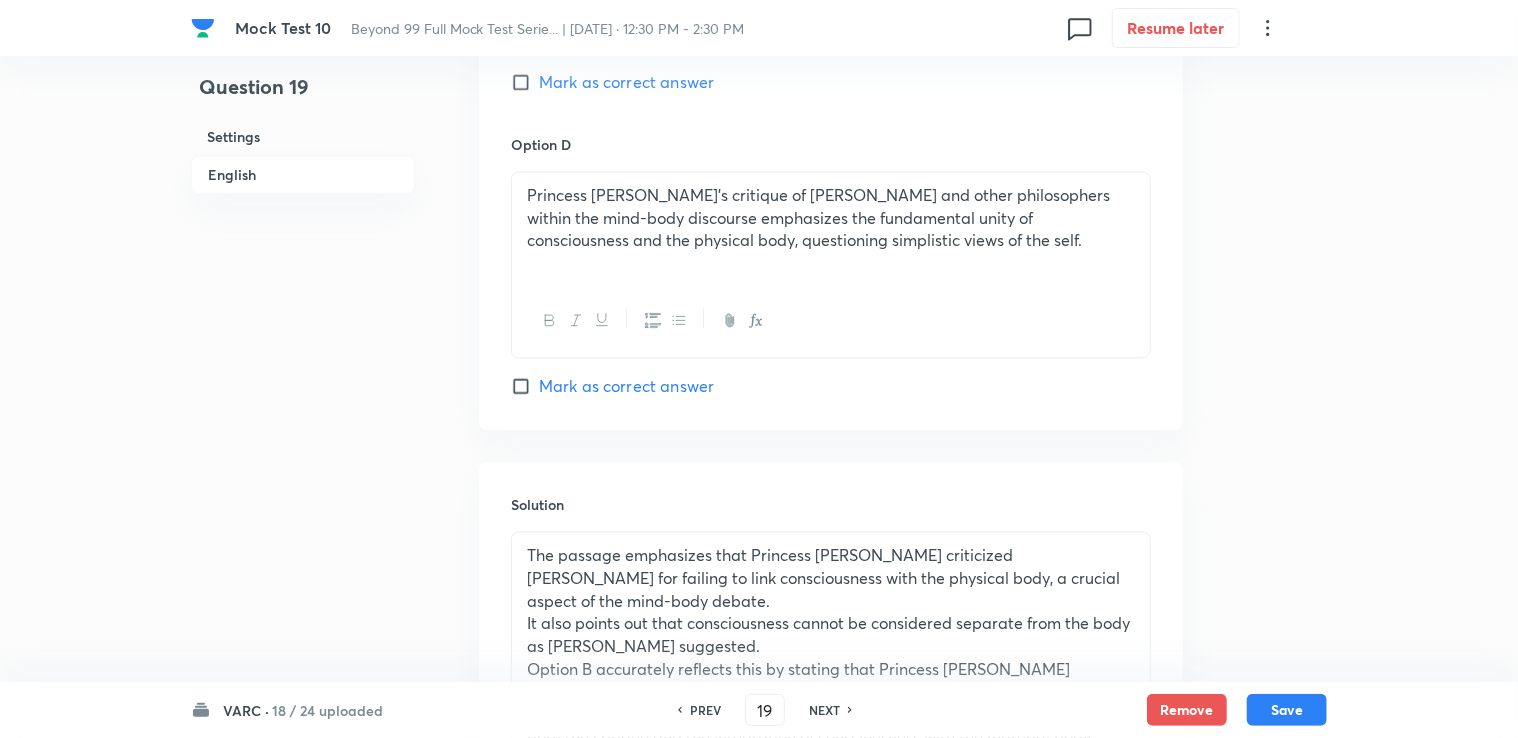 scroll, scrollTop: 2200, scrollLeft: 0, axis: vertical 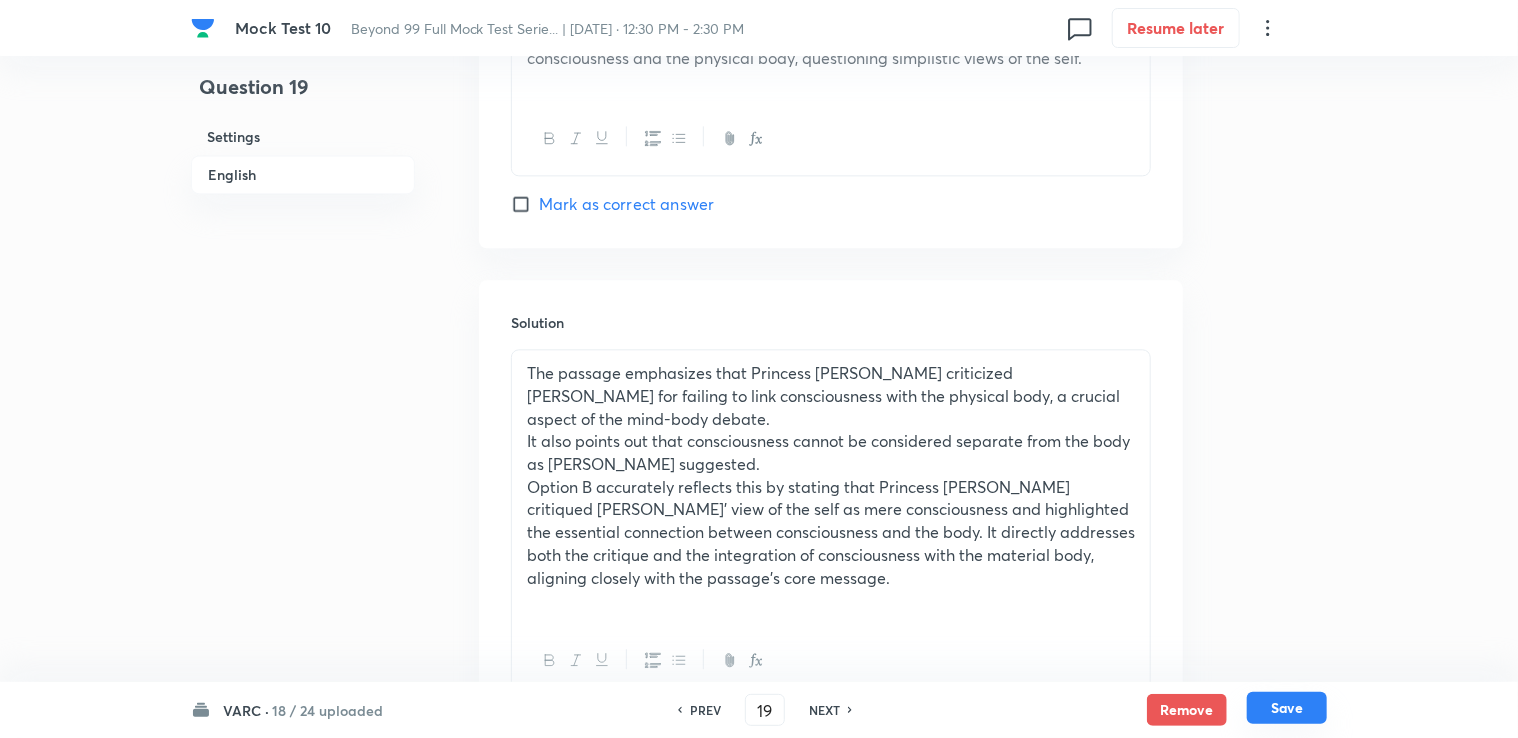 click on "Save" at bounding box center (1287, 708) 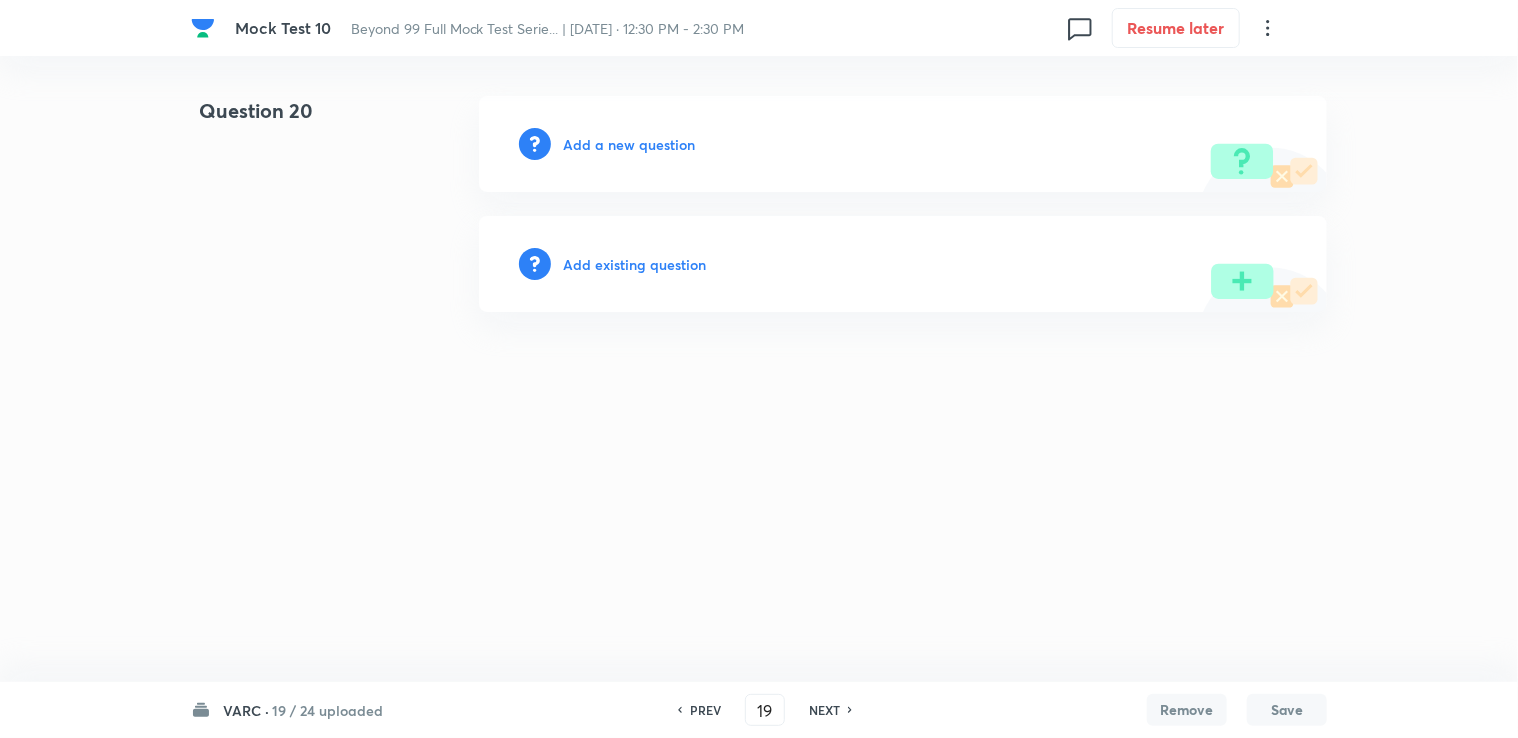 type on "20" 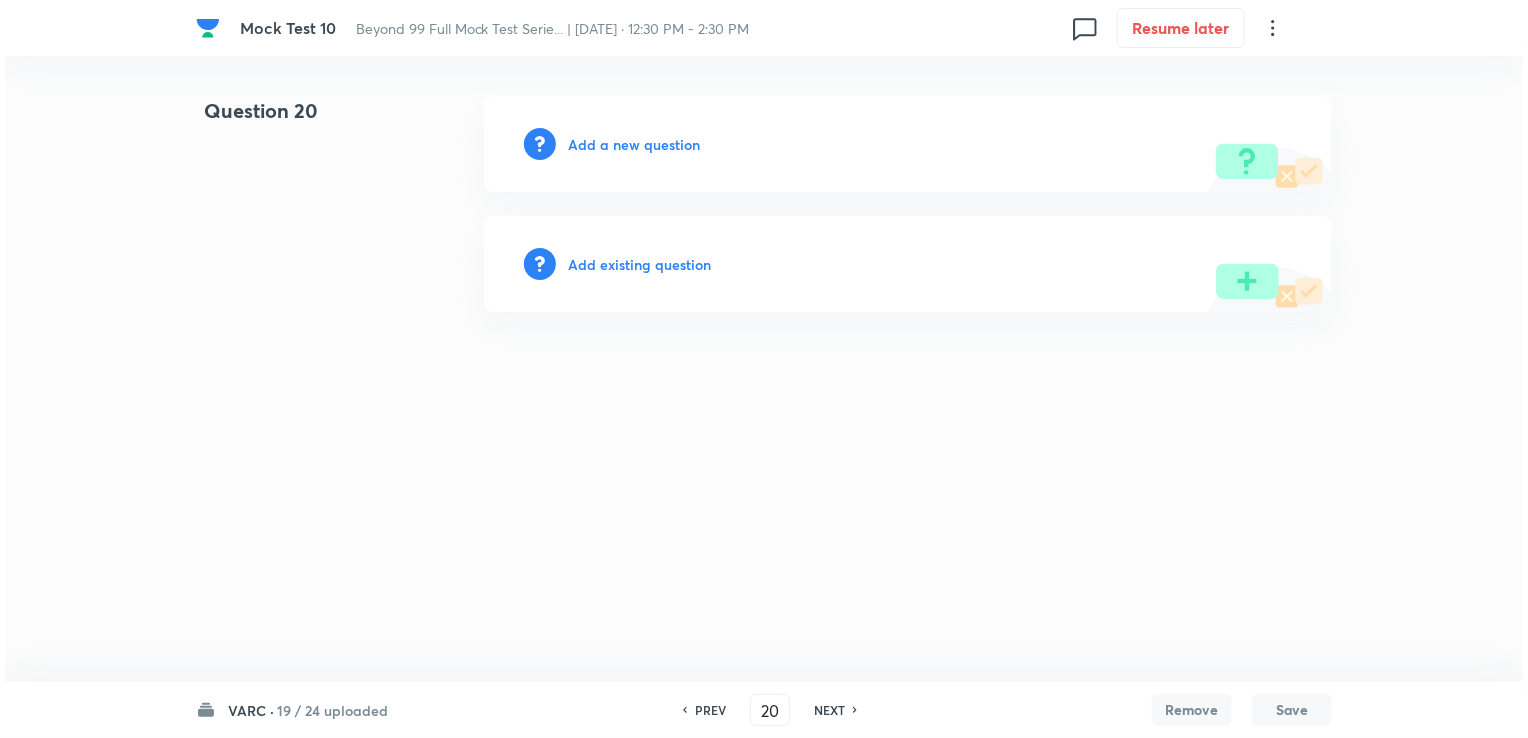 scroll, scrollTop: 0, scrollLeft: 0, axis: both 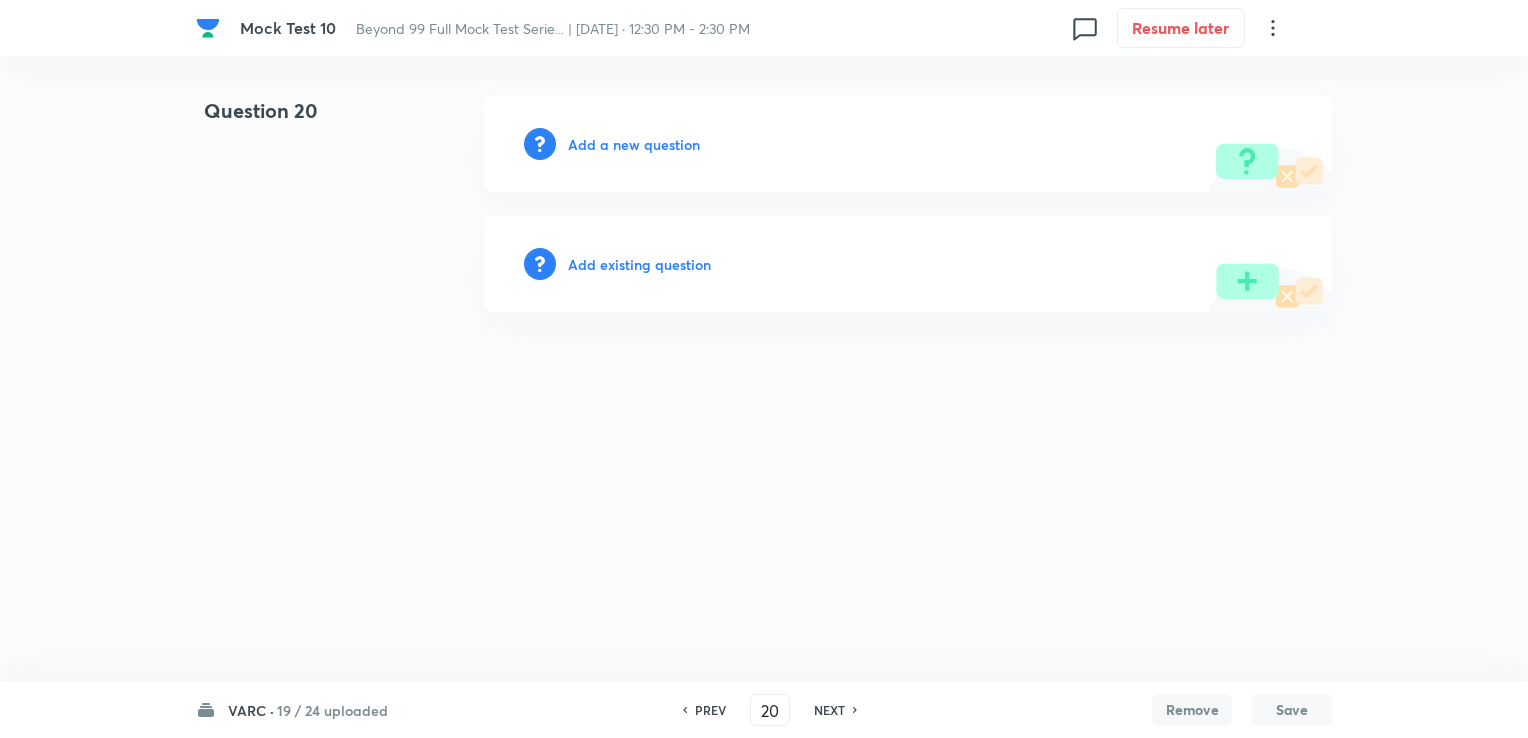 drag, startPoint x: 567, startPoint y: 161, endPoint x: 576, endPoint y: 155, distance: 10.816654 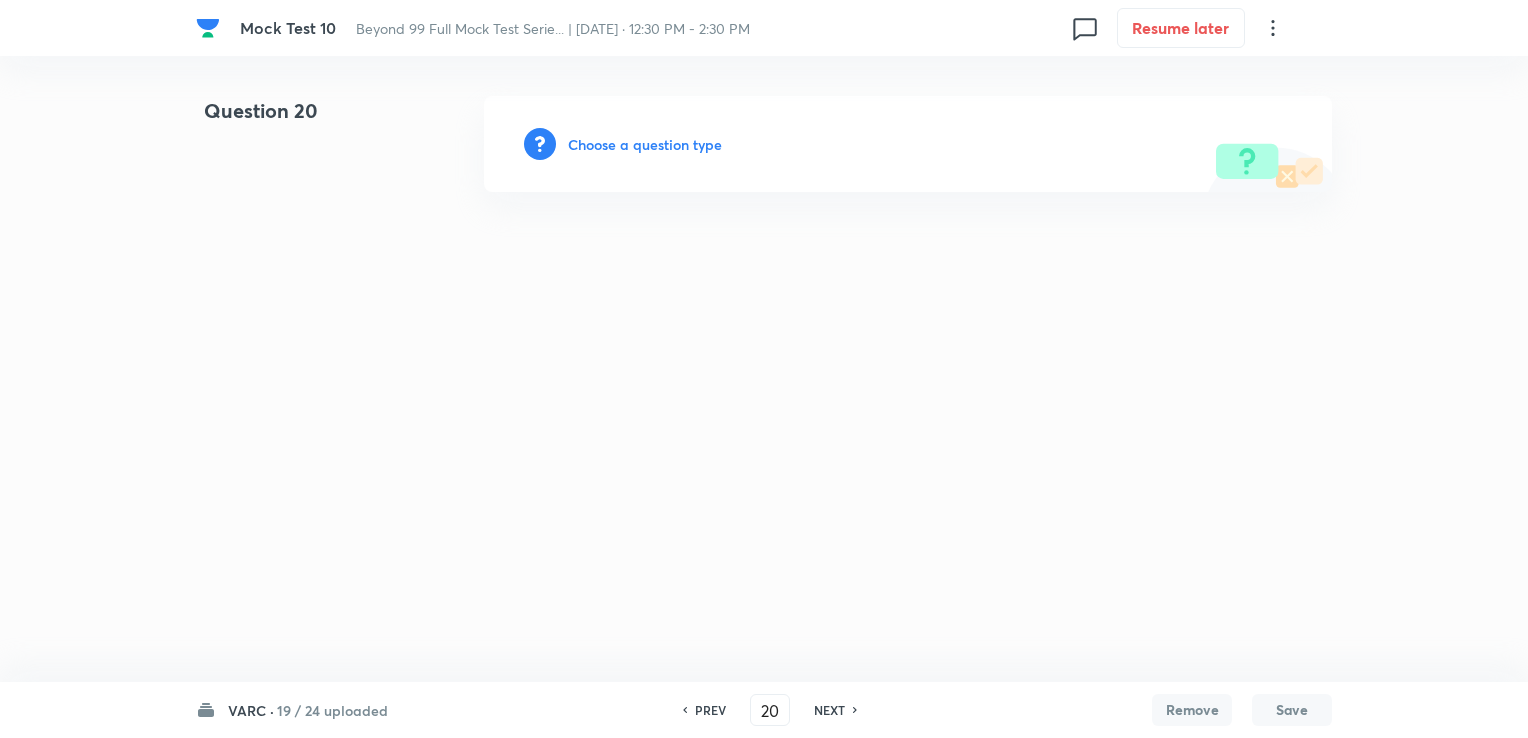 click on "Choose a question type" at bounding box center (645, 144) 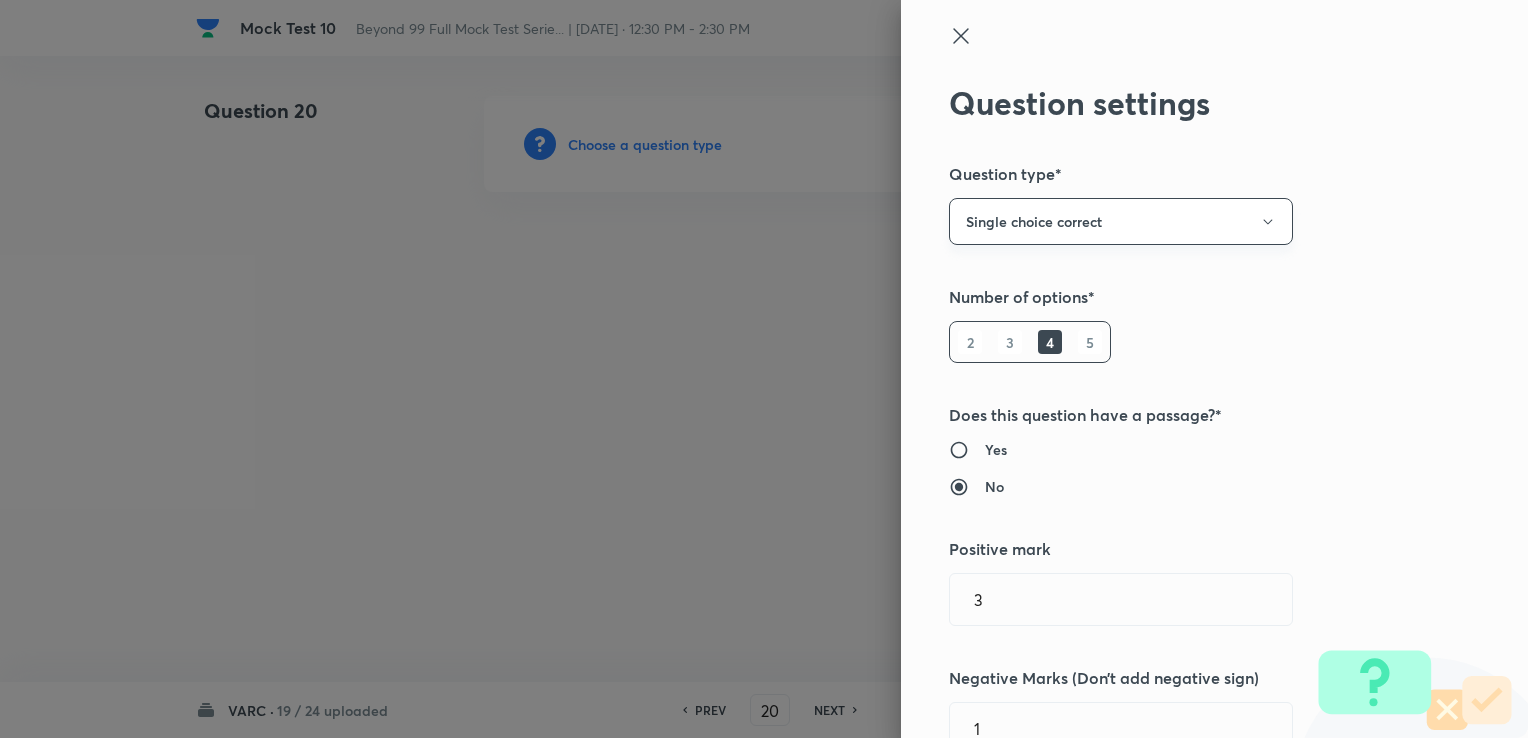 click on "Single choice correct" at bounding box center (1121, 221) 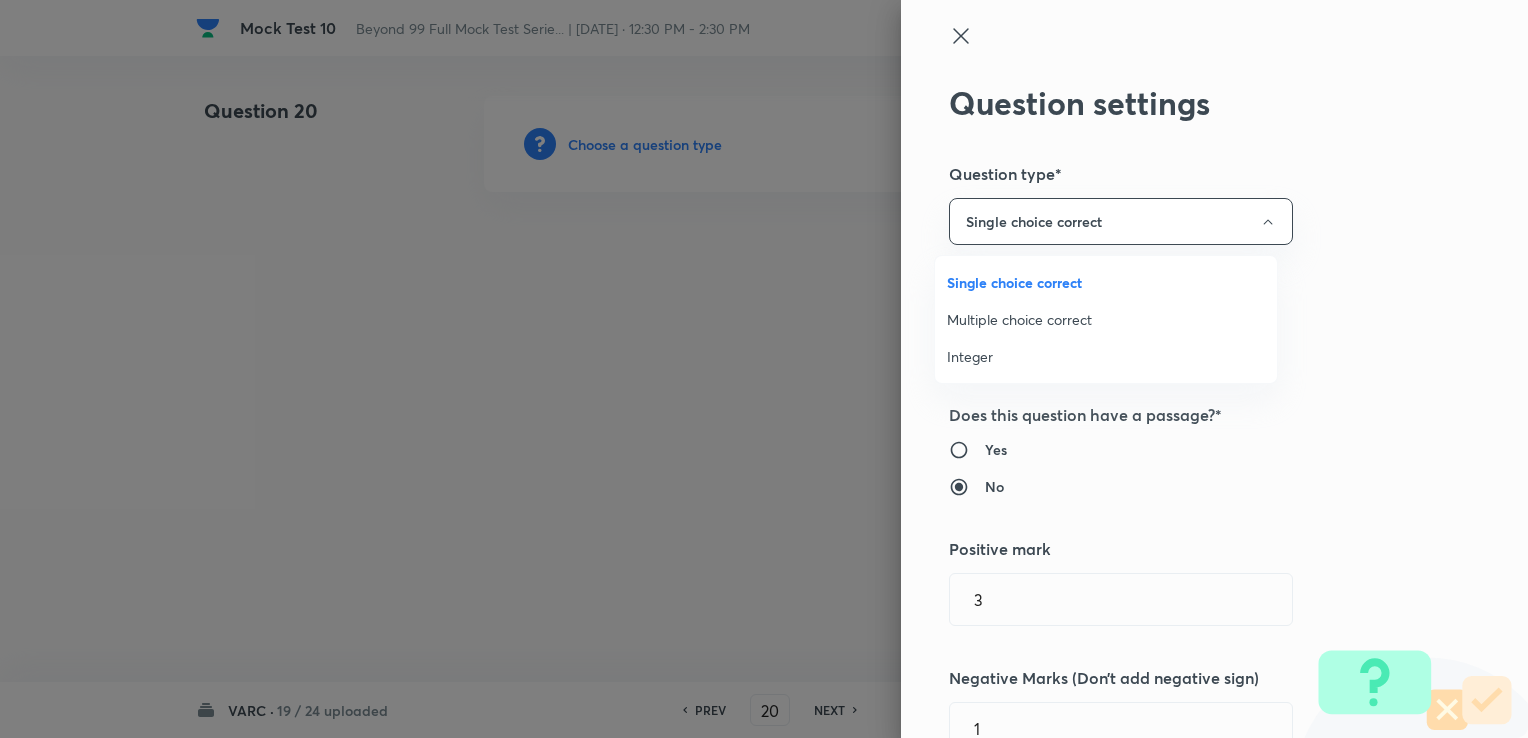 click on "Integer" at bounding box center [1106, 356] 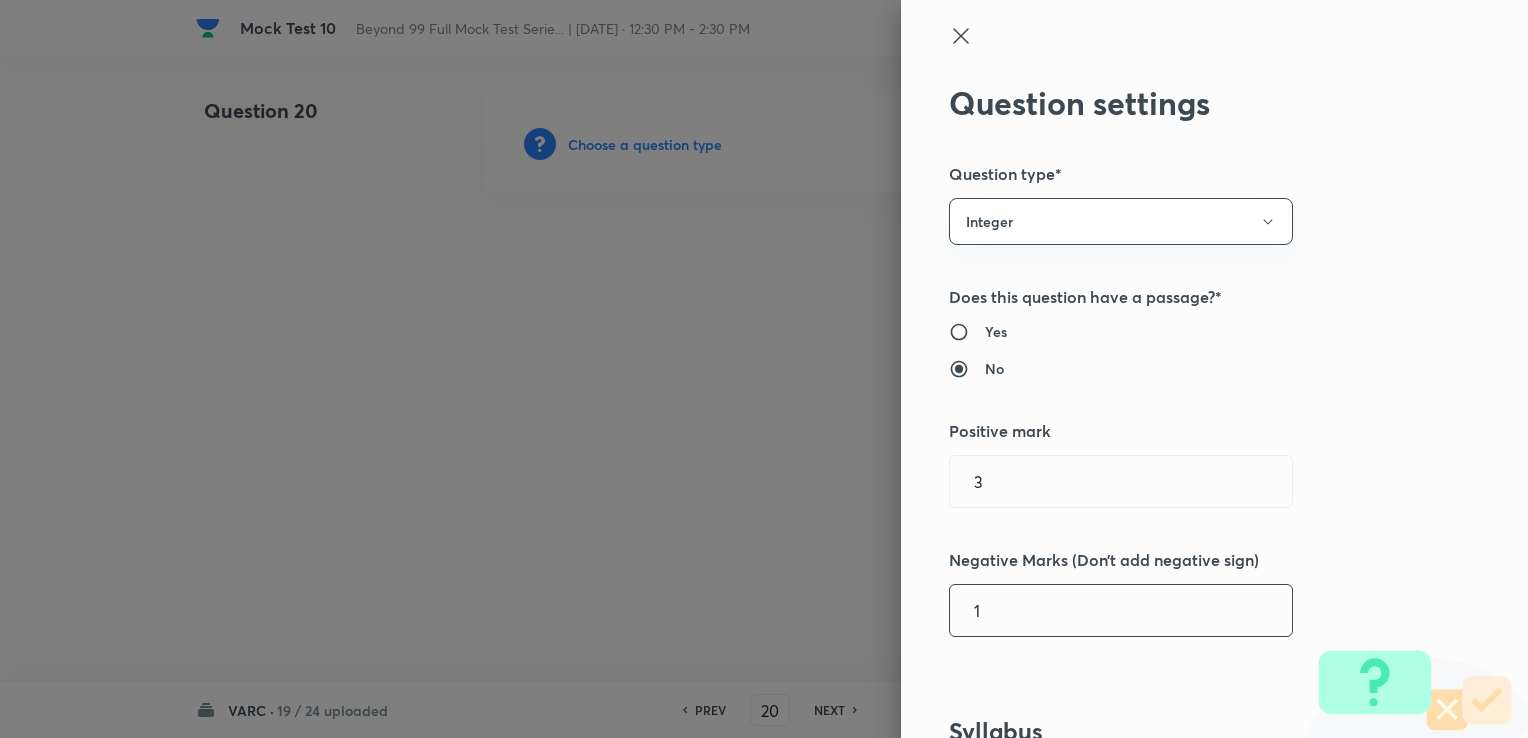 click on "1" at bounding box center (1121, 610) 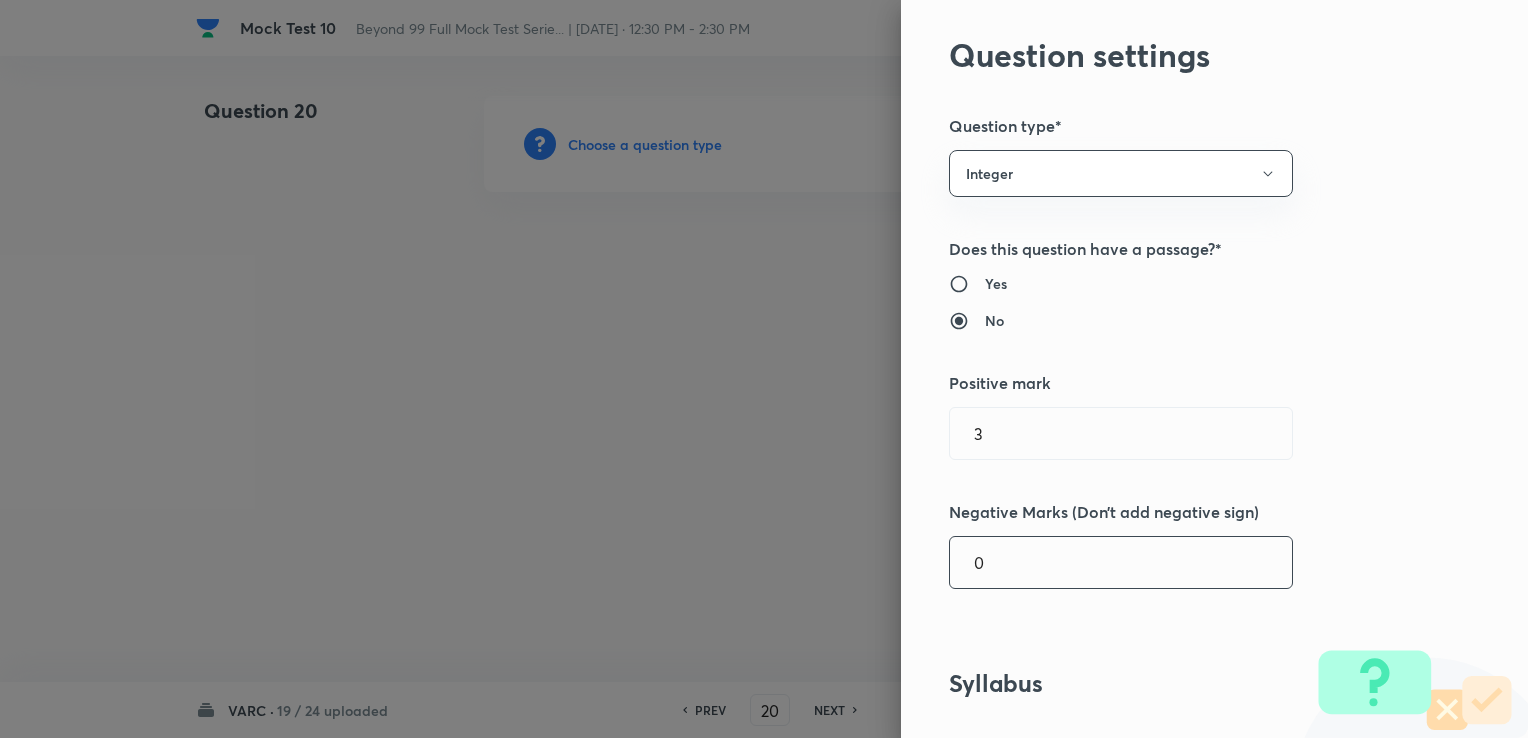 scroll, scrollTop: 400, scrollLeft: 0, axis: vertical 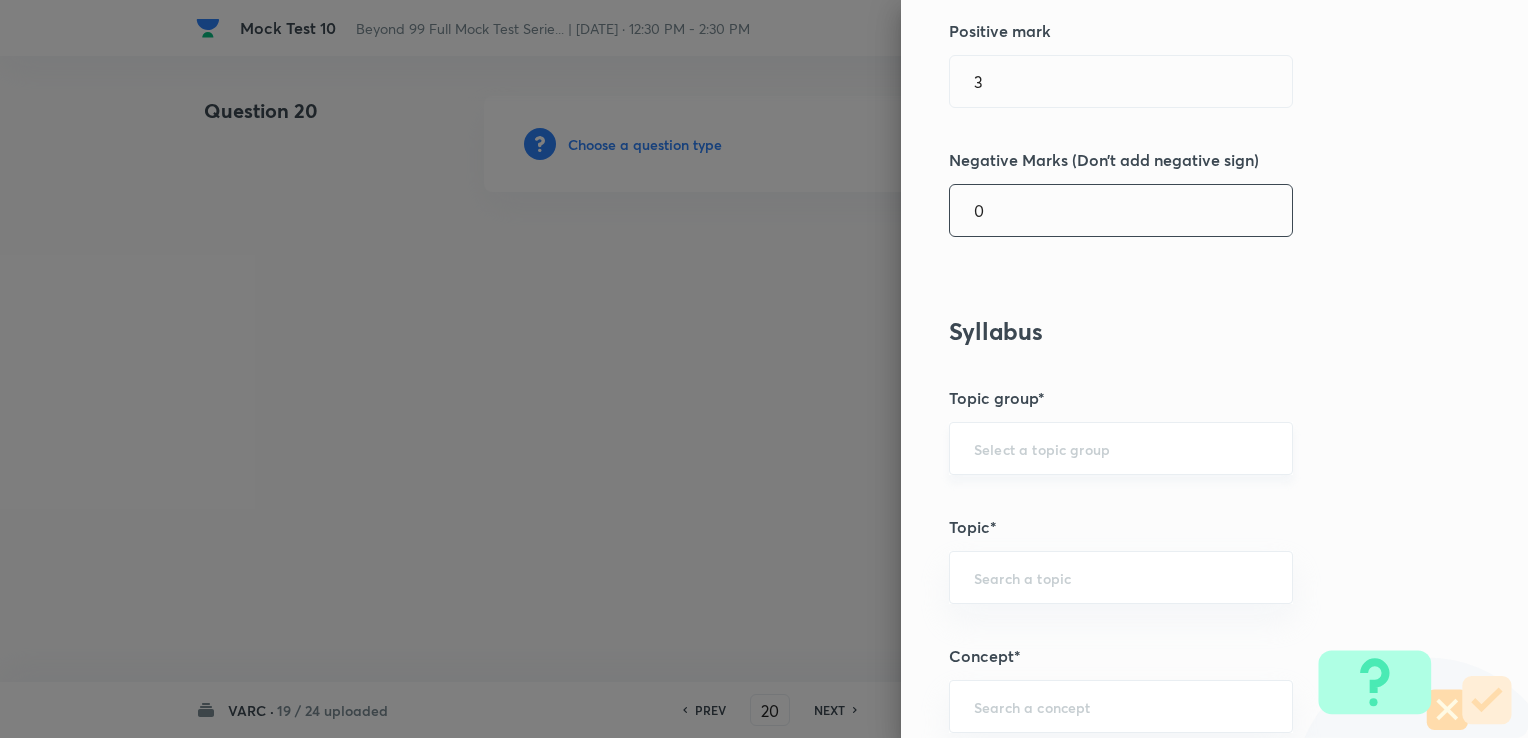 click on "​" at bounding box center [1121, 448] 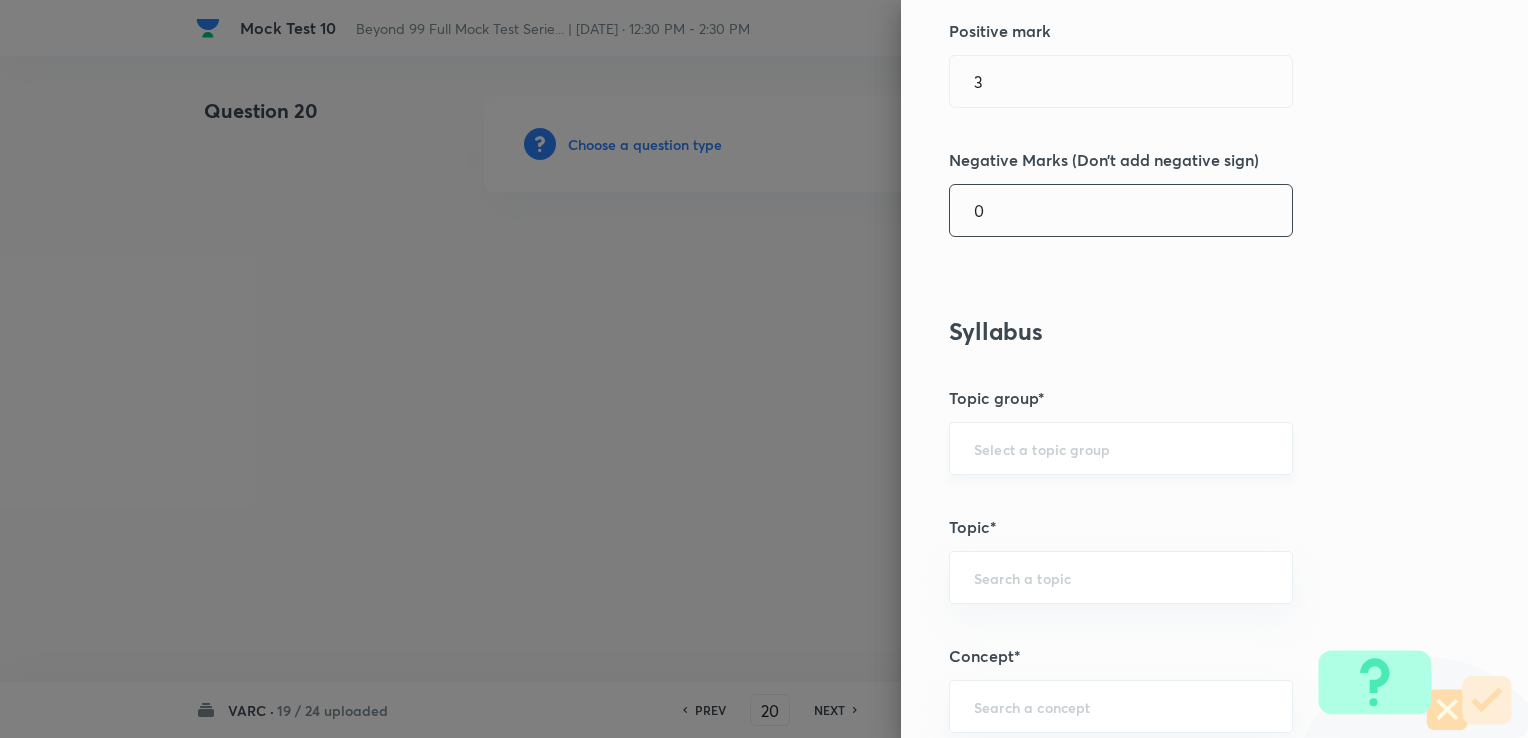 type on "0" 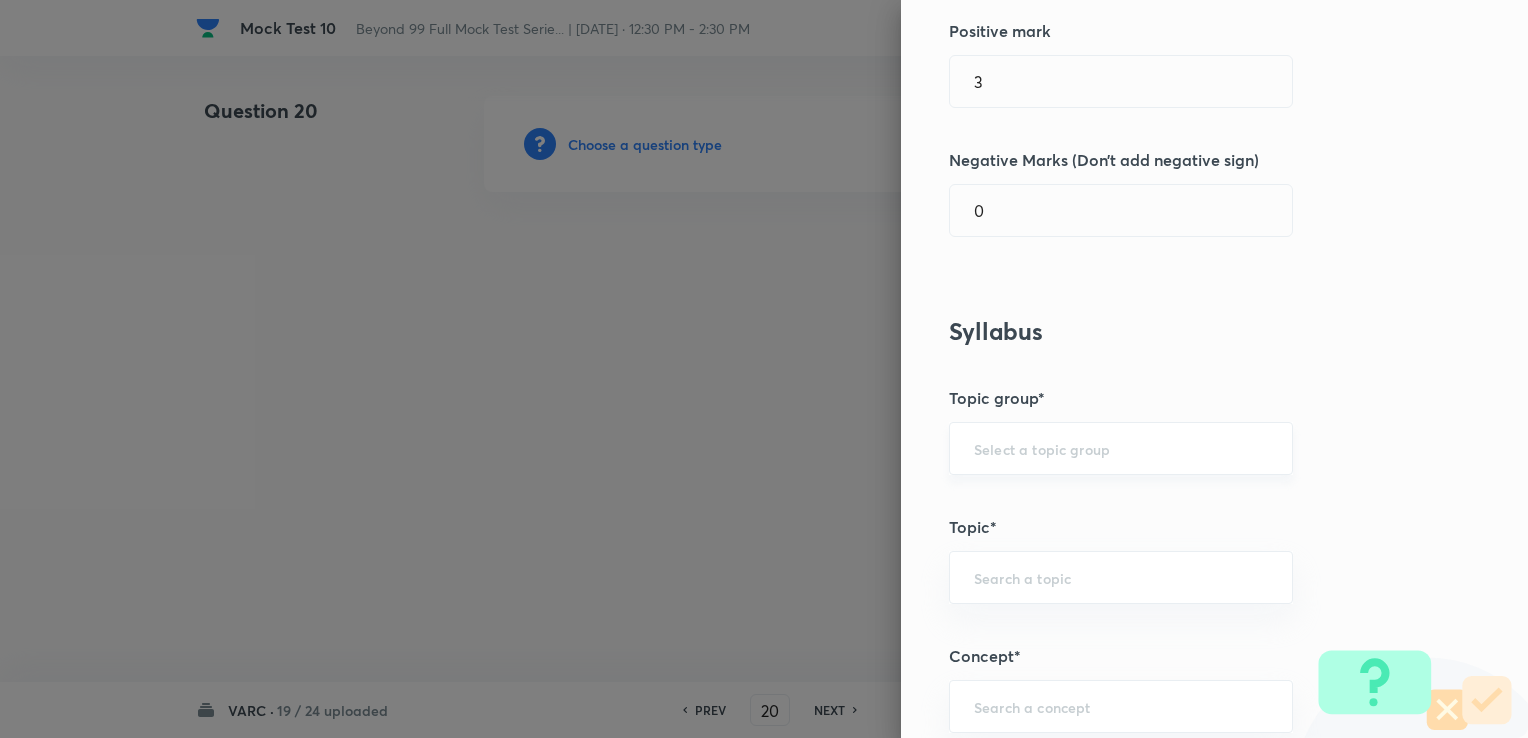click on "​" at bounding box center [1121, 448] 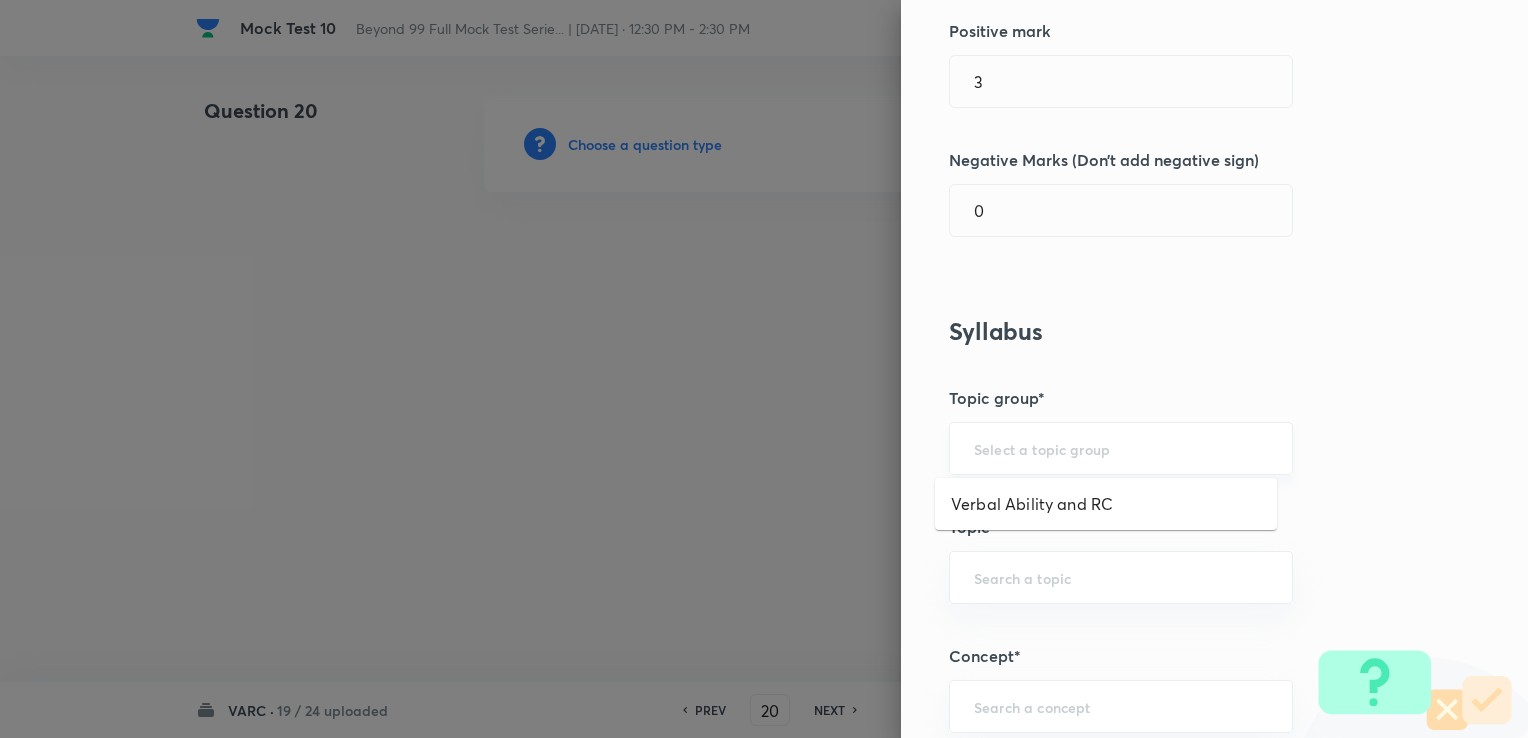 click at bounding box center (1121, 448) 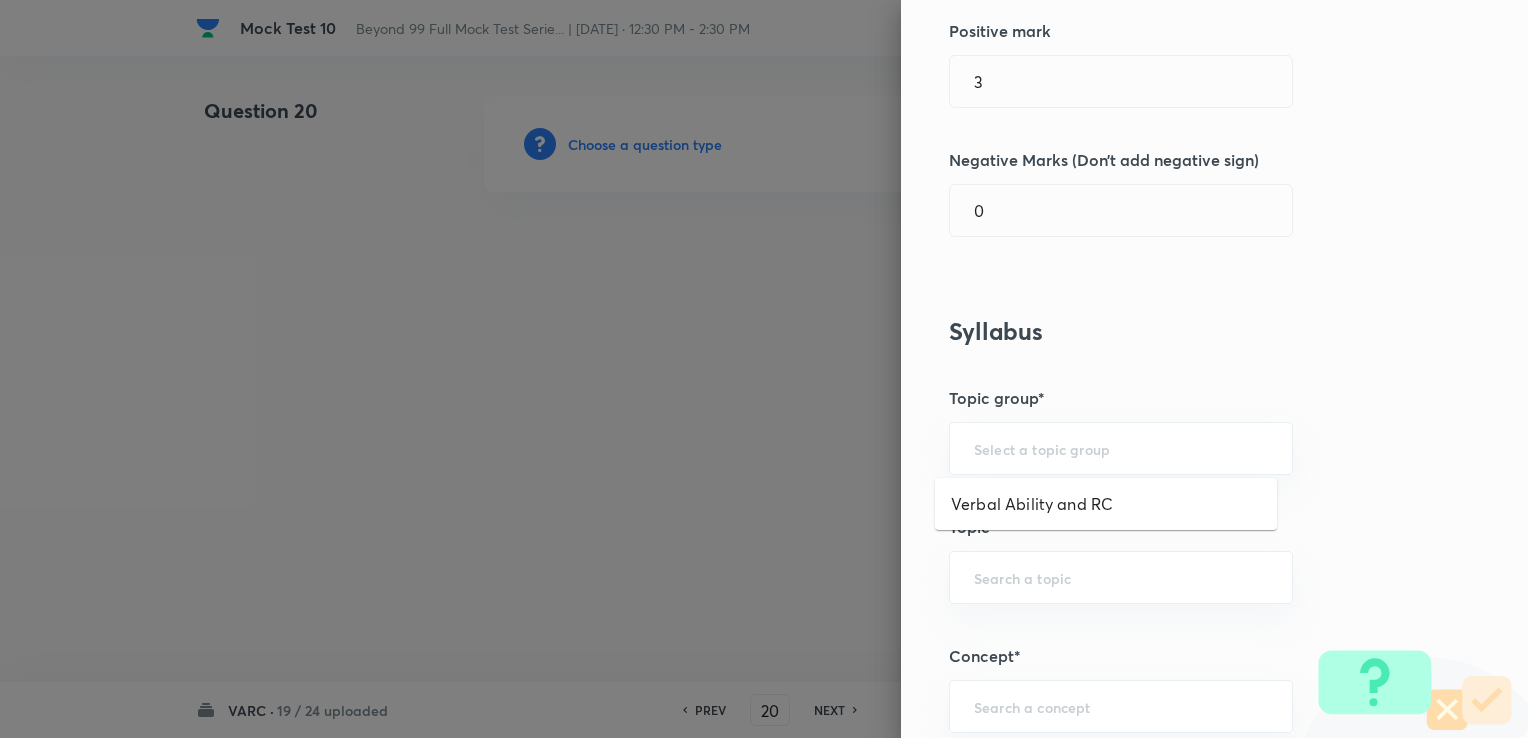 click on "Verbal Ability and RC" at bounding box center [1106, 504] 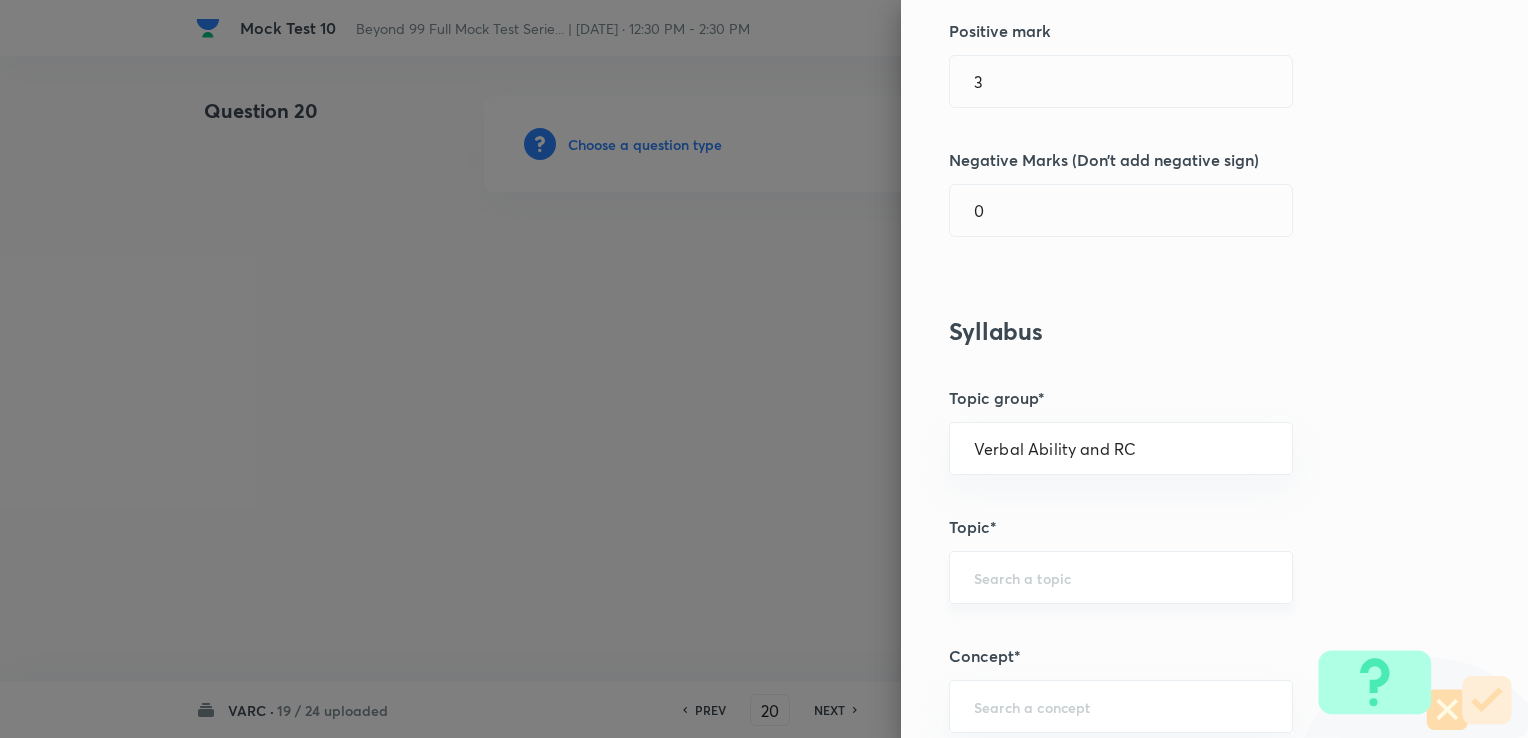 drag, startPoint x: 963, startPoint y: 594, endPoint x: 967, endPoint y: 583, distance: 11.7046995 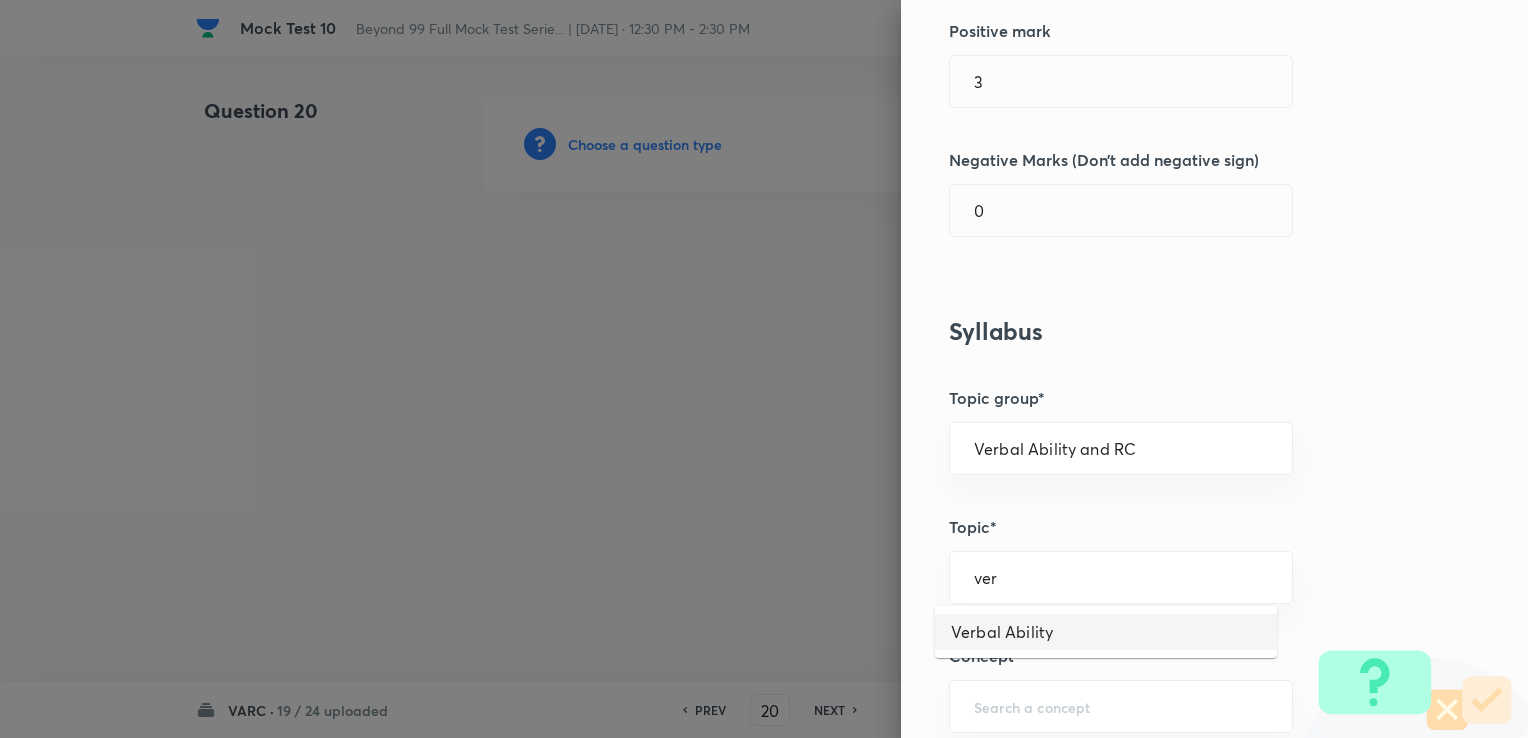 click on "Verbal Ability" at bounding box center (1106, 632) 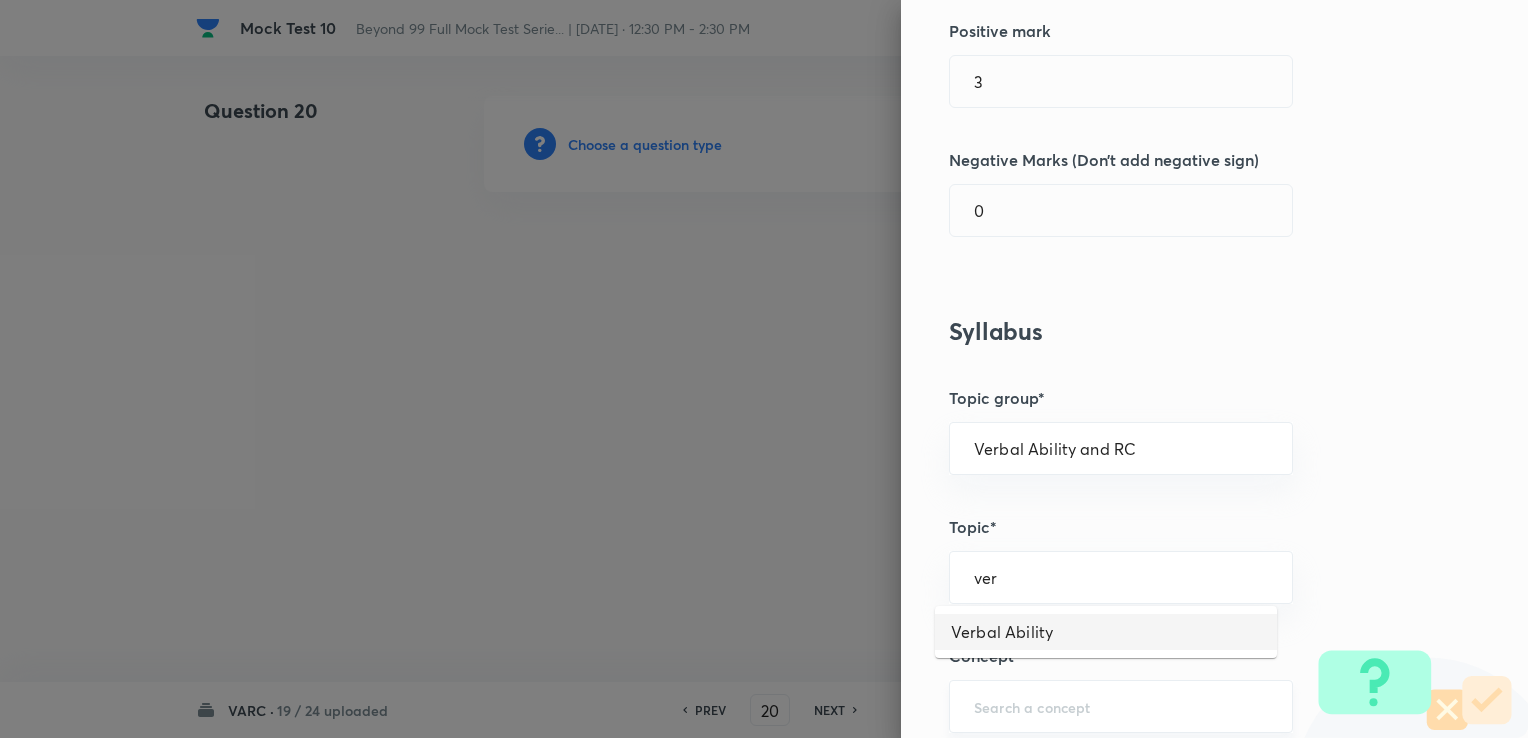 type on "Verbal Ability" 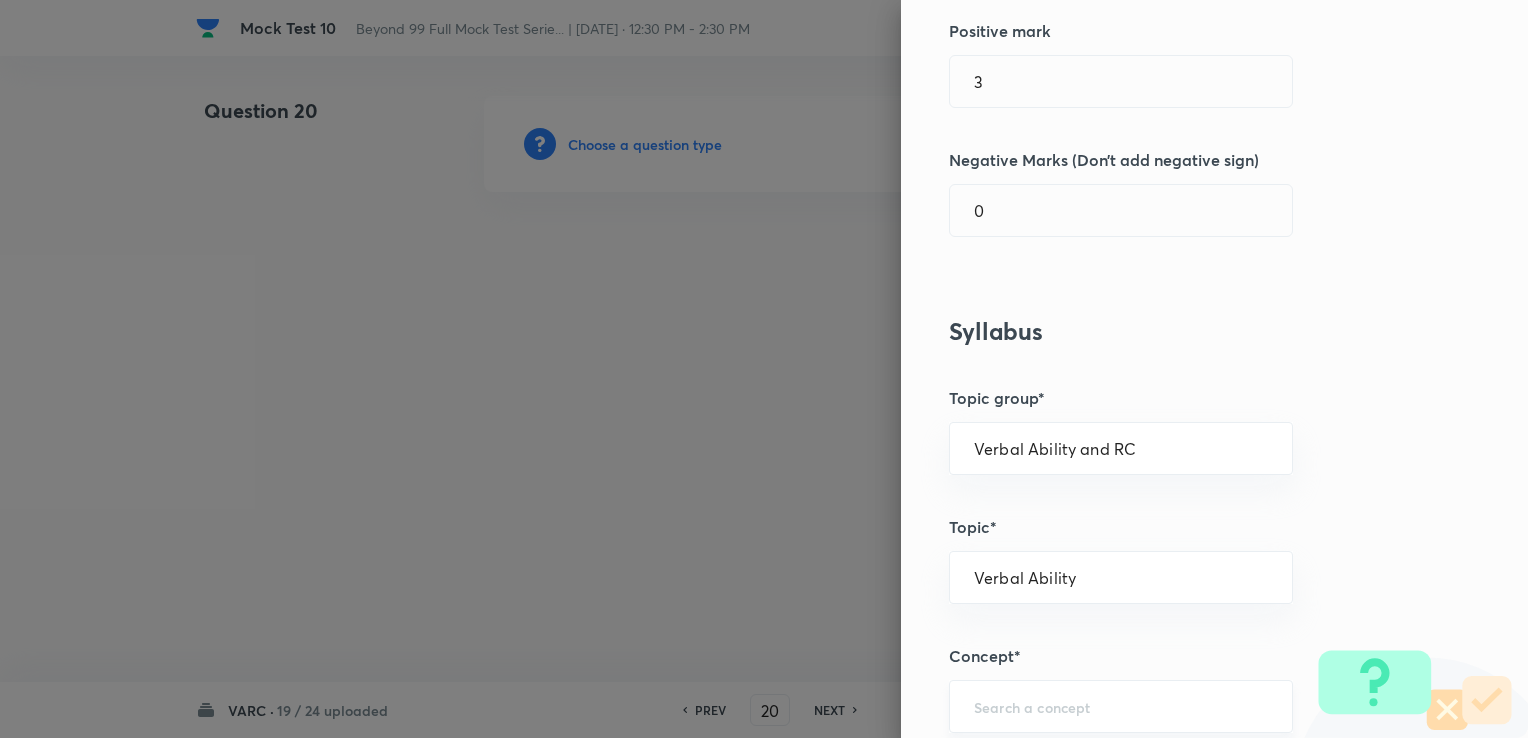 click on "​" at bounding box center [1121, 706] 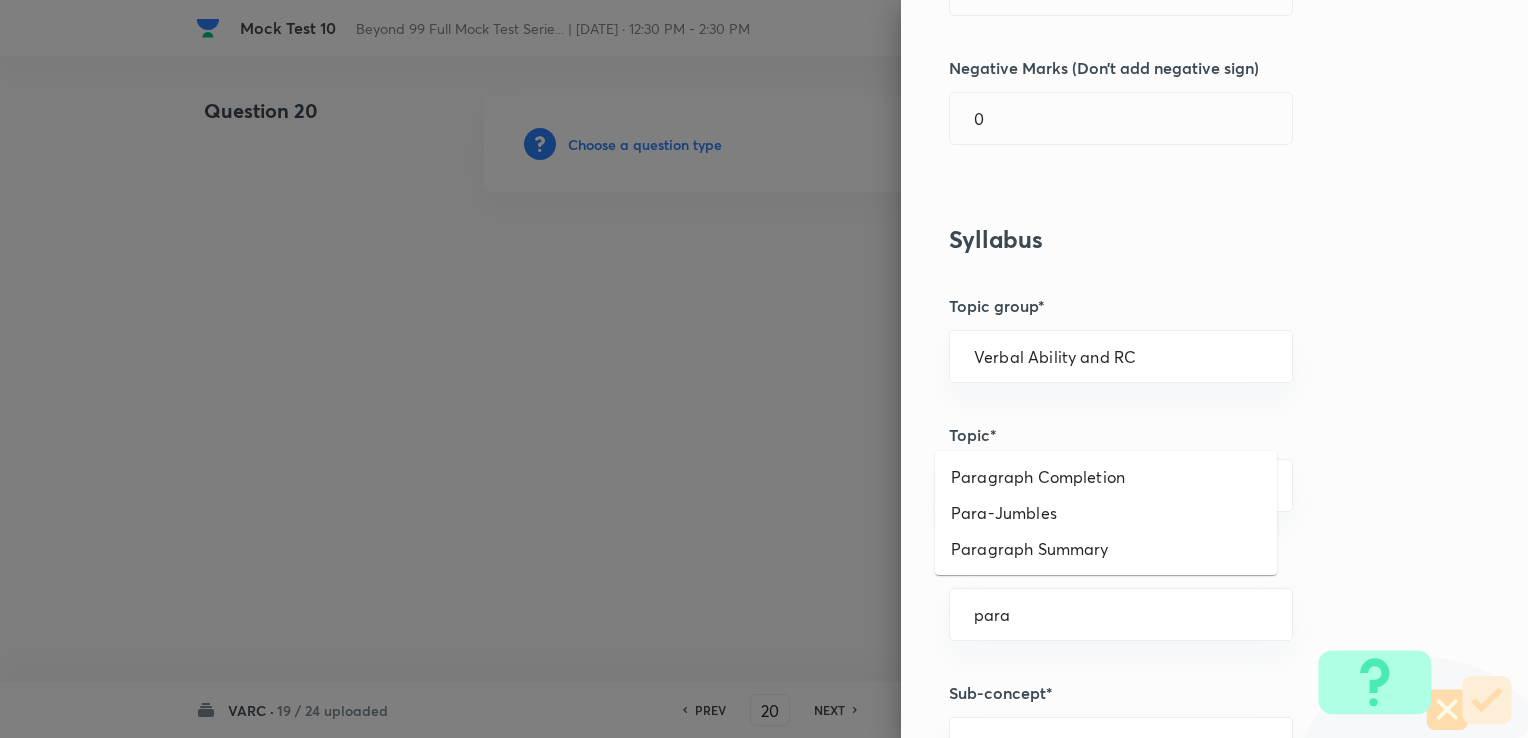 scroll, scrollTop: 500, scrollLeft: 0, axis: vertical 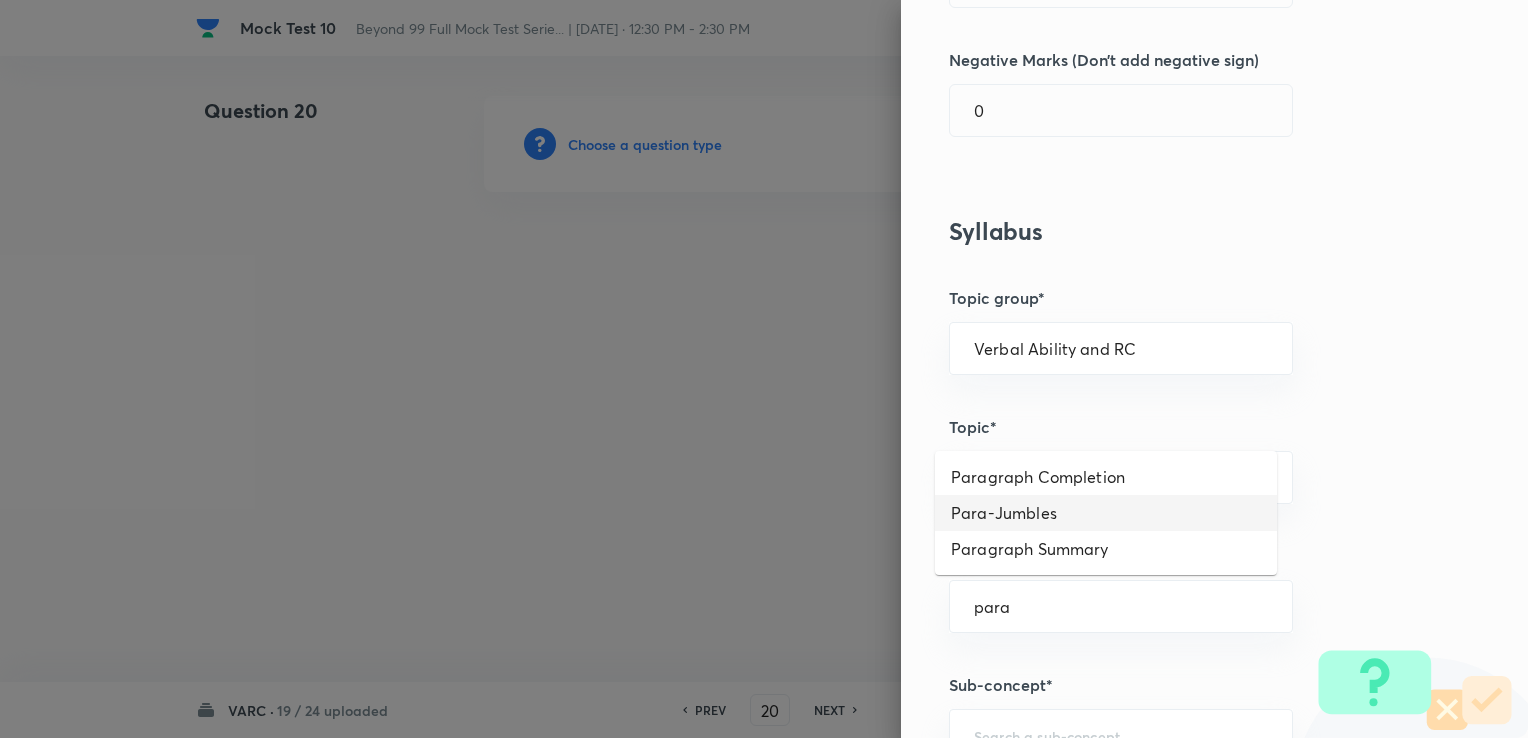 click on "Para-Jumbles" at bounding box center (1106, 513) 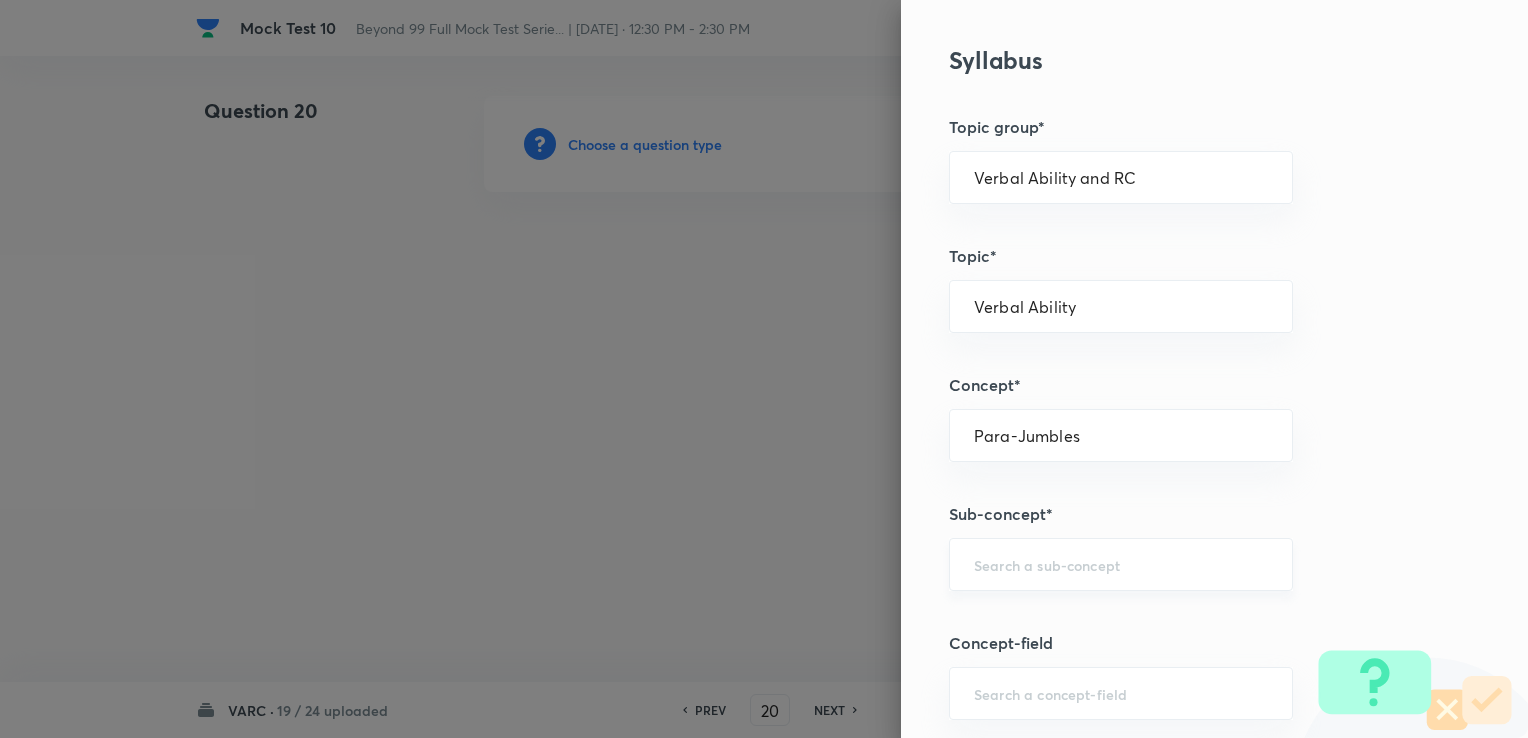 scroll, scrollTop: 700, scrollLeft: 0, axis: vertical 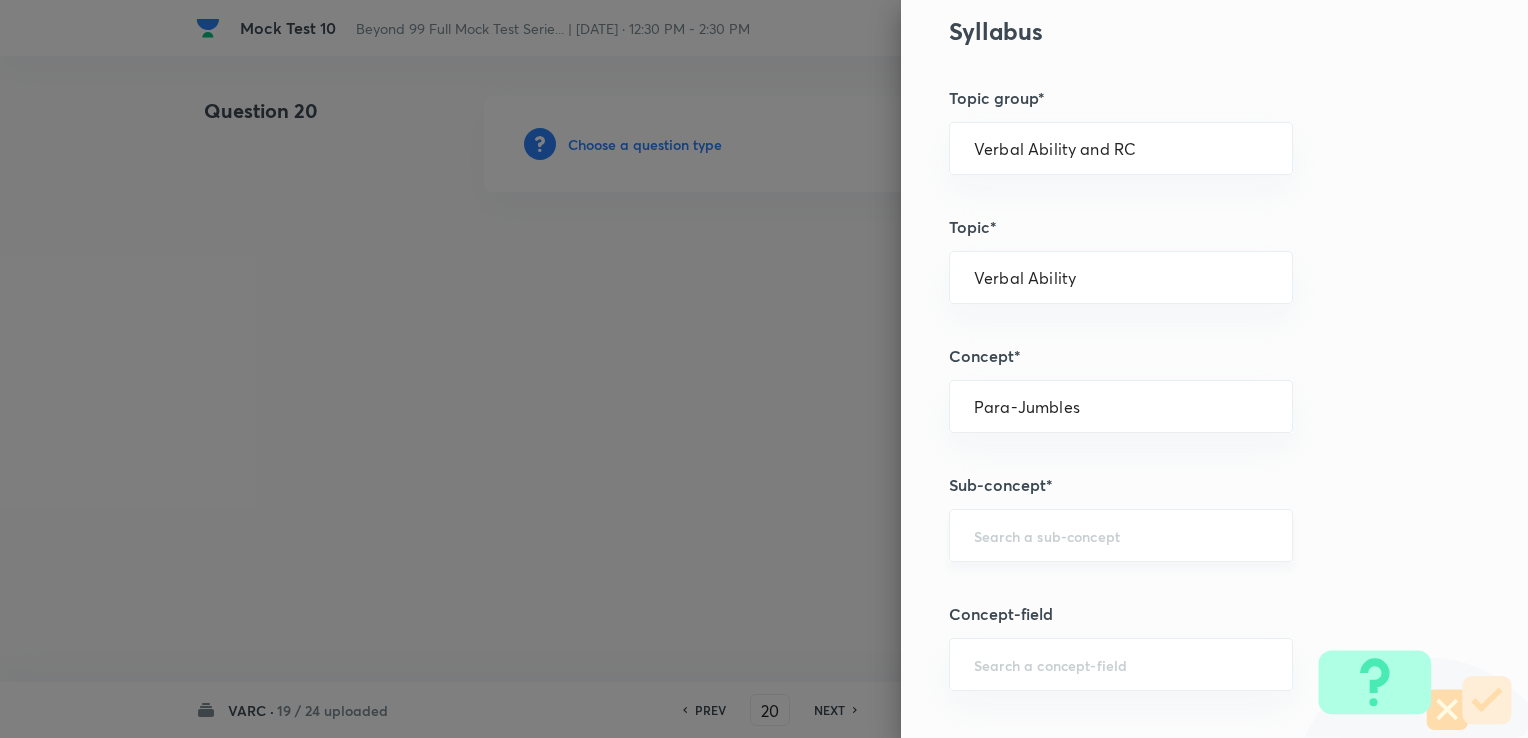 click at bounding box center (1121, 535) 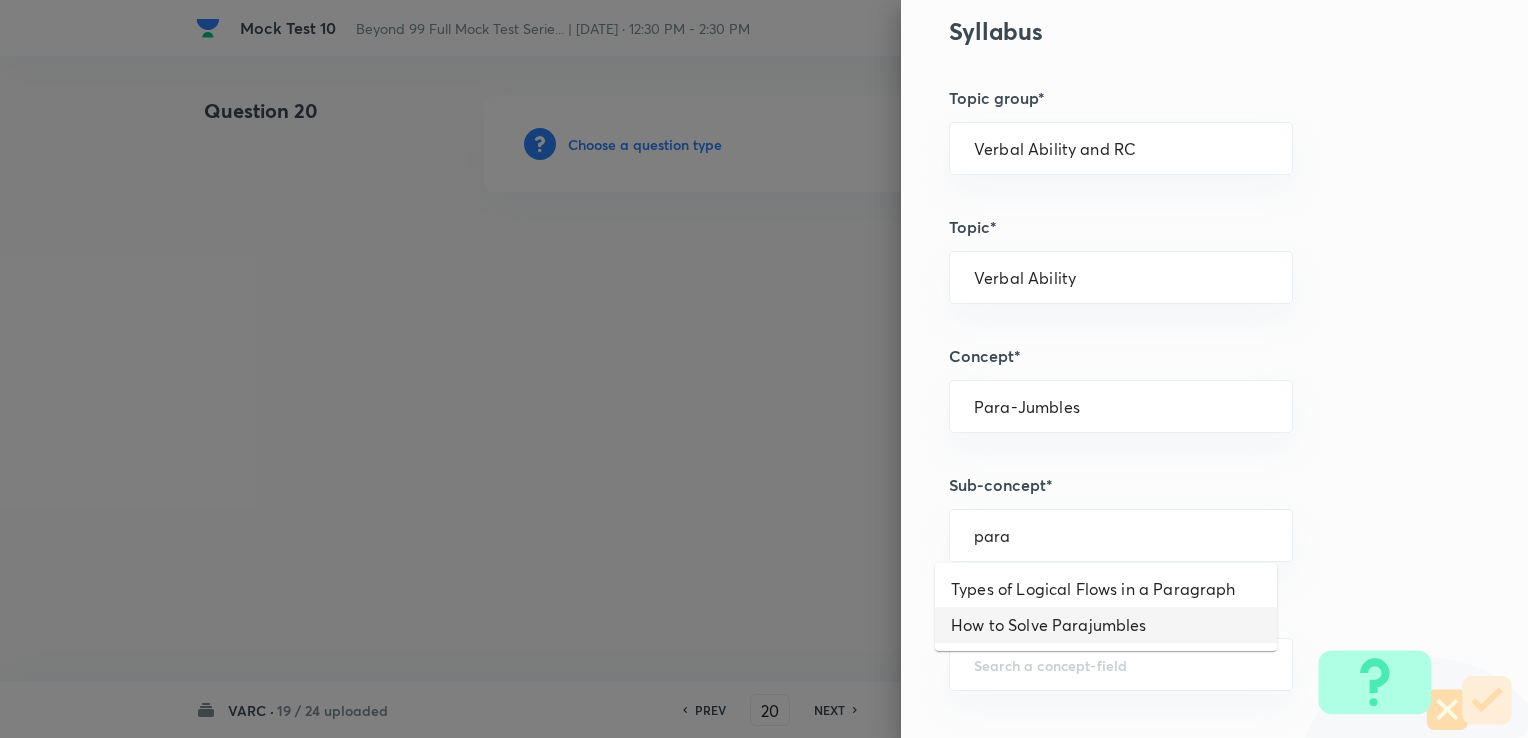 click on "How to Solve Parajumbles" at bounding box center [1106, 625] 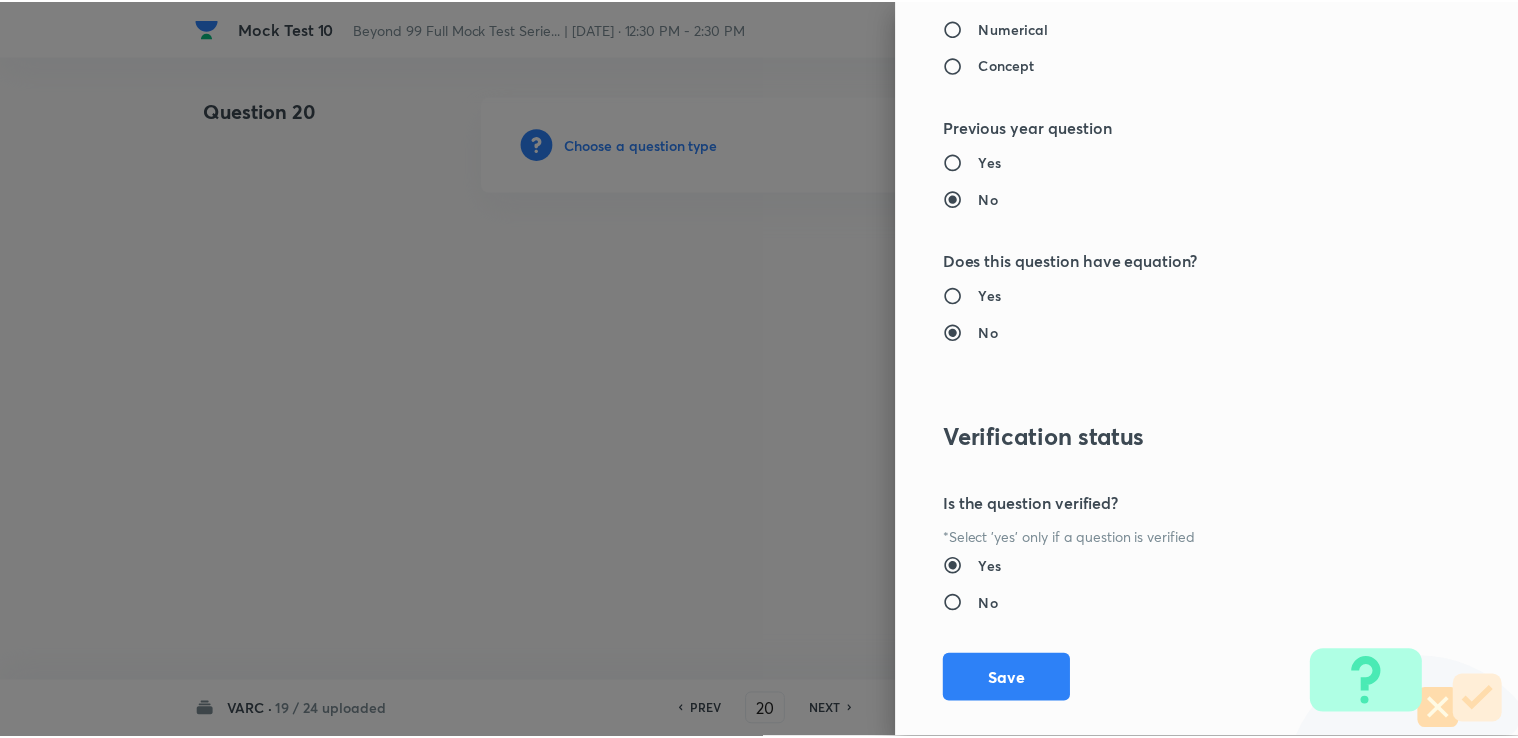 scroll, scrollTop: 1866, scrollLeft: 0, axis: vertical 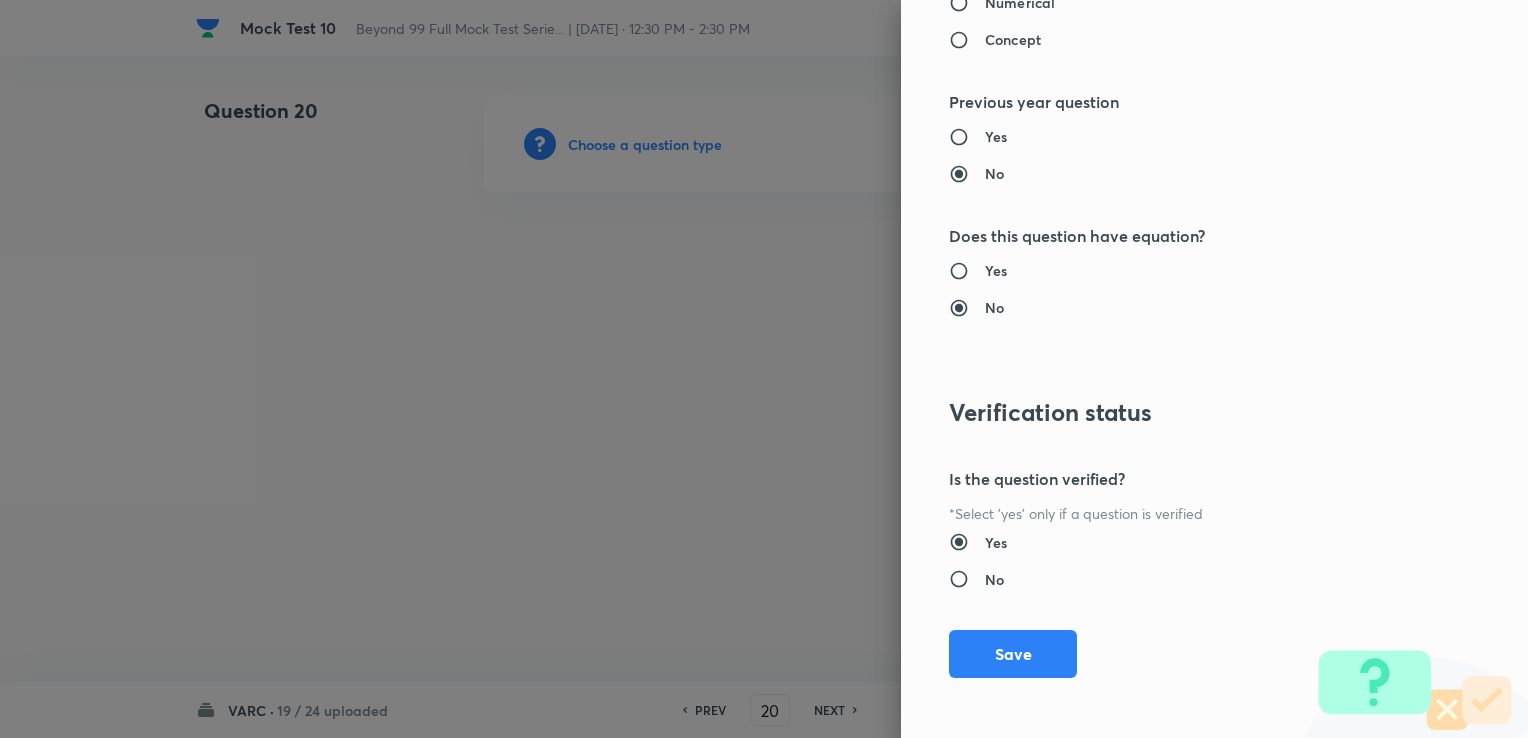 click on "Question settings Question type* Integer Does this question have a passage?* Yes No Positive mark 3 ​ Negative Marks (Don’t add negative sign) 0 ​ Syllabus Topic group* Verbal Ability and RC ​ Topic* Verbal Ability ​ Concept* Para-Jumbles ​ Sub-concept* How to Solve Parajumbles ​ Concept-field ​ Additional details Question Difficulty Very easy Easy Moderate Hard Very hard Question is based on Fact Numerical Concept Previous year question Yes No Does this question have equation? Yes No Verification status Is the question verified? *Select 'yes' only if a question is verified Yes No Save" at bounding box center (1214, 369) 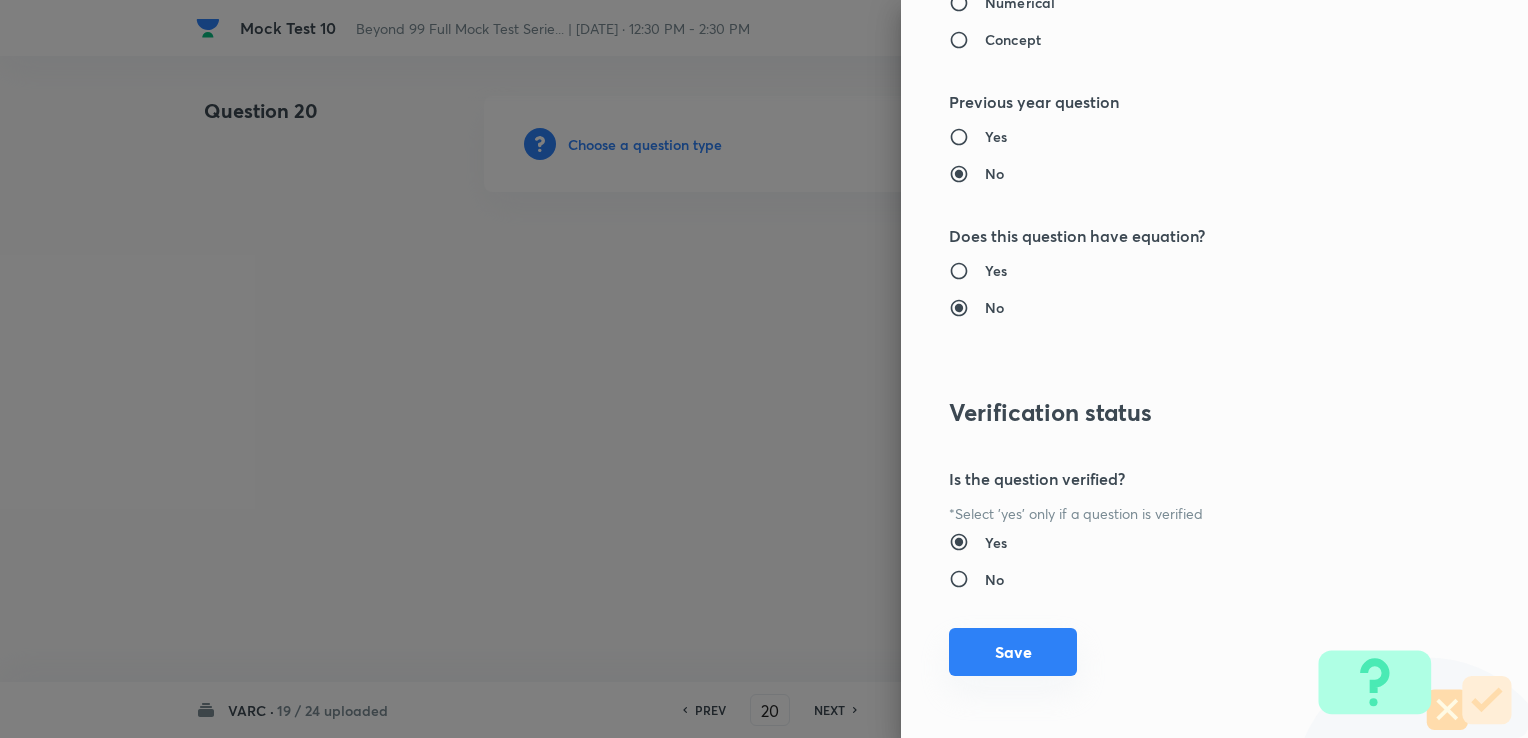 click on "Save" at bounding box center (1013, 652) 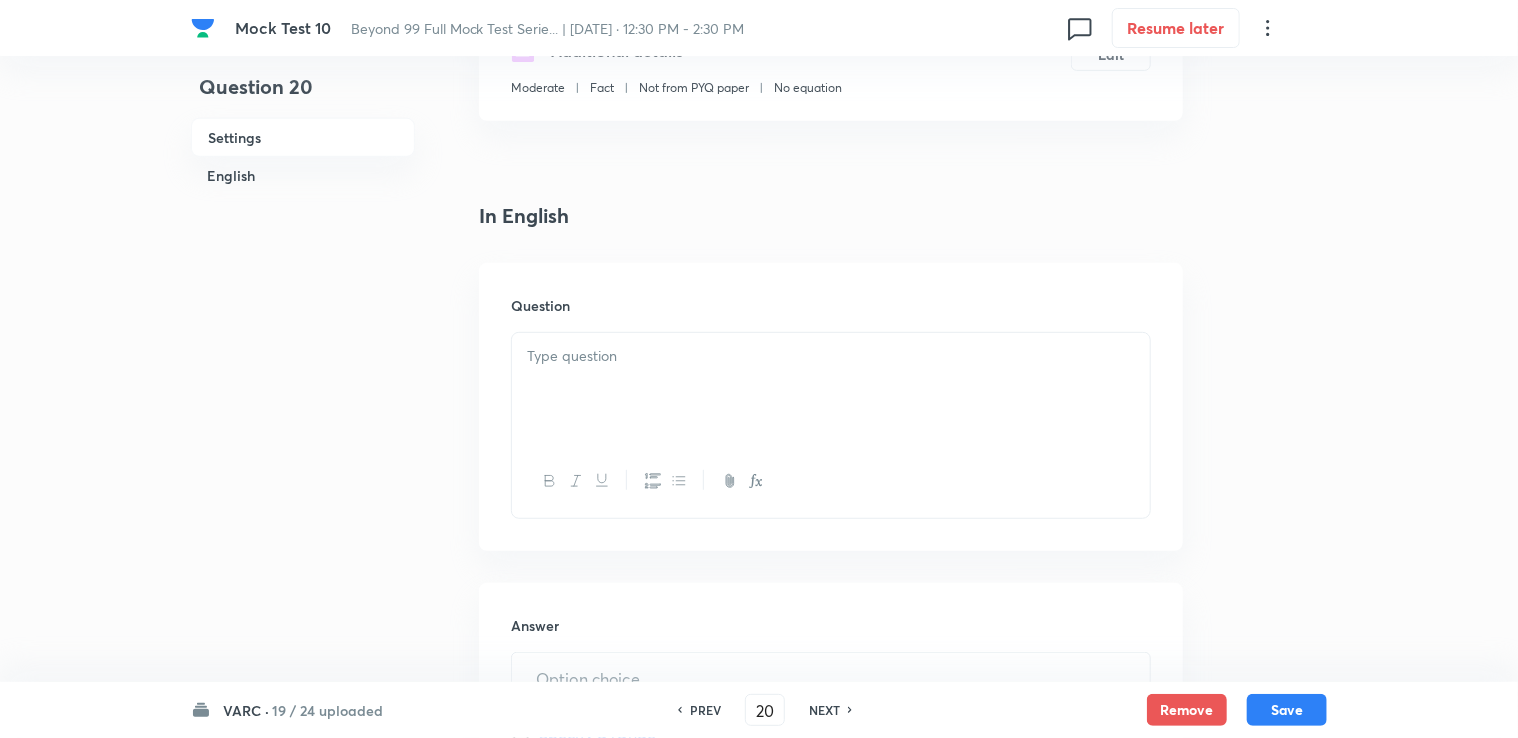 scroll, scrollTop: 400, scrollLeft: 0, axis: vertical 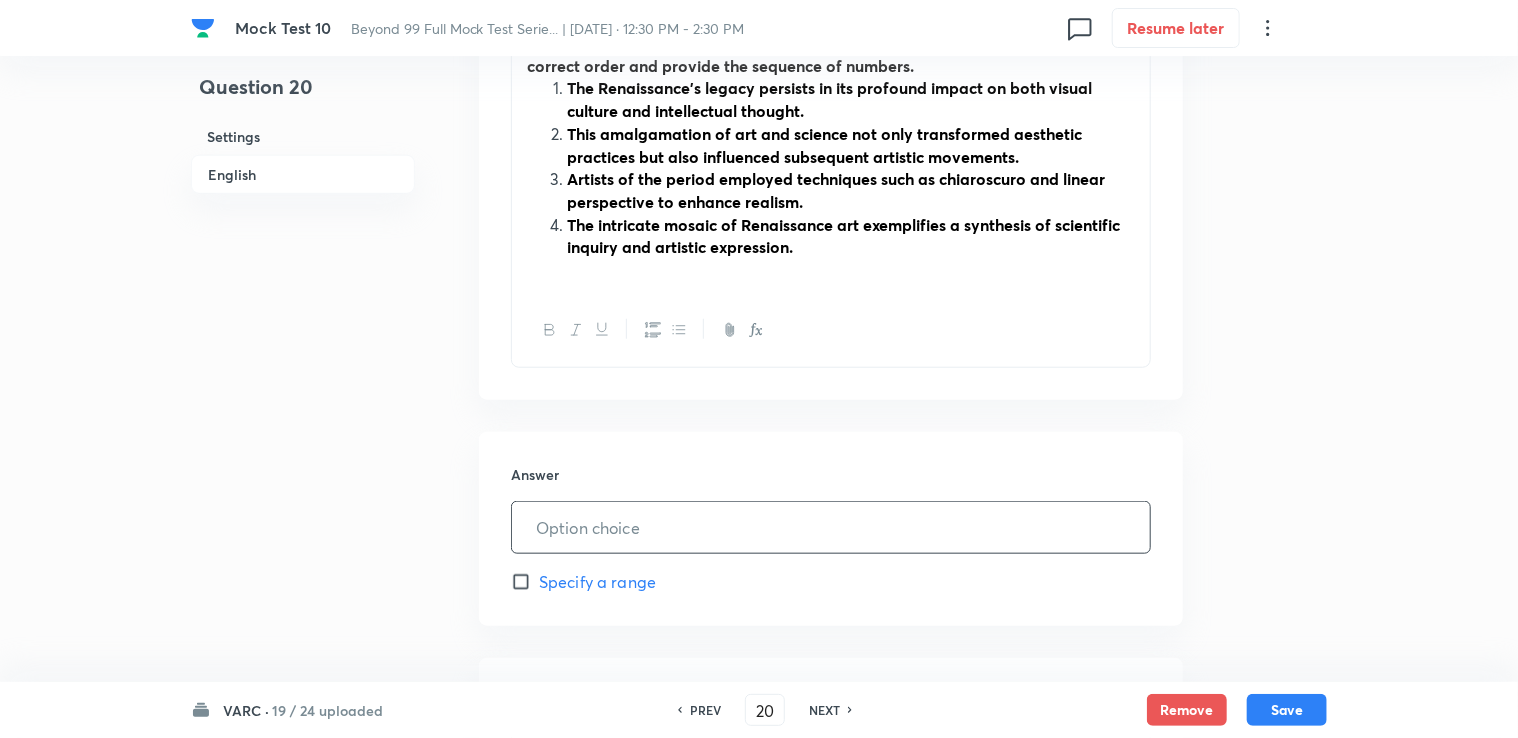 paste on "4321" 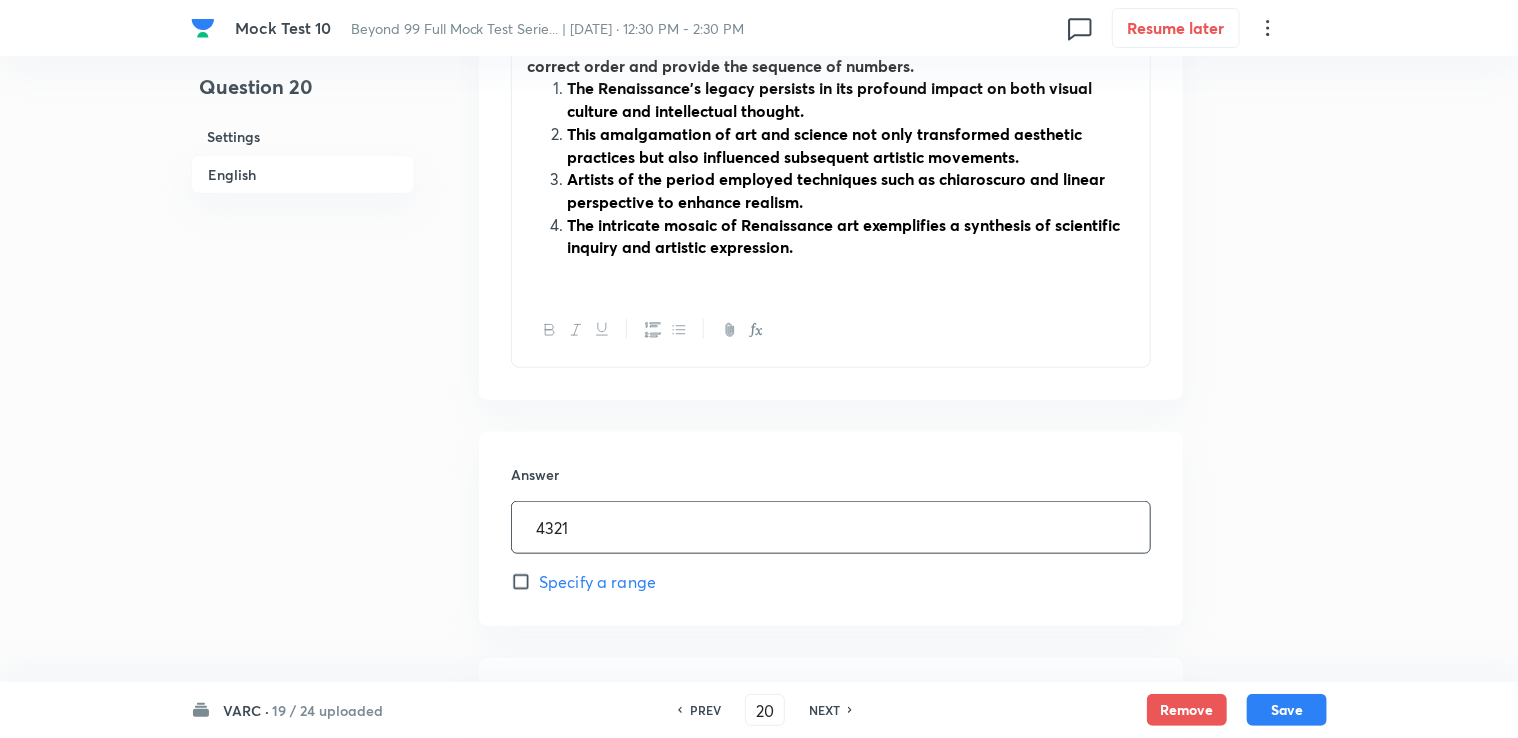 type on "4321" 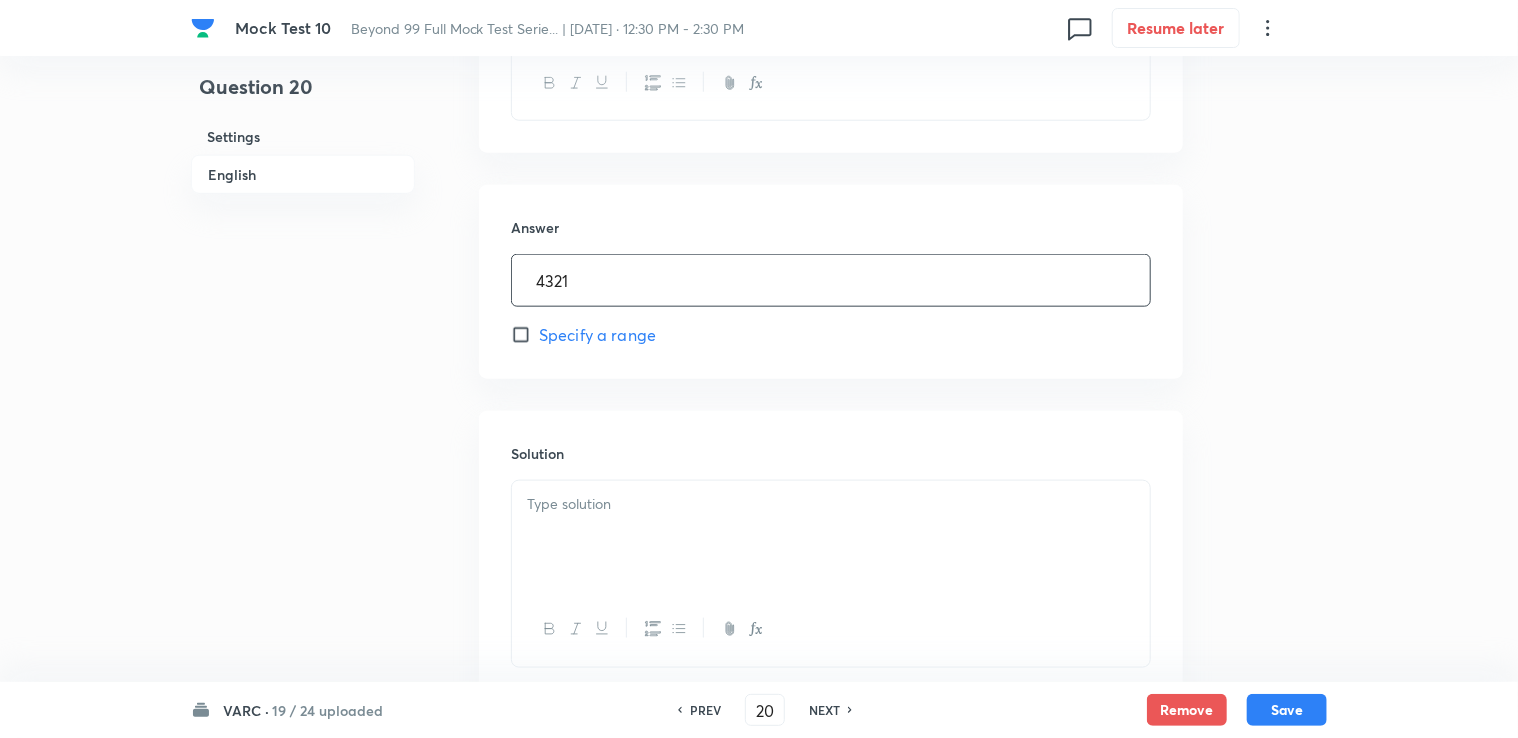 scroll, scrollTop: 1082, scrollLeft: 0, axis: vertical 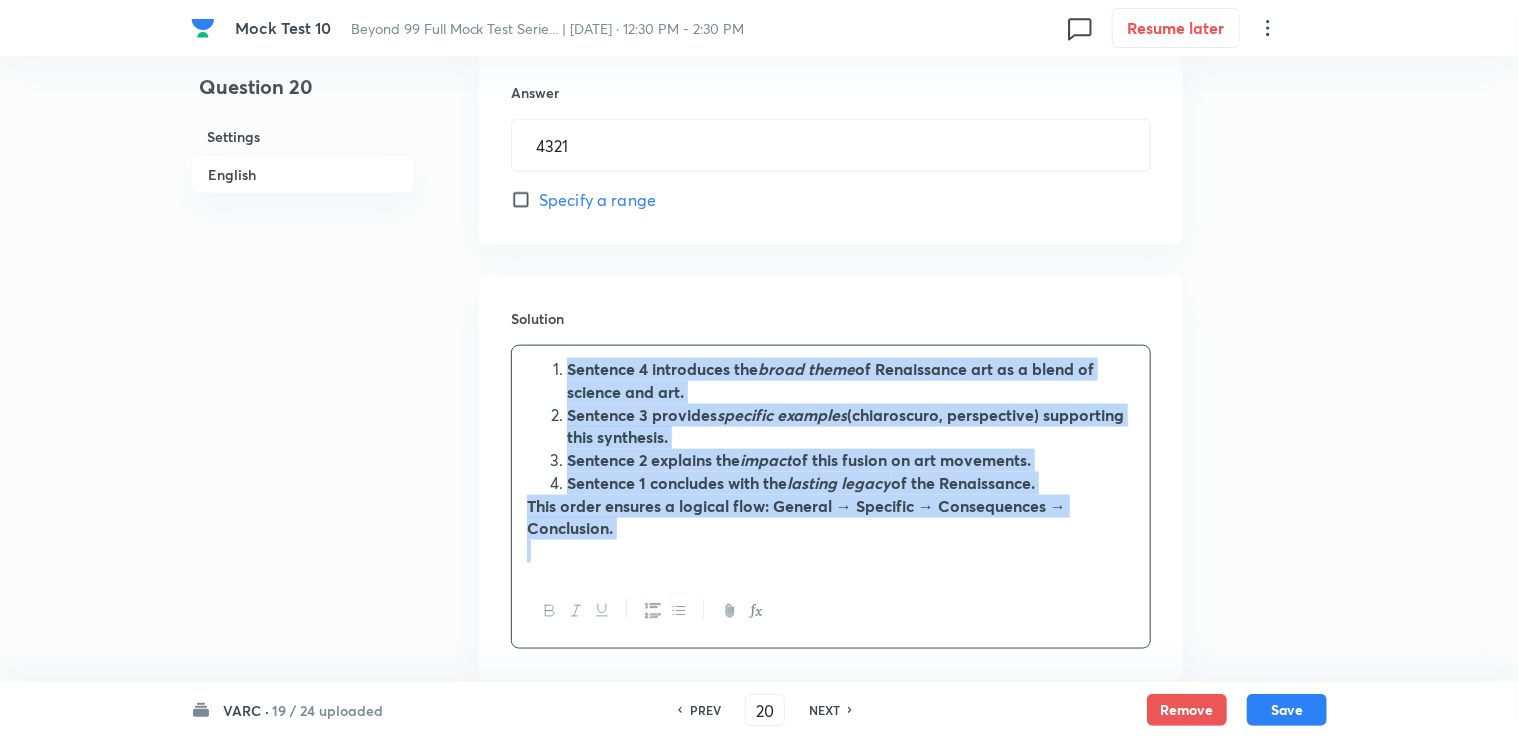 drag, startPoint x: 541, startPoint y: 362, endPoint x: 868, endPoint y: 576, distance: 390.80045 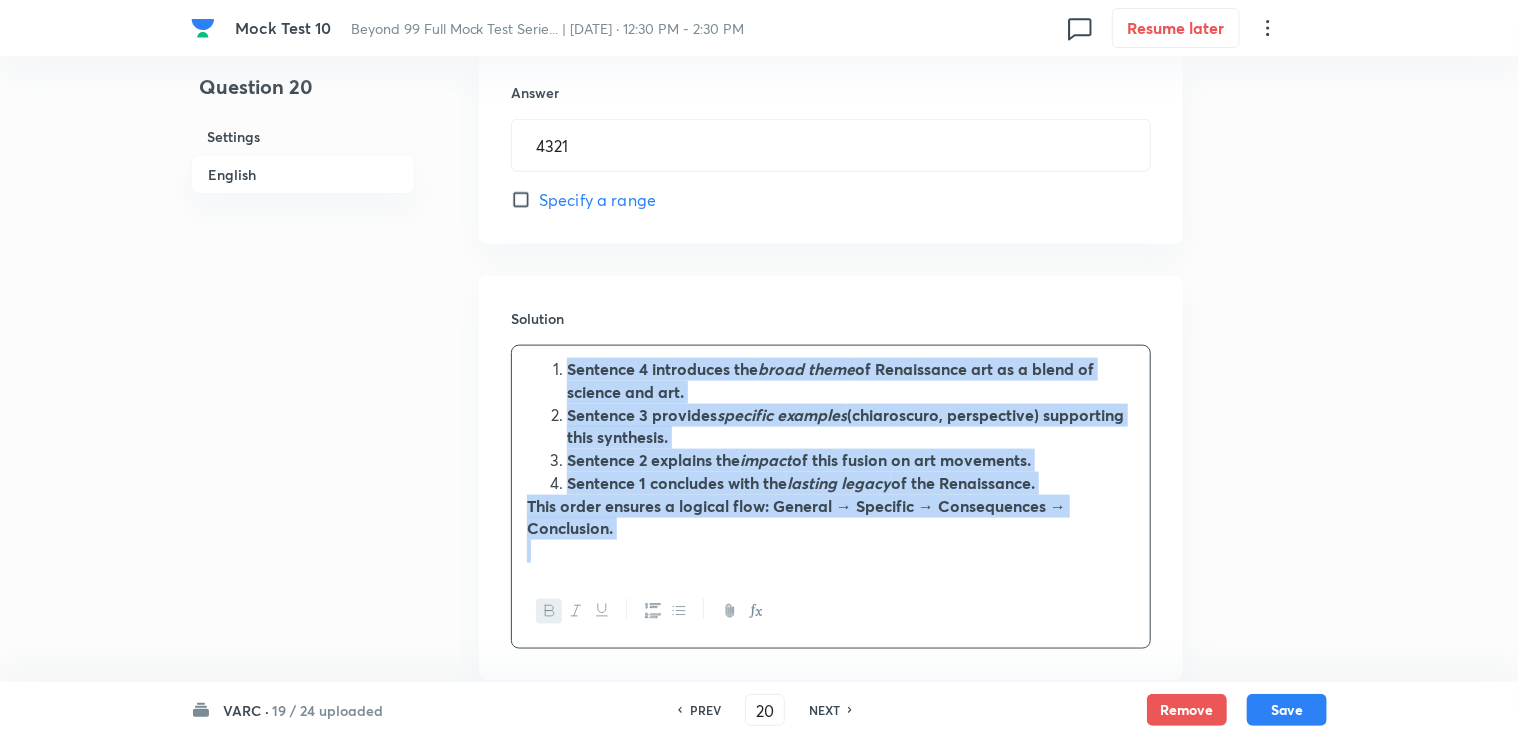 click 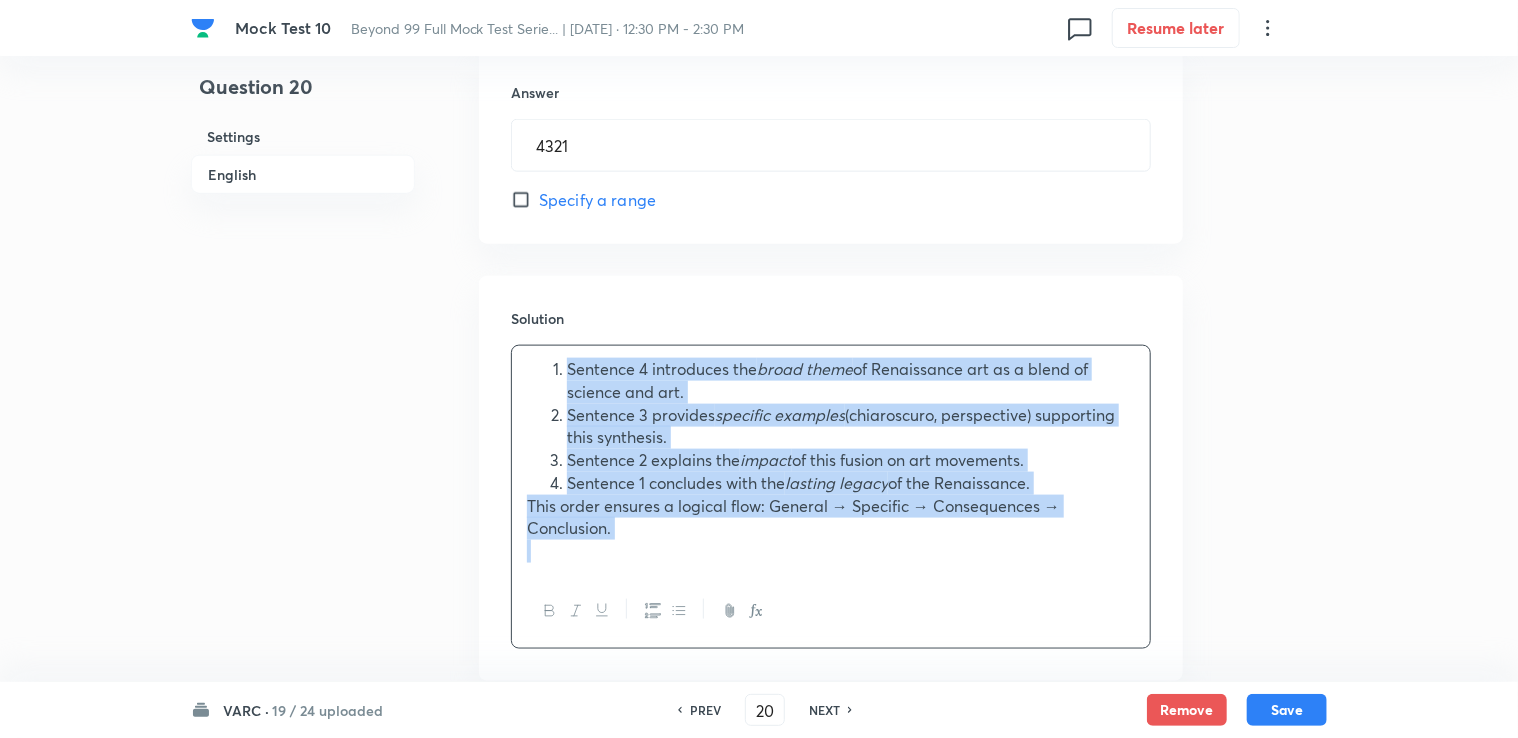 click on "This order ensures a logical flow: General → Specific → Consequences → Conclusion." at bounding box center (831, 517) 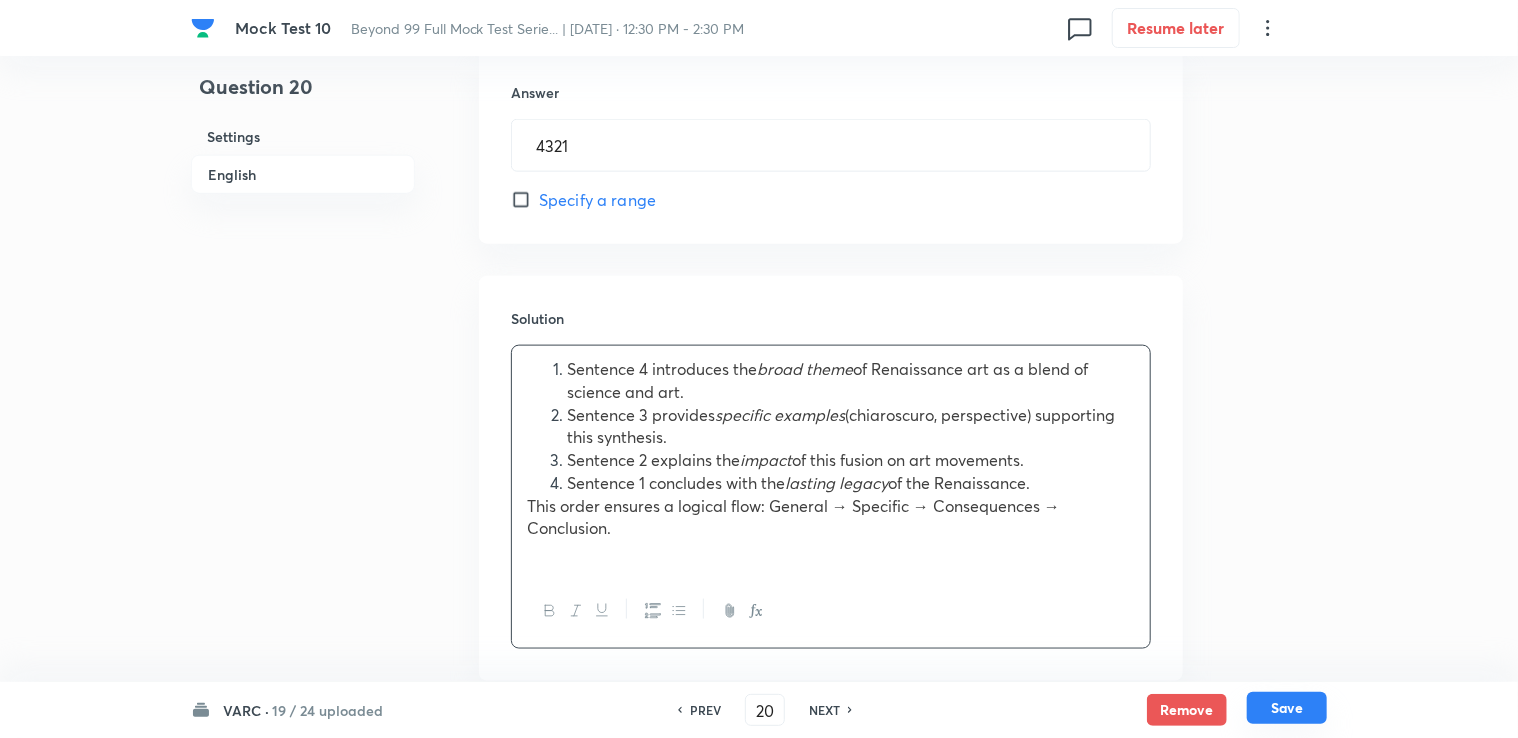 click on "Save" at bounding box center (1287, 708) 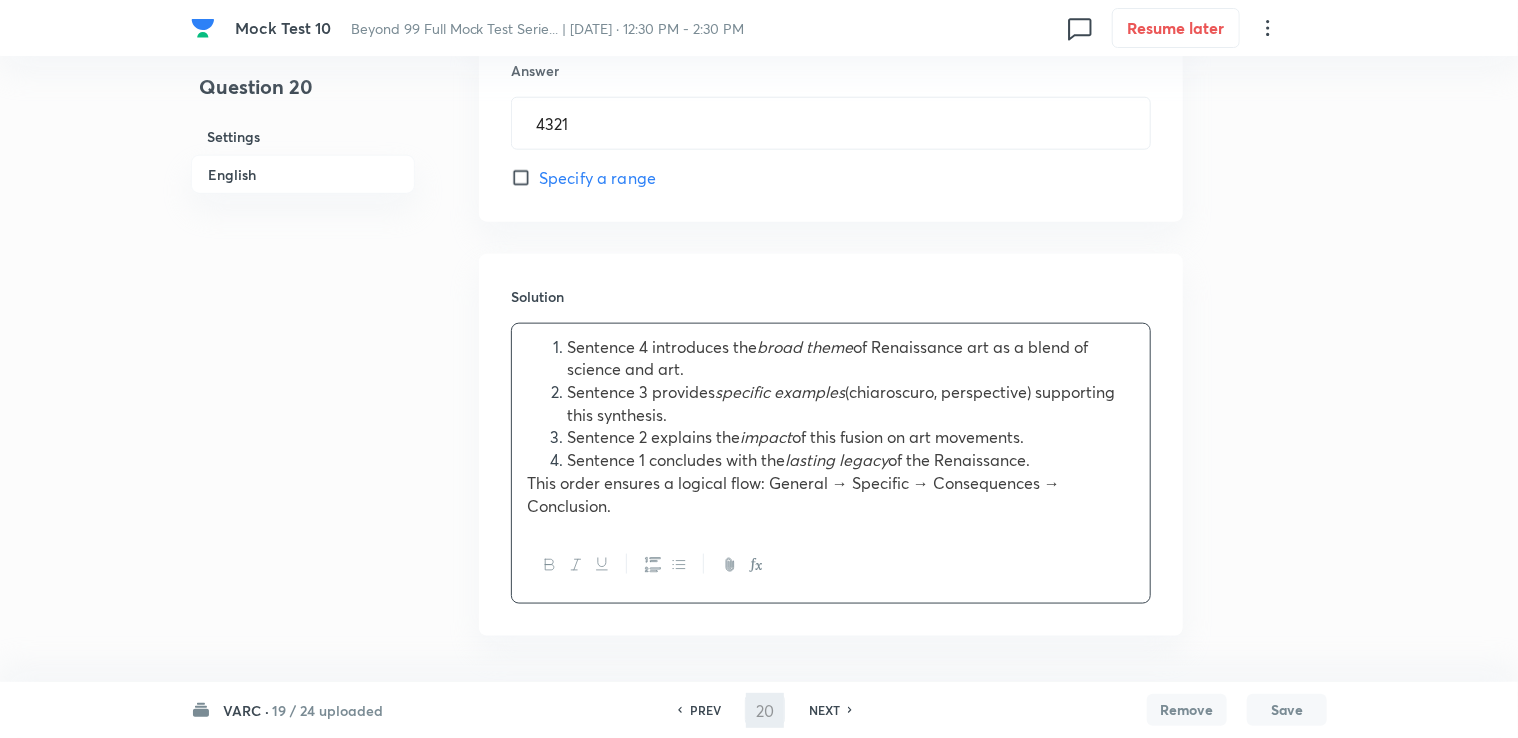 type on "21" 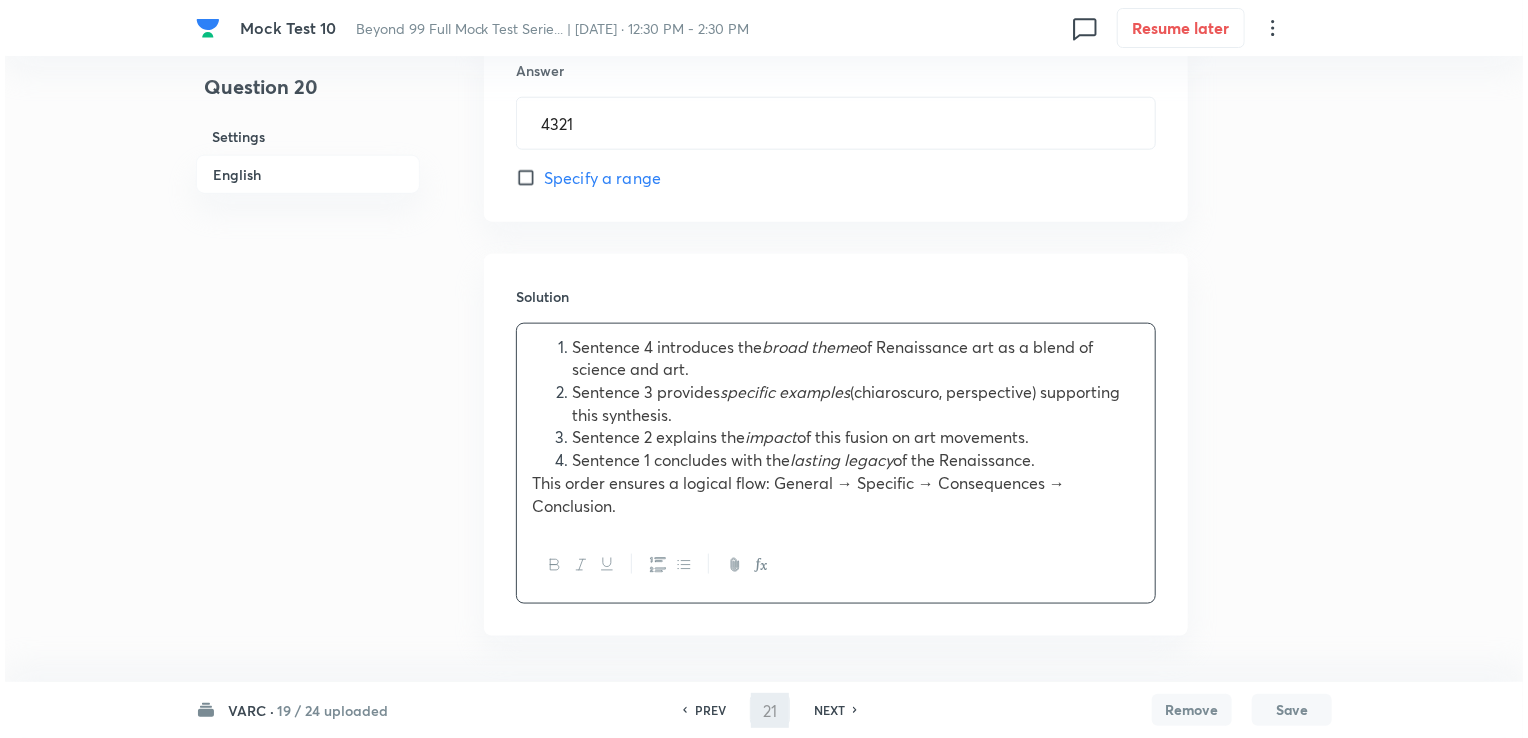 scroll, scrollTop: 0, scrollLeft: 0, axis: both 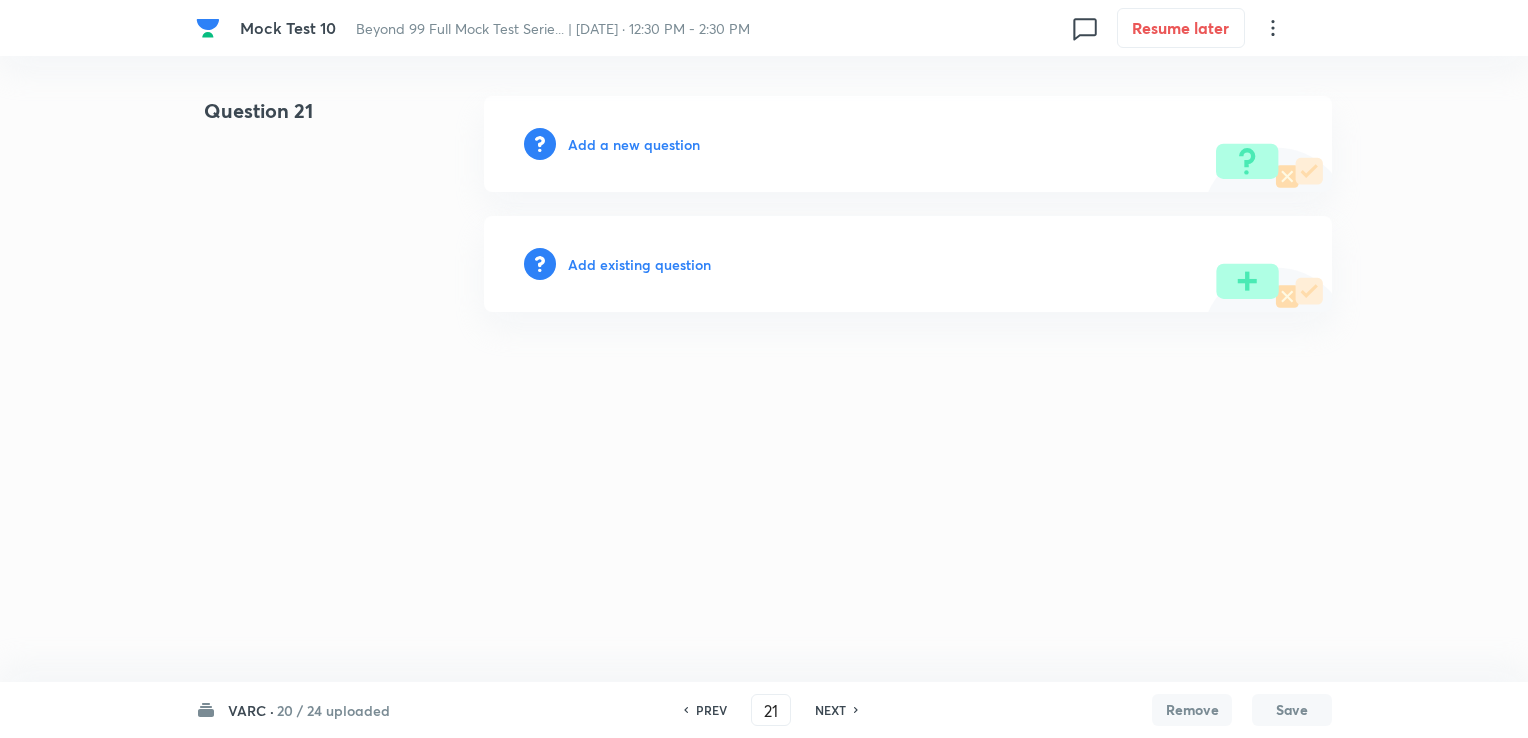 click on "Add a new question" at bounding box center (908, 144) 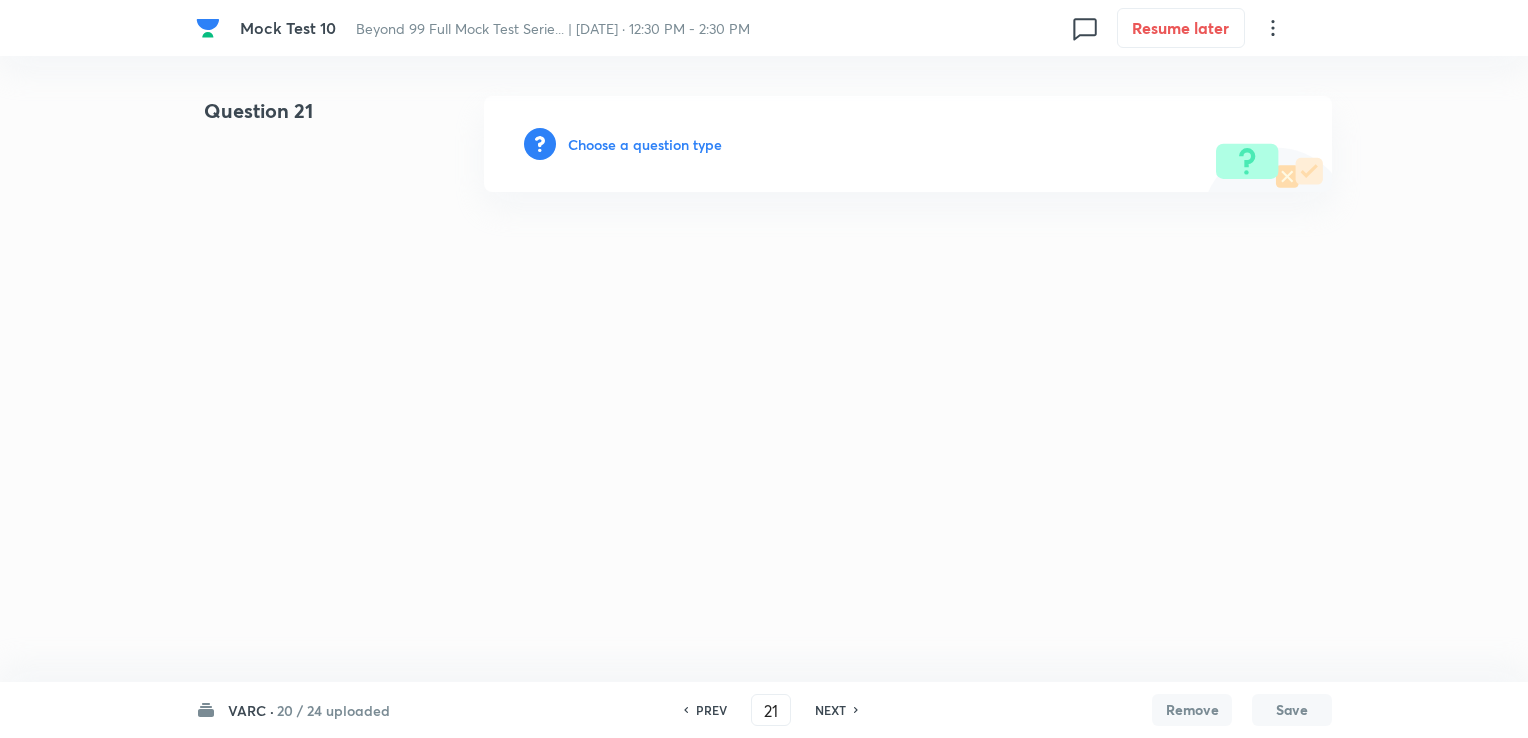 click on "Choose a question type" at bounding box center [645, 144] 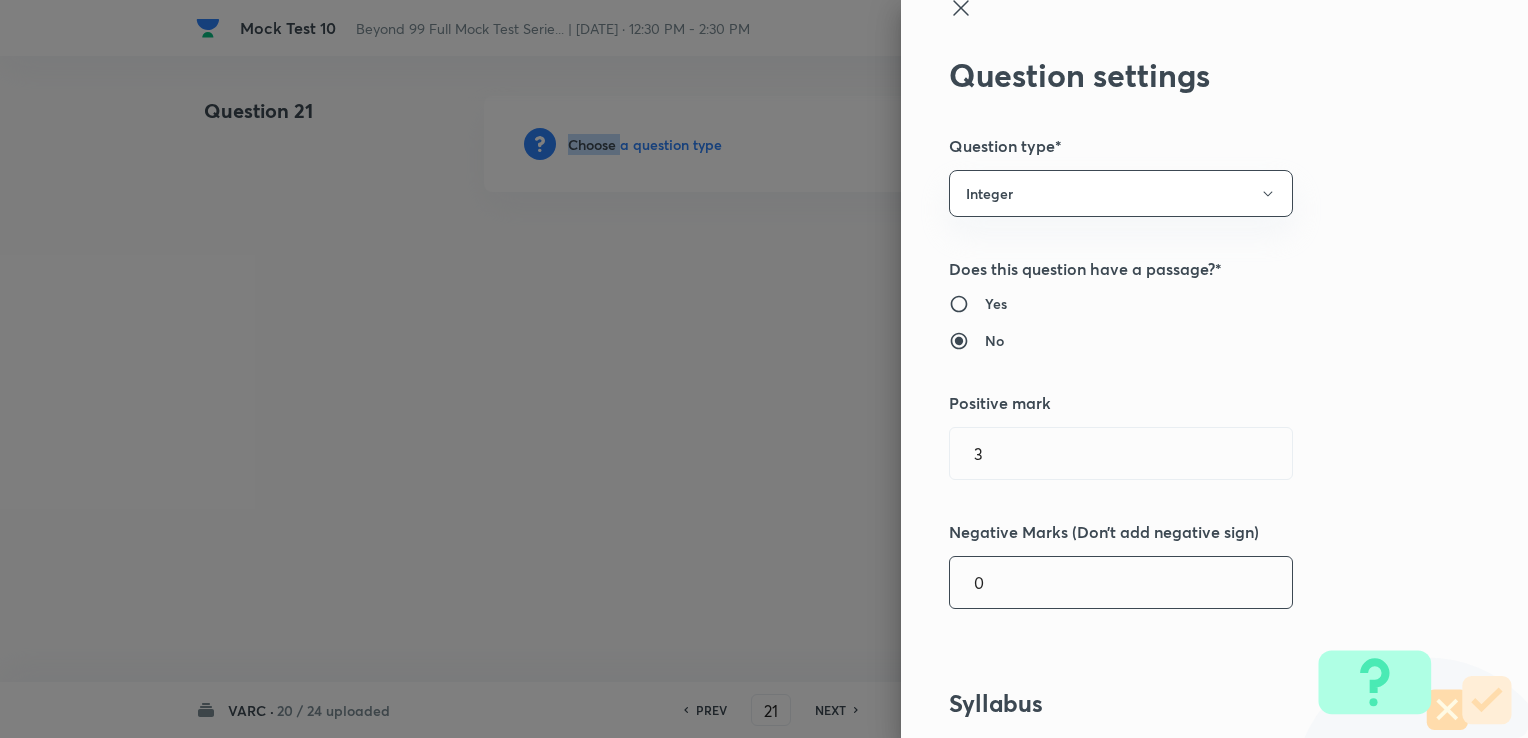 scroll, scrollTop: 0, scrollLeft: 0, axis: both 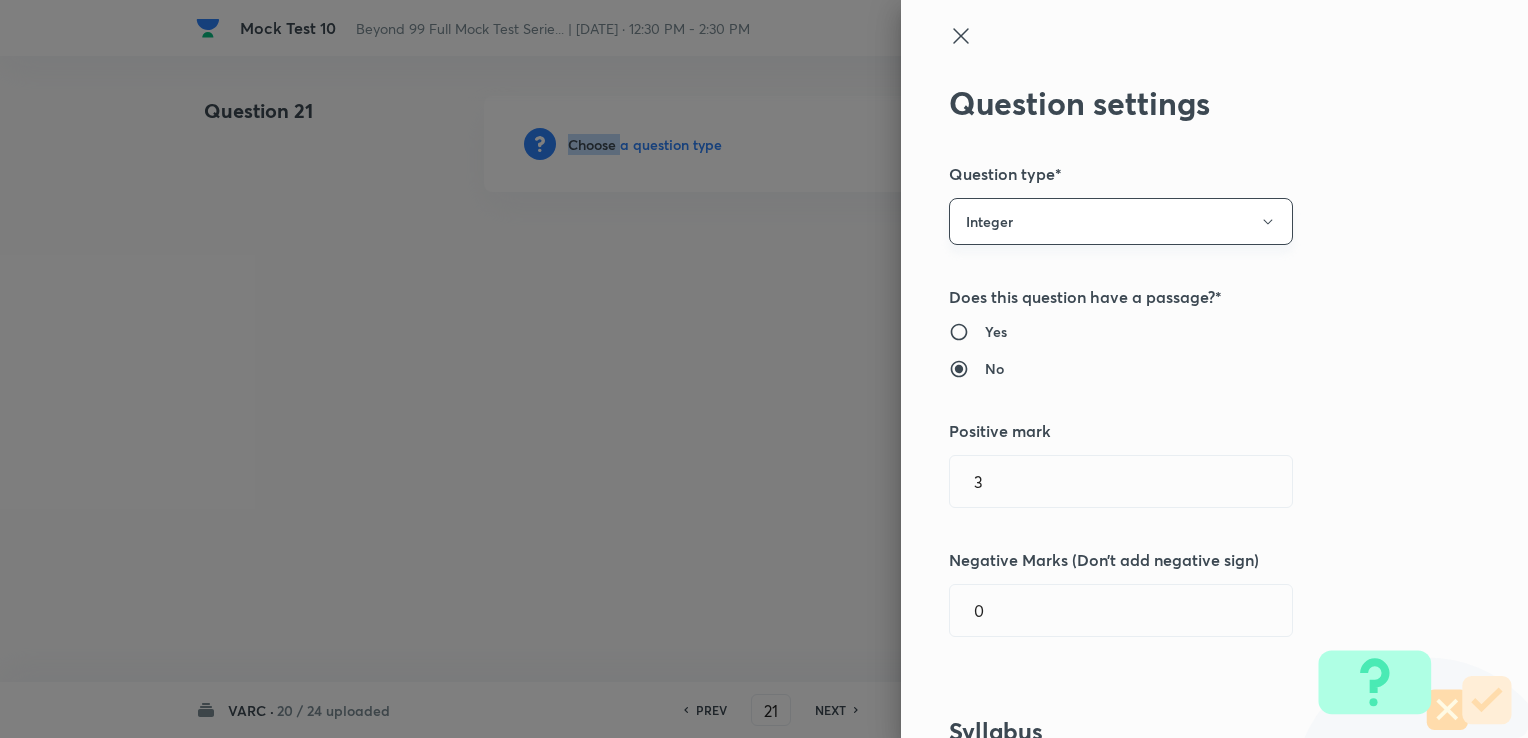 click on "Integer" at bounding box center [1121, 221] 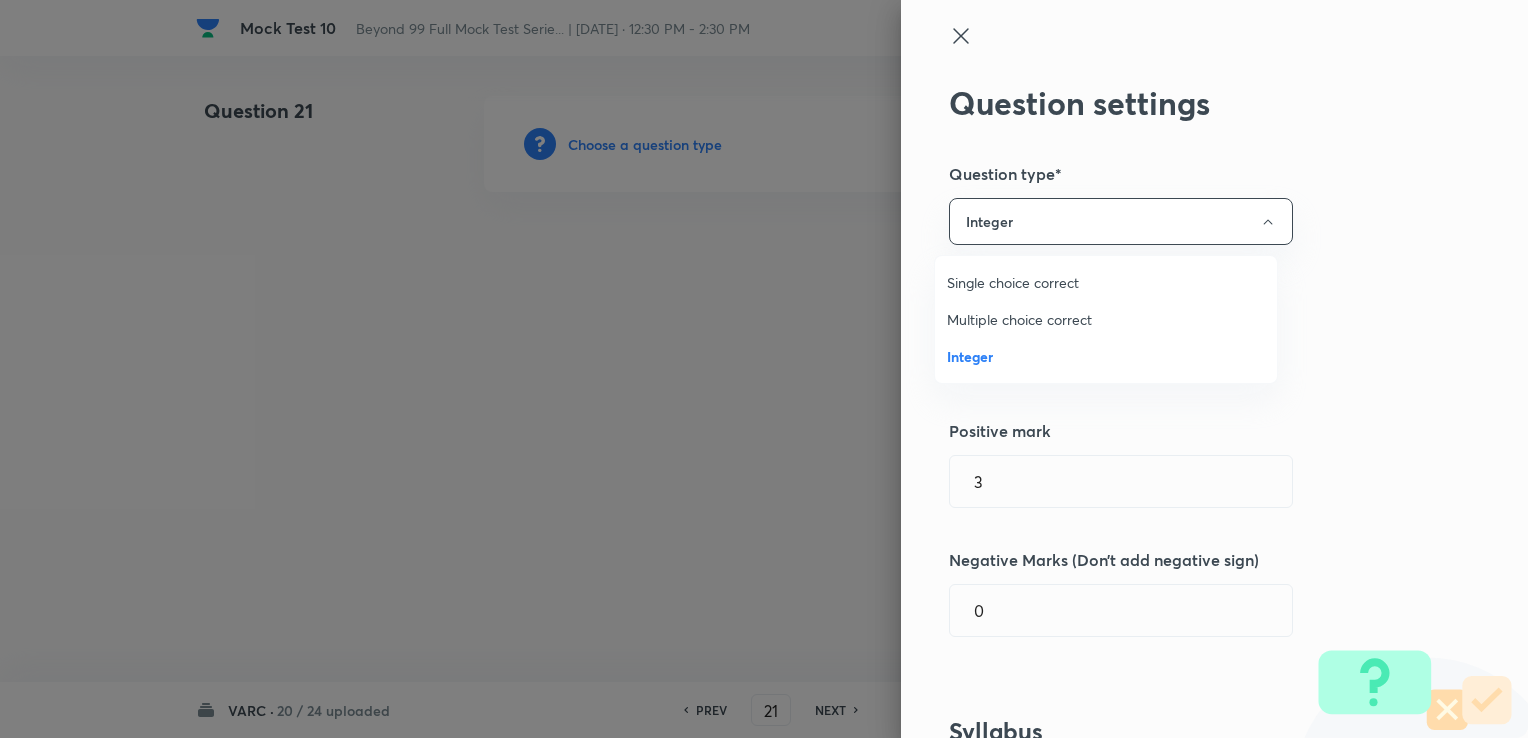 click on "Single choice correct" at bounding box center (1106, 282) 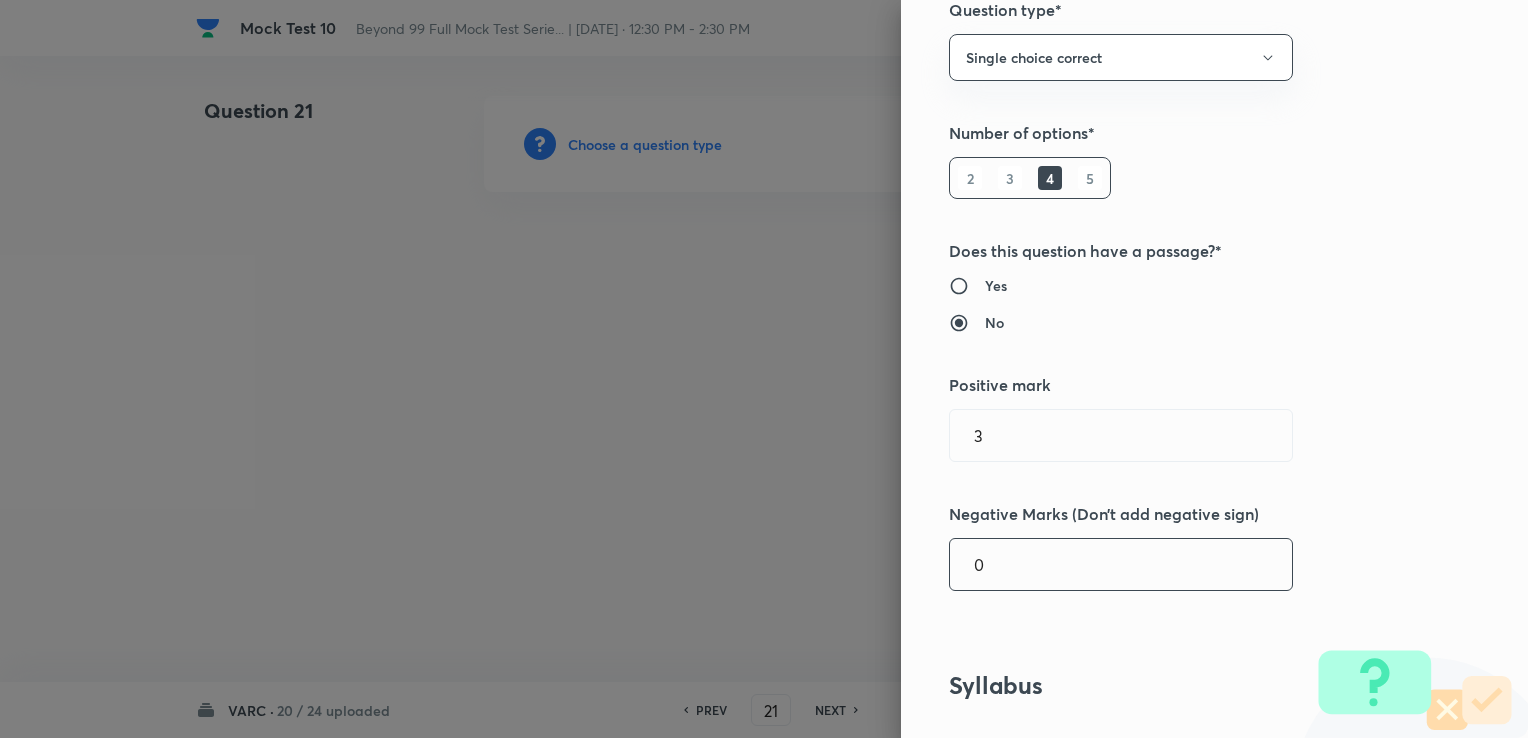 scroll, scrollTop: 200, scrollLeft: 0, axis: vertical 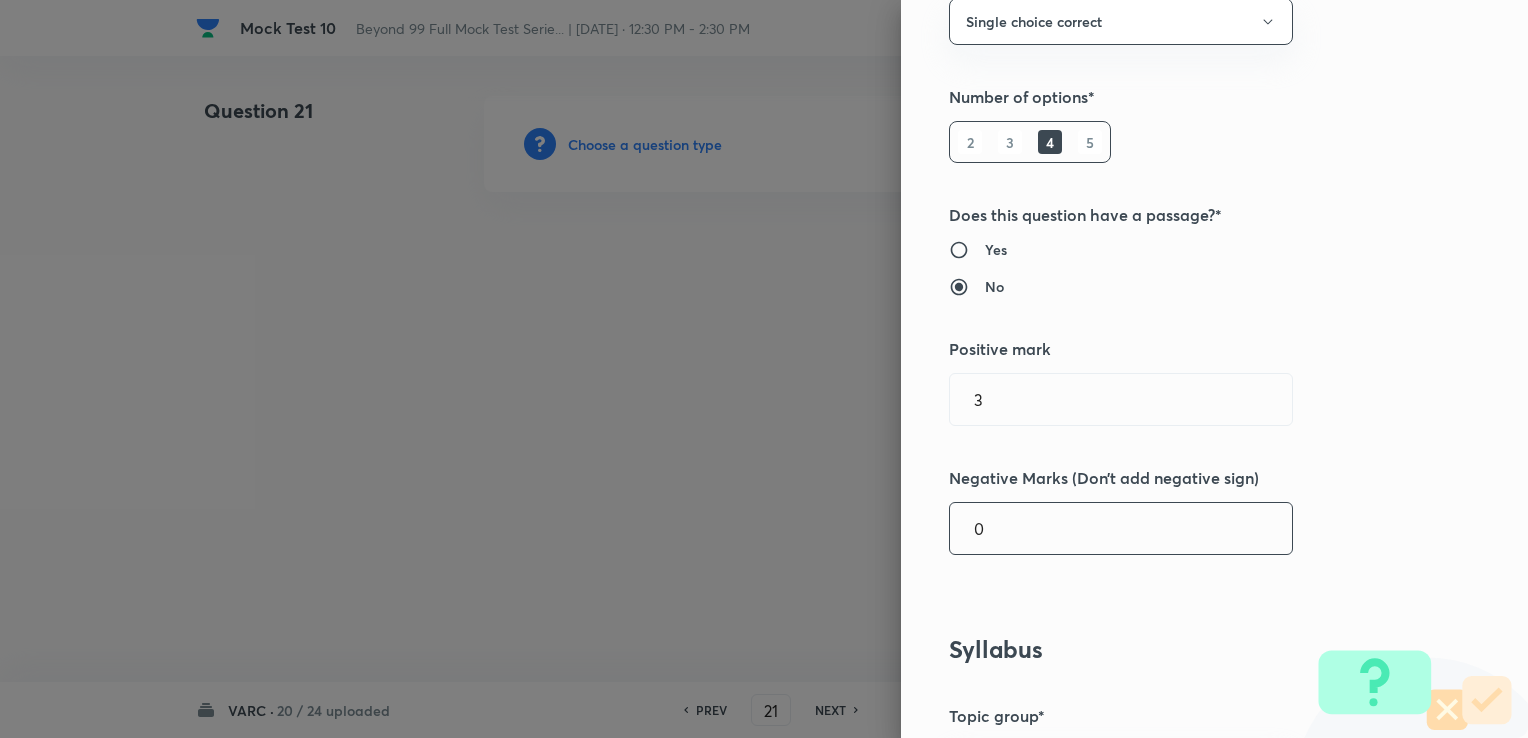 click on "0" at bounding box center (1121, 528) 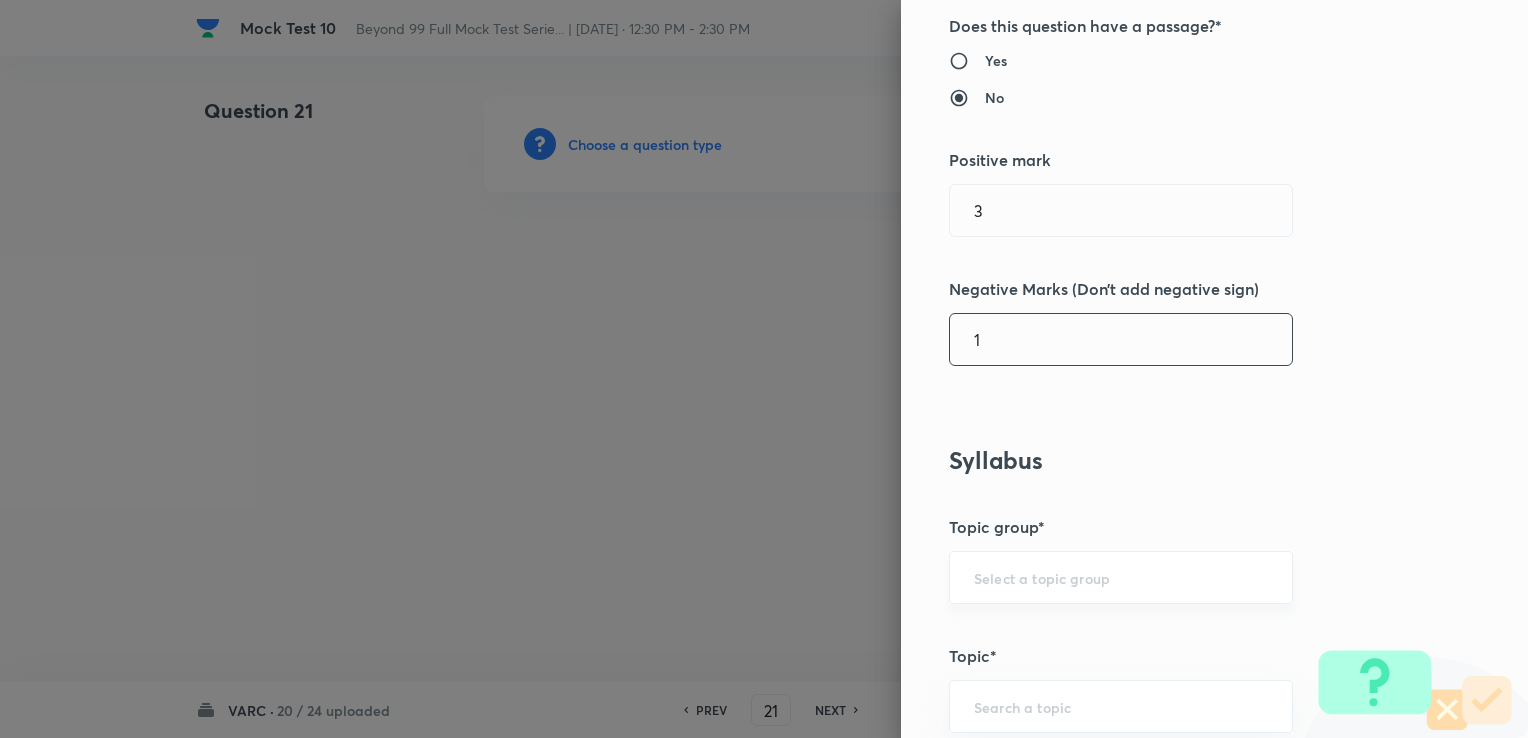 scroll, scrollTop: 500, scrollLeft: 0, axis: vertical 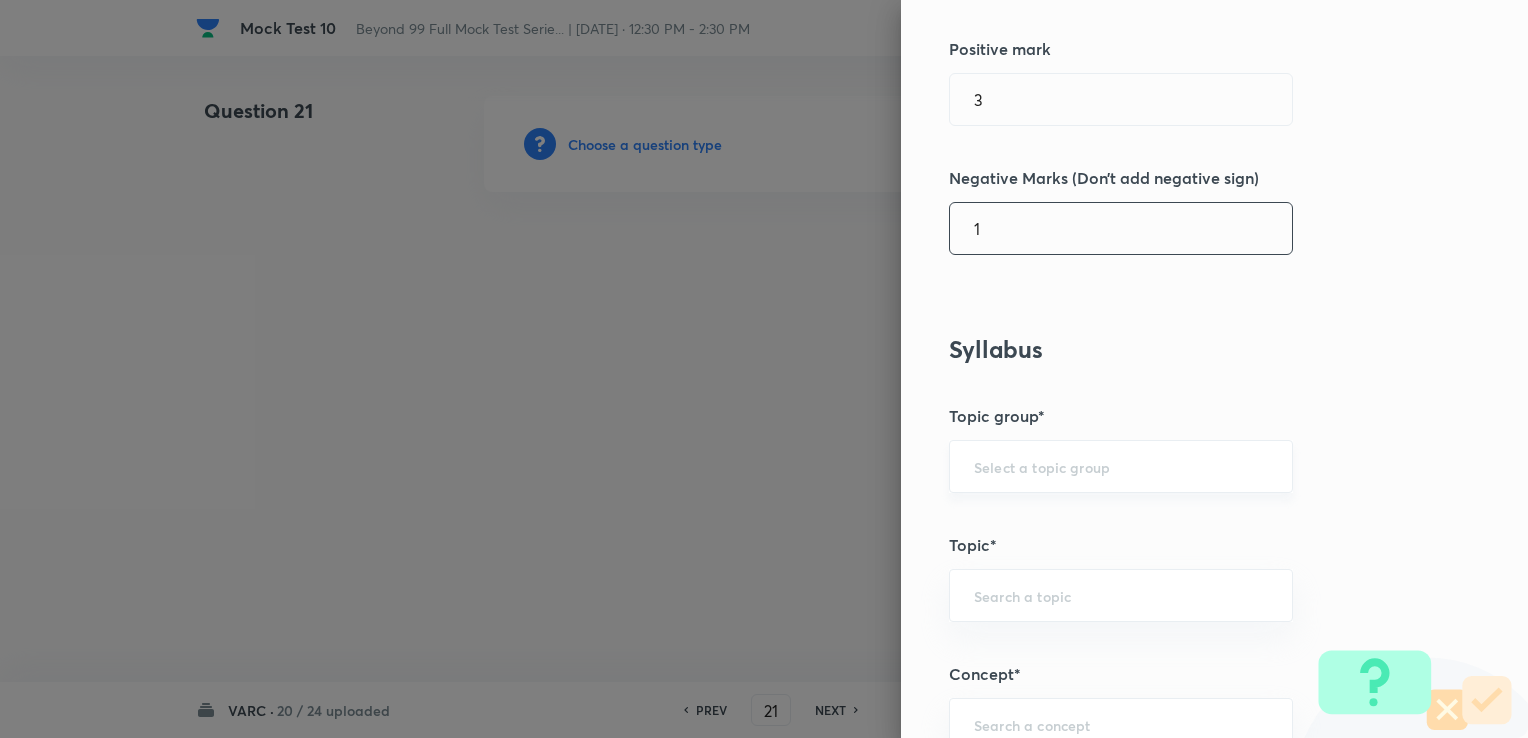 click on "​" at bounding box center [1121, 466] 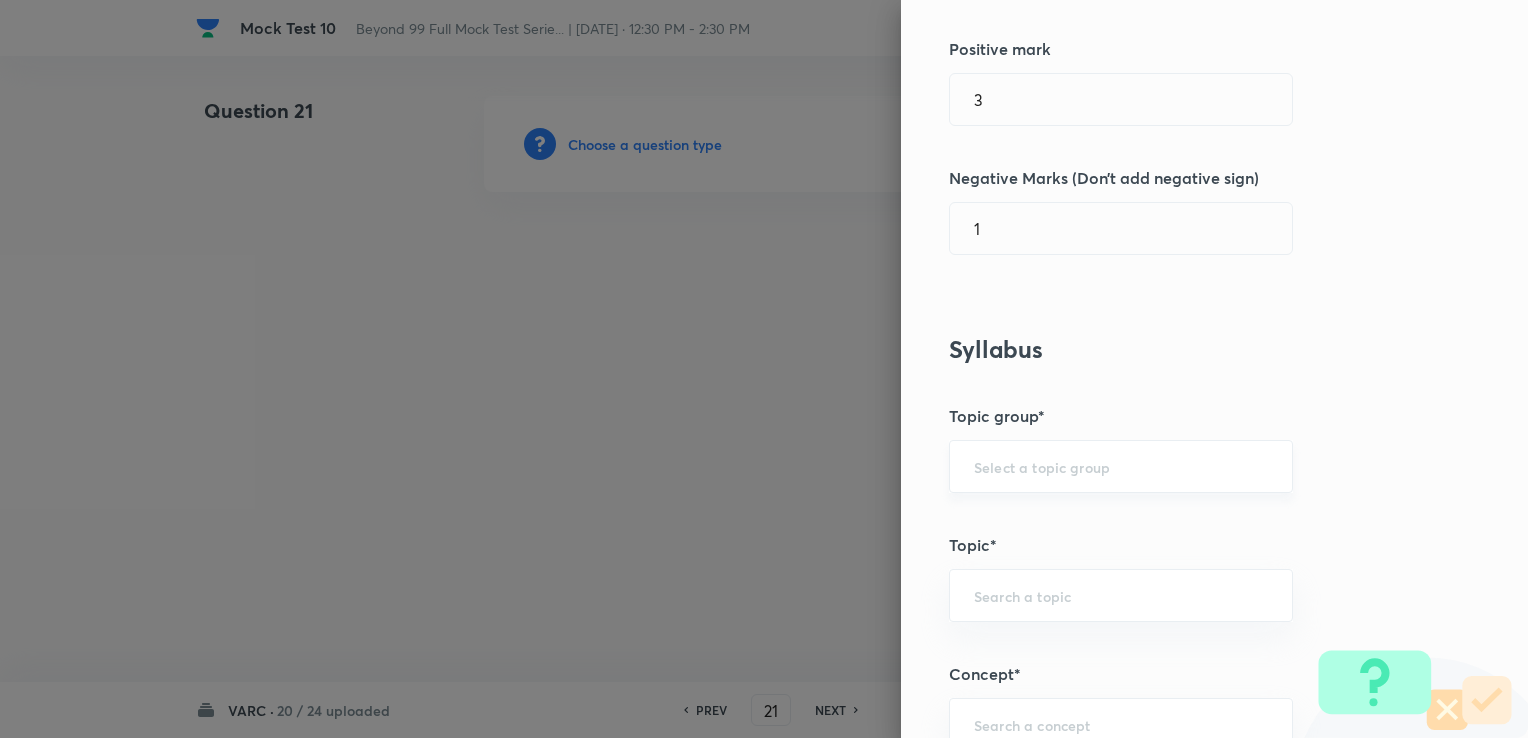 click at bounding box center [1121, 466] 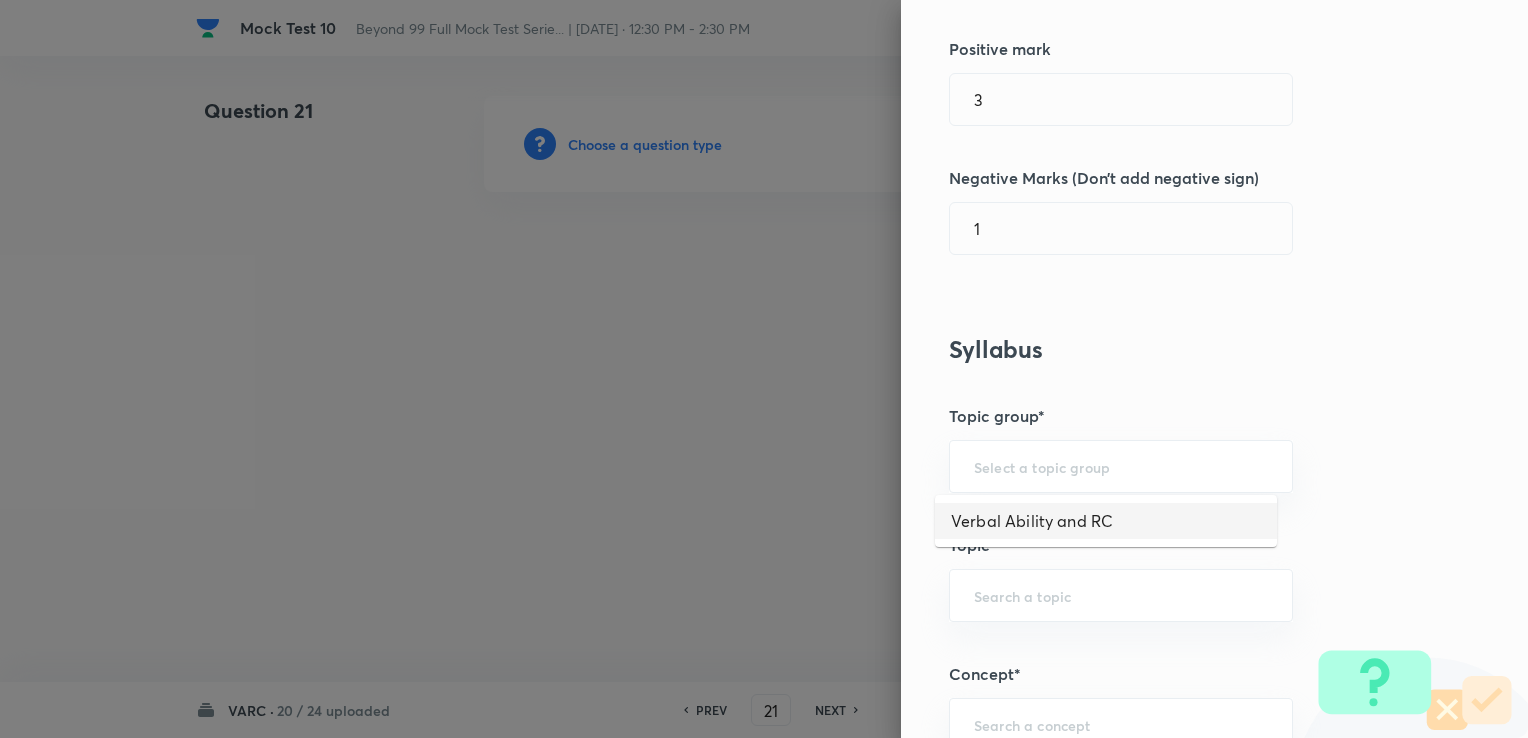 click on "Verbal Ability and RC" at bounding box center [1106, 521] 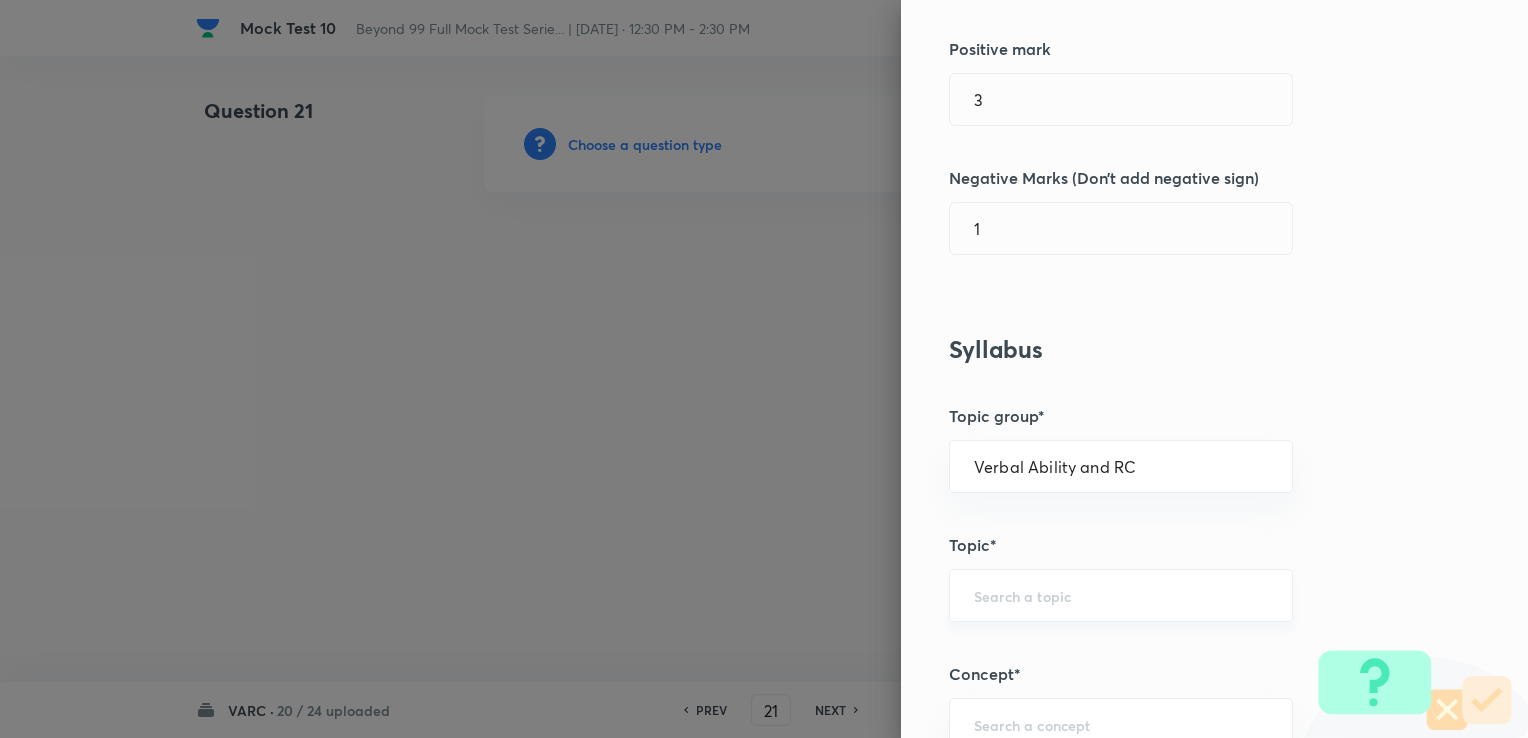 drag, startPoint x: 1001, startPoint y: 546, endPoint x: 996, endPoint y: 571, distance: 25.495098 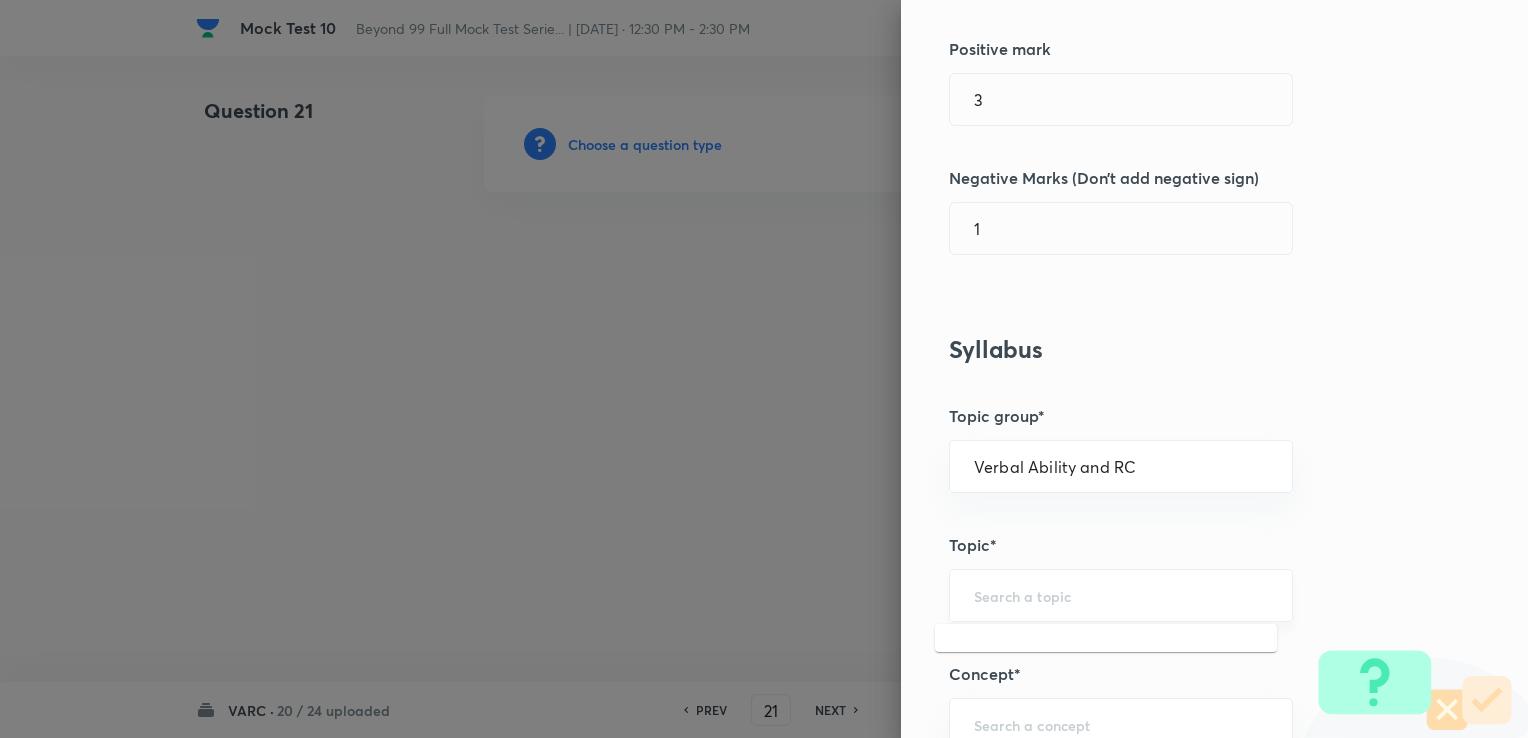 click at bounding box center (1121, 595) 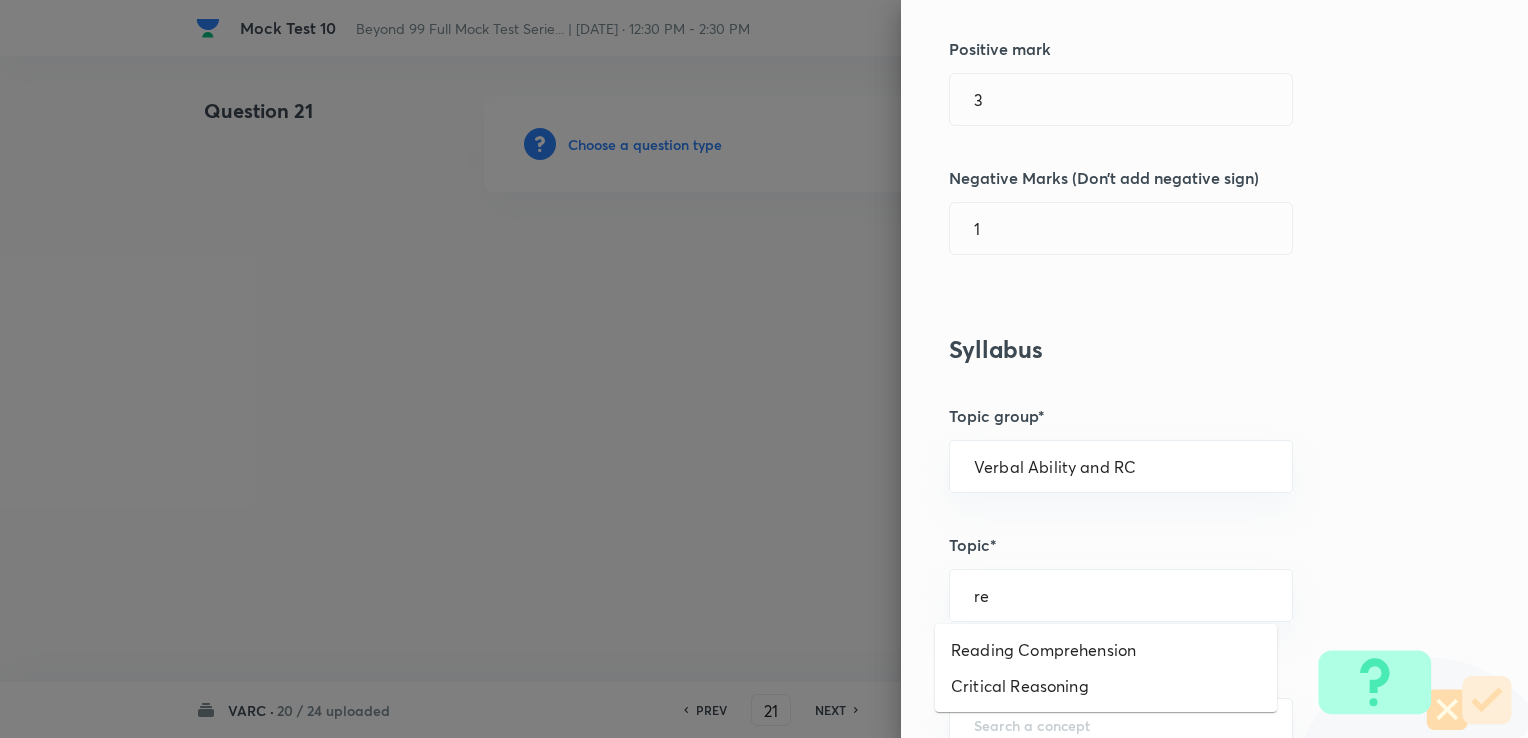 type on "r" 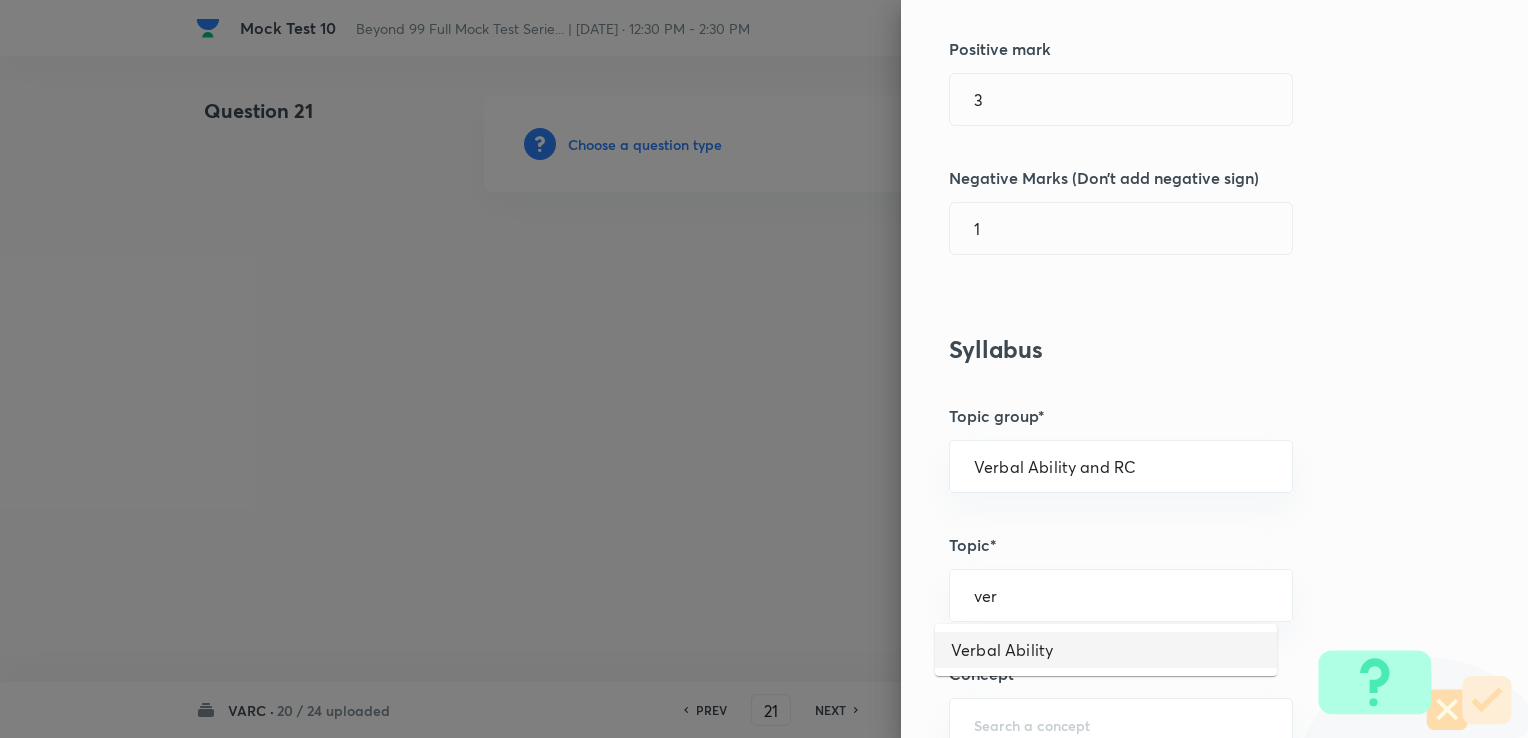 click on "Verbal Ability" at bounding box center (1106, 650) 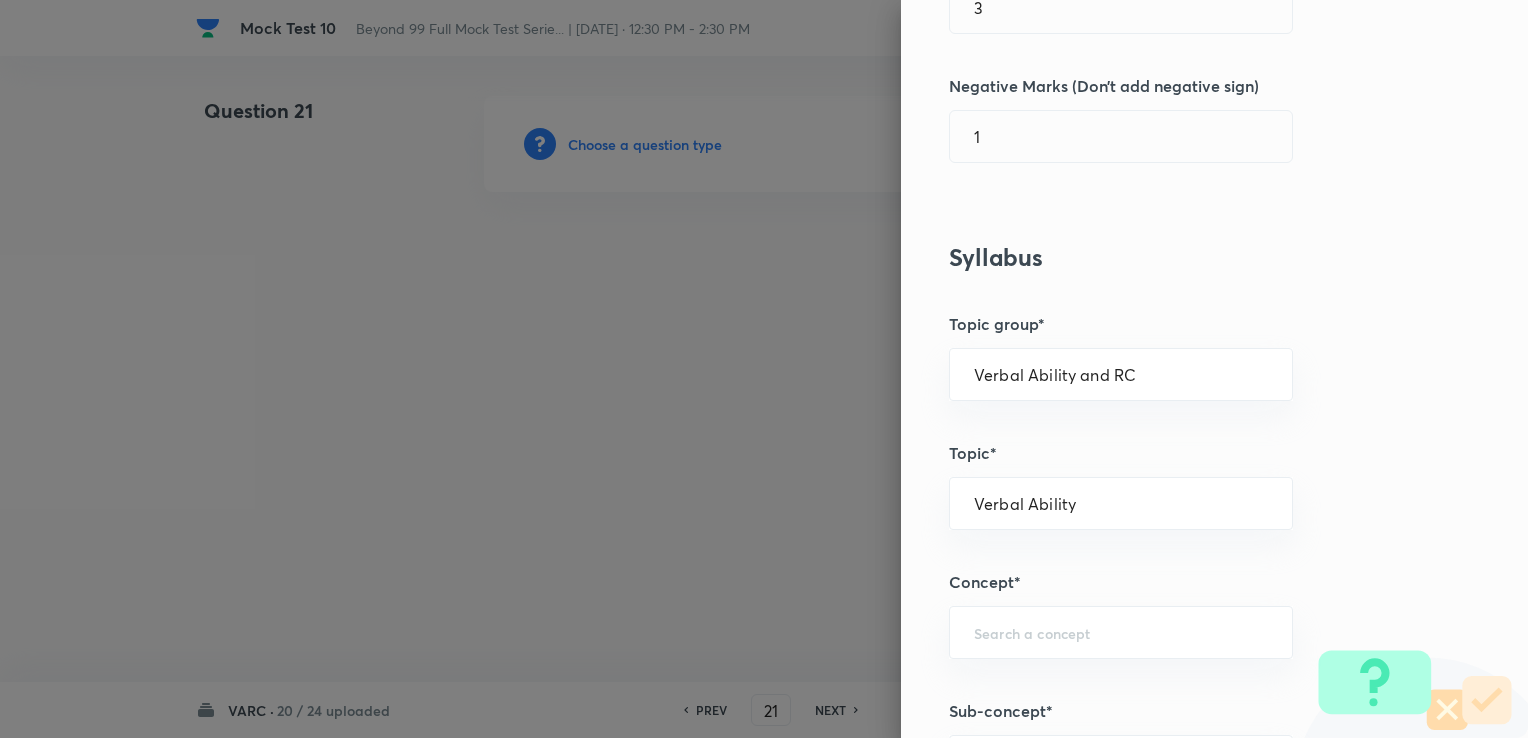 scroll, scrollTop: 600, scrollLeft: 0, axis: vertical 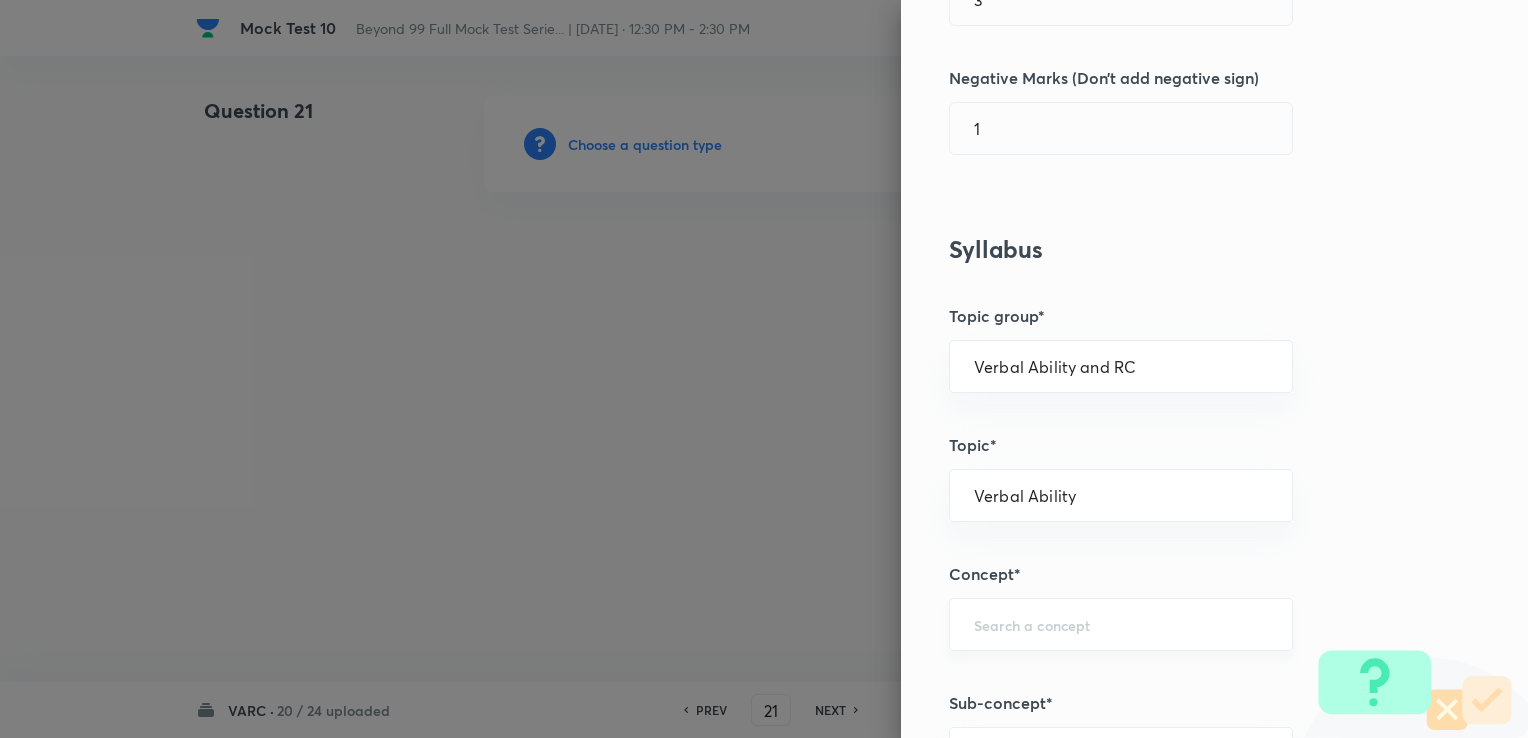 click at bounding box center (1121, 624) 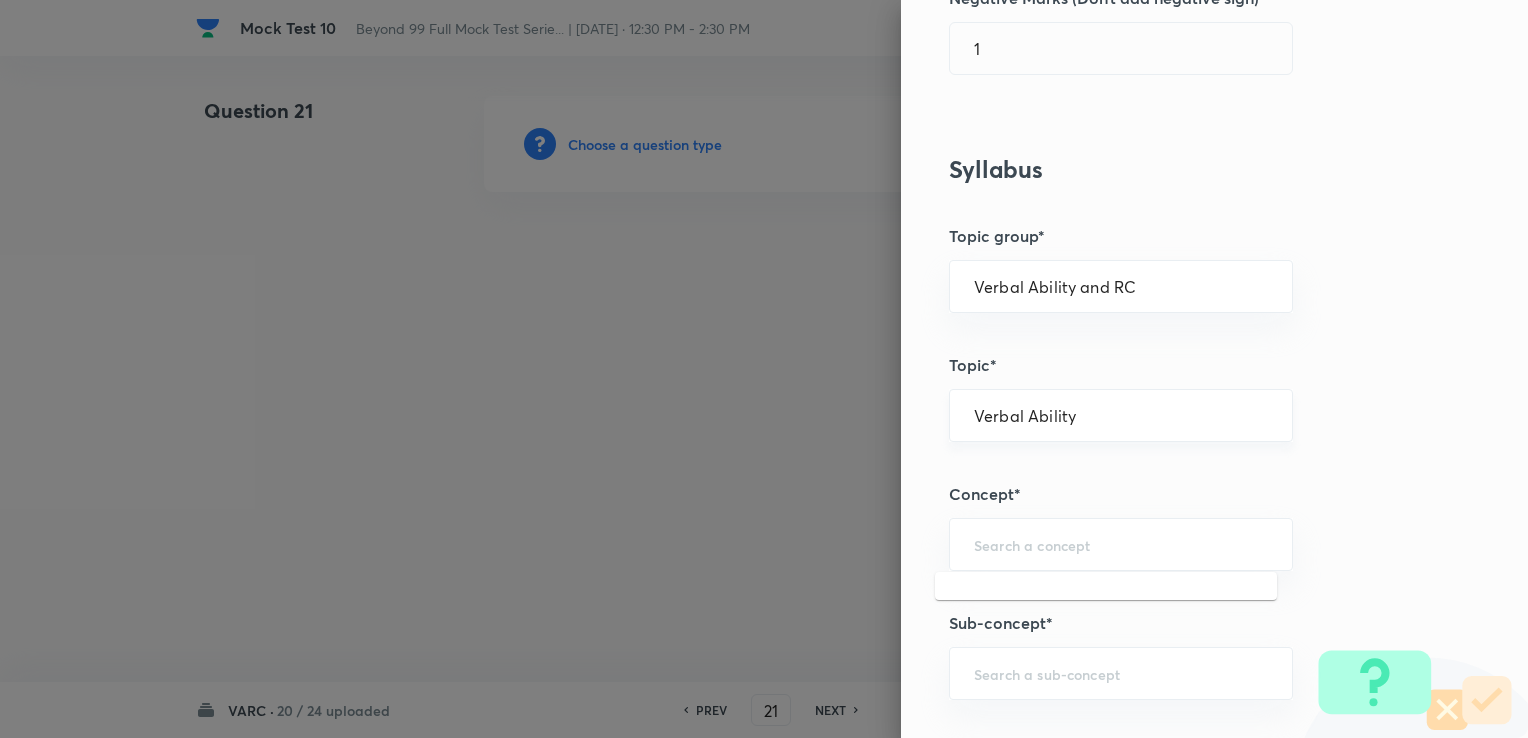 scroll, scrollTop: 700, scrollLeft: 0, axis: vertical 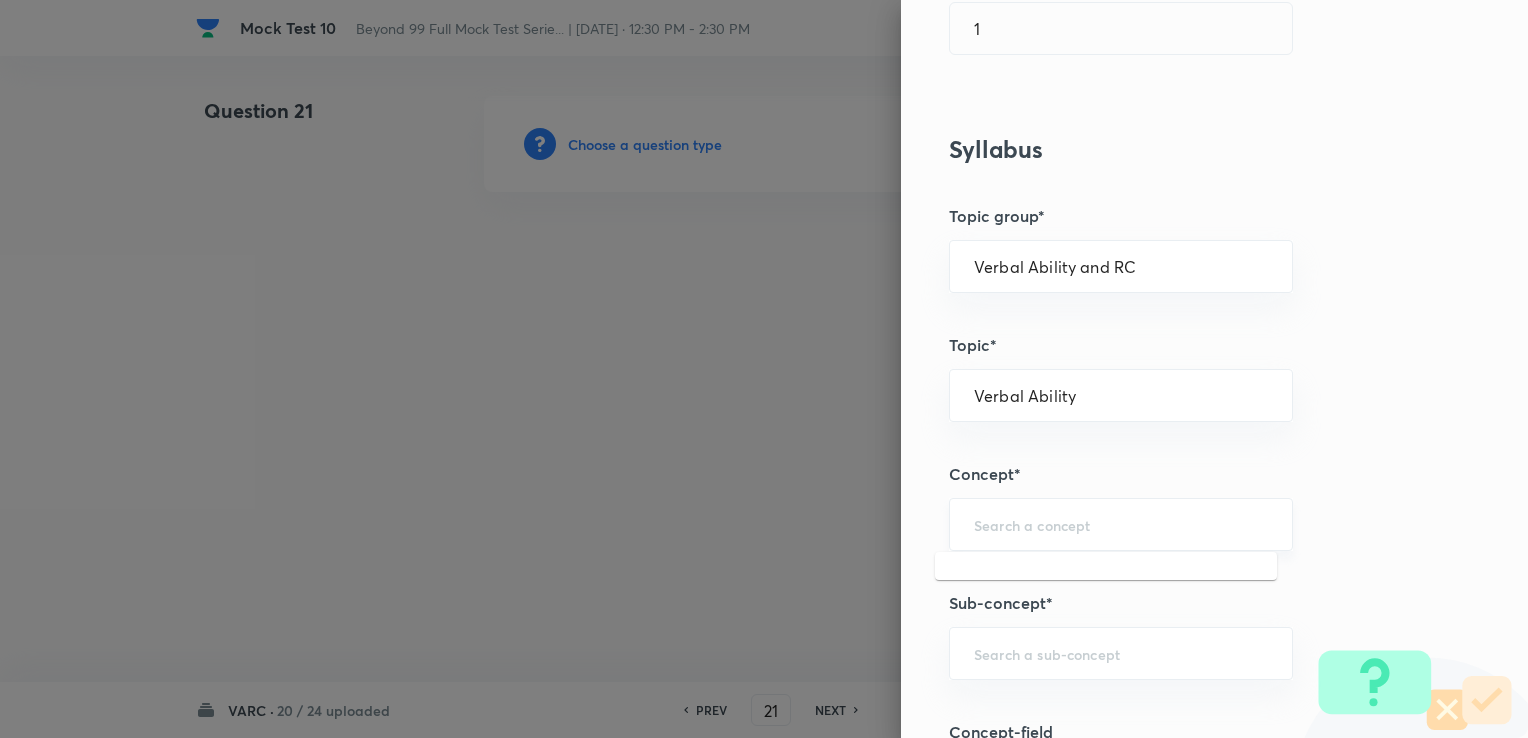 click at bounding box center [1121, 524] 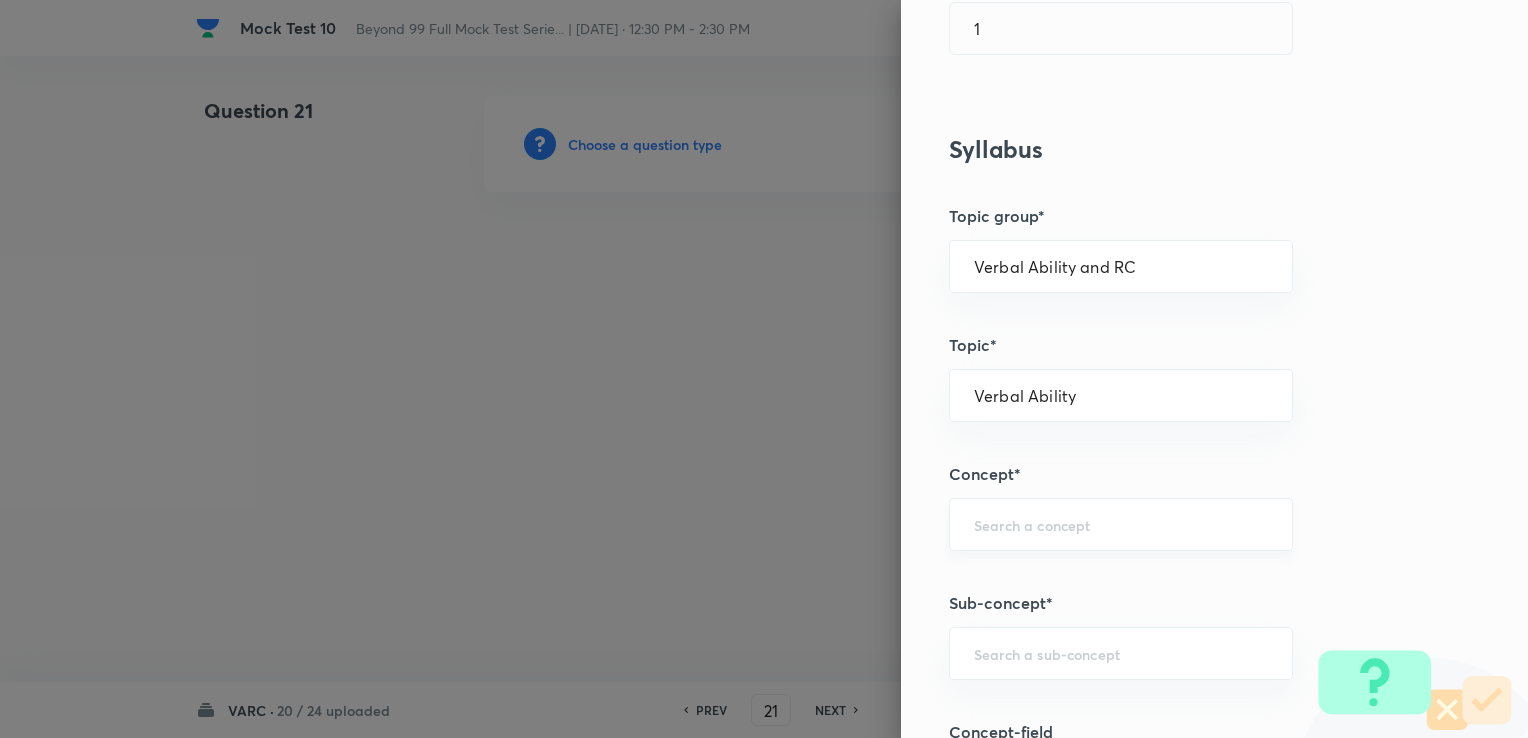click on "​" at bounding box center [1121, 524] 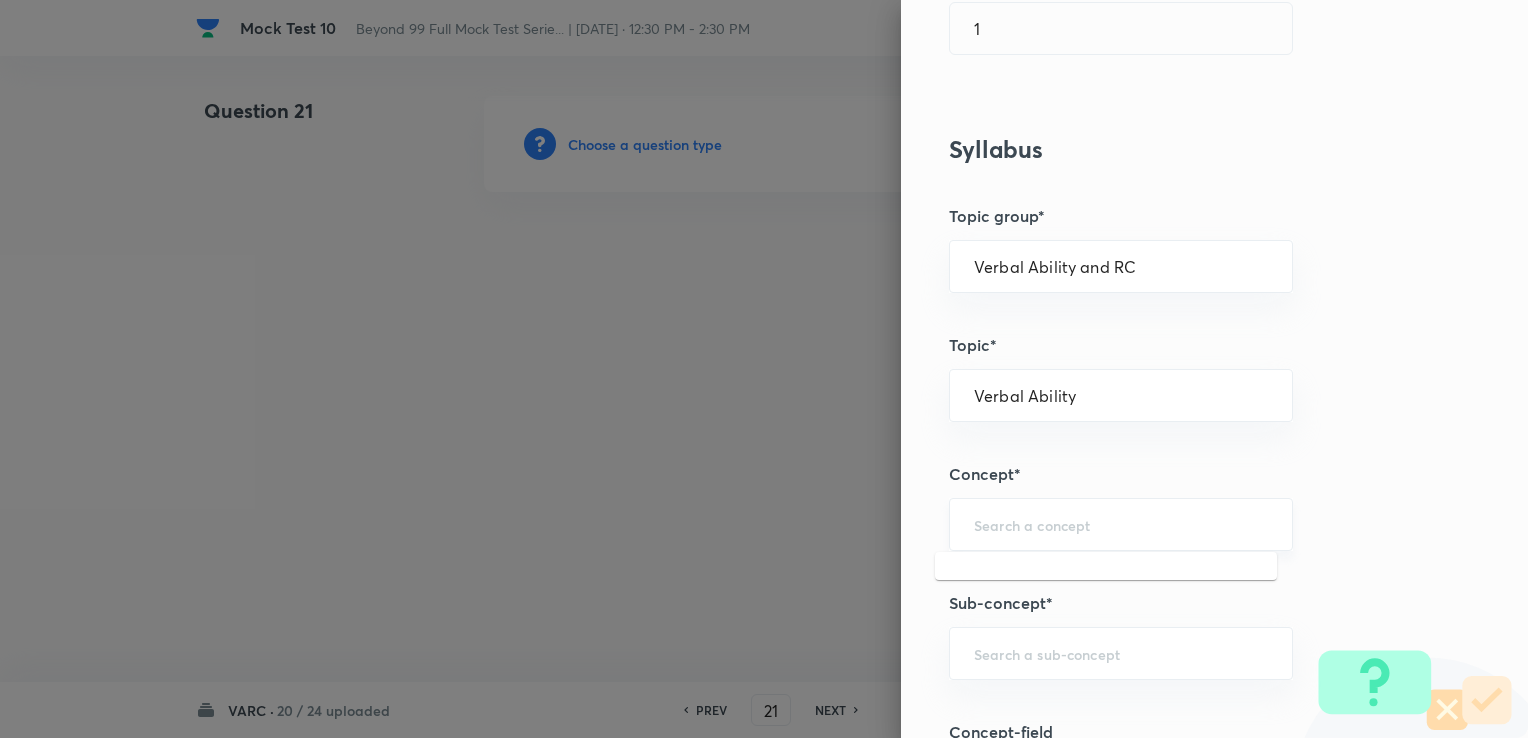 click at bounding box center [1121, 524] 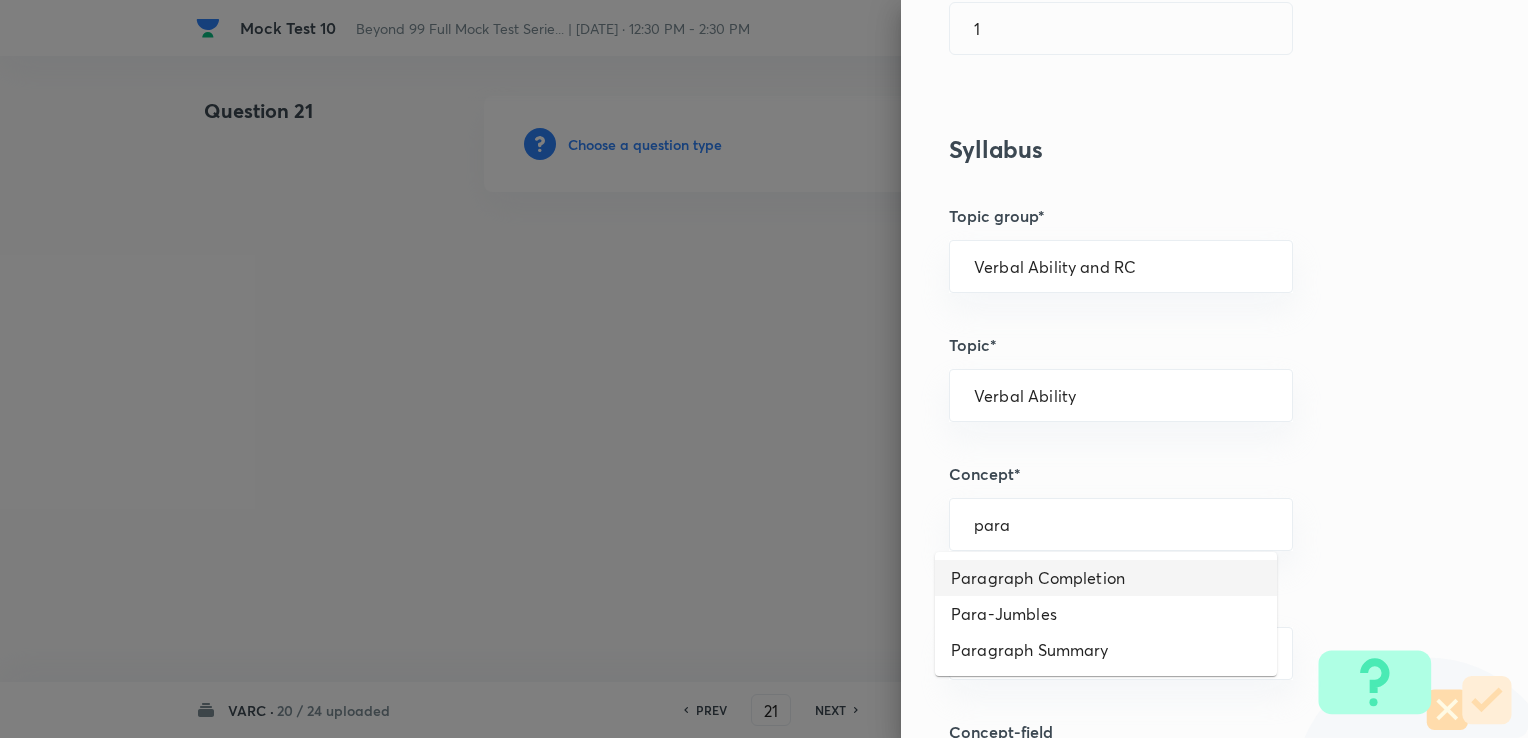 click on "Paragraph Completion" at bounding box center [1106, 578] 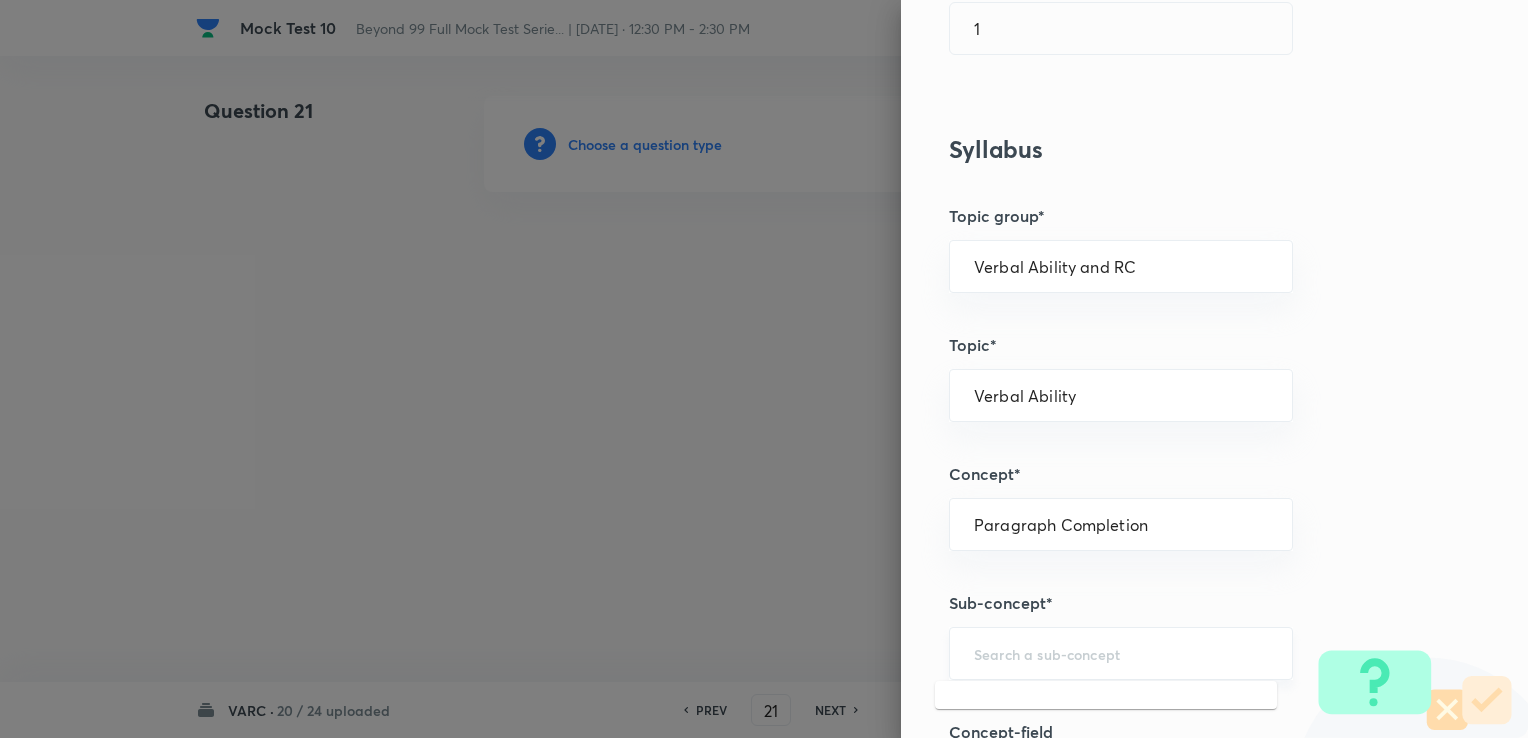 click at bounding box center (1121, 653) 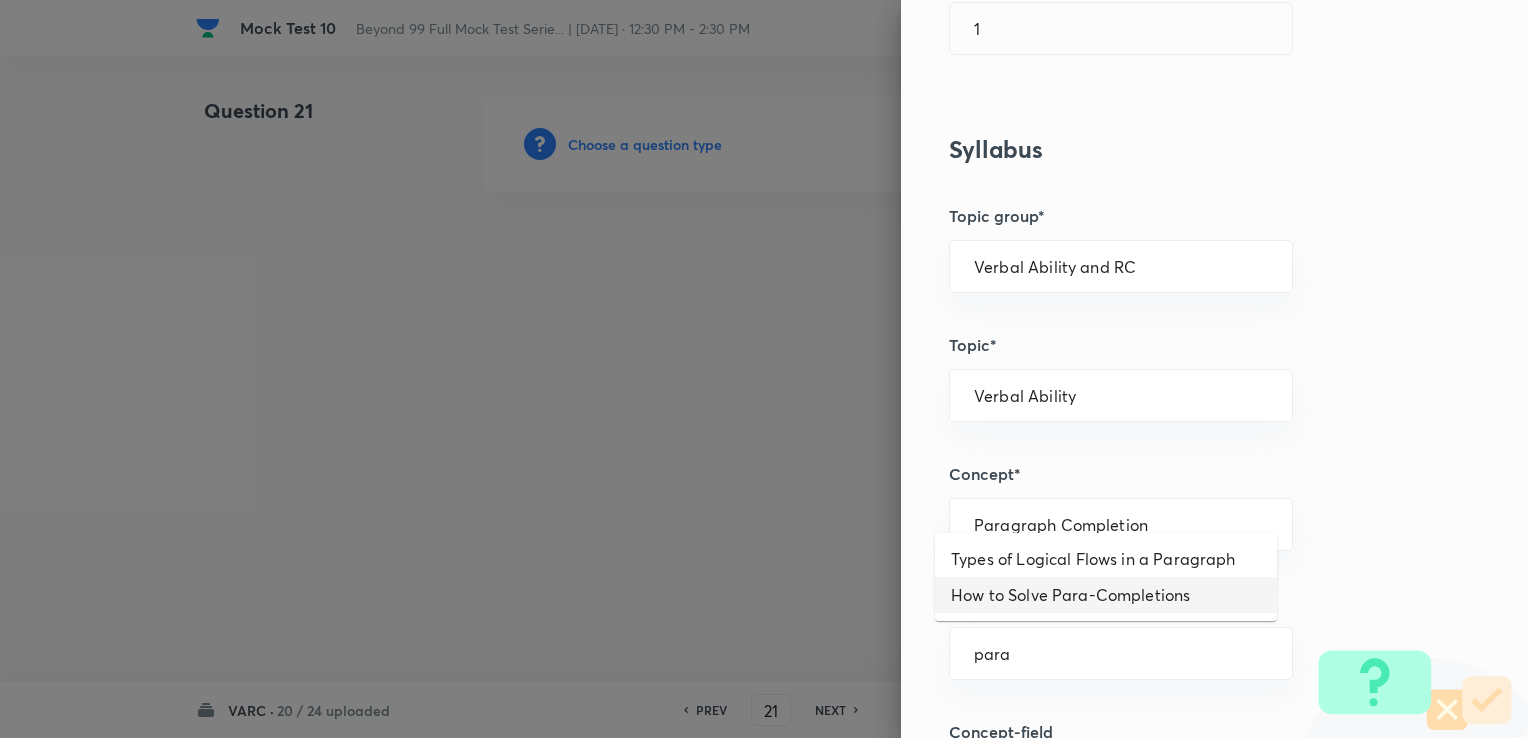 click on "How to Solve Para-Completions" at bounding box center [1106, 595] 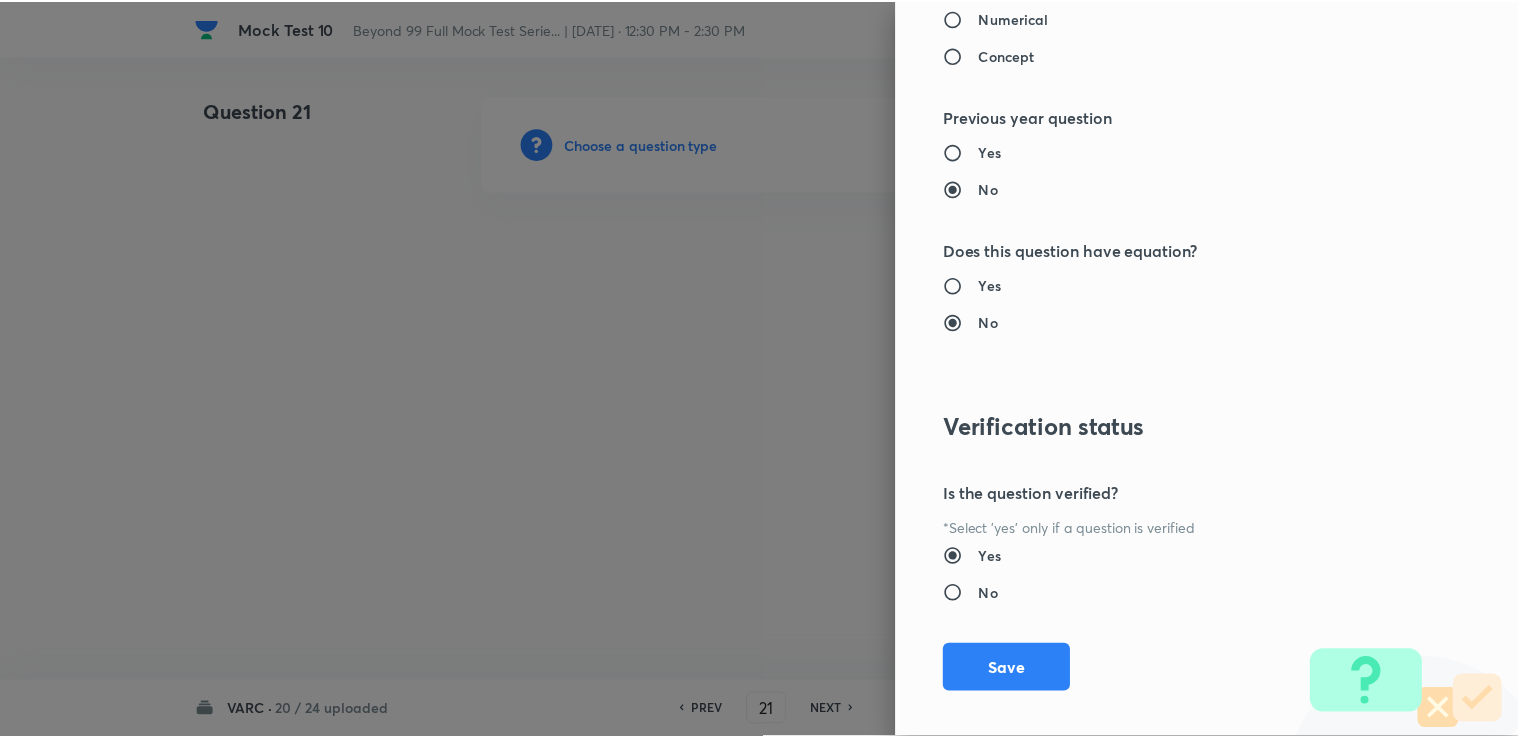 scroll, scrollTop: 1984, scrollLeft: 0, axis: vertical 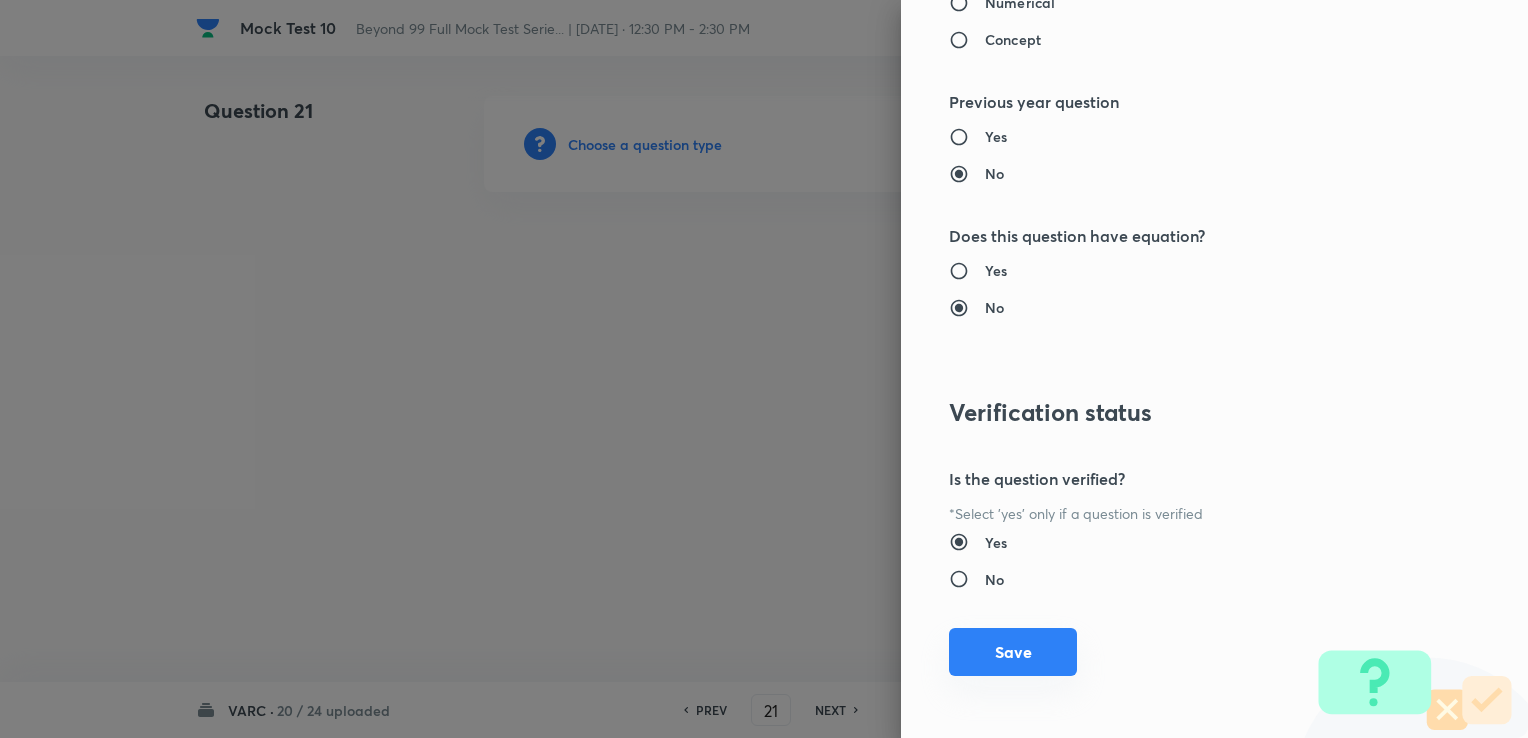 drag, startPoint x: 1013, startPoint y: 624, endPoint x: 966, endPoint y: 642, distance: 50.32892 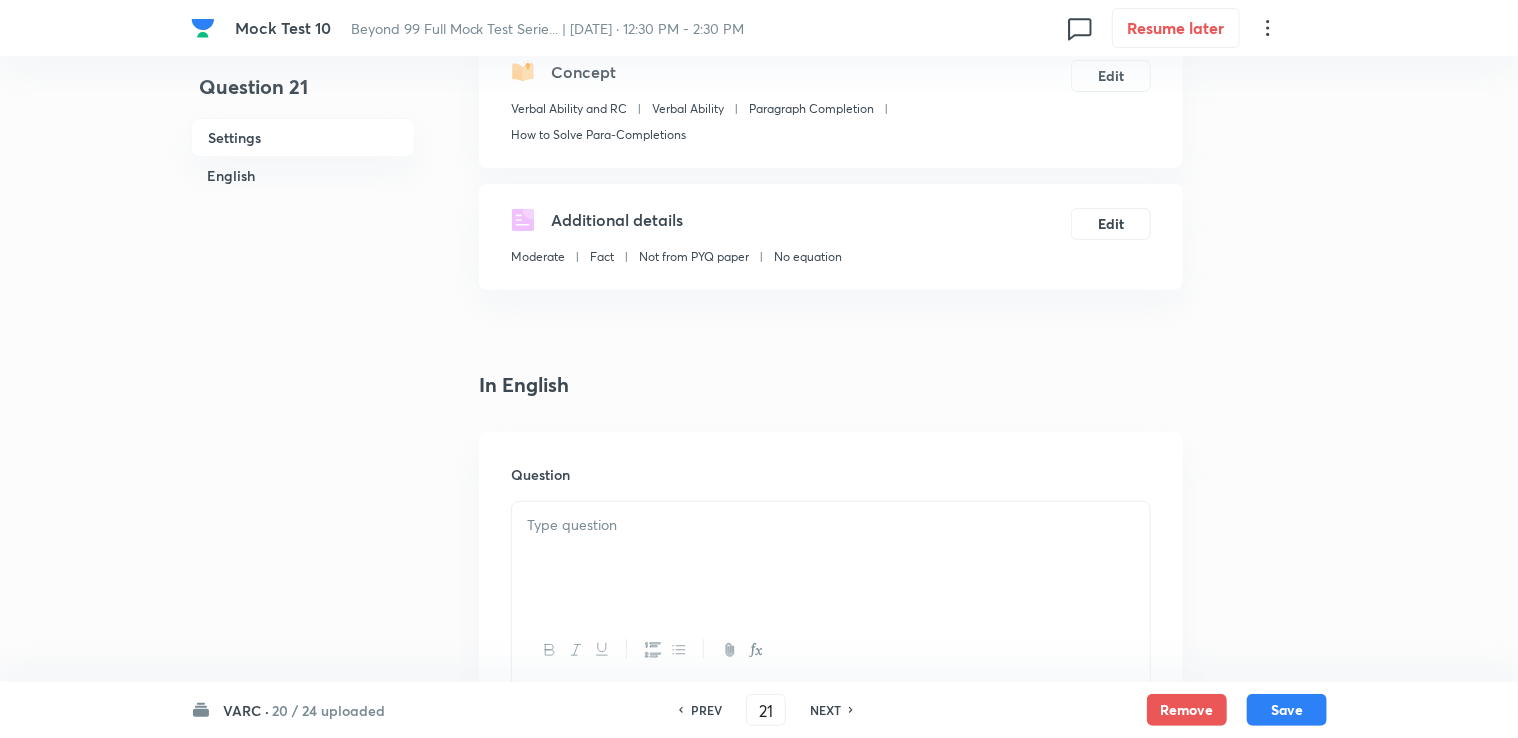 scroll, scrollTop: 300, scrollLeft: 0, axis: vertical 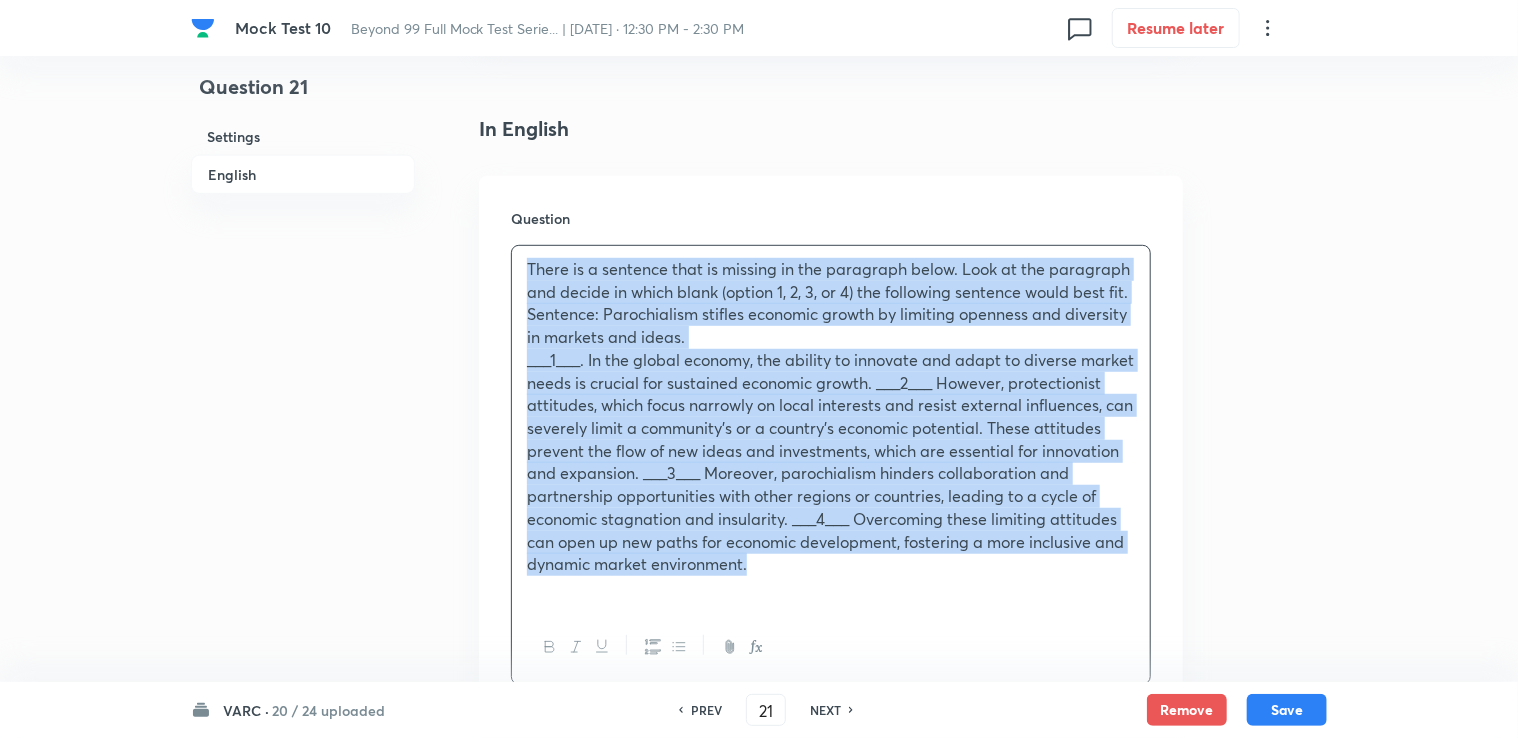 drag, startPoint x: 525, startPoint y: 360, endPoint x: 973, endPoint y: 574, distance: 496.48767 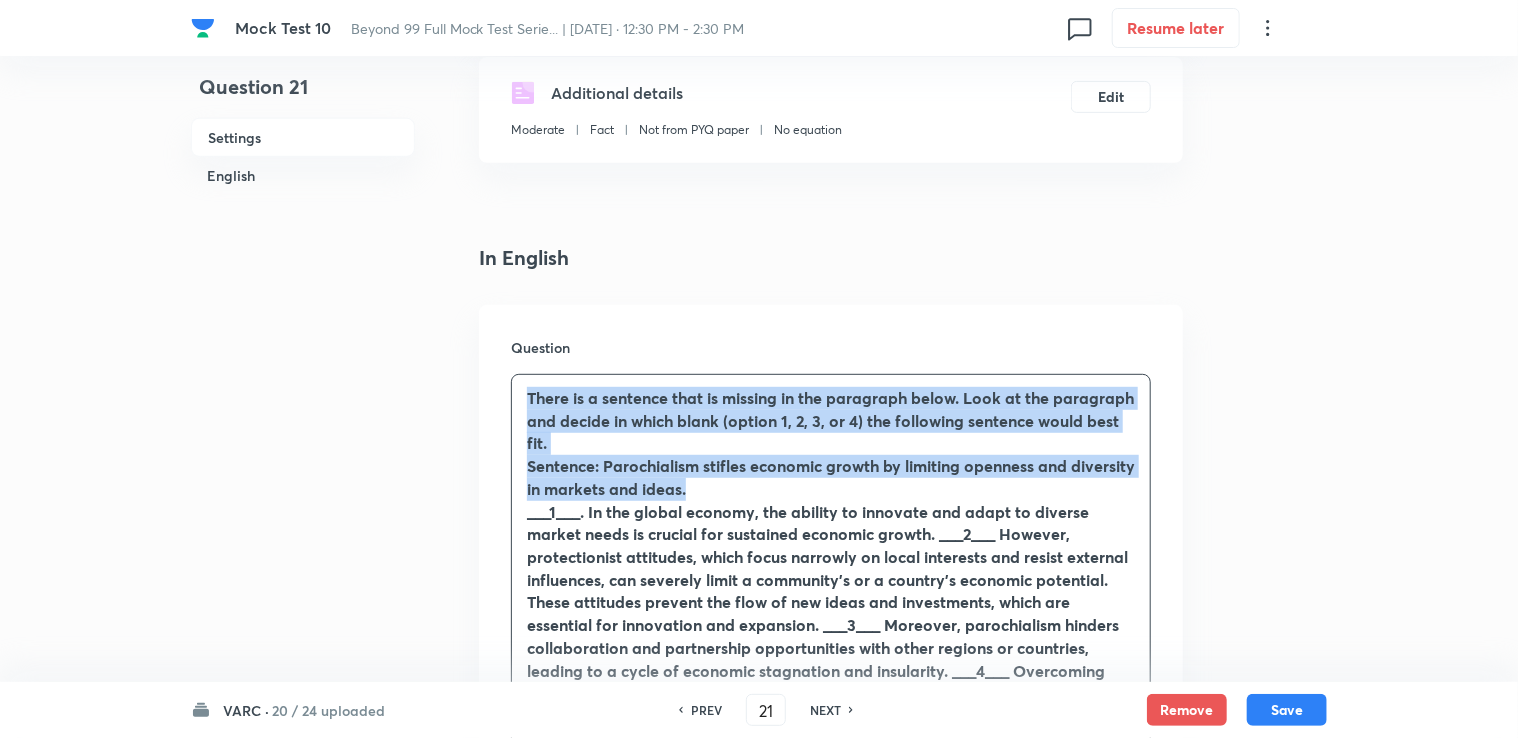 scroll, scrollTop: 300, scrollLeft: 0, axis: vertical 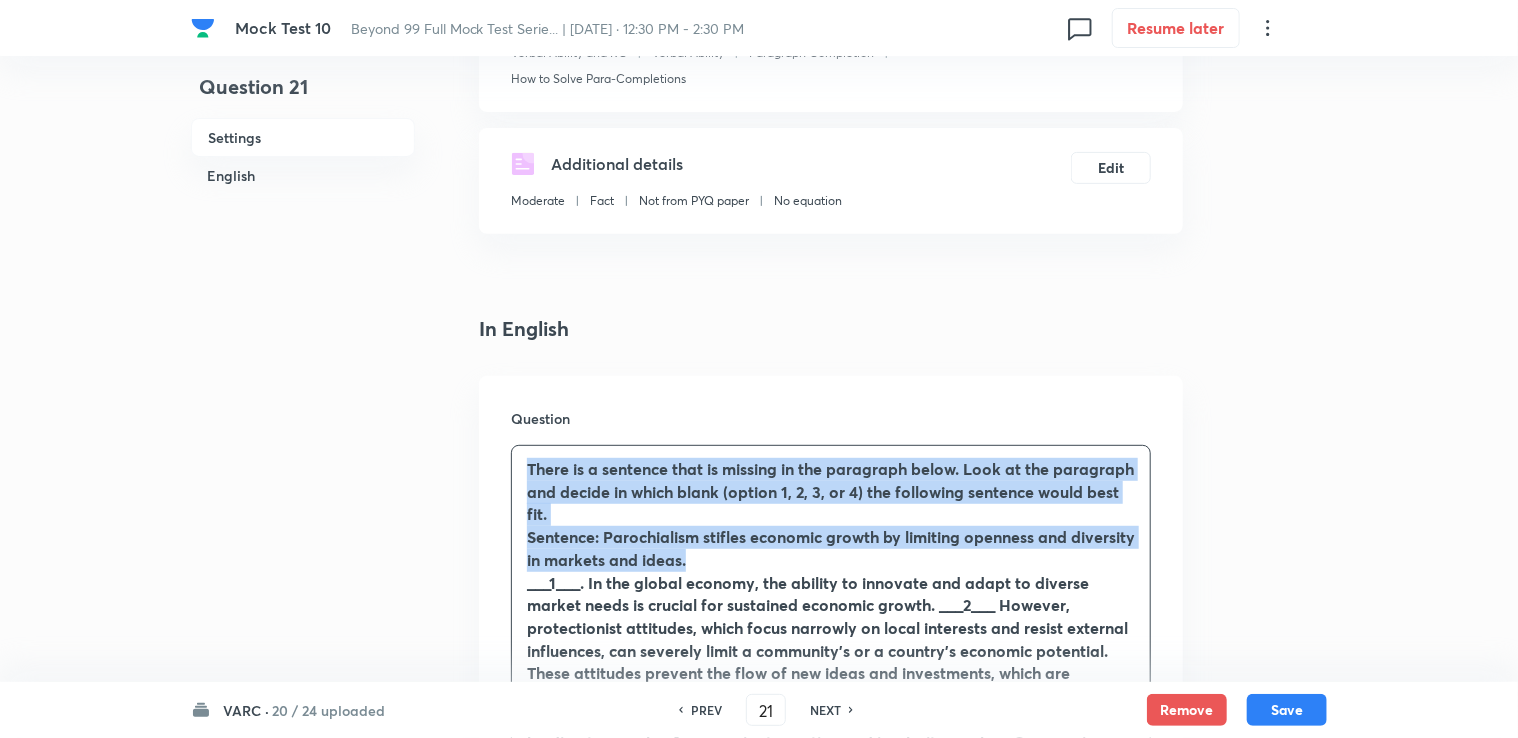 click on "Sentence:  Parochialism stifles economic growth by limiting openness and diversity in markets and ideas." at bounding box center (831, 548) 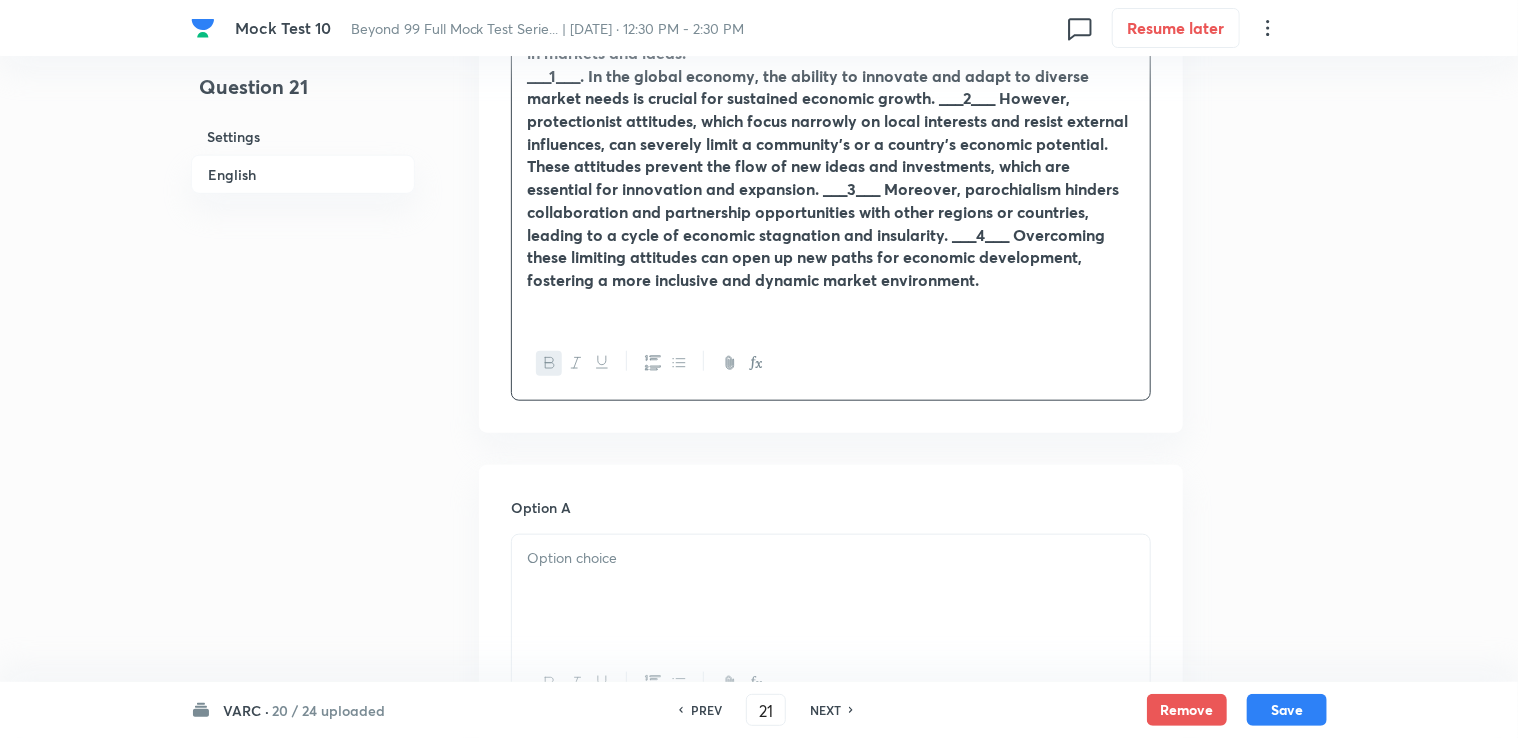 scroll, scrollTop: 1000, scrollLeft: 0, axis: vertical 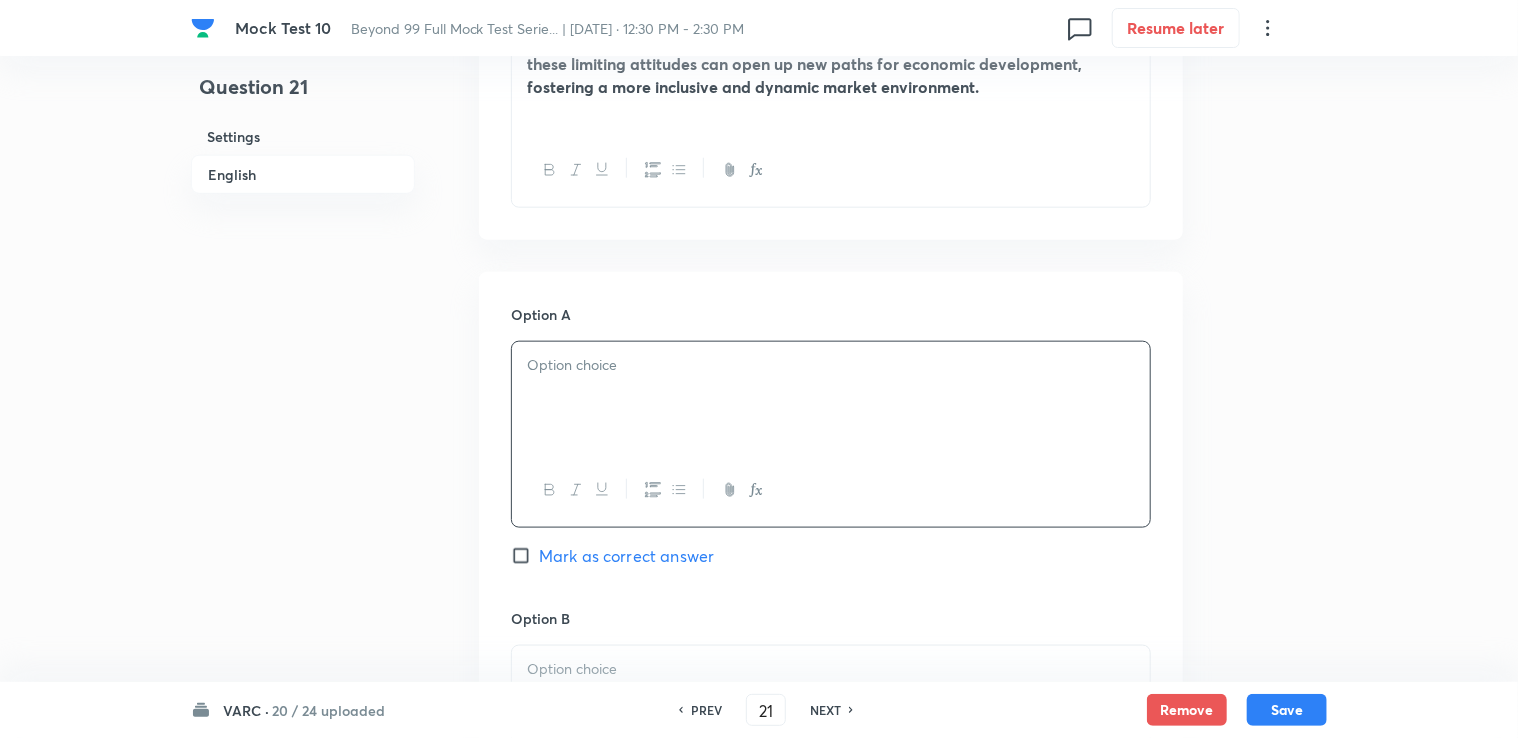 paste 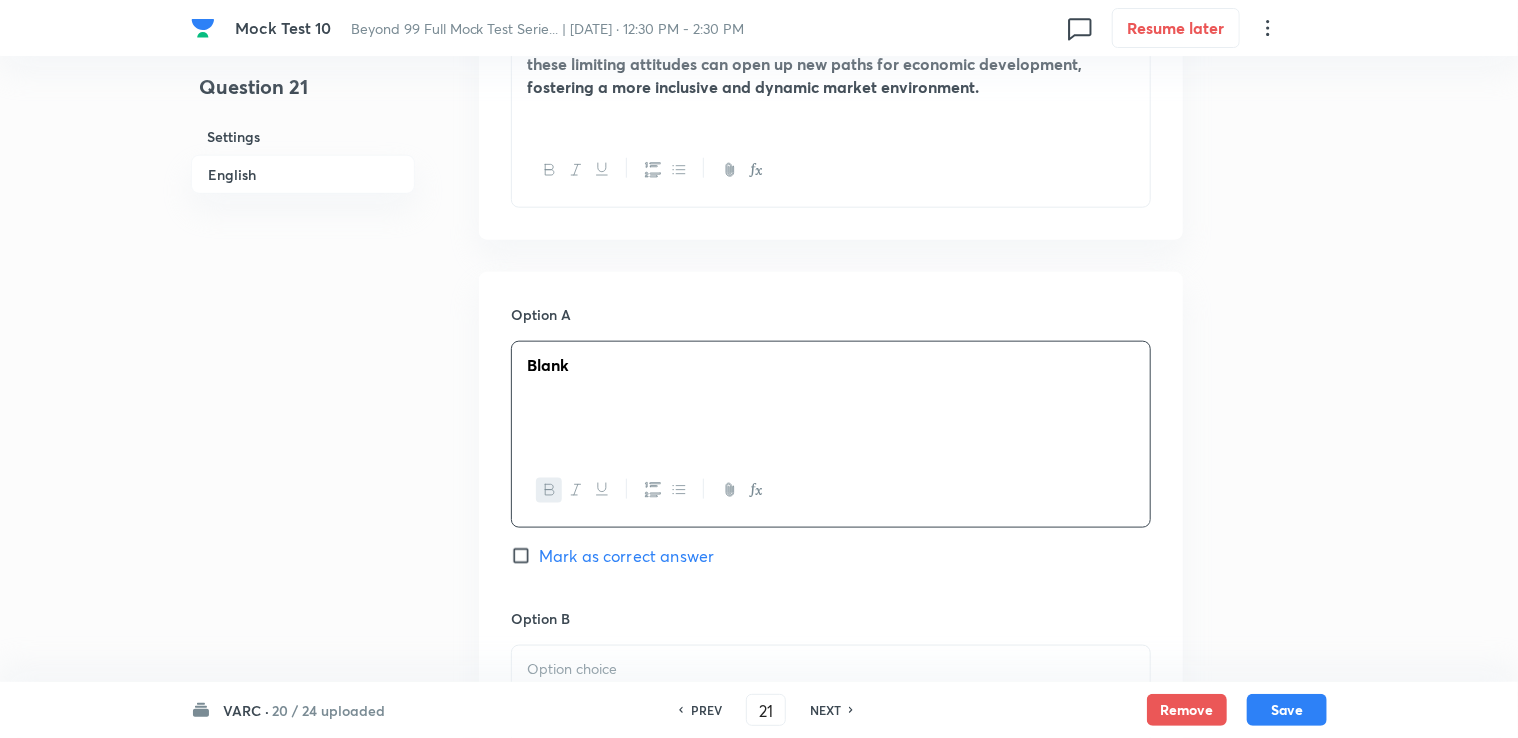 type 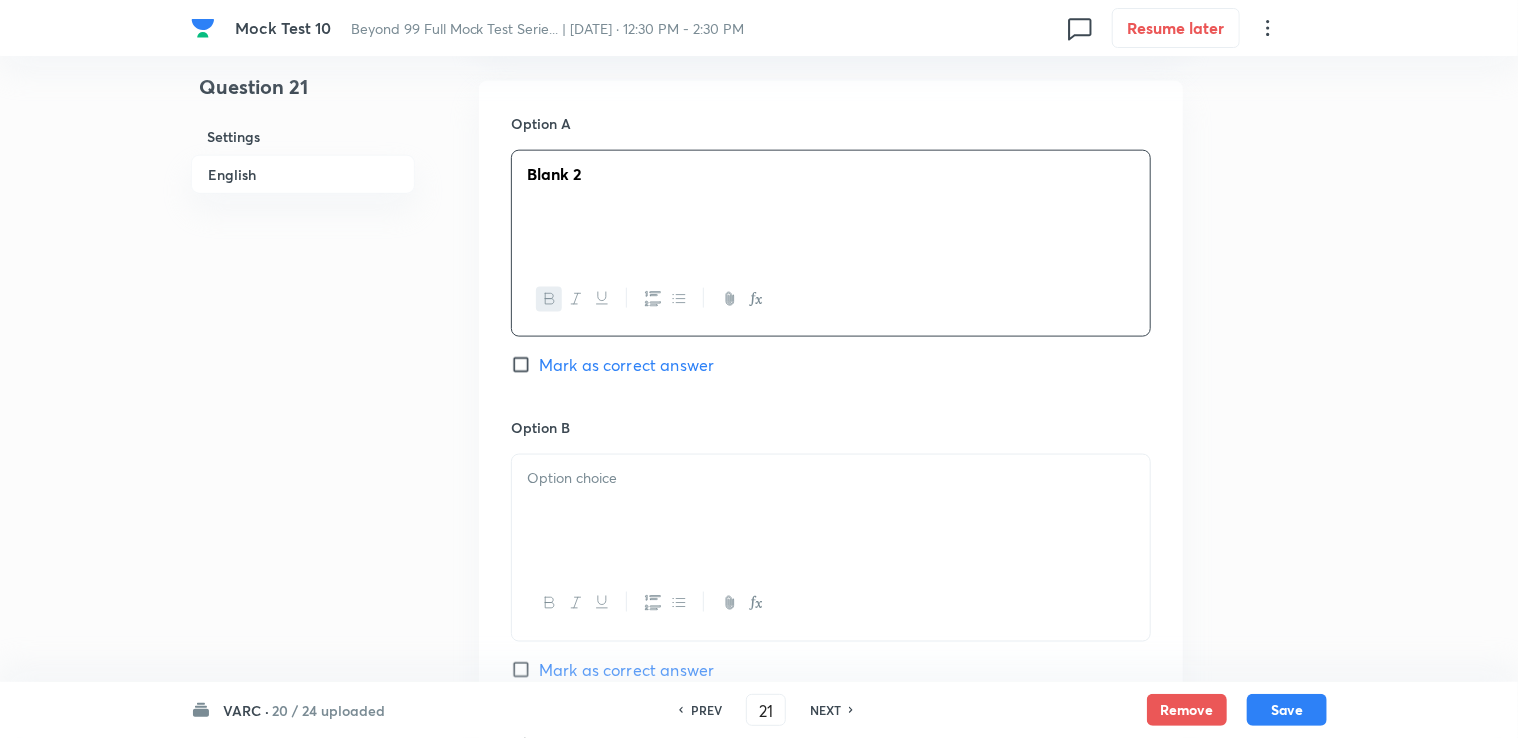 scroll, scrollTop: 1300, scrollLeft: 0, axis: vertical 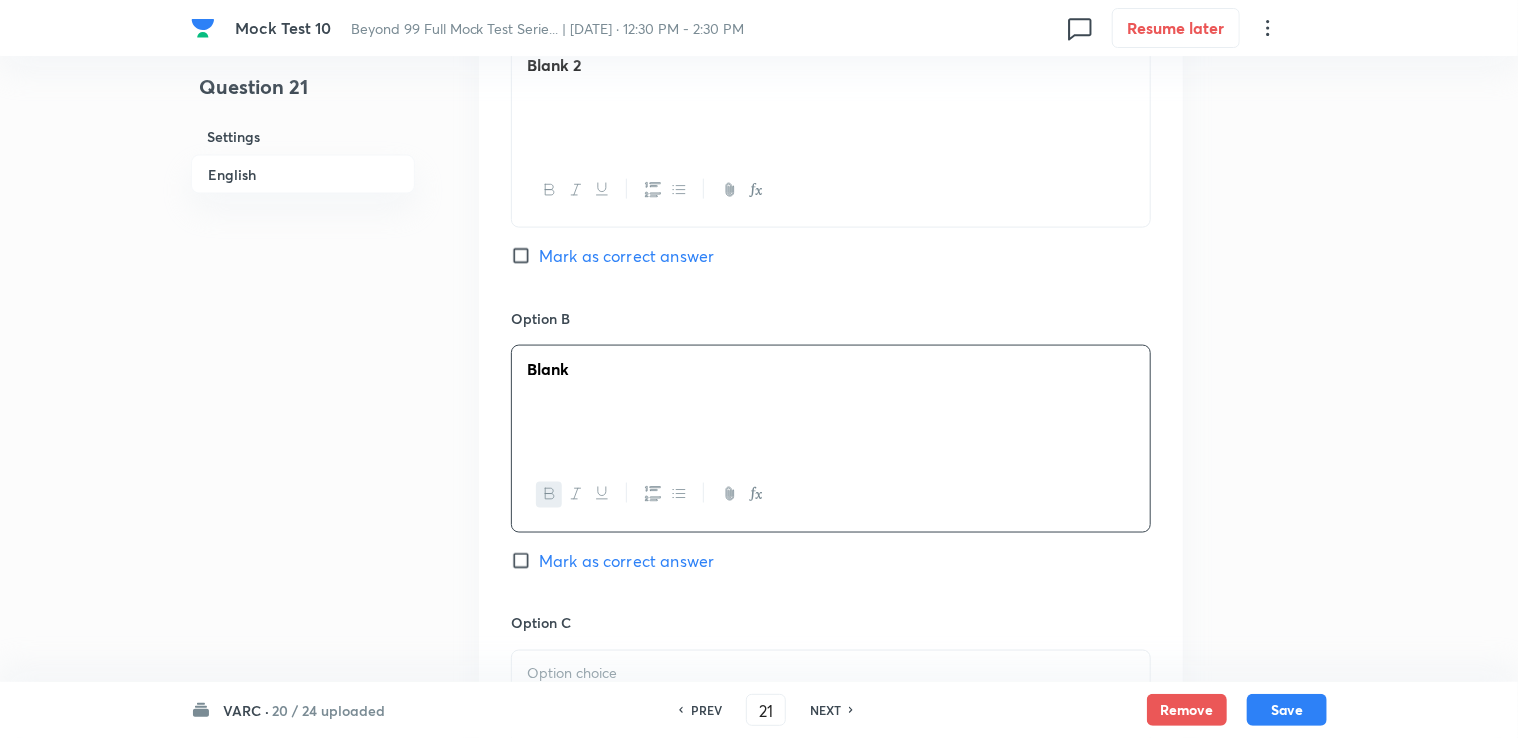 type 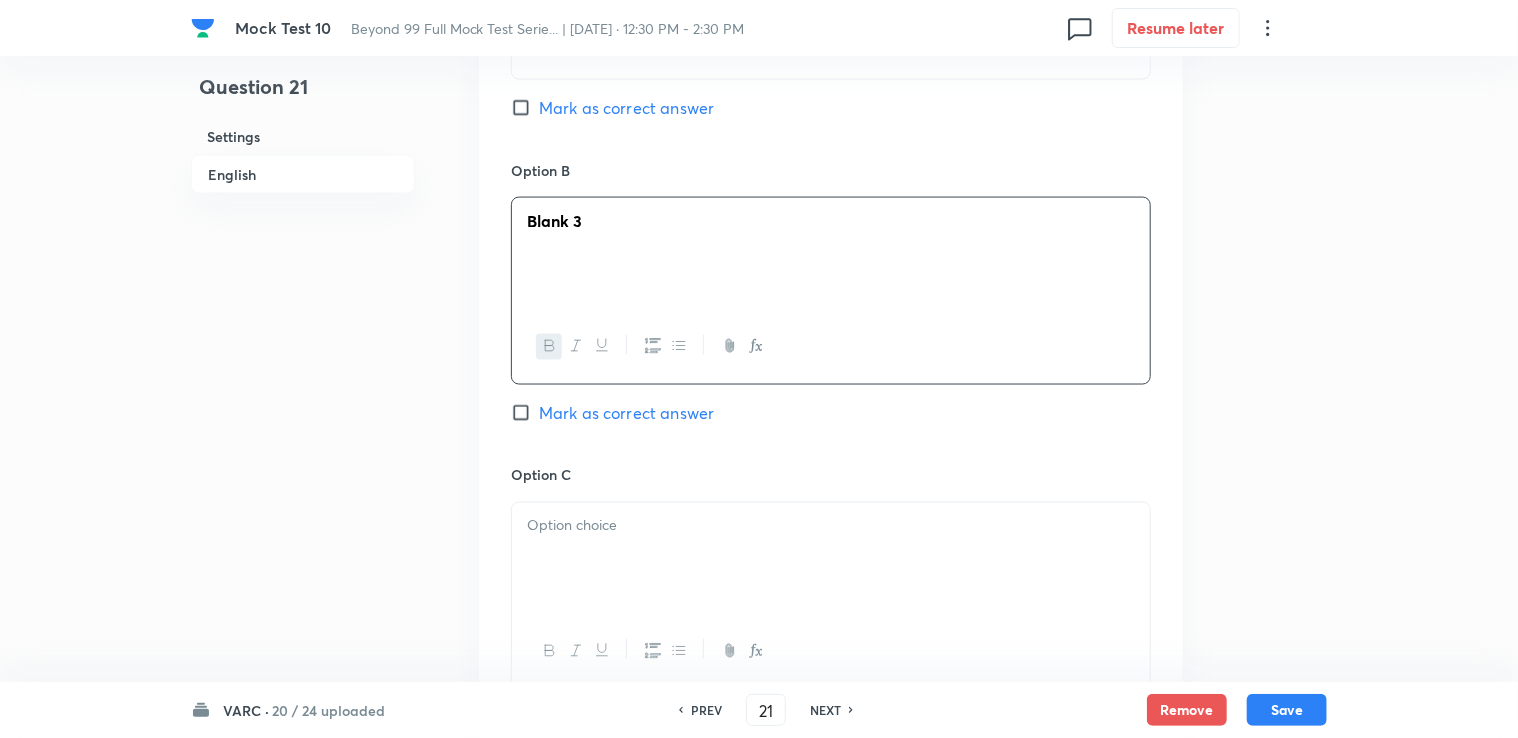 scroll, scrollTop: 1500, scrollLeft: 0, axis: vertical 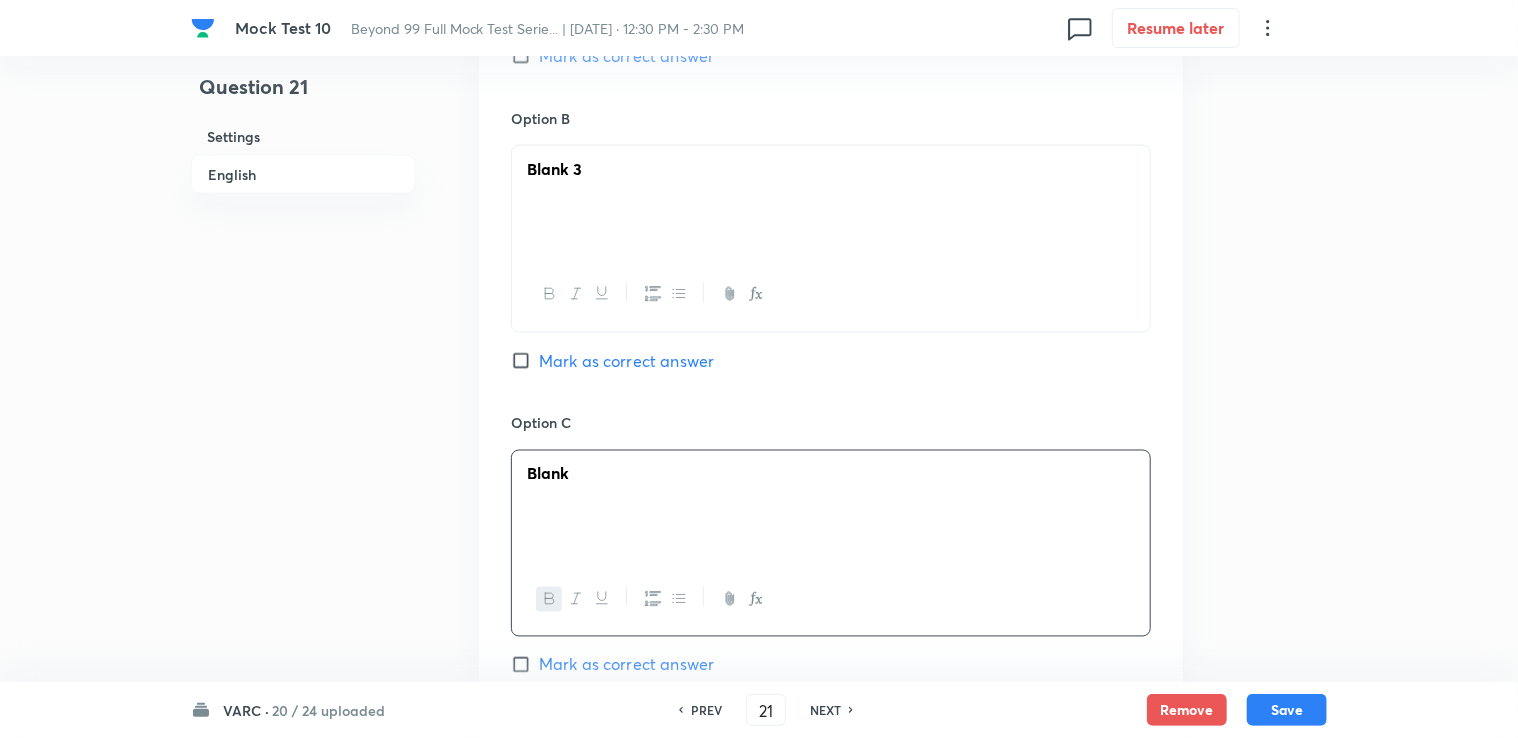 type 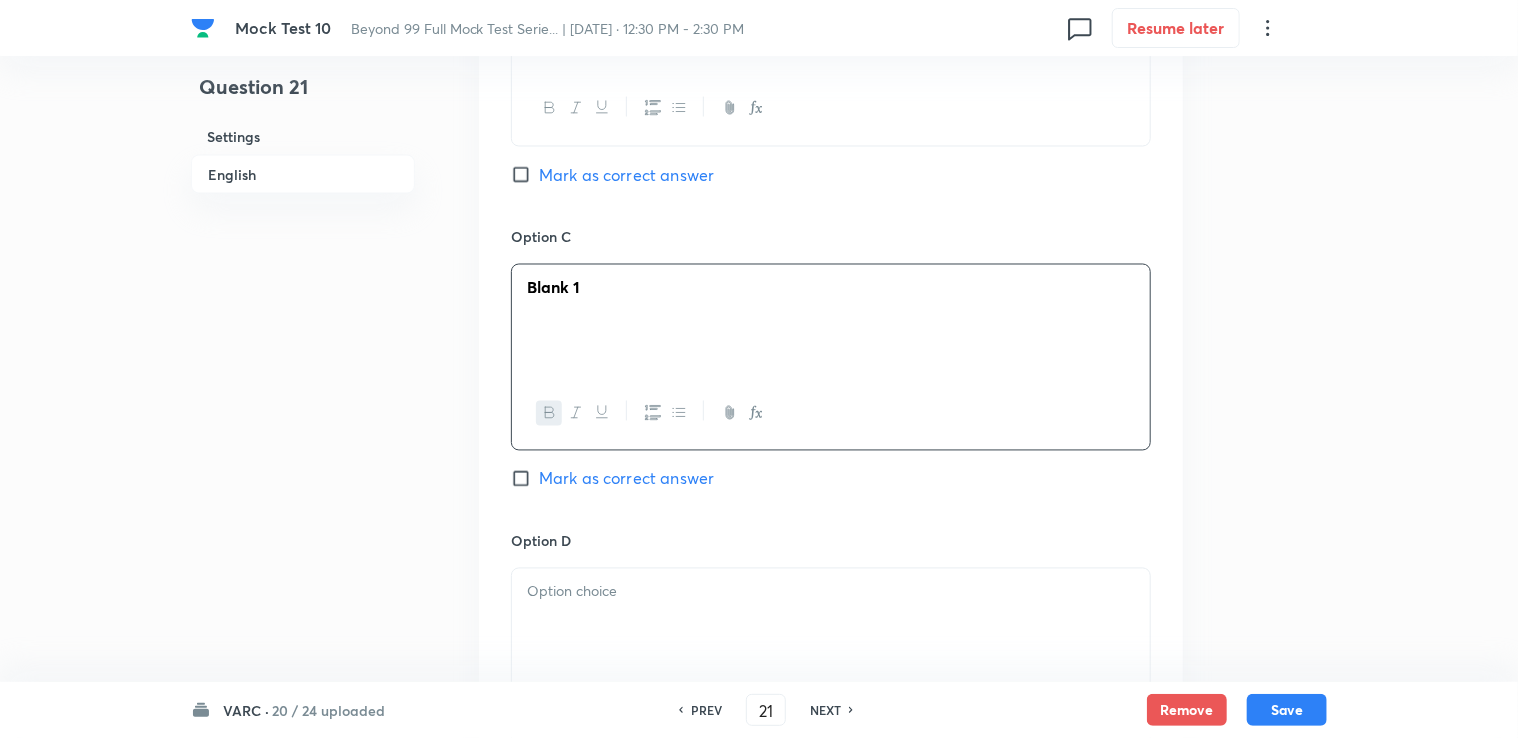 scroll, scrollTop: 1700, scrollLeft: 0, axis: vertical 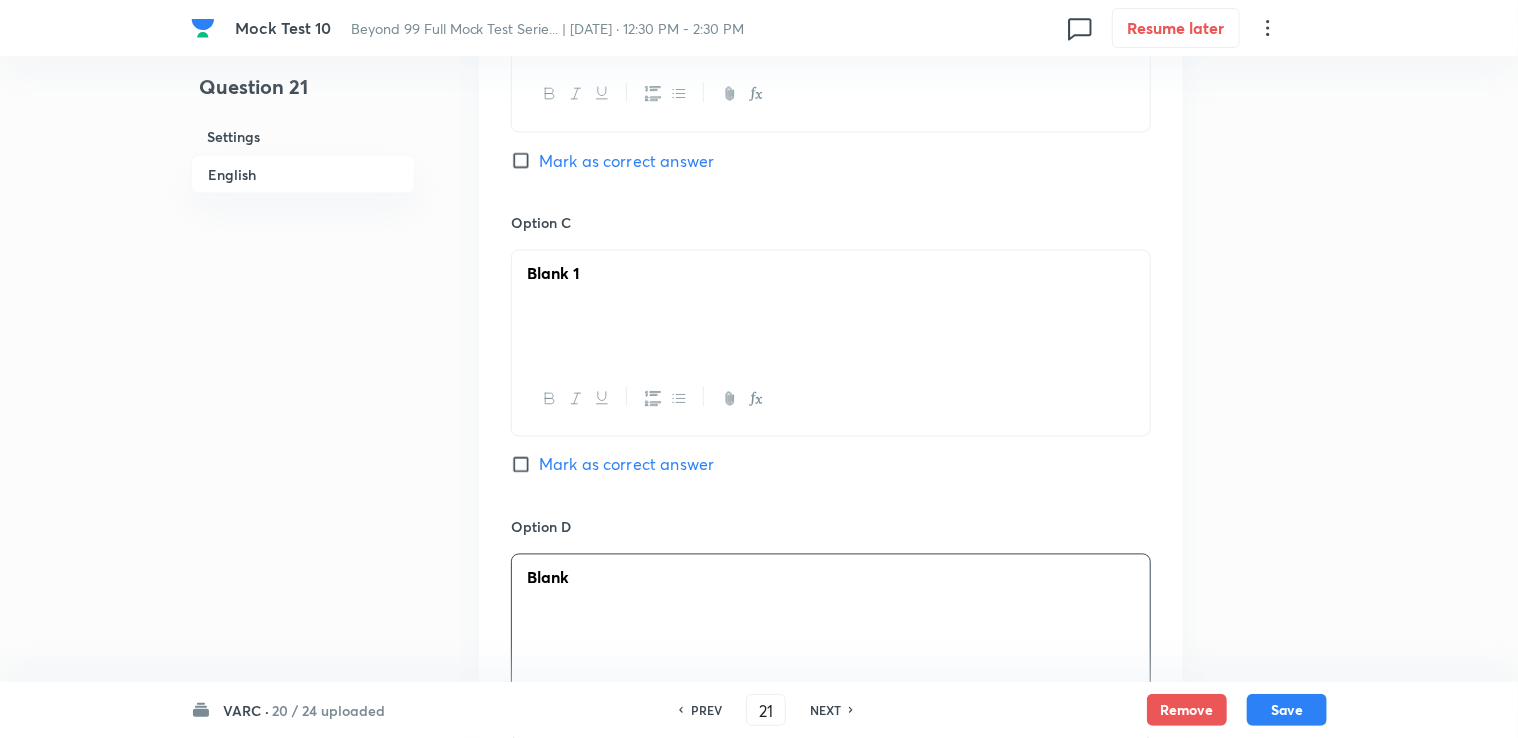 type 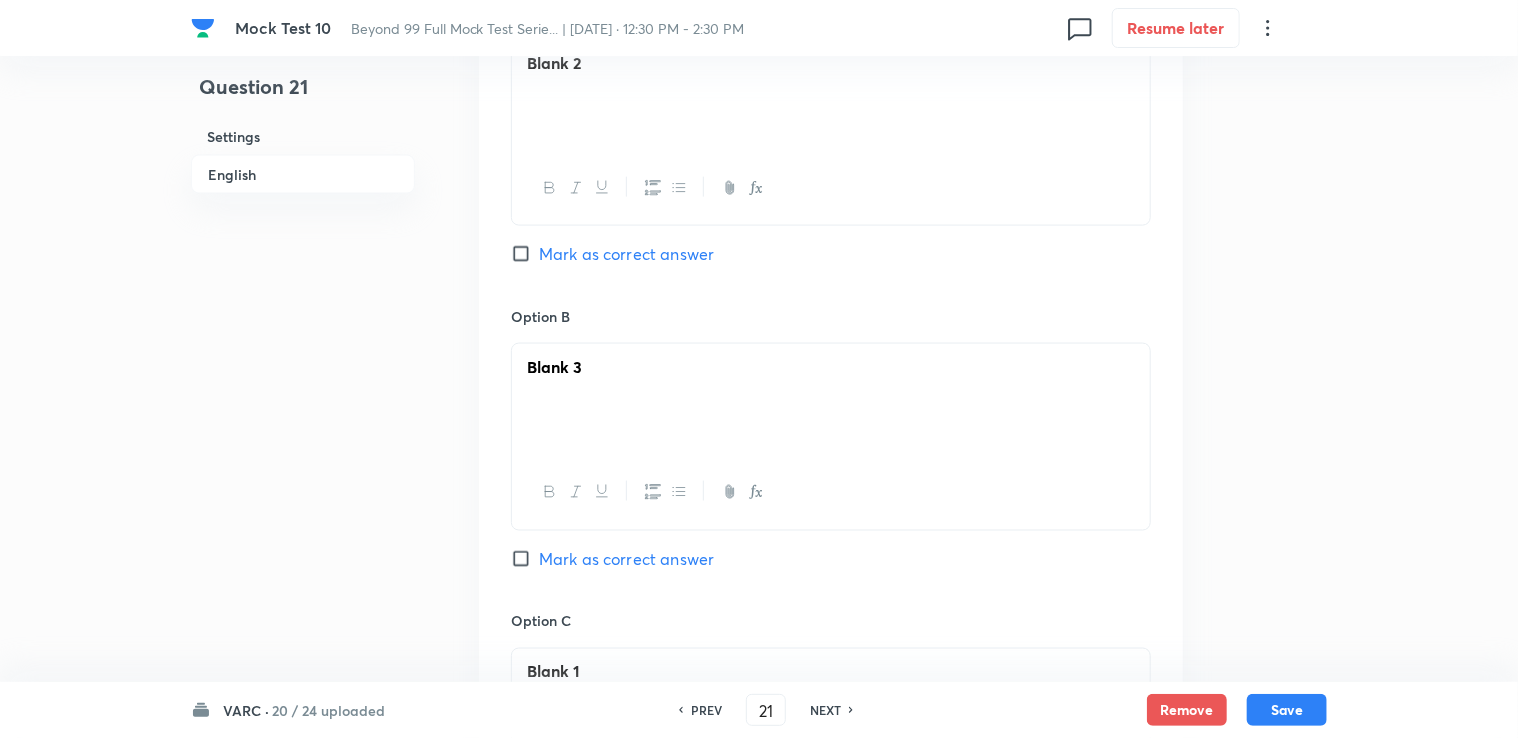 scroll, scrollTop: 1300, scrollLeft: 0, axis: vertical 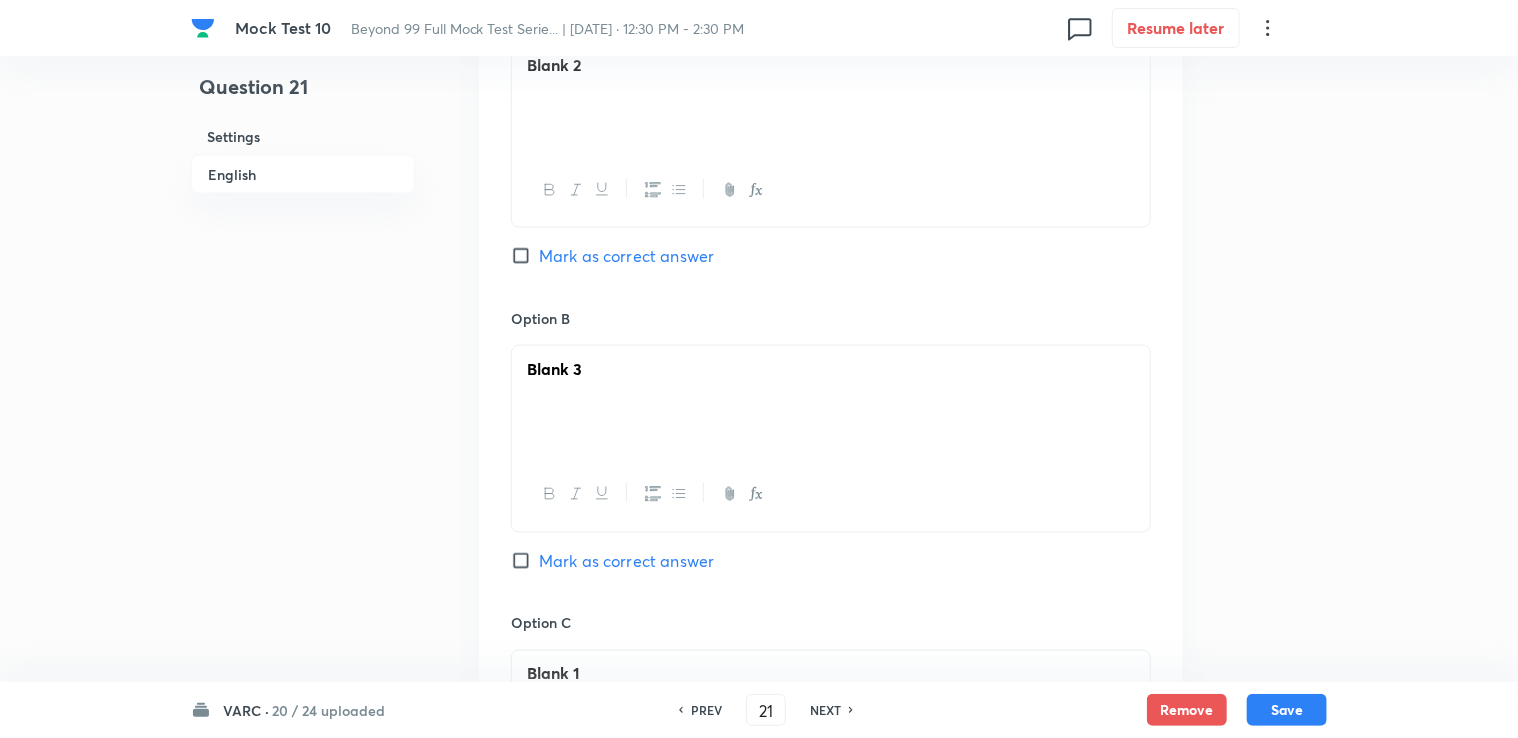 click on "Option B Blank 3 Mark as correct answer" at bounding box center (831, 460) 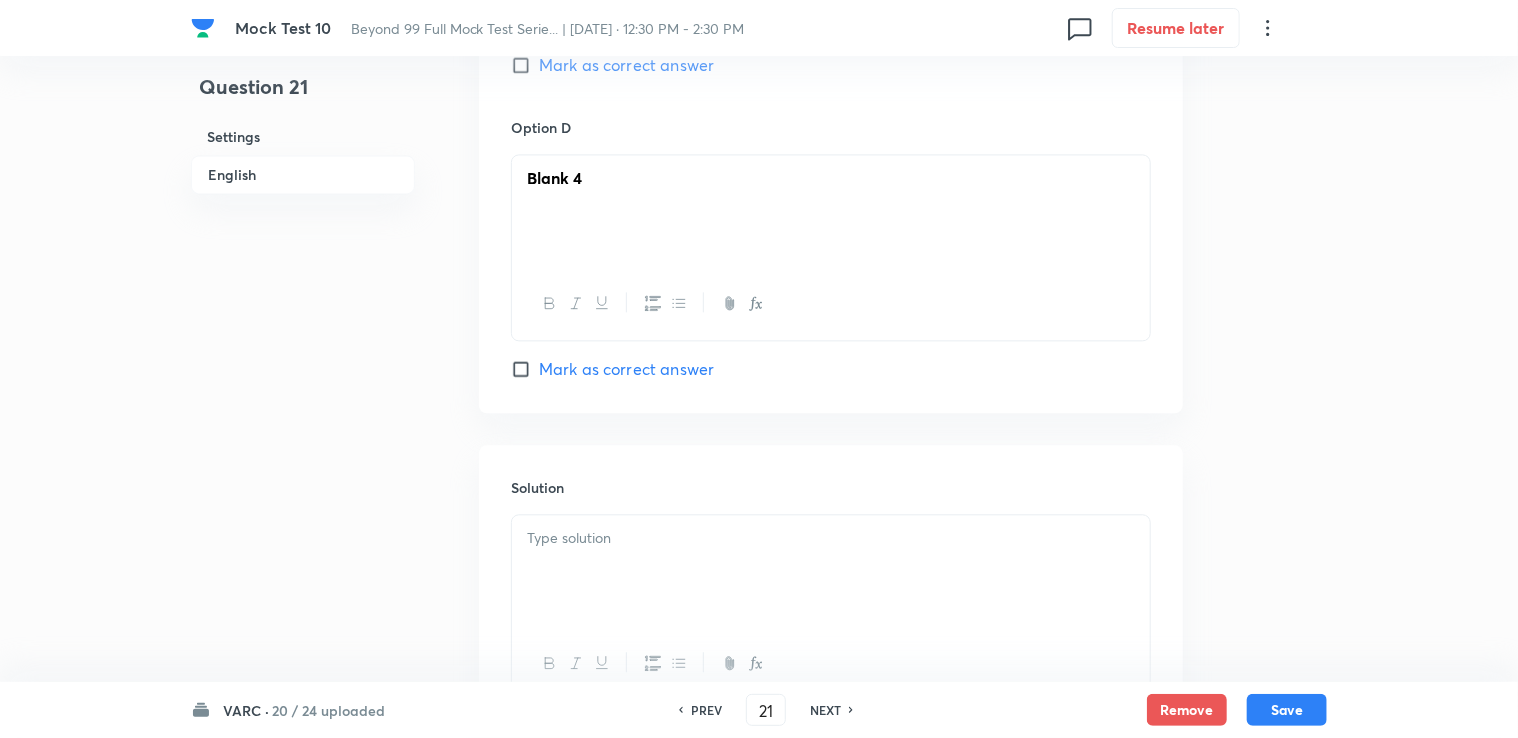 scroll, scrollTop: 2268, scrollLeft: 0, axis: vertical 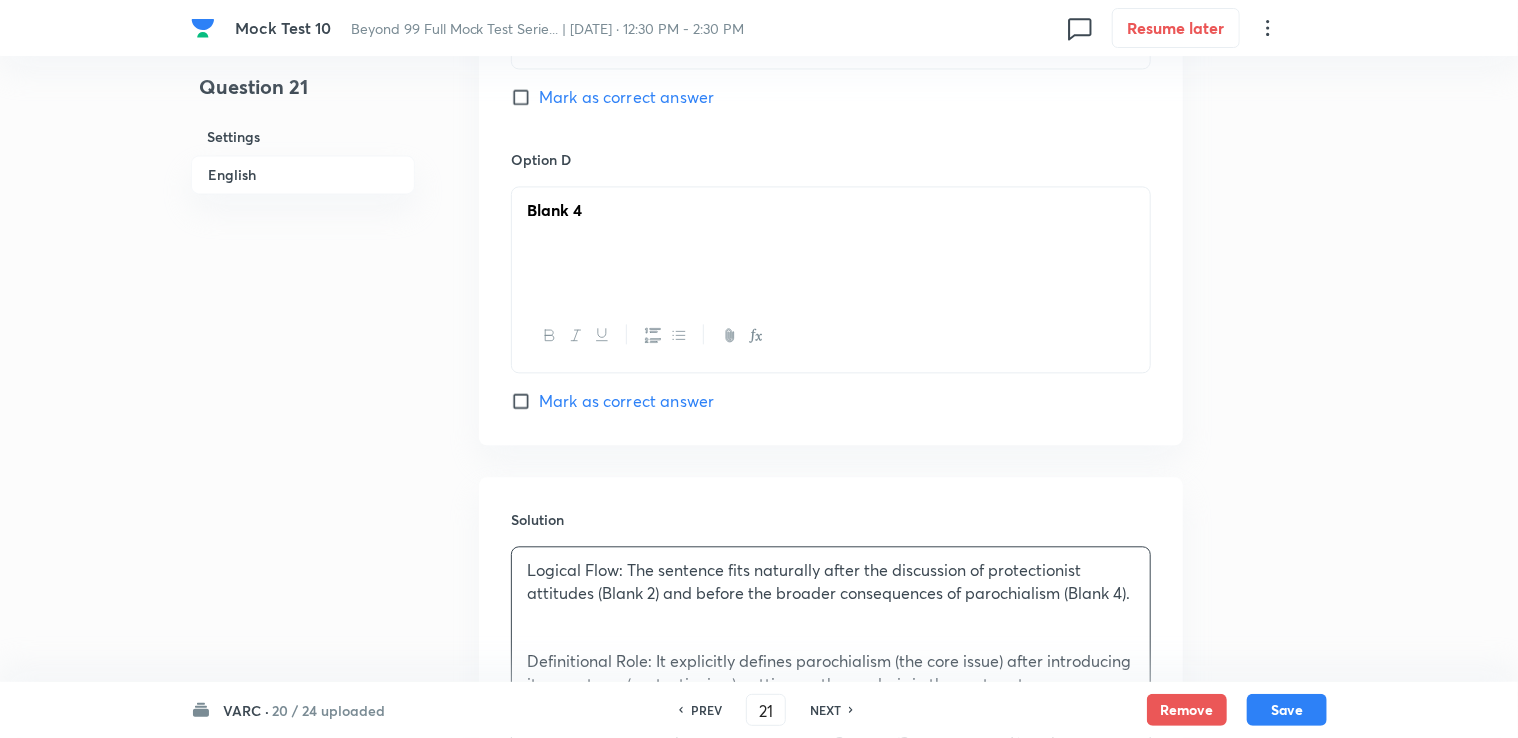 drag, startPoint x: 1297, startPoint y: 704, endPoint x: 1220, endPoint y: 663, distance: 87.23531 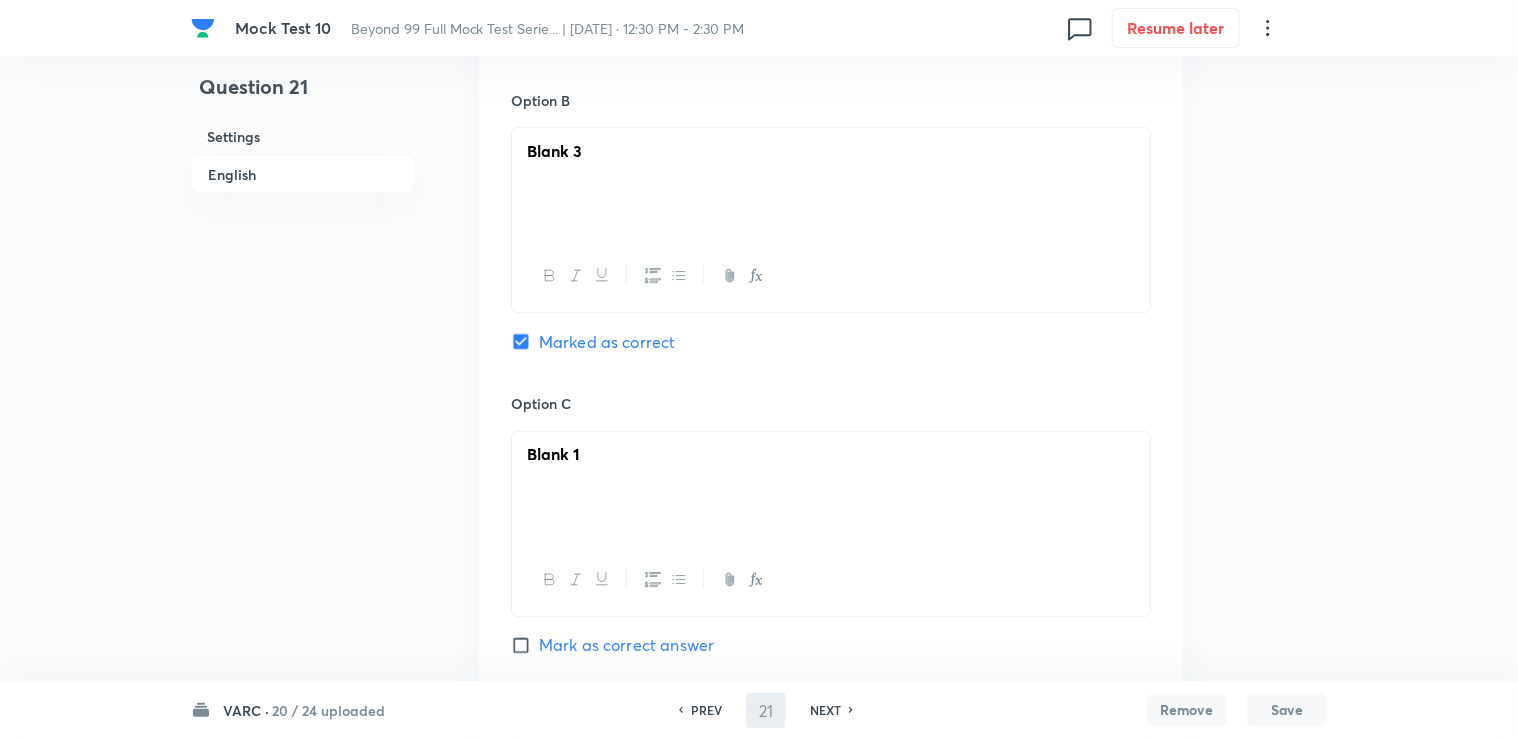 scroll, scrollTop: 1468, scrollLeft: 0, axis: vertical 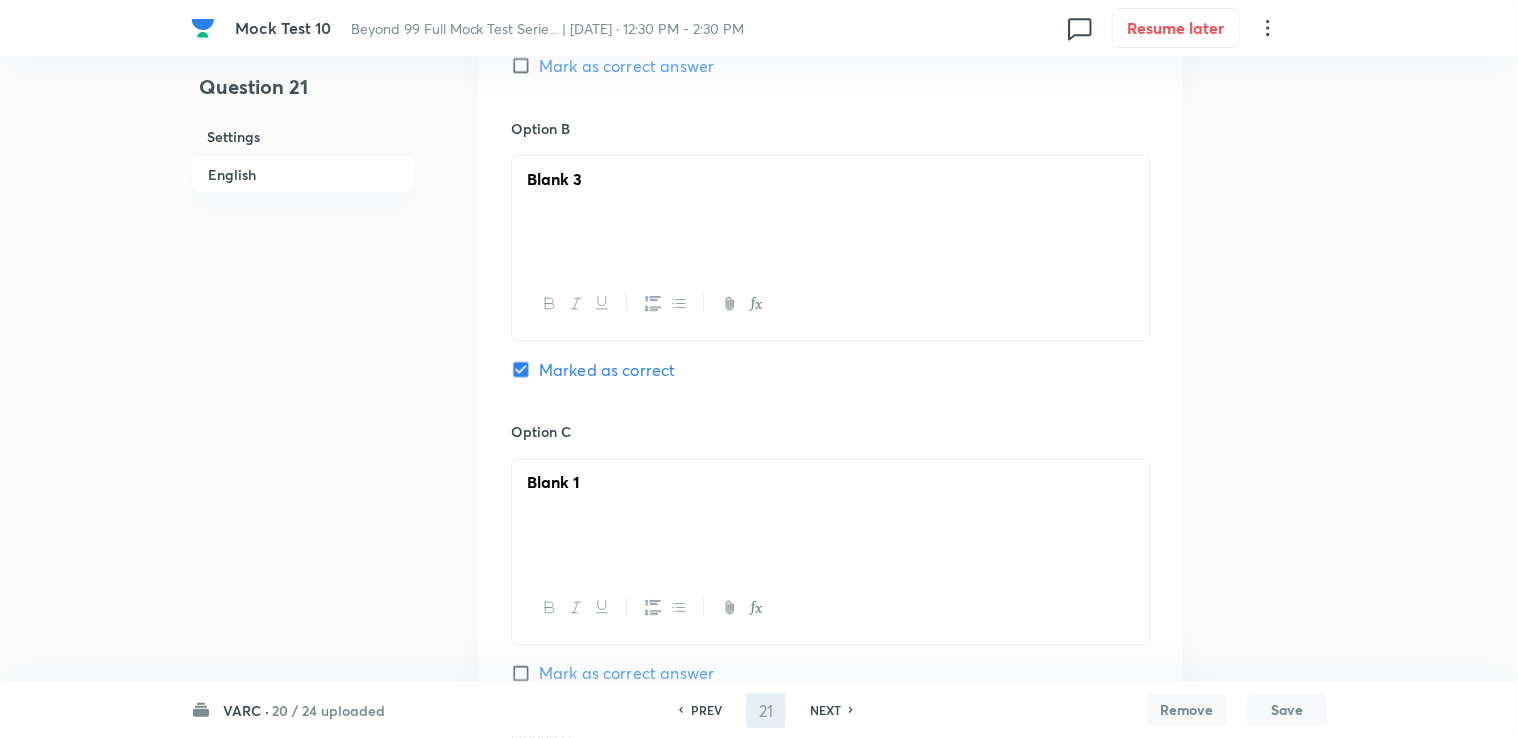 type on "22" 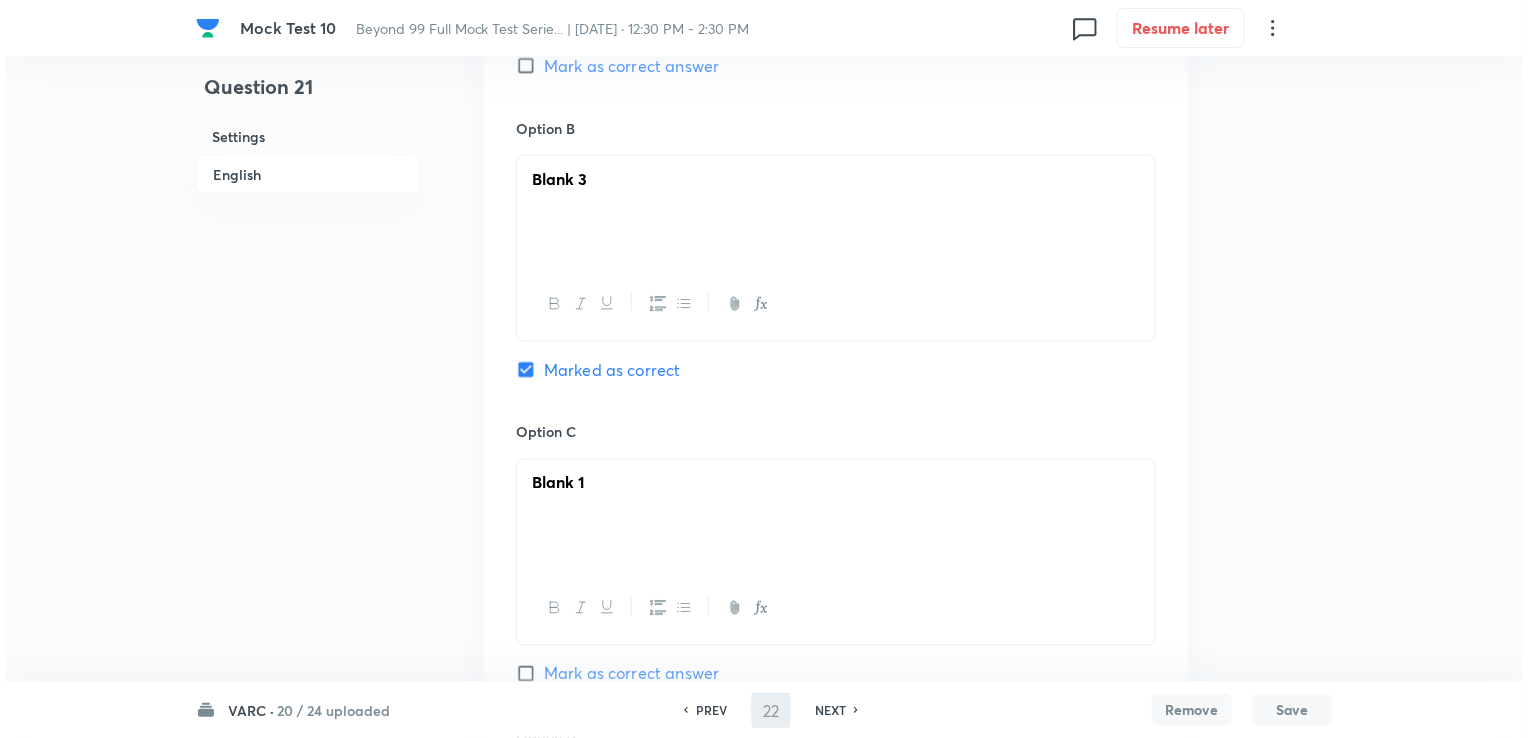 scroll, scrollTop: 0, scrollLeft: 0, axis: both 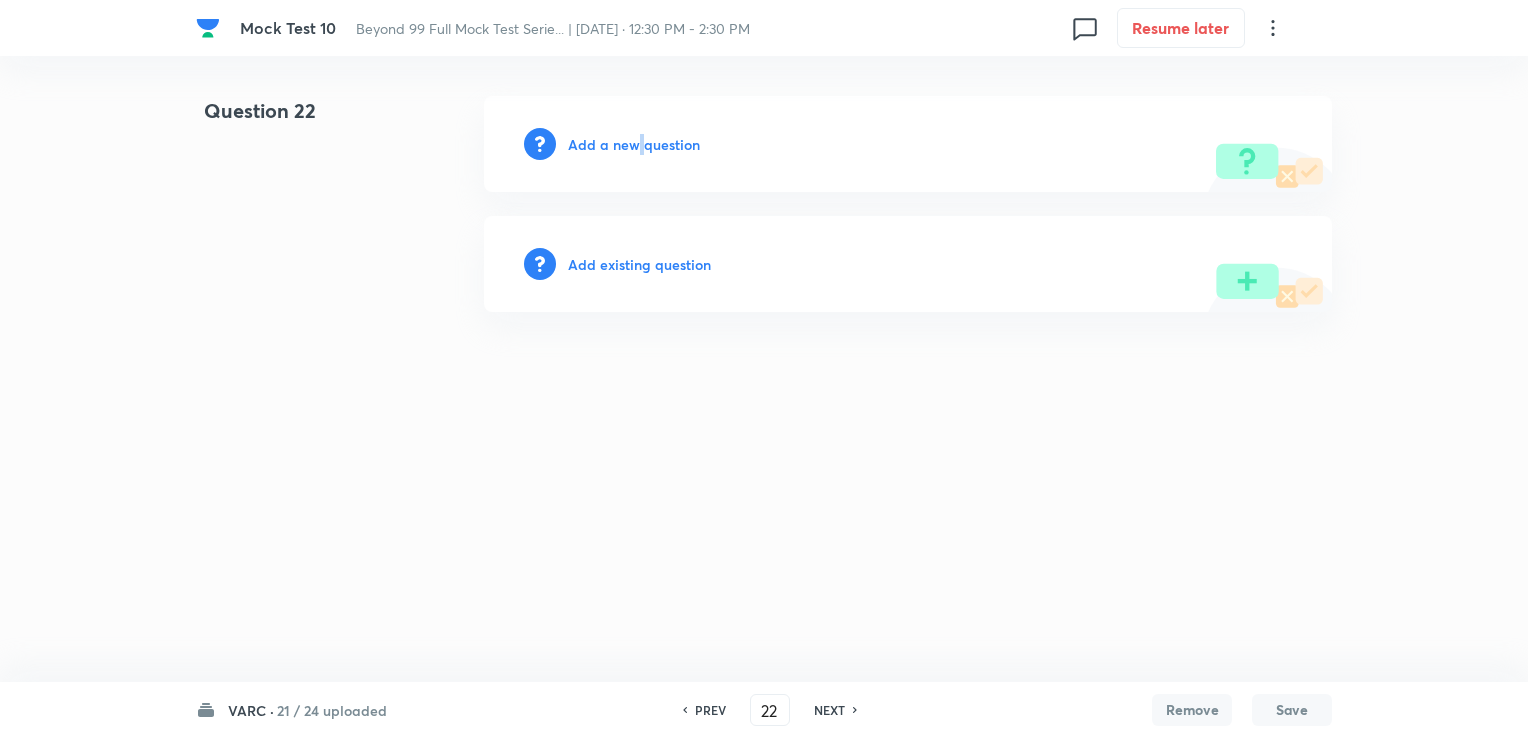 click on "Add a new question" at bounding box center (634, 144) 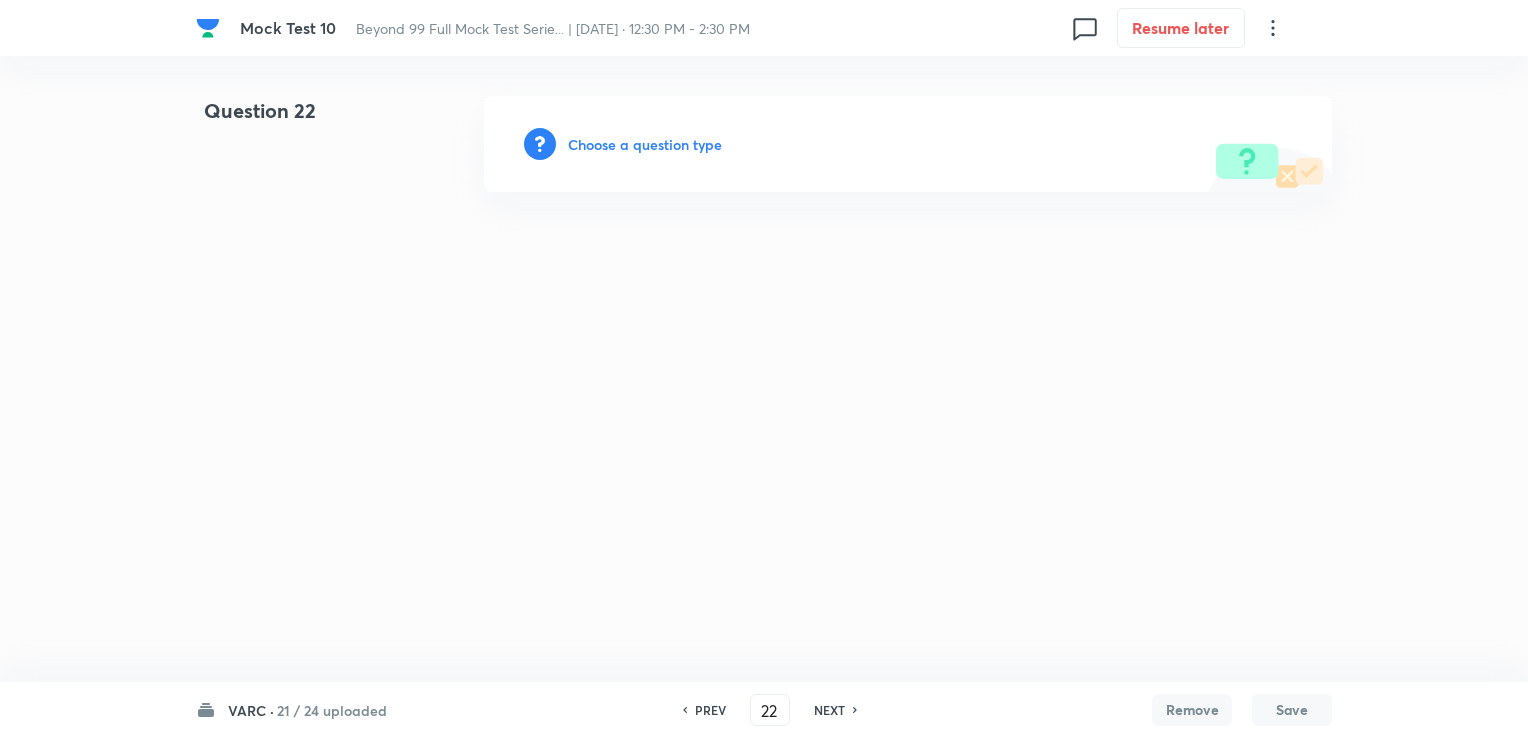 click on "Choose a question type" at bounding box center [645, 144] 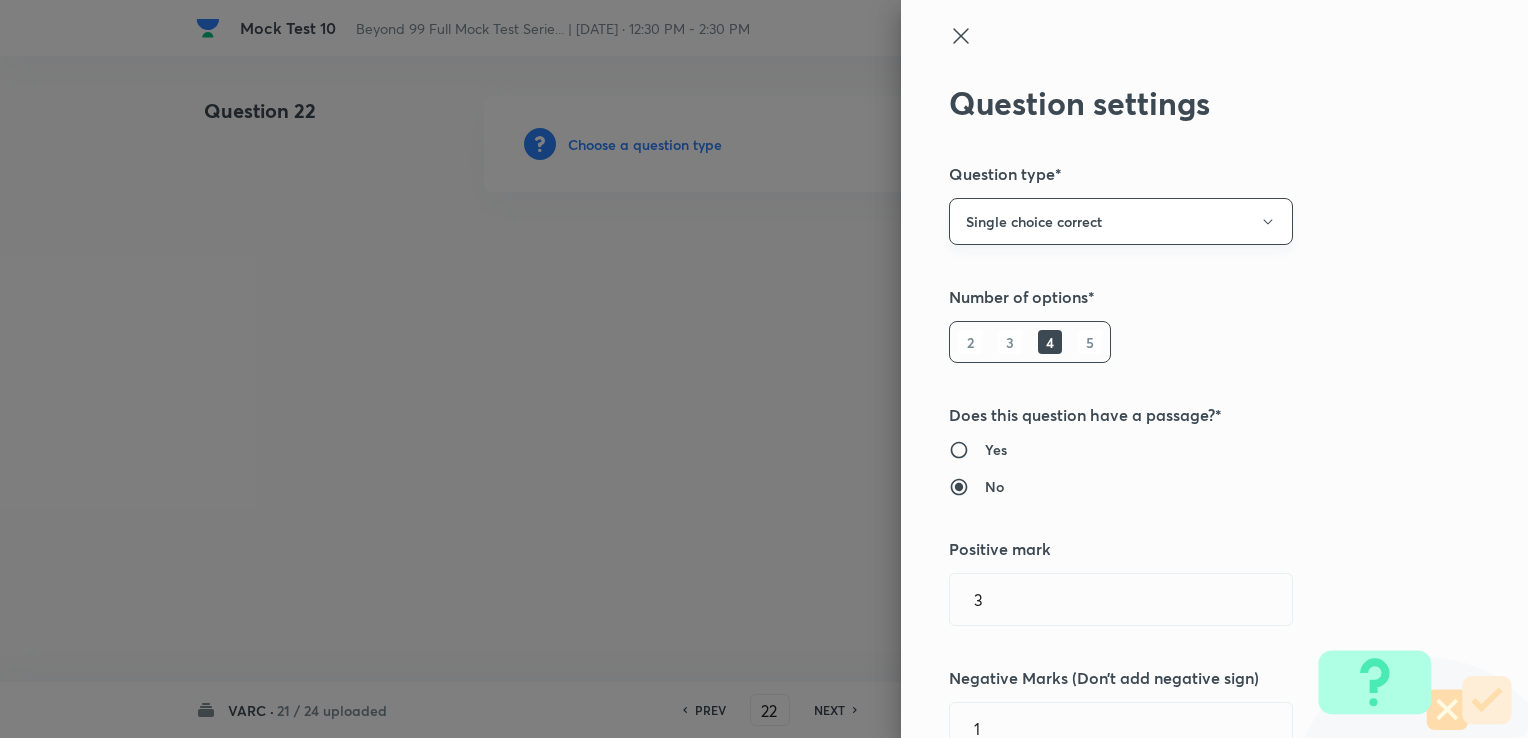 click on "Single choice correct" at bounding box center (1121, 221) 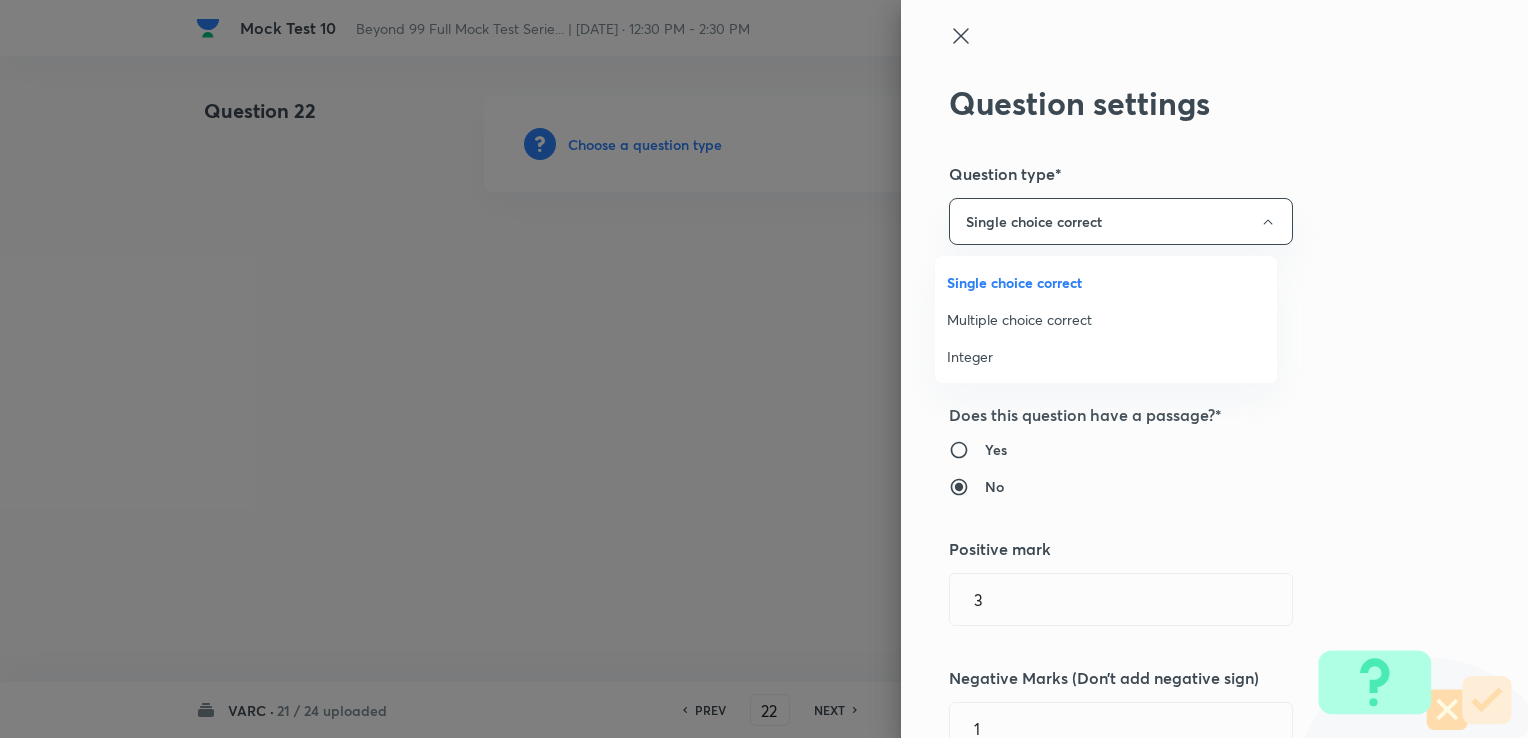 click on "Integer" at bounding box center (1106, 356) 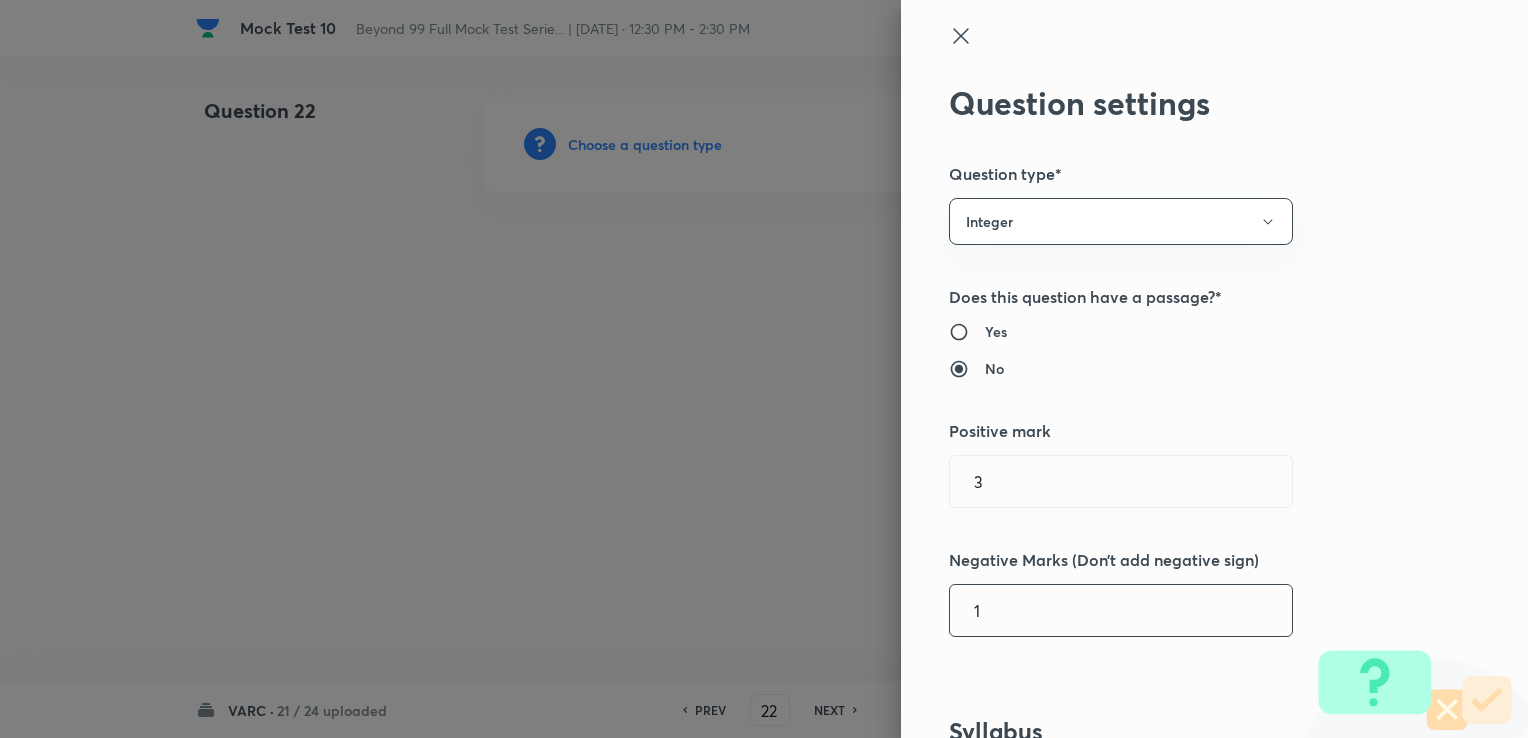 click on "1" at bounding box center (1121, 610) 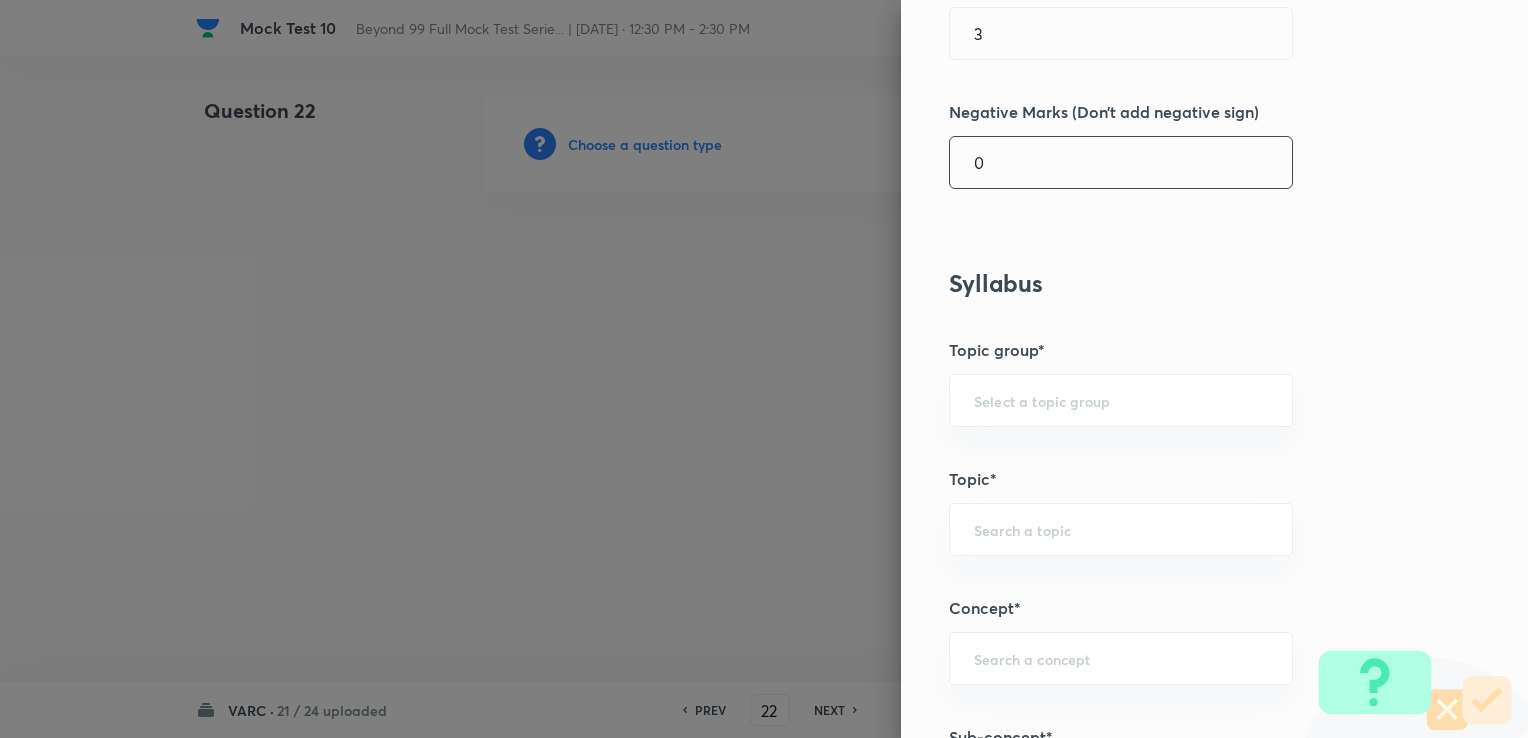 scroll, scrollTop: 500, scrollLeft: 0, axis: vertical 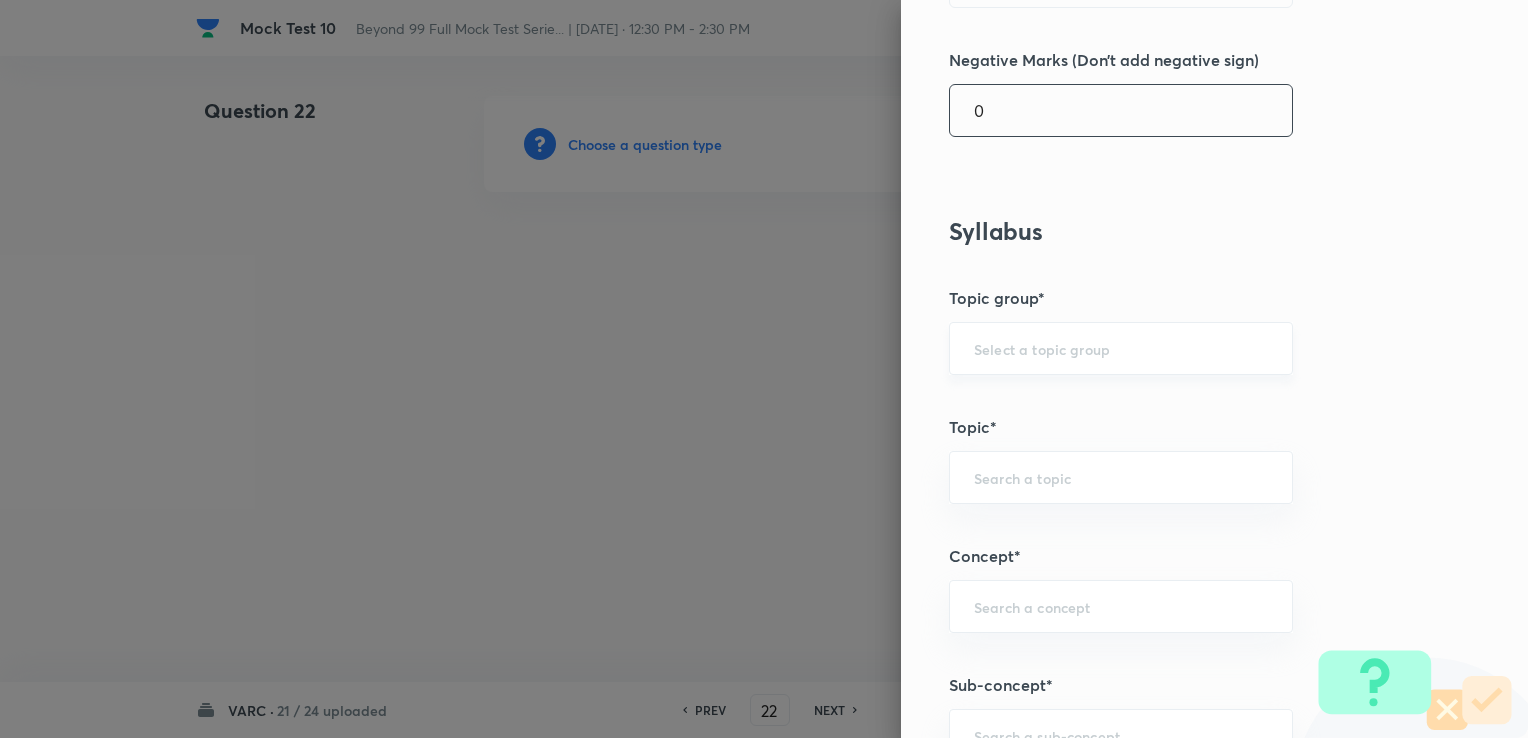 click on "​" at bounding box center [1121, 348] 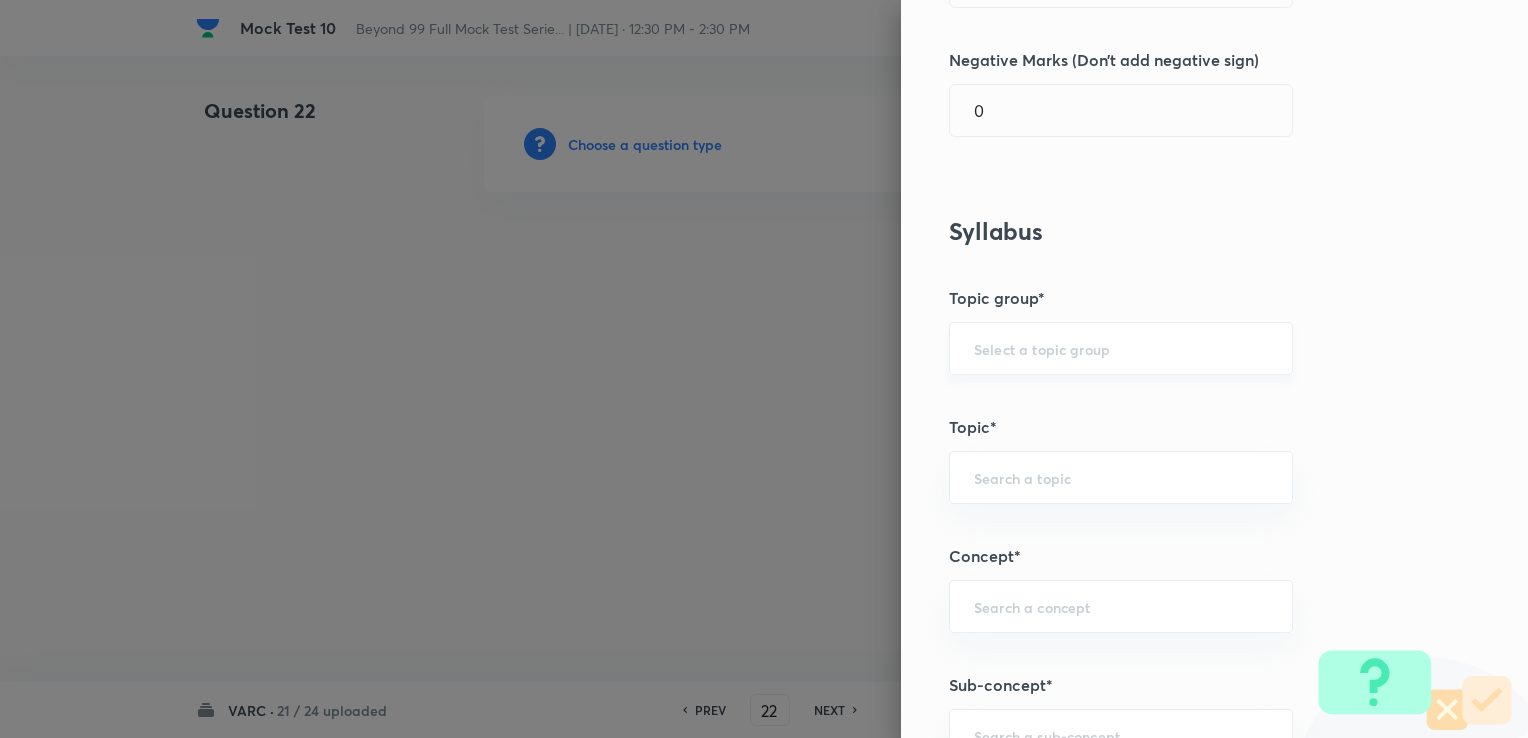 click on "​" at bounding box center (1121, 348) 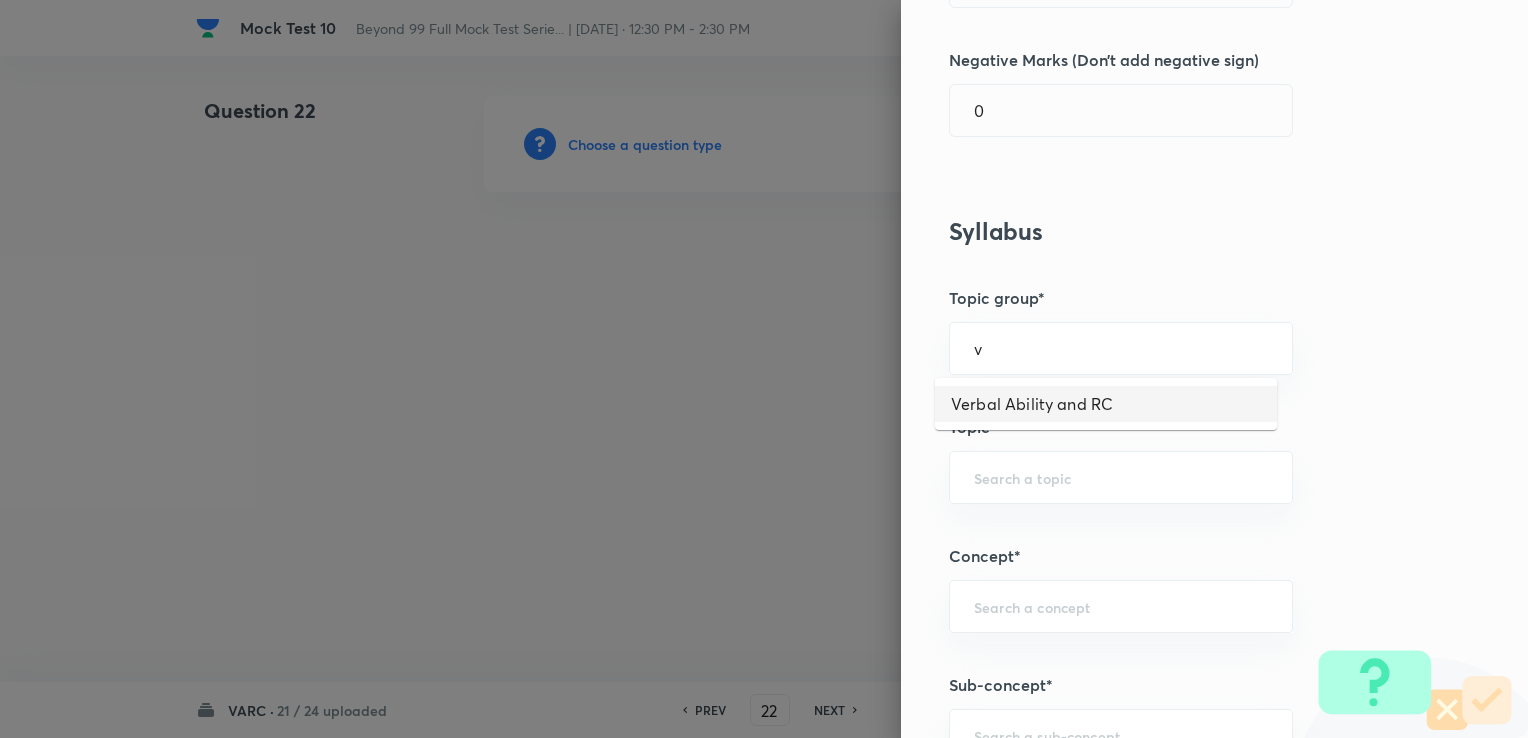 click on "Verbal Ability and RC" at bounding box center (1106, 404) 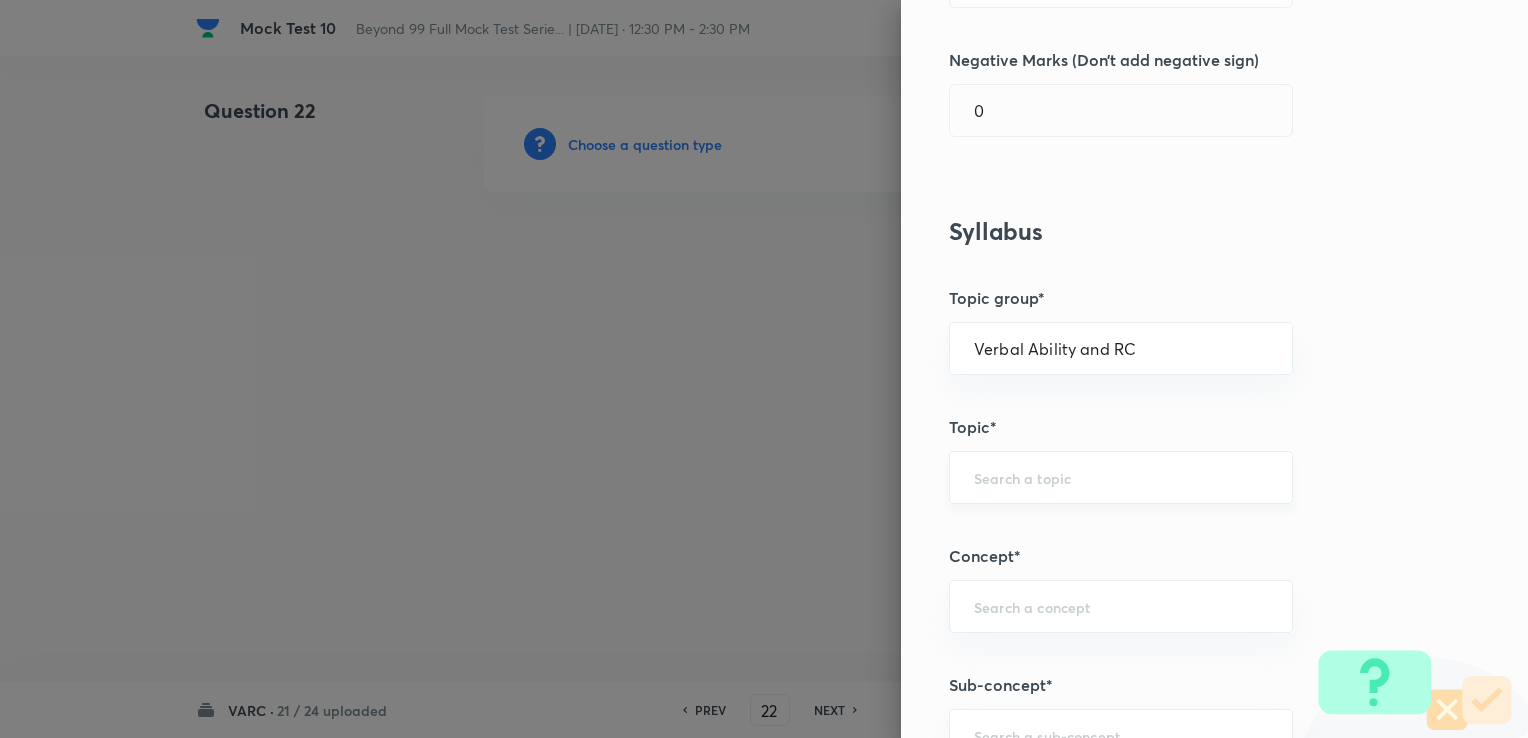 click on "​" at bounding box center (1121, 477) 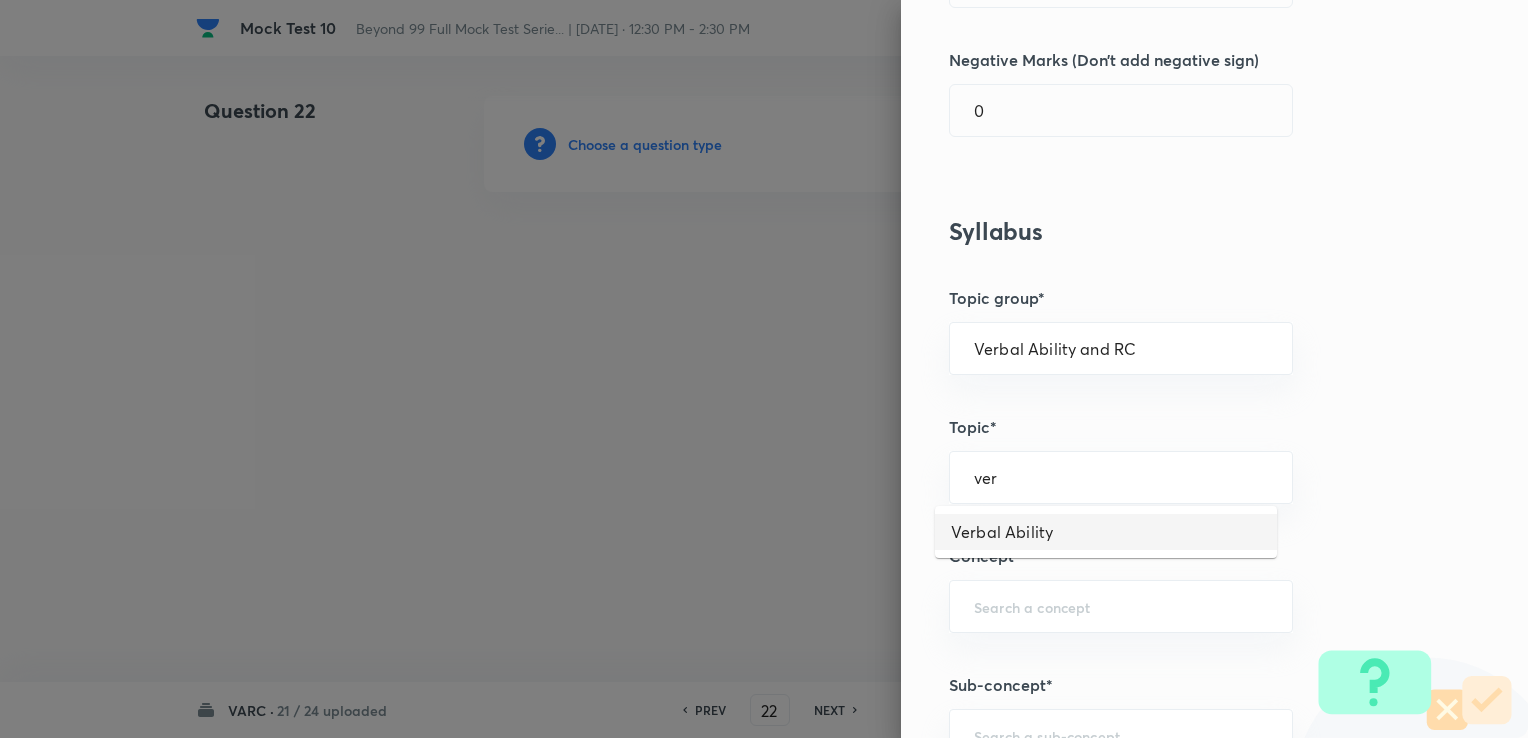 click on "Verbal Ability" at bounding box center [1106, 532] 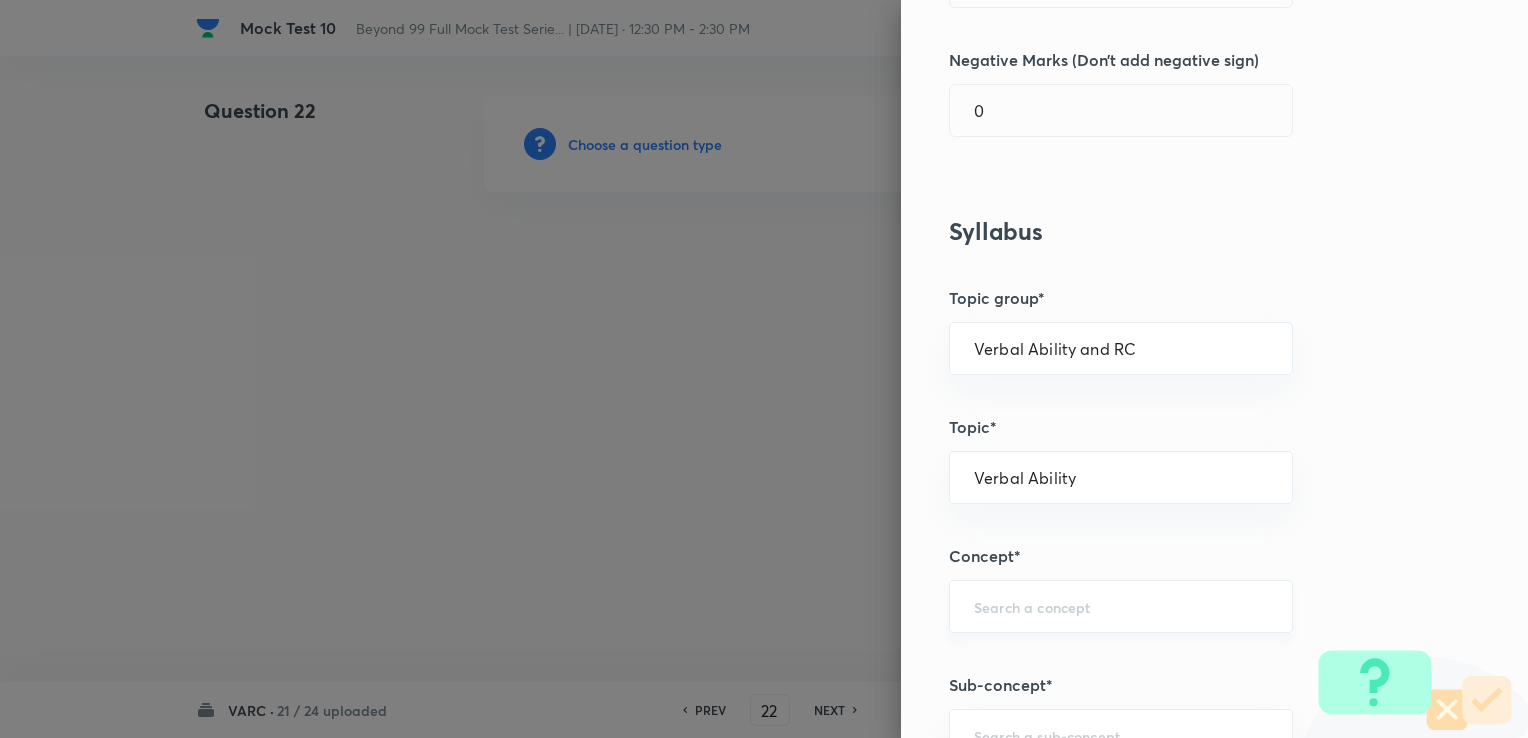 click at bounding box center (1121, 606) 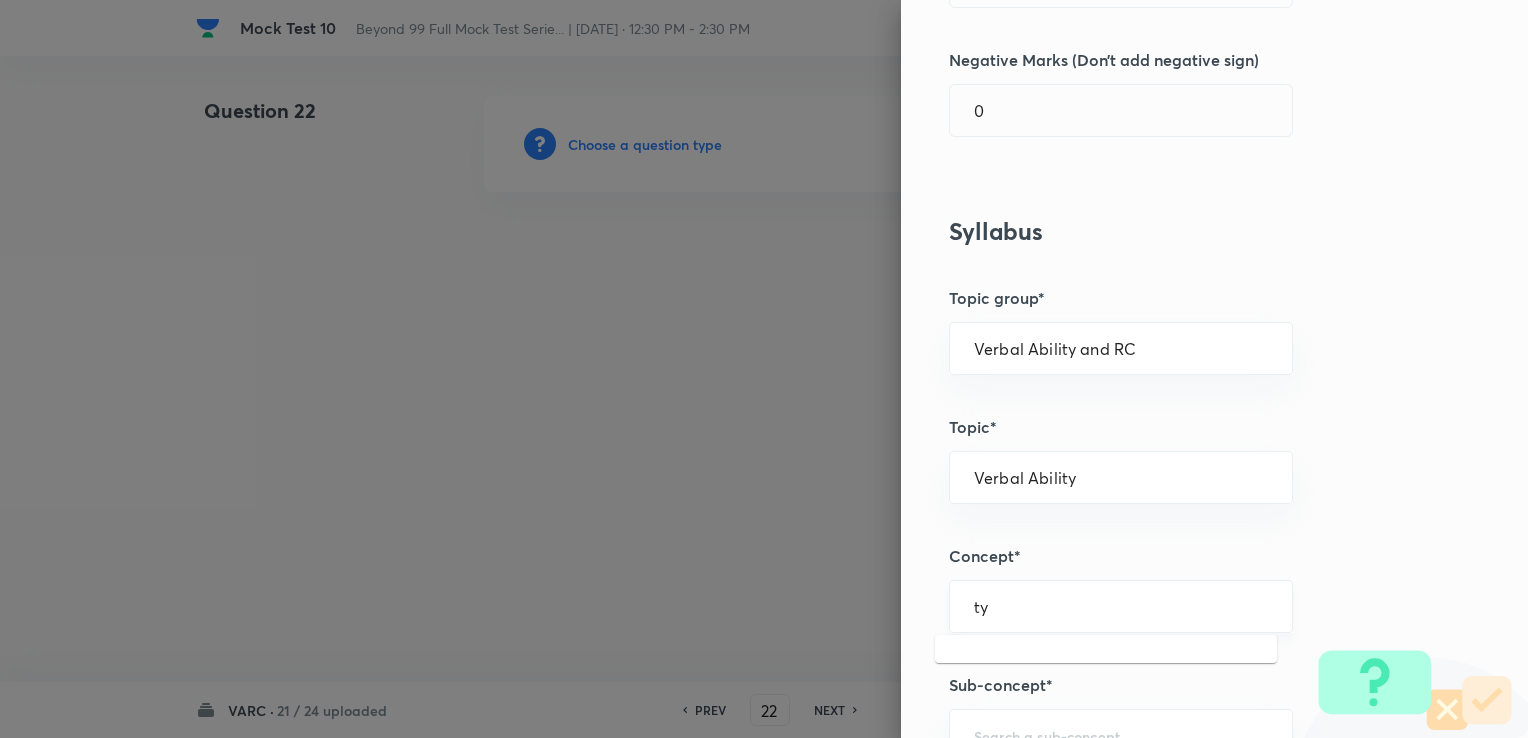 type on "t" 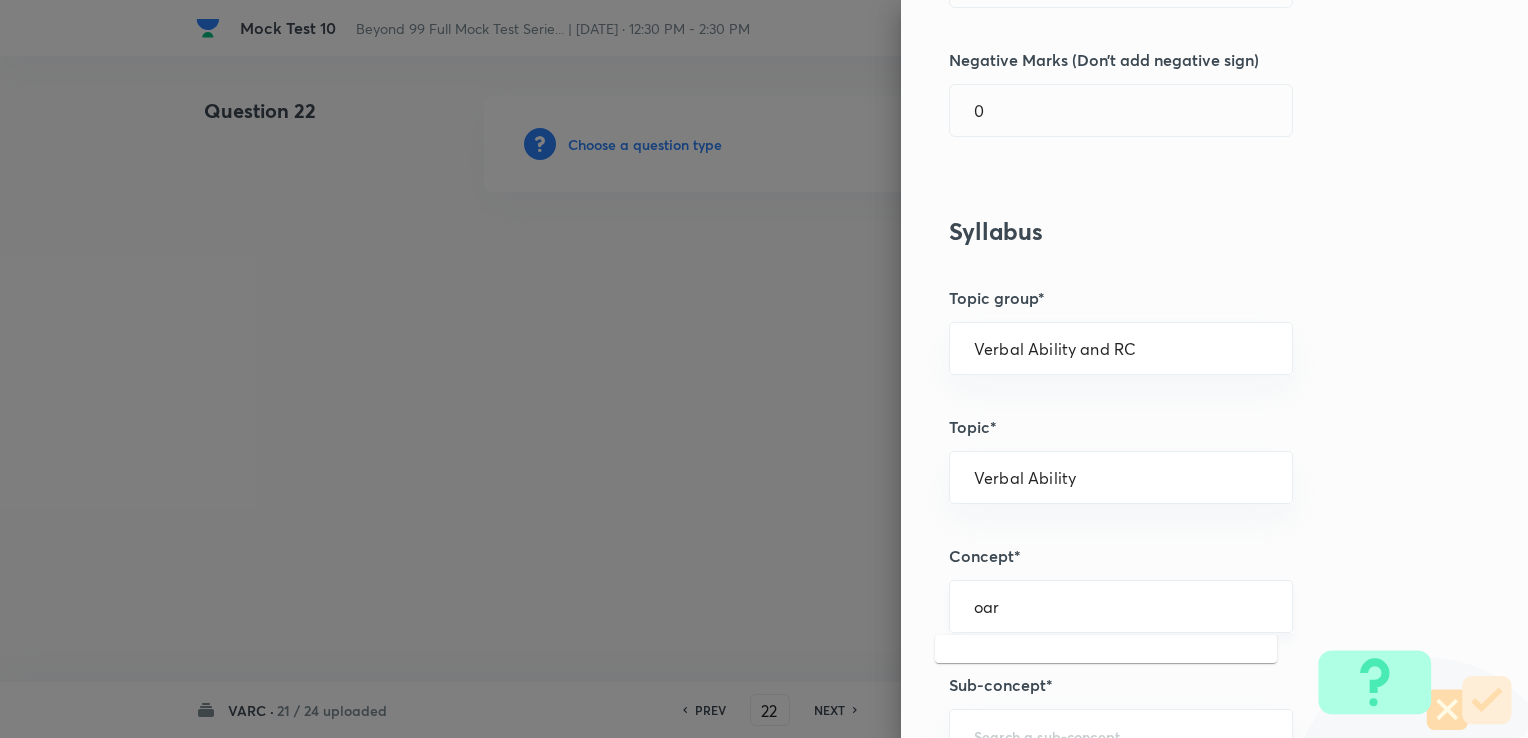 click on "oar" at bounding box center [1121, 606] 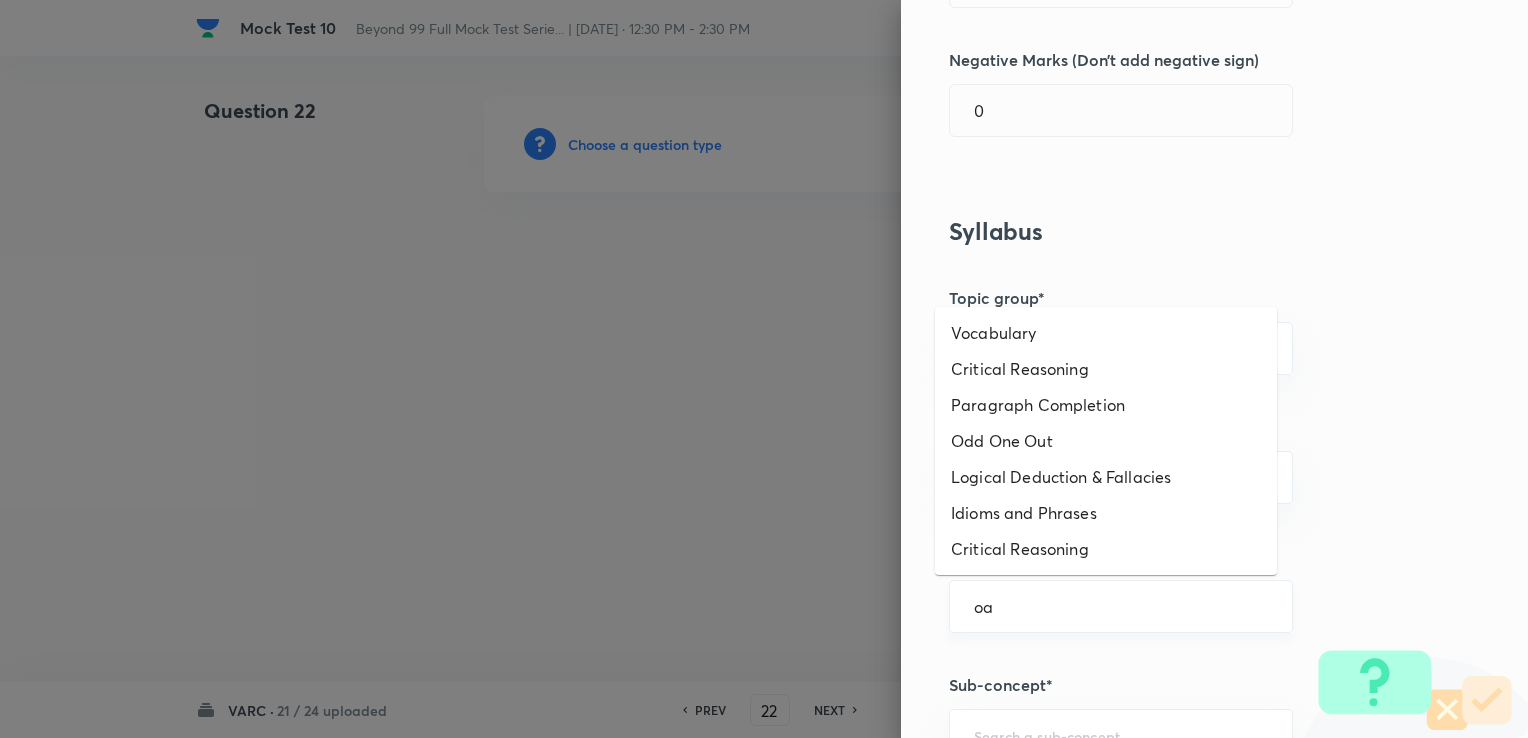 type on "o" 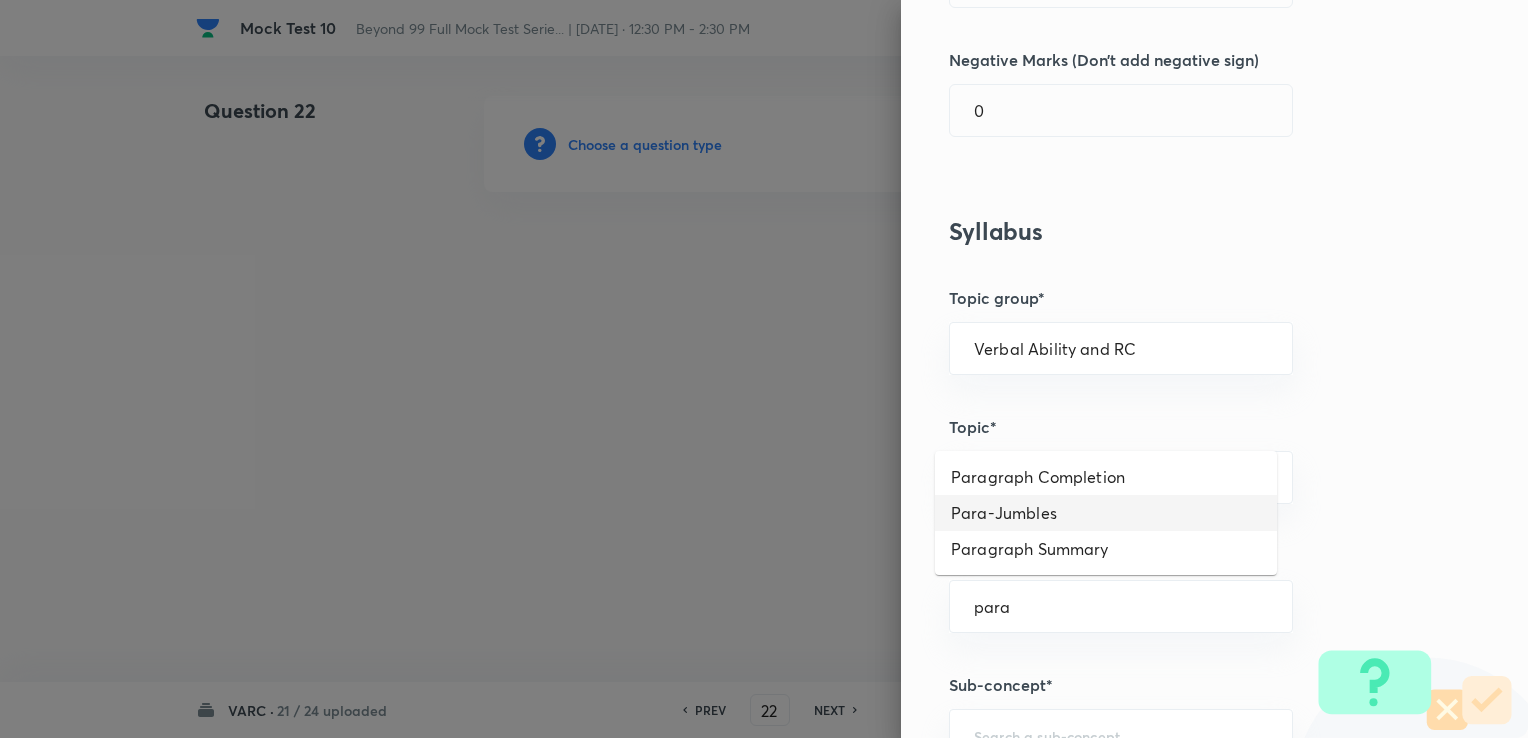 click on "Para-Jumbles" at bounding box center (1106, 513) 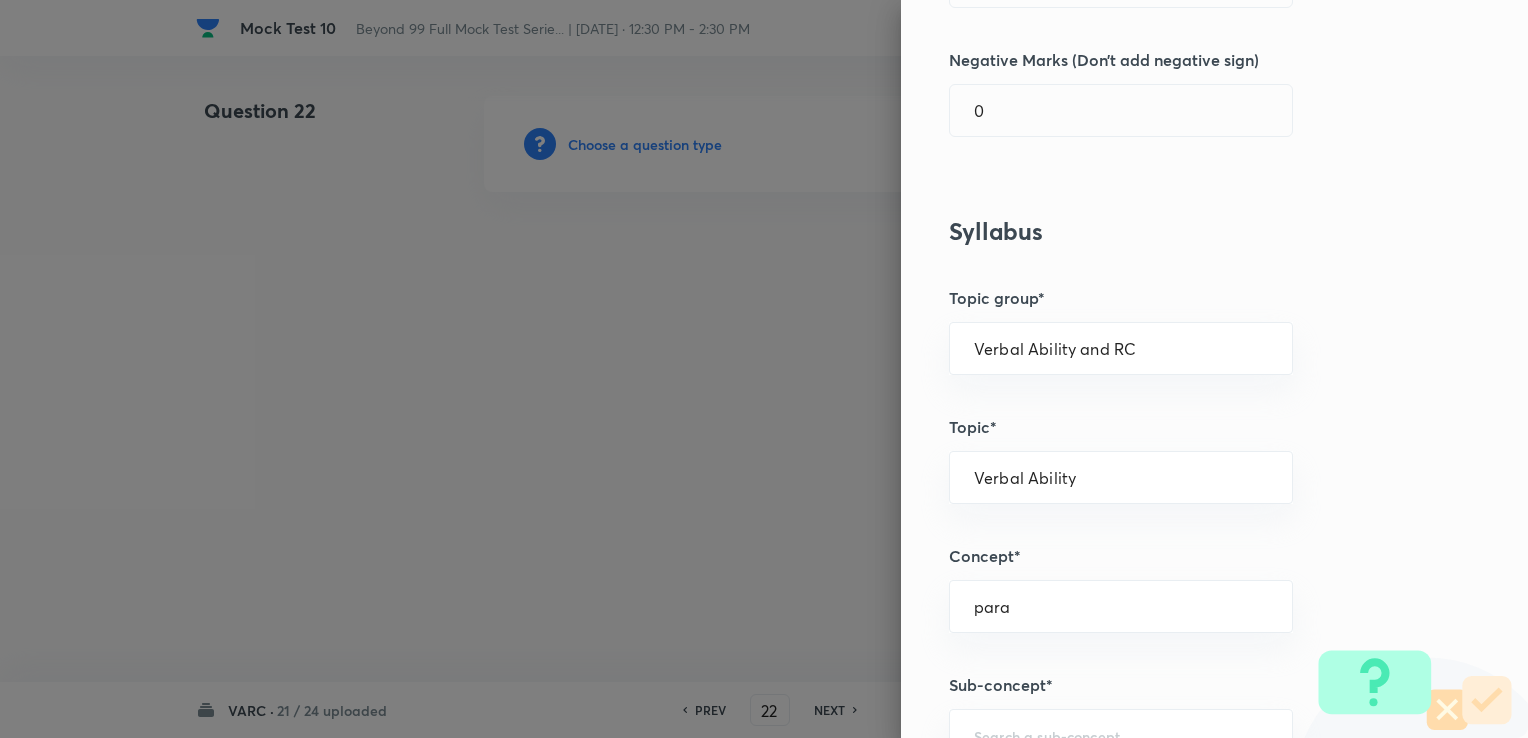 type on "Para-Jumbles" 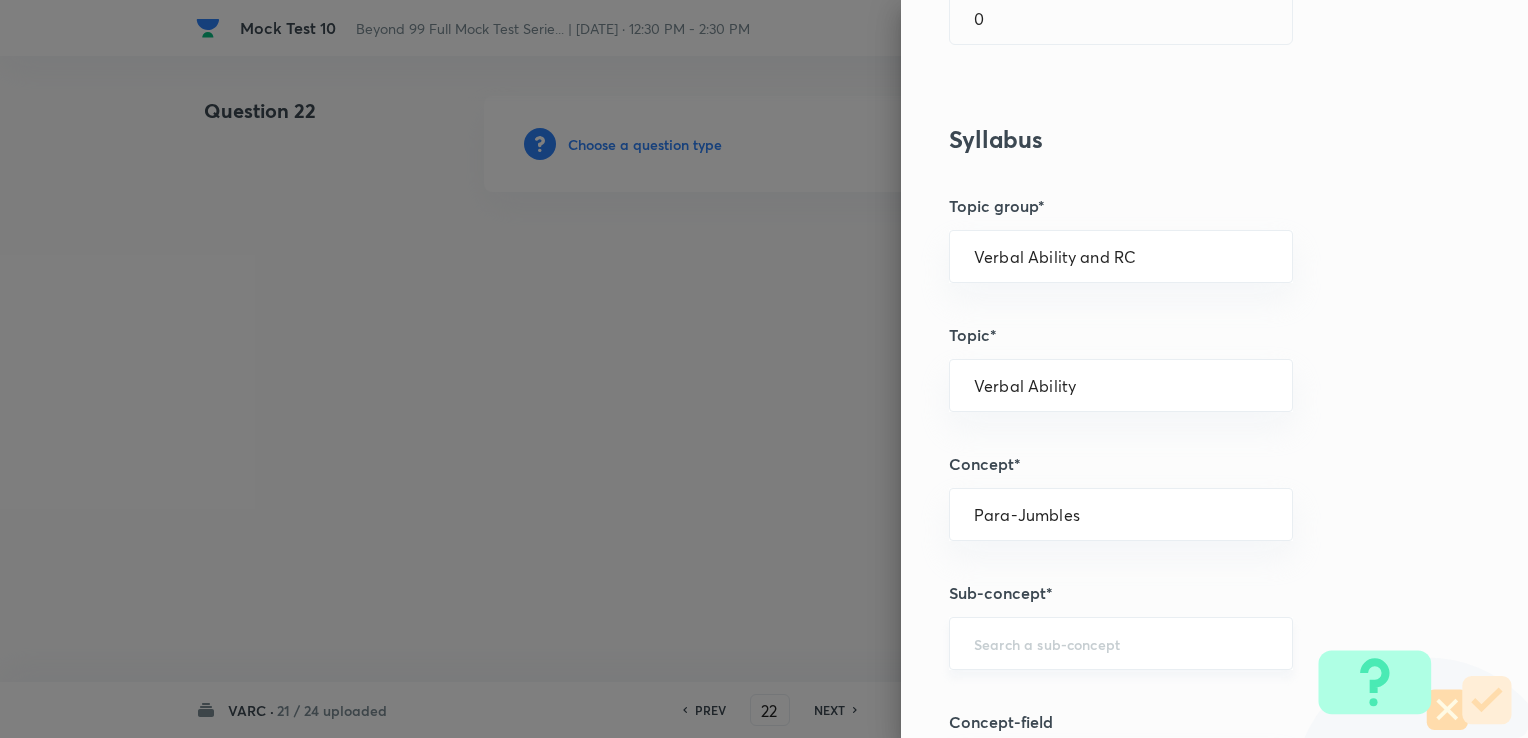 scroll, scrollTop: 600, scrollLeft: 0, axis: vertical 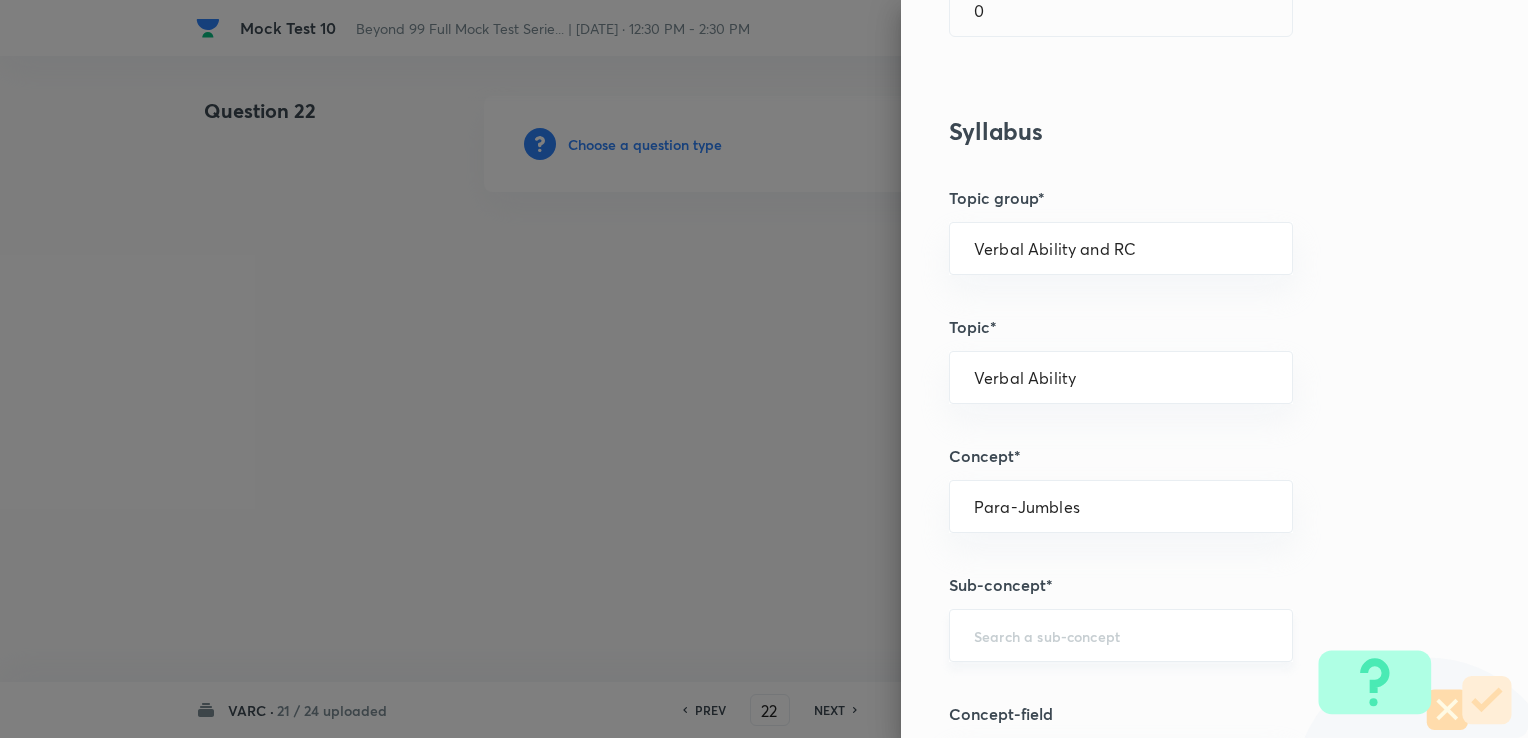 click at bounding box center (1121, 635) 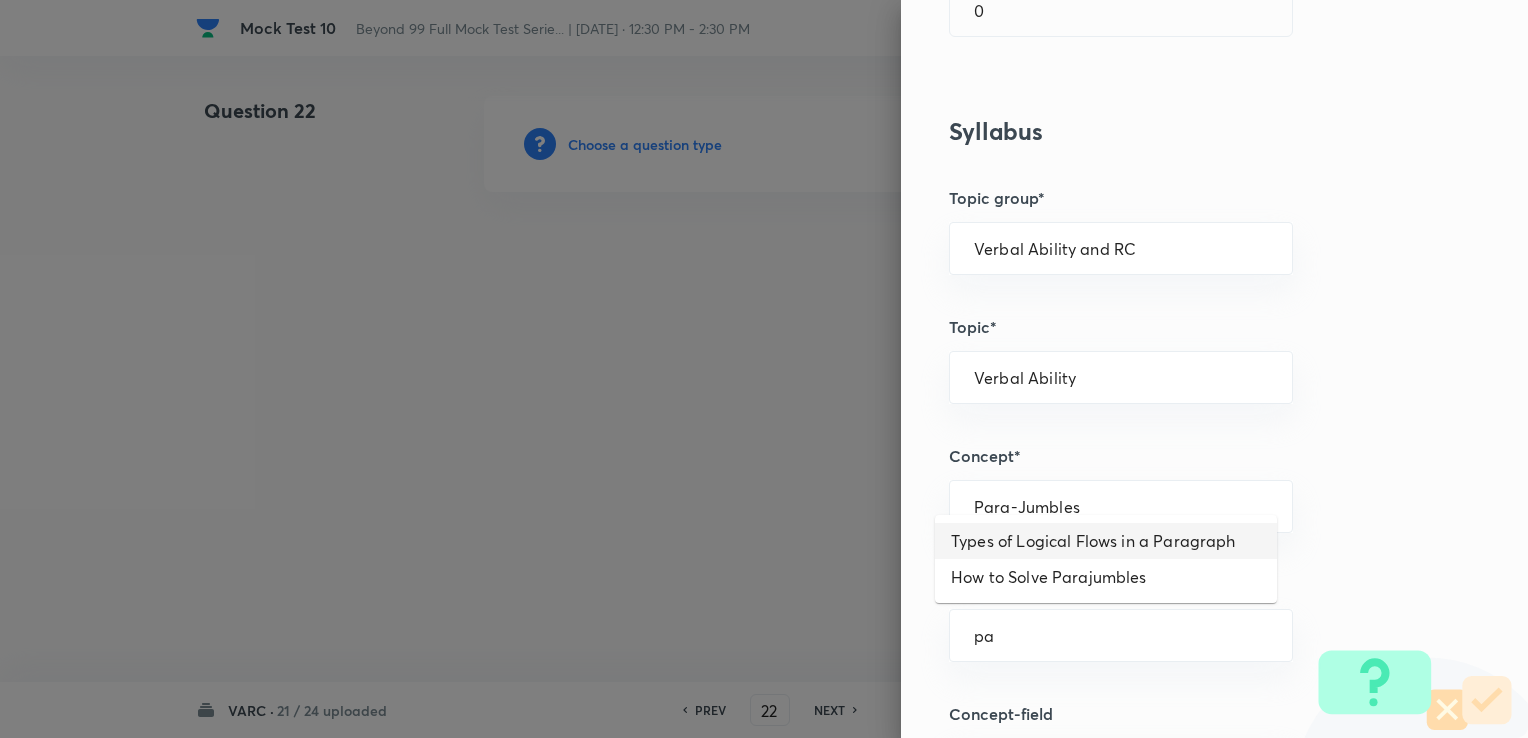 click on "Types of Logical Flows in a Paragraph" at bounding box center [1106, 541] 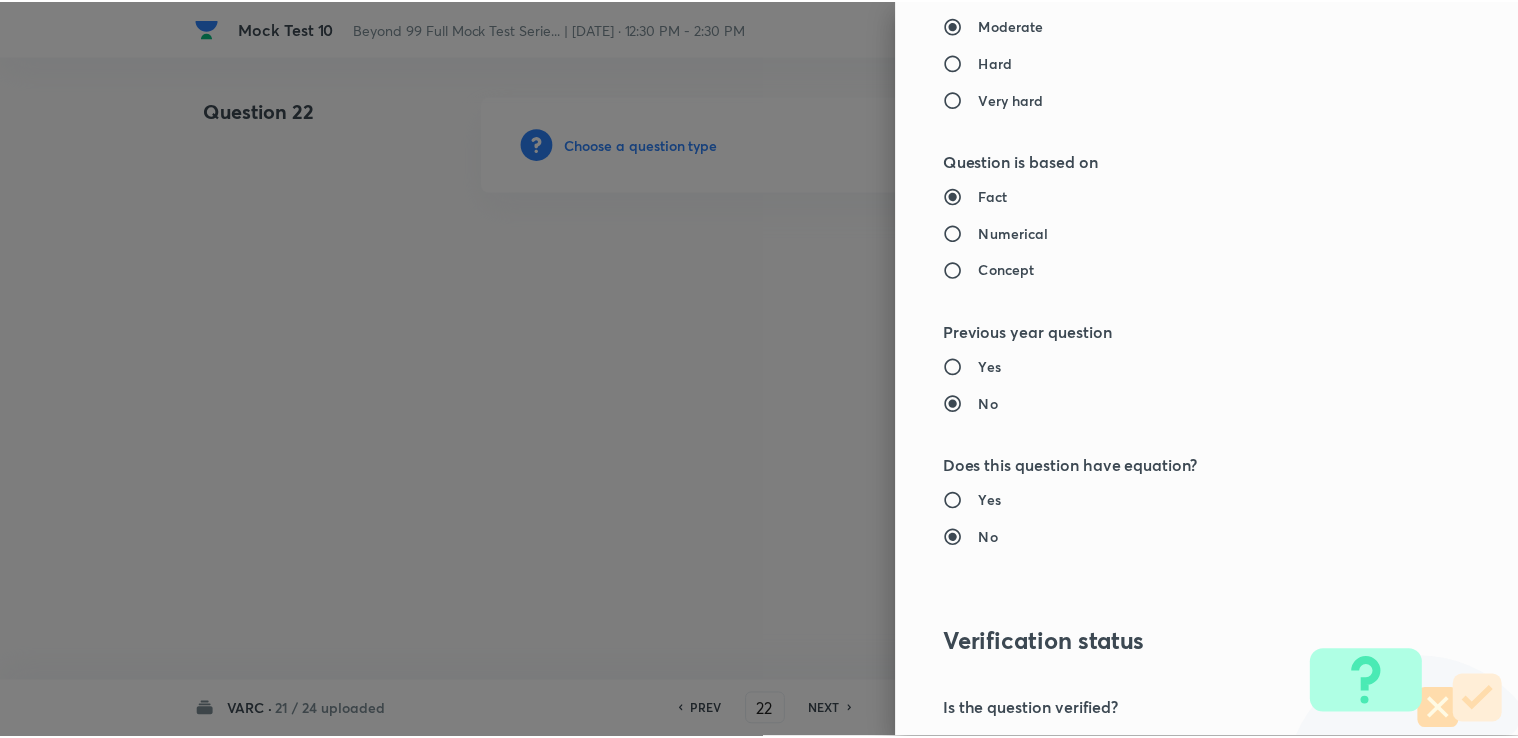 scroll, scrollTop: 1866, scrollLeft: 0, axis: vertical 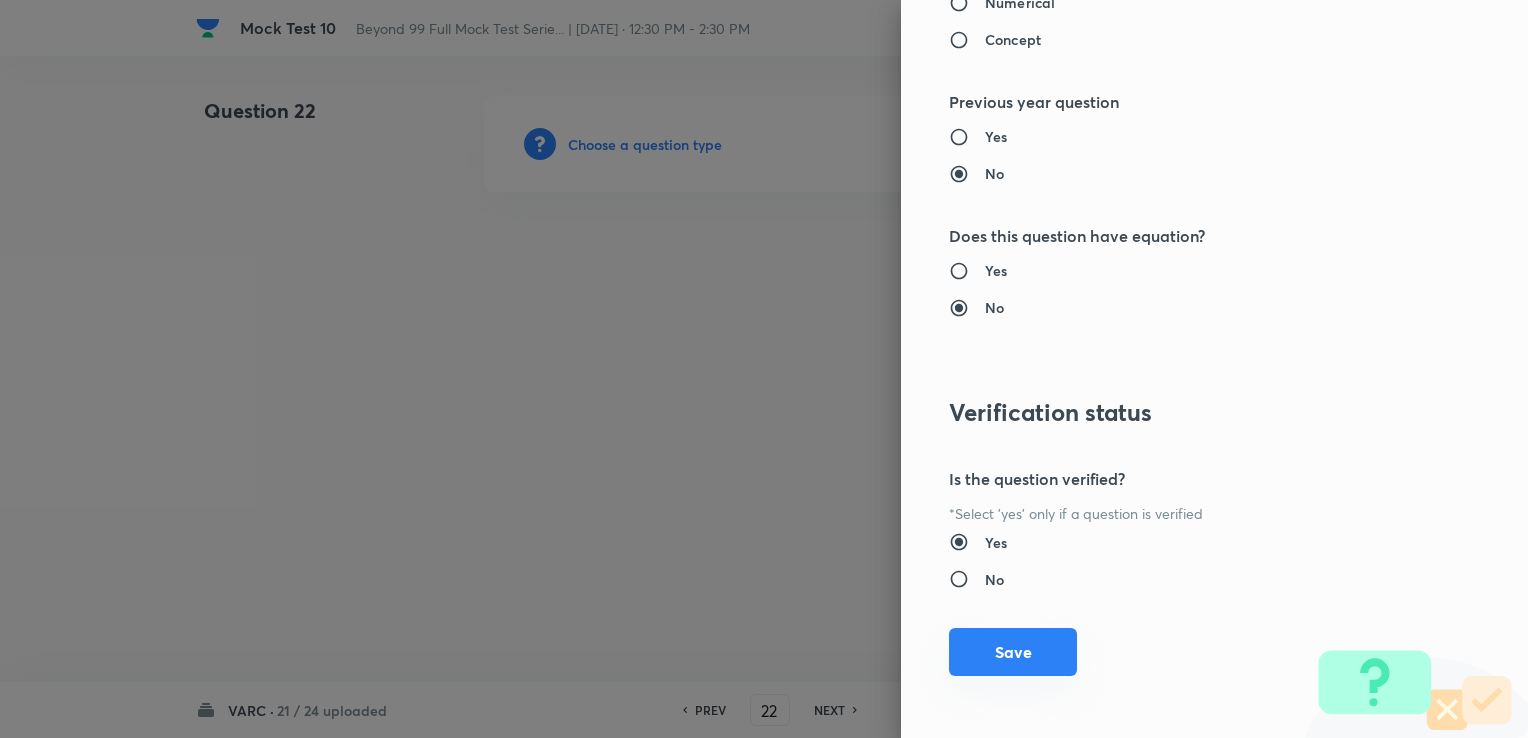 click on "Save" at bounding box center [1013, 652] 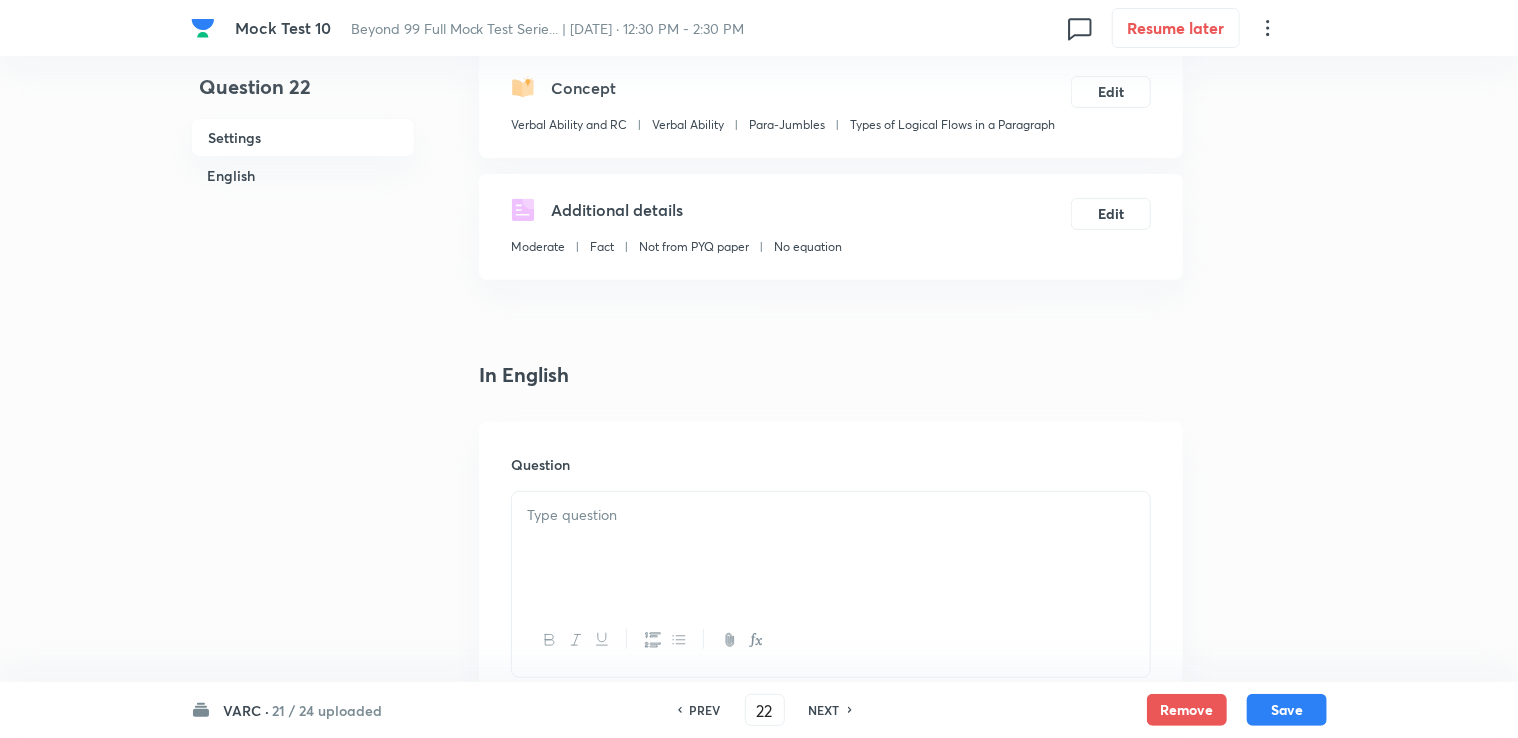 scroll, scrollTop: 300, scrollLeft: 0, axis: vertical 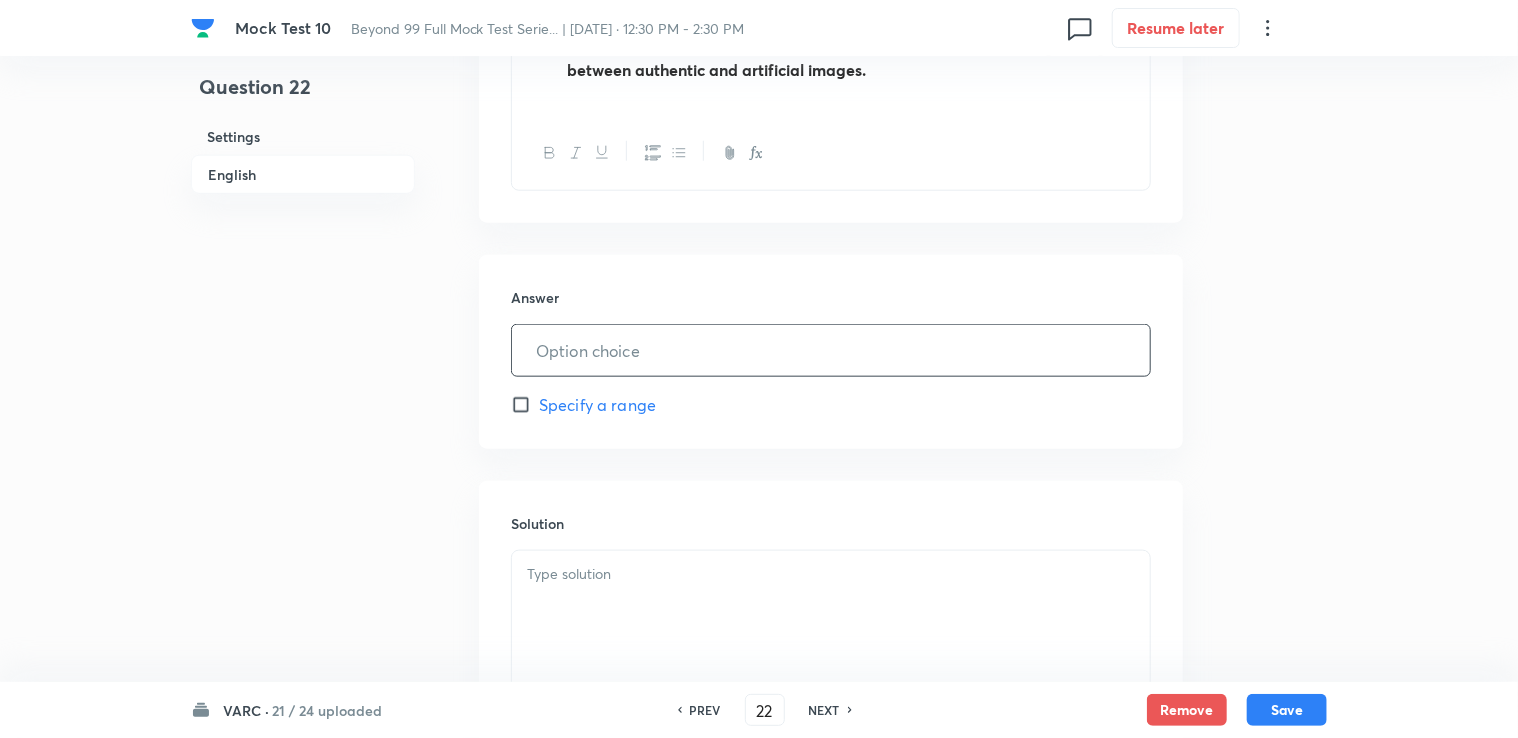 paste 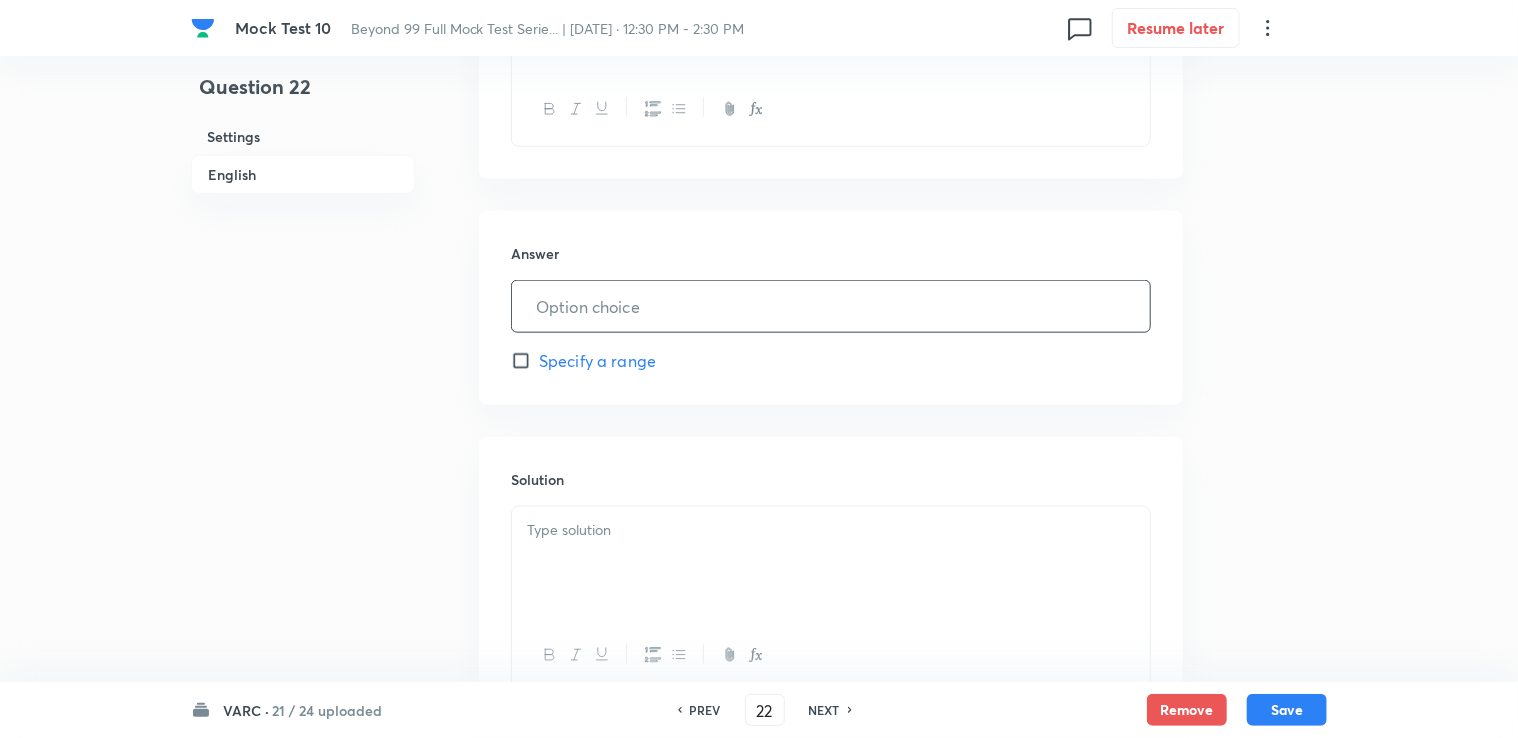 scroll, scrollTop: 1100, scrollLeft: 0, axis: vertical 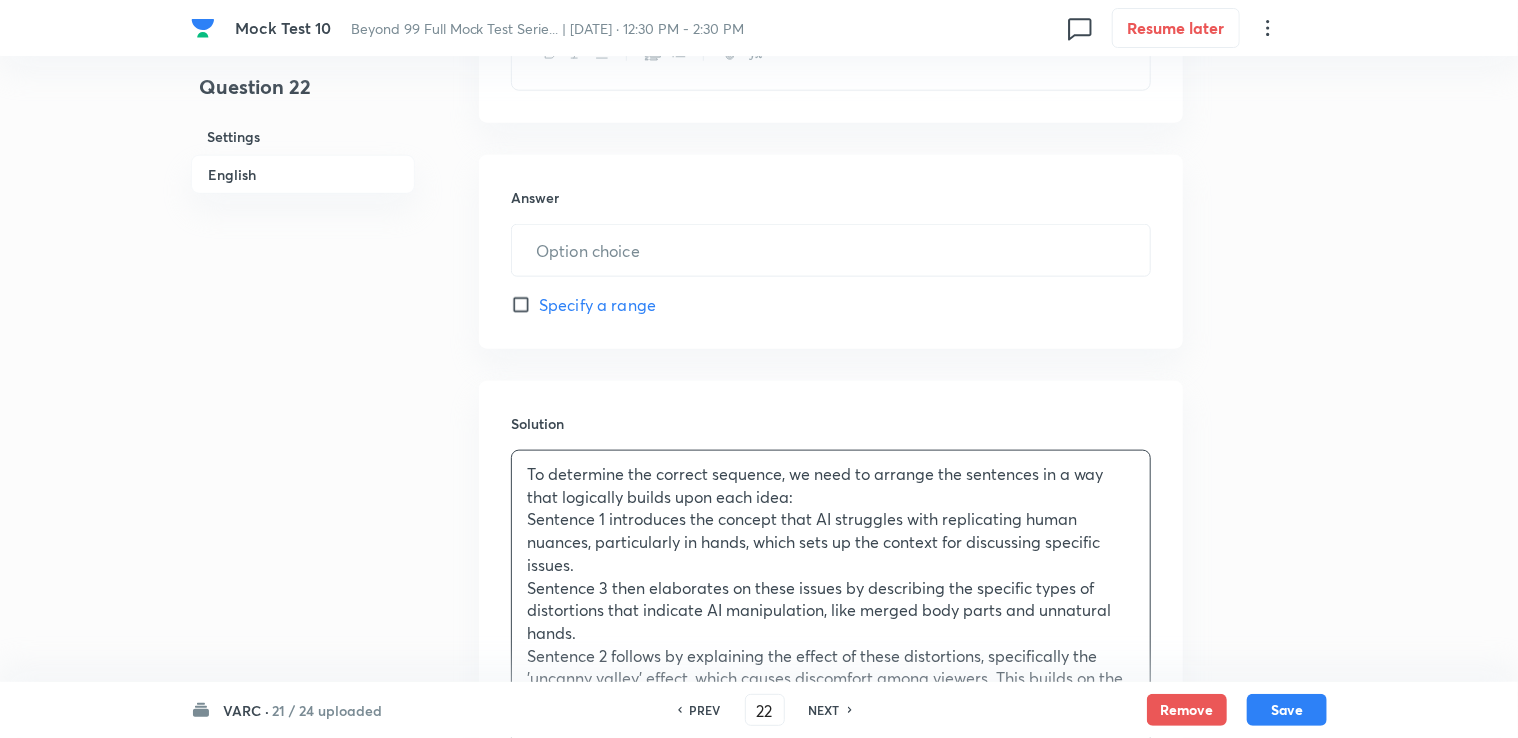 click on "VARC ·
21 / 24 uploaded
PREV 22 ​ NEXT Remove Save" at bounding box center [759, 710] 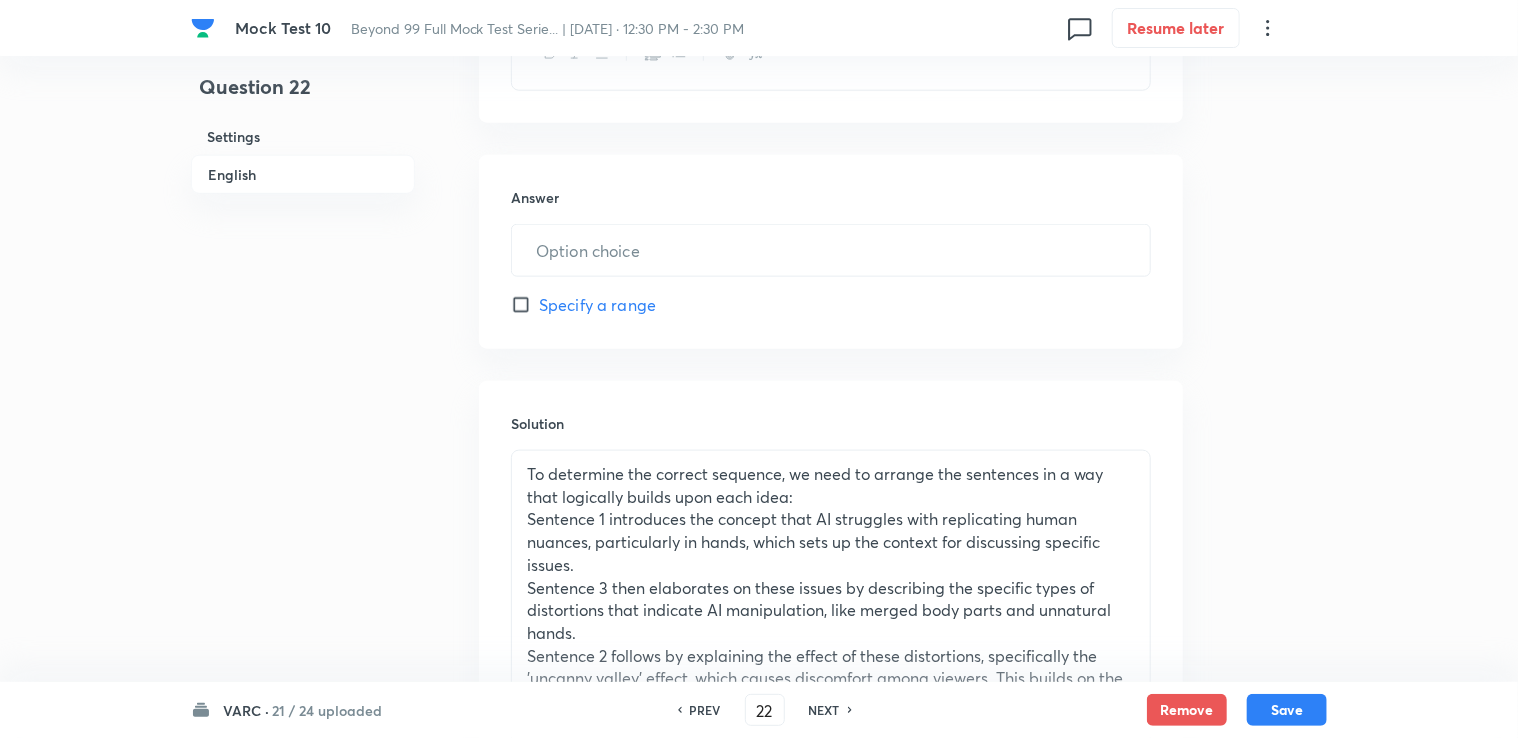 click on "Answer ​ Specify a range" at bounding box center (831, 252) 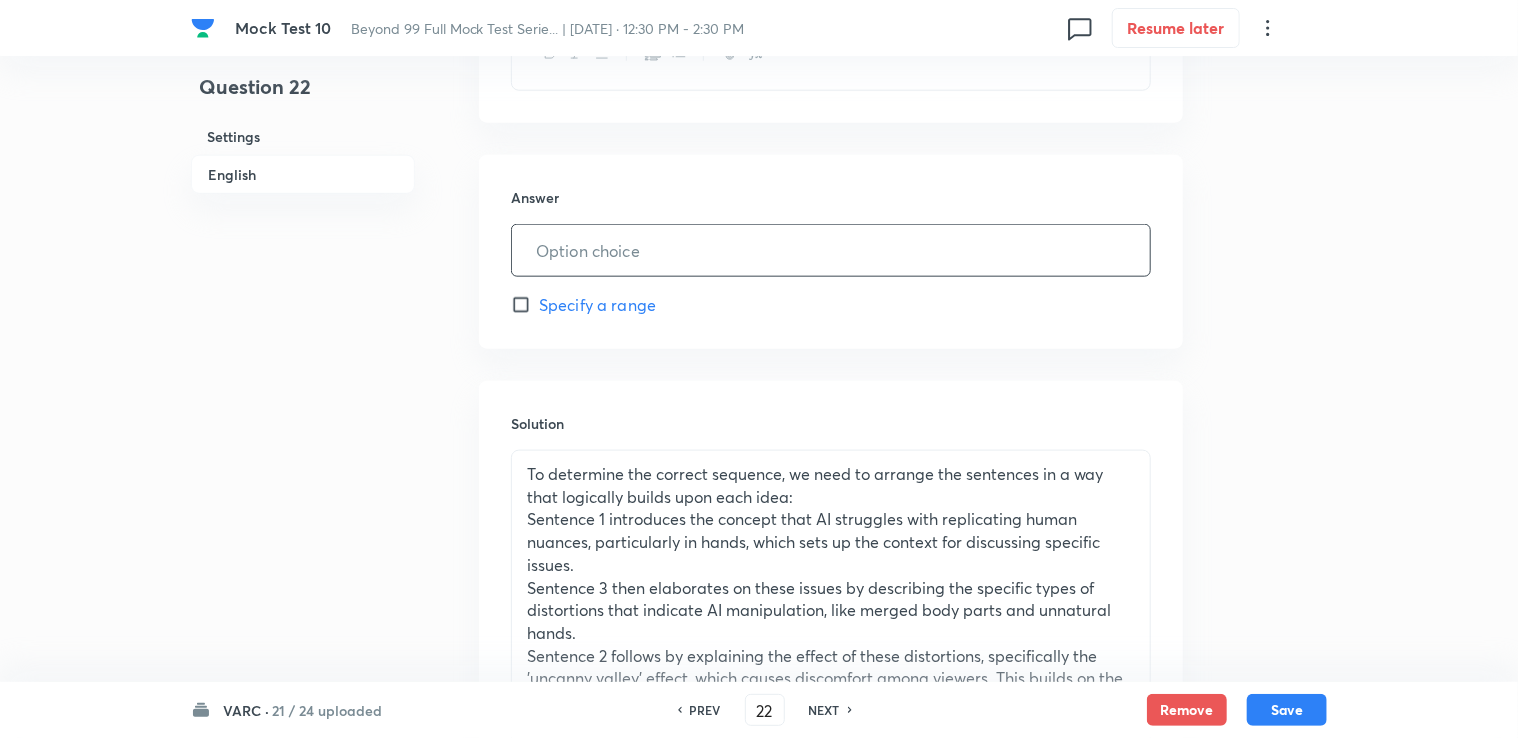click at bounding box center [831, 250] 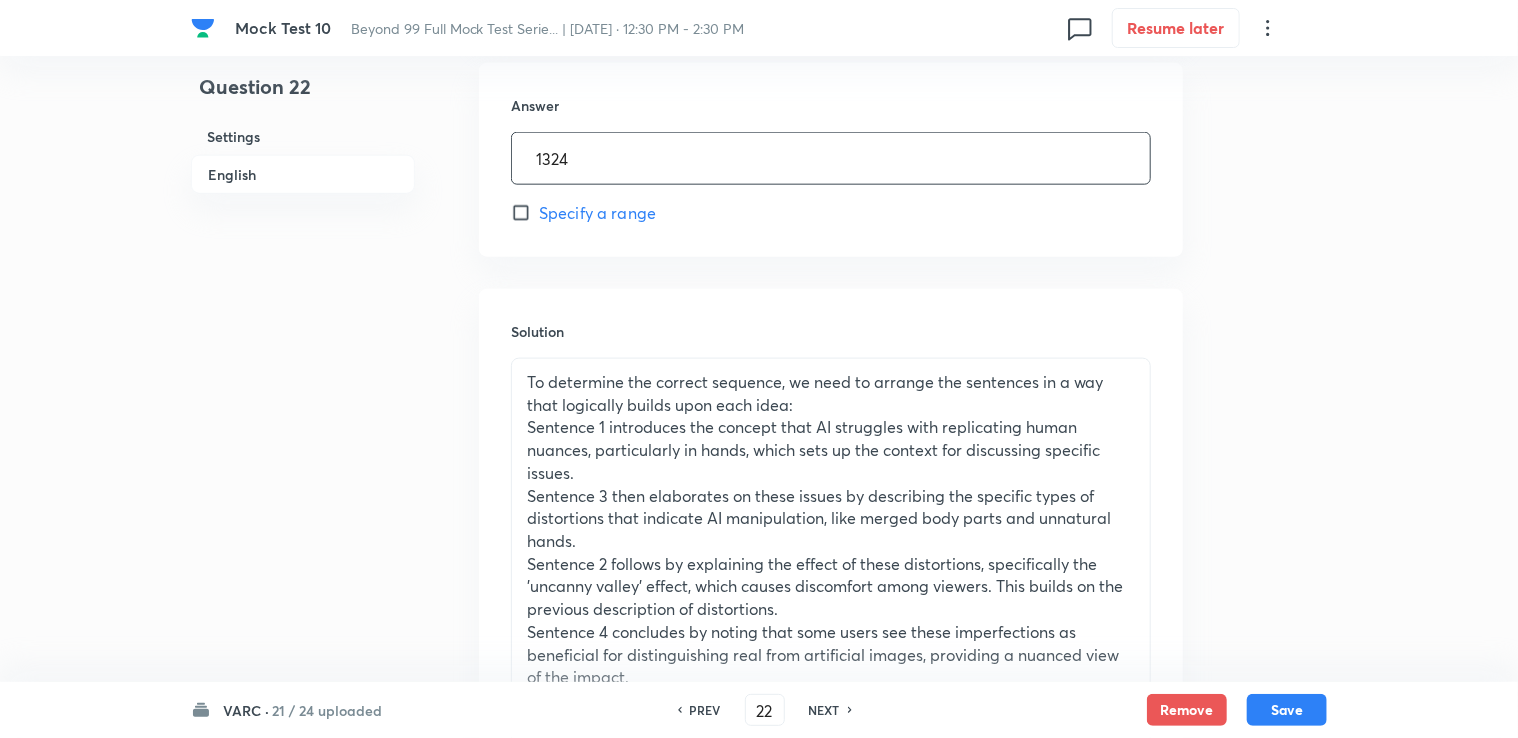 scroll, scrollTop: 1100, scrollLeft: 0, axis: vertical 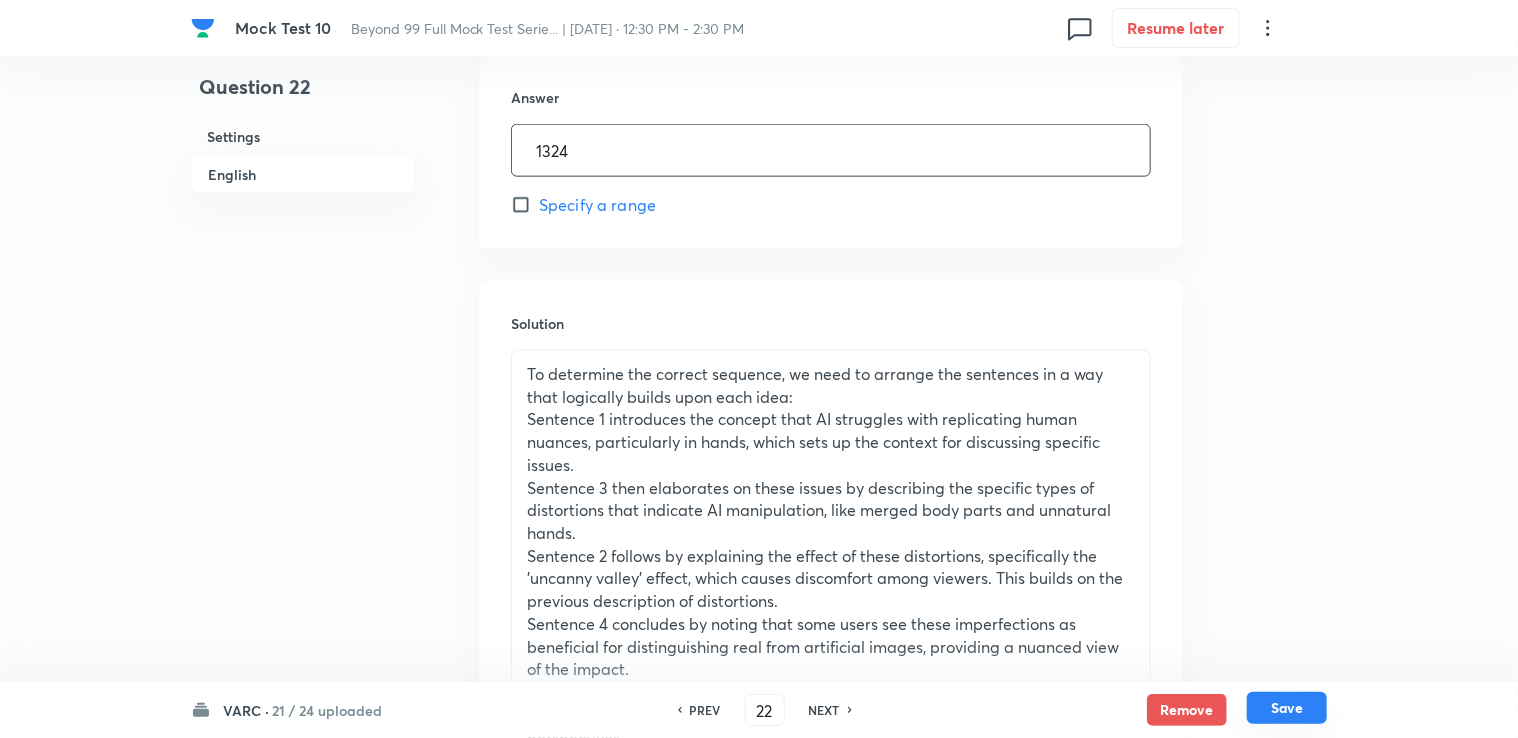 type on "1324" 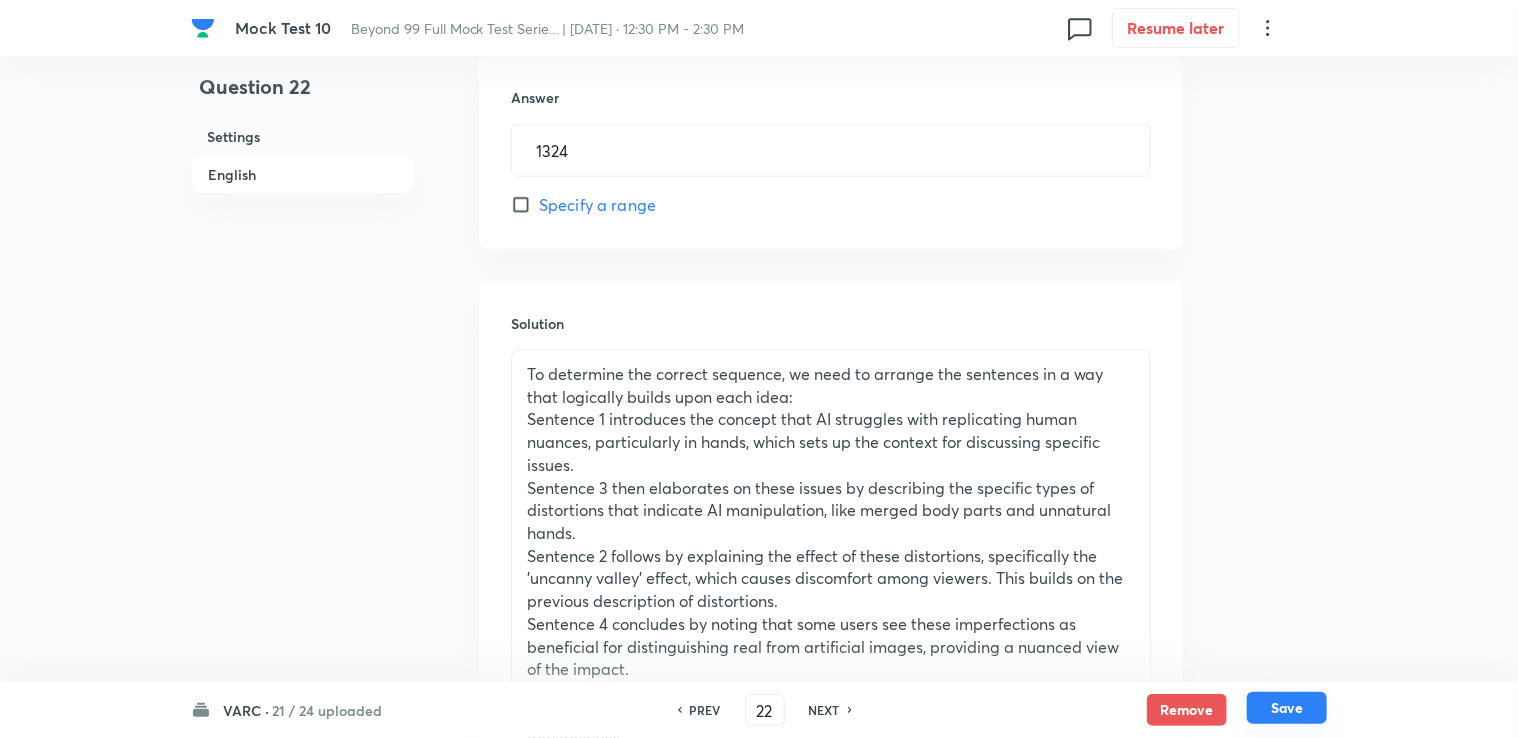 click on "Save" at bounding box center (1287, 708) 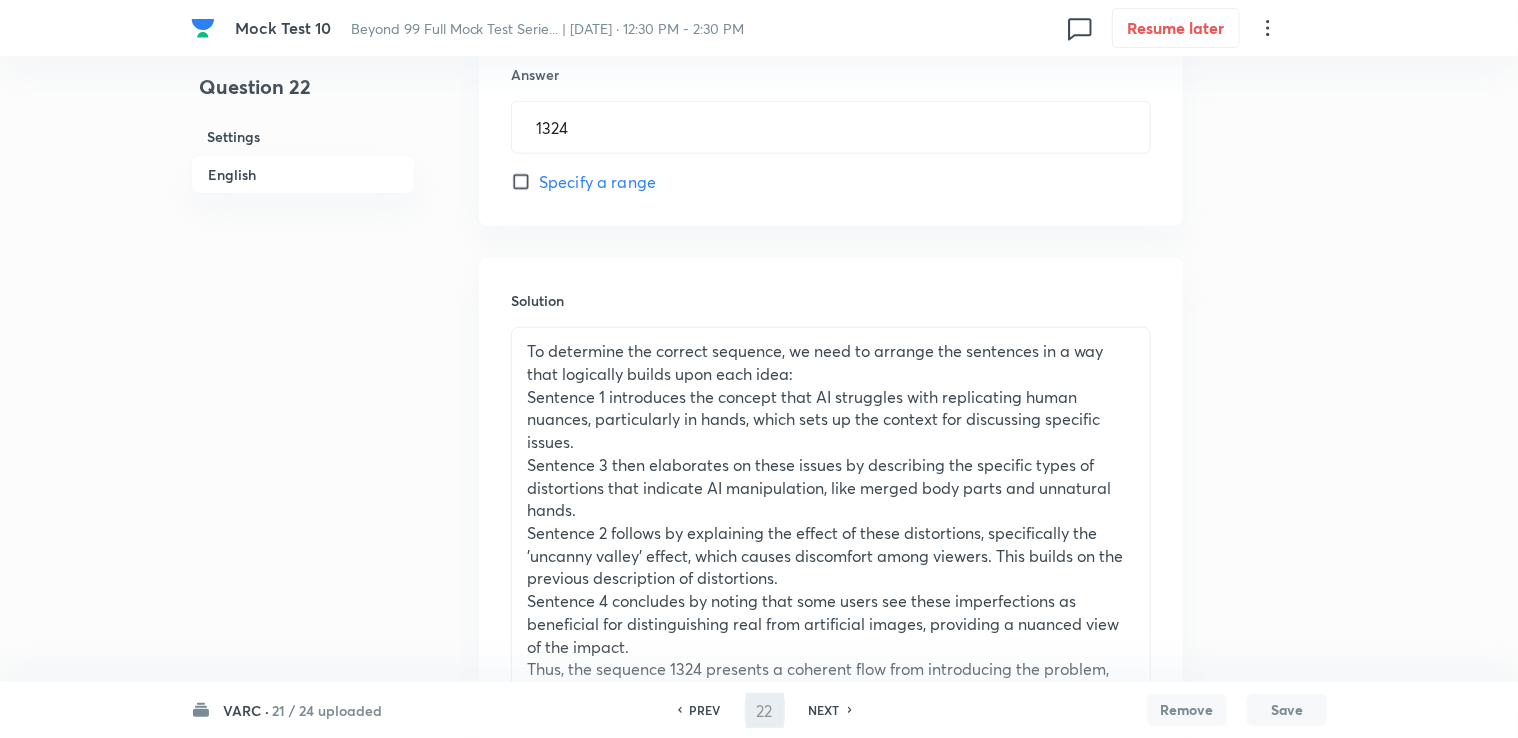 type on "23" 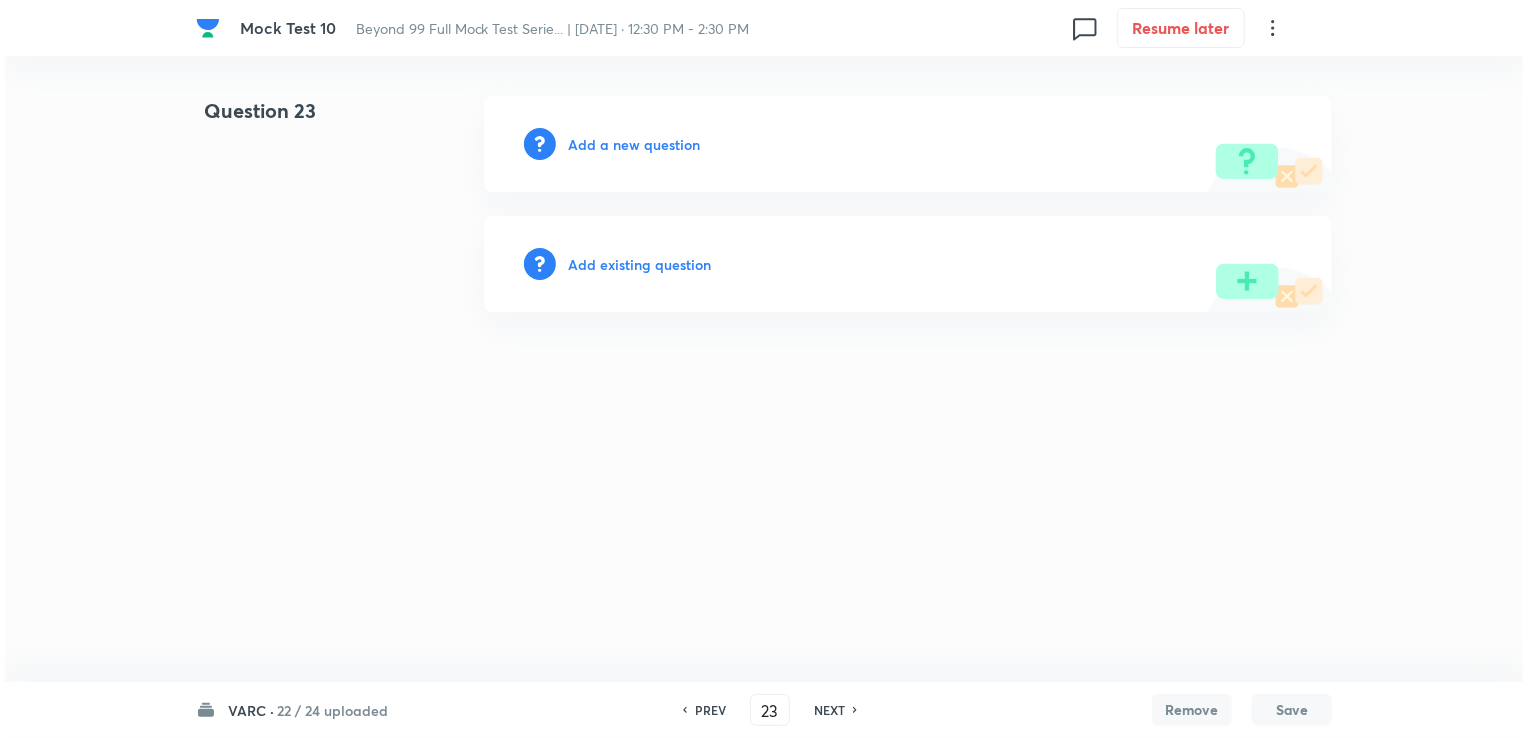 scroll, scrollTop: 0, scrollLeft: 0, axis: both 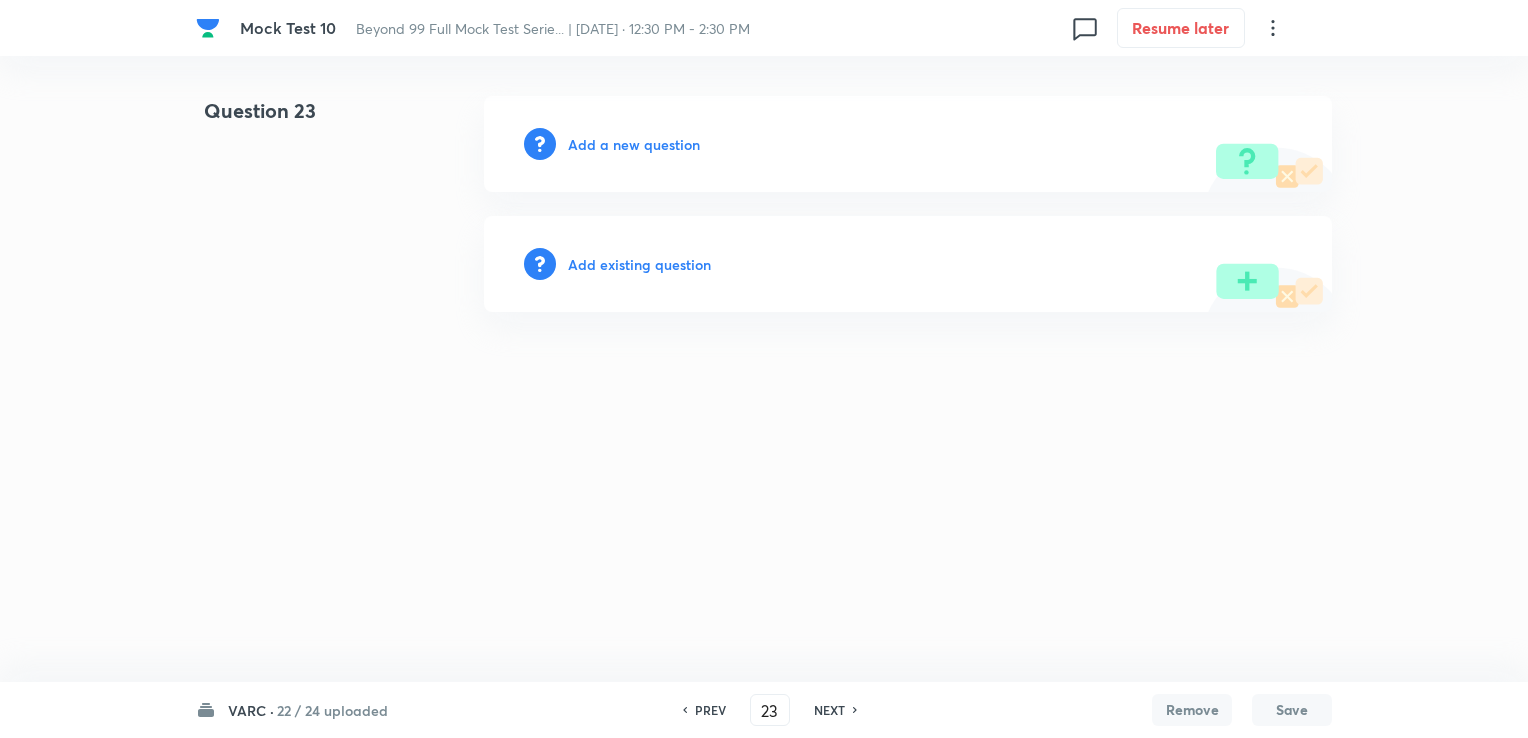 click on "Add a new question" at bounding box center [908, 144] 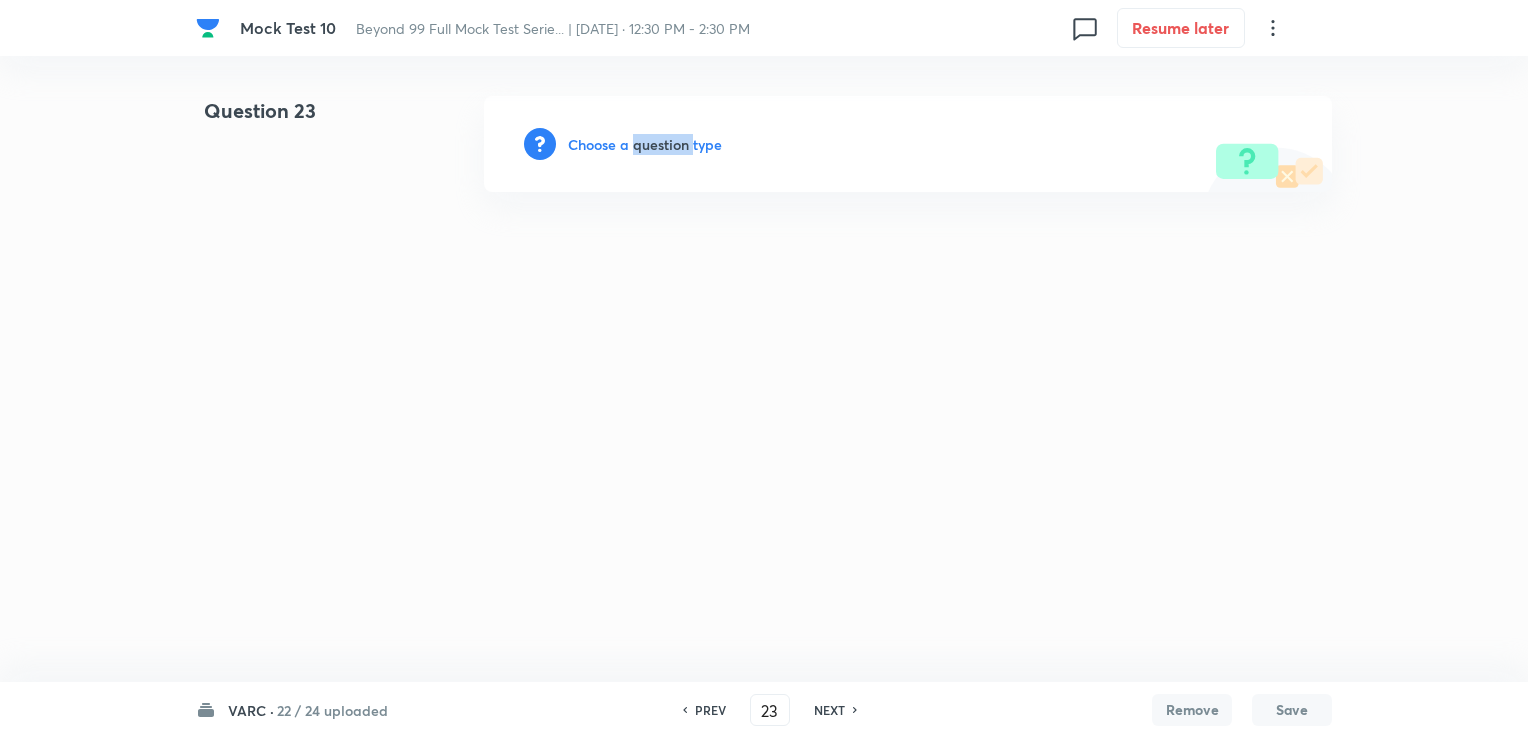 click on "Choose a question type" at bounding box center (645, 144) 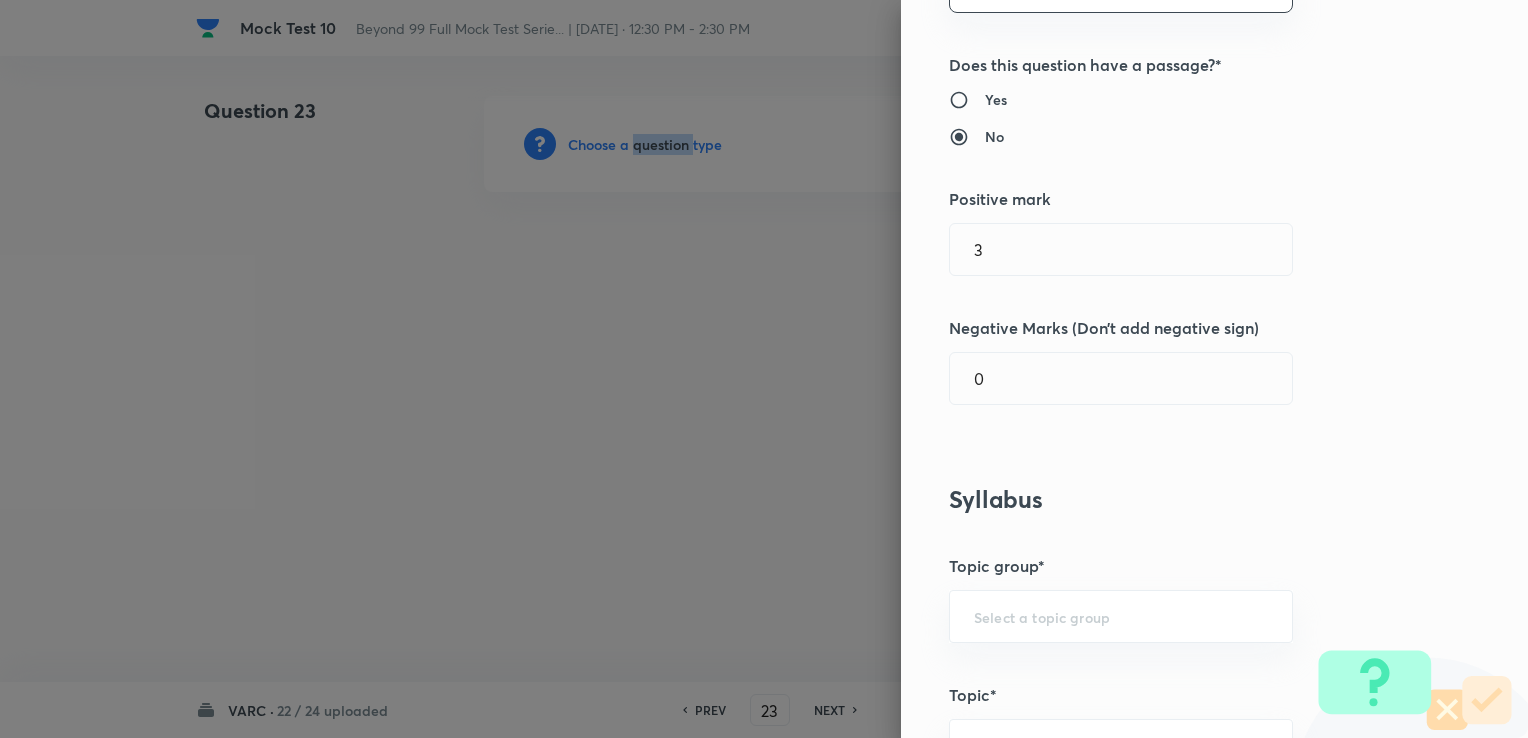 scroll, scrollTop: 300, scrollLeft: 0, axis: vertical 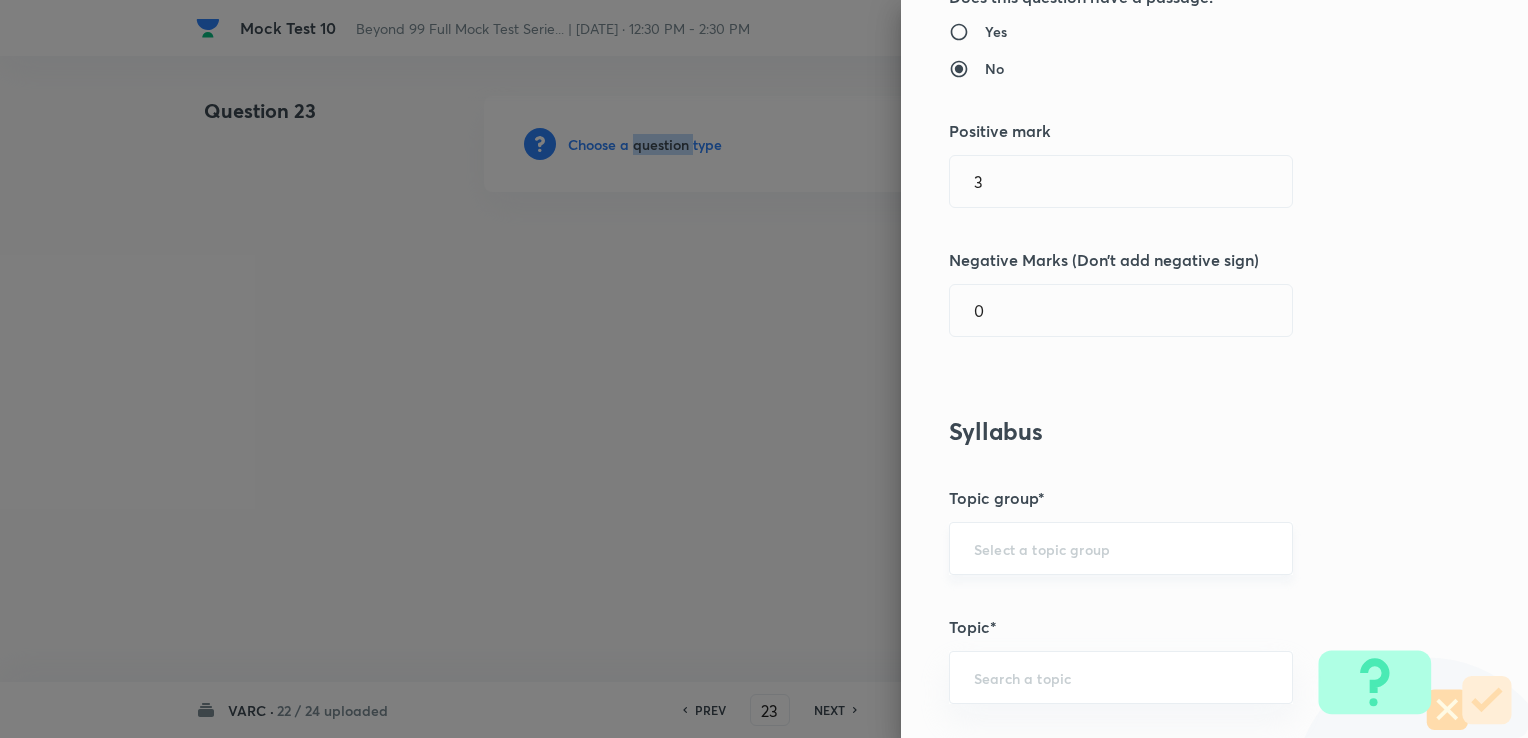 drag, startPoint x: 995, startPoint y: 523, endPoint x: 988, endPoint y: 551, distance: 28.86174 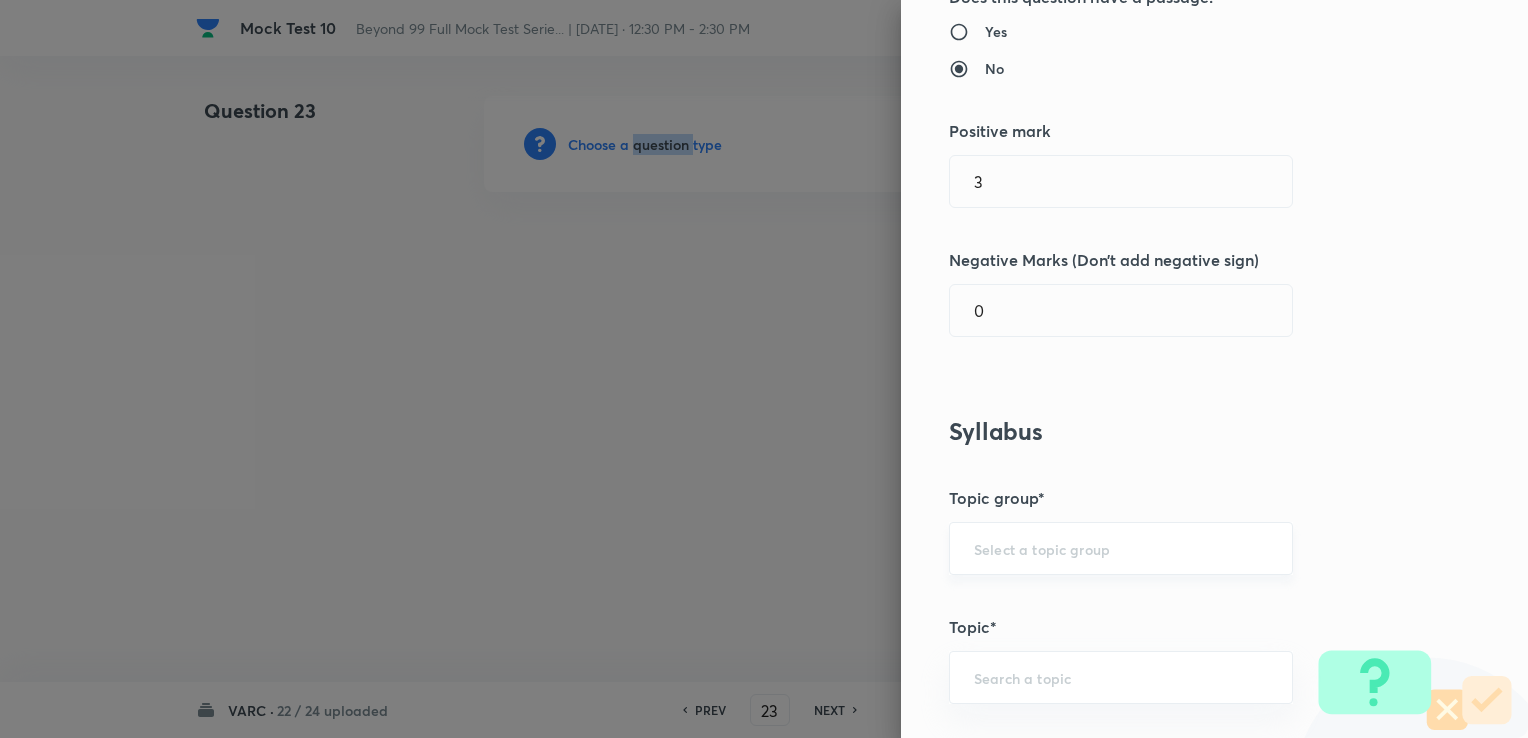 click on "​" at bounding box center [1121, 548] 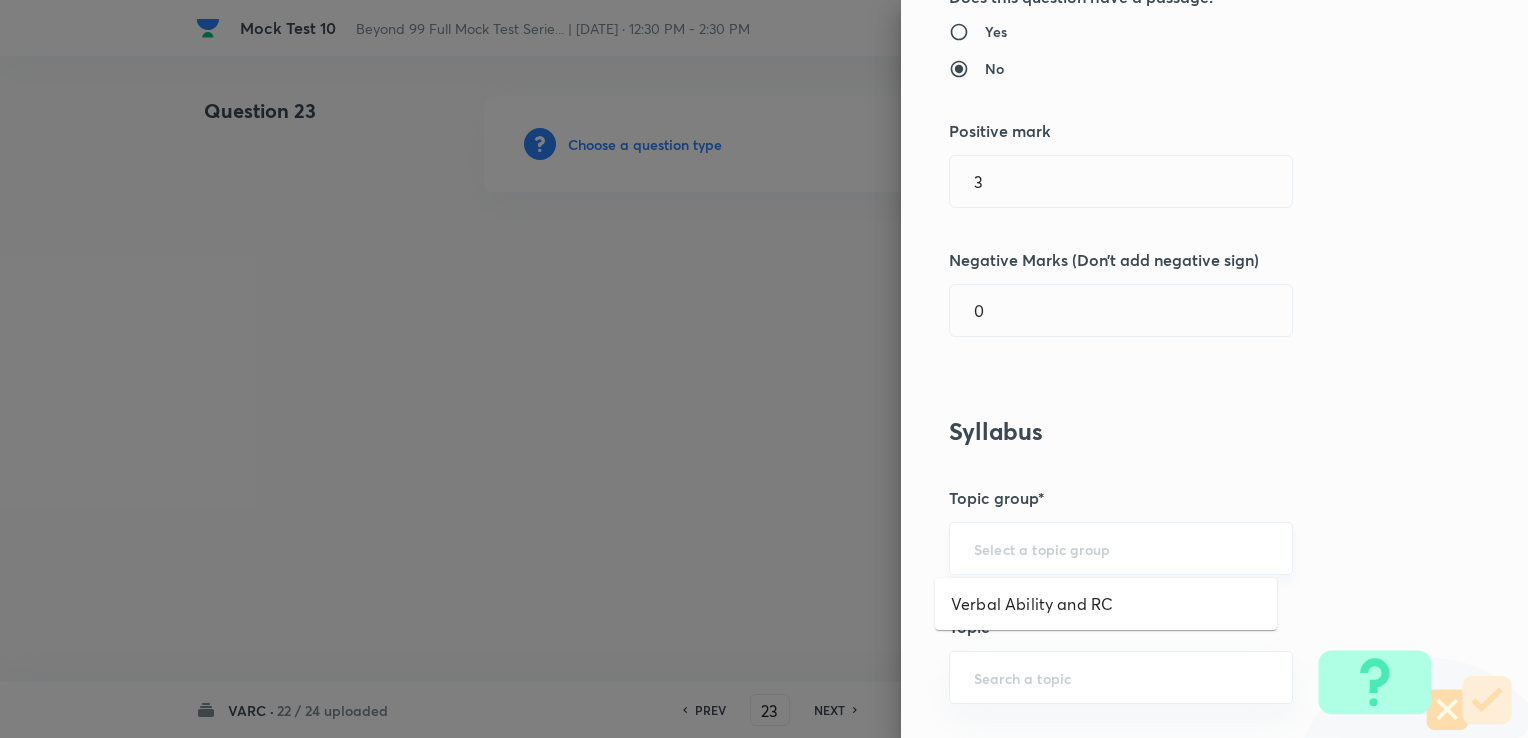 click at bounding box center (1121, 548) 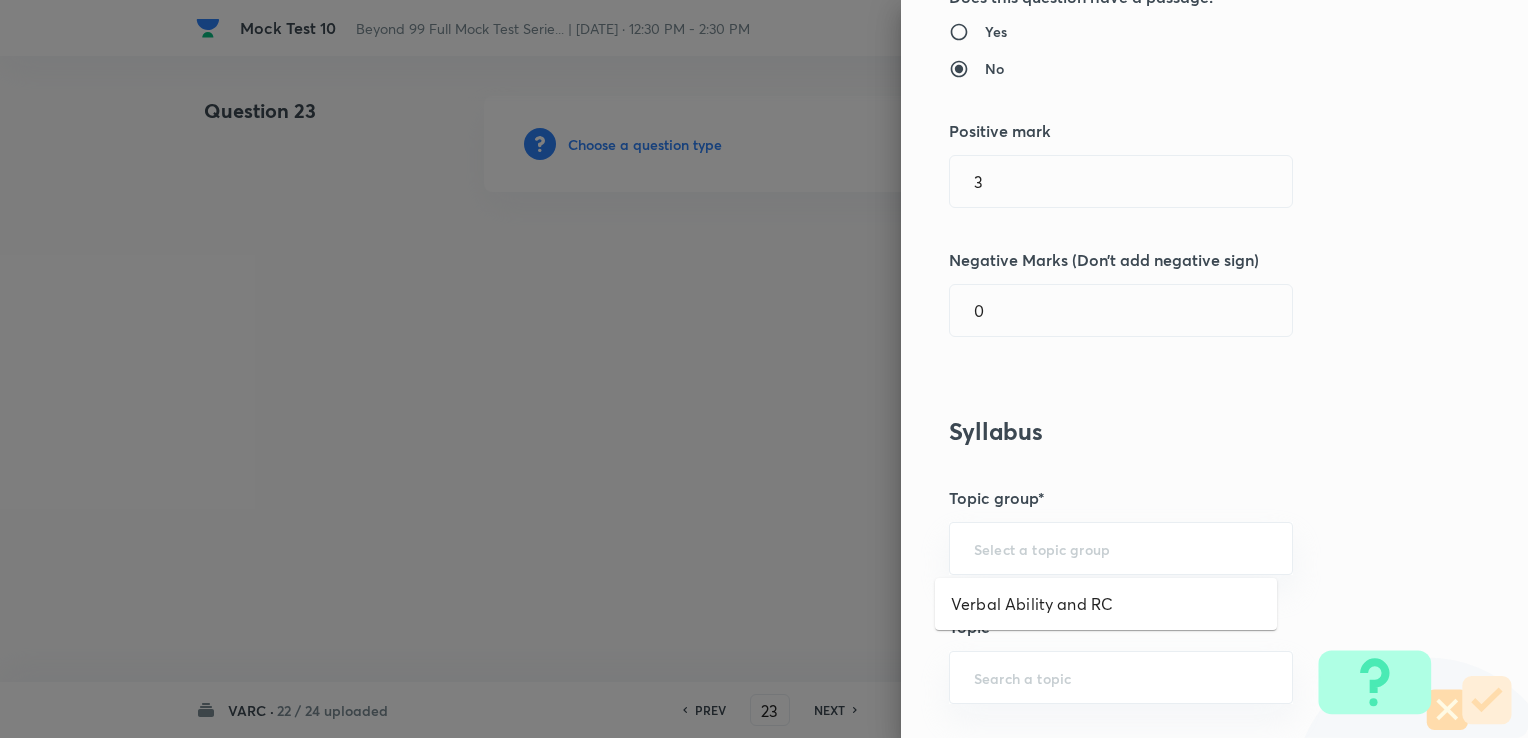 click on "Verbal Ability and RC" at bounding box center (1106, 604) 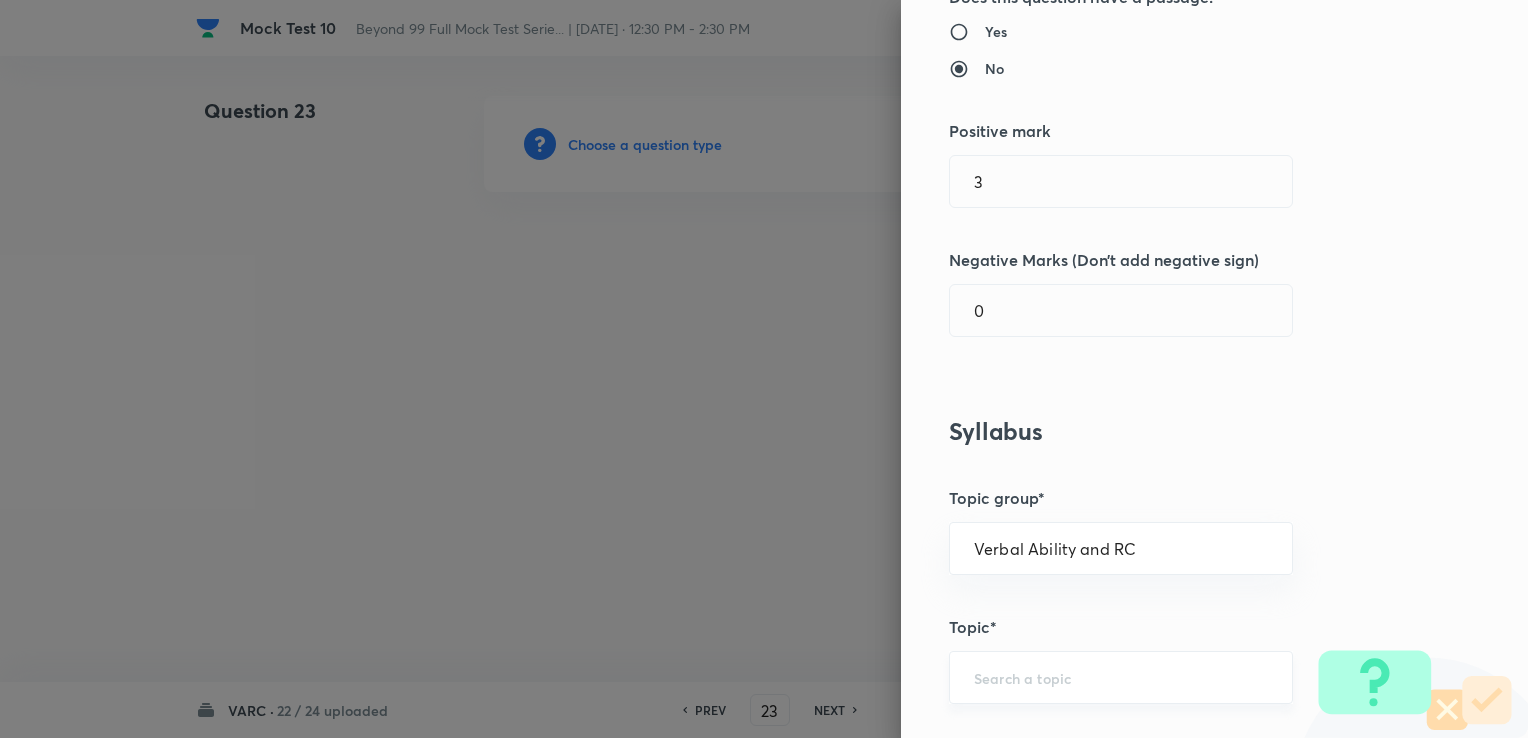 click on "​" at bounding box center [1121, 677] 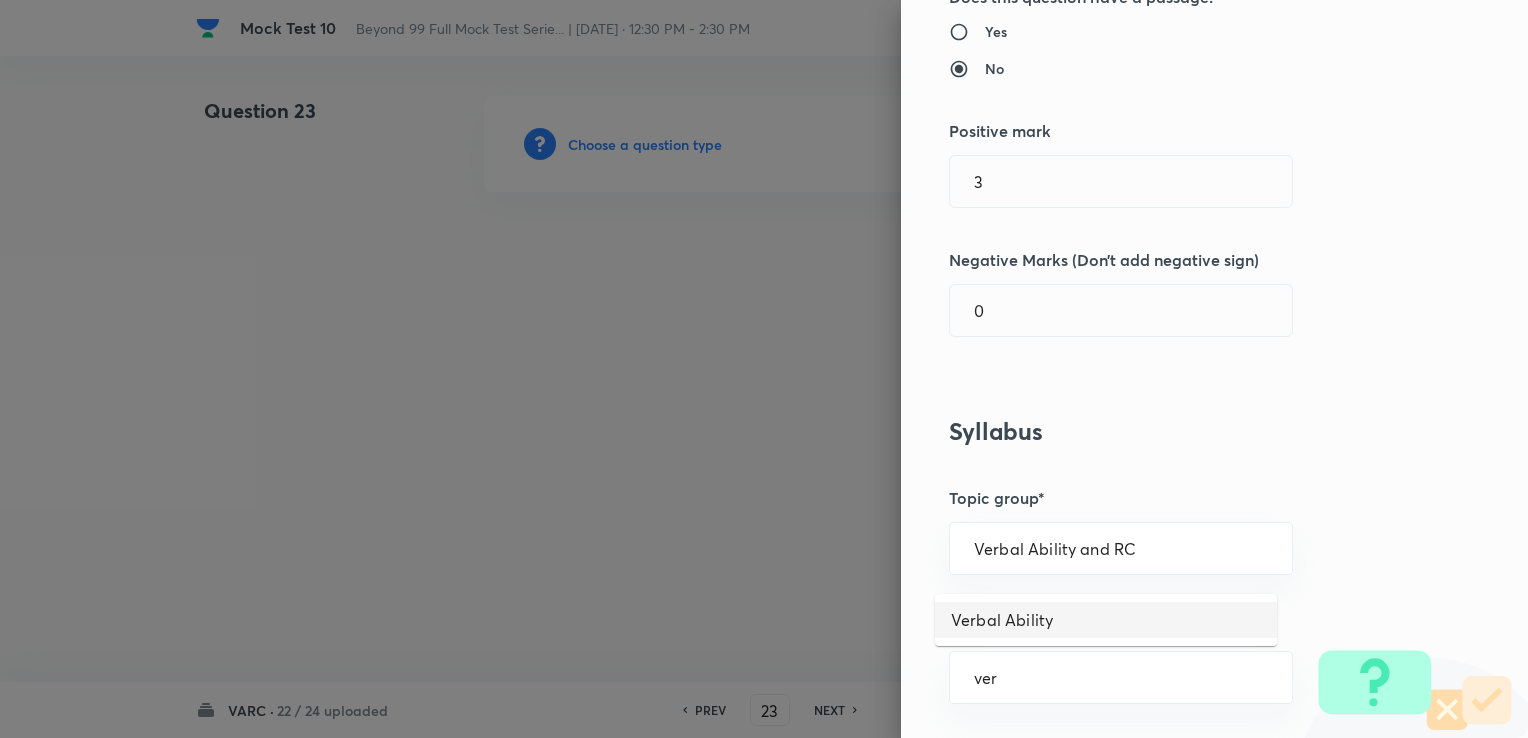 click on "Verbal Ability" at bounding box center [1106, 620] 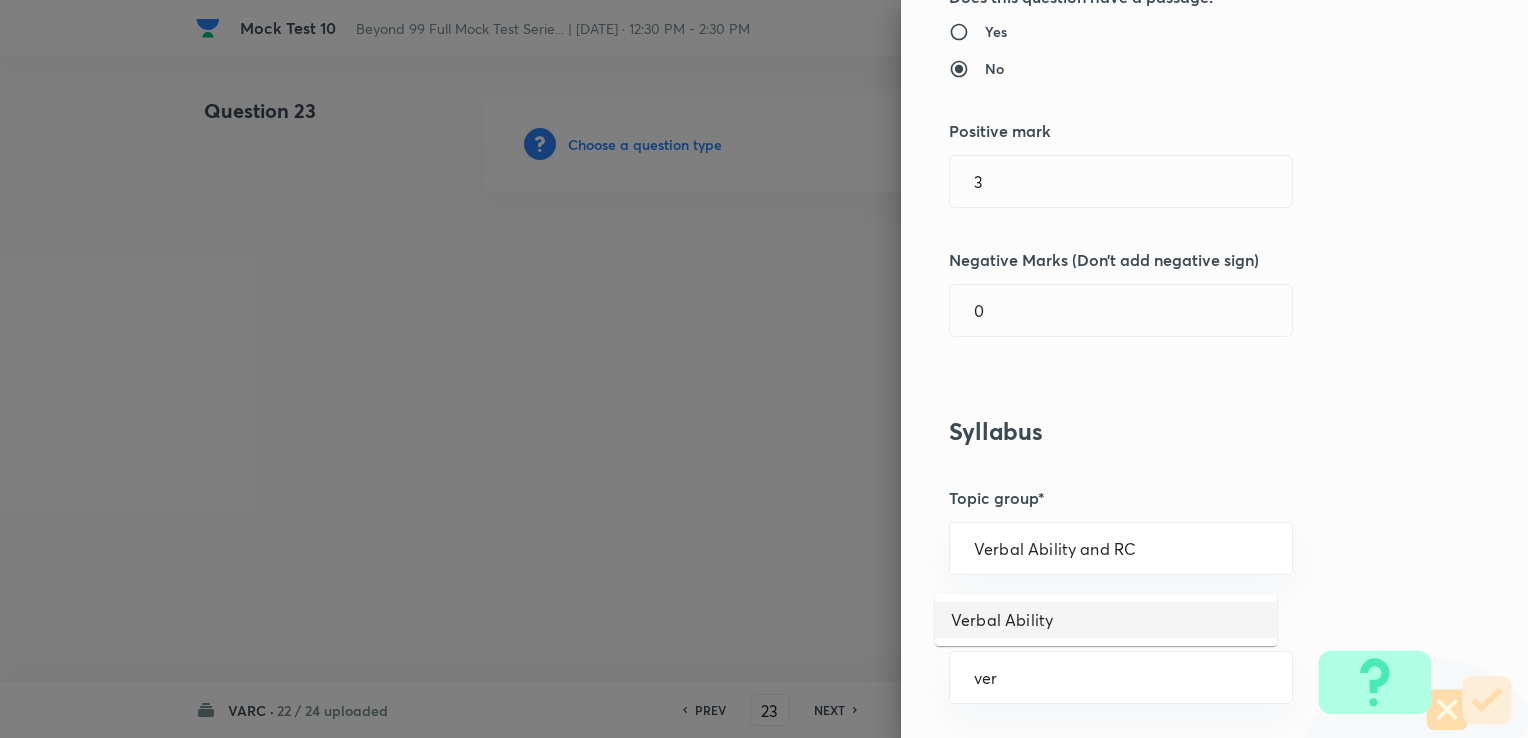 type on "Verbal Ability" 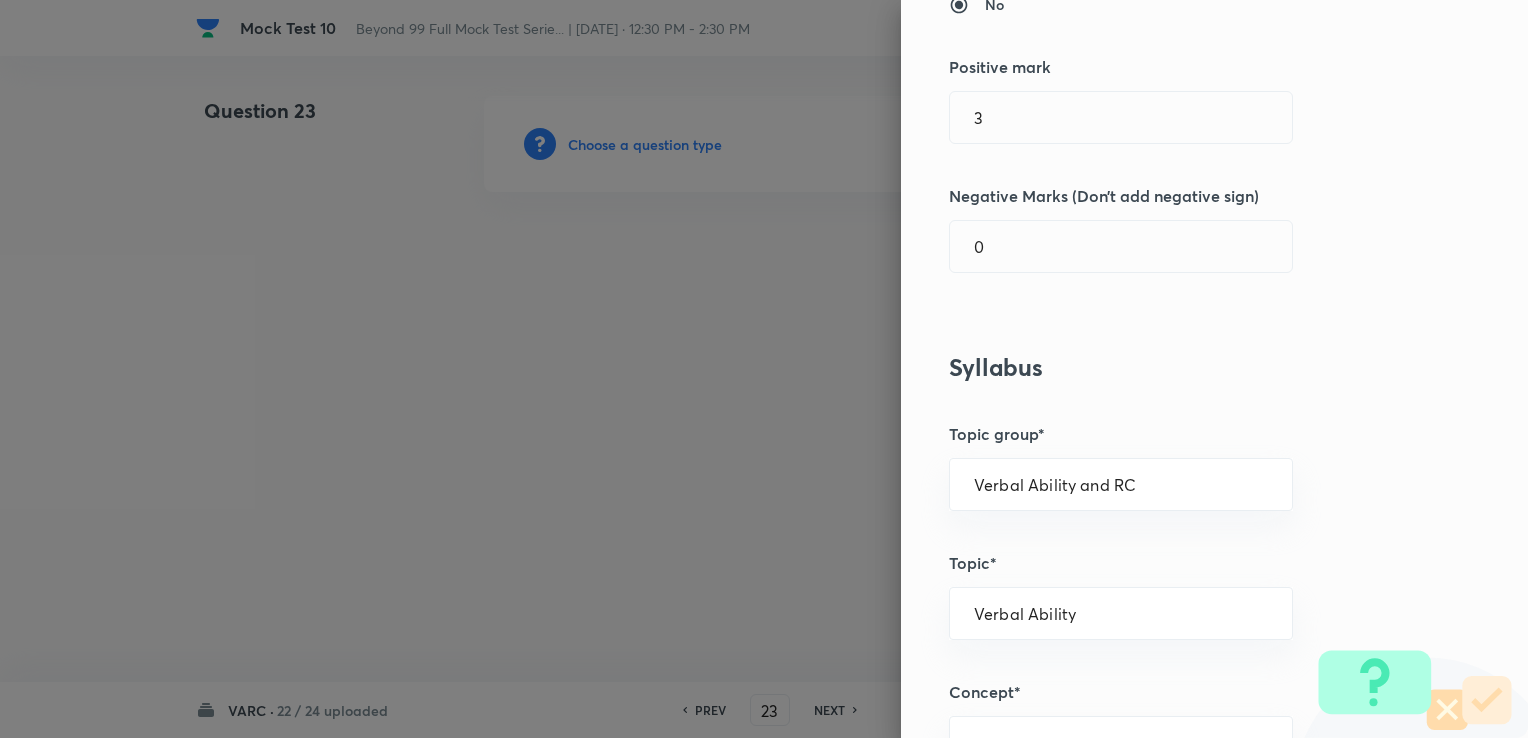 scroll, scrollTop: 600, scrollLeft: 0, axis: vertical 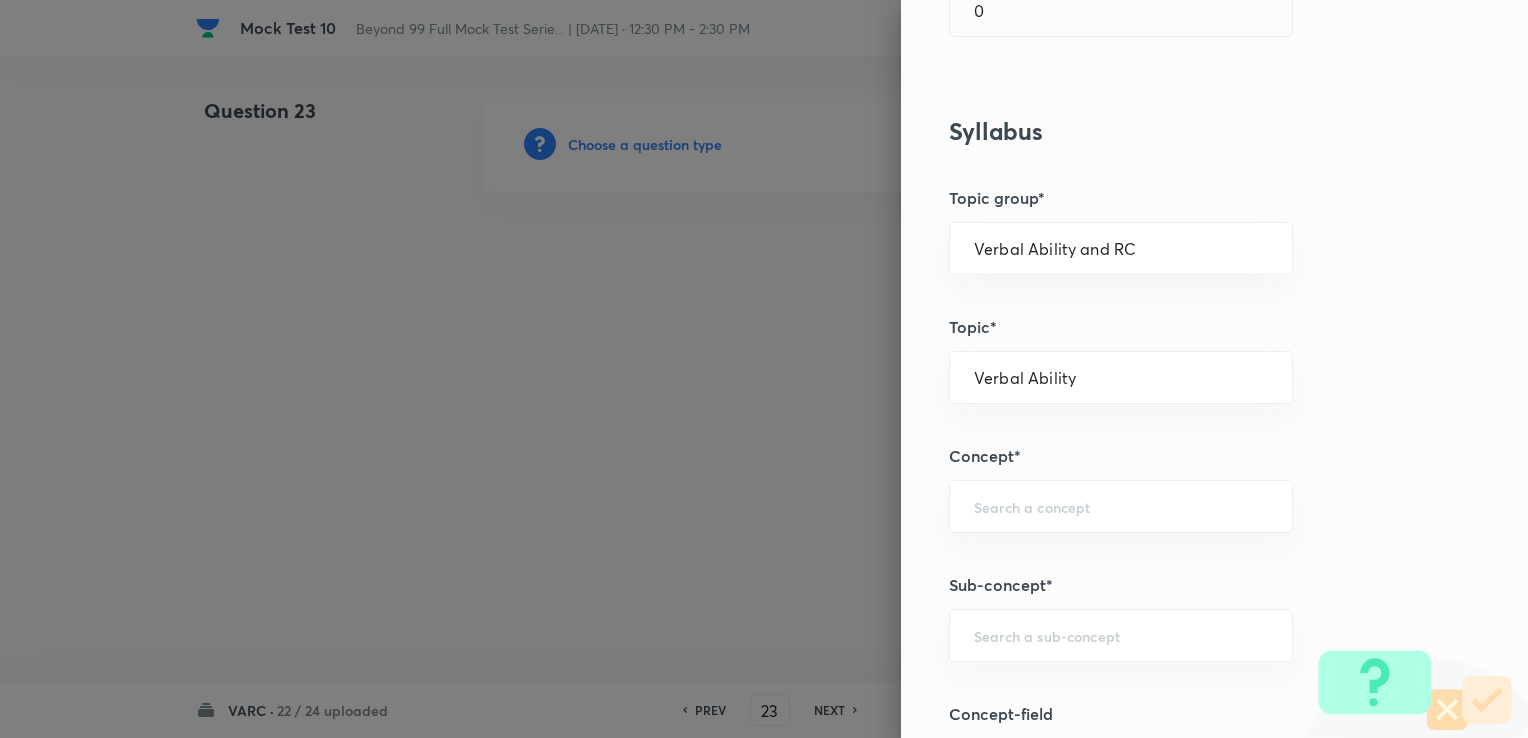 click on "Question settings Question type* Integer Does this question have a passage?* Yes No Positive mark 3 ​ Negative Marks (Don’t add negative sign) 0 ​ Syllabus Topic group* Verbal Ability and RC ​ Topic* Verbal Ability ​ Concept* ​ Sub-concept* ​ Concept-field ​ Additional details Question Difficulty Very easy Easy Moderate Hard Very hard Question is based on Fact Numerical Concept Previous year question Yes No Does this question have equation? Yes No Verification status Is the question verified? *Select 'yes' only if a question is verified Yes No Save" at bounding box center (1214, 369) 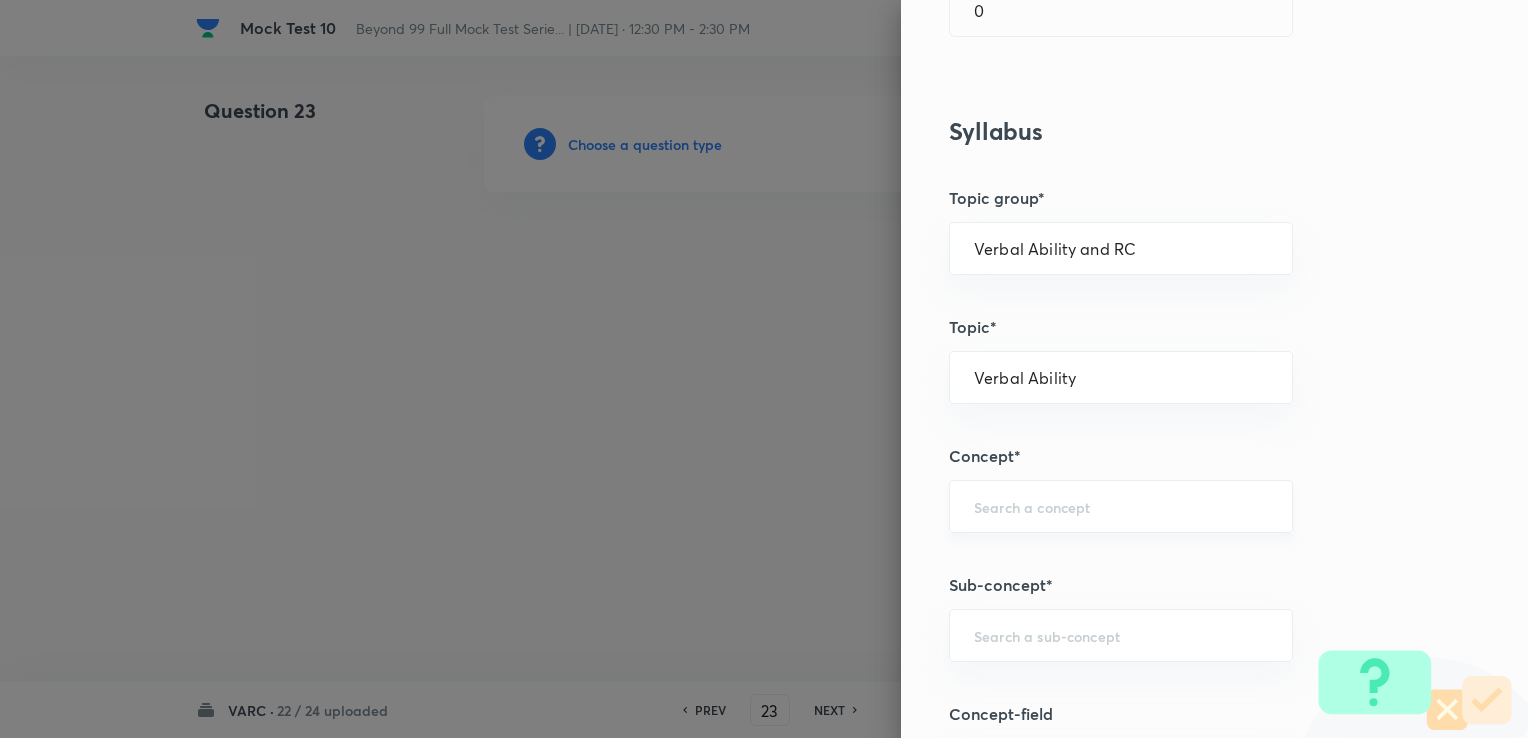 click on "​" at bounding box center [1121, 506] 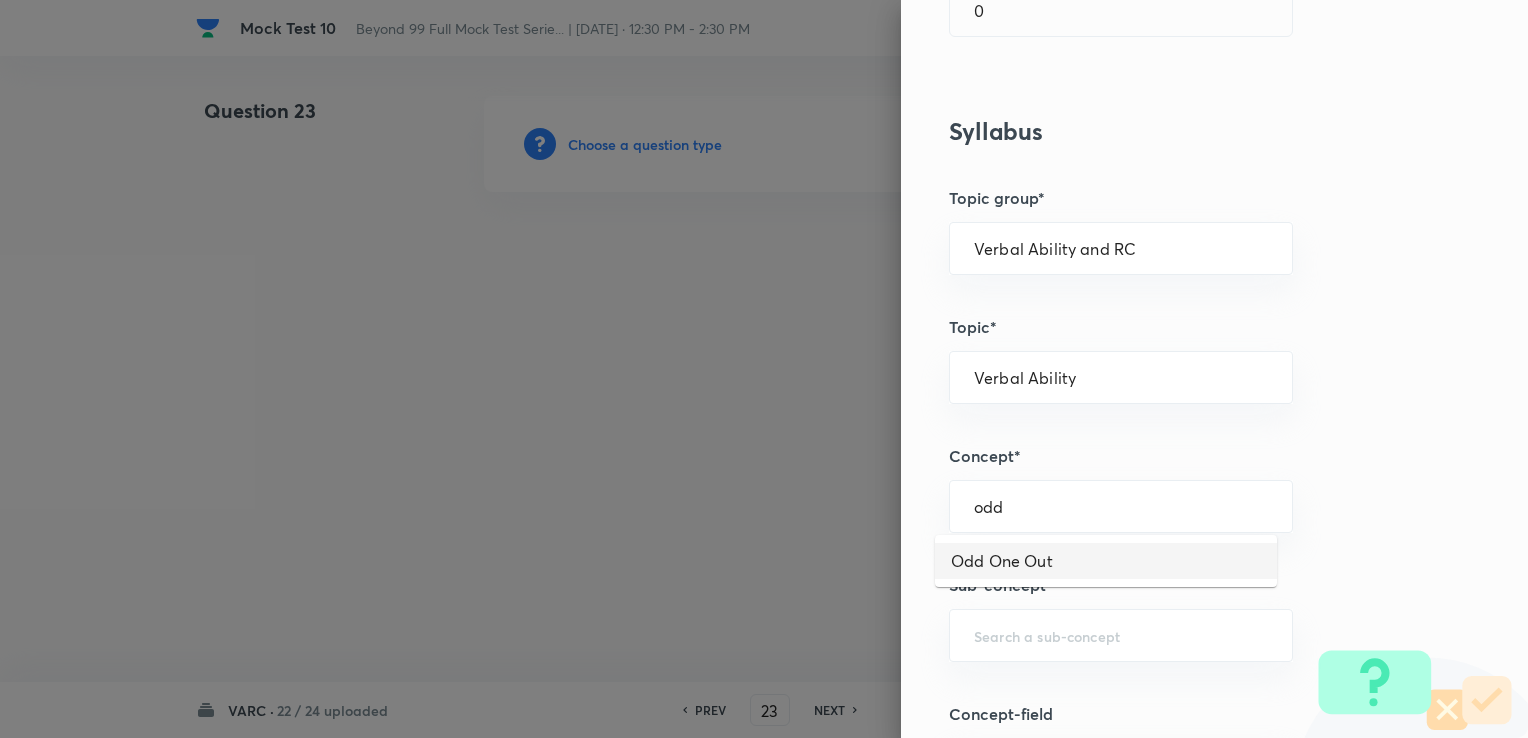 click on "Odd One Out" at bounding box center (1106, 561) 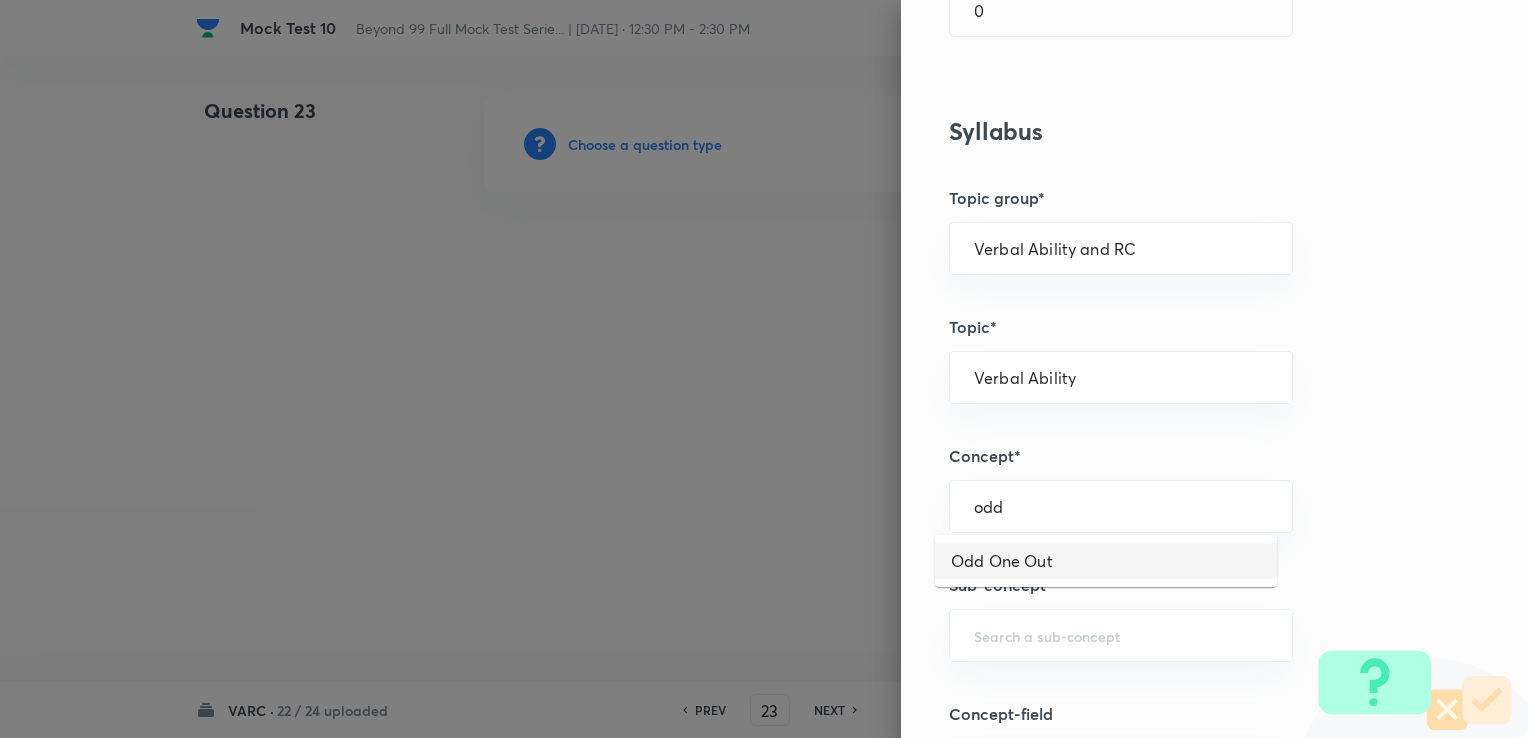 type on "Odd One Out" 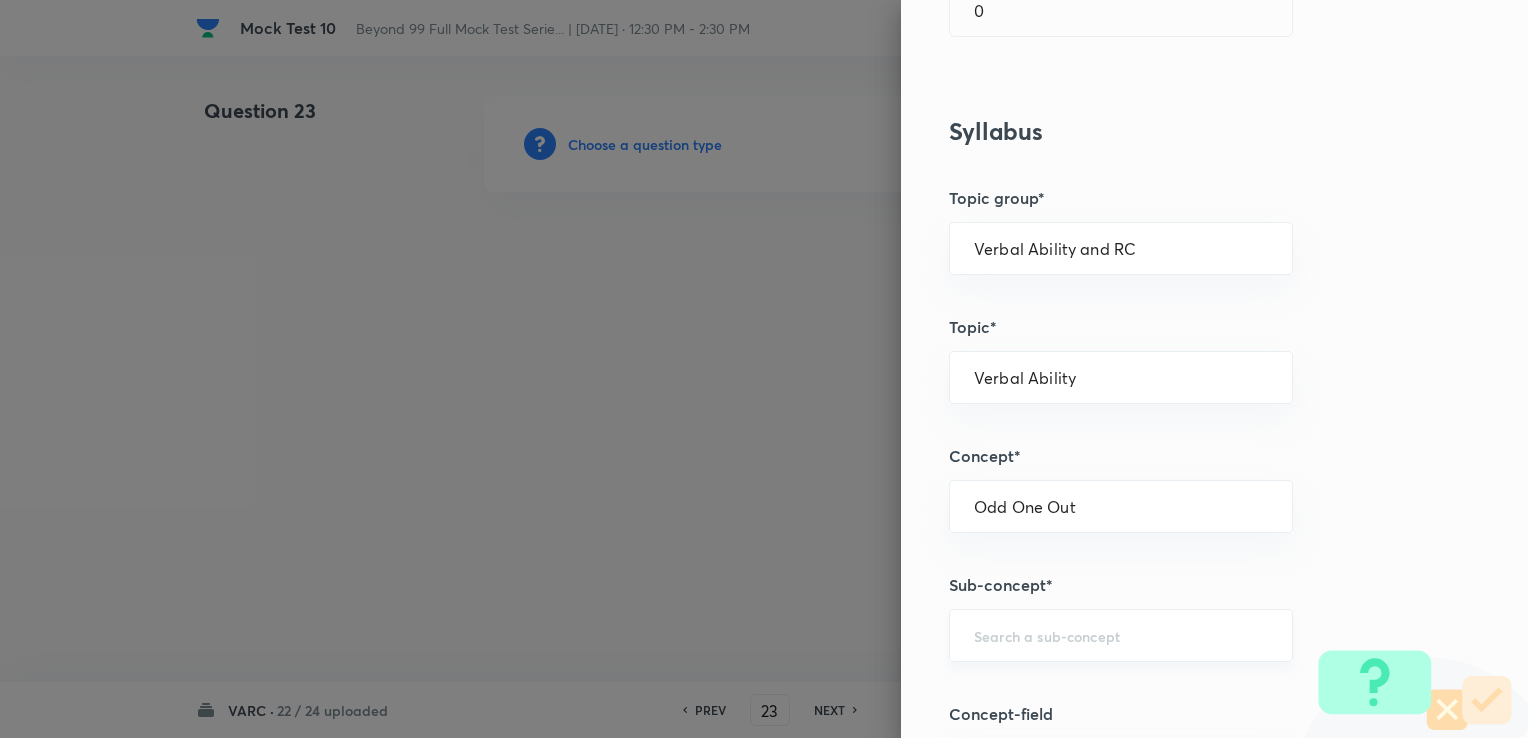 click at bounding box center [1121, 635] 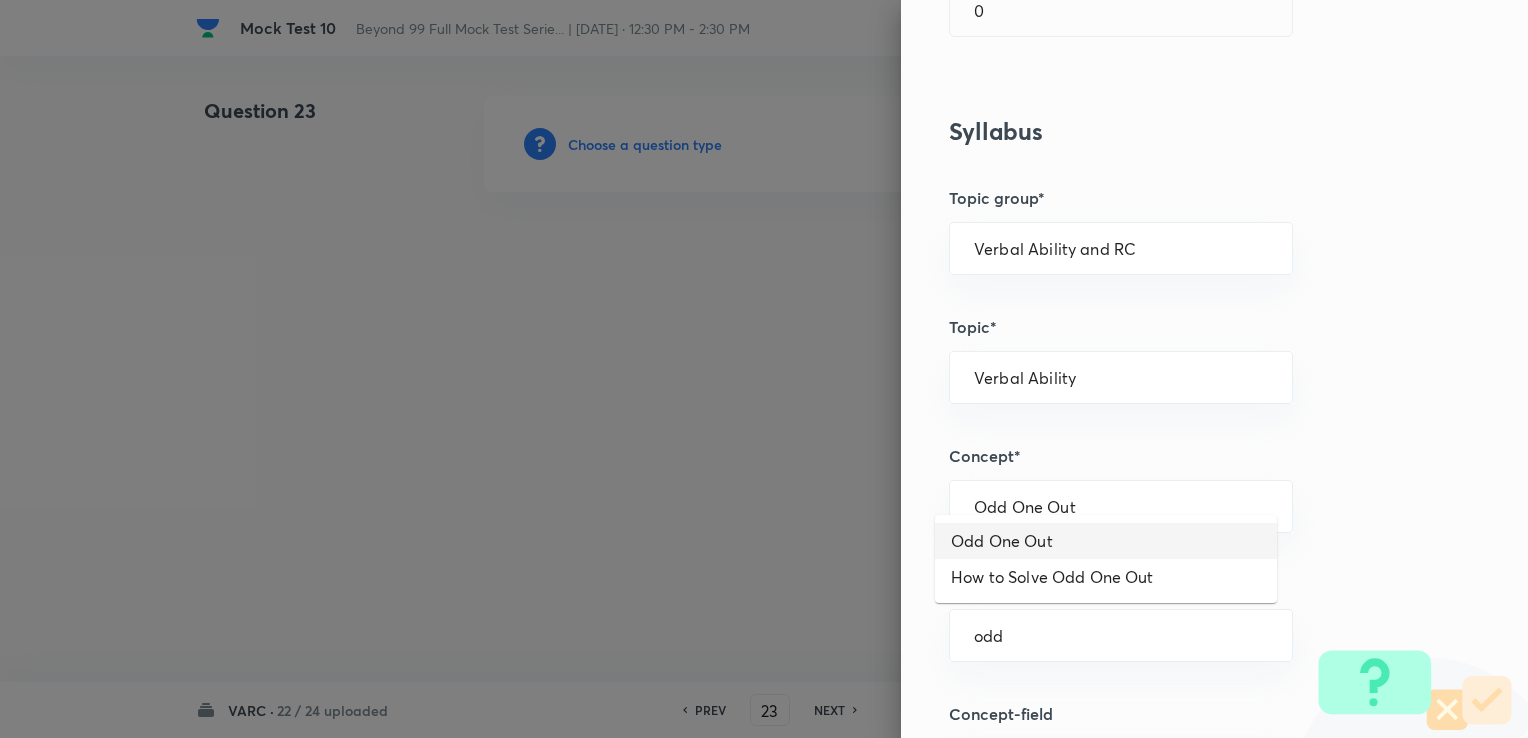 click on "Odd One Out" at bounding box center [1106, 541] 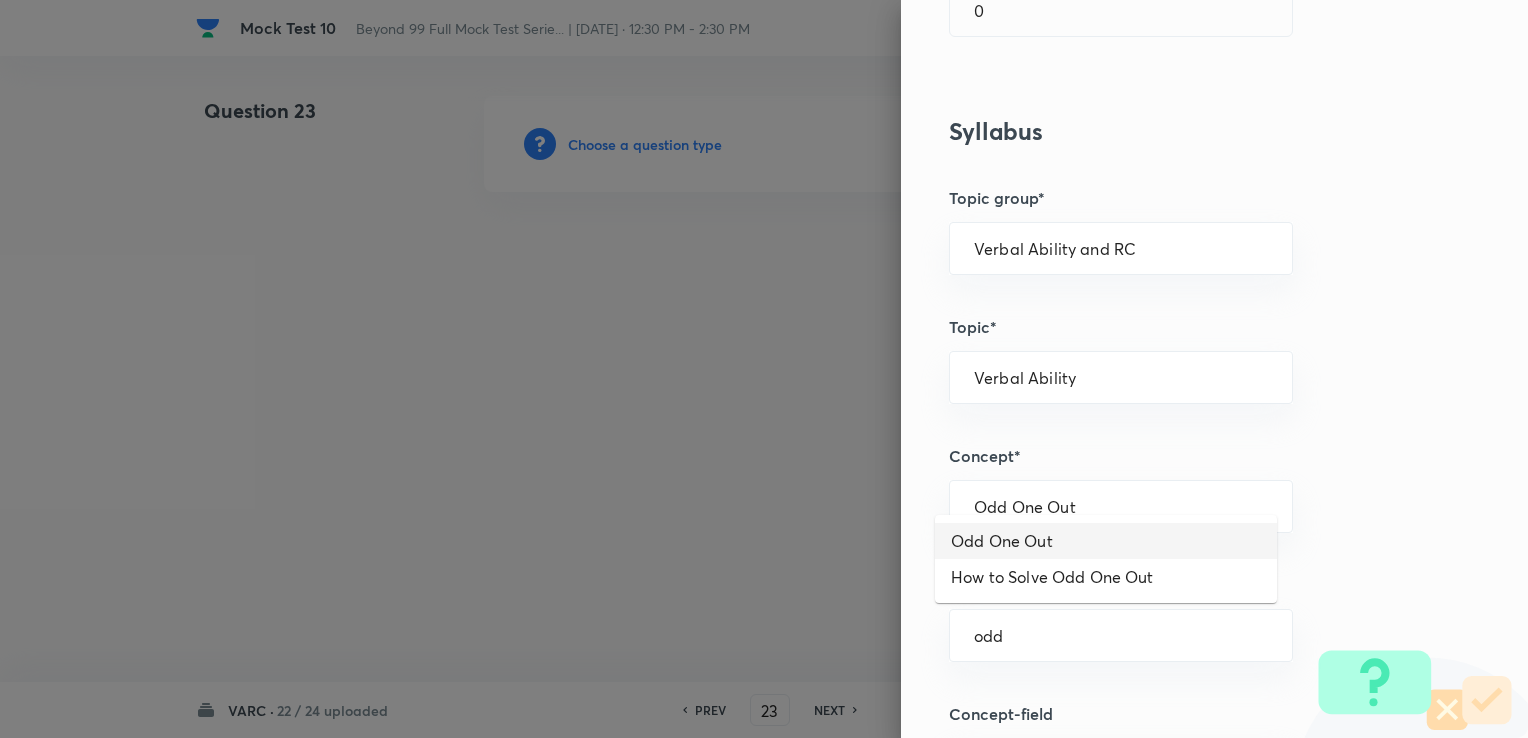 type on "Odd One Out" 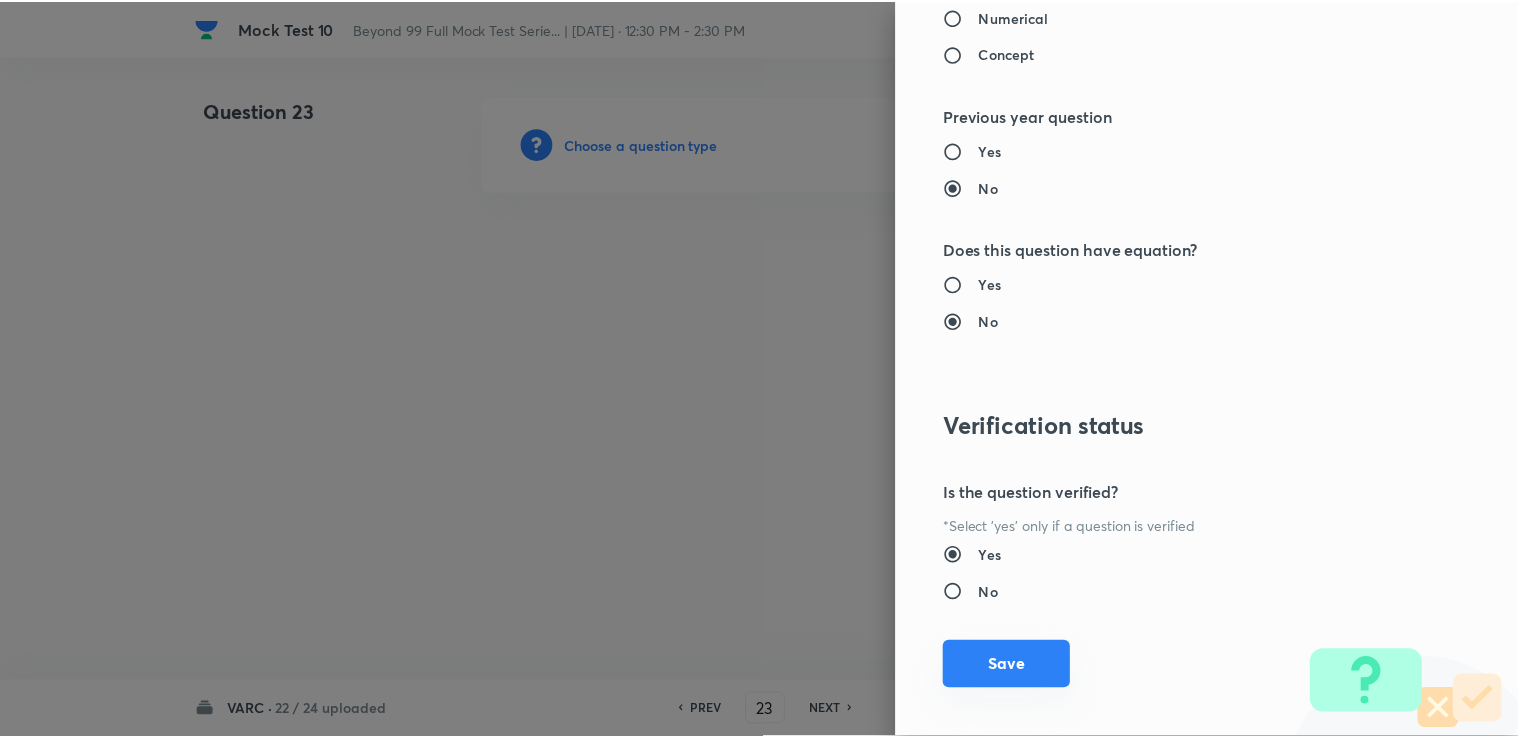 scroll, scrollTop: 1866, scrollLeft: 0, axis: vertical 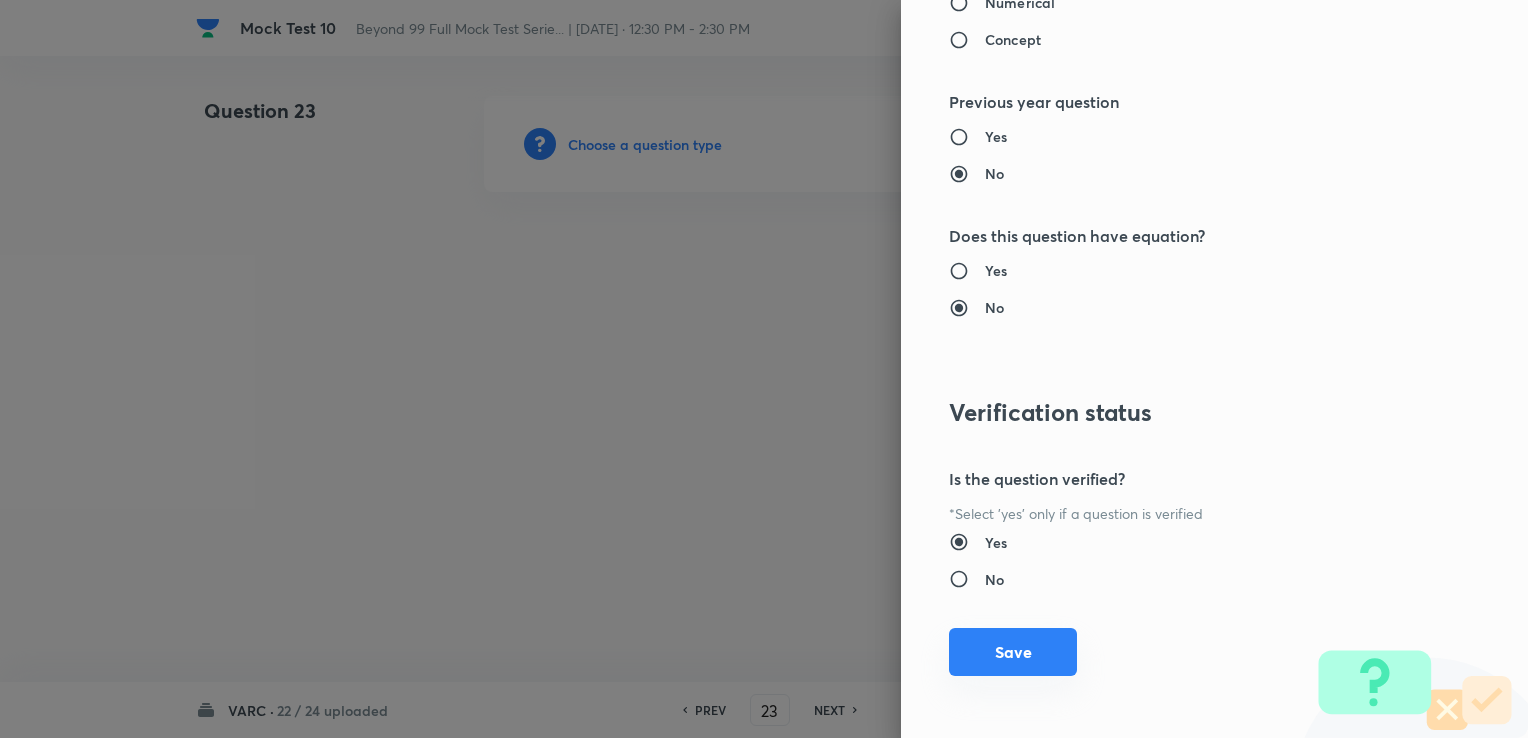 click on "Save" at bounding box center [1013, 652] 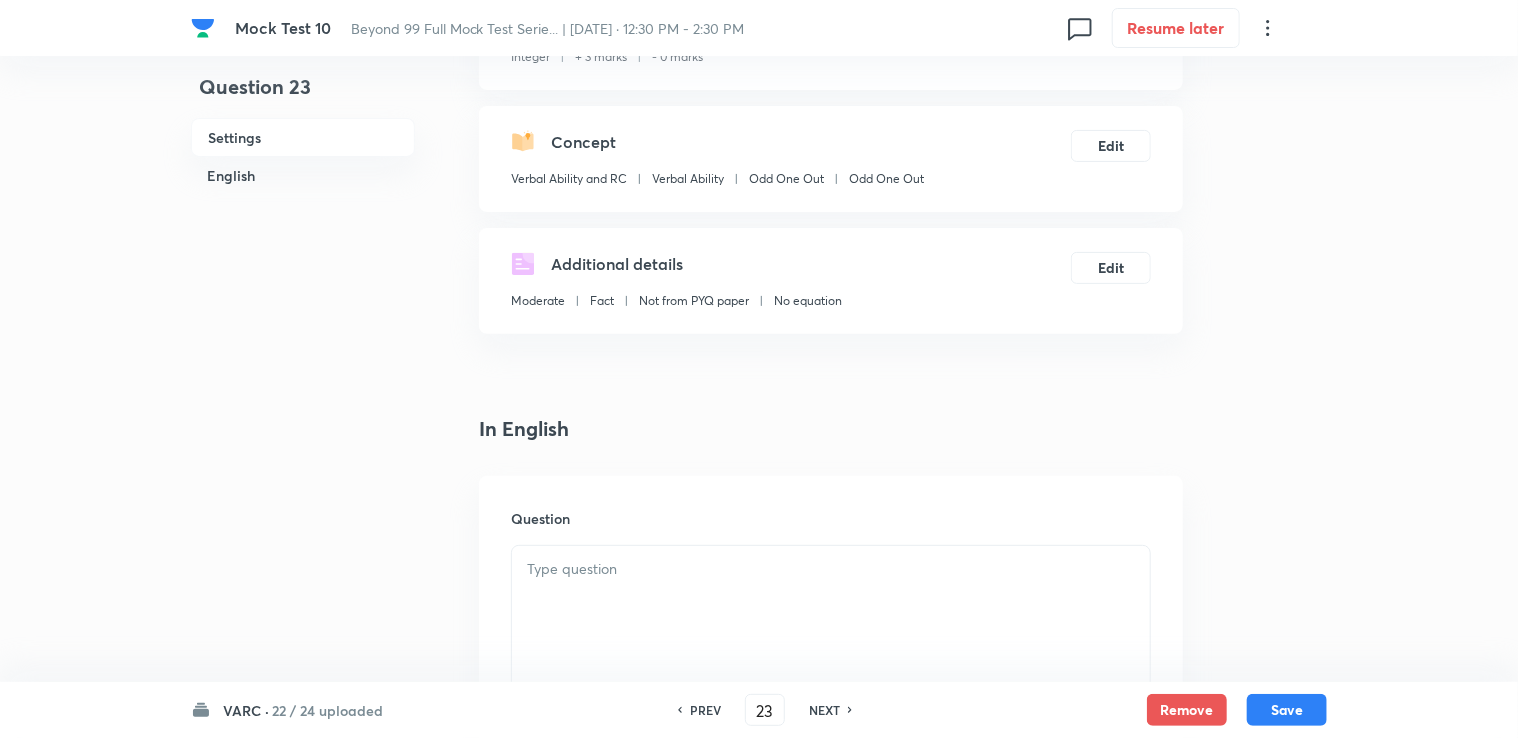 scroll, scrollTop: 500, scrollLeft: 0, axis: vertical 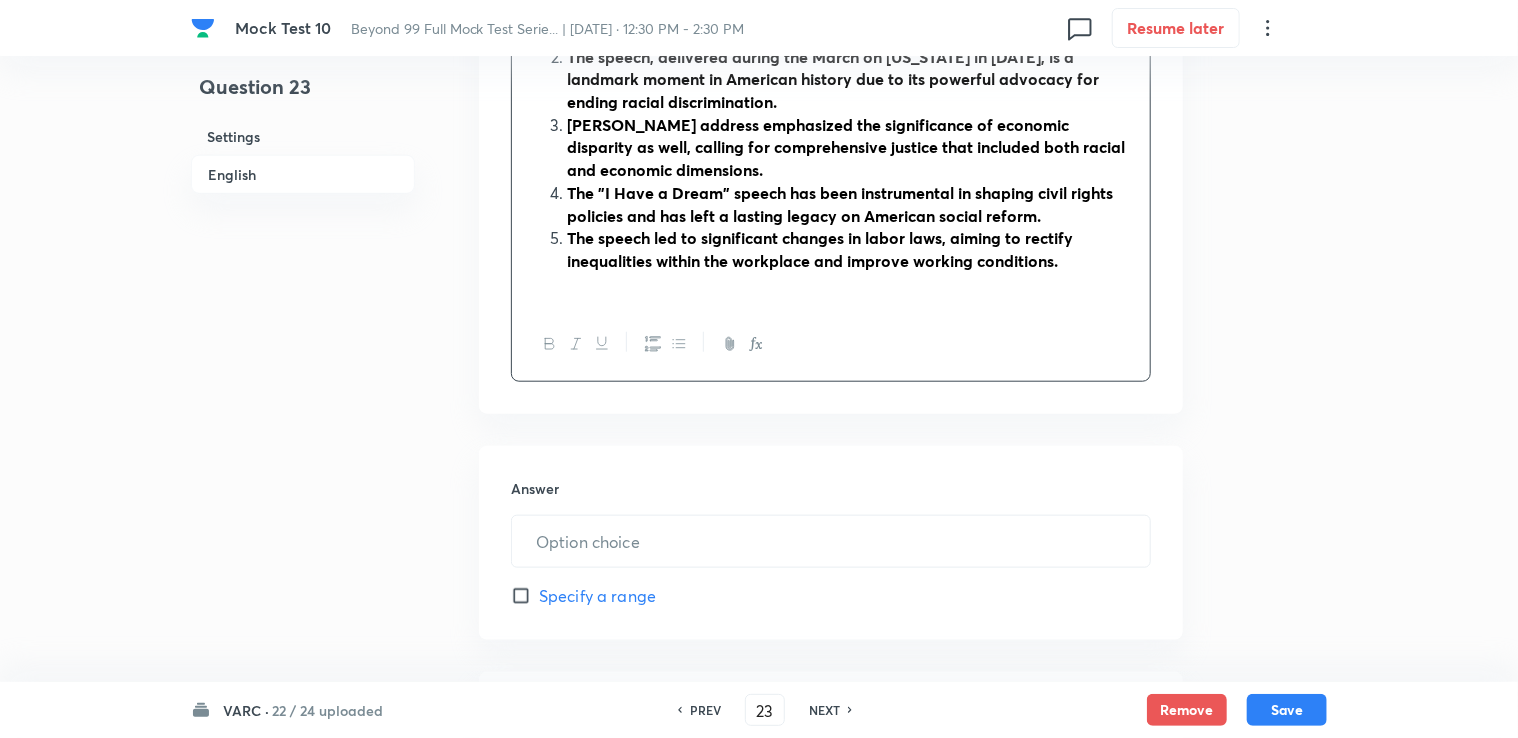 click on "Answer ​ Specify a range" at bounding box center (831, 543) 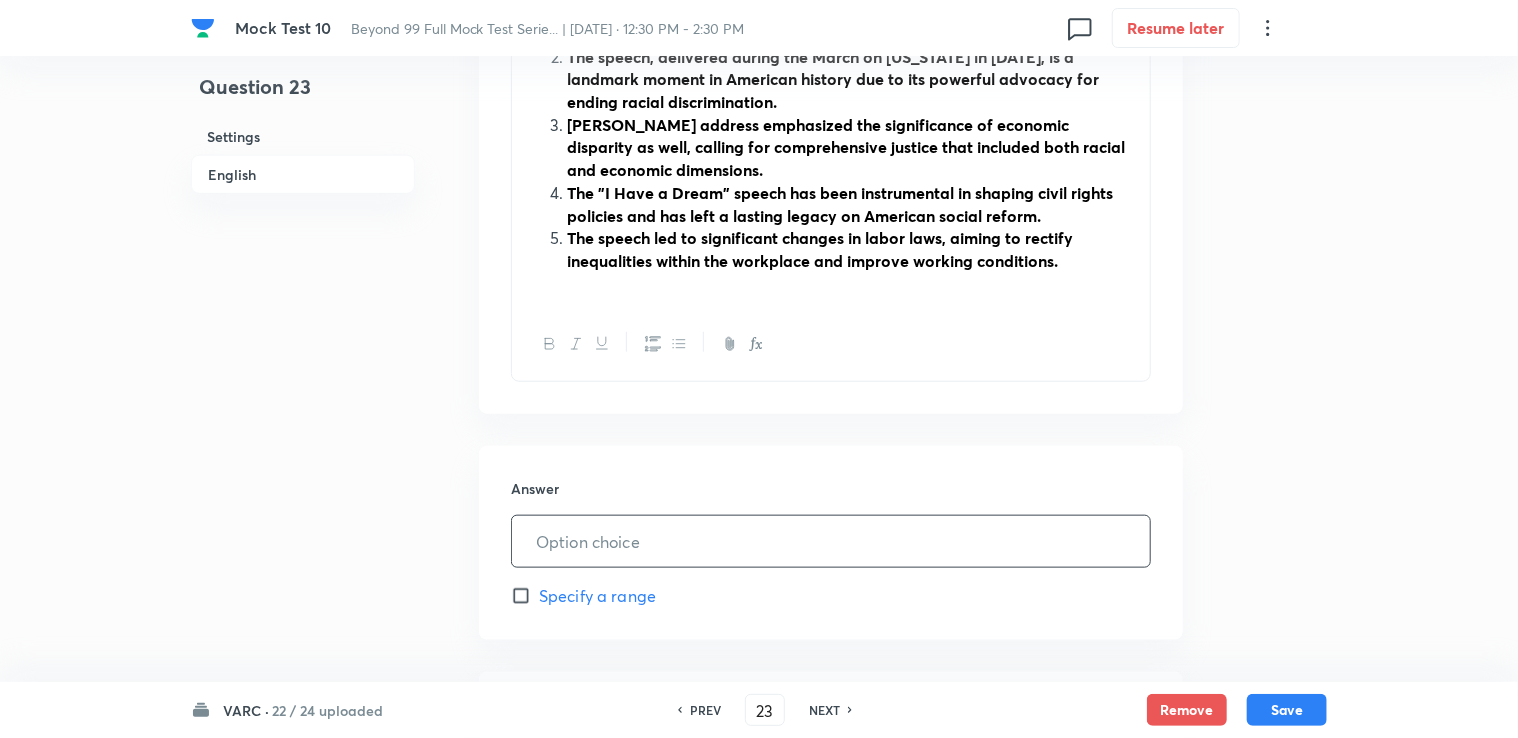 click at bounding box center (831, 541) 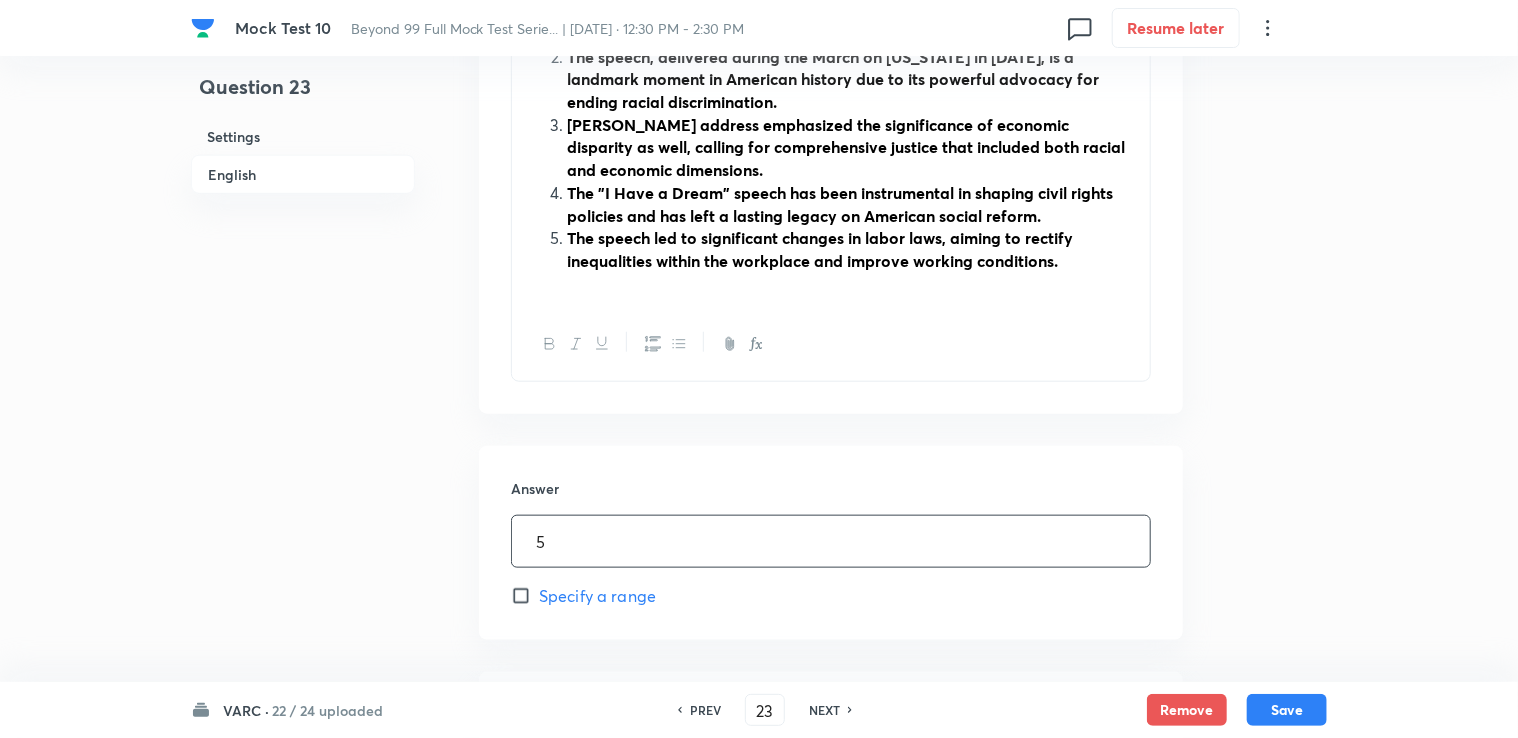 type on "5" 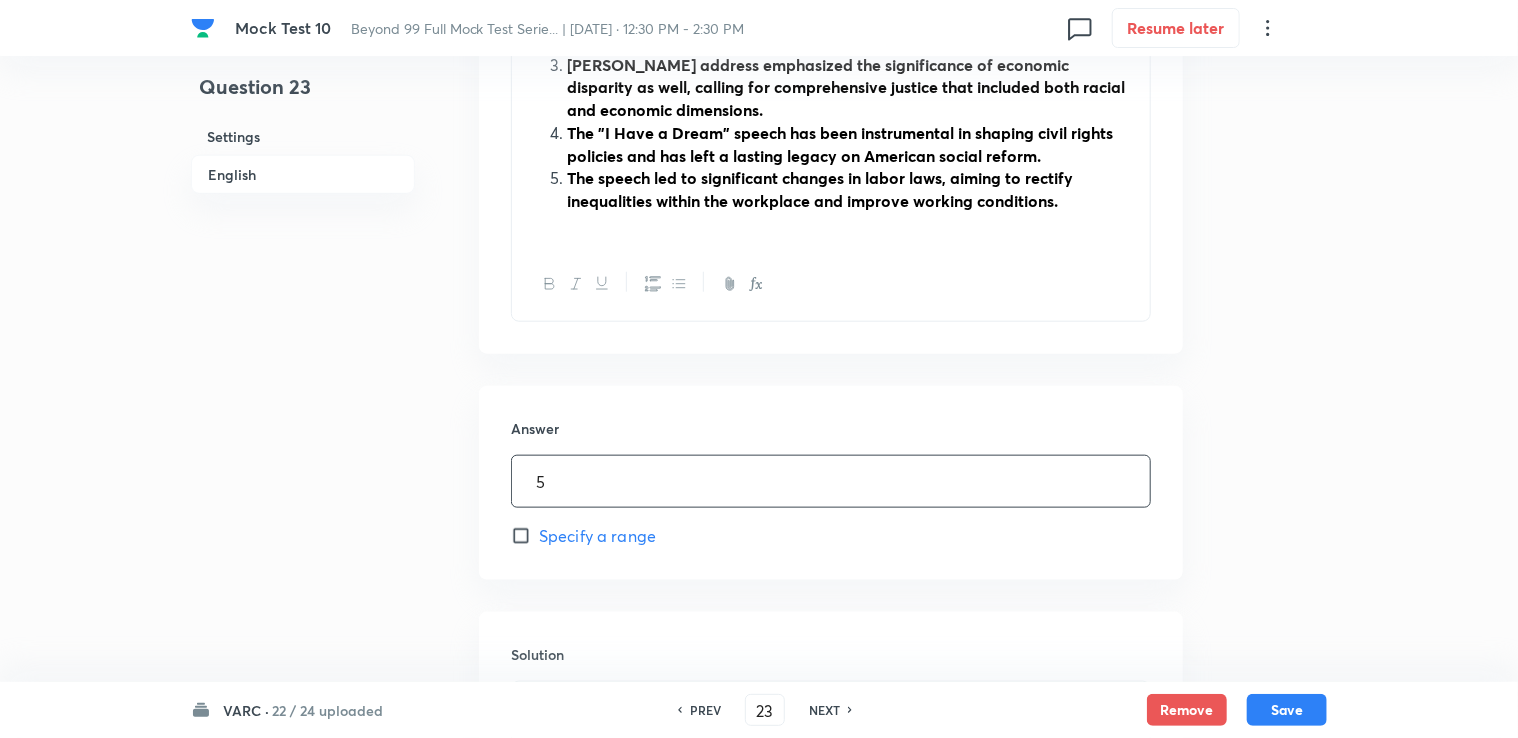 scroll, scrollTop: 1100, scrollLeft: 0, axis: vertical 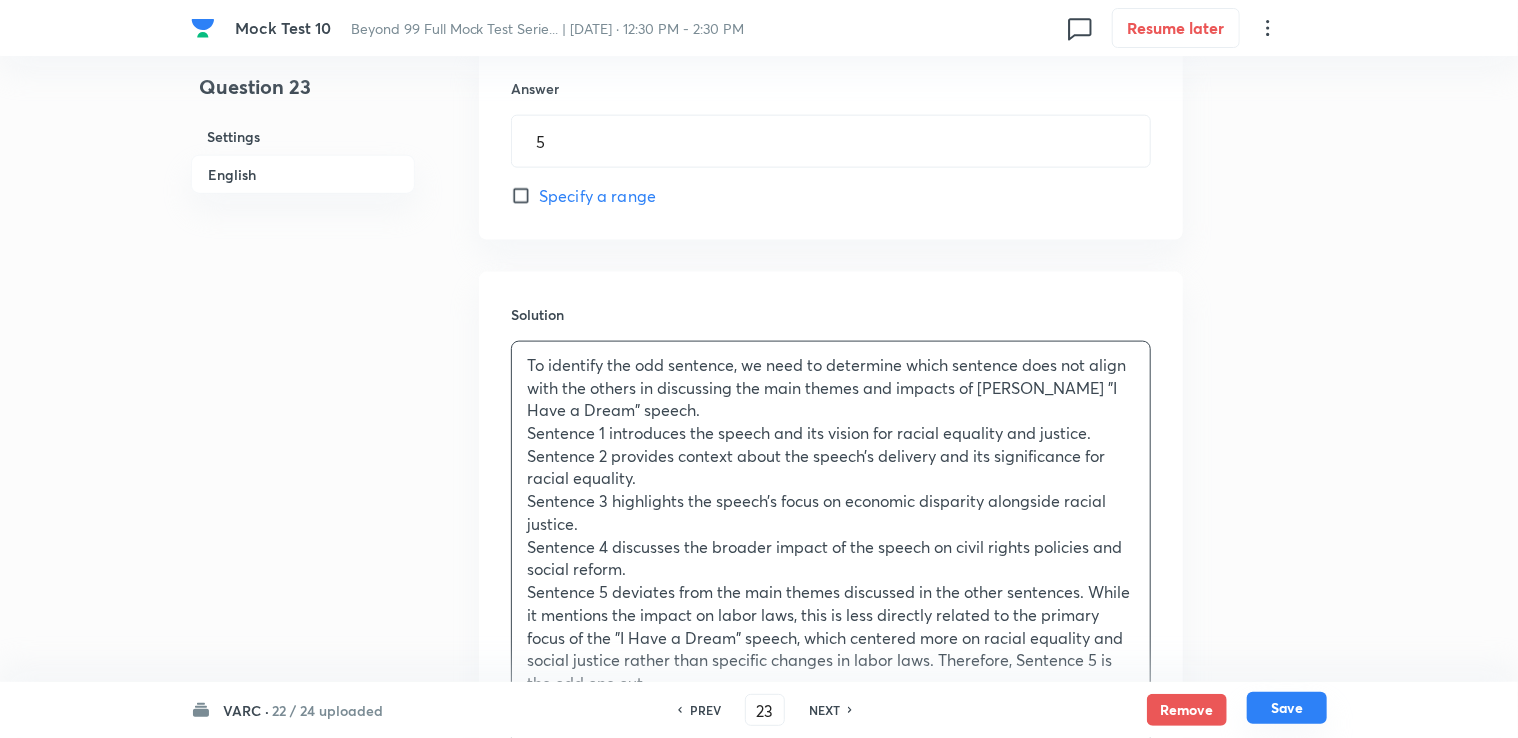 click on "Save" at bounding box center [1287, 708] 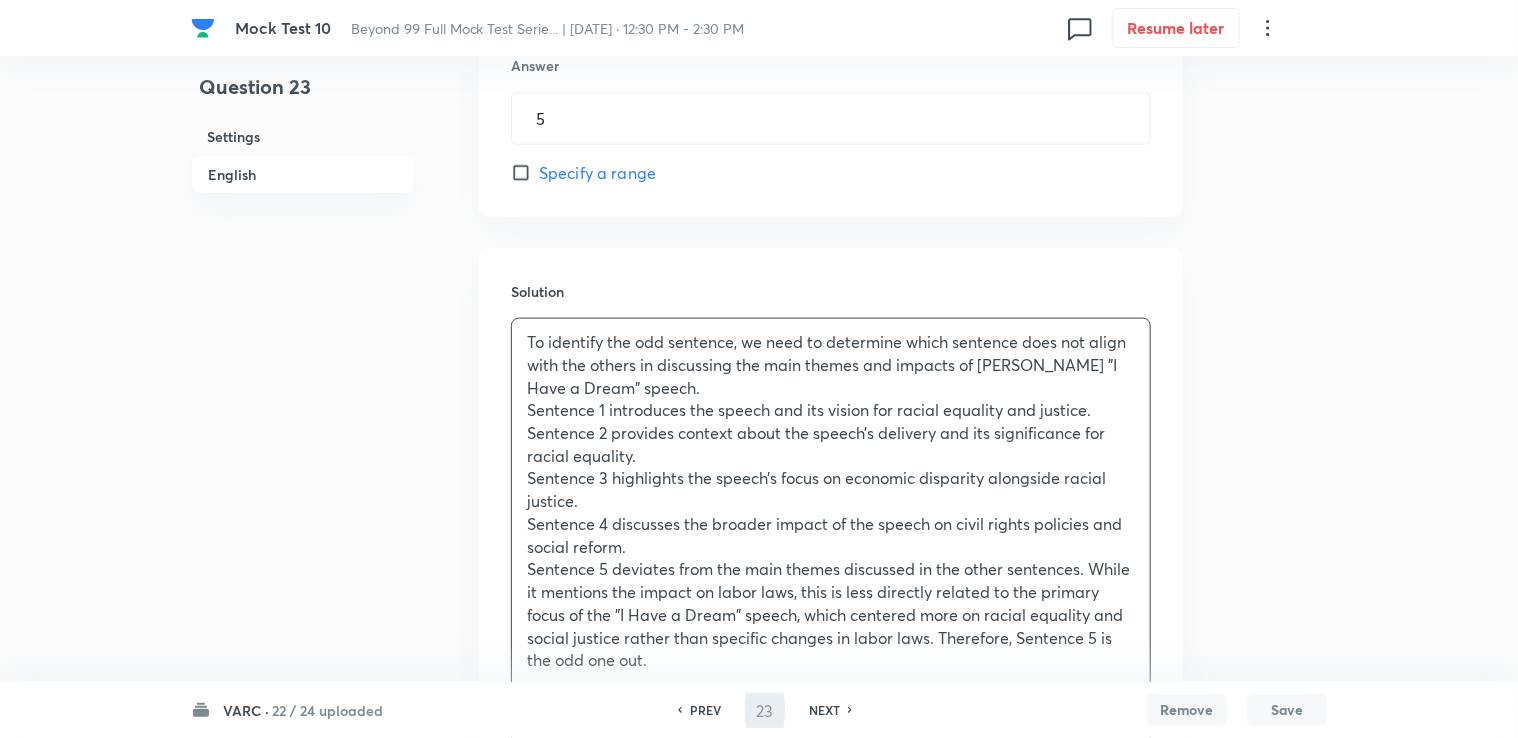 type on "24" 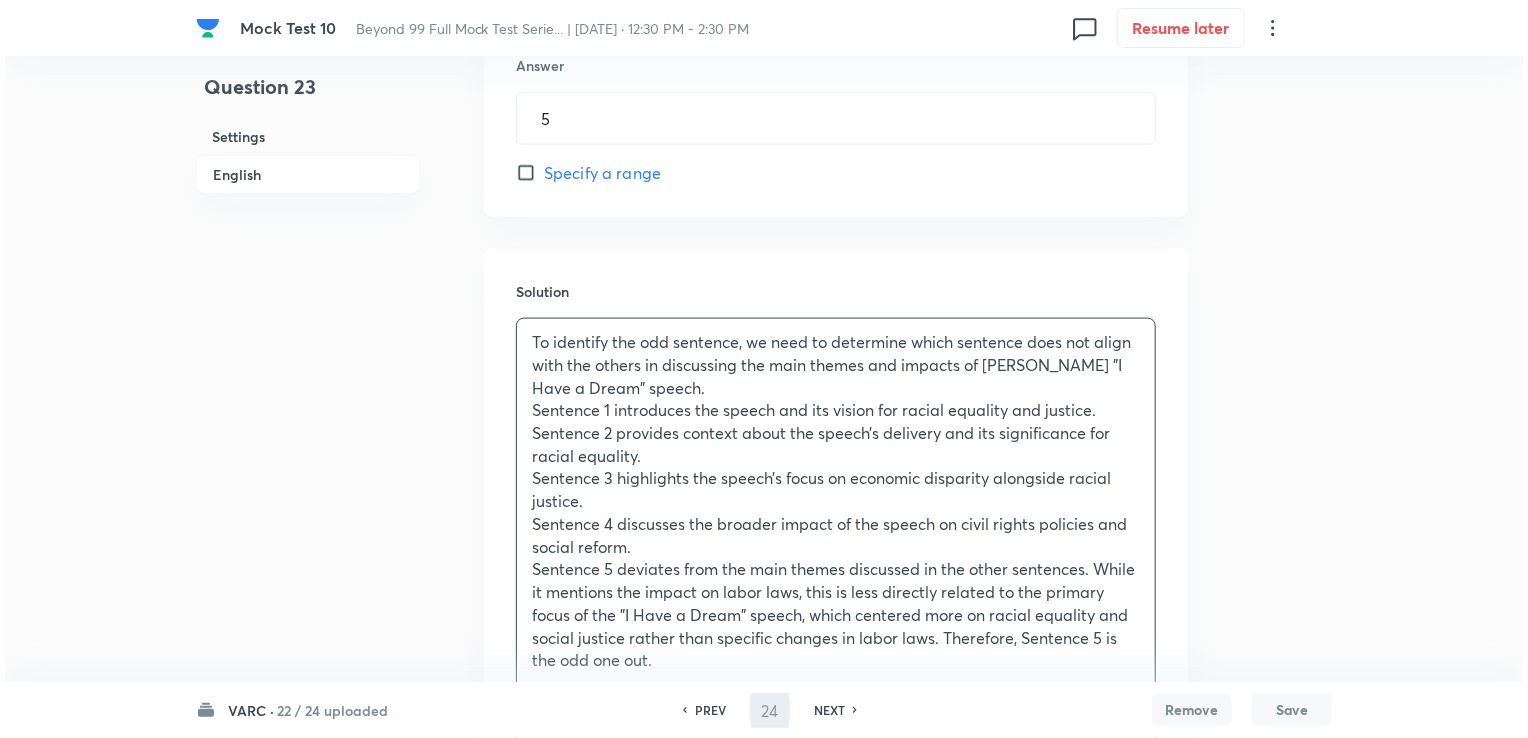 scroll, scrollTop: 0, scrollLeft: 0, axis: both 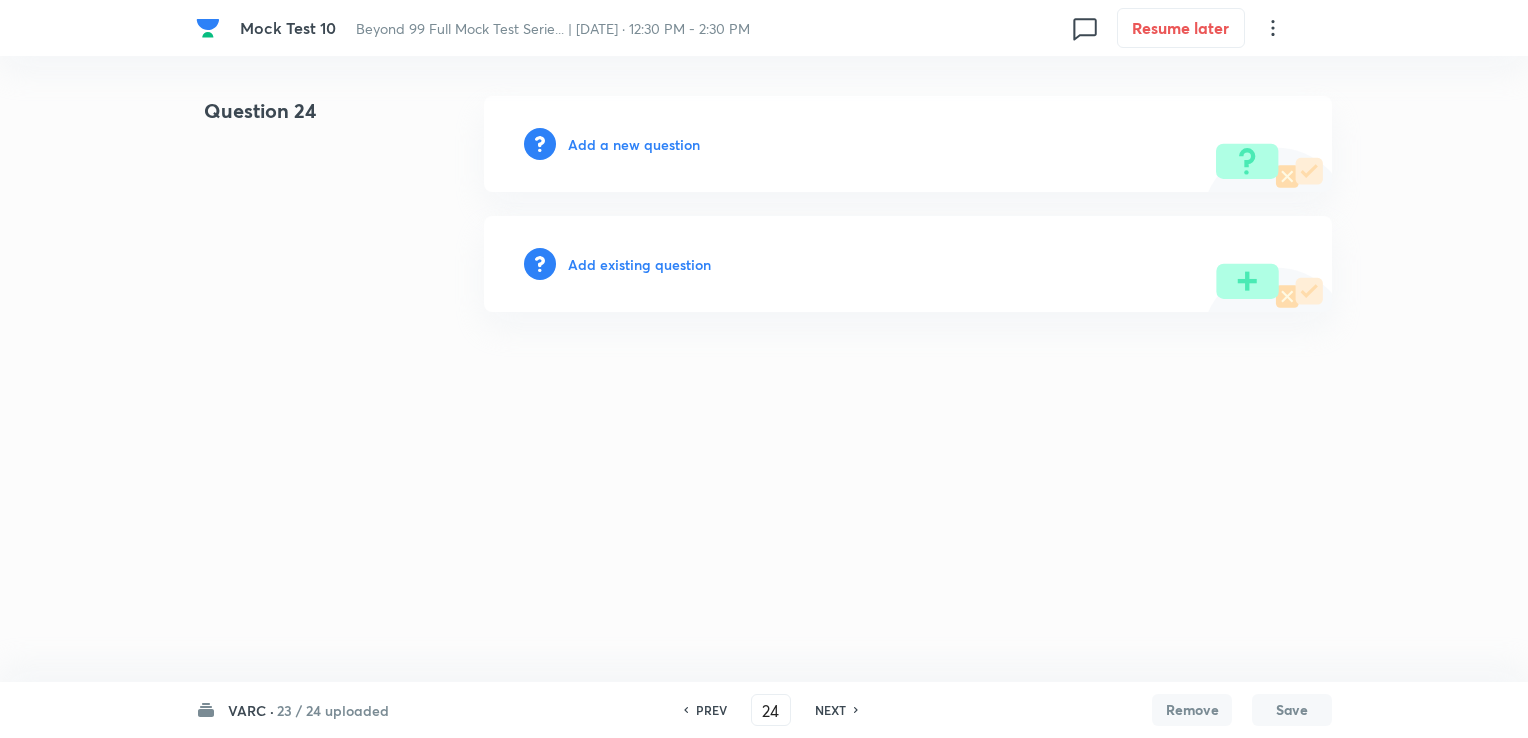 click on "Add a new question" at bounding box center [634, 144] 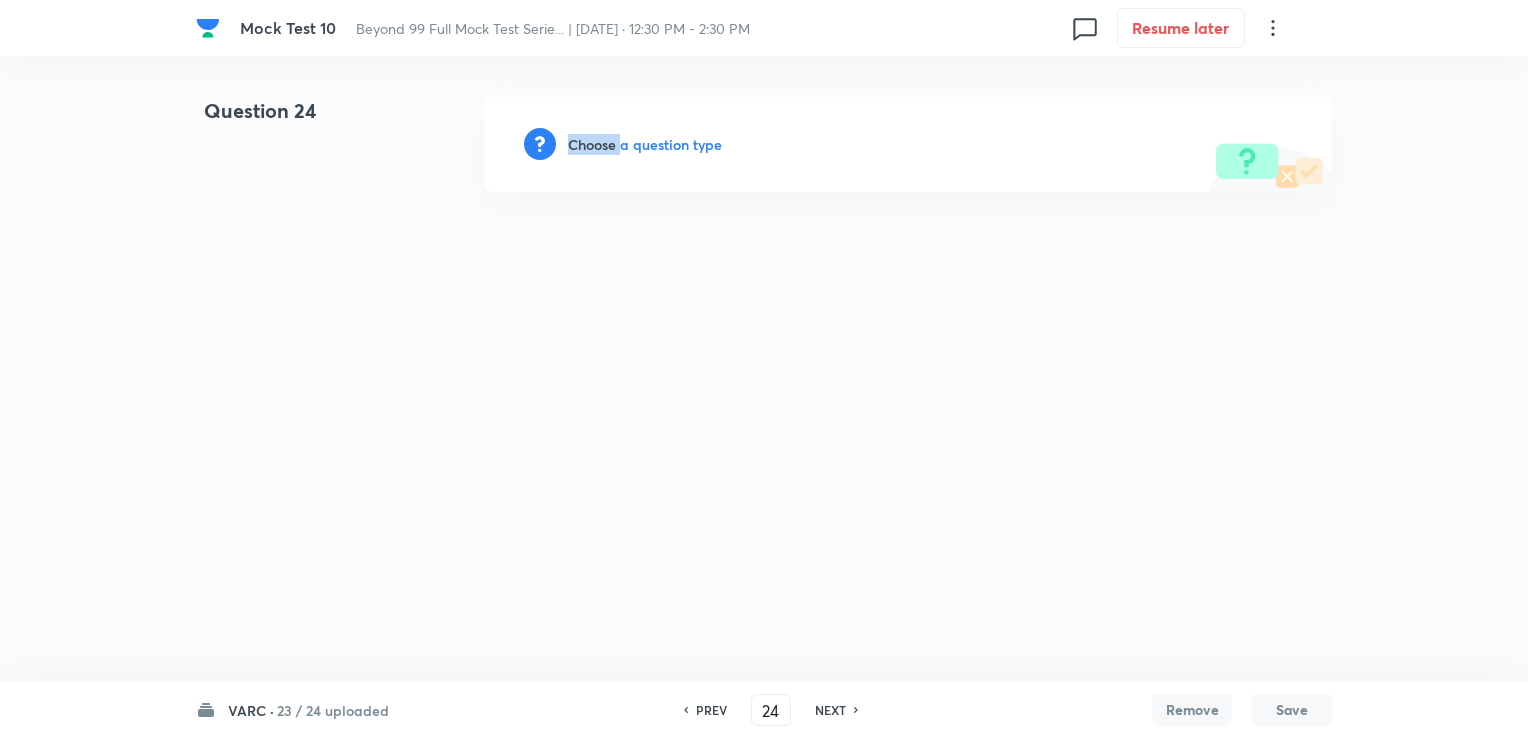 click on "Choose a question type" at bounding box center [645, 144] 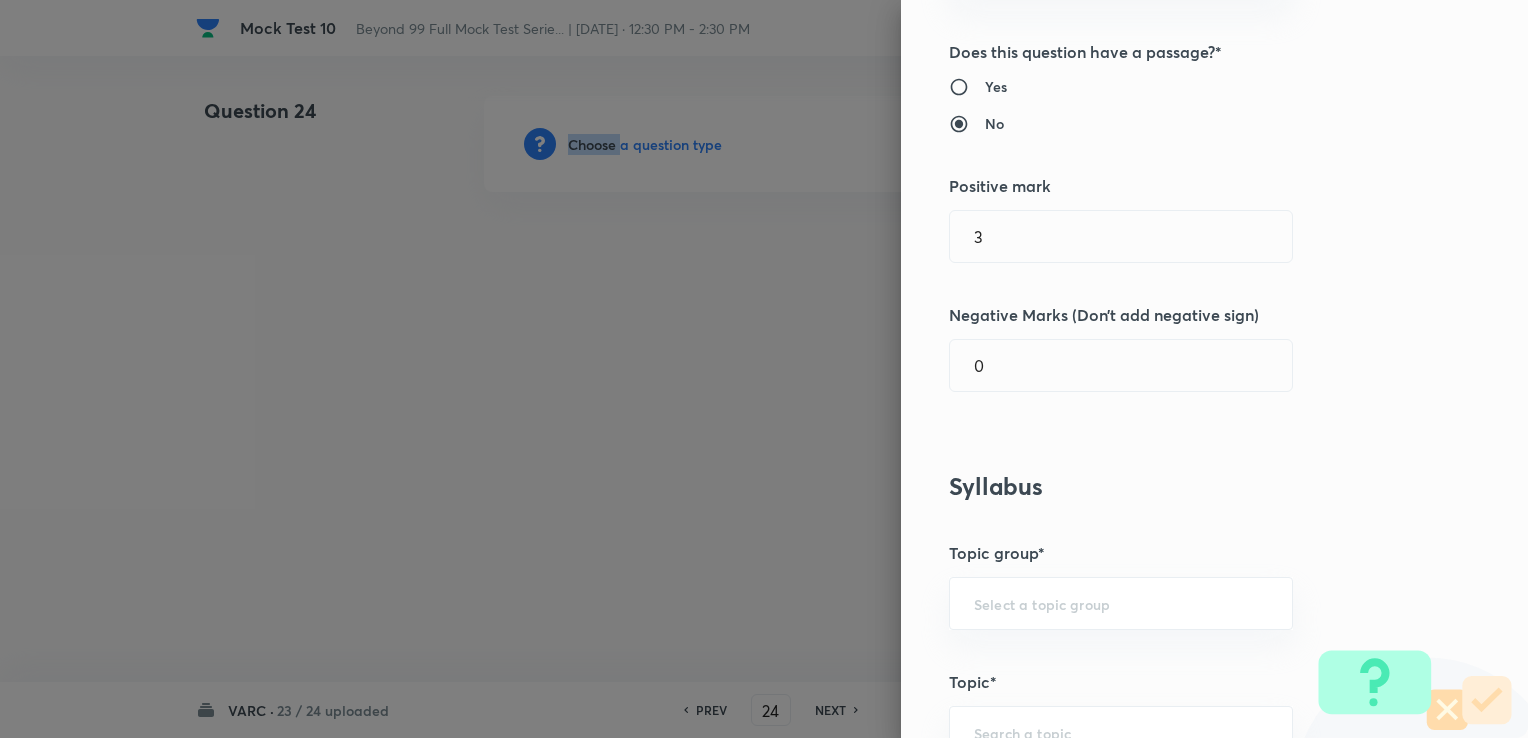 scroll, scrollTop: 100, scrollLeft: 0, axis: vertical 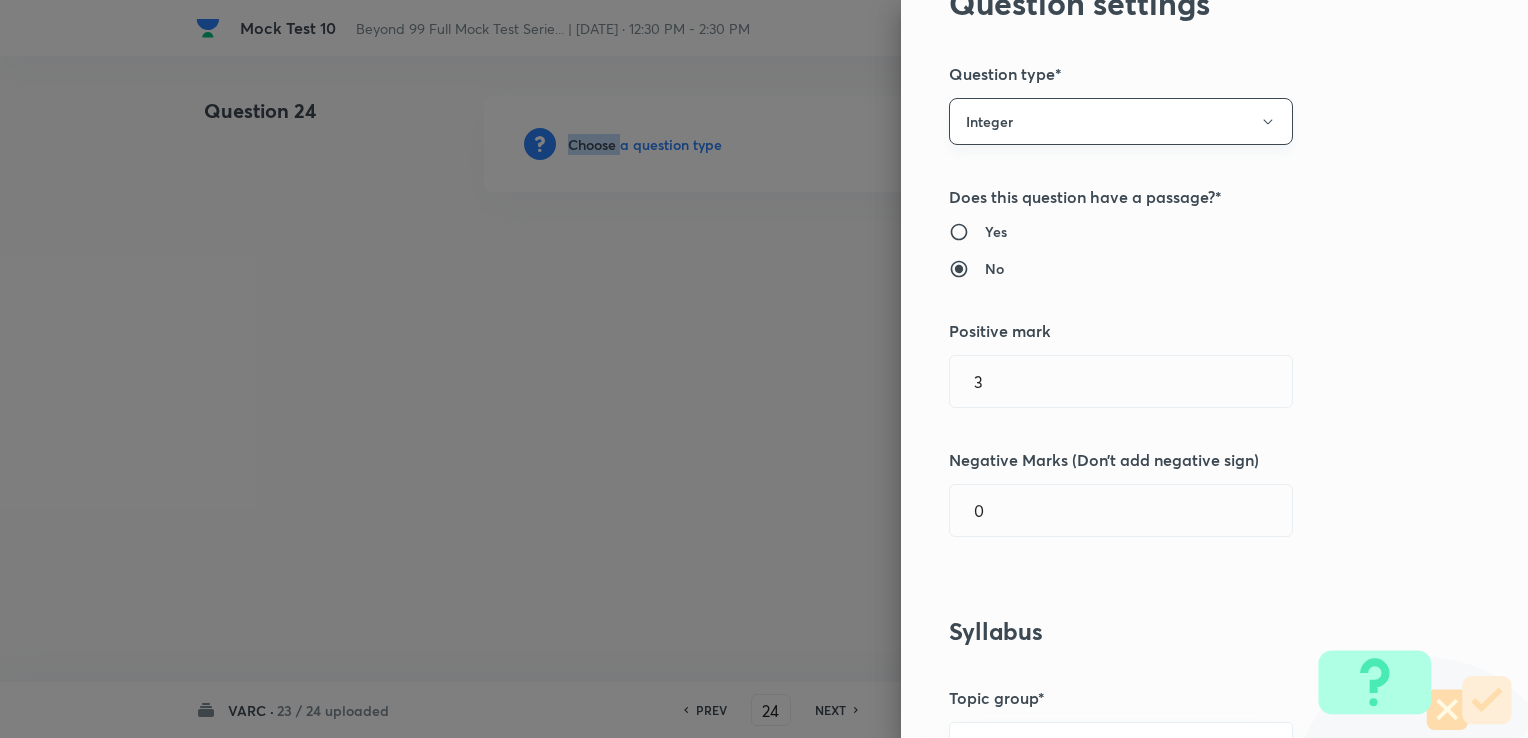 click on "Integer" at bounding box center [1121, 121] 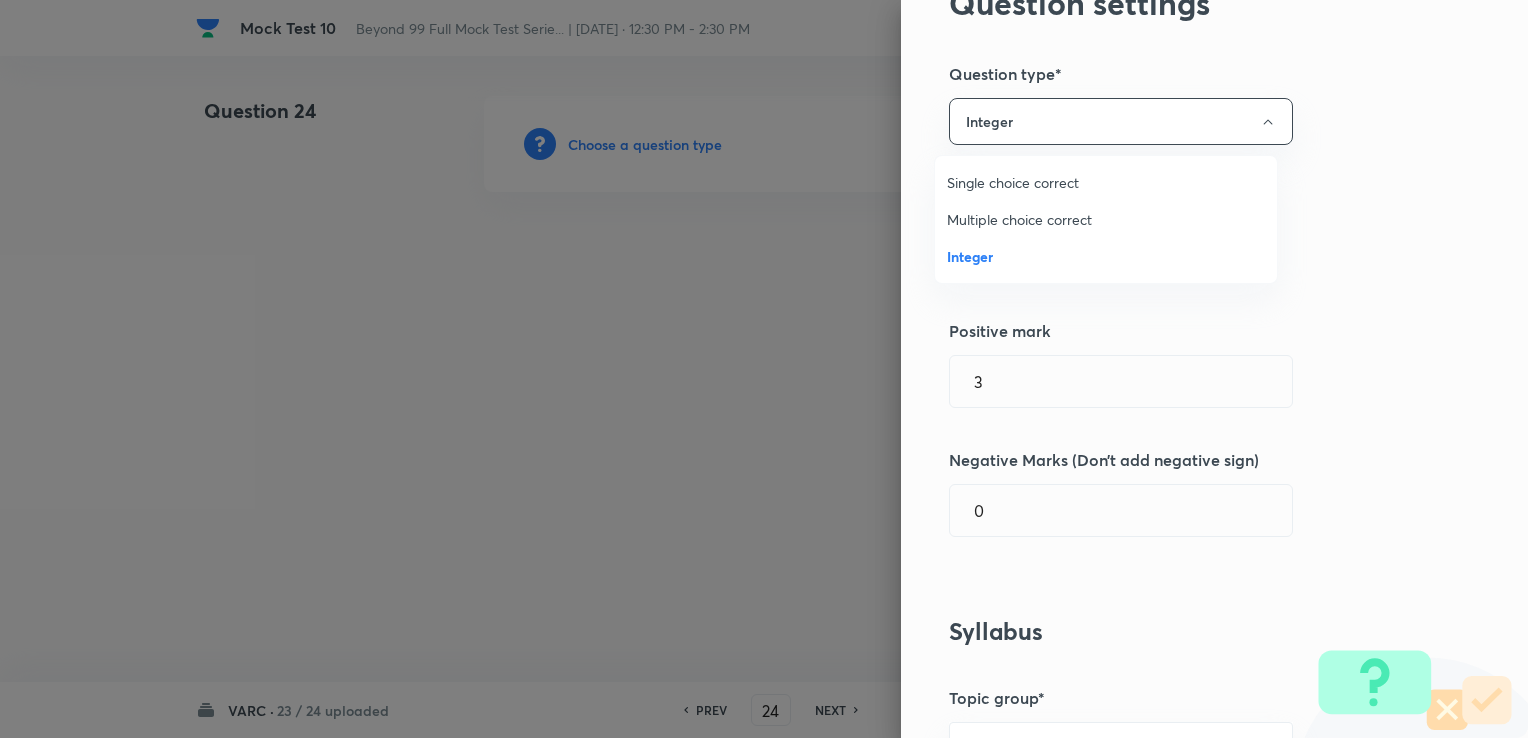 click on "Multiple choice correct" at bounding box center [1106, 219] 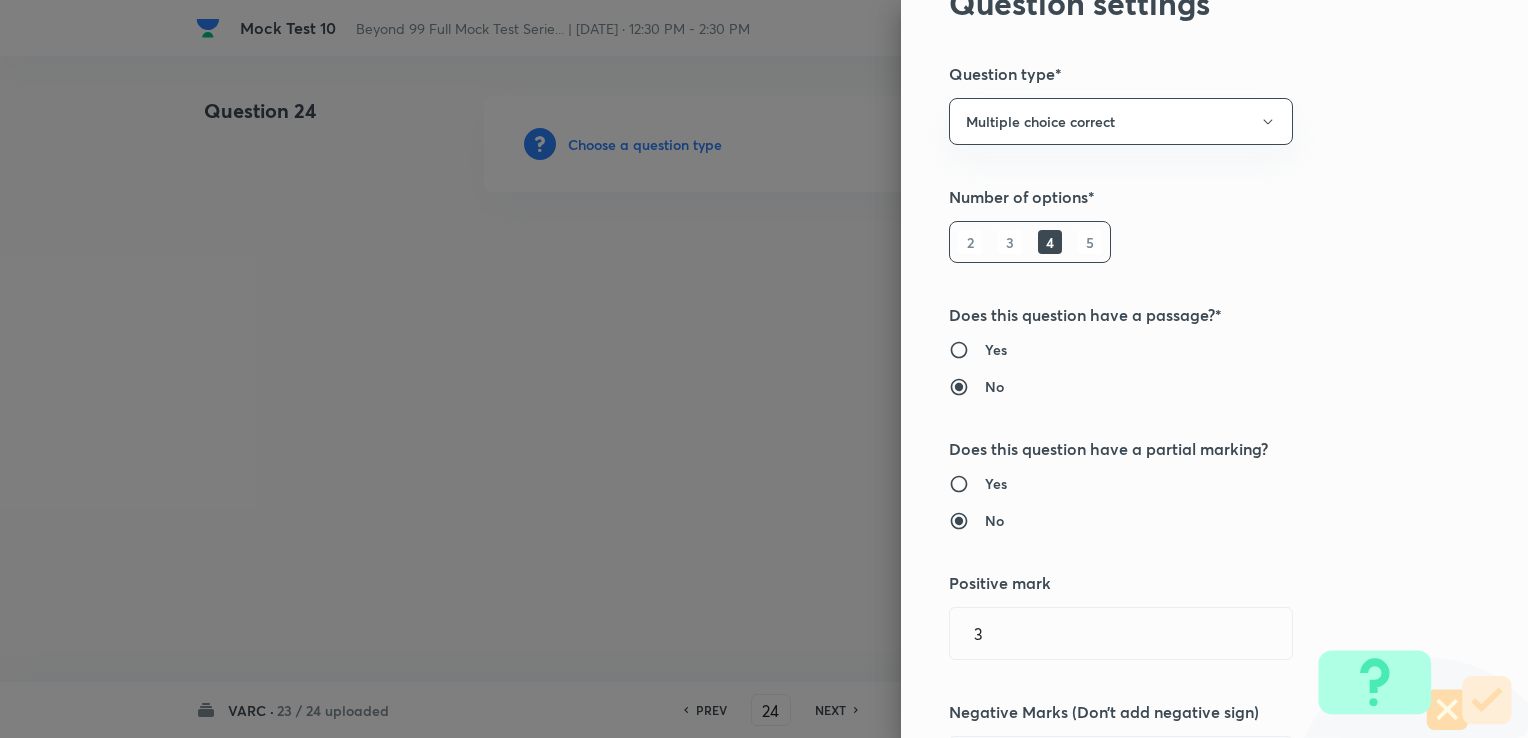 click on "Number of options*" at bounding box center [1181, 197] 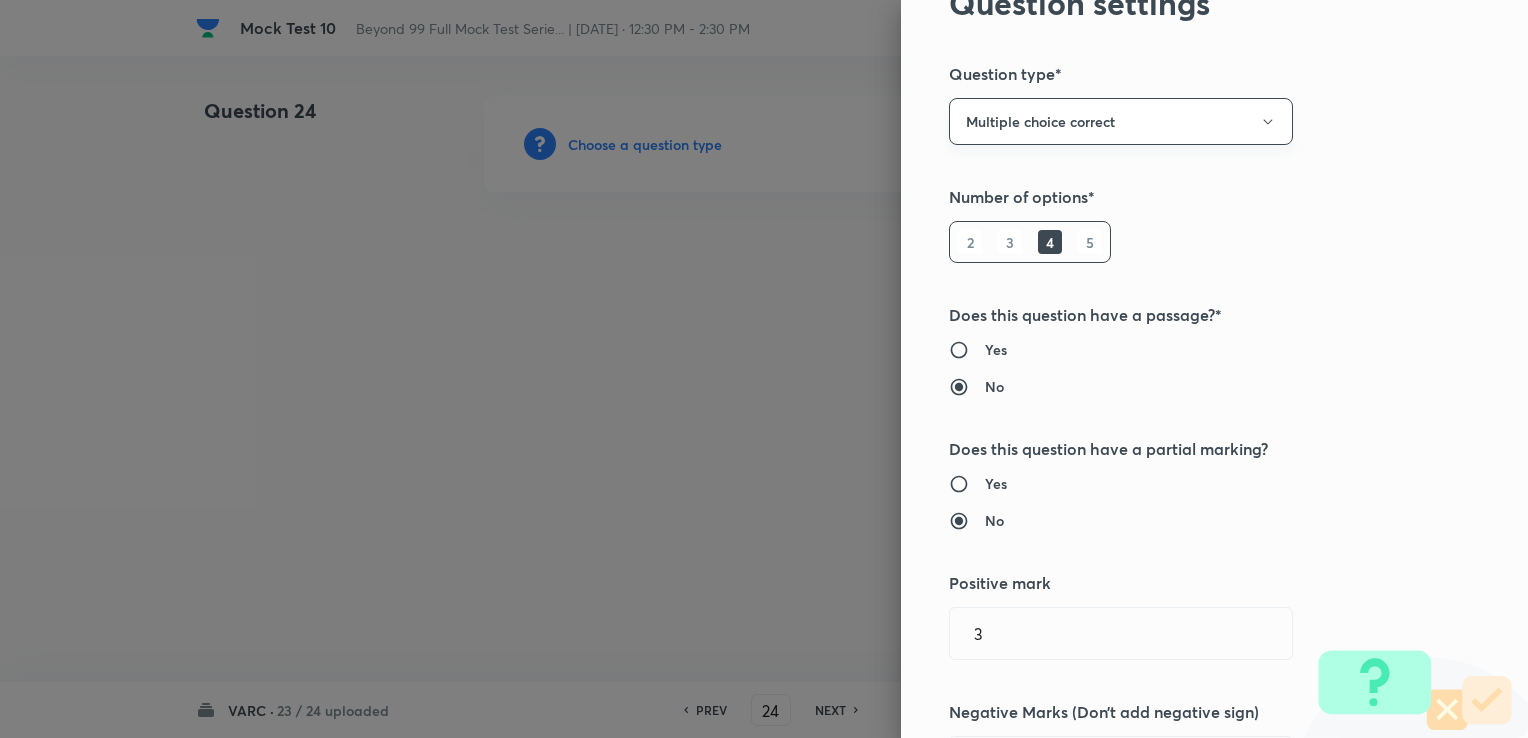 click on "Multiple choice correct" at bounding box center [1121, 121] 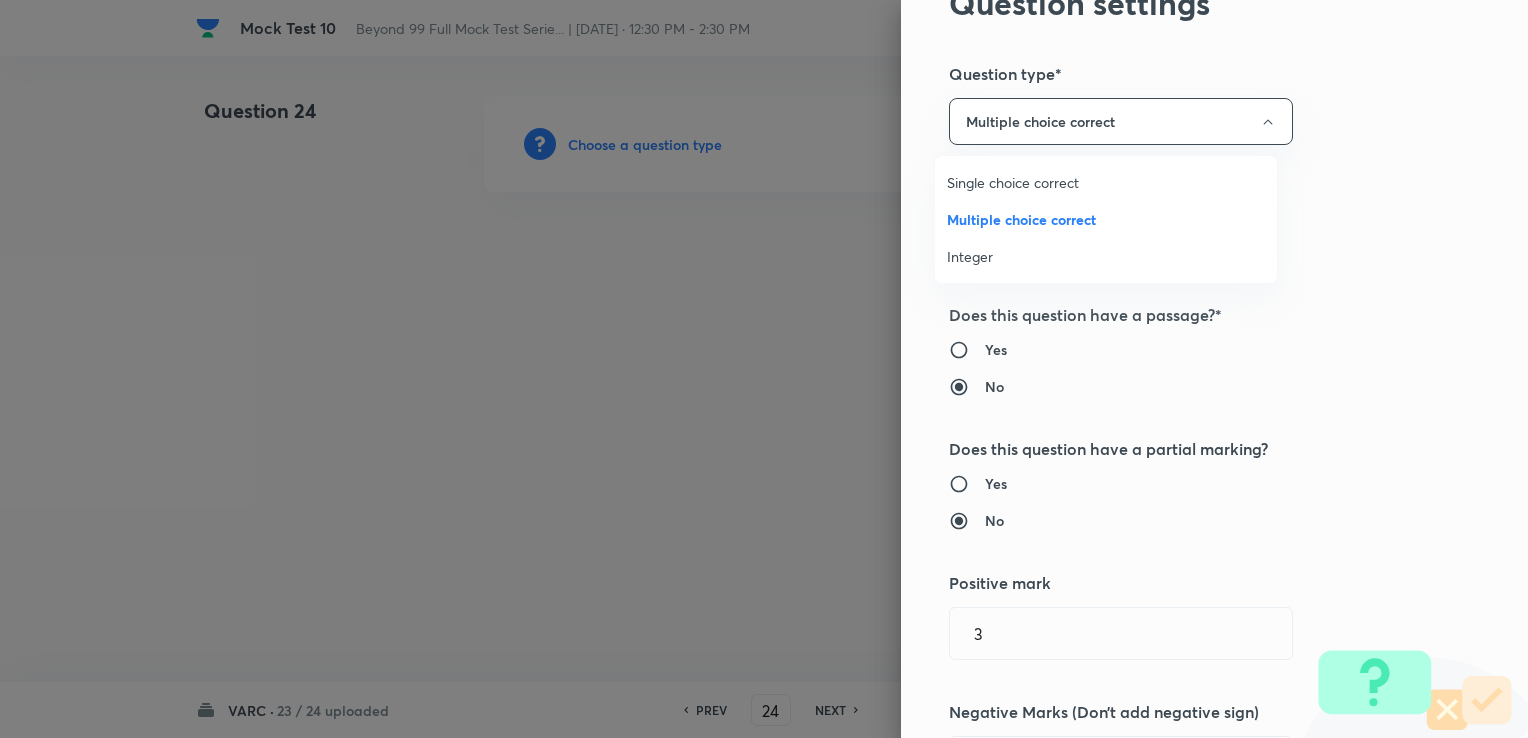 click on "Single choice correct" at bounding box center [1106, 182] 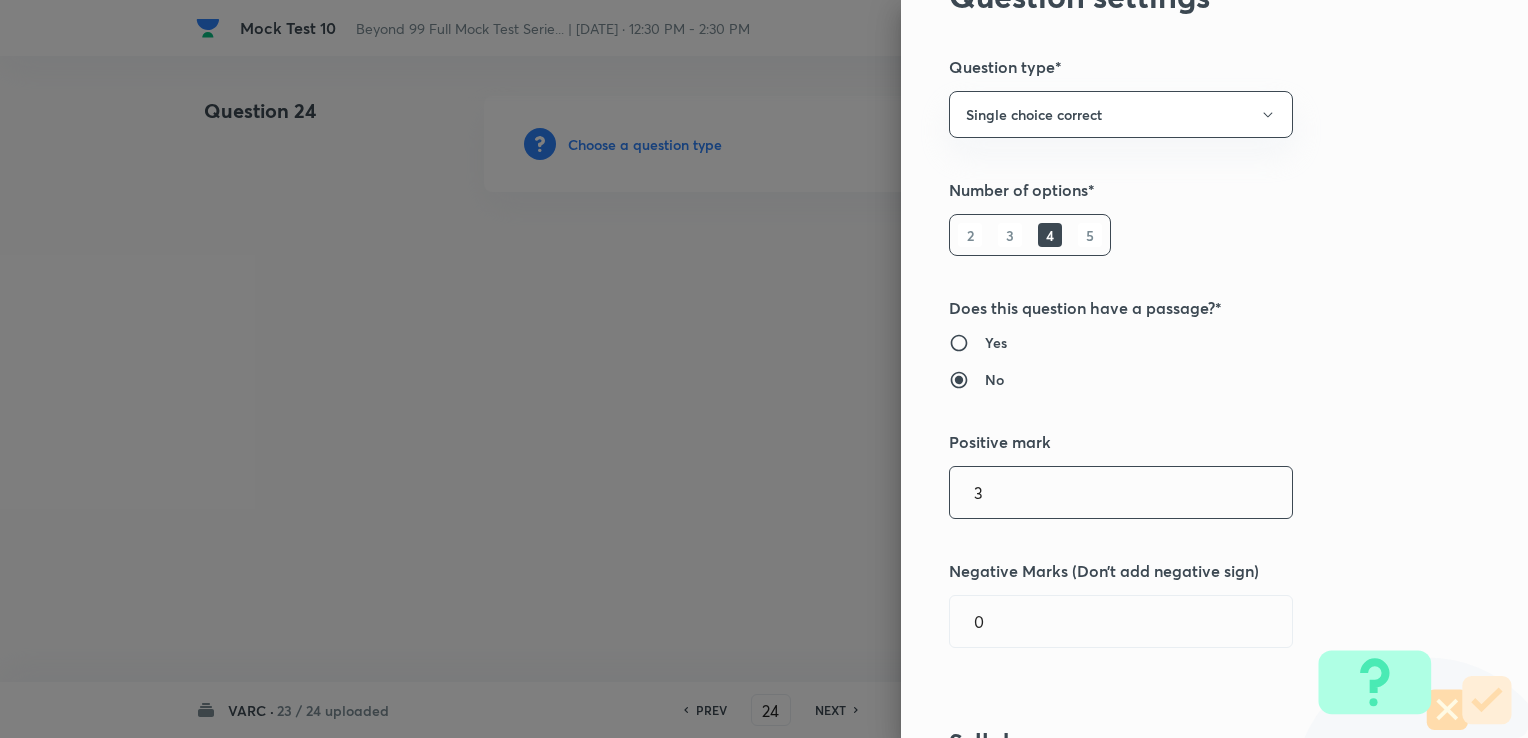 scroll, scrollTop: 100, scrollLeft: 0, axis: vertical 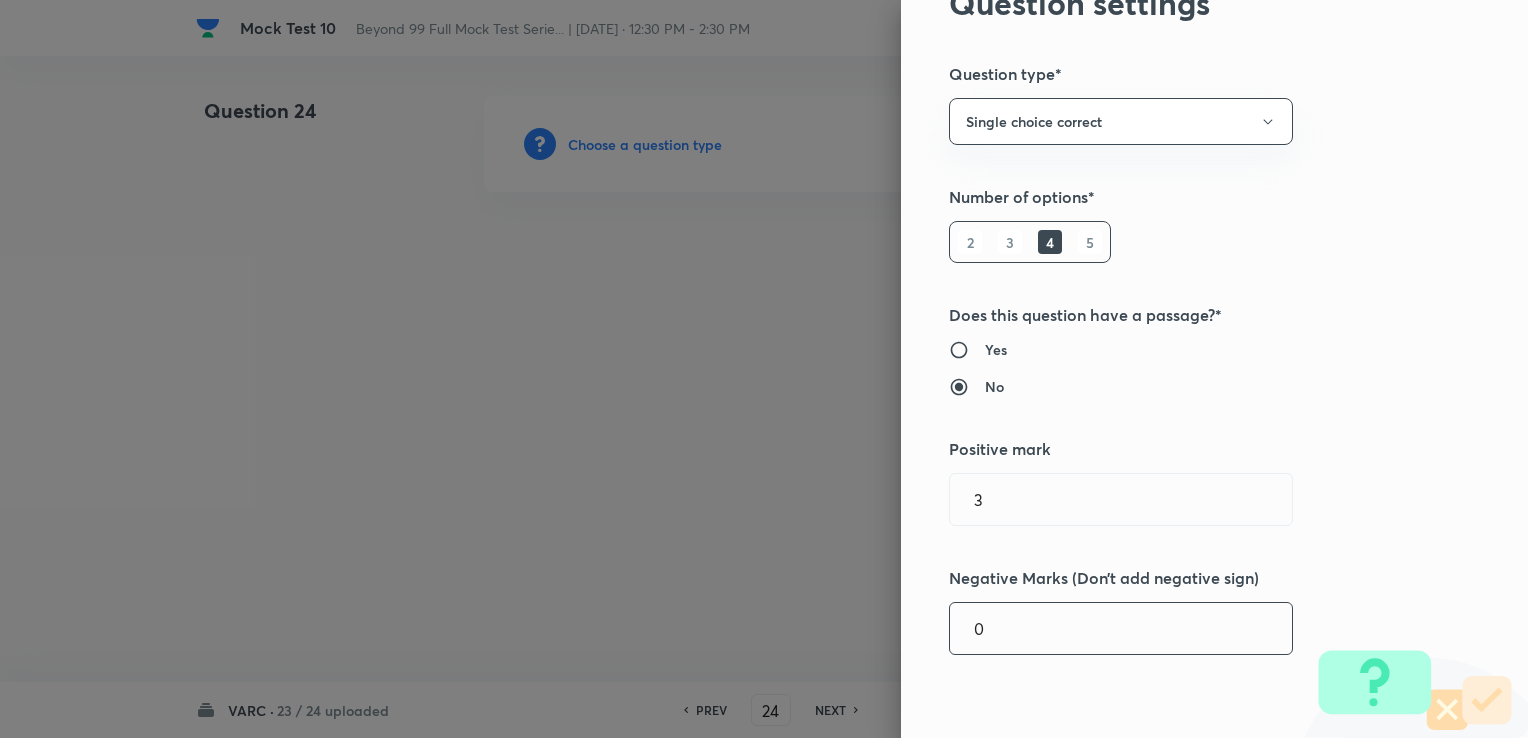 click on "0" at bounding box center [1121, 628] 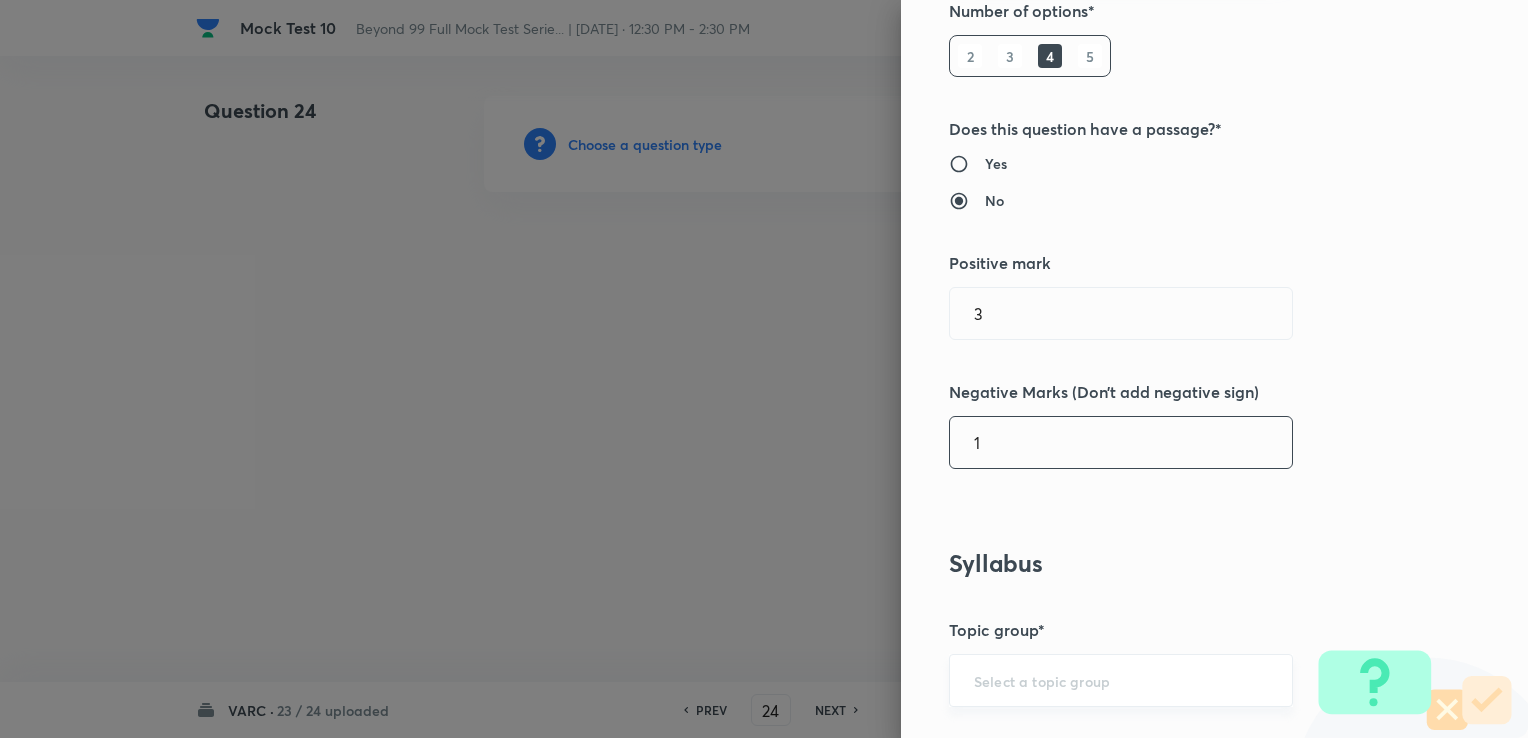 scroll, scrollTop: 300, scrollLeft: 0, axis: vertical 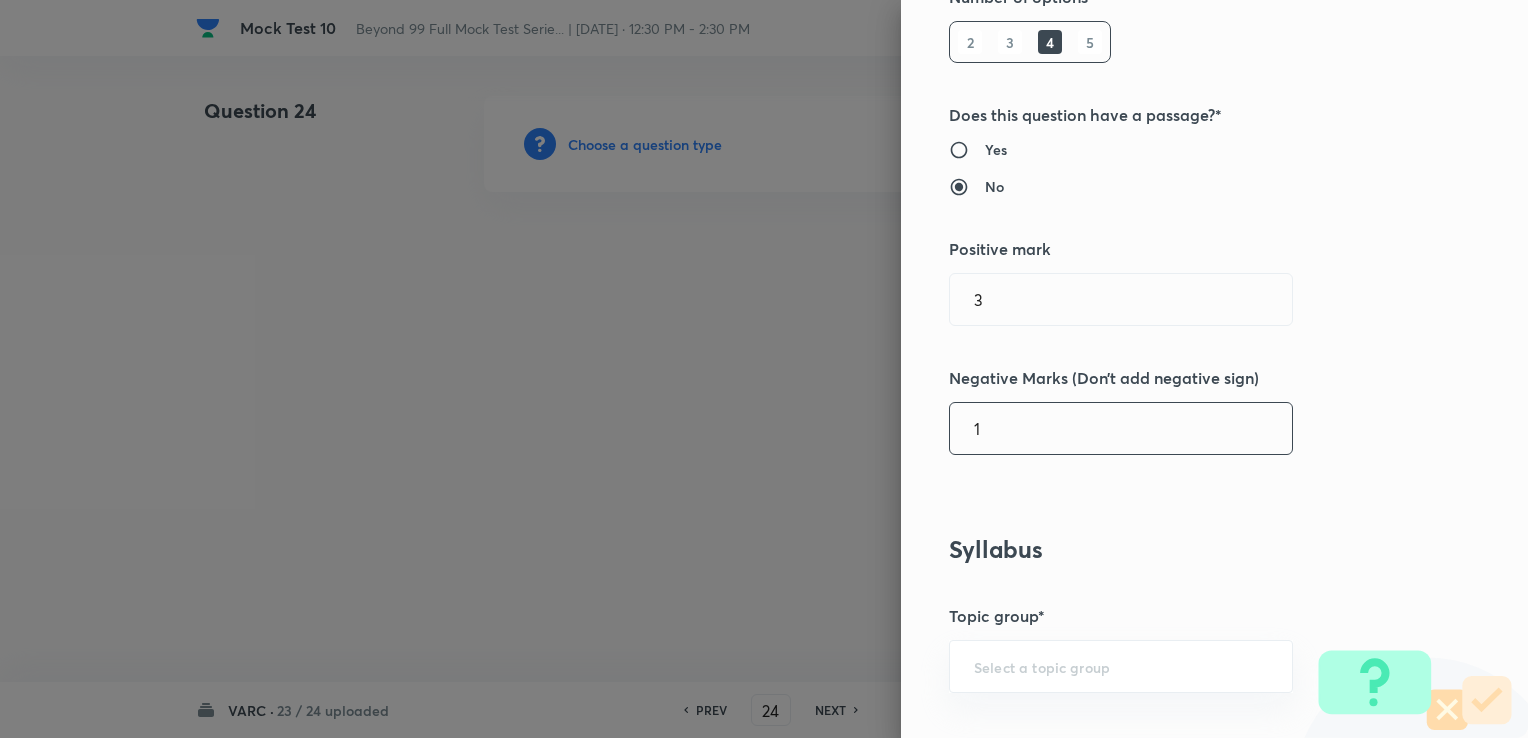 type on "1" 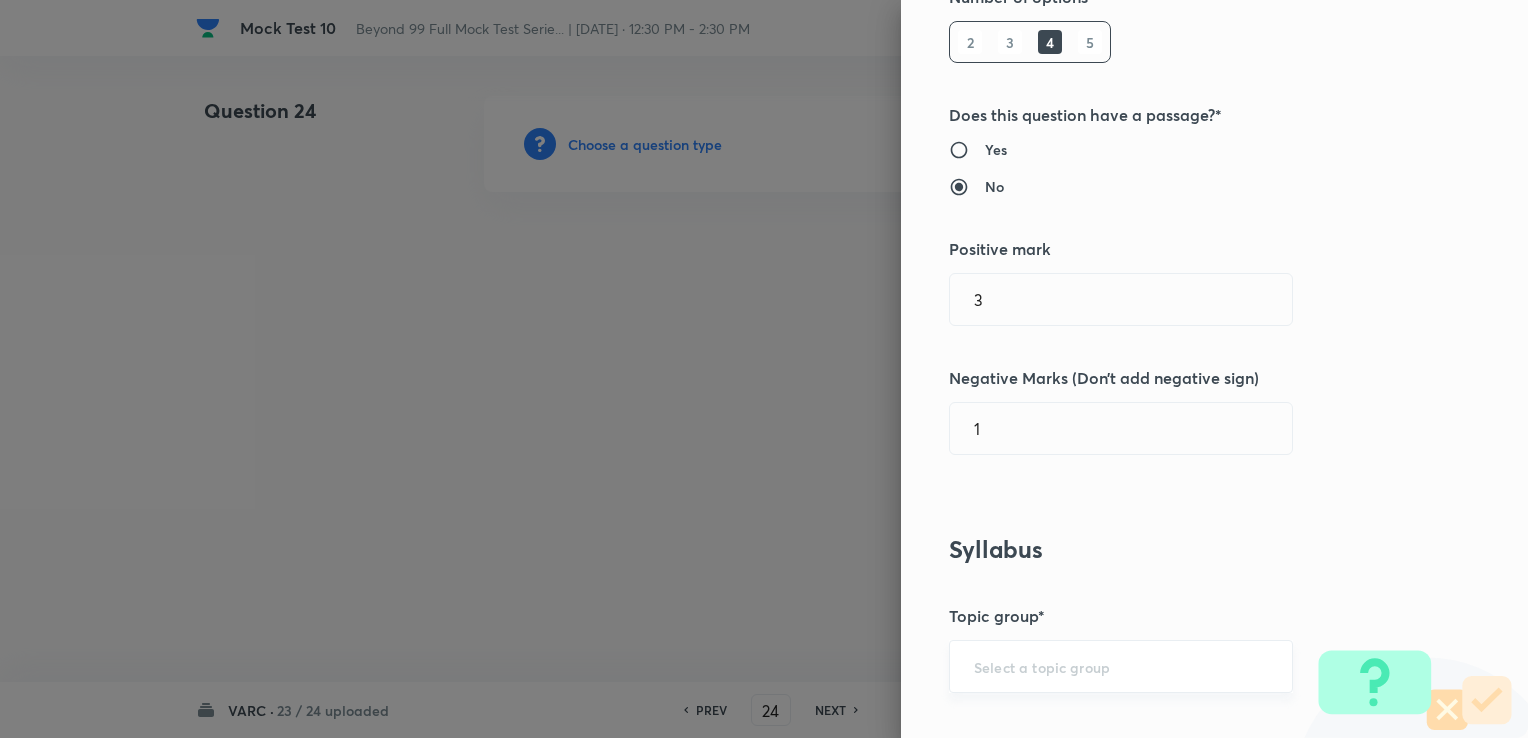 drag, startPoint x: 1003, startPoint y: 625, endPoint x: 996, endPoint y: 645, distance: 21.189621 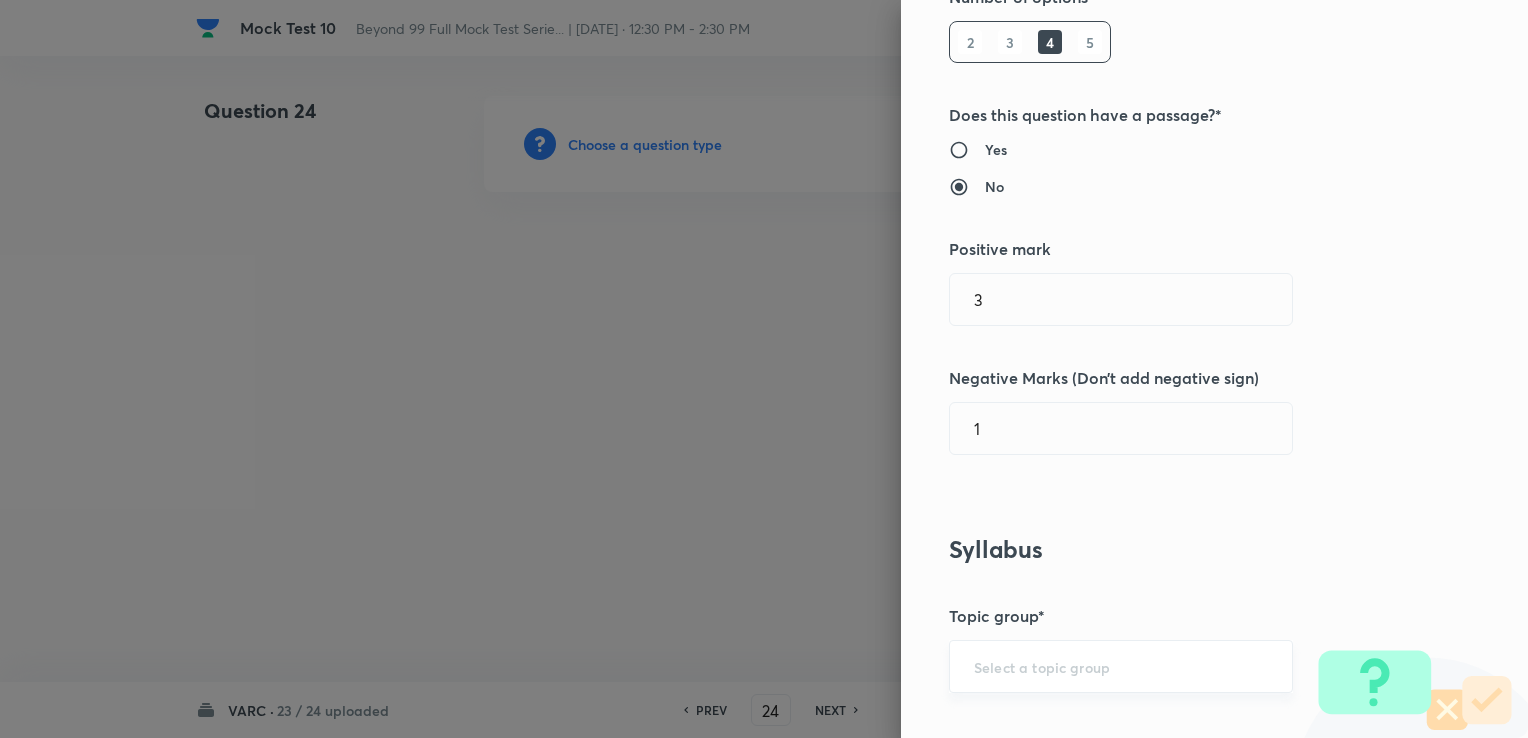 click on "Topic group*" at bounding box center [1181, 616] 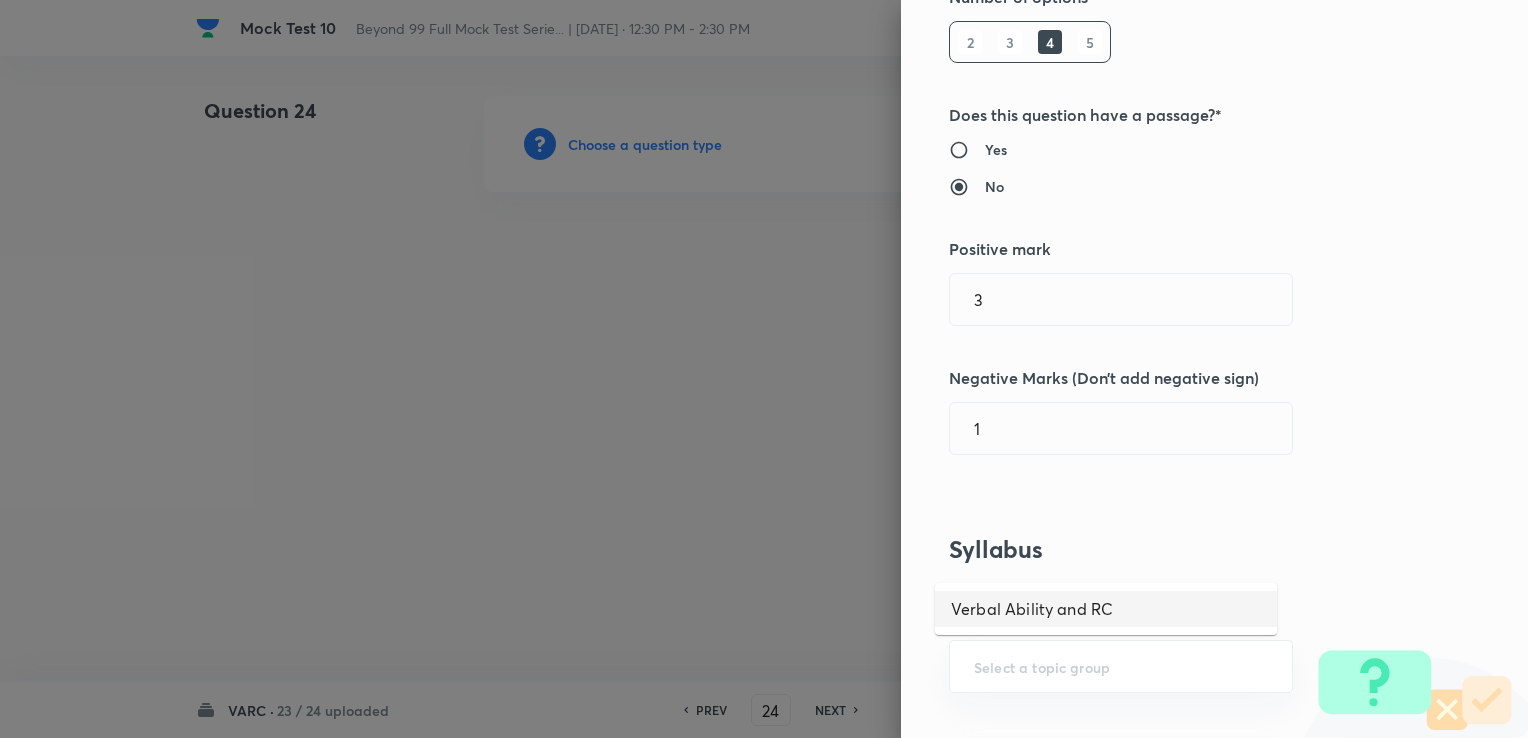 click on "Verbal Ability and RC" at bounding box center [1106, 609] 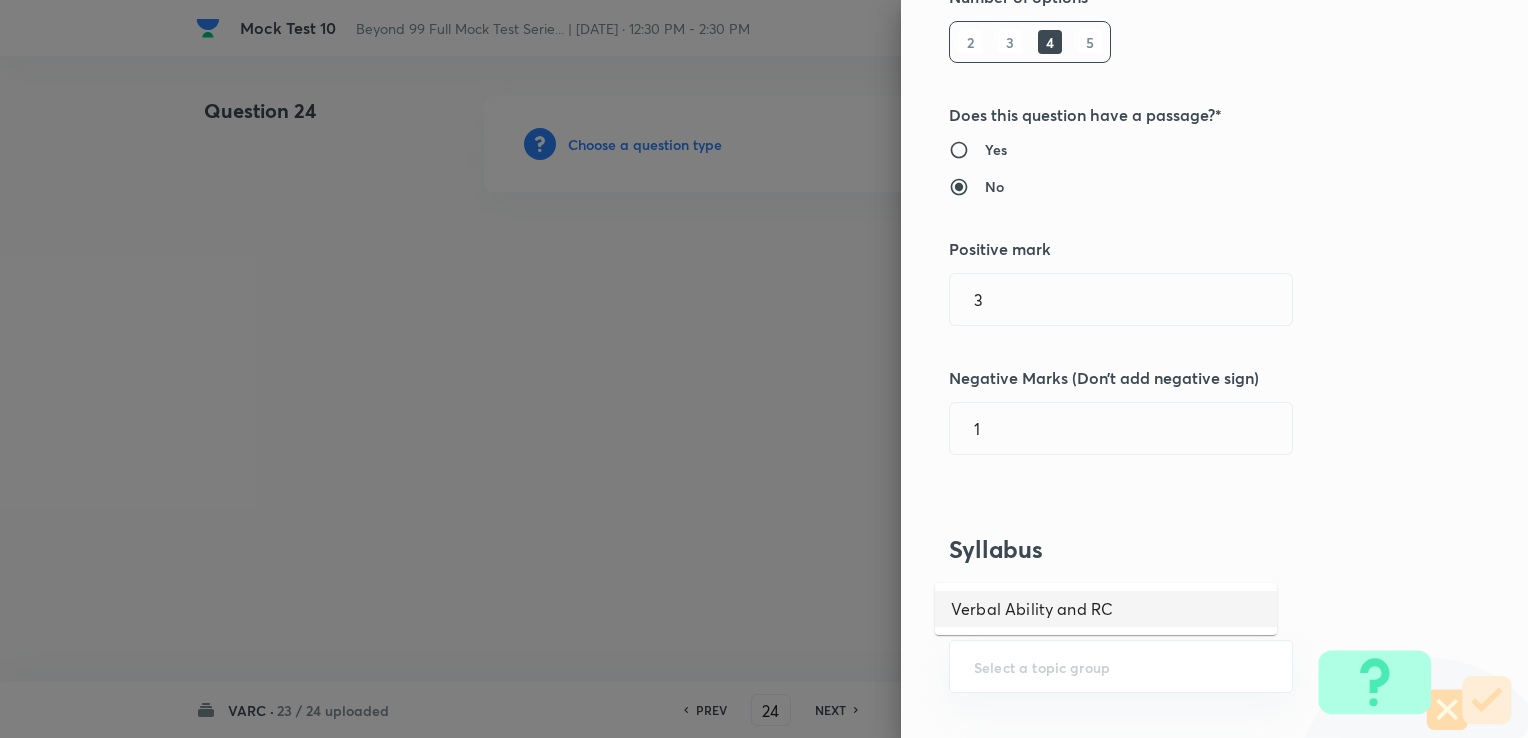 type on "Verbal Ability and RC" 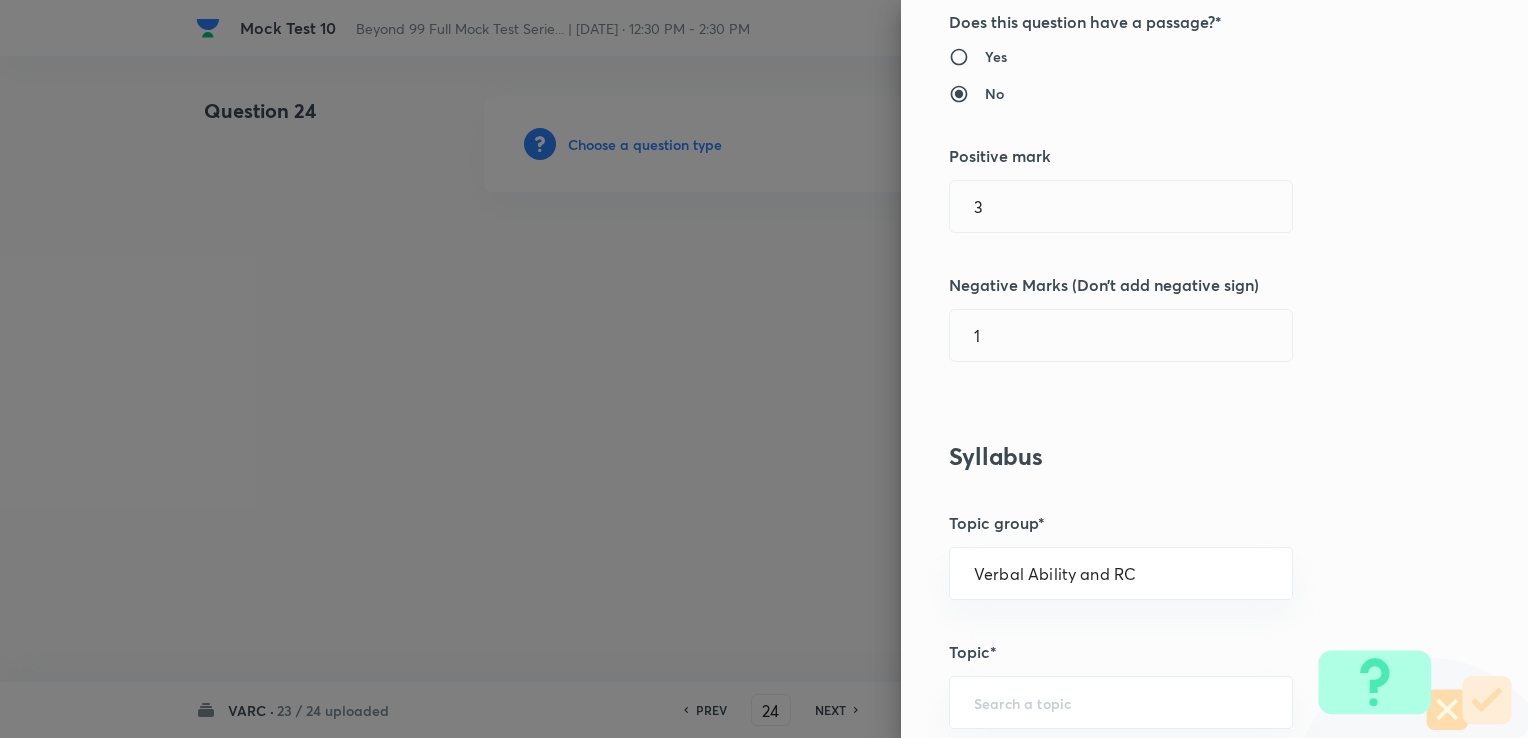 scroll, scrollTop: 400, scrollLeft: 0, axis: vertical 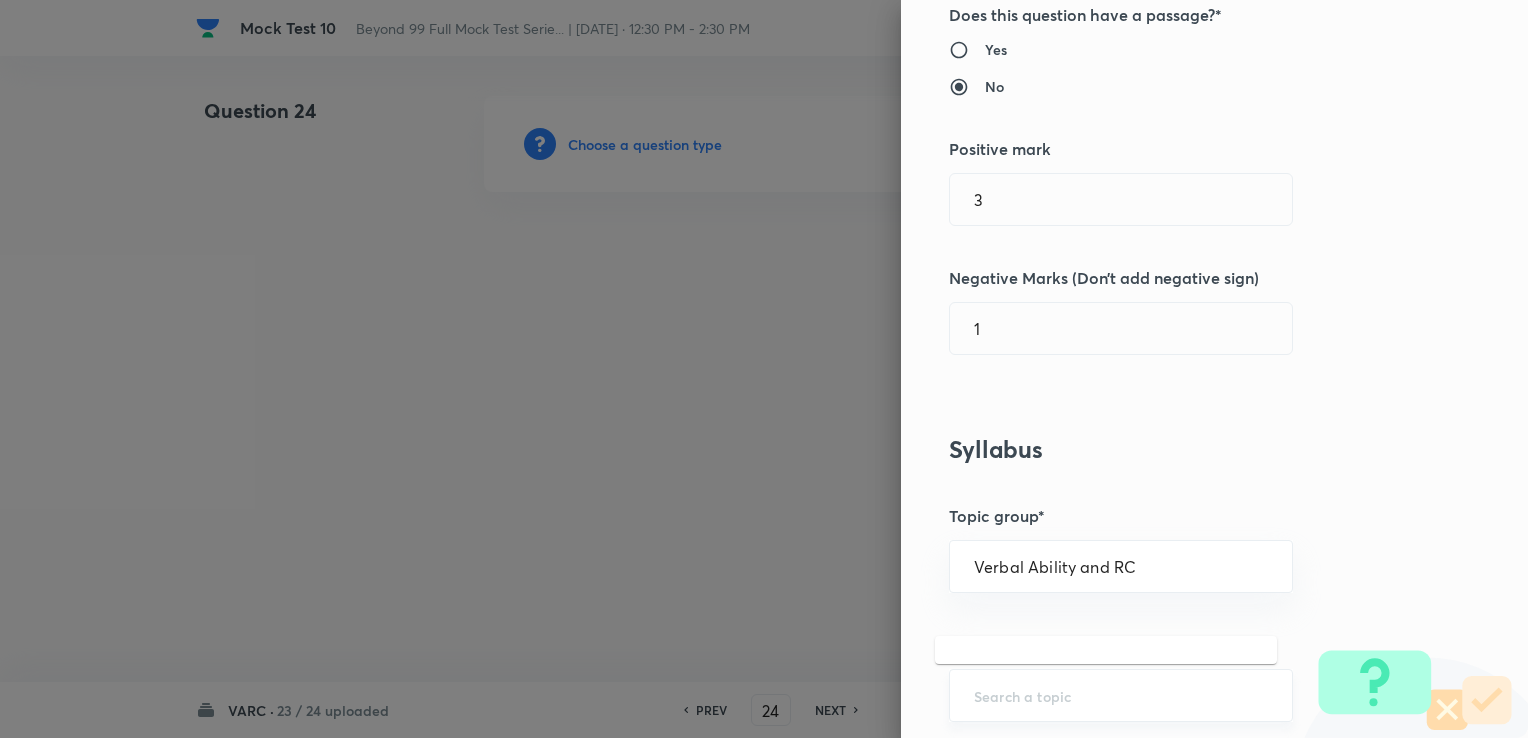click at bounding box center [1121, 695] 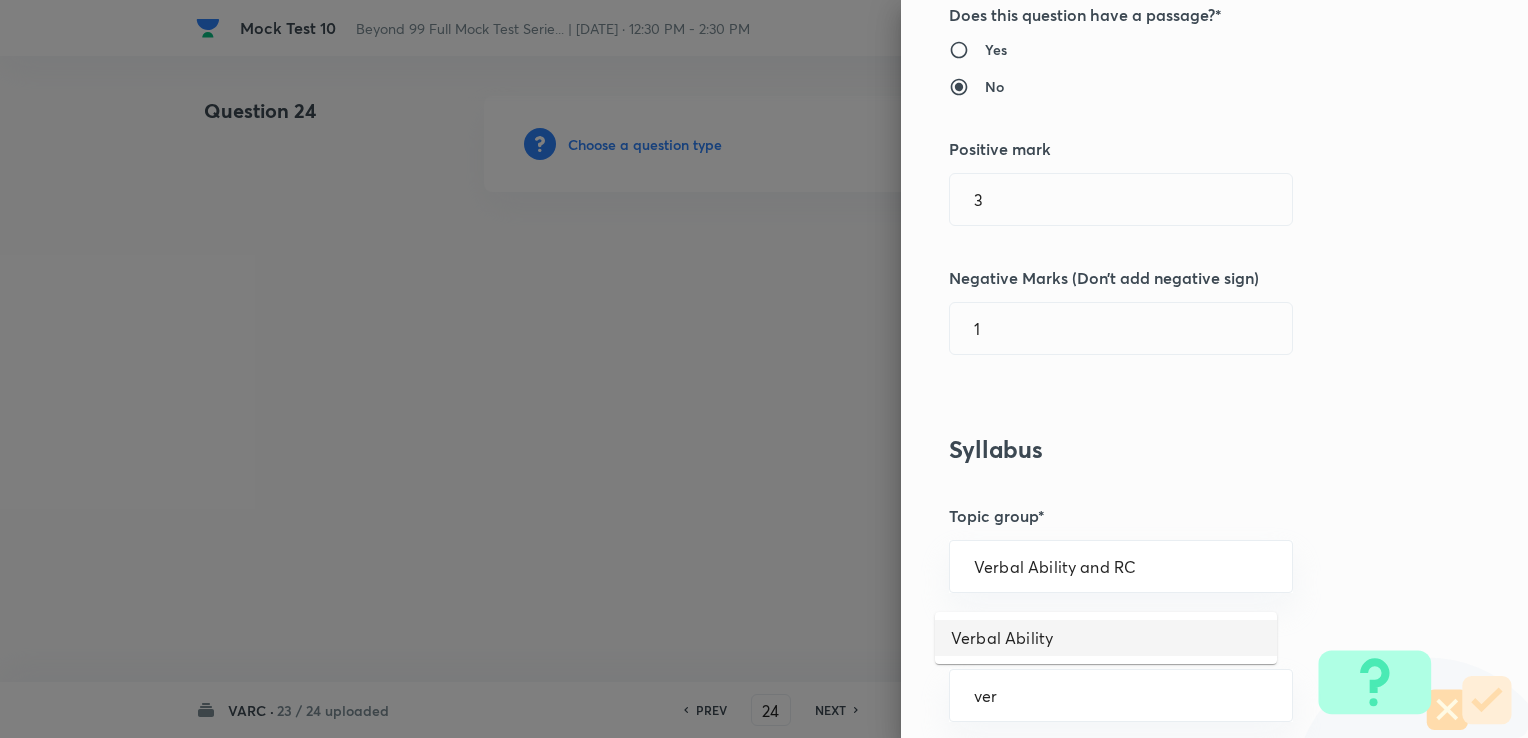 click on "Verbal Ability" at bounding box center (1106, 638) 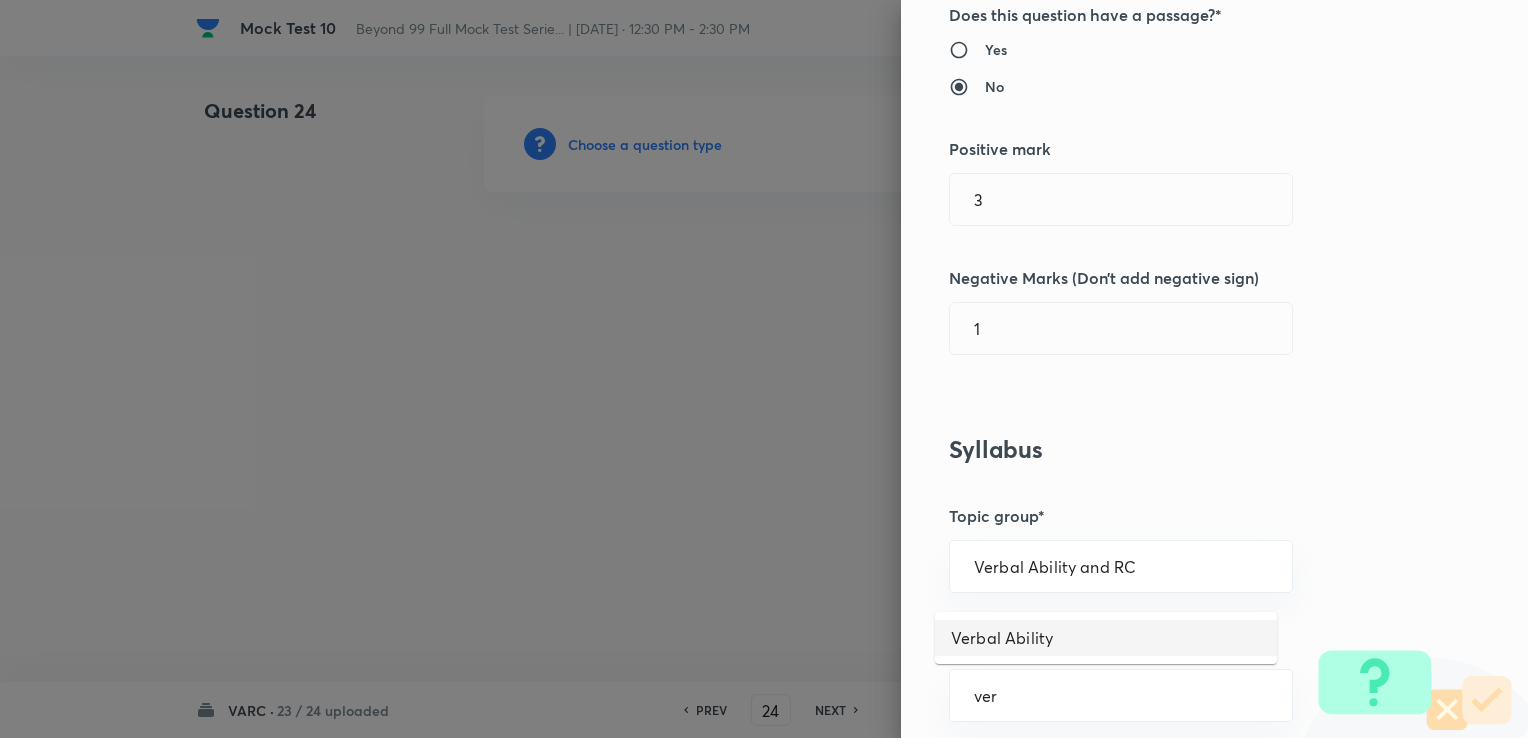 type on "Verbal Ability" 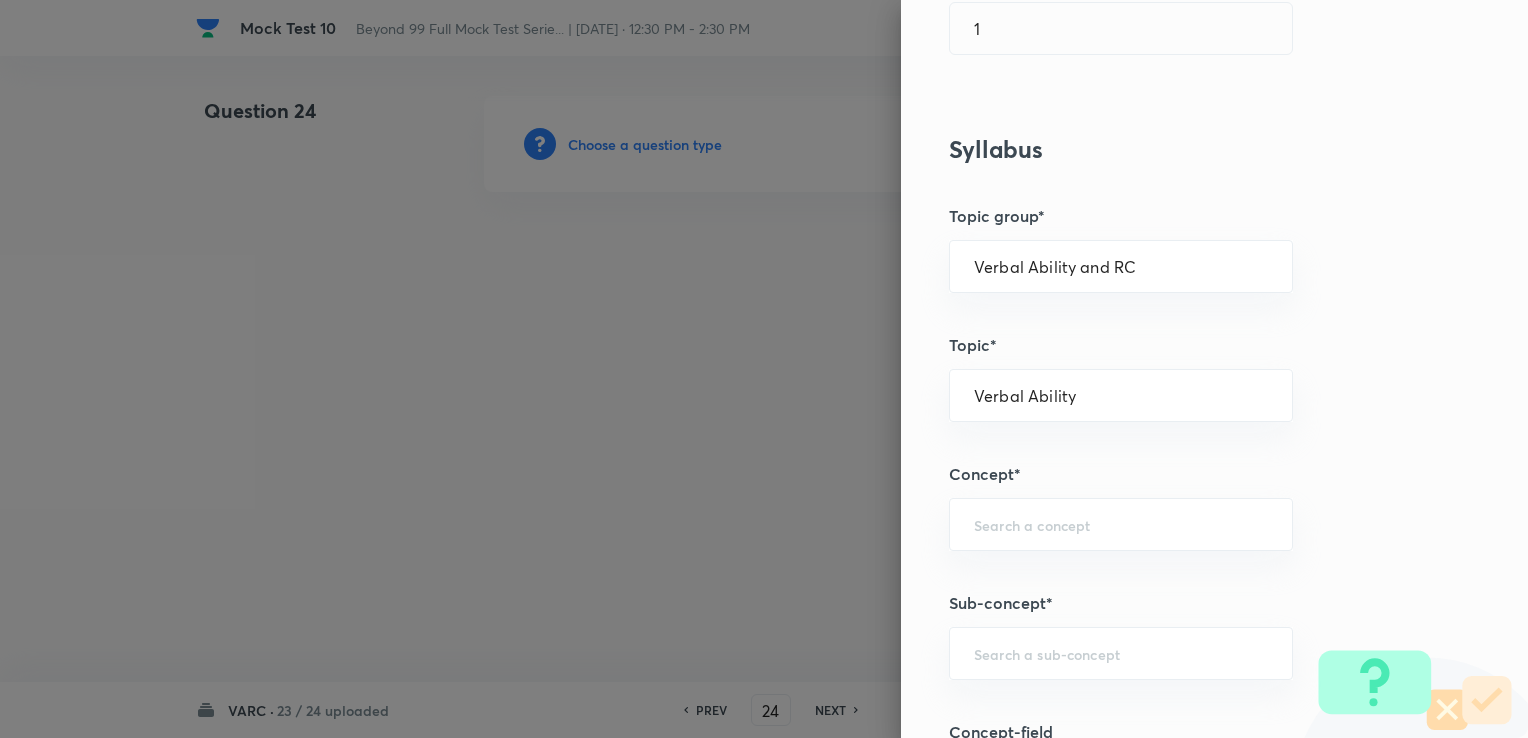 scroll, scrollTop: 800, scrollLeft: 0, axis: vertical 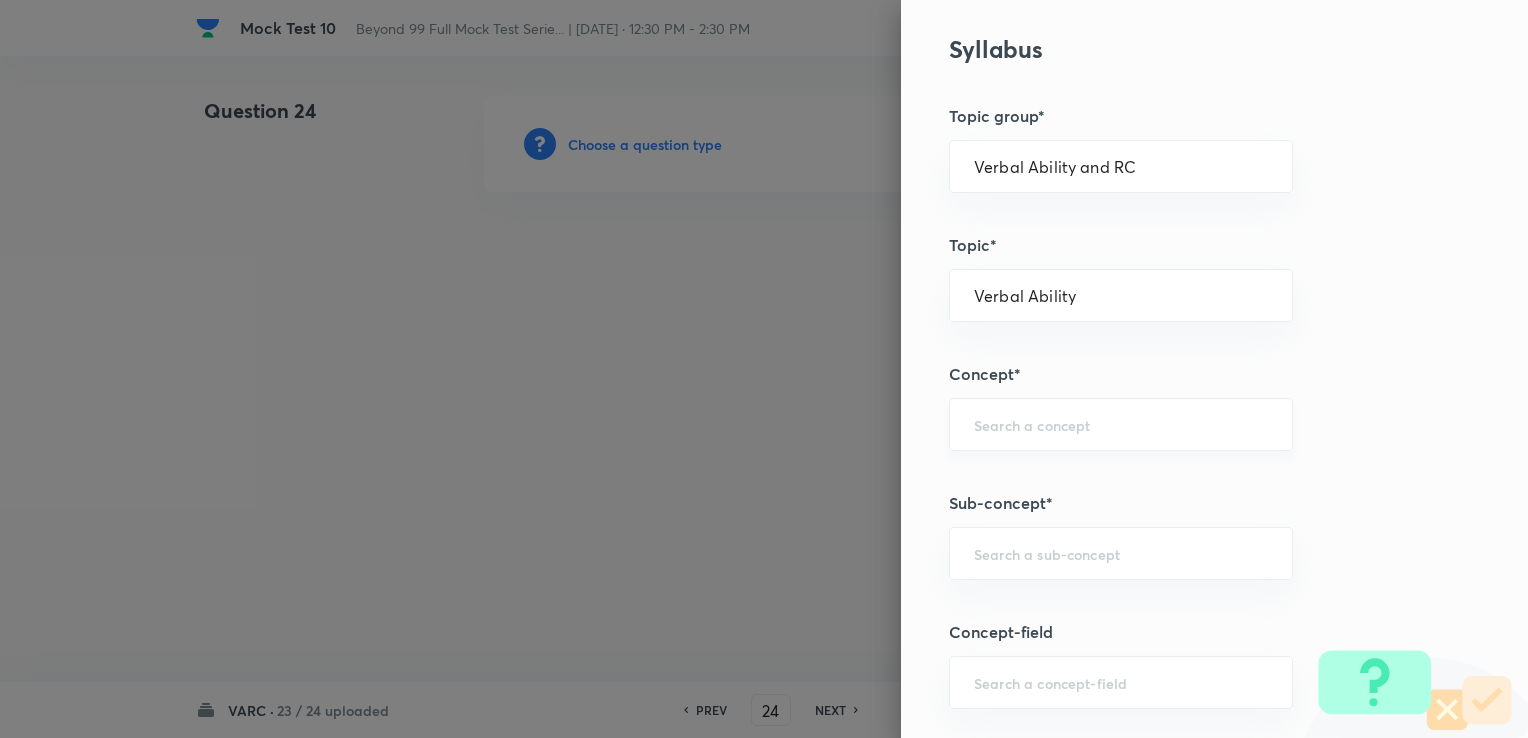 click on "​" at bounding box center (1121, 424) 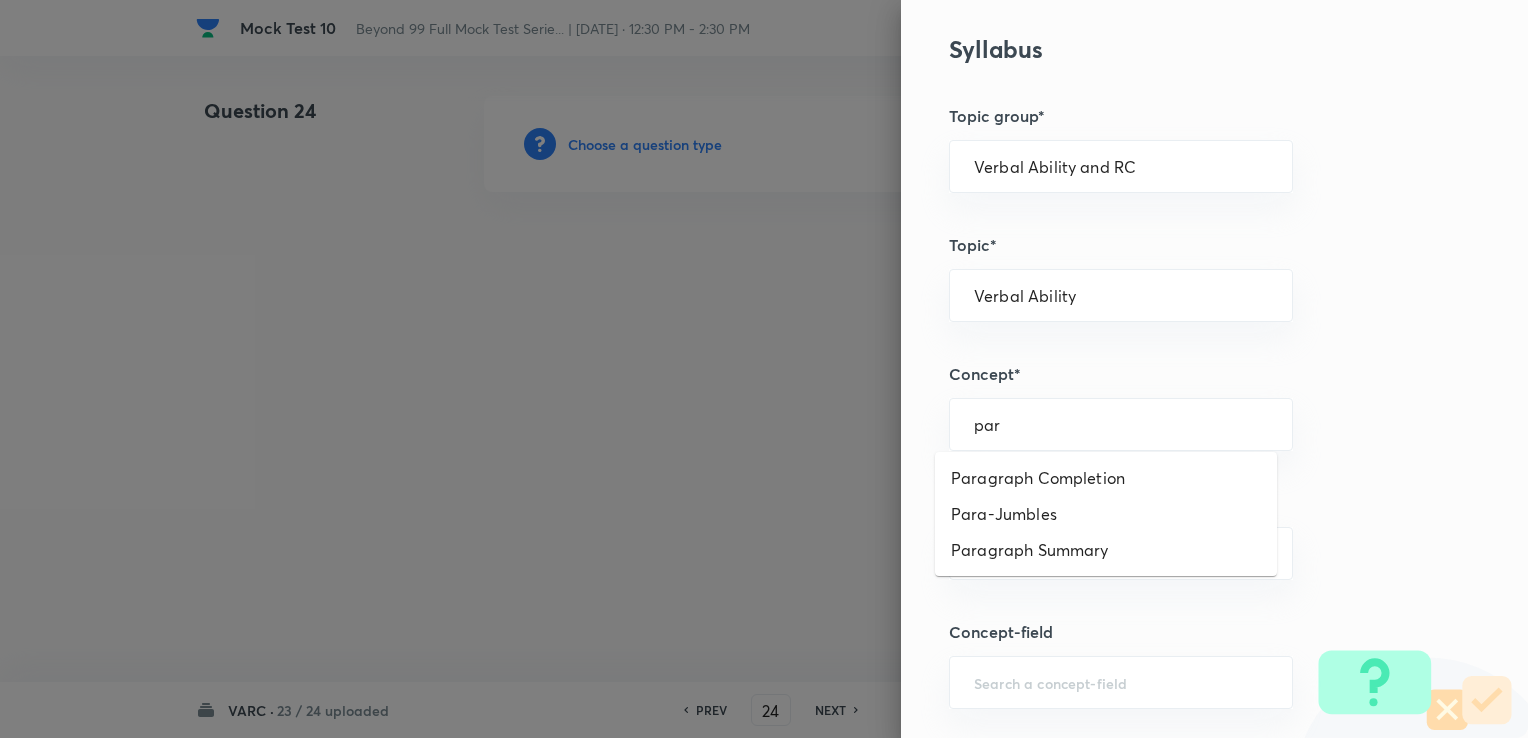 click on "Paragraph Completion" at bounding box center [1106, 478] 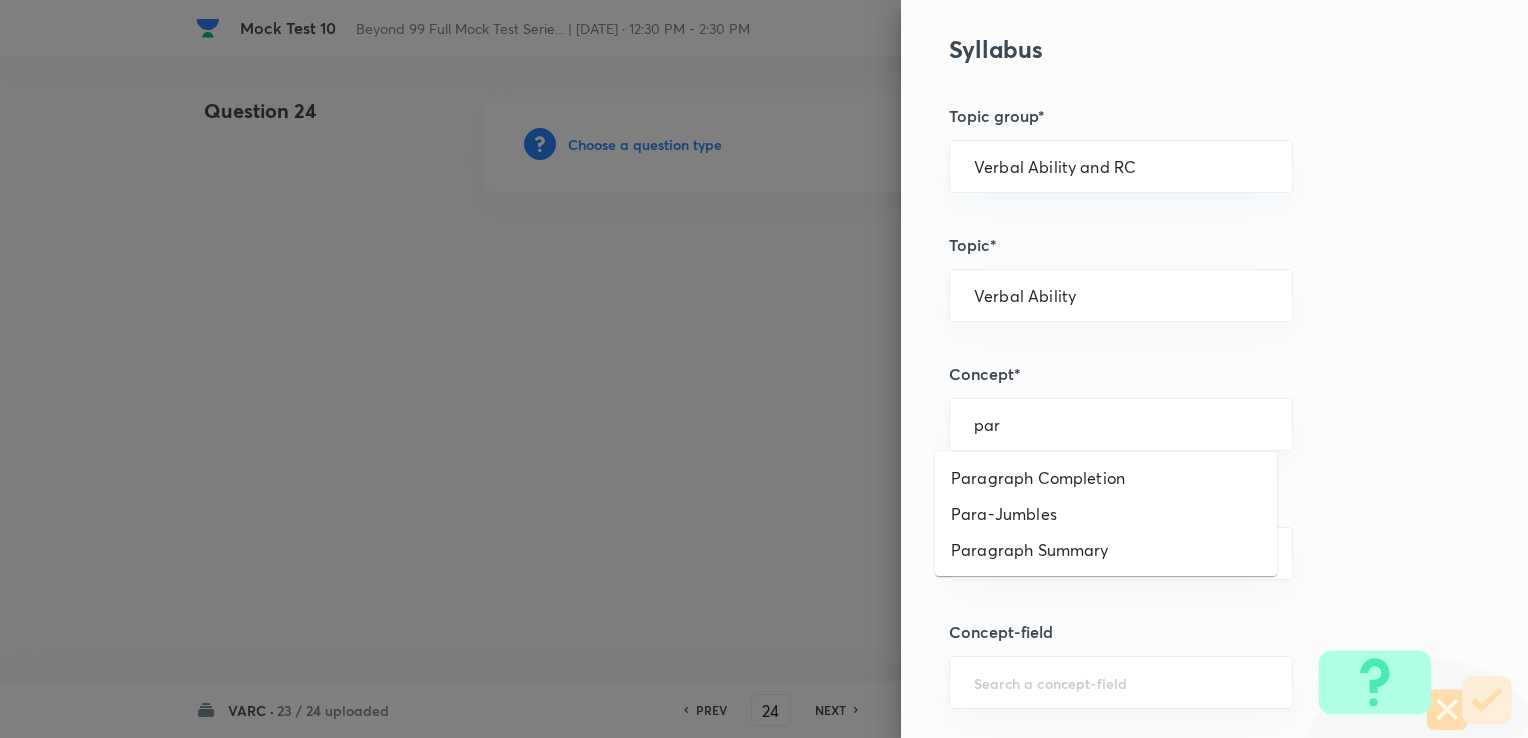 type on "Paragraph Completion" 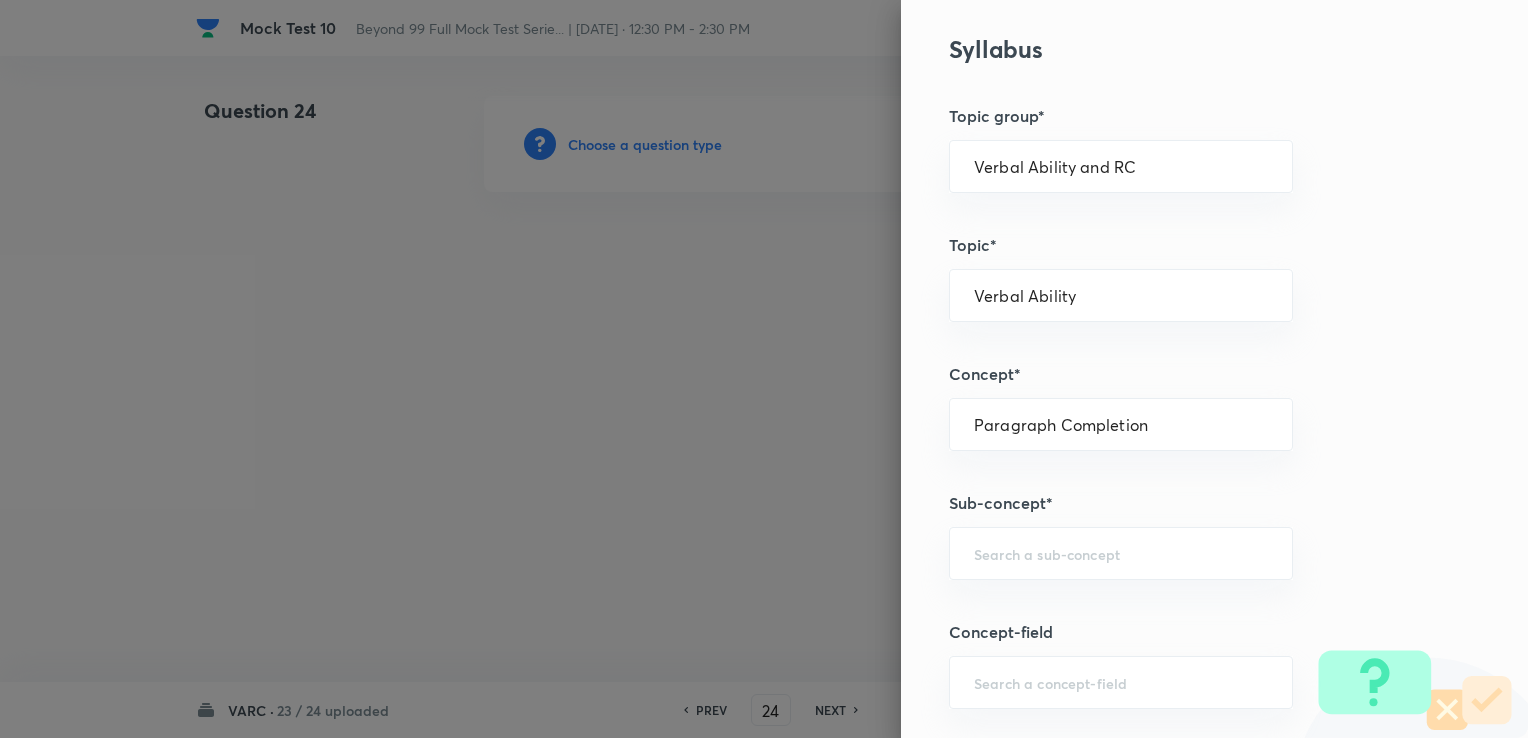click on "Question settings Question type* Single choice correct Number of options* 2 3 4 5 Does this question have a passage?* Yes No Positive mark 3 ​ Negative Marks (Don’t add negative sign) 1 ​ Syllabus Topic group* Verbal Ability and RC ​ Topic* Verbal Ability ​ Concept* Paragraph Completion ​ Sub-concept* ​ Concept-field ​ Additional details Question Difficulty Very easy Easy Moderate Hard Very hard Question is based on Fact Numerical Concept Previous year question Yes No Does this question have equation? Yes No Verification status Is the question verified? *Select 'yes' only if a question is verified Yes No Save" at bounding box center [1214, 369] 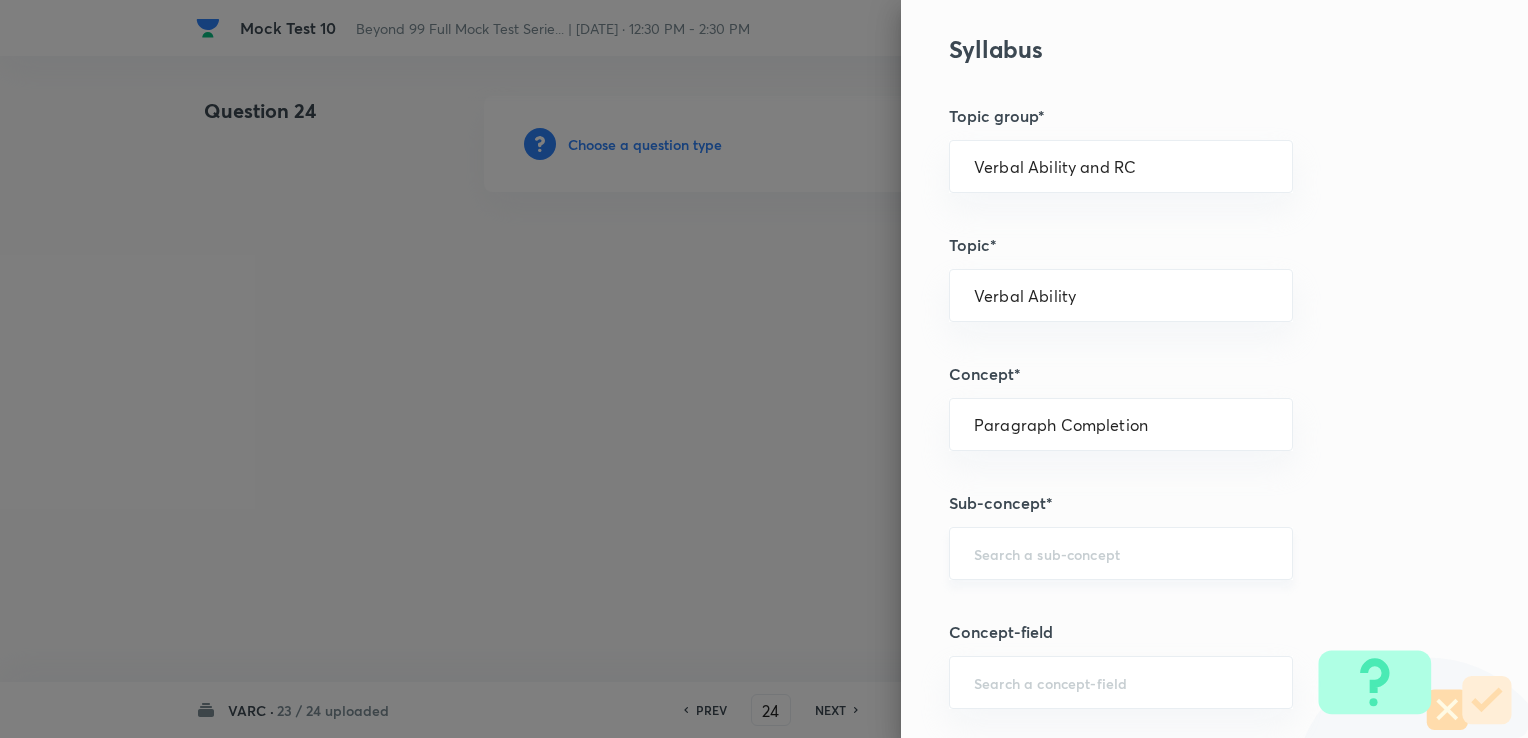 click on "​" at bounding box center [1121, 553] 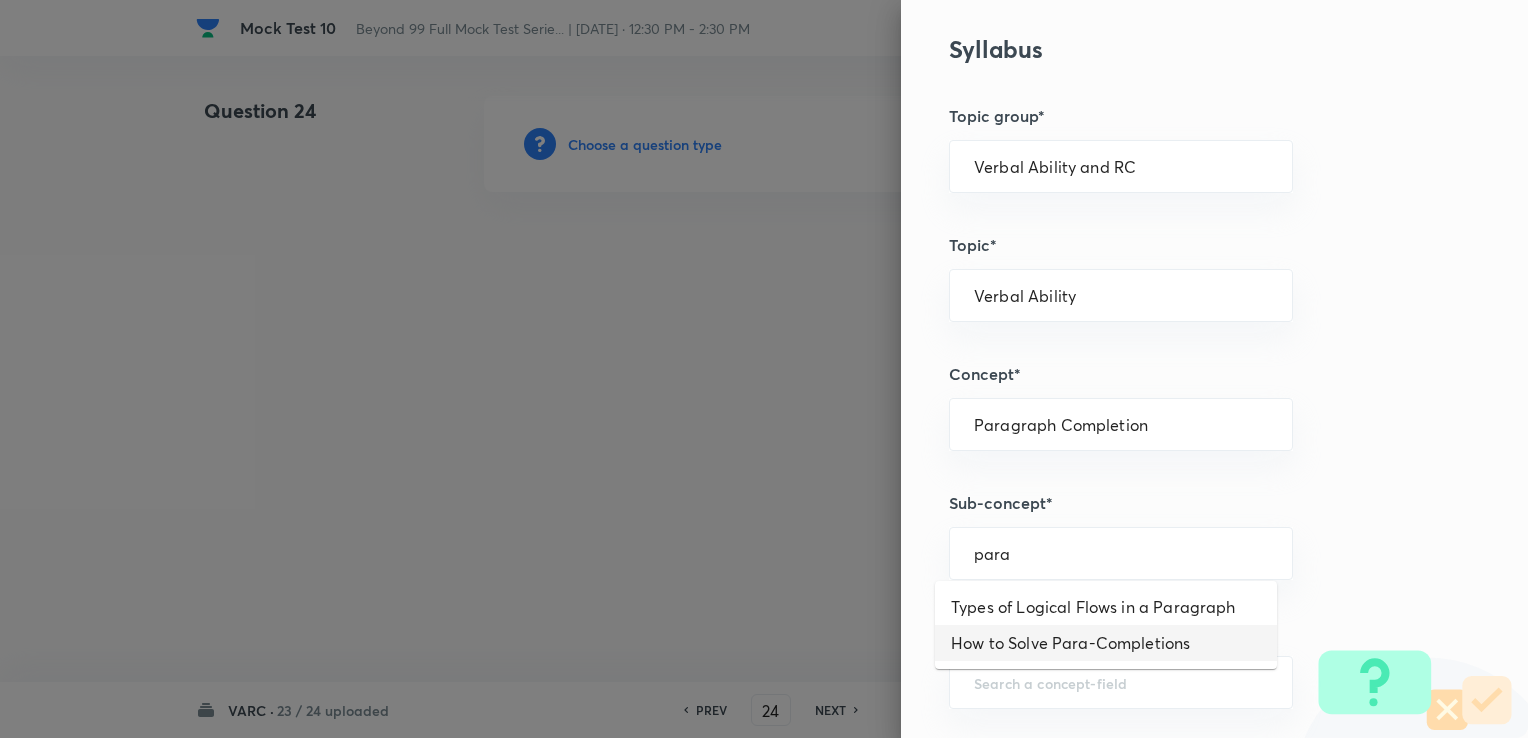 click on "How to Solve Para-Completions" at bounding box center [1106, 643] 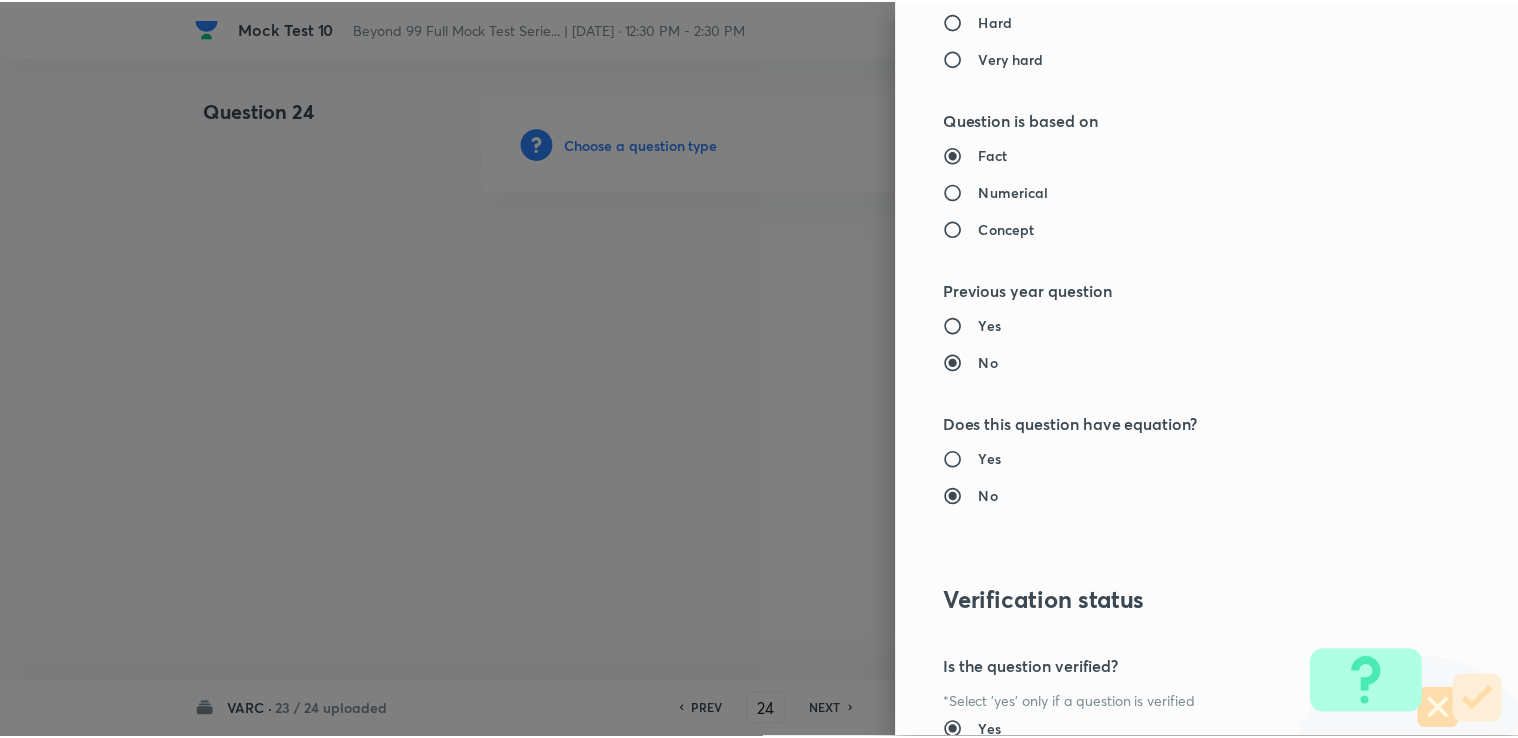 scroll, scrollTop: 1984, scrollLeft: 0, axis: vertical 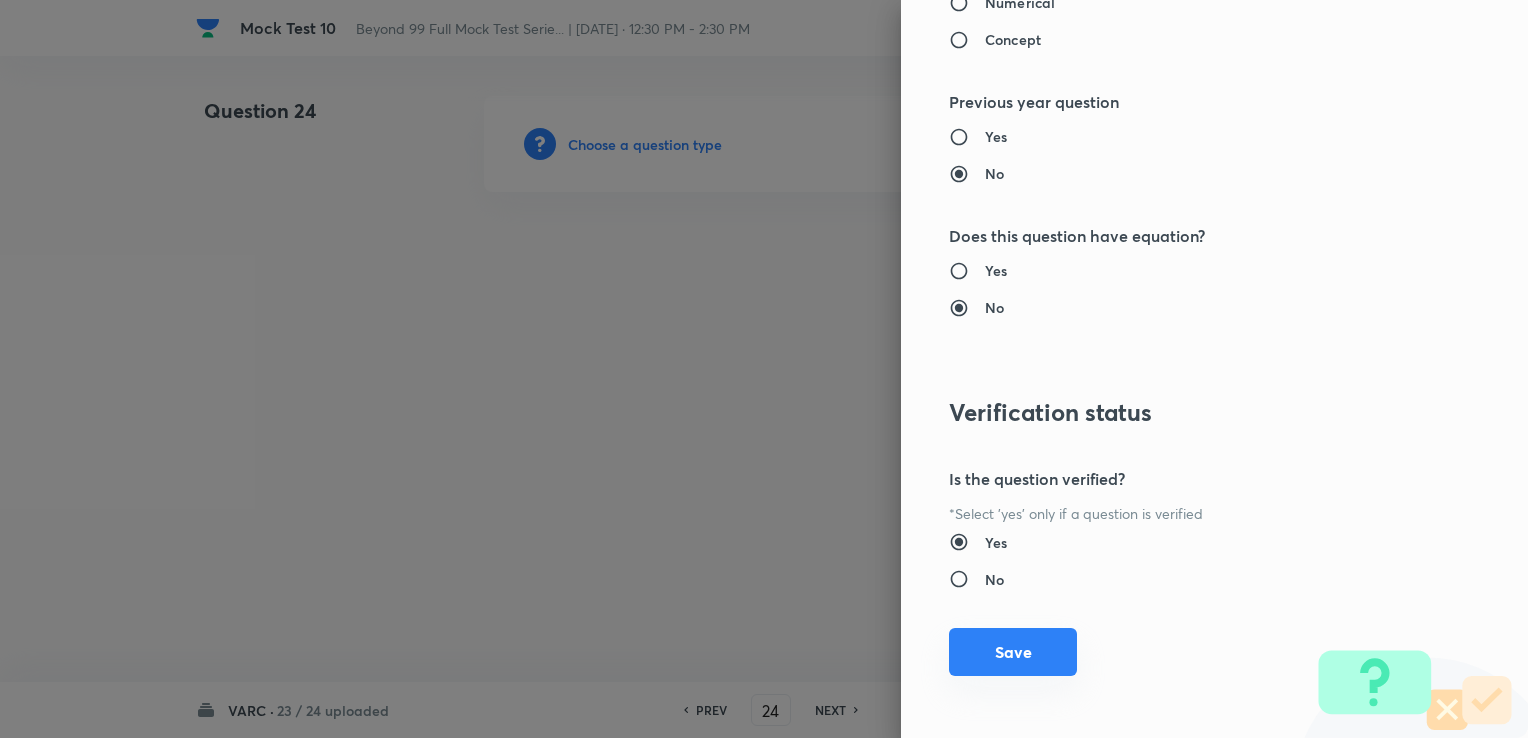 click on "Save" at bounding box center [1013, 652] 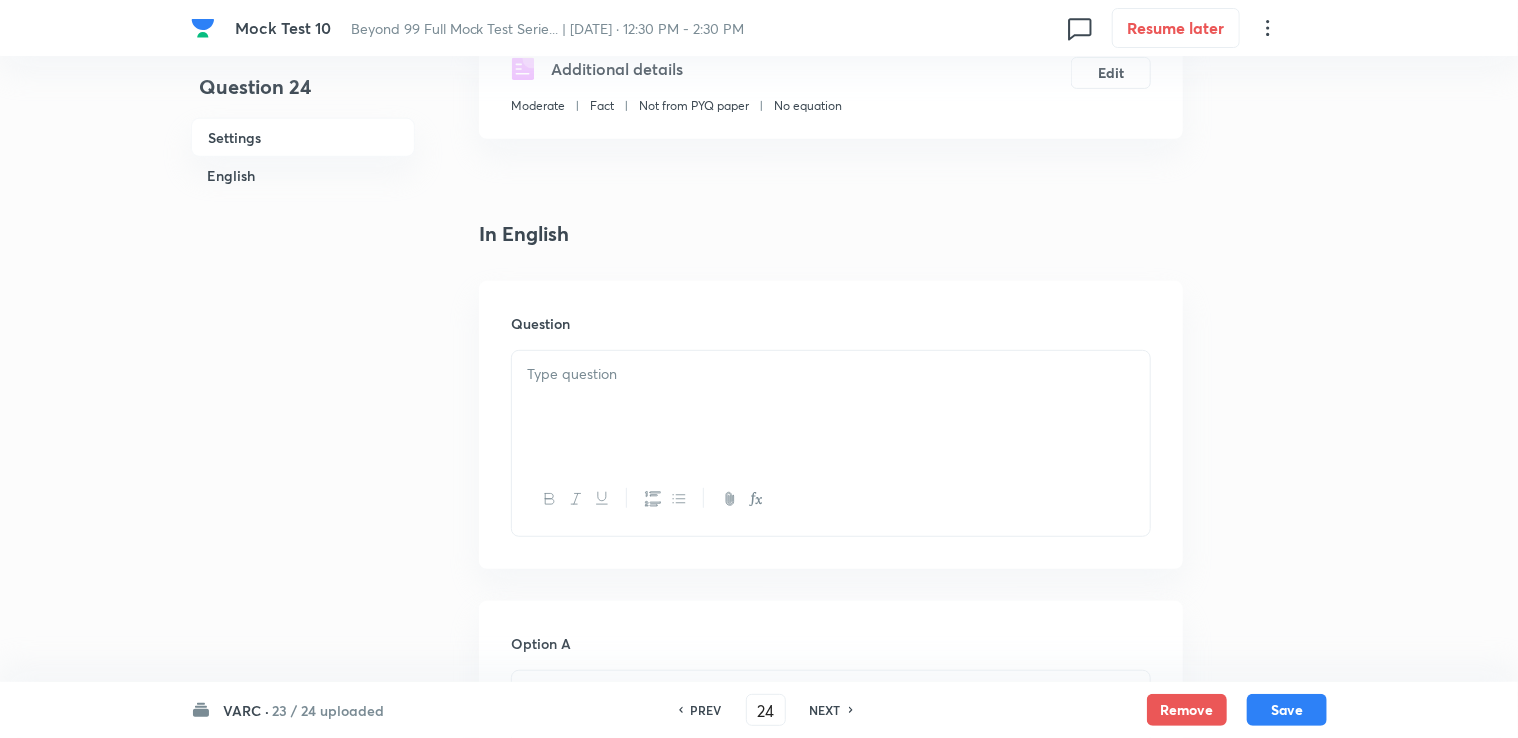 scroll, scrollTop: 400, scrollLeft: 0, axis: vertical 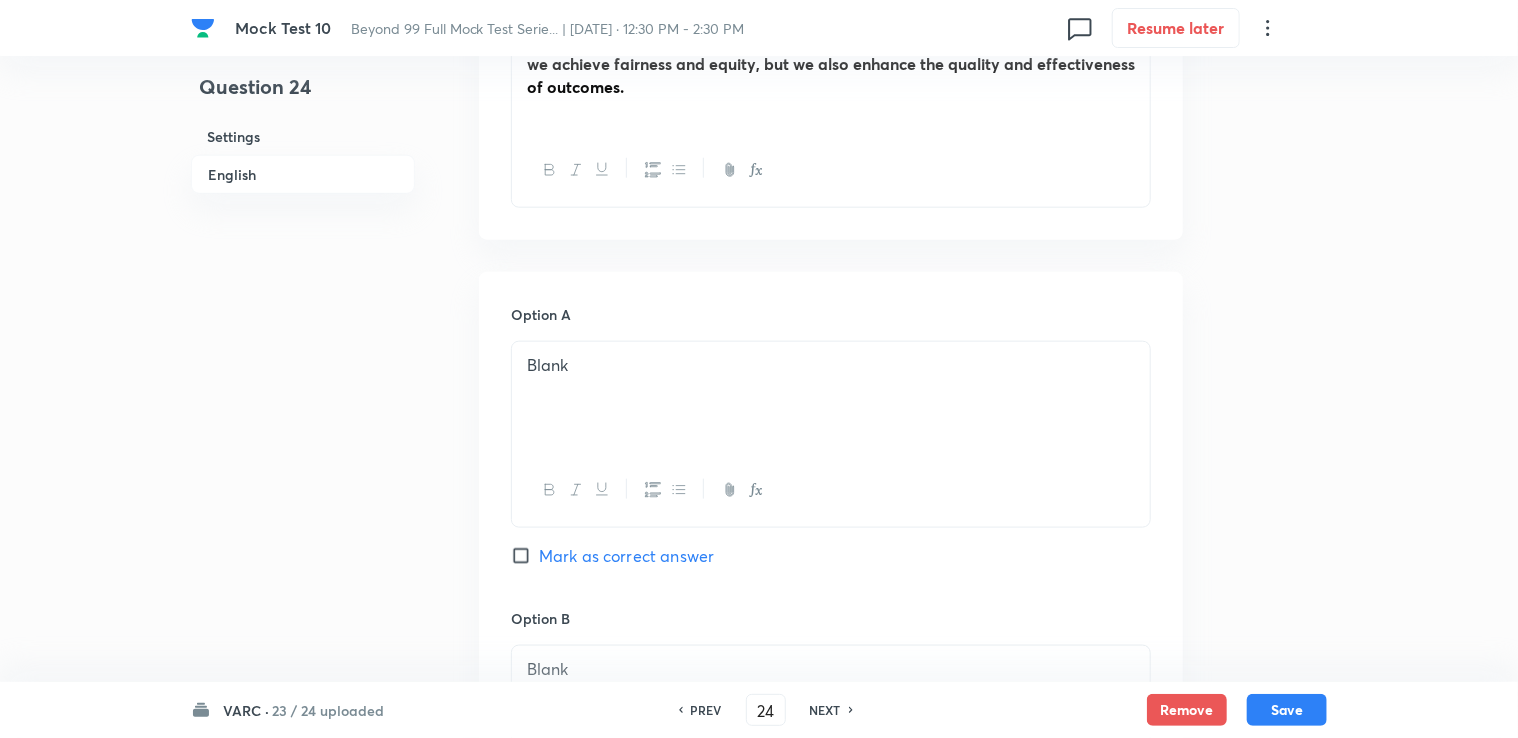 click on "Blank" at bounding box center (831, 365) 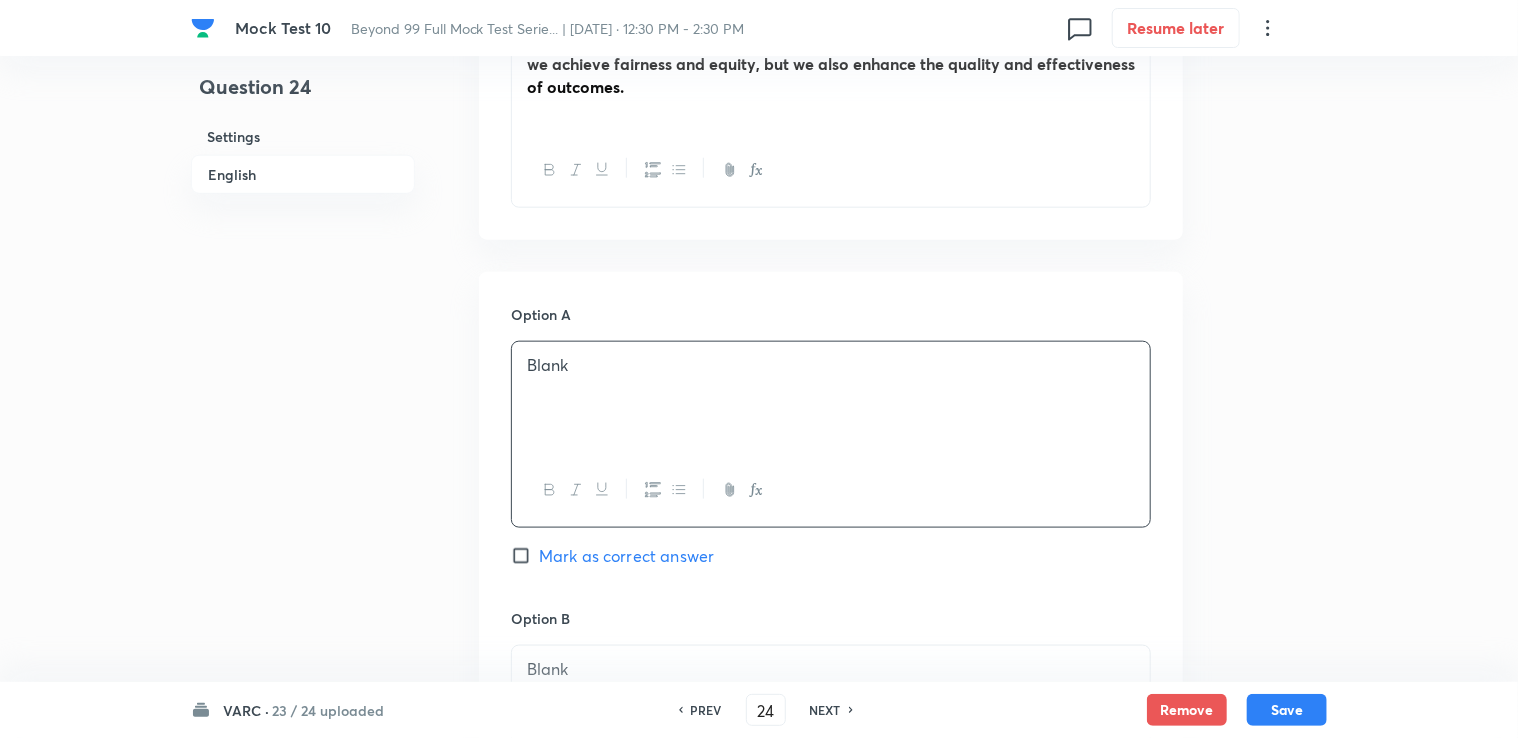 type 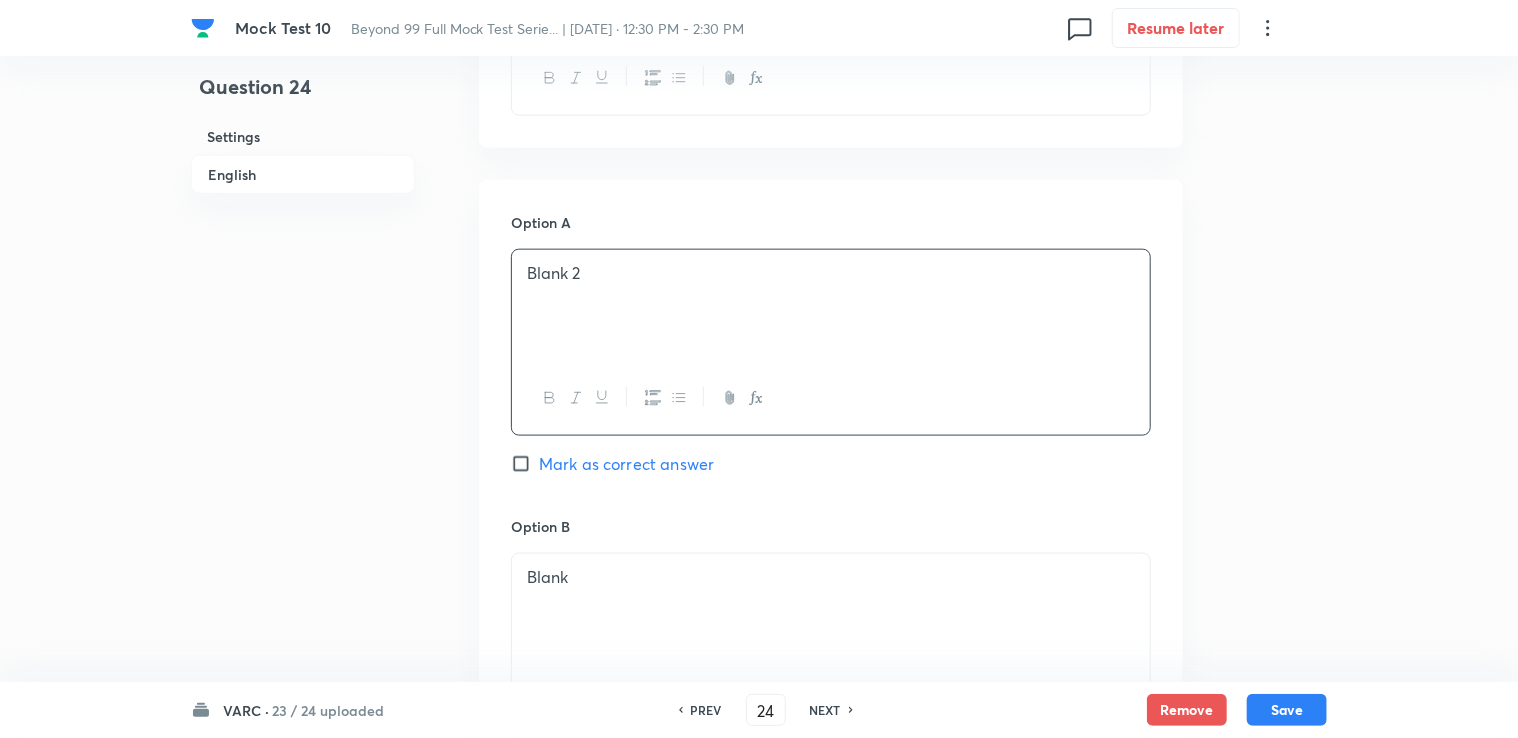 scroll, scrollTop: 1100, scrollLeft: 0, axis: vertical 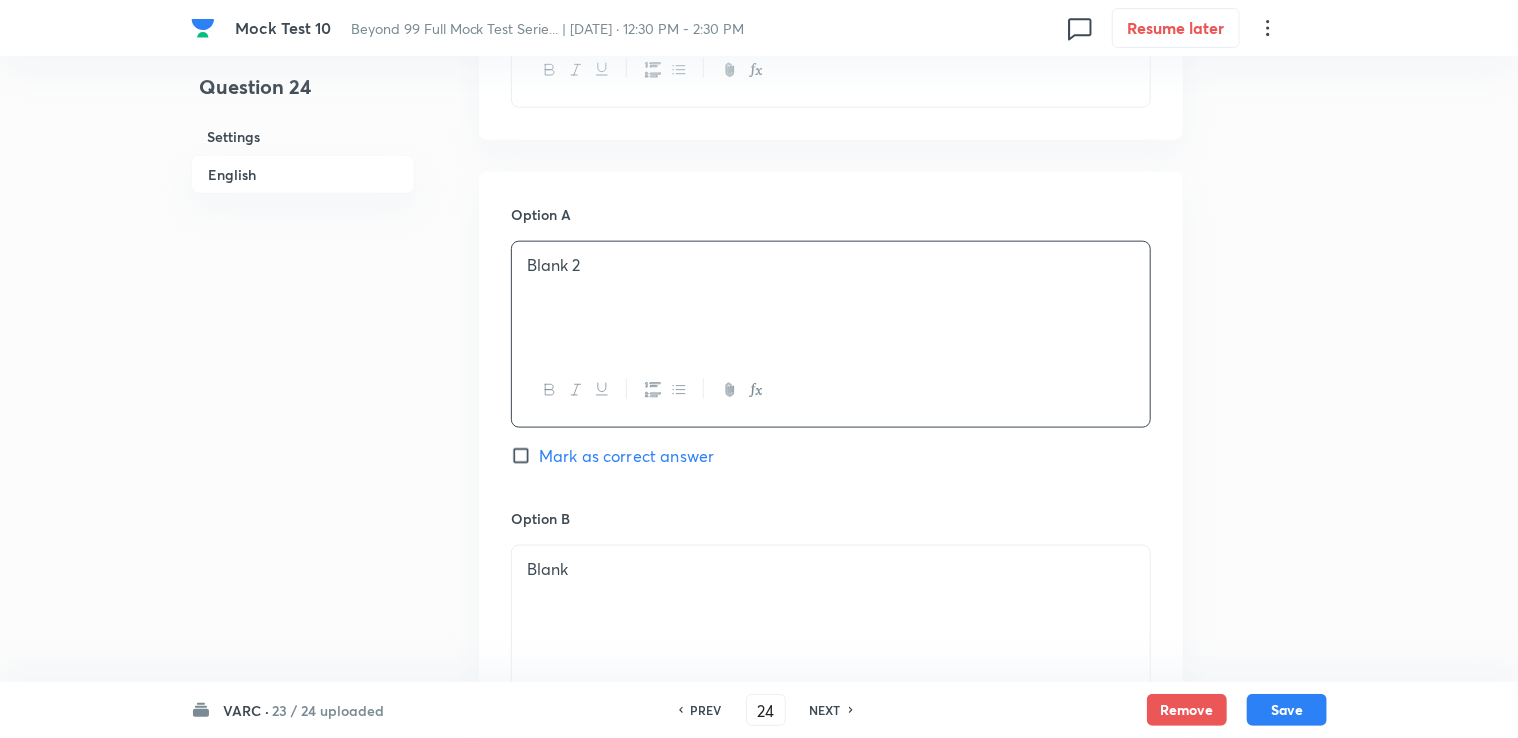 click on "Blank" at bounding box center (831, 569) 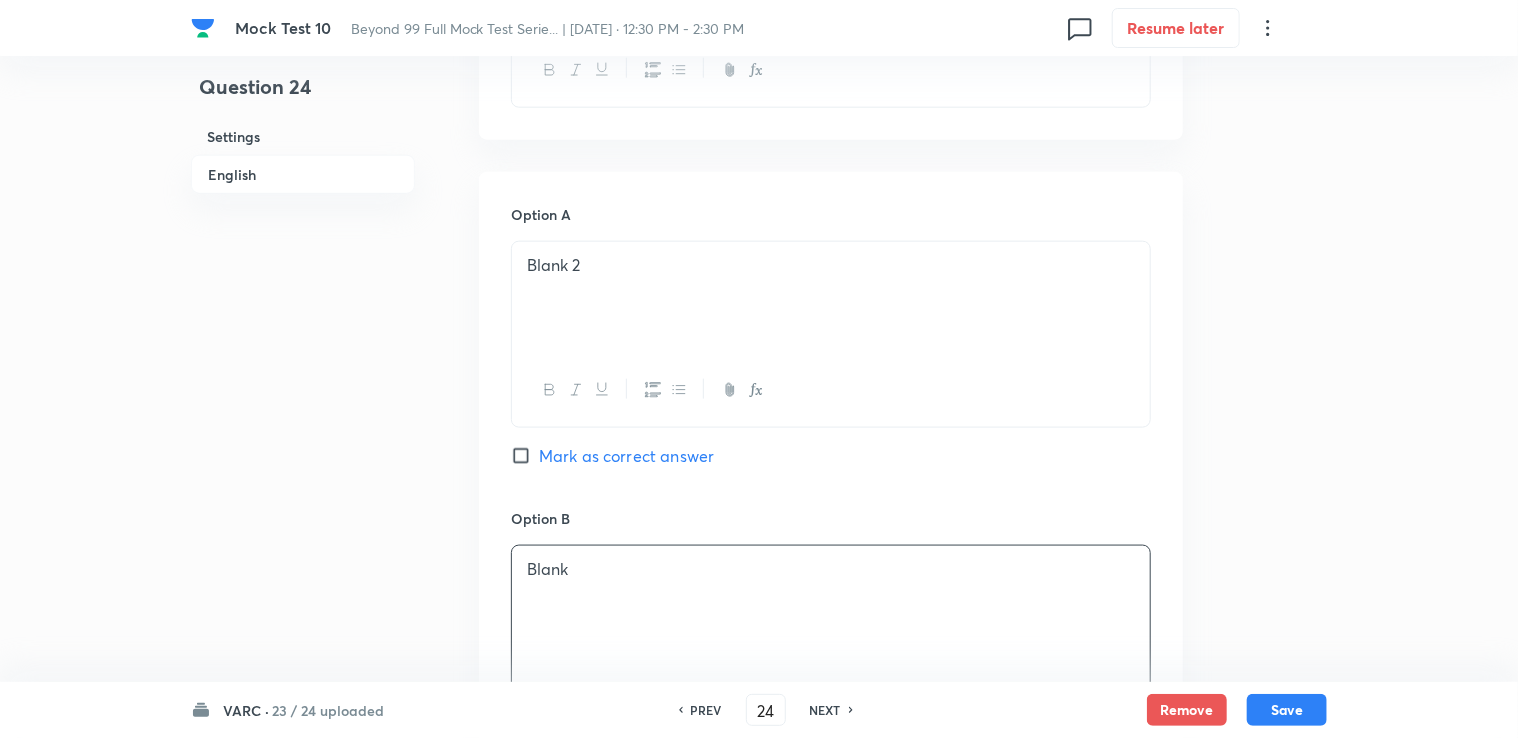 type 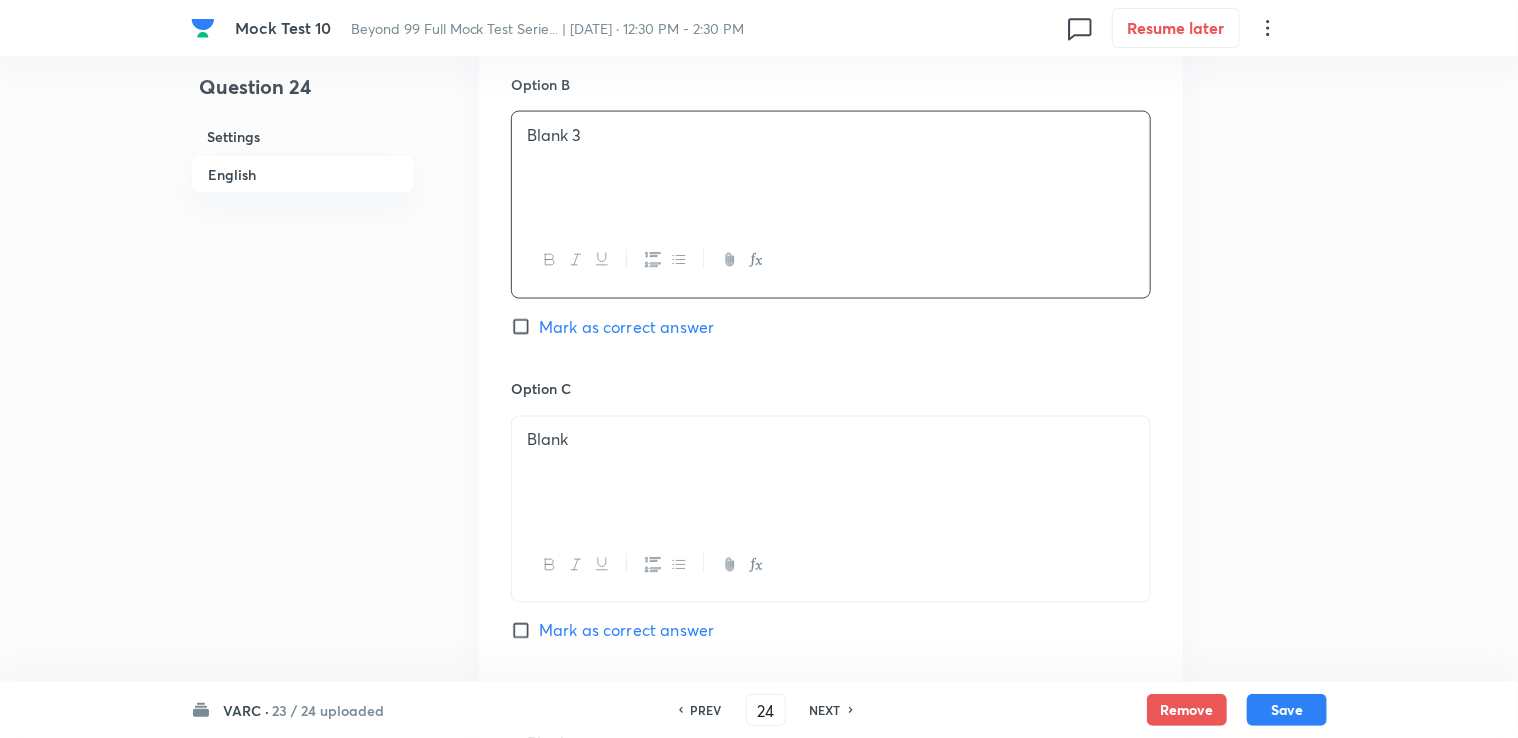 scroll, scrollTop: 1600, scrollLeft: 0, axis: vertical 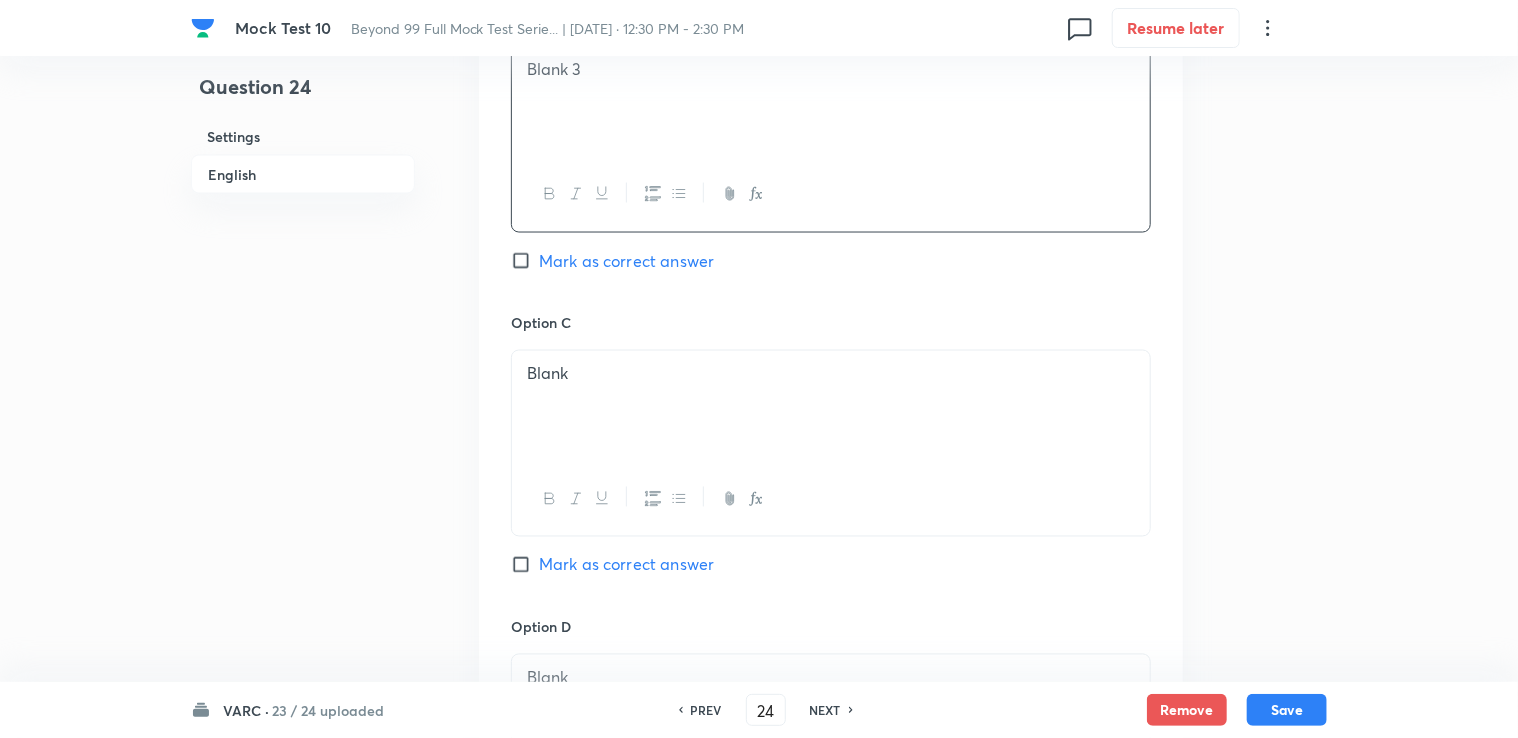 click on "Blank" at bounding box center (831, 407) 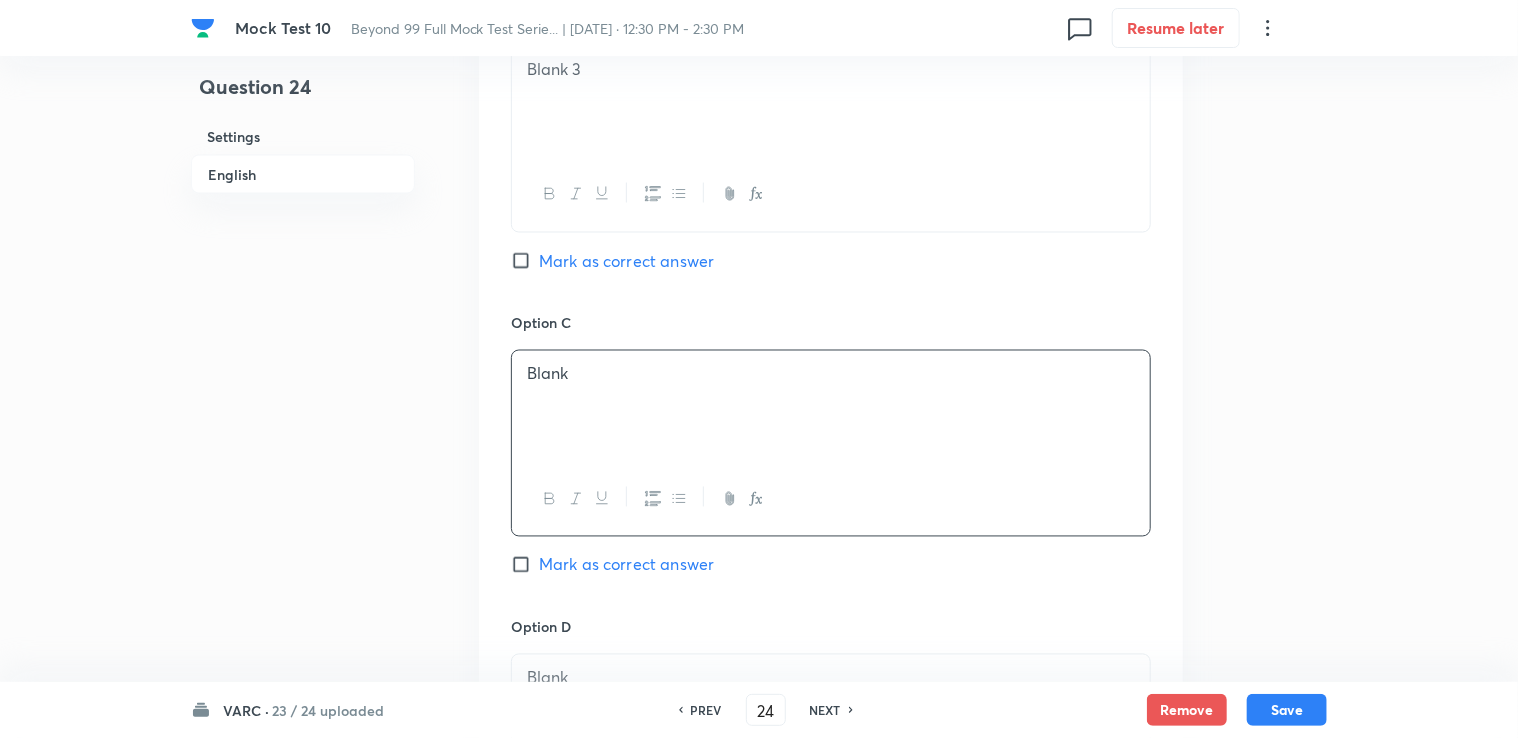 type 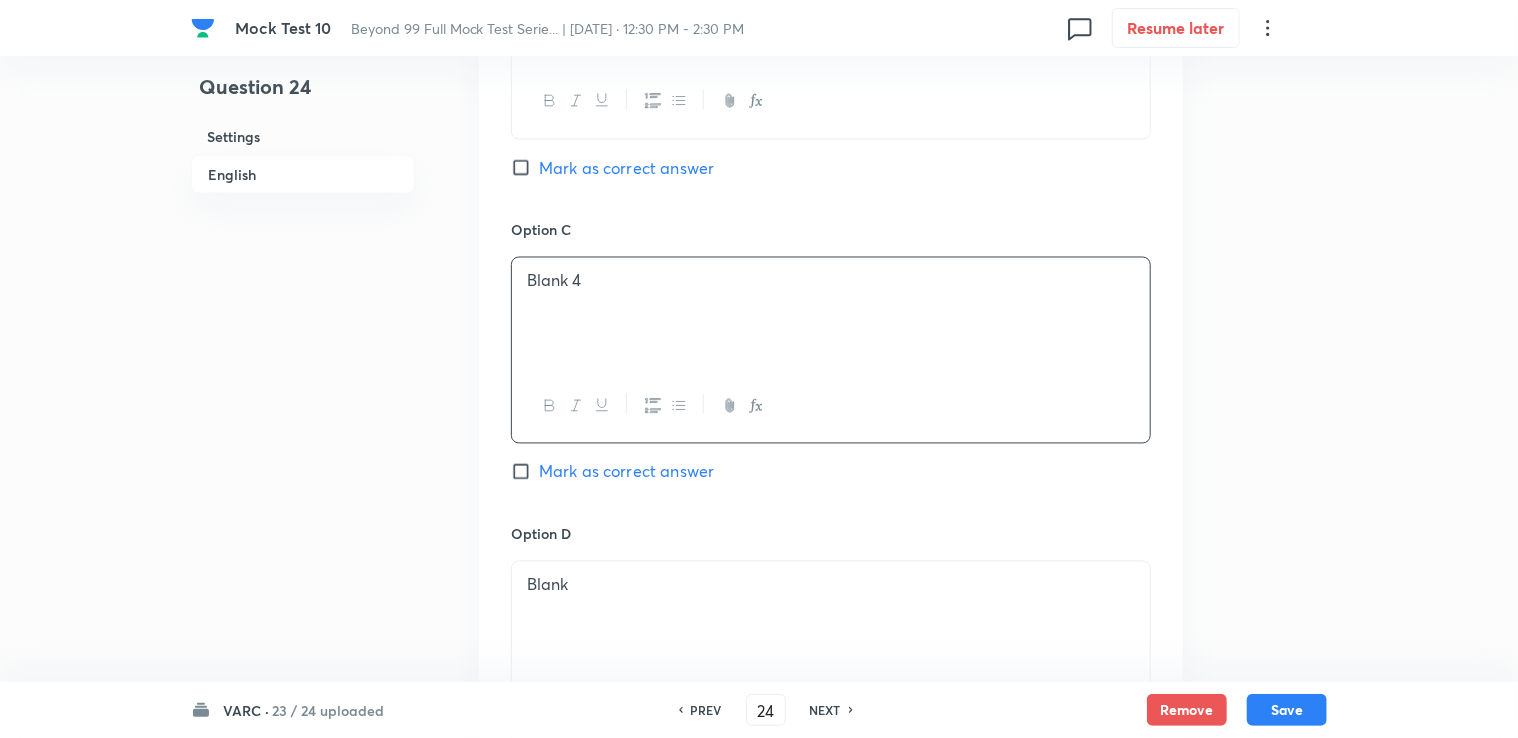 scroll, scrollTop: 1700, scrollLeft: 0, axis: vertical 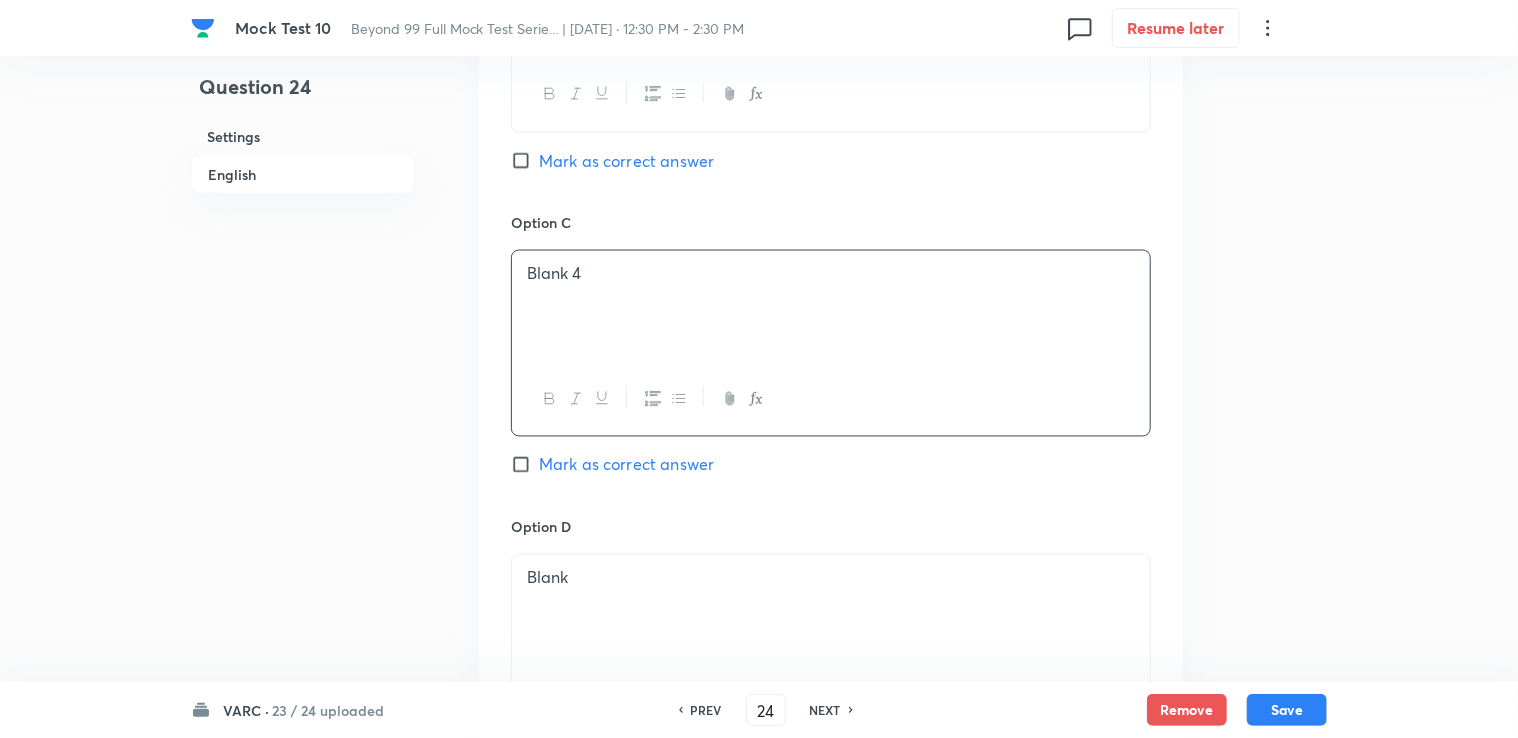 click on "Blank" at bounding box center (831, 611) 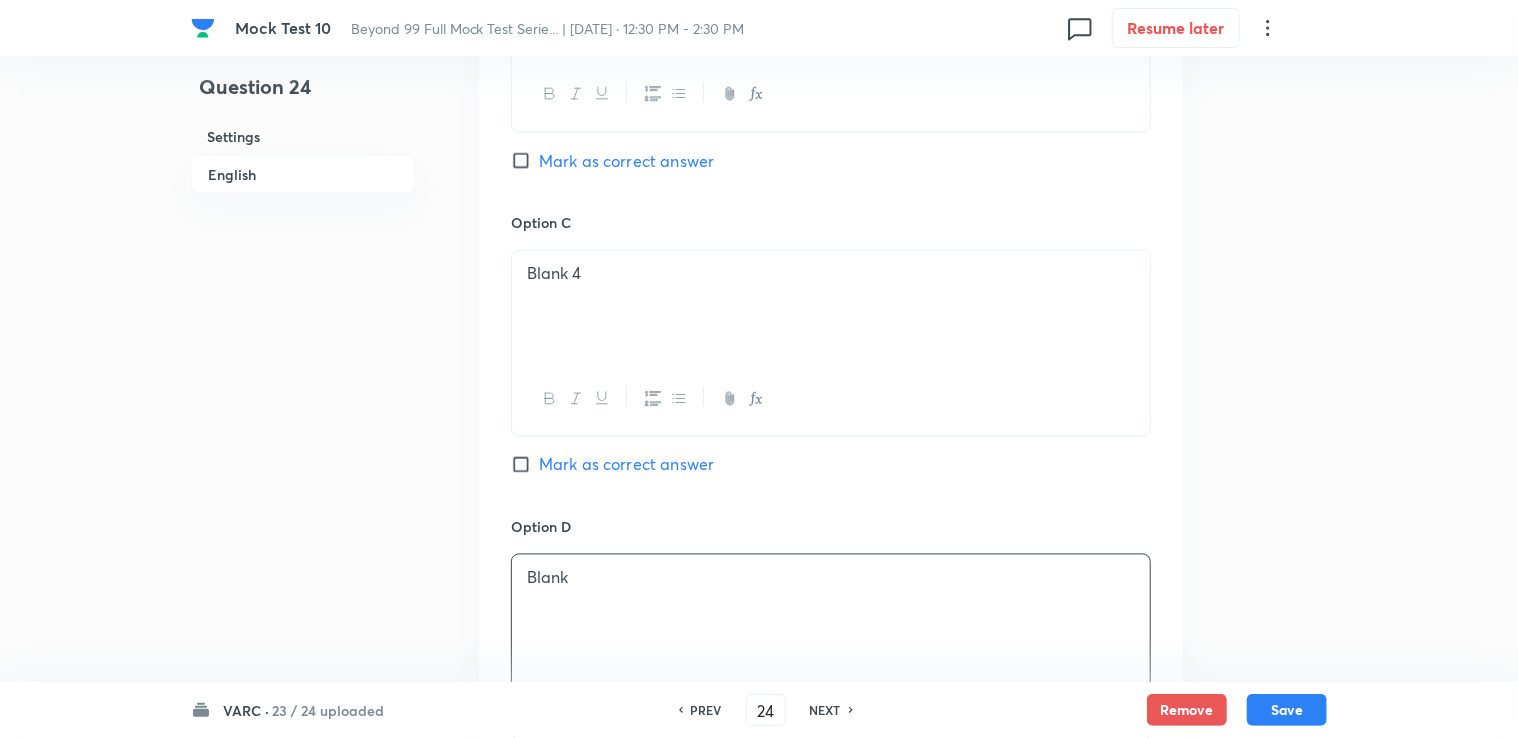 type 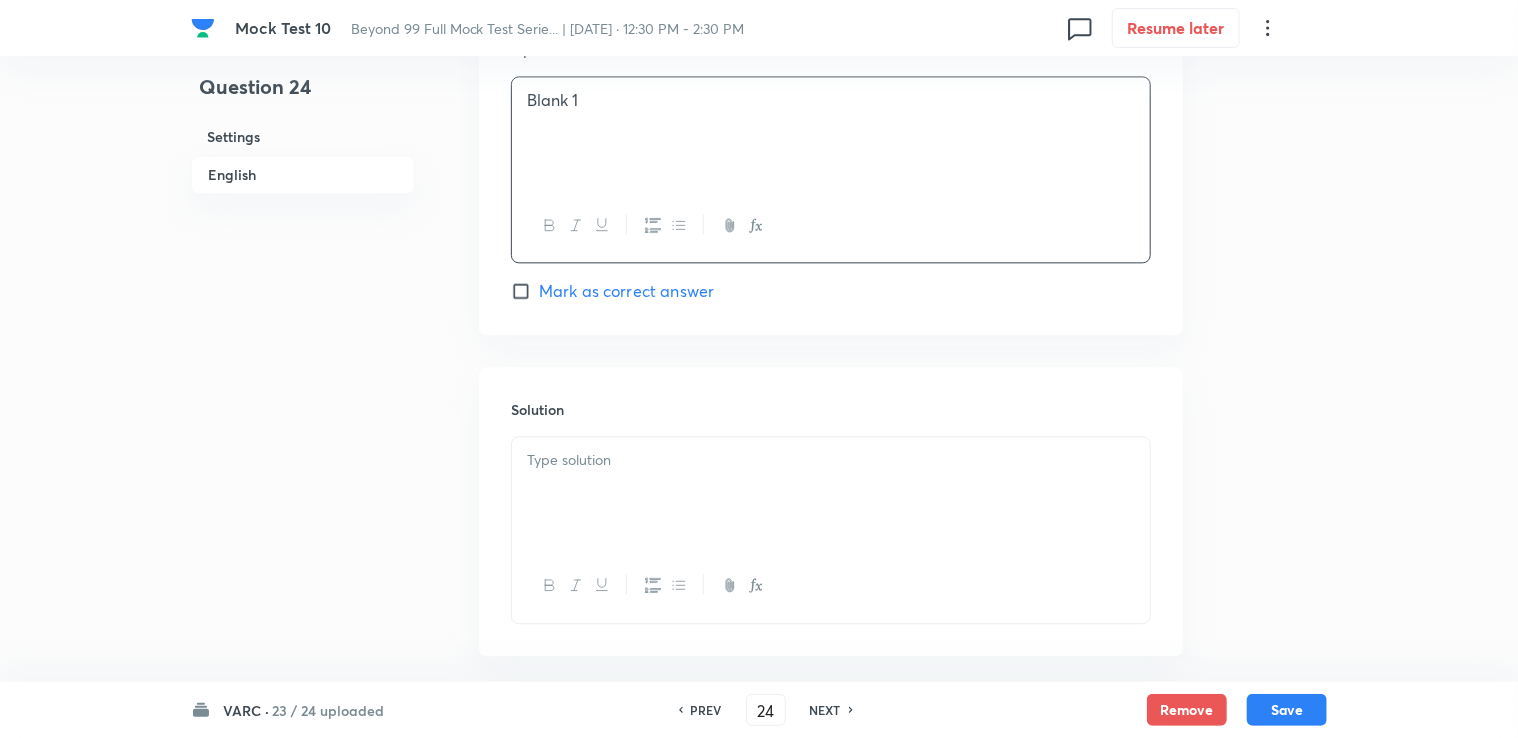 scroll, scrollTop: 2200, scrollLeft: 0, axis: vertical 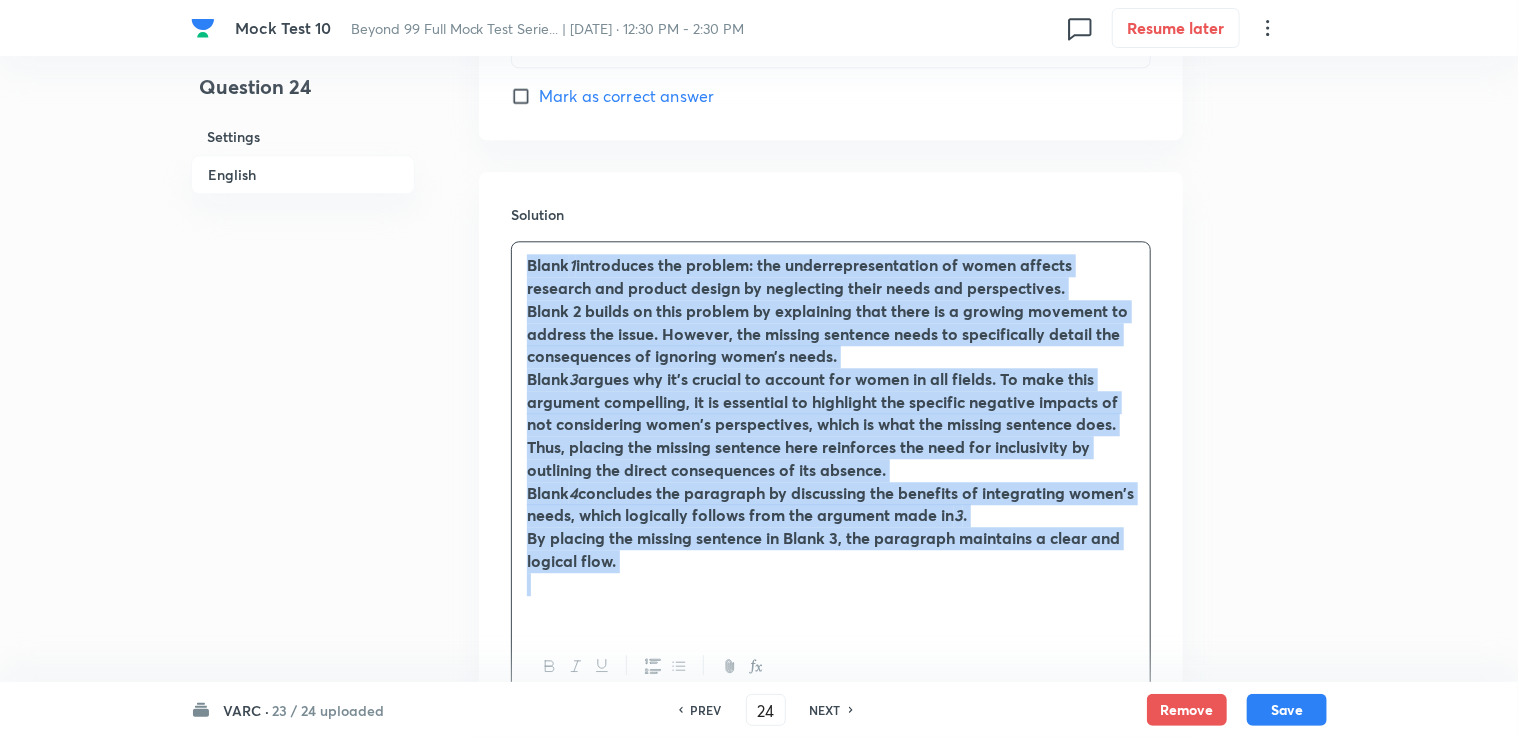 drag, startPoint x: 520, startPoint y: 436, endPoint x: 800, endPoint y: 561, distance: 306.63495 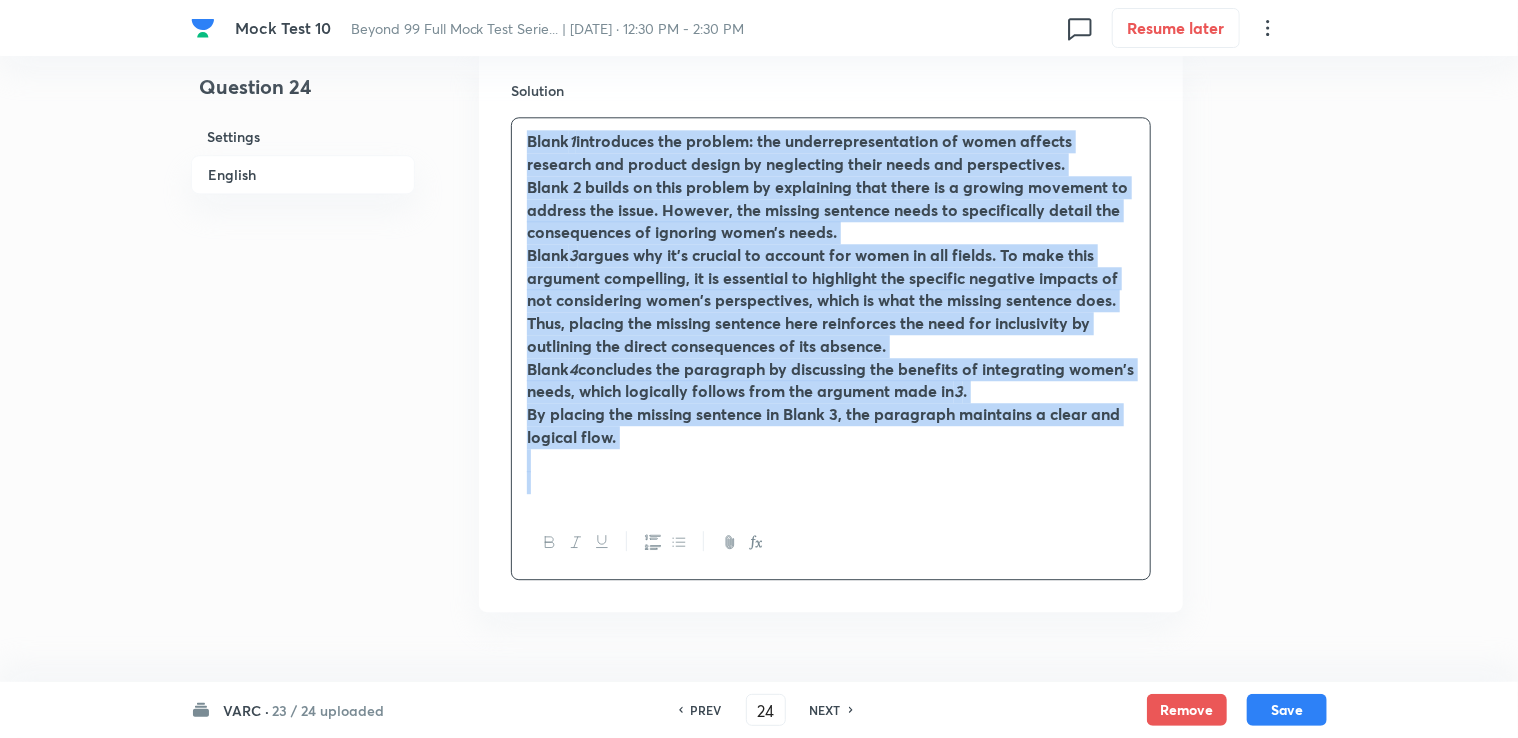 scroll, scrollTop: 2500, scrollLeft: 0, axis: vertical 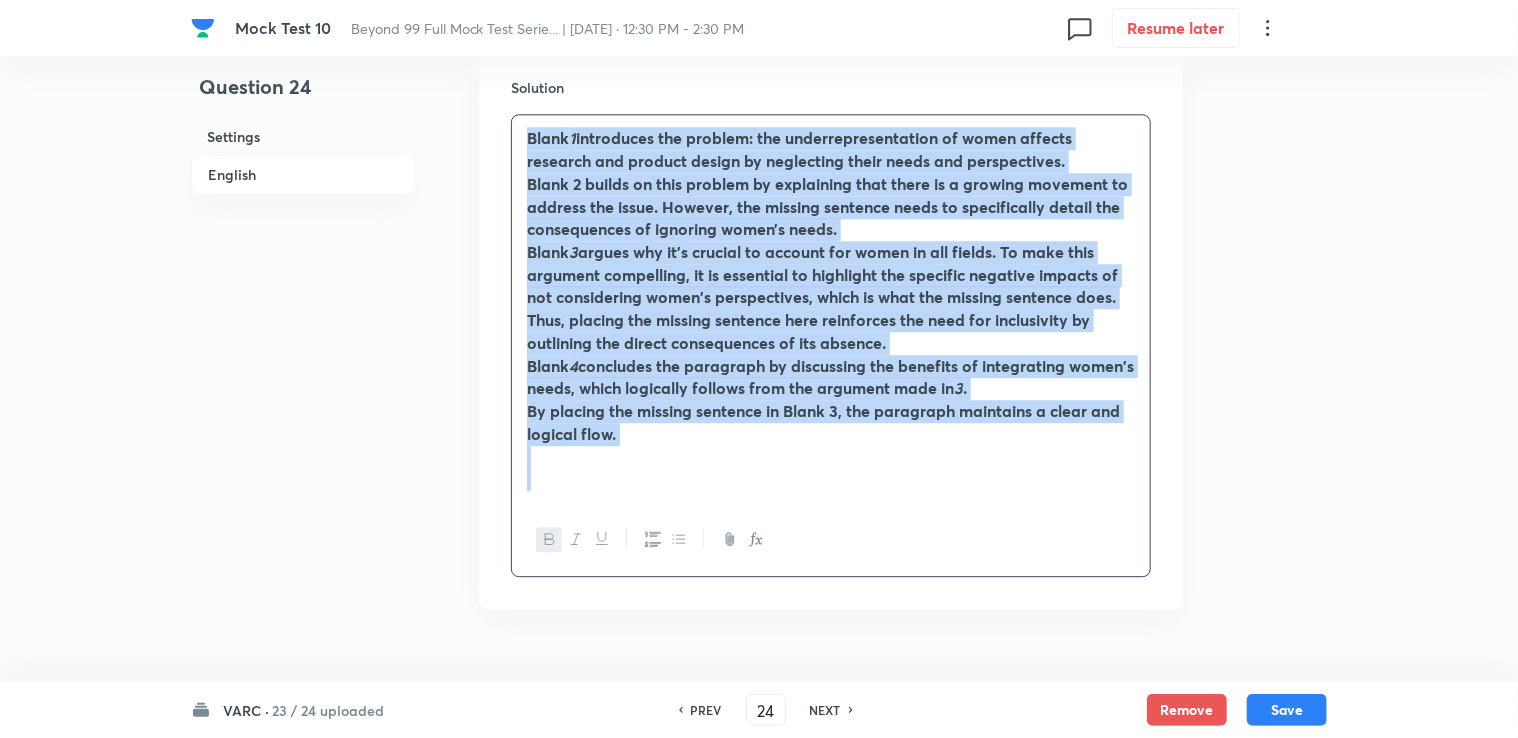click at bounding box center (549, 539) 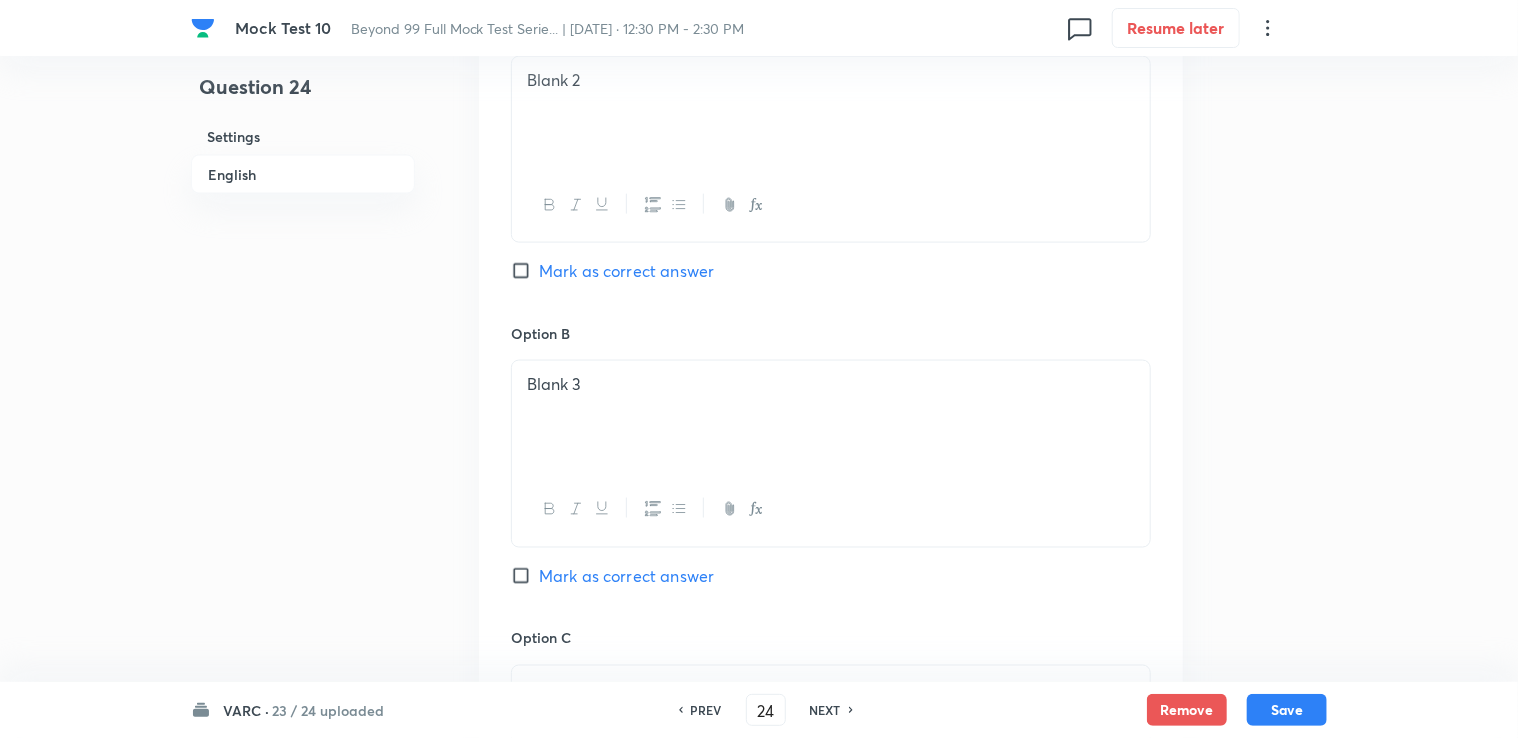 scroll, scrollTop: 1300, scrollLeft: 0, axis: vertical 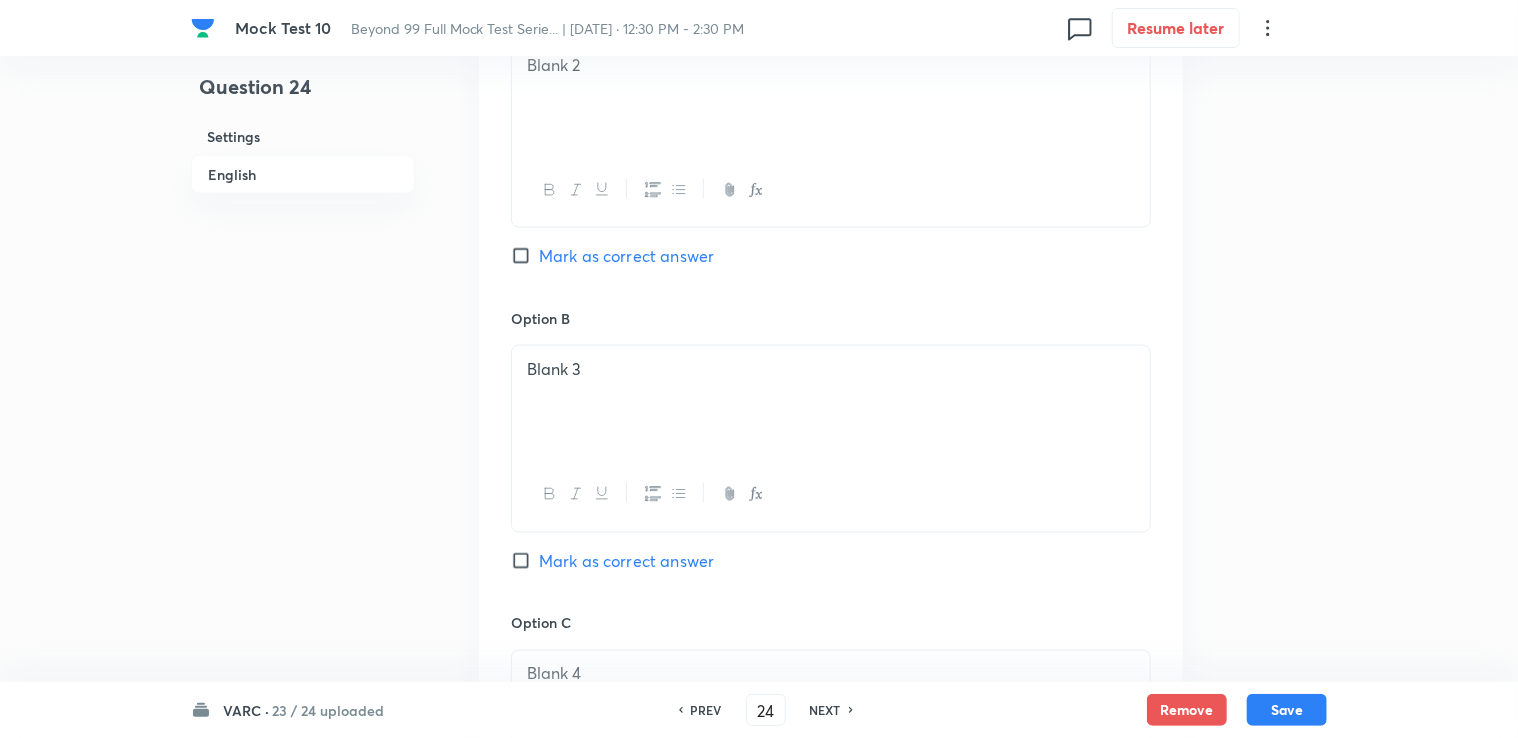 click on "Option B Blank 3 Mark as correct answer" at bounding box center [831, 460] 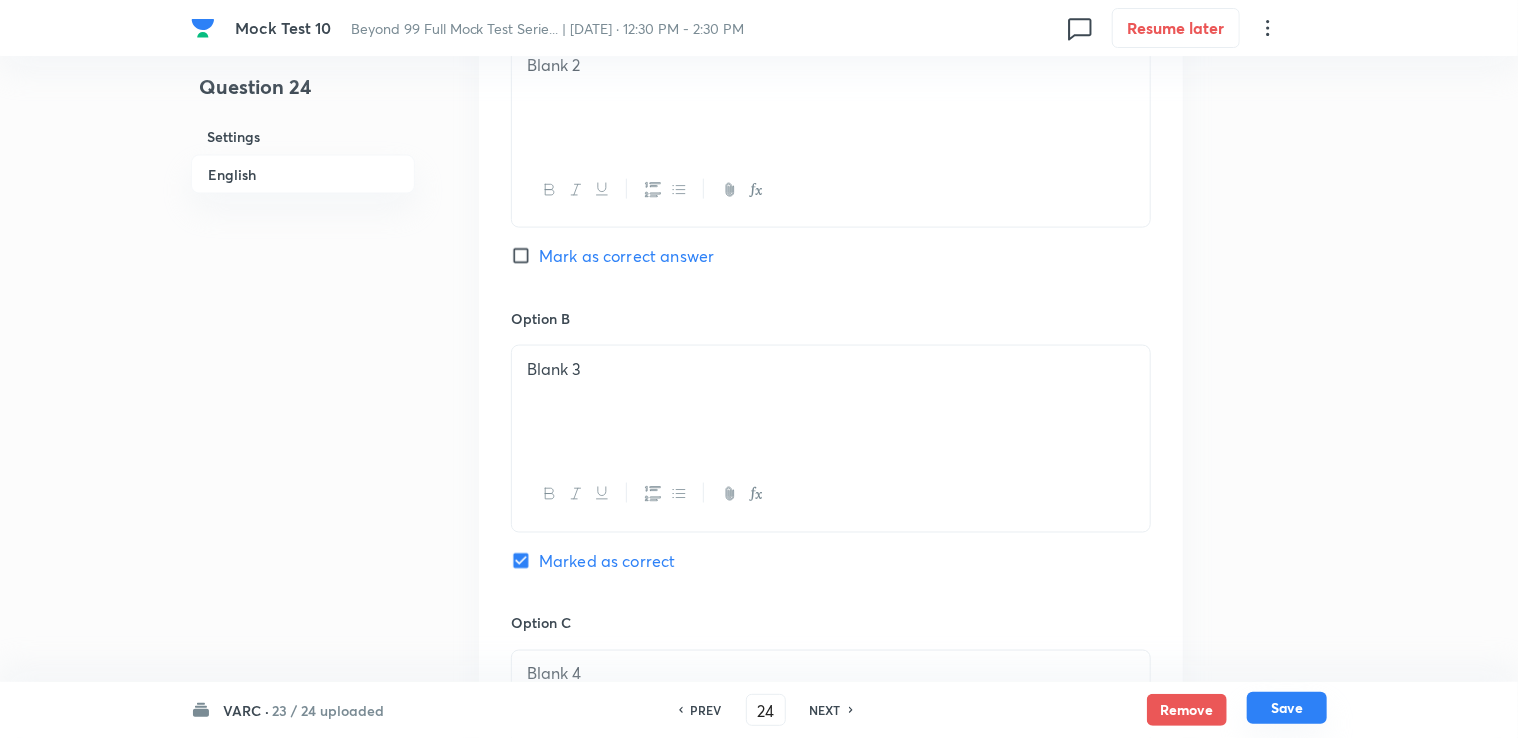 click on "Save" at bounding box center [1287, 708] 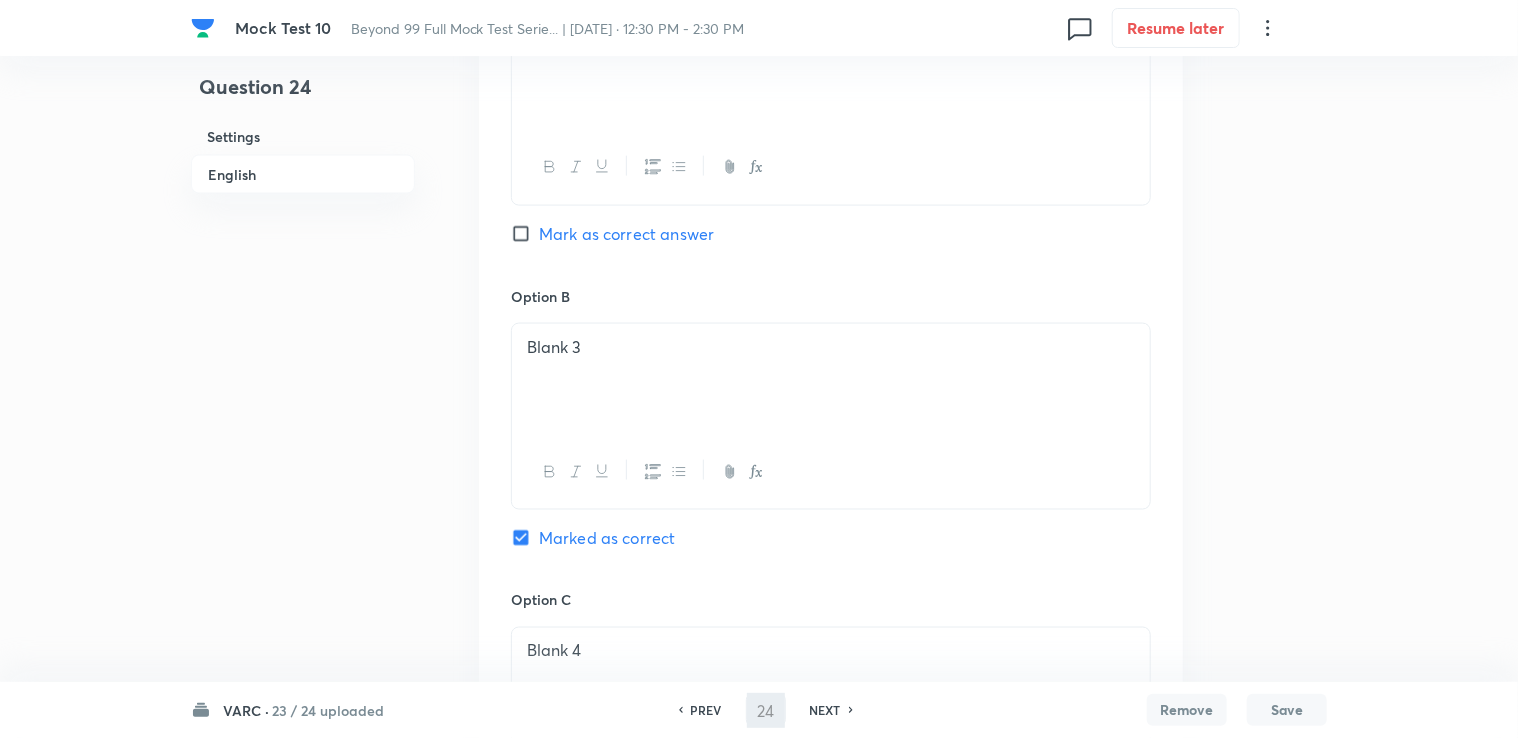 type on "25" 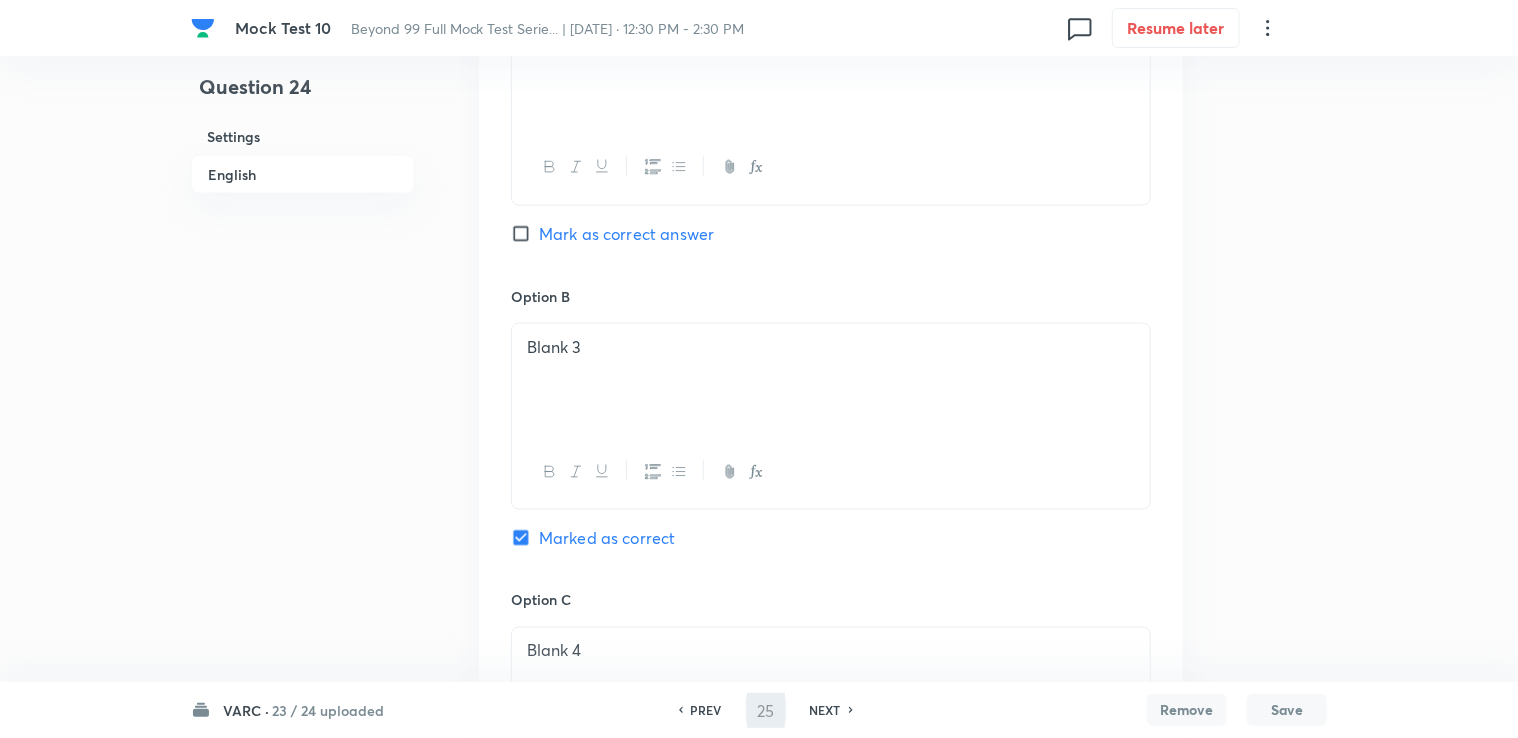 checkbox on "true" 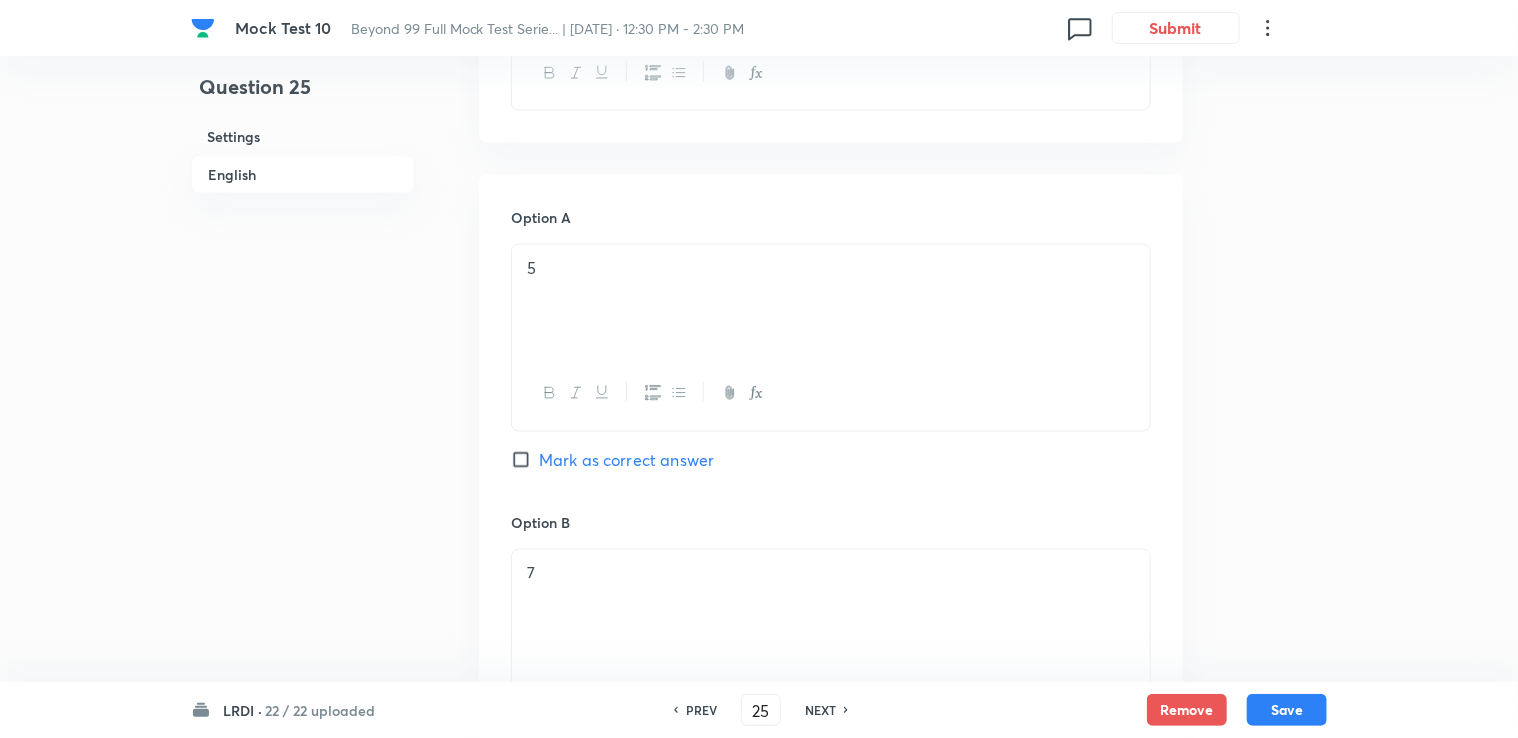 click on "LRDI ·
22 / 22 uploaded
PREV 25 ​ NEXT Remove Save" at bounding box center (759, 710) 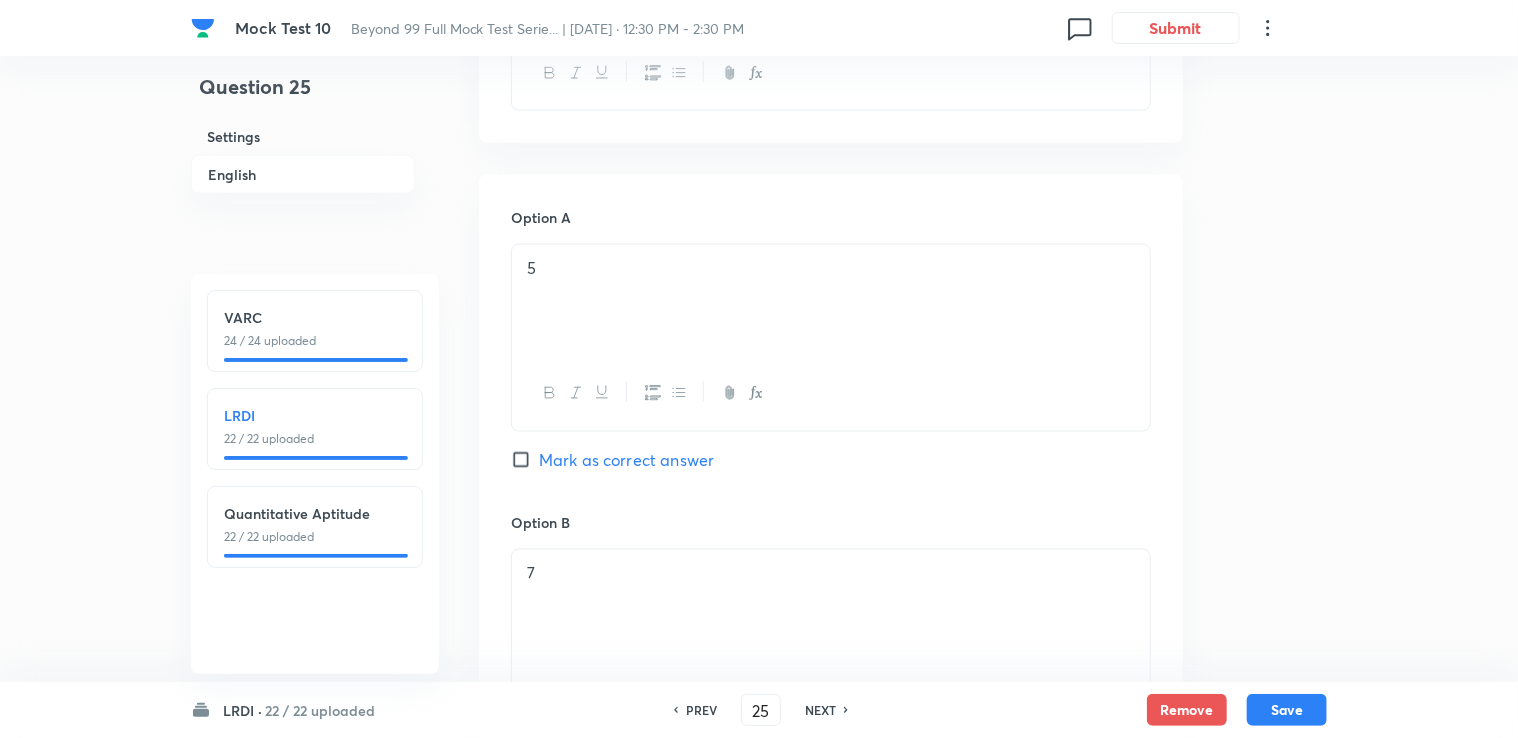 click on "Mock Test 10 Beyond 99 Full Mock Test Serie... | [DATE] · 12:30 PM - 2:30 PM 0 Submit Question 25 Settings English Settings Type Single choice correct 4 options With passage + 3 marks - 1 mark Edit Concept DI and LR Logical Reasoning Arrangements & Distribution Arrangements & Distribution Edit Additional details Moderate Concept Not from PYQ paper No equation Edit In English Passage Directions for questions 1 to 5: Question For how many of the eight friends can we uniquely determine the number of coins and notes donated to both Charities?  Option A 5 Mark as correct answer Option B 7 Marked as correct Option C 6 Mark as correct answer Option D 8 Mark as correct answer Solution Most of the questions are framed around the number of coins and notes, so we need to find out the number of notes and coins donated by each friend to each of the two categories. Let's make a table with the amount donated by each friend to each category.  For charity X: Now for Charity Y, Thus, the correct answer is option B. 25" at bounding box center (759, 1043) 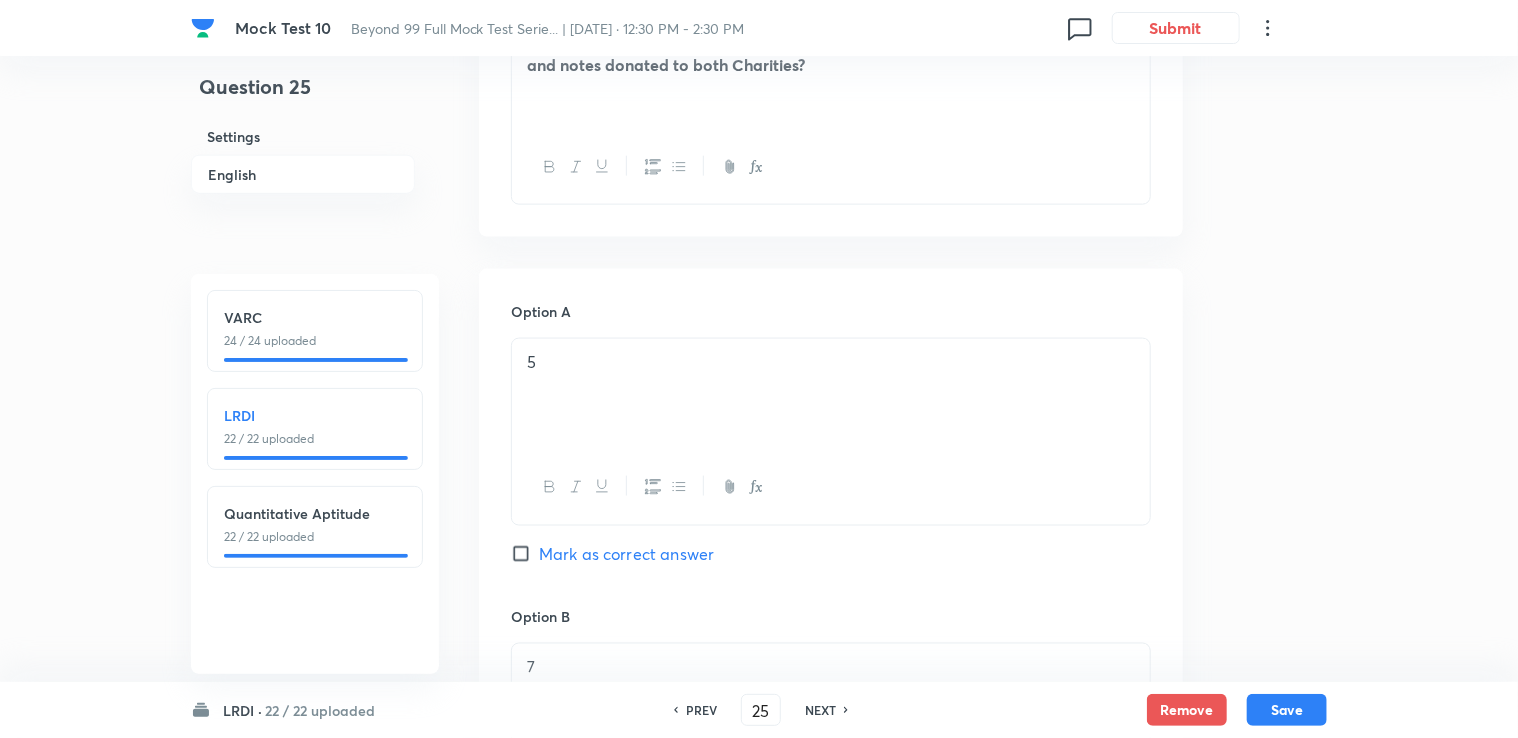 scroll, scrollTop: 1200, scrollLeft: 0, axis: vertical 